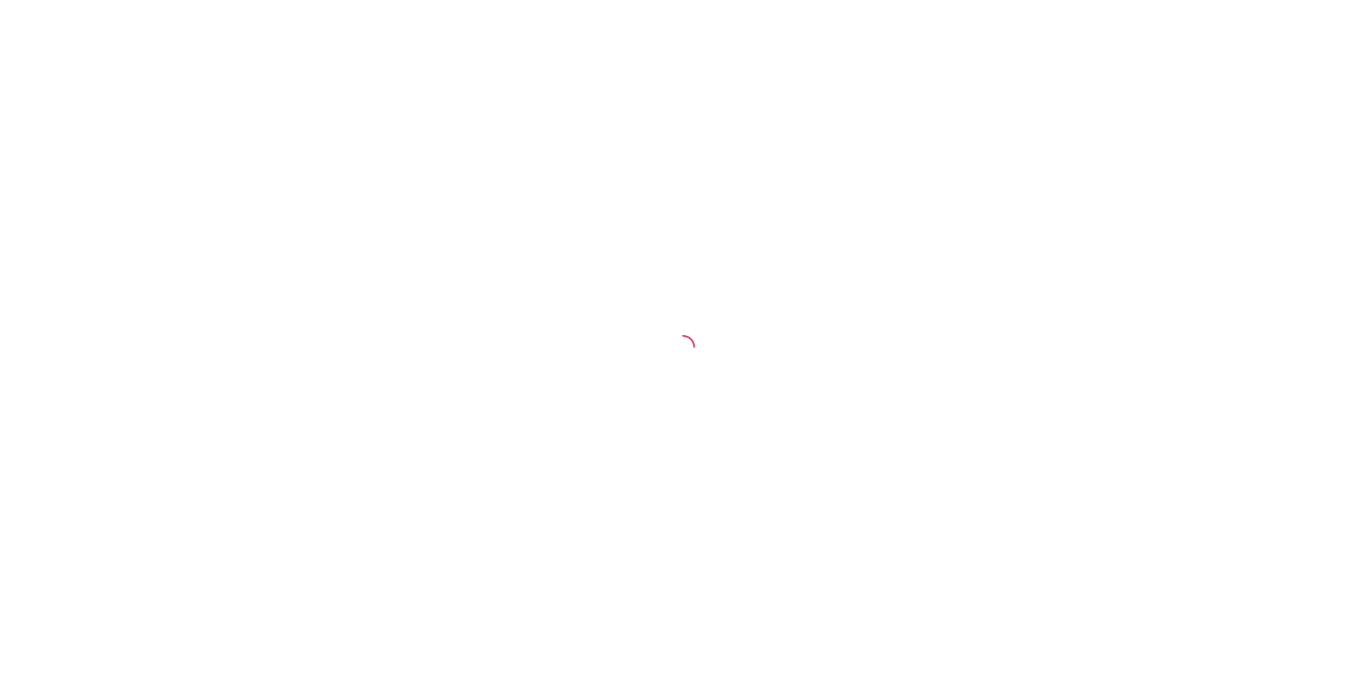 scroll, scrollTop: 0, scrollLeft: 0, axis: both 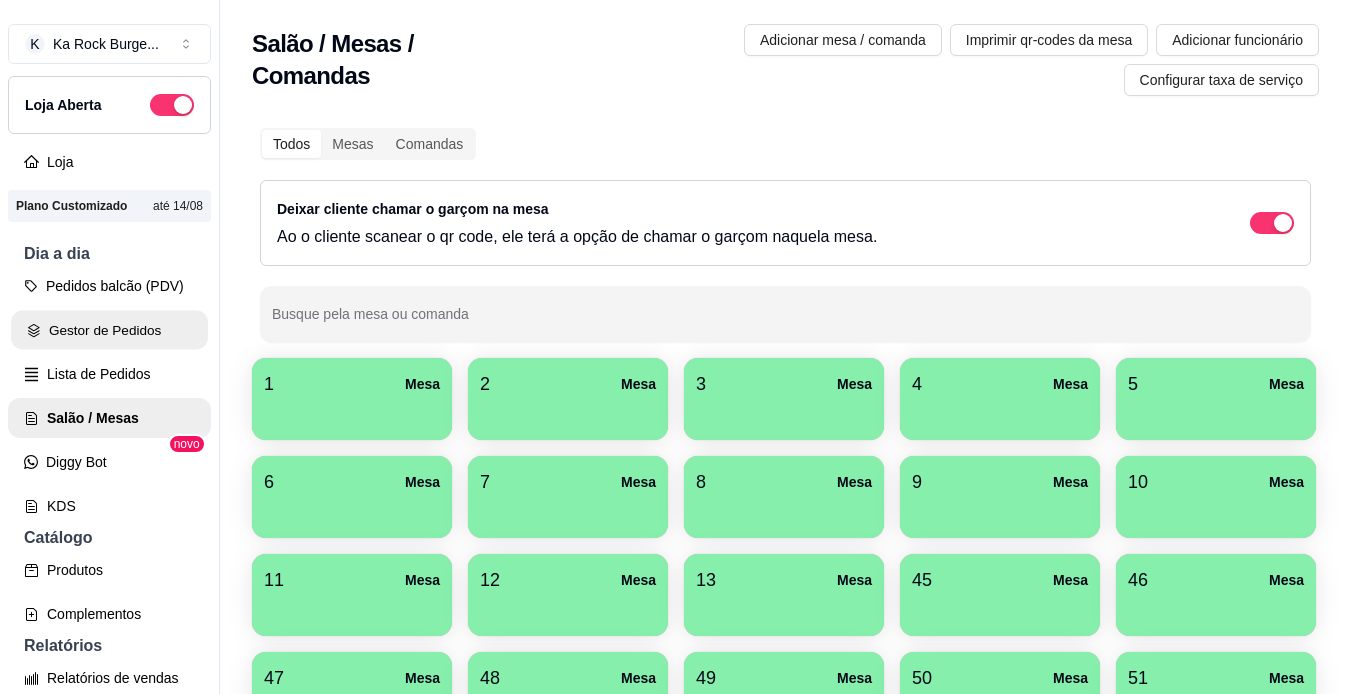 click on "Gestor de Pedidos" at bounding box center (109, 330) 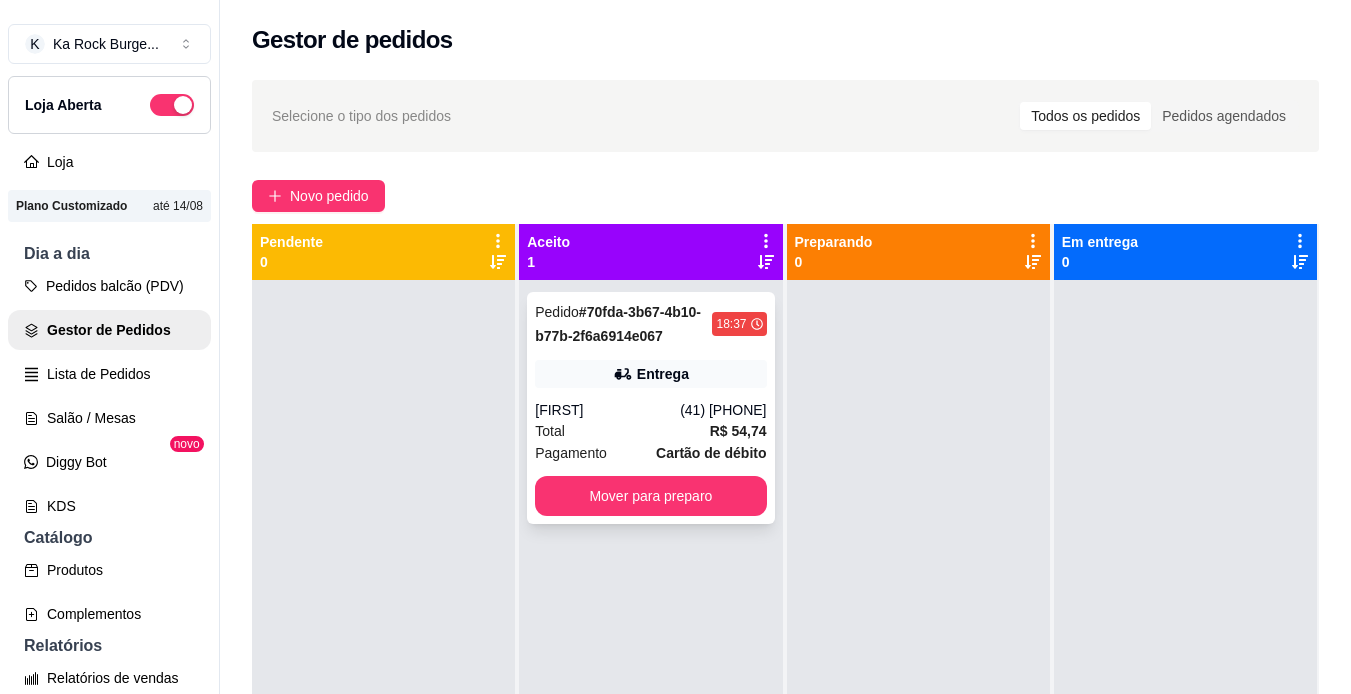 click on "(41) [PHONE]" at bounding box center [723, 410] 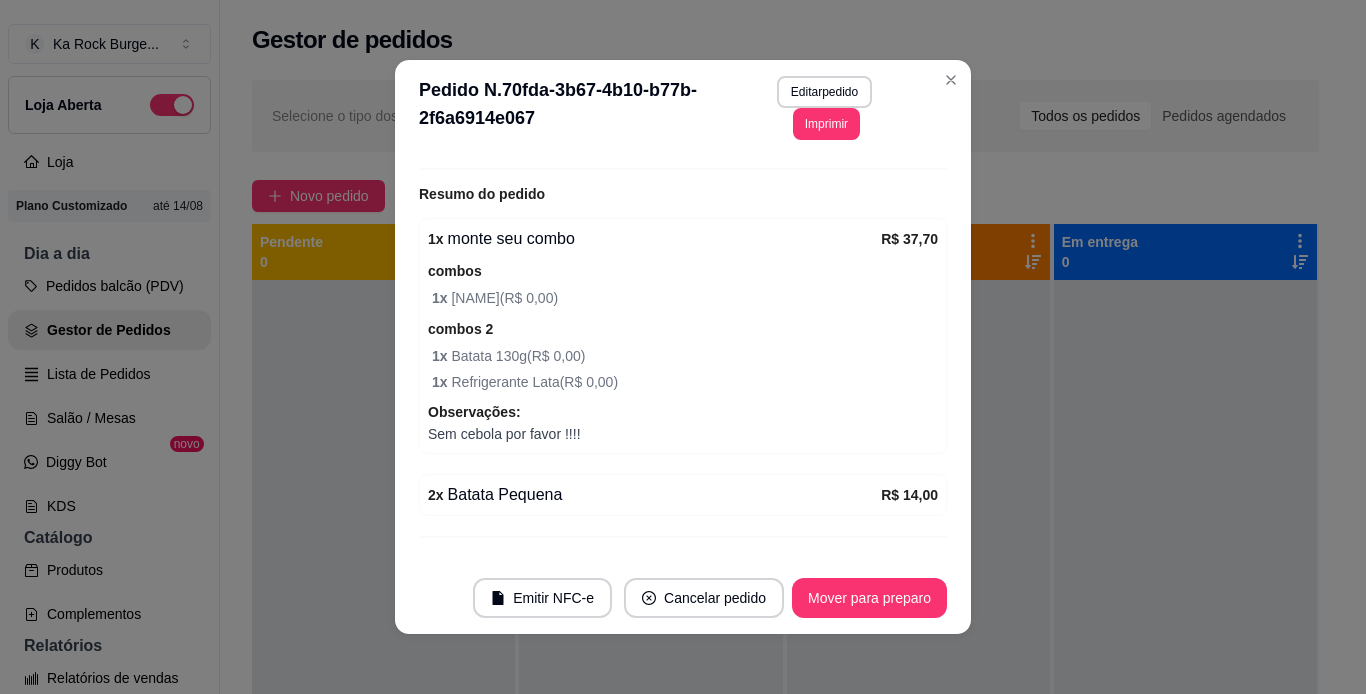 scroll, scrollTop: 635, scrollLeft: 0, axis: vertical 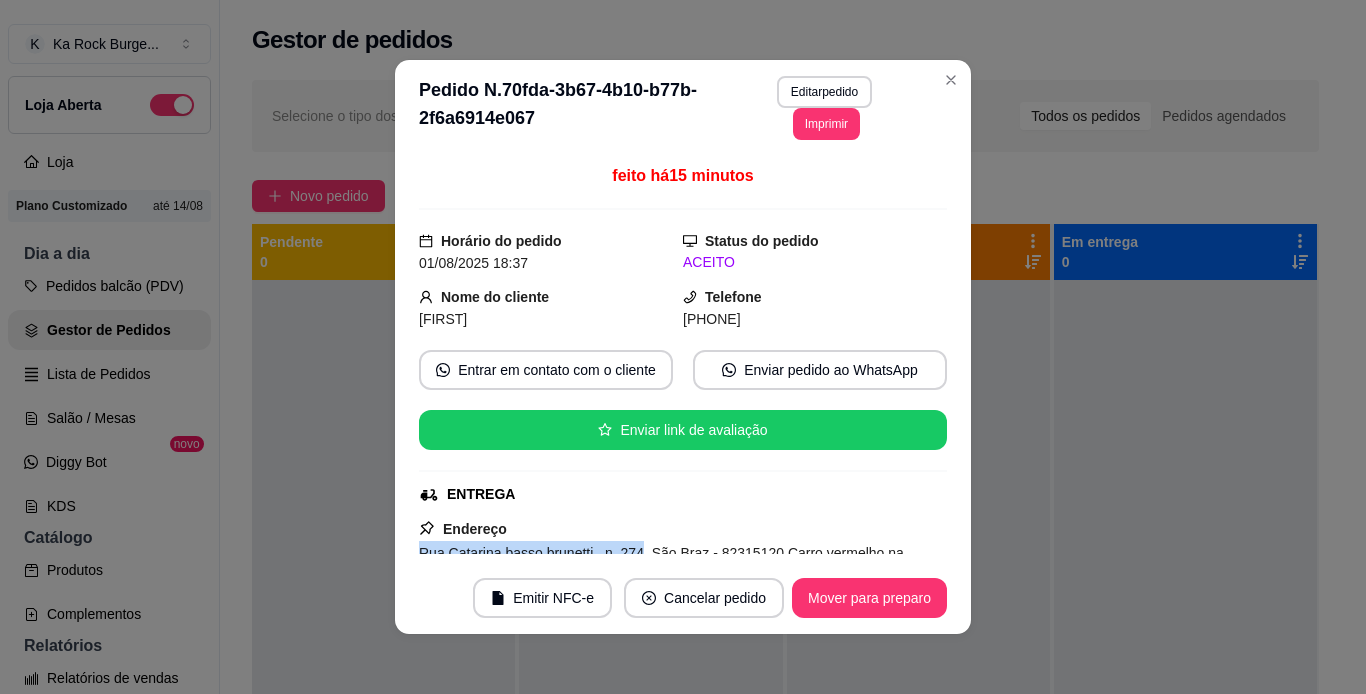 drag, startPoint x: 631, startPoint y: 520, endPoint x: 408, endPoint y: 514, distance: 223.0807 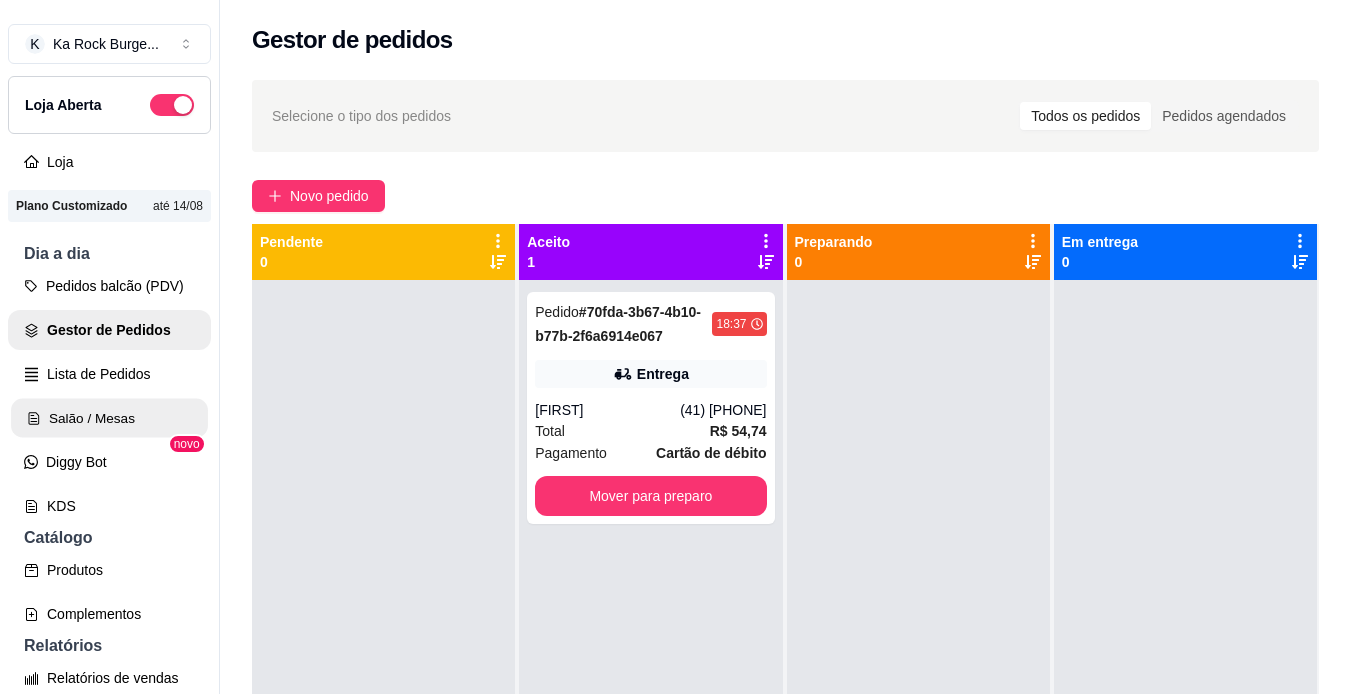 click on "Salão / Mesas" at bounding box center [109, 418] 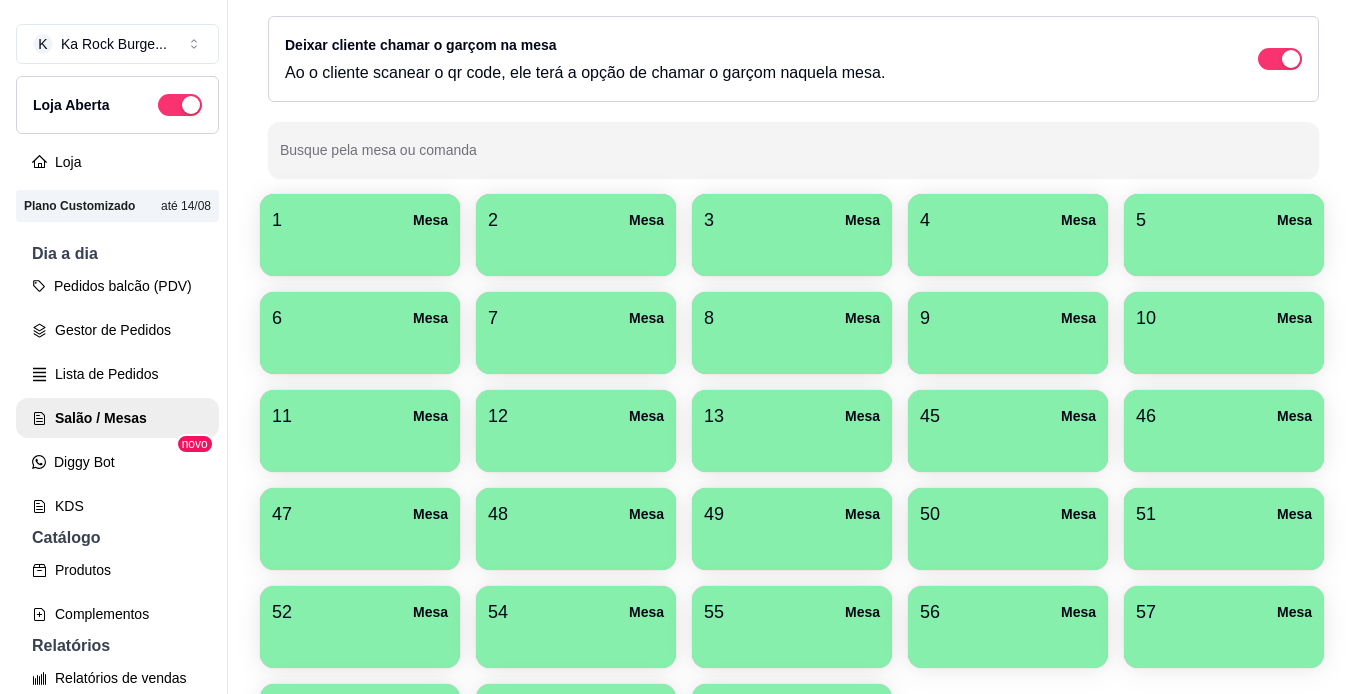 scroll, scrollTop: 176, scrollLeft: 0, axis: vertical 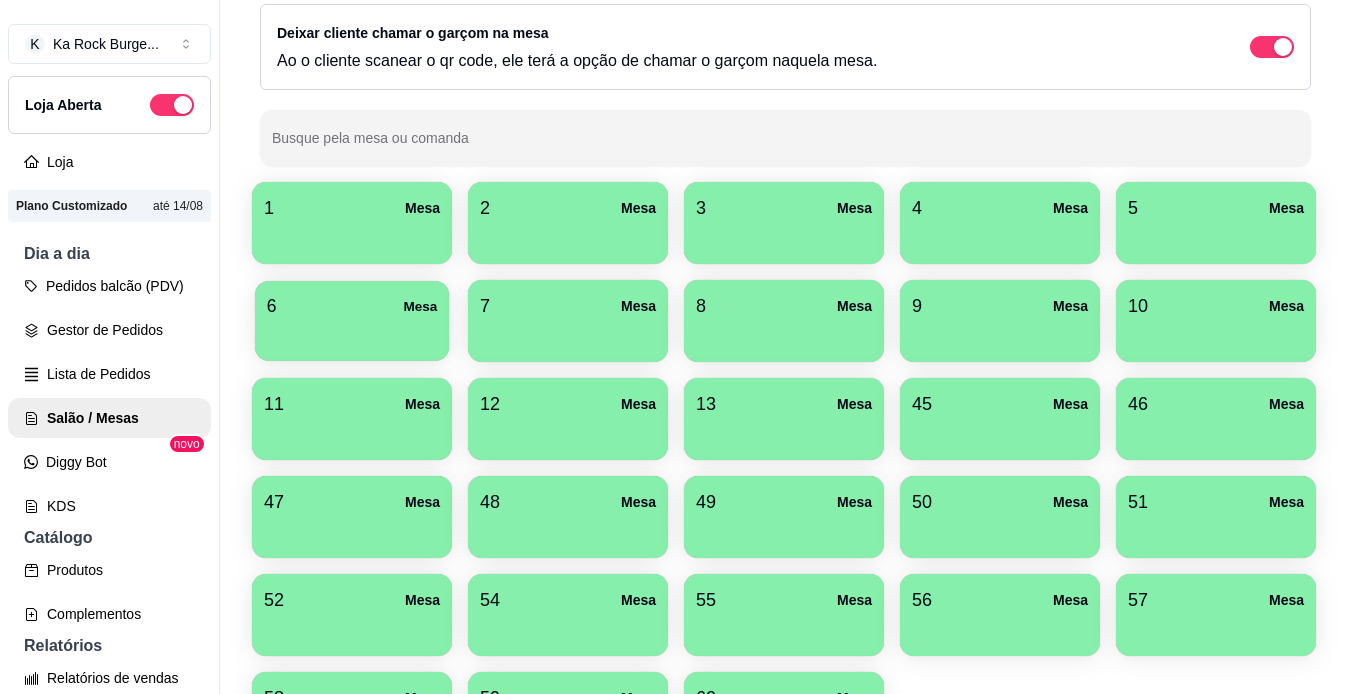 click at bounding box center [352, 334] 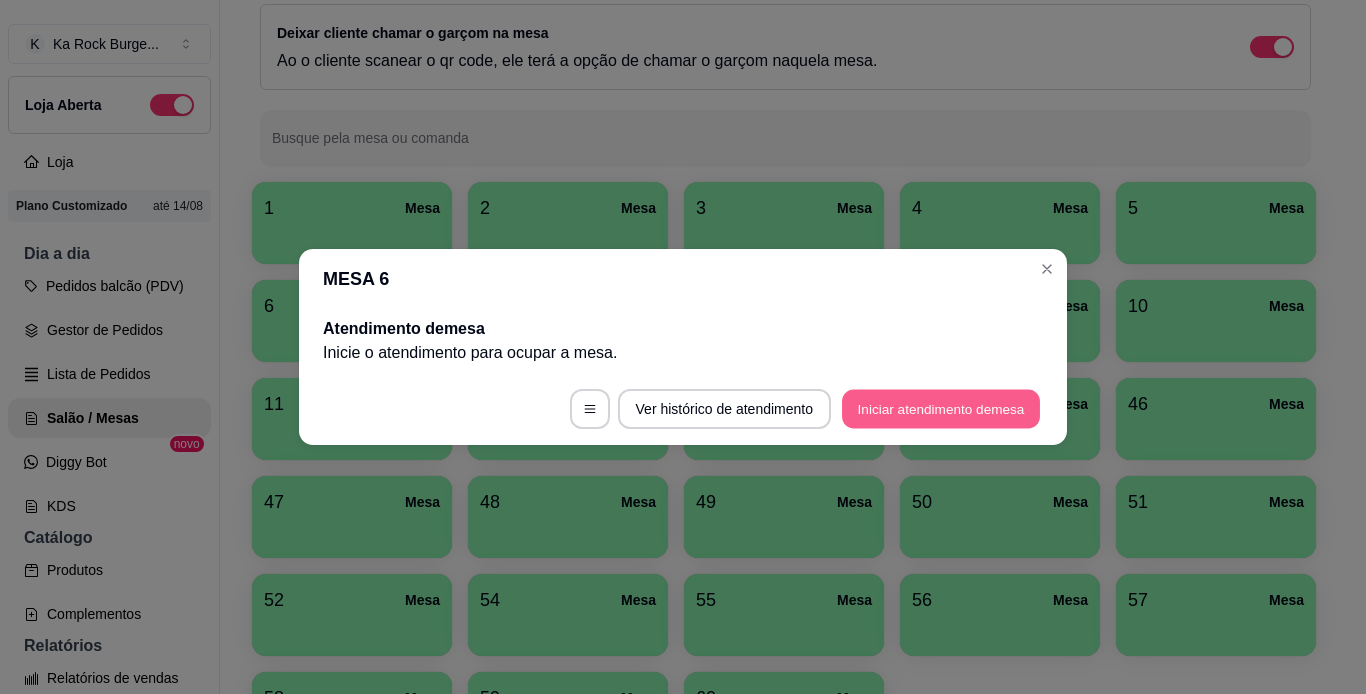 click on "Iniciar atendimento de  mesa" at bounding box center [941, 409] 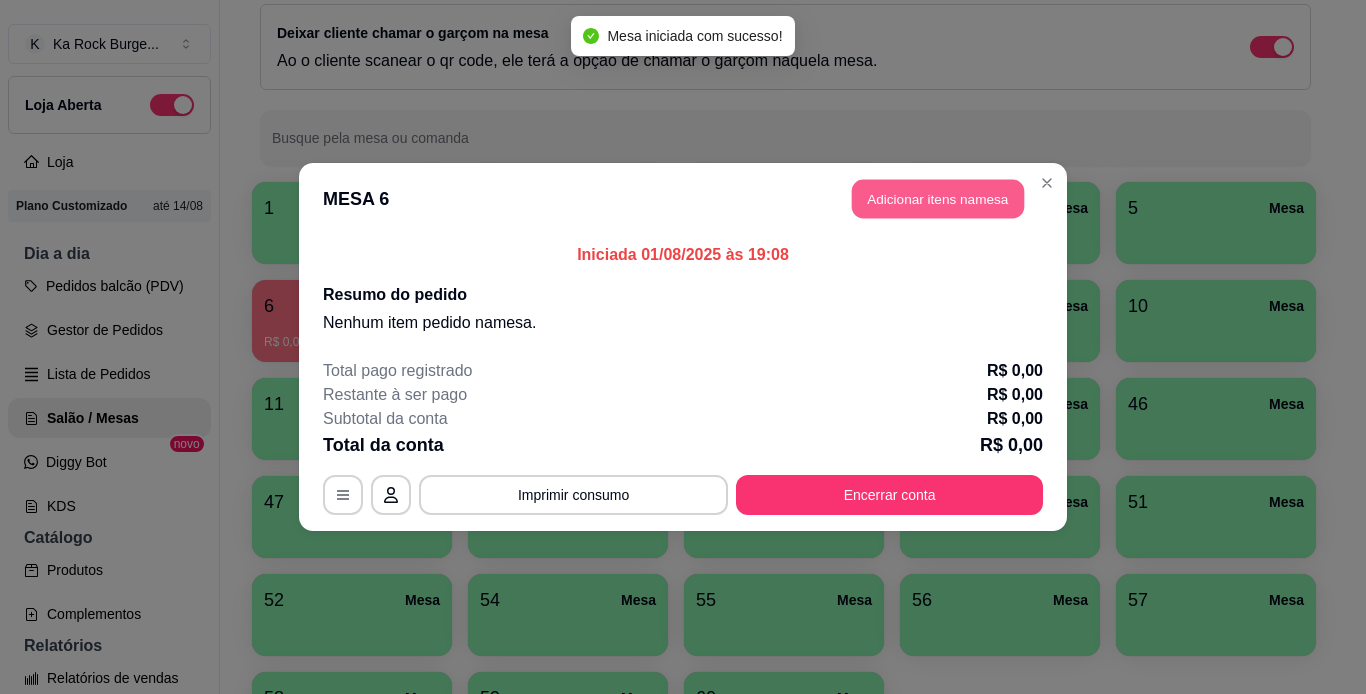 click on "Adicionar itens na  mesa" at bounding box center (938, 199) 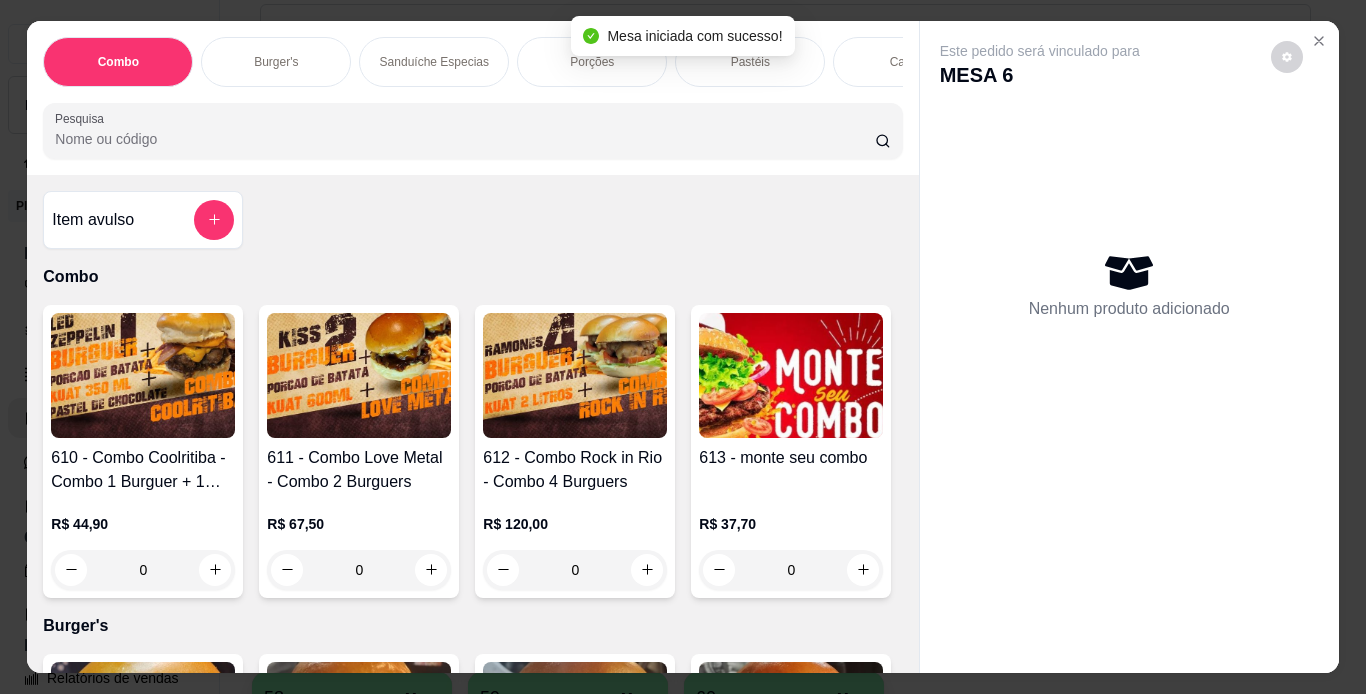 click on "Burger's" at bounding box center [276, 62] 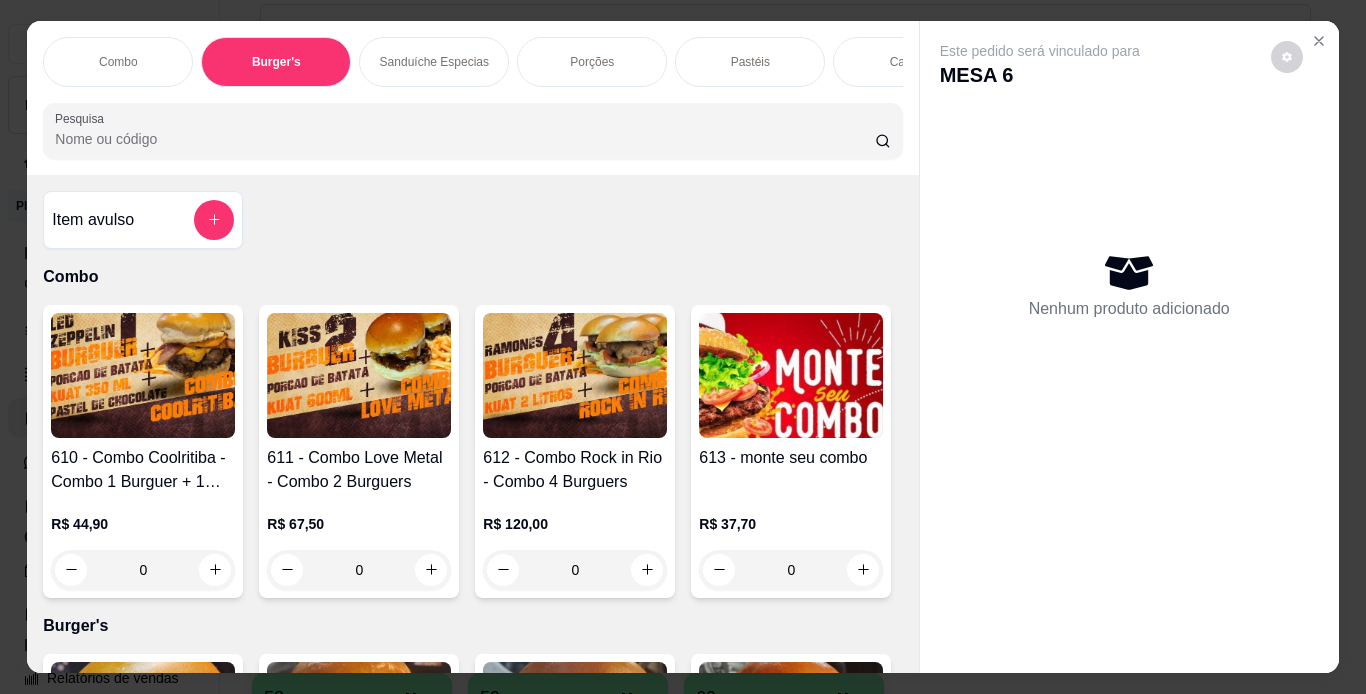scroll, scrollTop: 724, scrollLeft: 0, axis: vertical 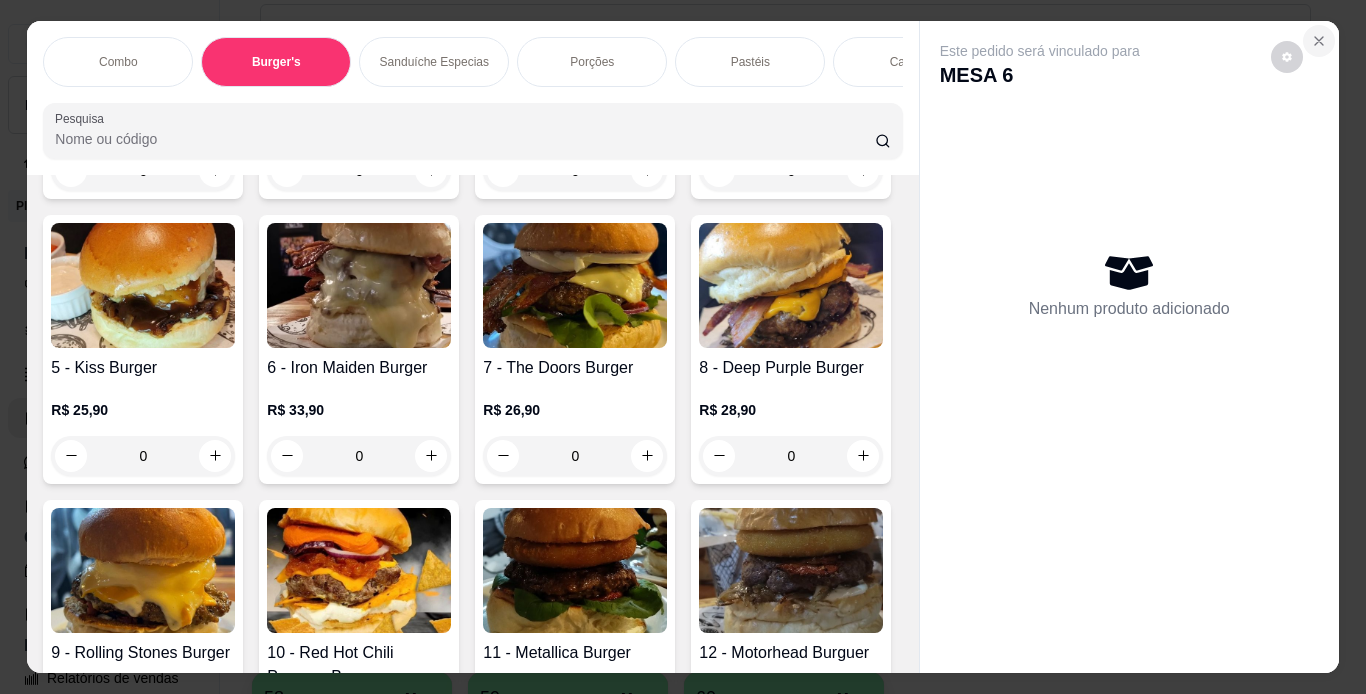 click 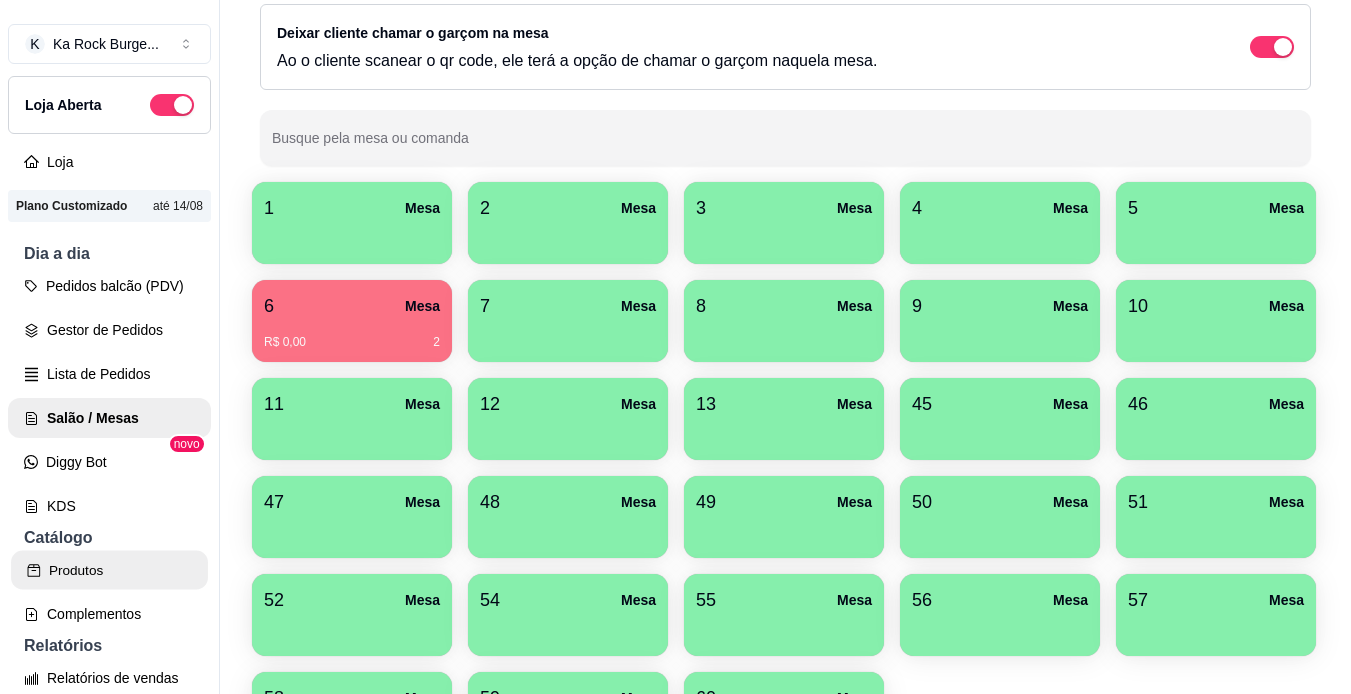 click on "Produtos" at bounding box center (109, 570) 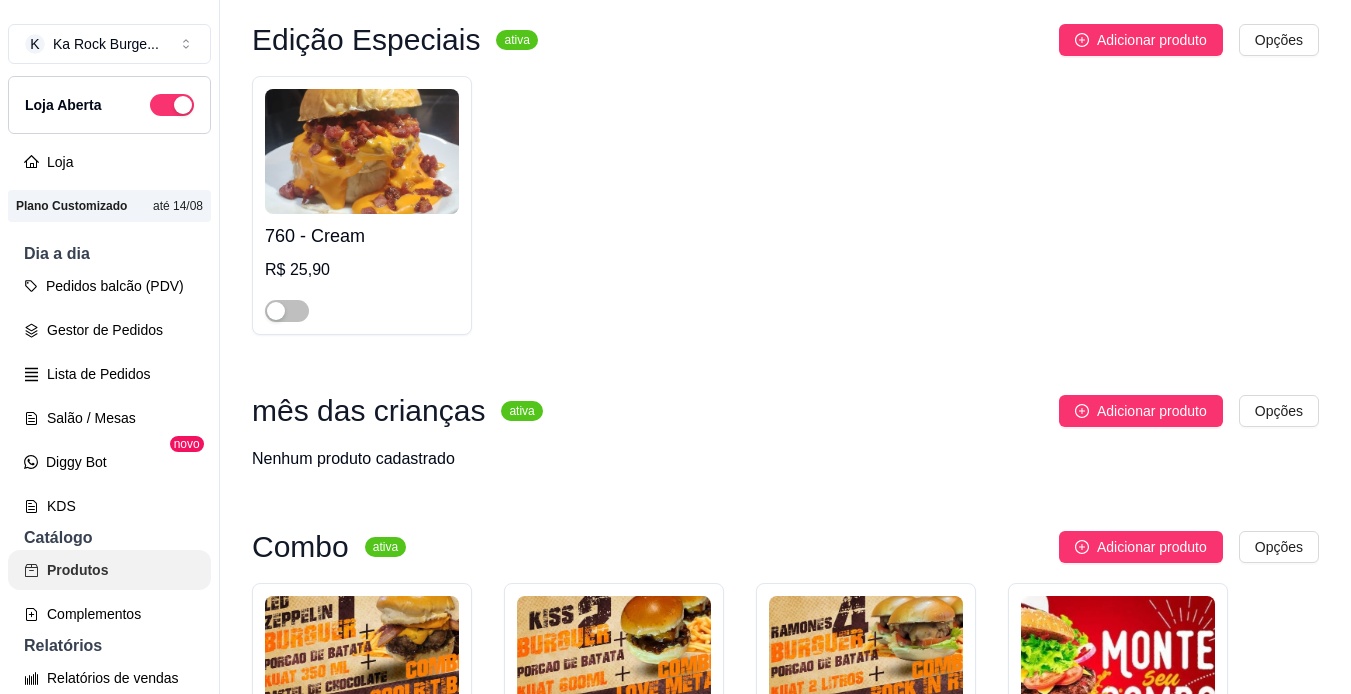 scroll, scrollTop: 0, scrollLeft: 0, axis: both 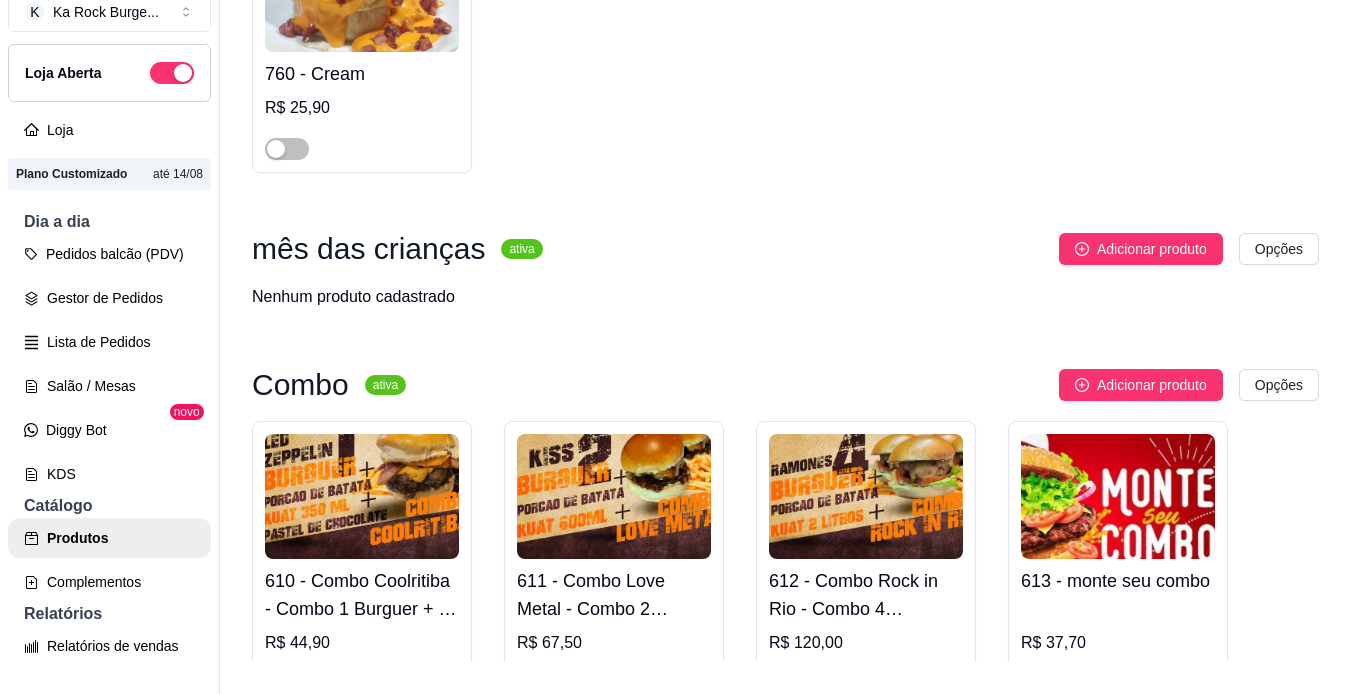 click at bounding box center [1118, 496] 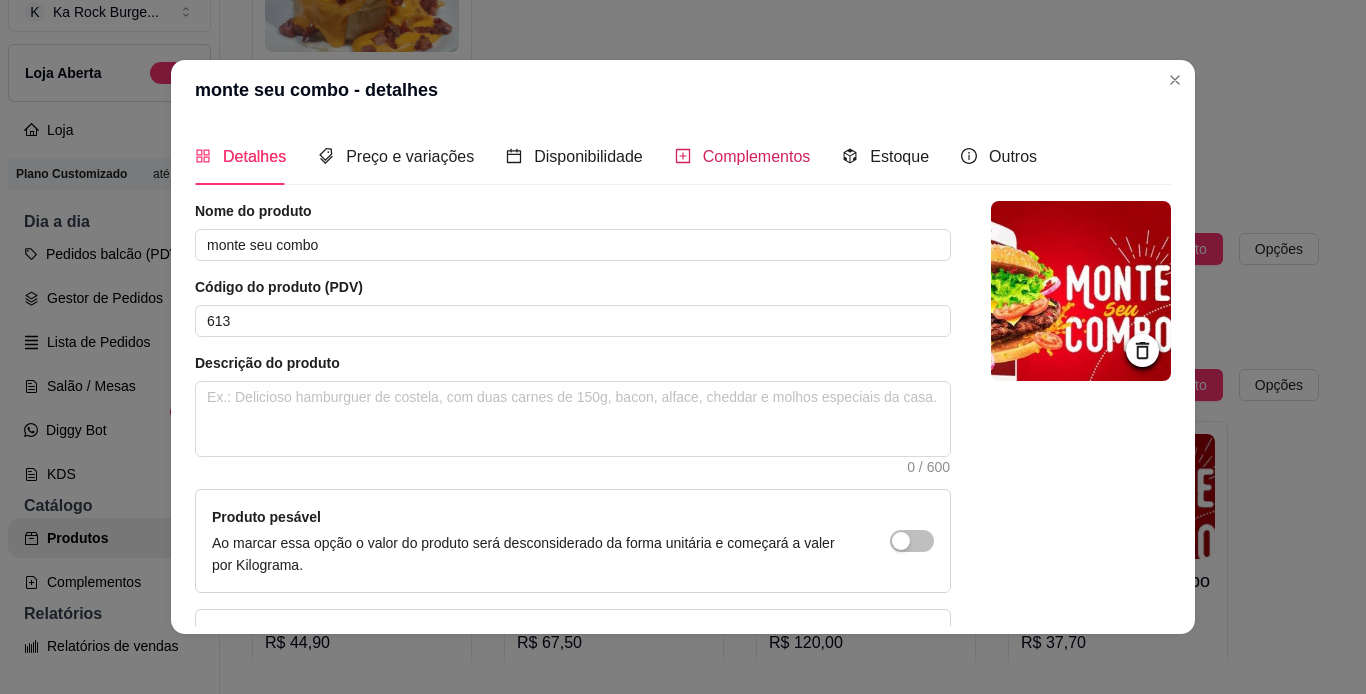 click on "Complementos" at bounding box center [757, 156] 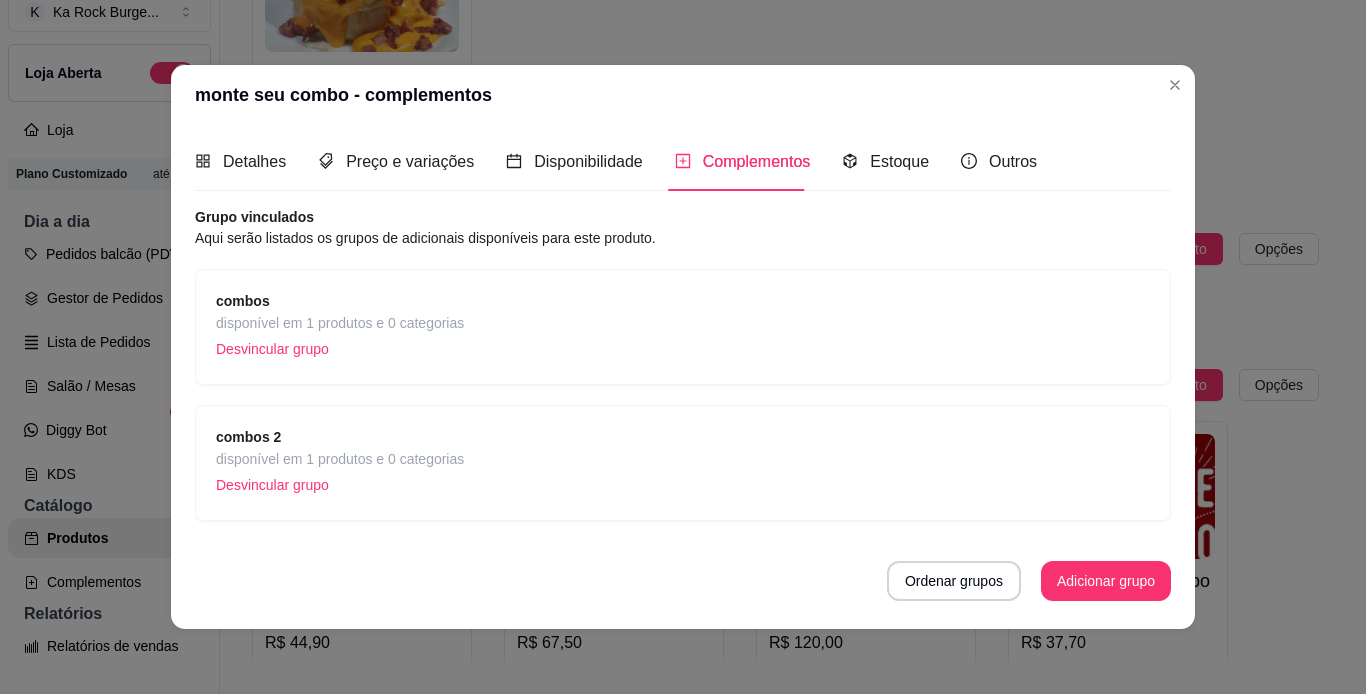 click on "combos" at bounding box center (340, 301) 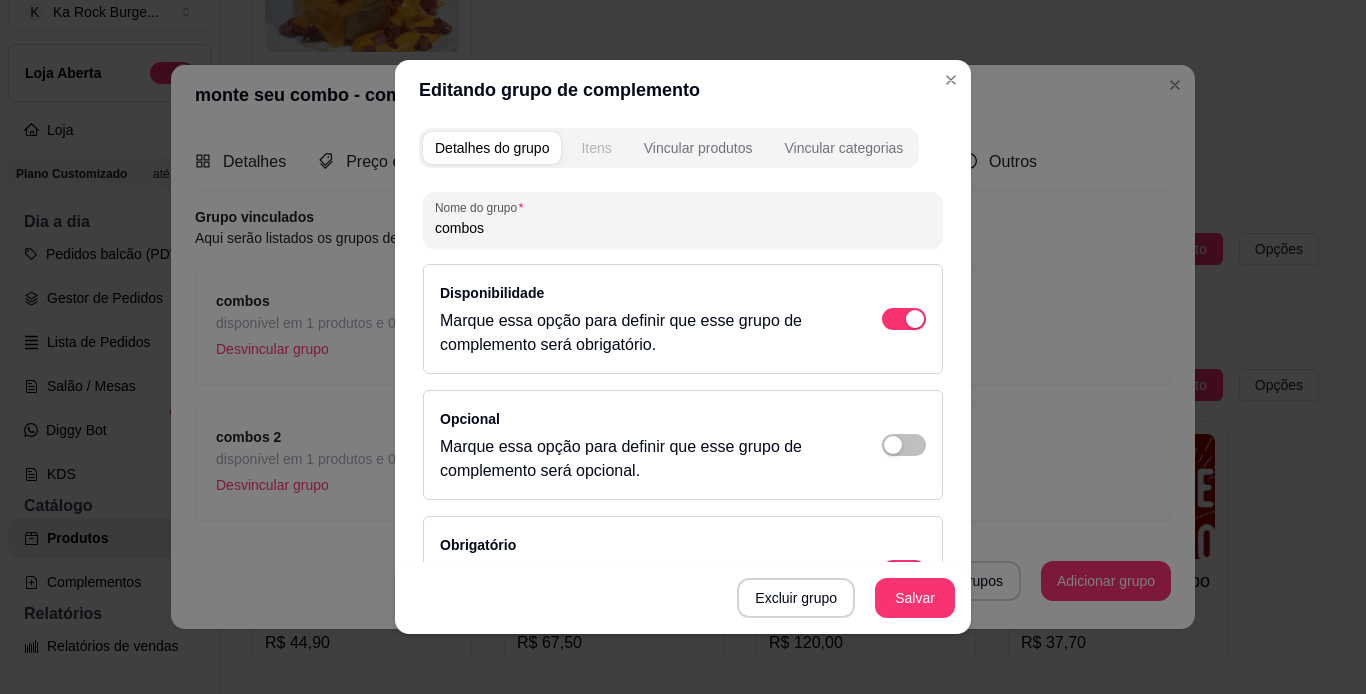 click on "Itens" at bounding box center [596, 148] 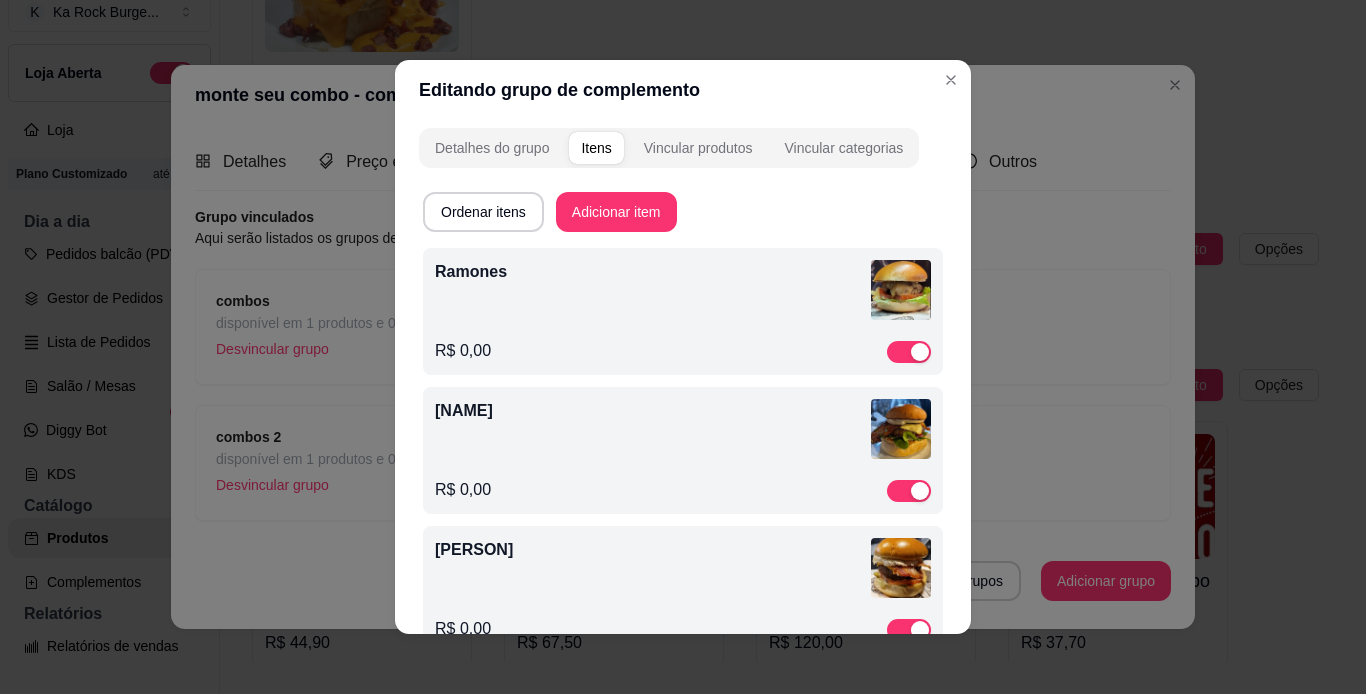 scroll, scrollTop: 51, scrollLeft: 0, axis: vertical 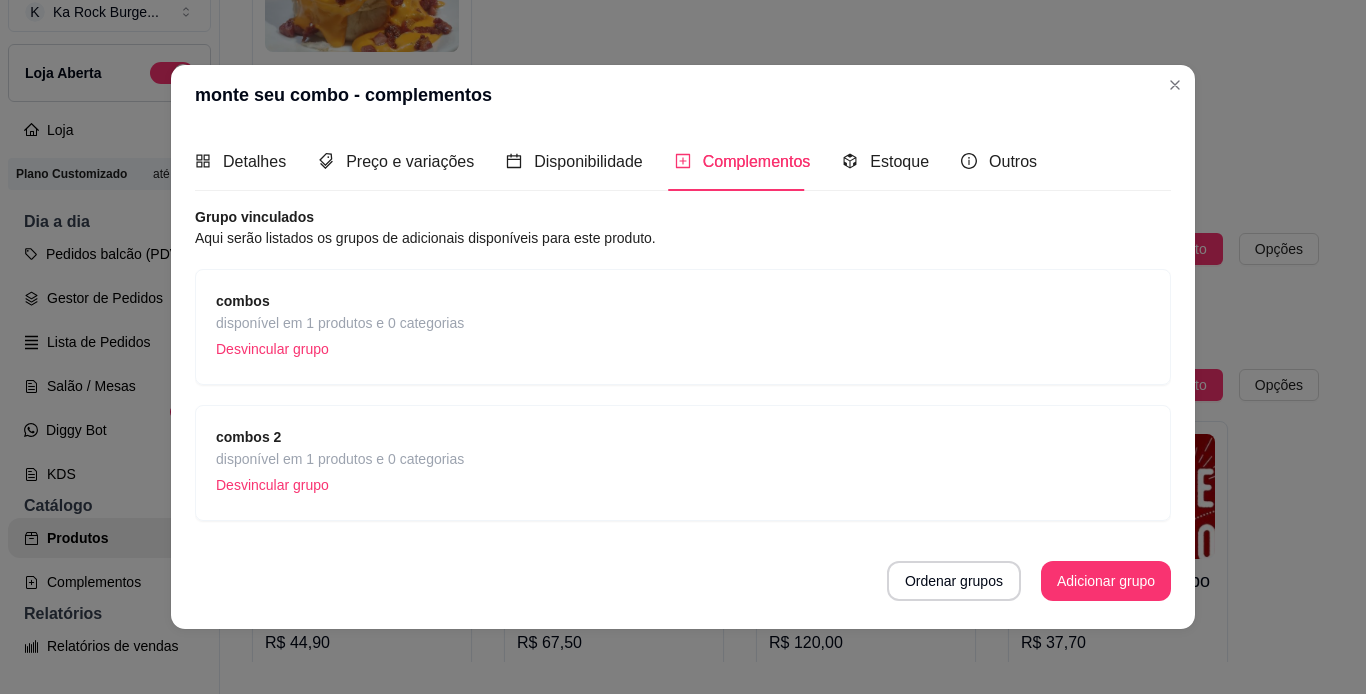 click on "disponível em 1 produtos e 0 categorias" at bounding box center [340, 459] 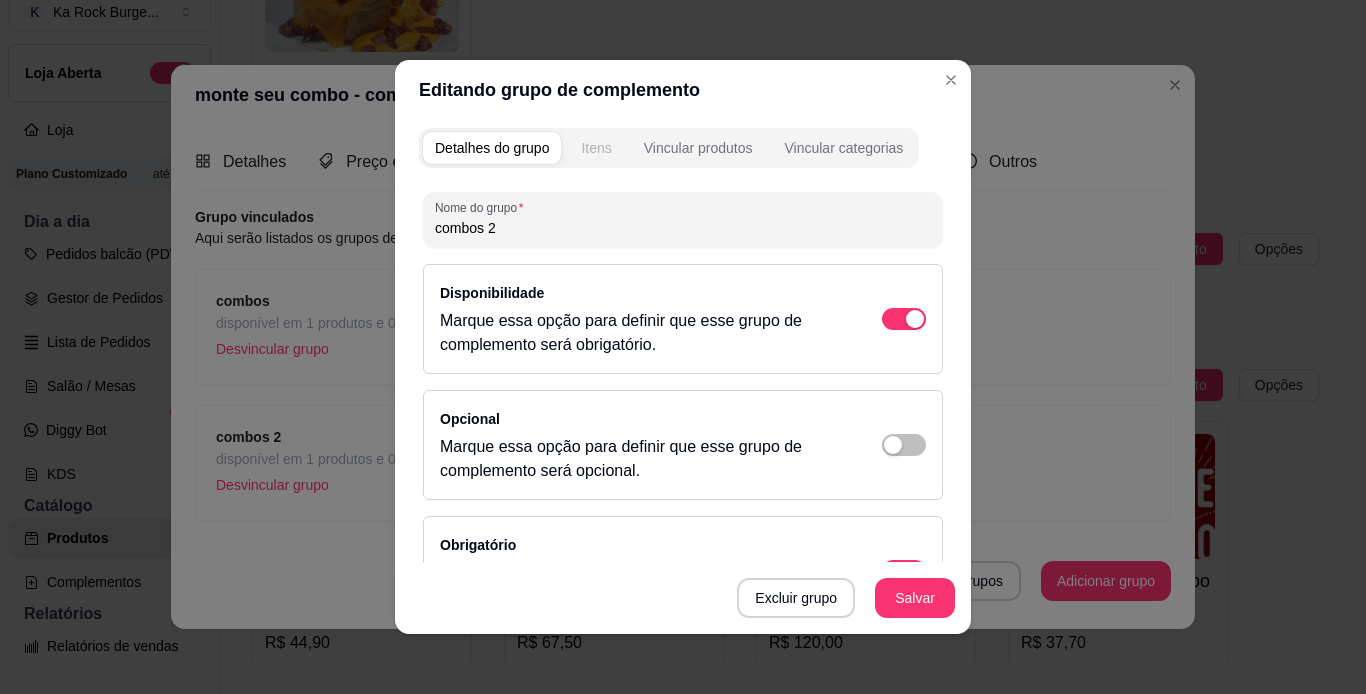 click on "Itens" at bounding box center (596, 148) 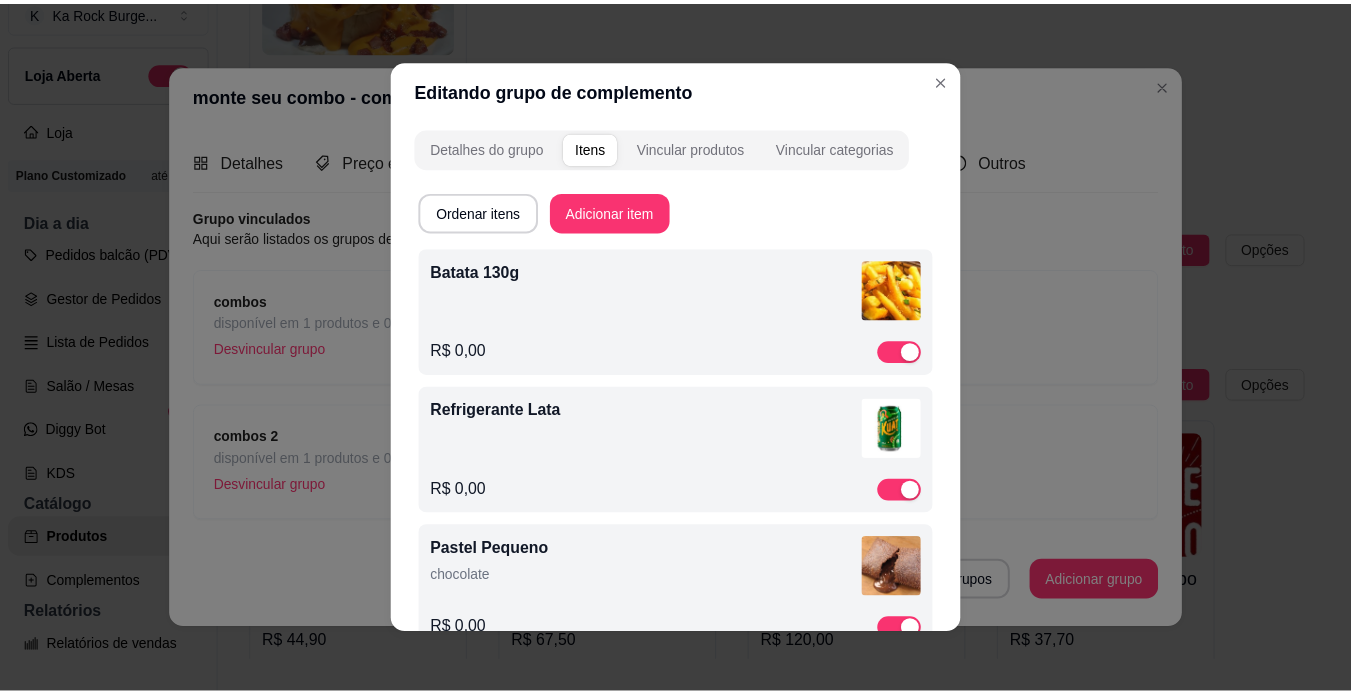 scroll, scrollTop: 51, scrollLeft: 0, axis: vertical 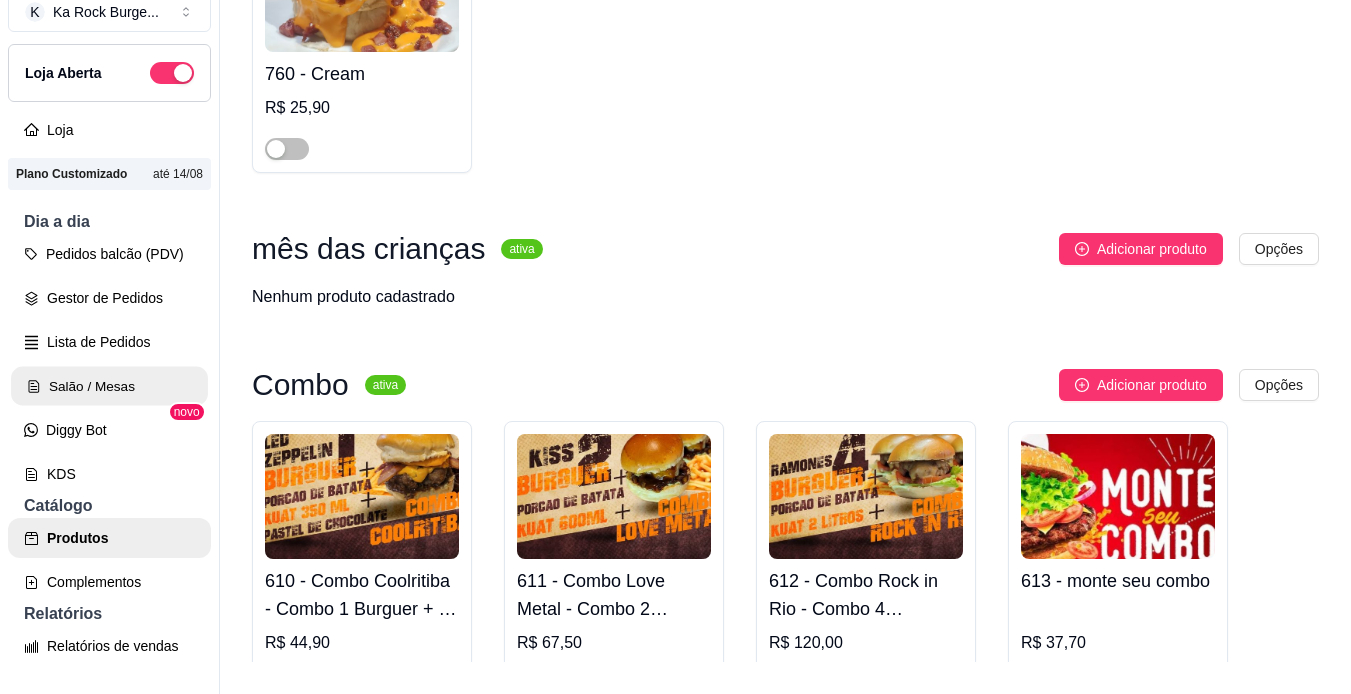 click on "Salão / Mesas" at bounding box center (109, 386) 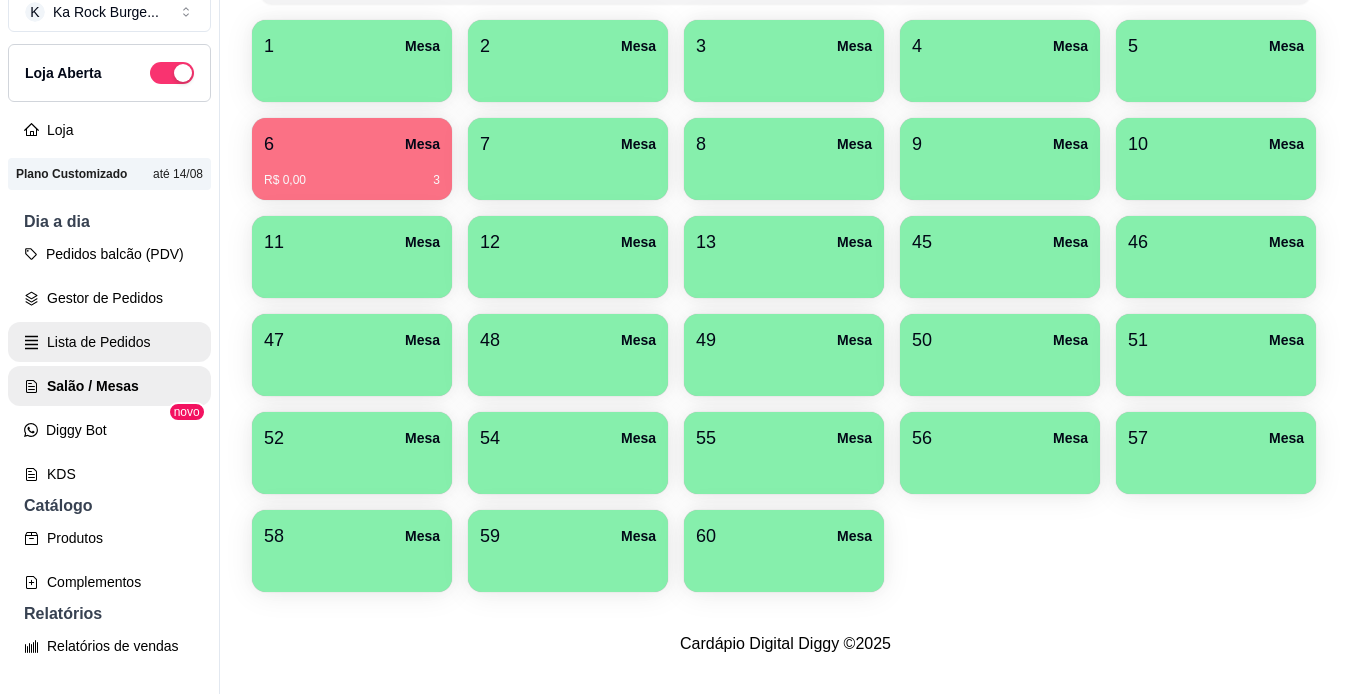 scroll, scrollTop: 0, scrollLeft: 0, axis: both 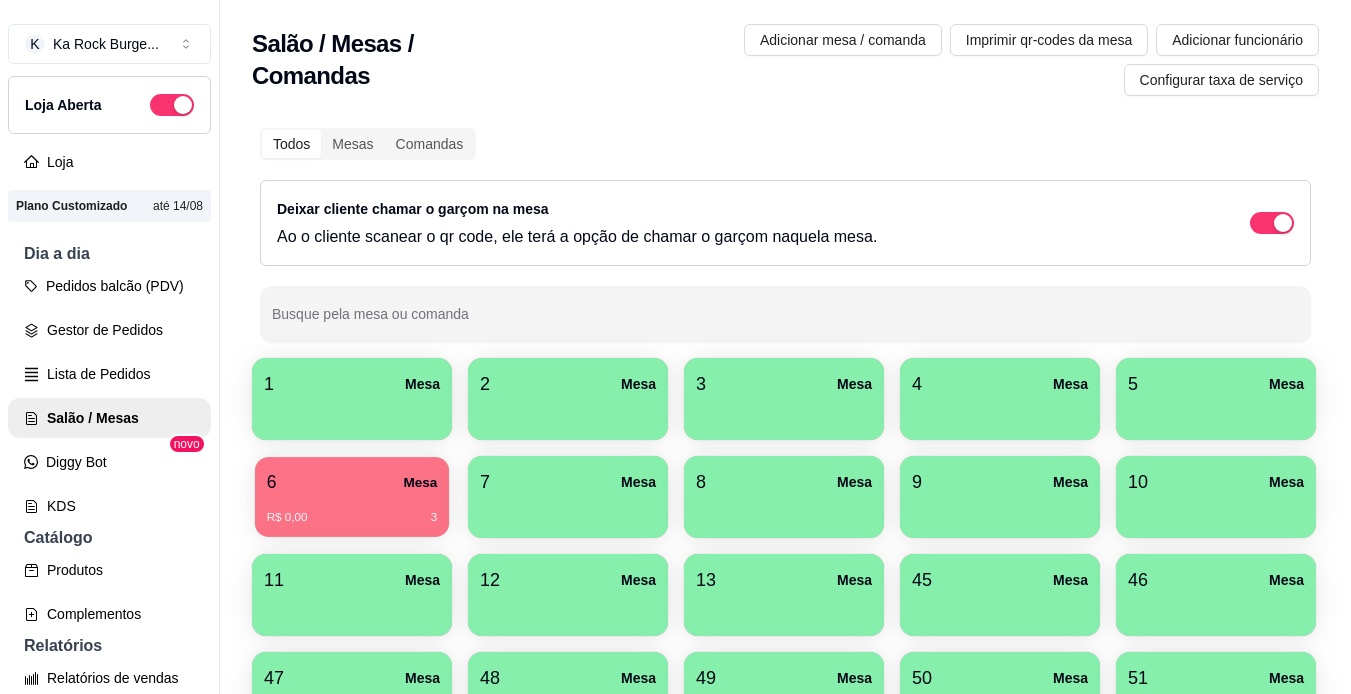 click on "R$ 0,00 3" at bounding box center (352, 510) 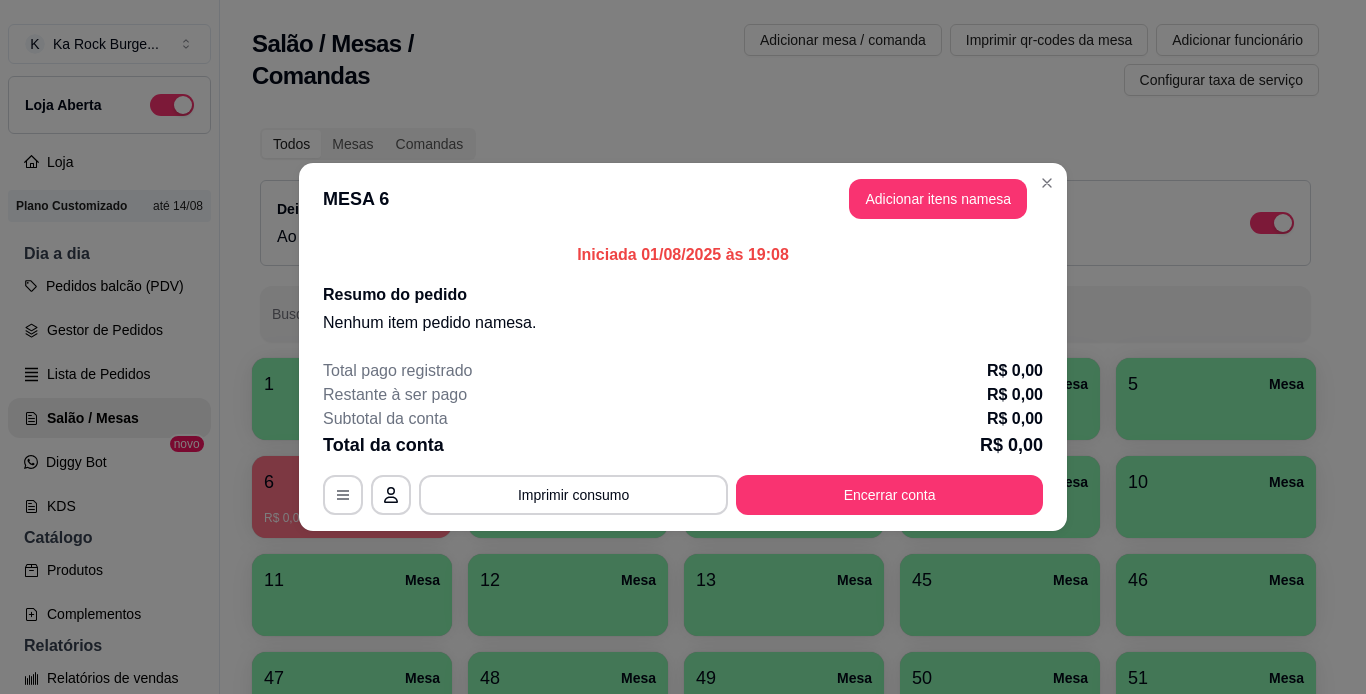 click on "MESA 6 Adicionar itens na  mesa" at bounding box center [683, 199] 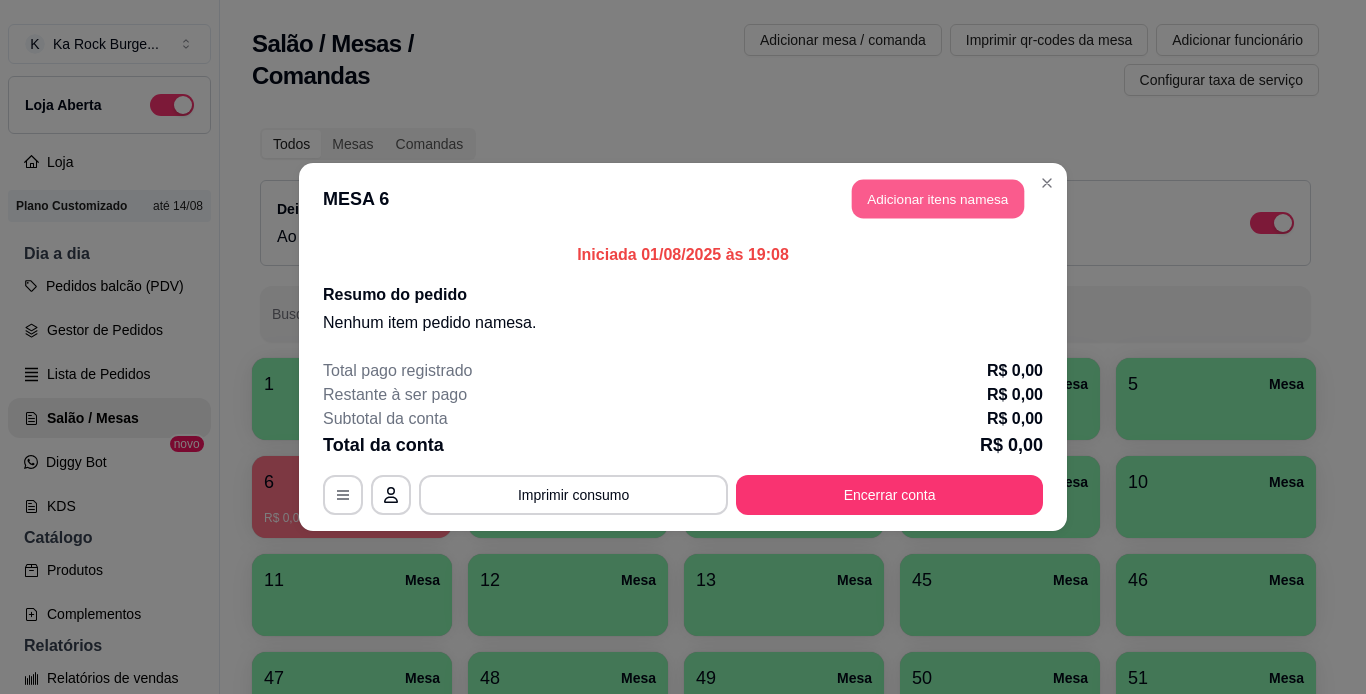 click on "Adicionar itens na  mesa" at bounding box center [938, 199] 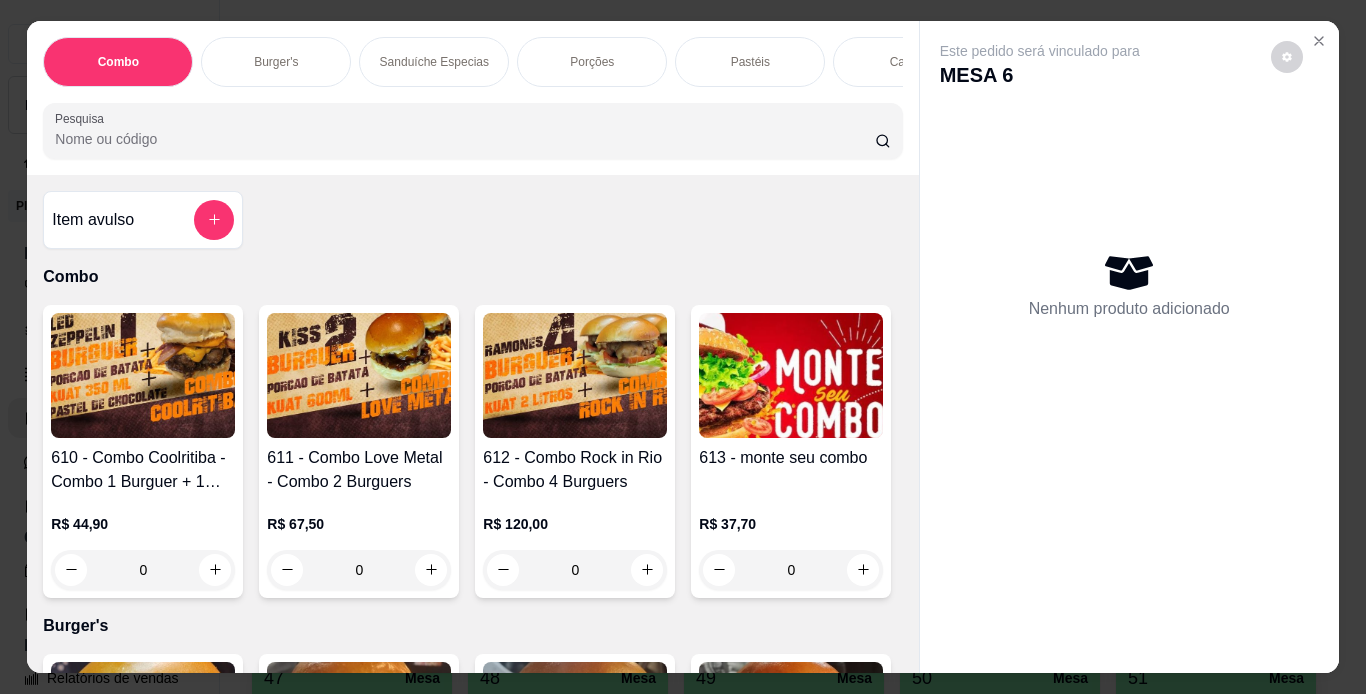 click on "Porções" at bounding box center [592, 62] 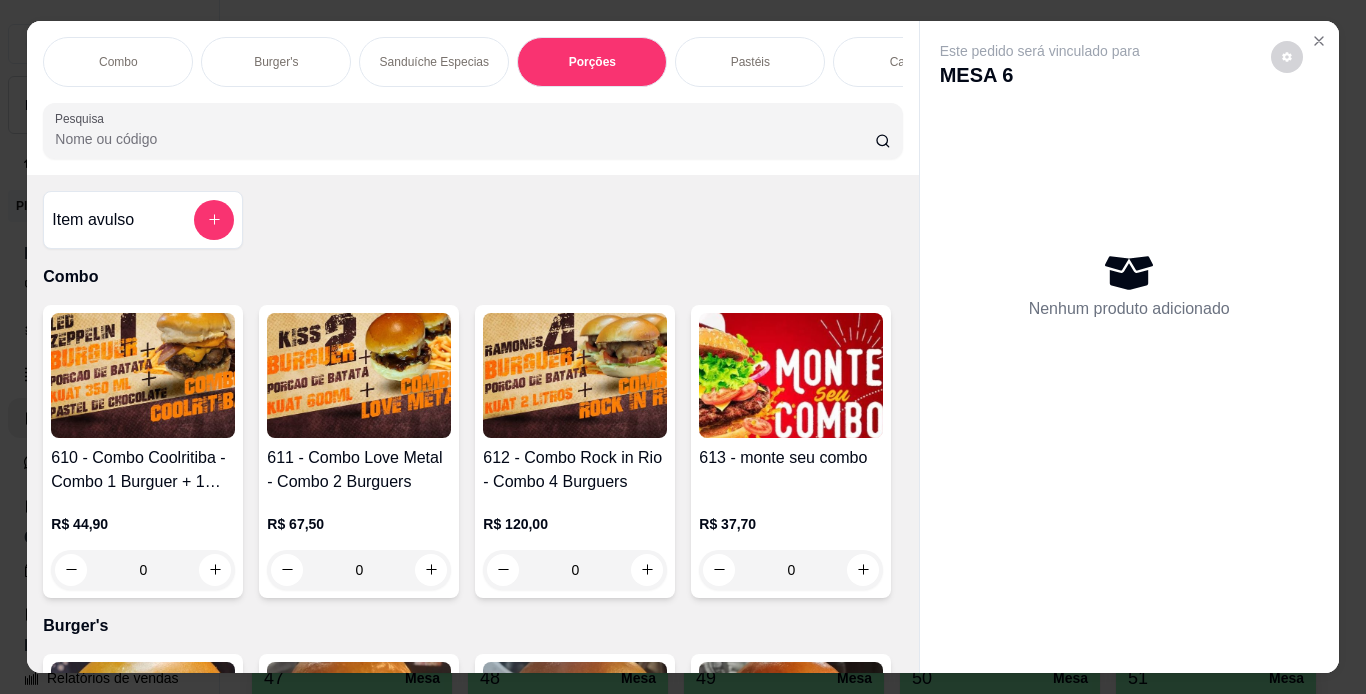 scroll, scrollTop: 3441, scrollLeft: 0, axis: vertical 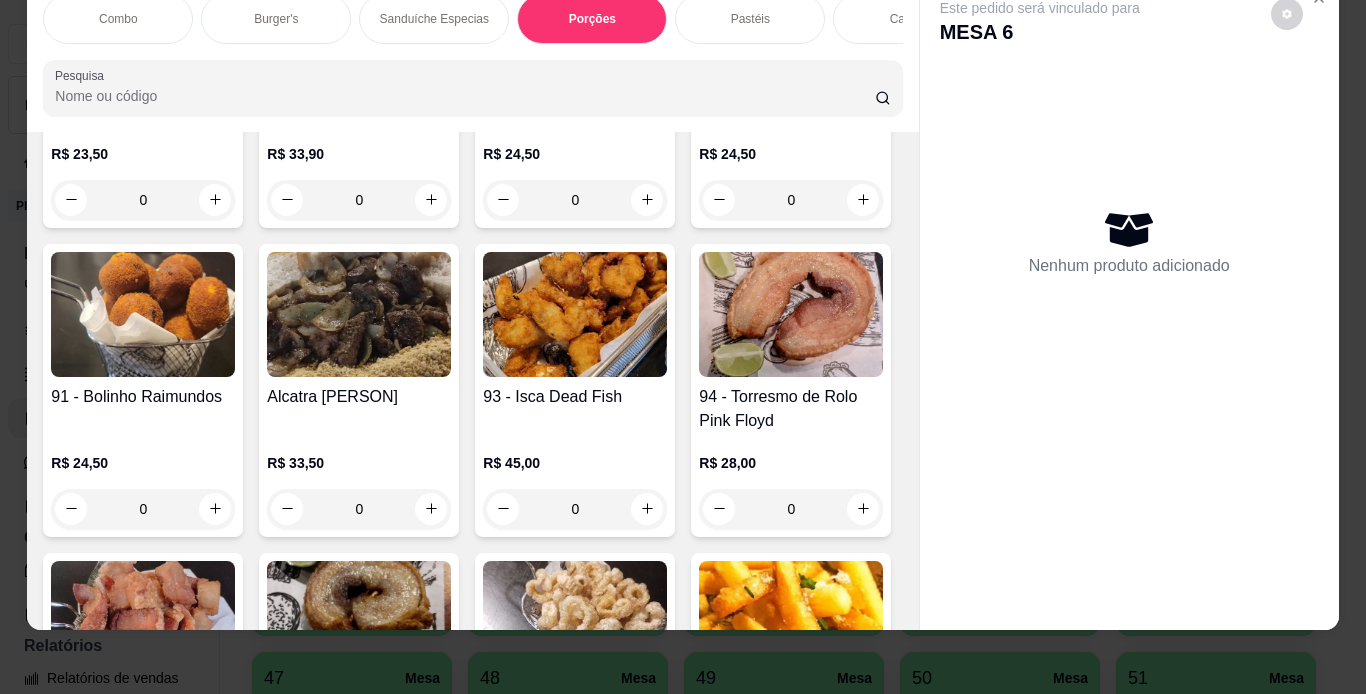 click on "80 - Batata Janis Joplin" at bounding box center [143, -530] 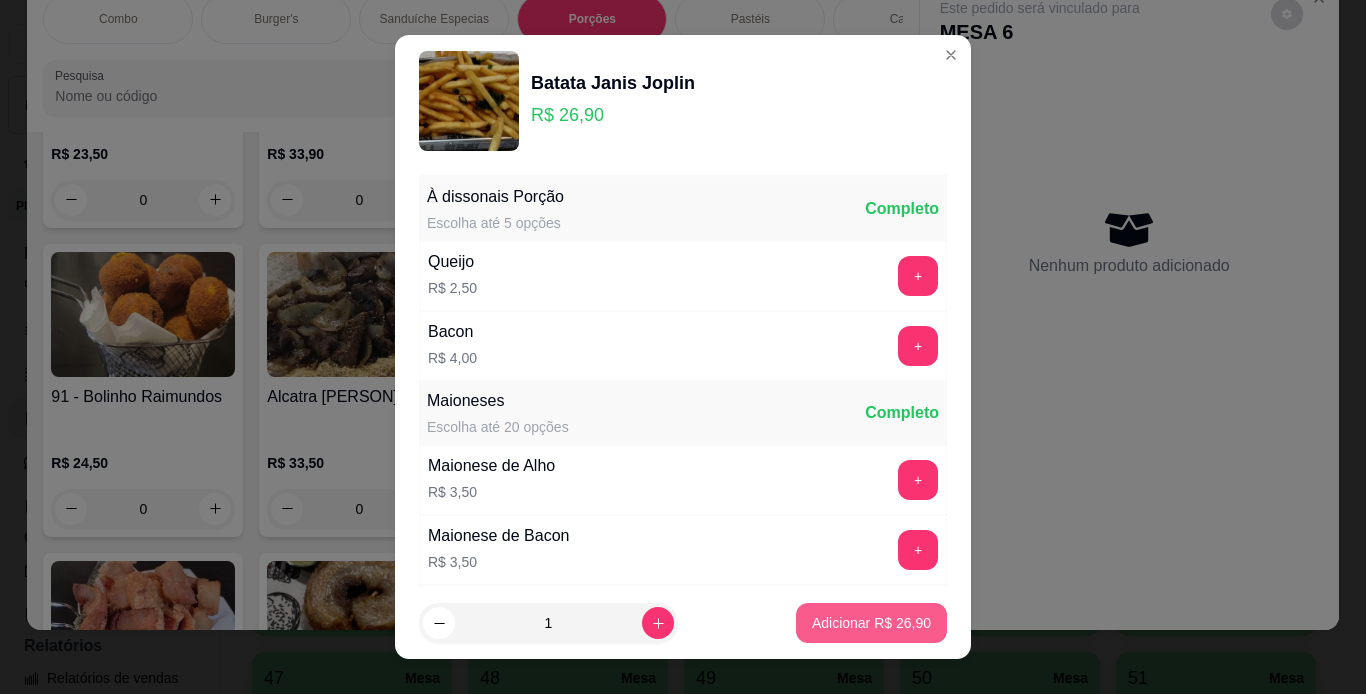 click on "Adicionar   R$ 26,90" at bounding box center (871, 623) 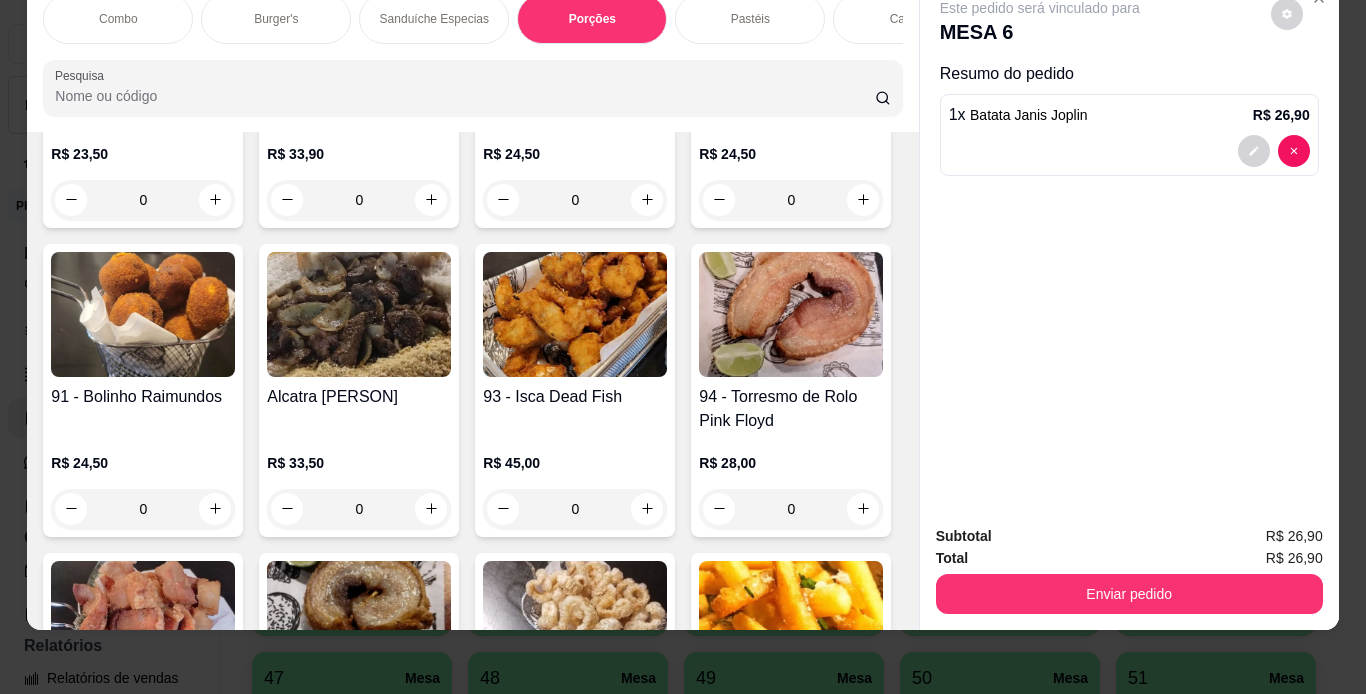 type on "1" 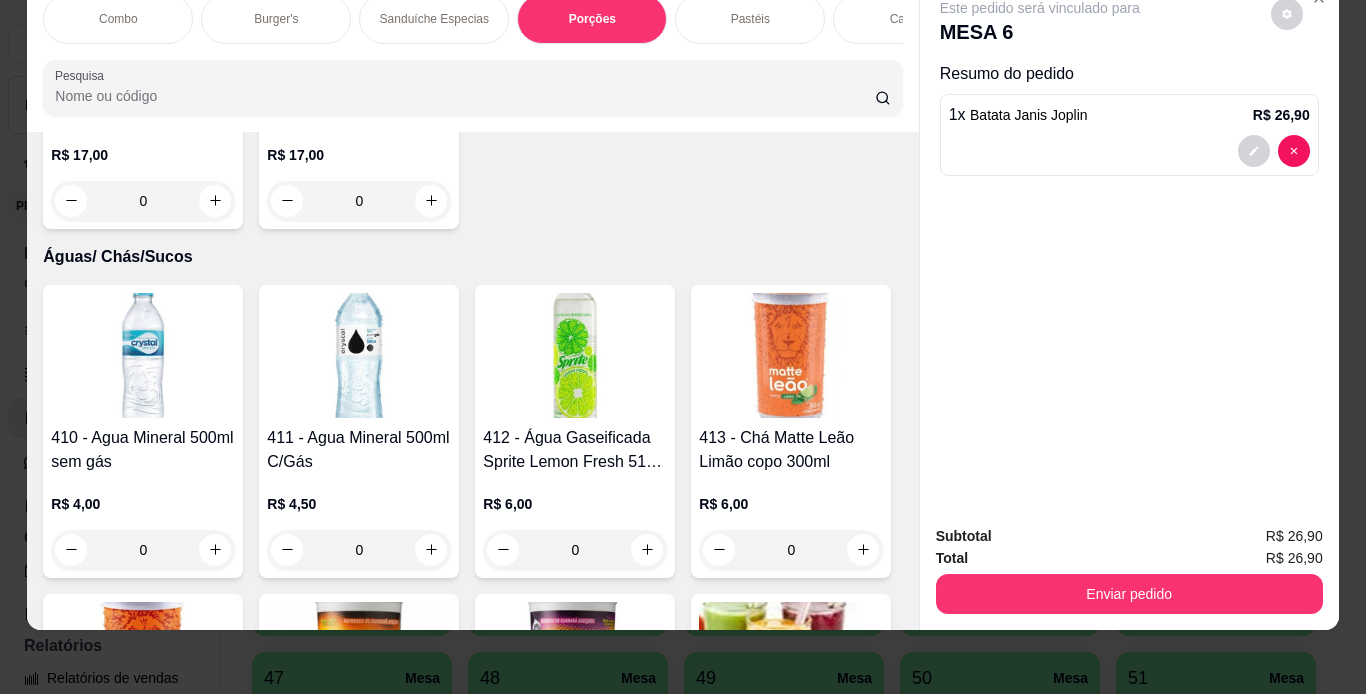 scroll, scrollTop: 11064, scrollLeft: 0, axis: vertical 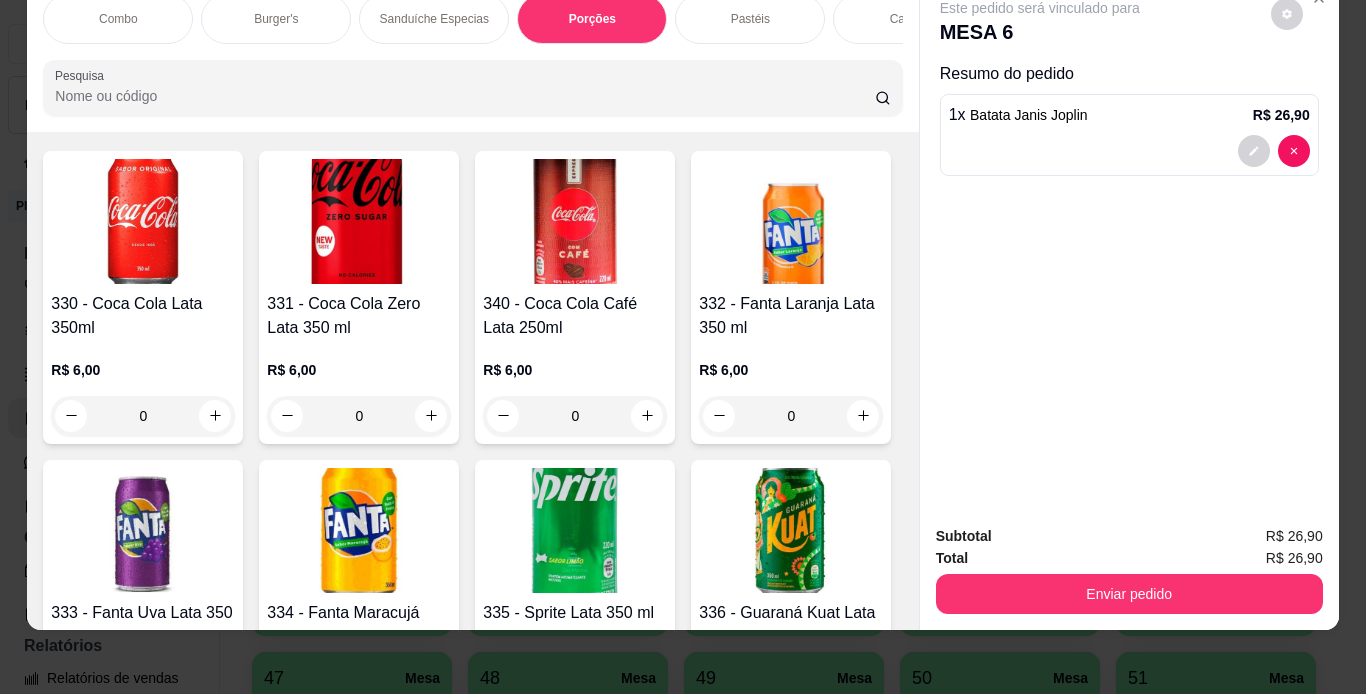 click at bounding box center (575, -1063) 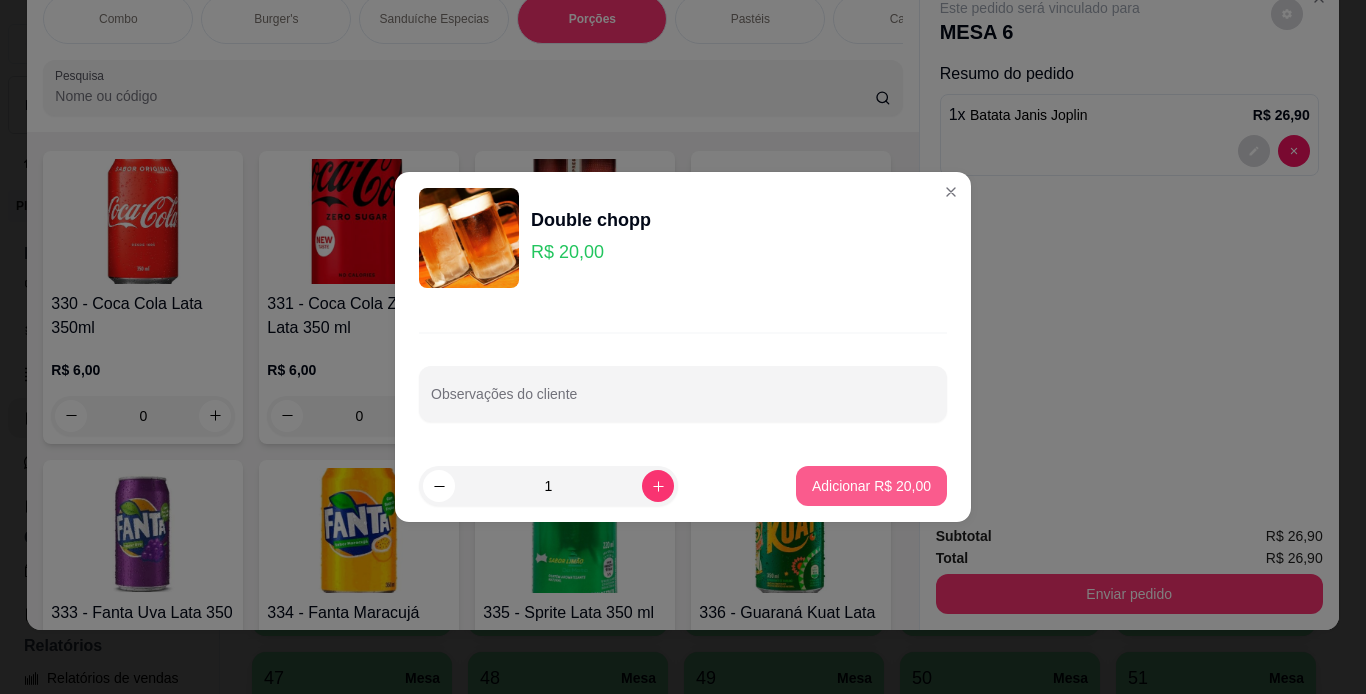click on "Adicionar   R$ 20,00" at bounding box center [871, 486] 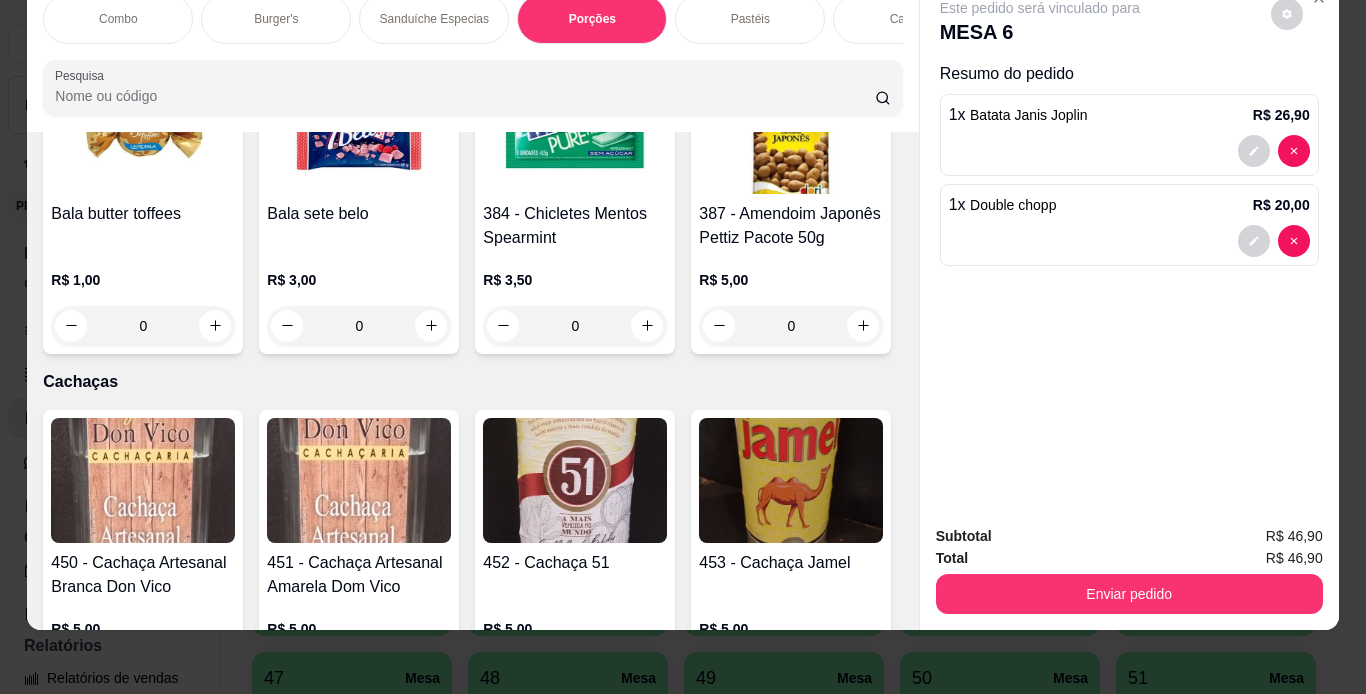 scroll, scrollTop: 12758, scrollLeft: 0, axis: vertical 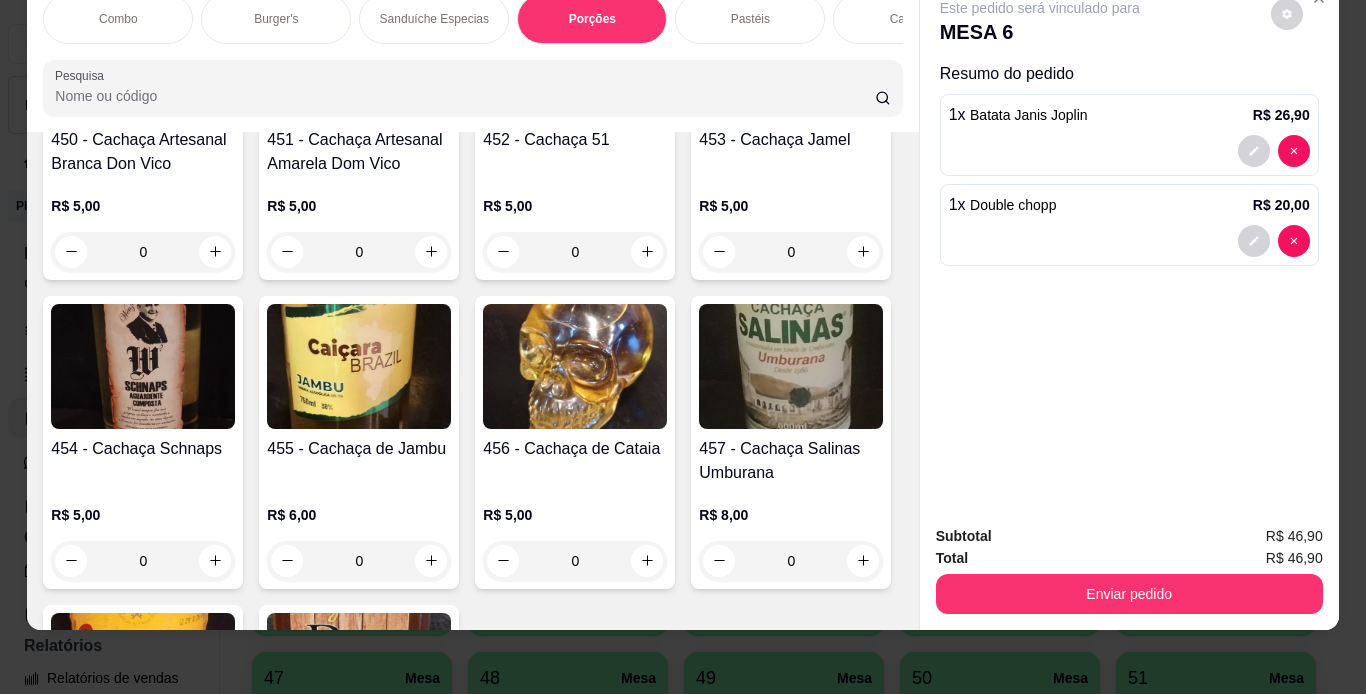 click at bounding box center [791, -1909] 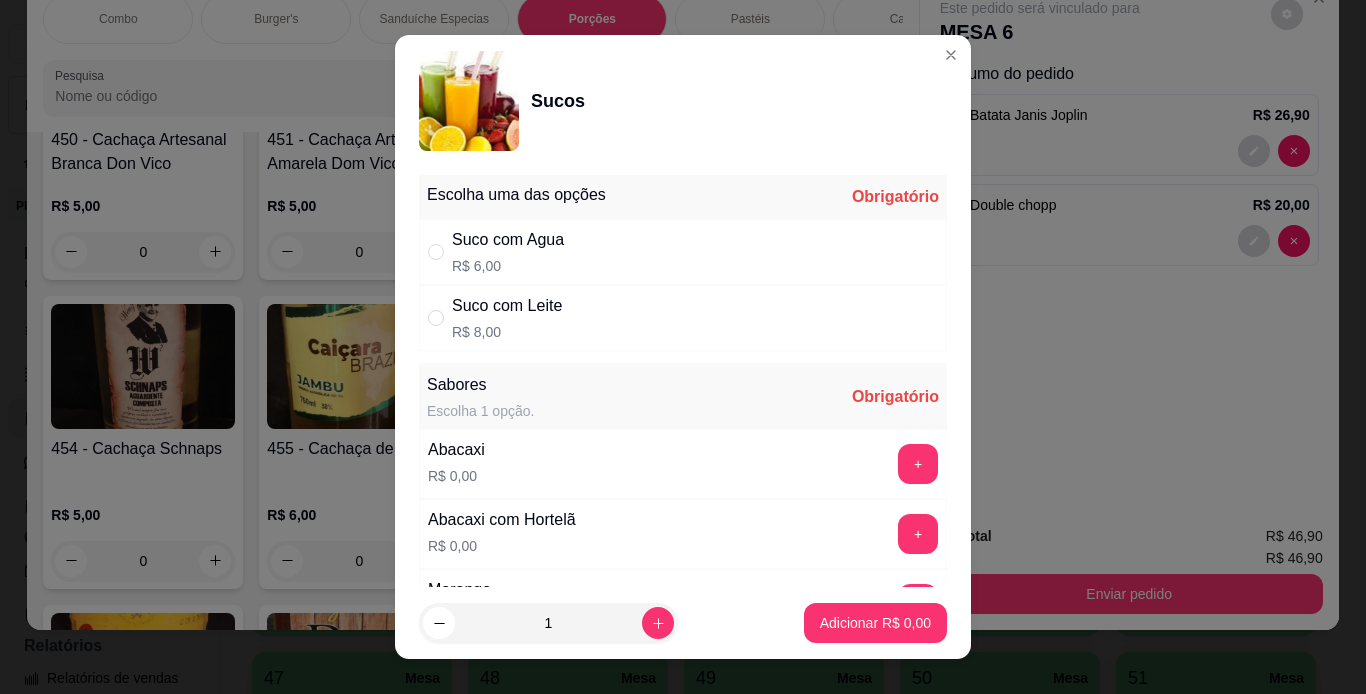 click on "Suco com Leite R$ 8,00" at bounding box center (683, 318) 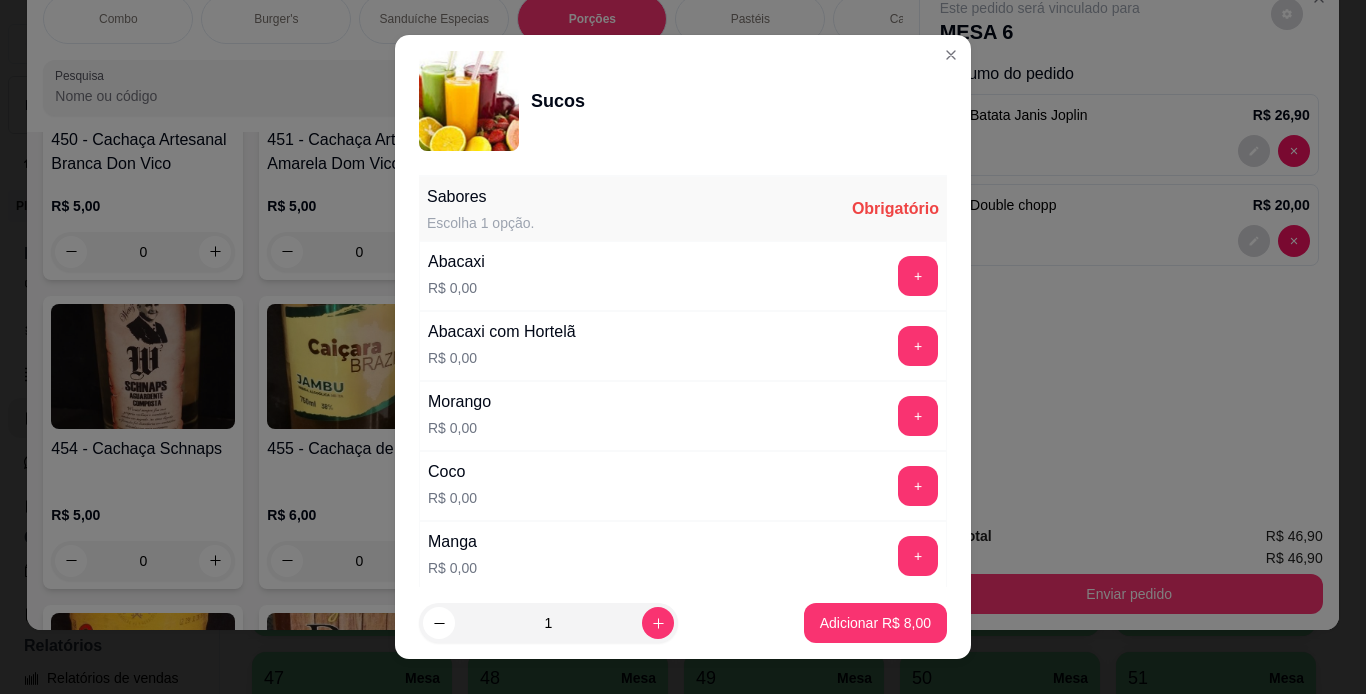 scroll, scrollTop: 200, scrollLeft: 0, axis: vertical 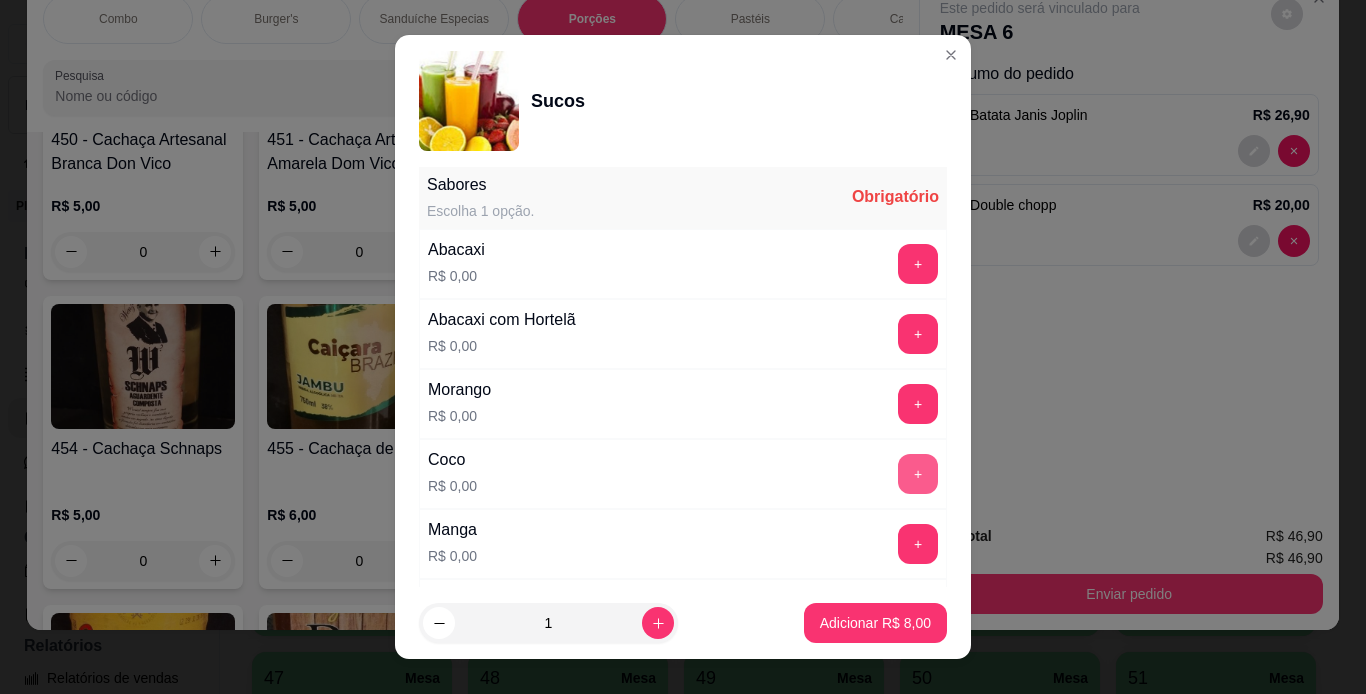 click on "+" at bounding box center (918, 474) 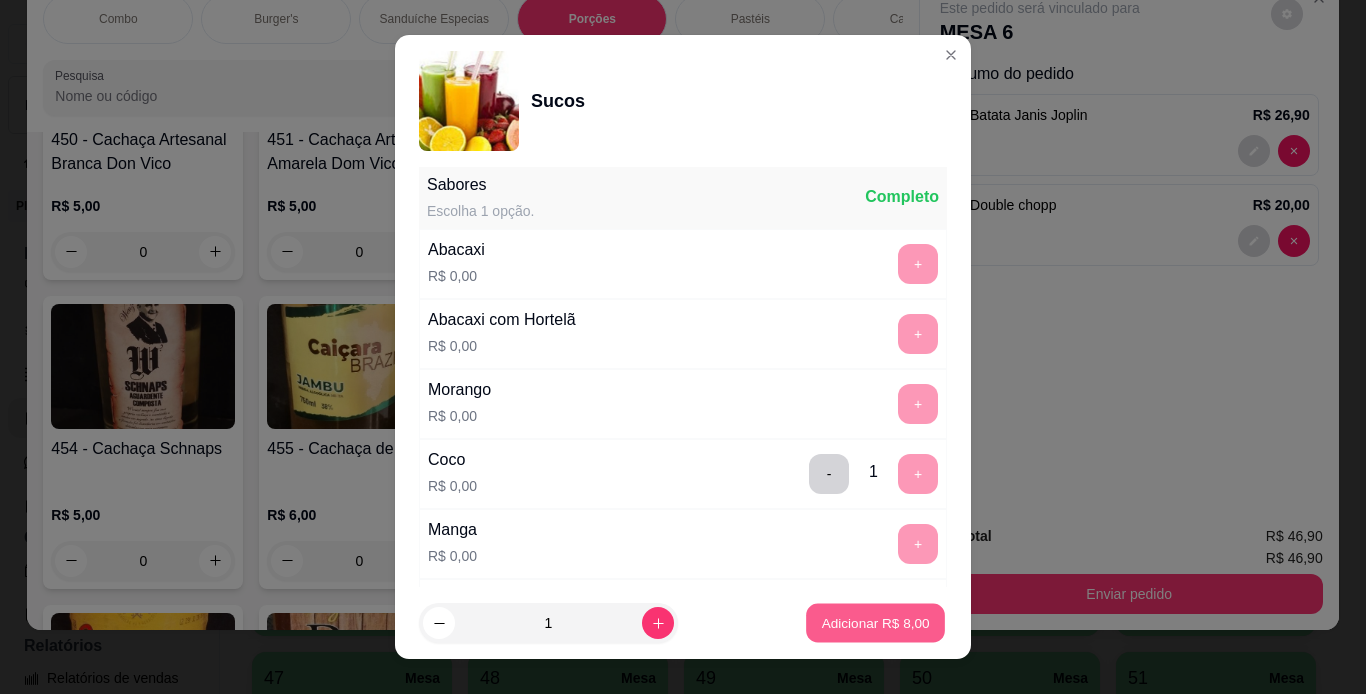 click on "Adicionar   R$ 8,00" at bounding box center [875, 623] 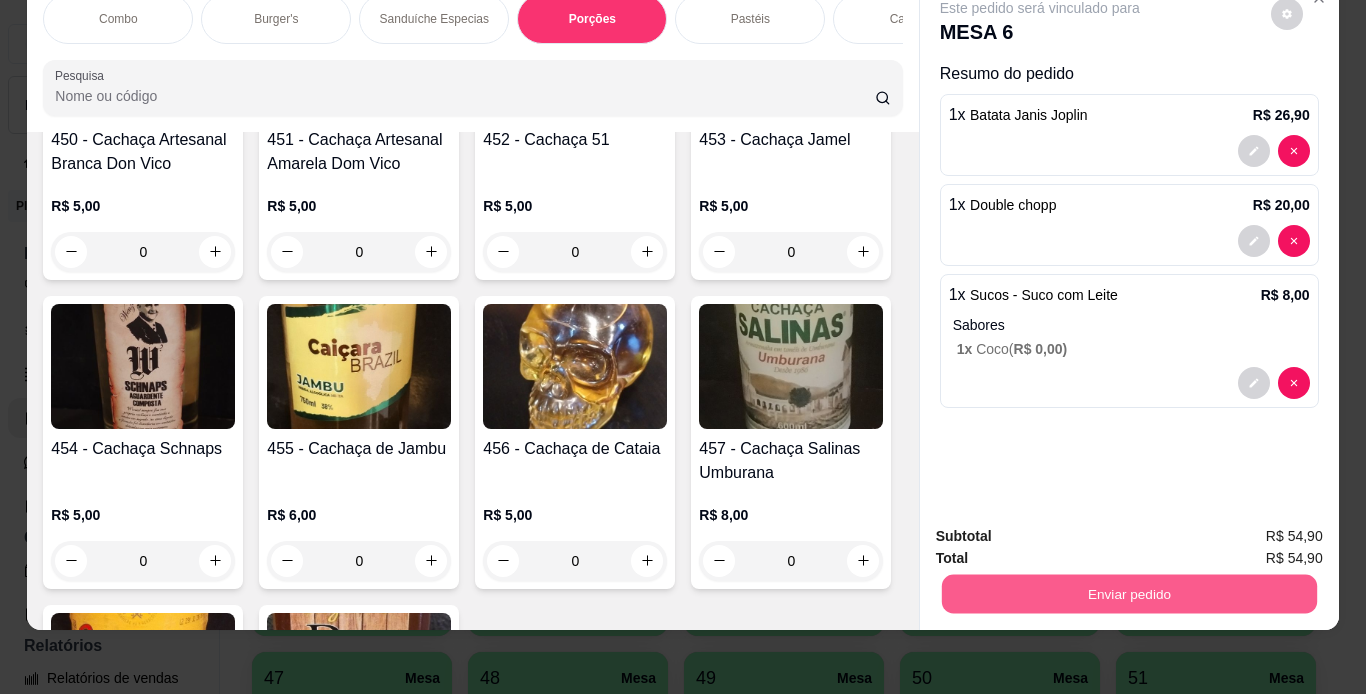 click on "Enviar pedido" at bounding box center [1128, 594] 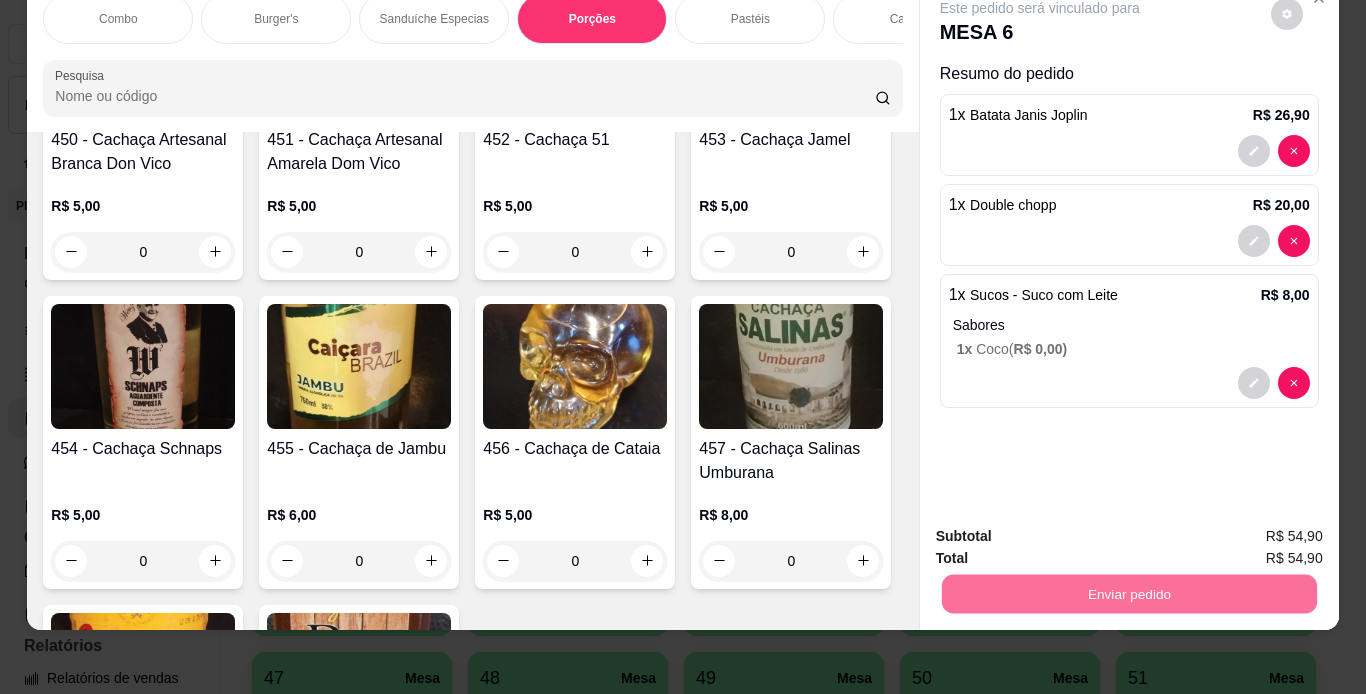 click on "Não registrar e enviar pedido" at bounding box center [1063, 529] 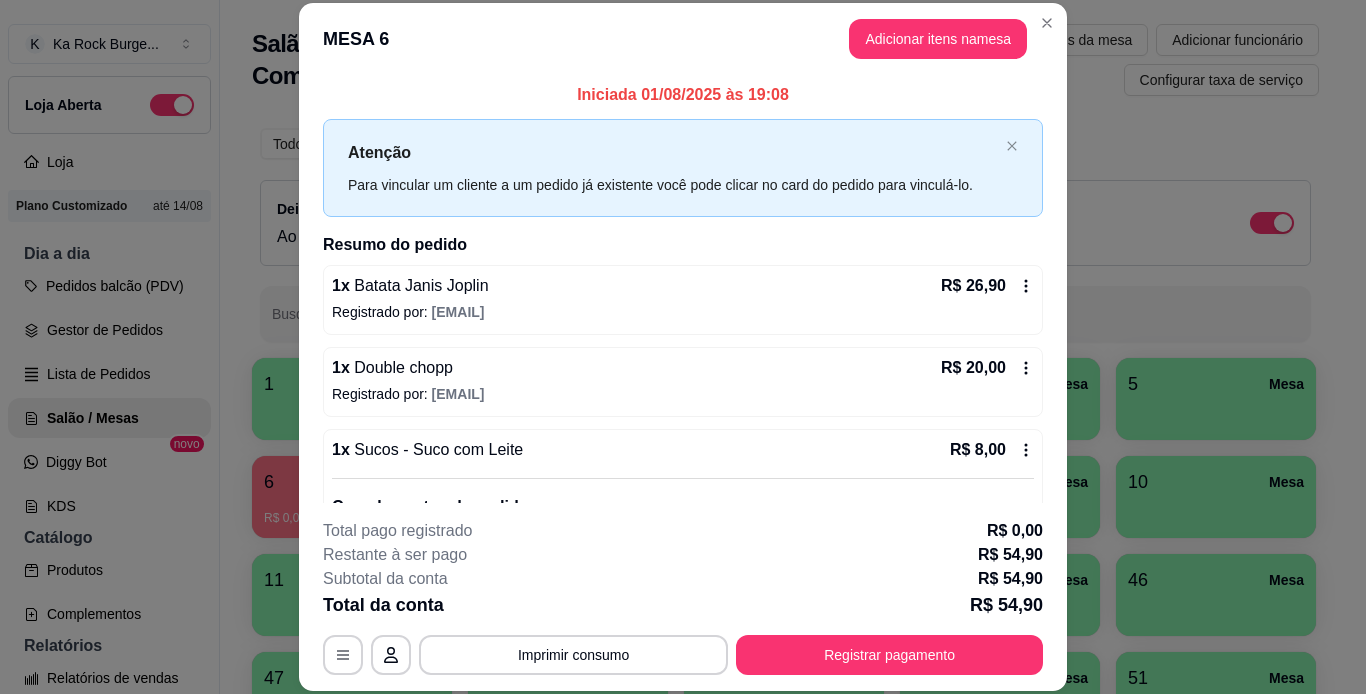 click on "1 Mesa 2 Mesa 3 Mesa 4 Mesa 5 Mesa 6 Mesa R$ 0,00 3 7 Mesa 8 Mesa 9 Mesa 10 Mesa 11 Mesa 12 Mesa 13 Mesa 45 Mesa 46 Mesa 47 Mesa 48 Mesa 49 Mesa 50 Mesa 51 Mesa 52 Mesa 54 Mesa 55 Mesa 56 Mesa 57 Mesa 58 Mesa 59 Mesa 60 Mesa" at bounding box center (785, 644) 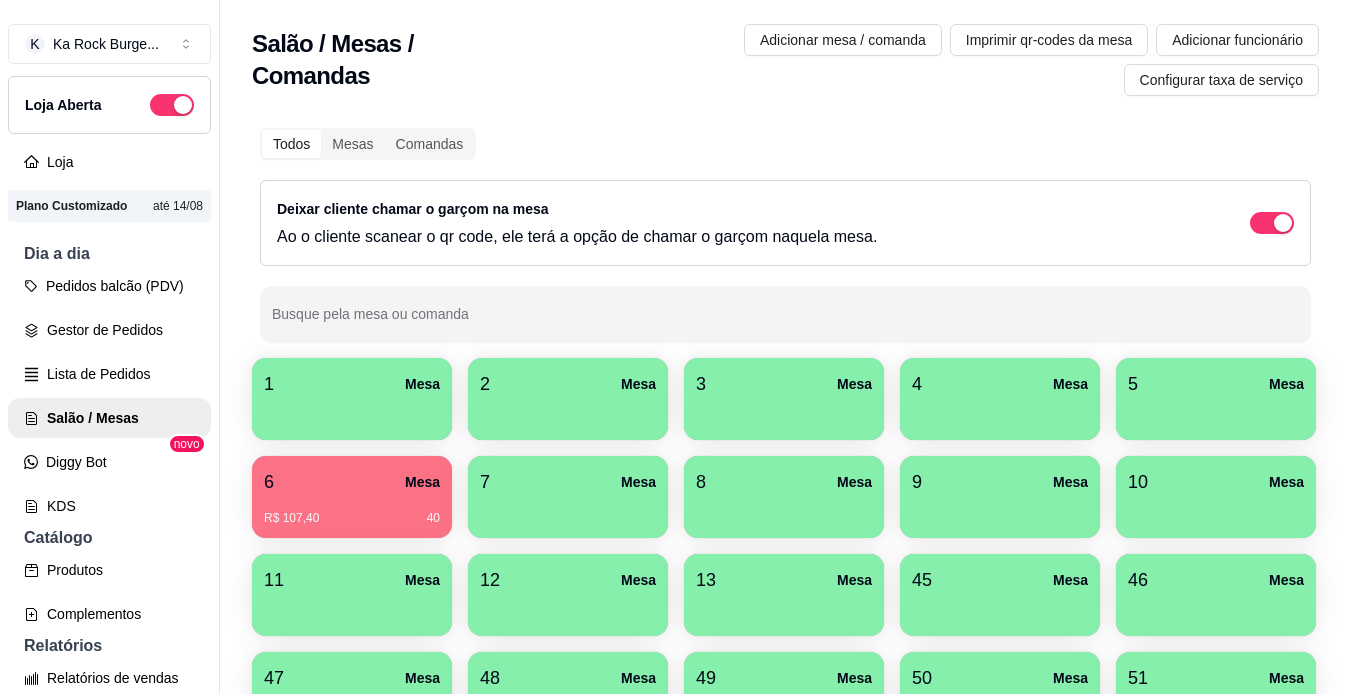 click on "8 Mesa" at bounding box center [784, 482] 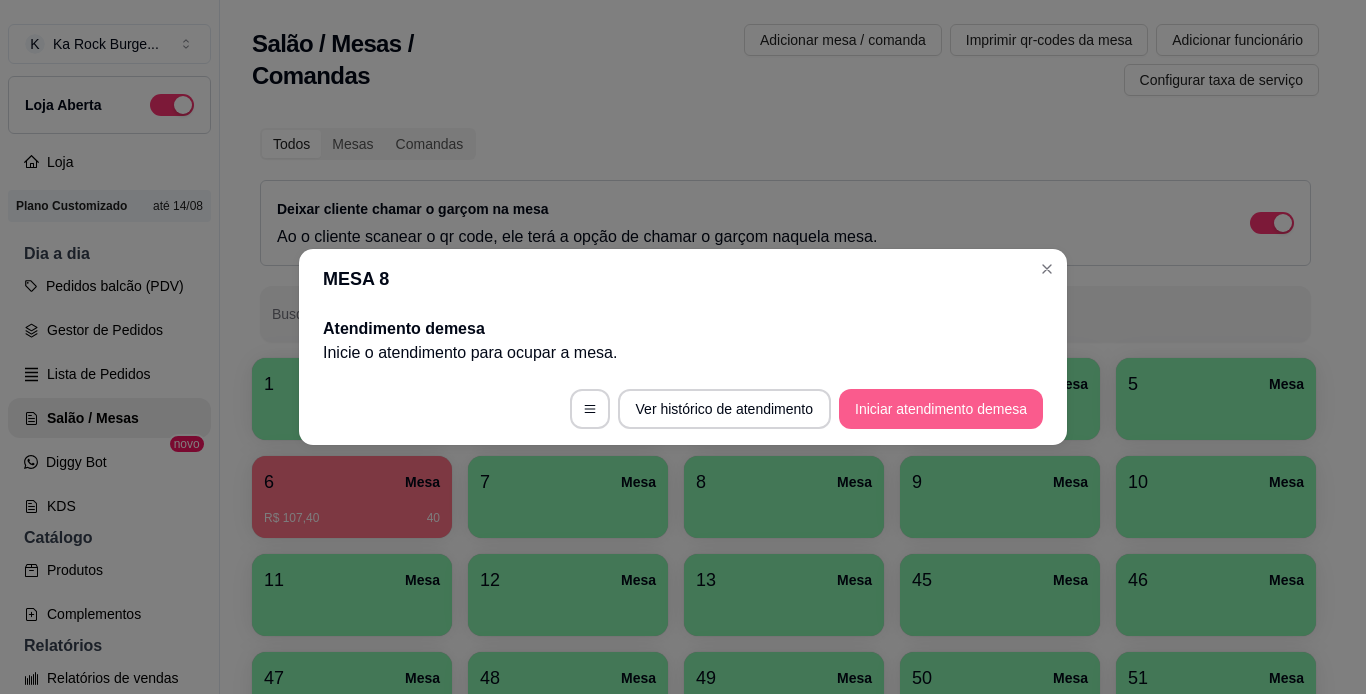 click on "Iniciar atendimento de  mesa" at bounding box center (941, 409) 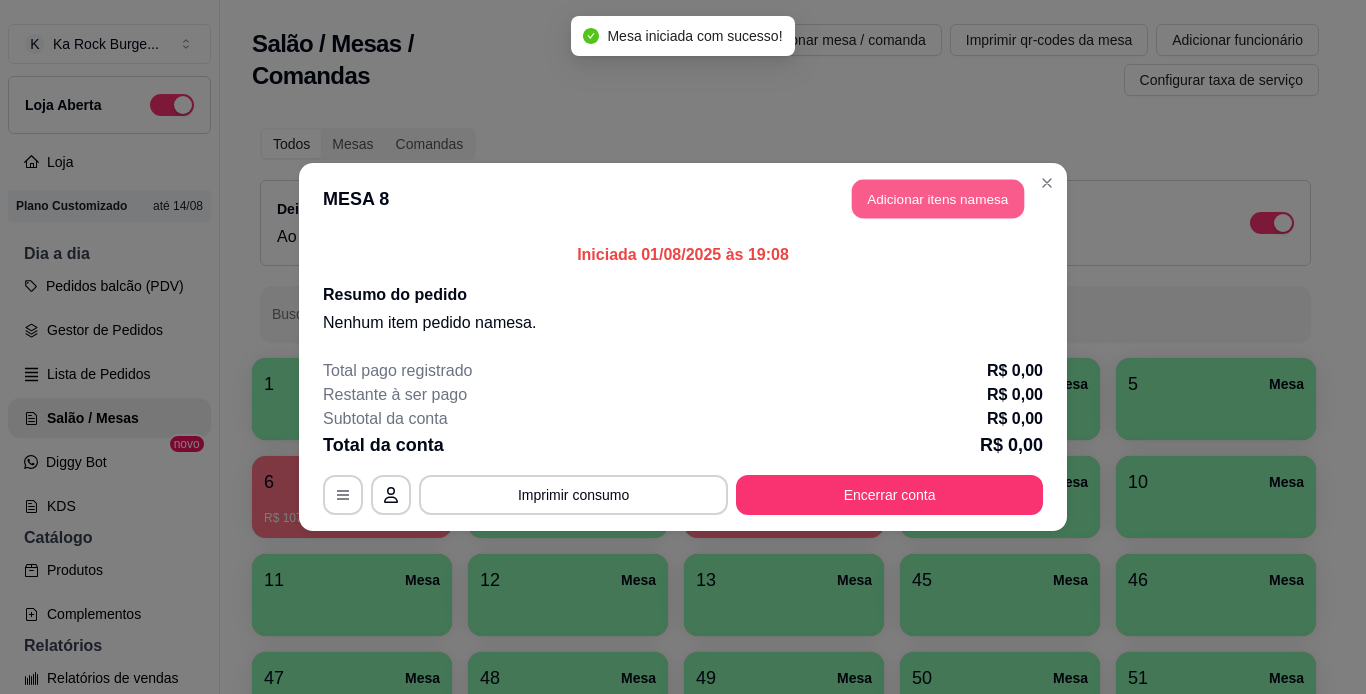 click on "Adicionar itens na  mesa" at bounding box center [938, 199] 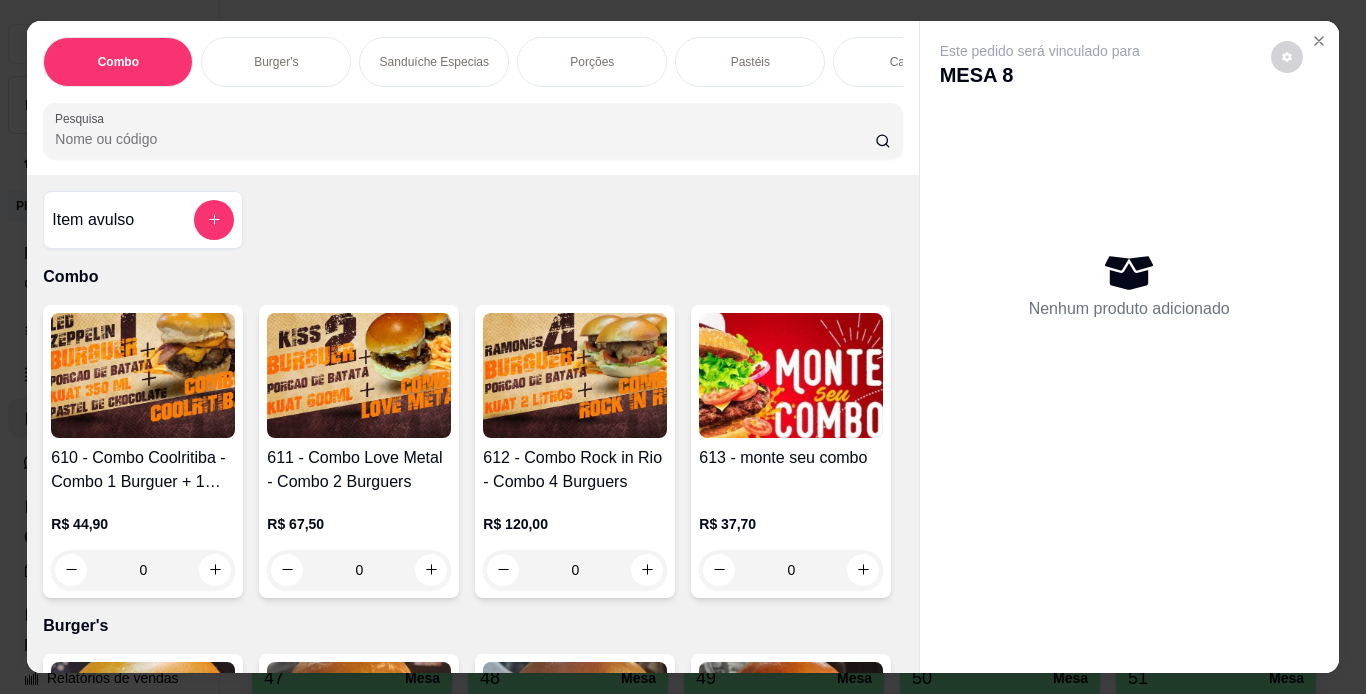 click on "Porções" at bounding box center (592, 62) 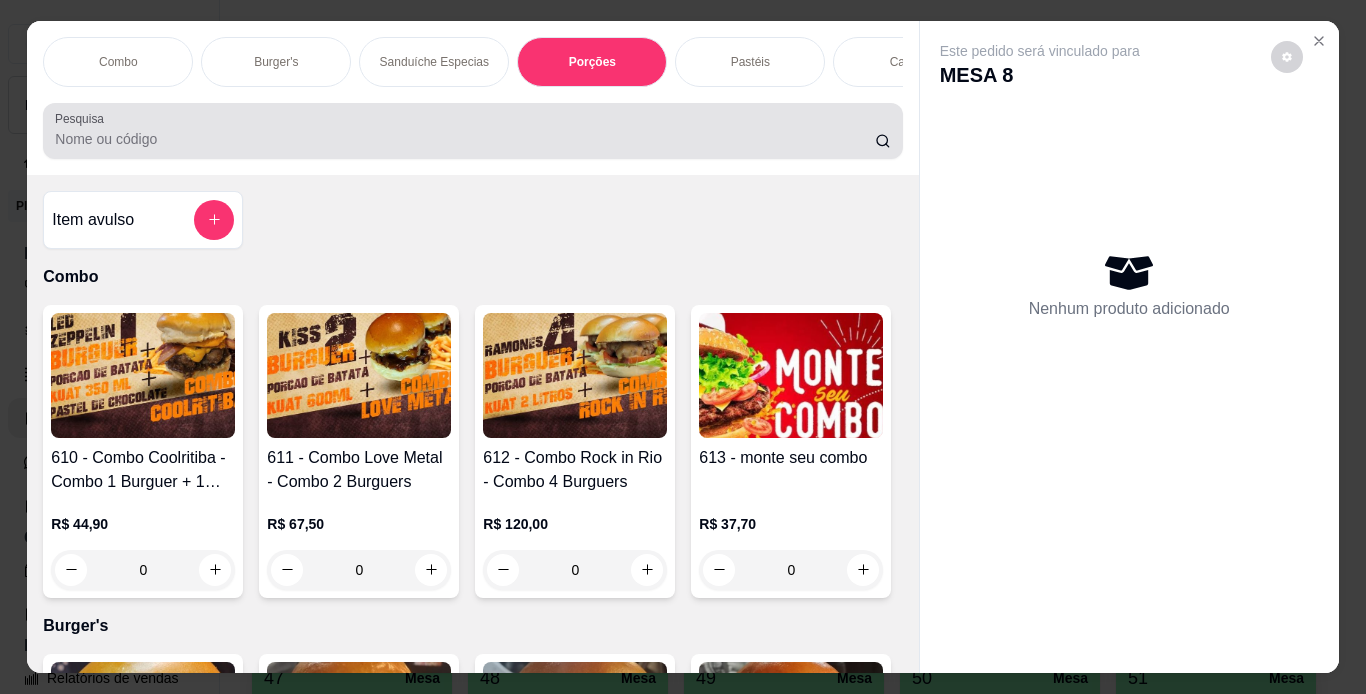 scroll, scrollTop: 3441, scrollLeft: 0, axis: vertical 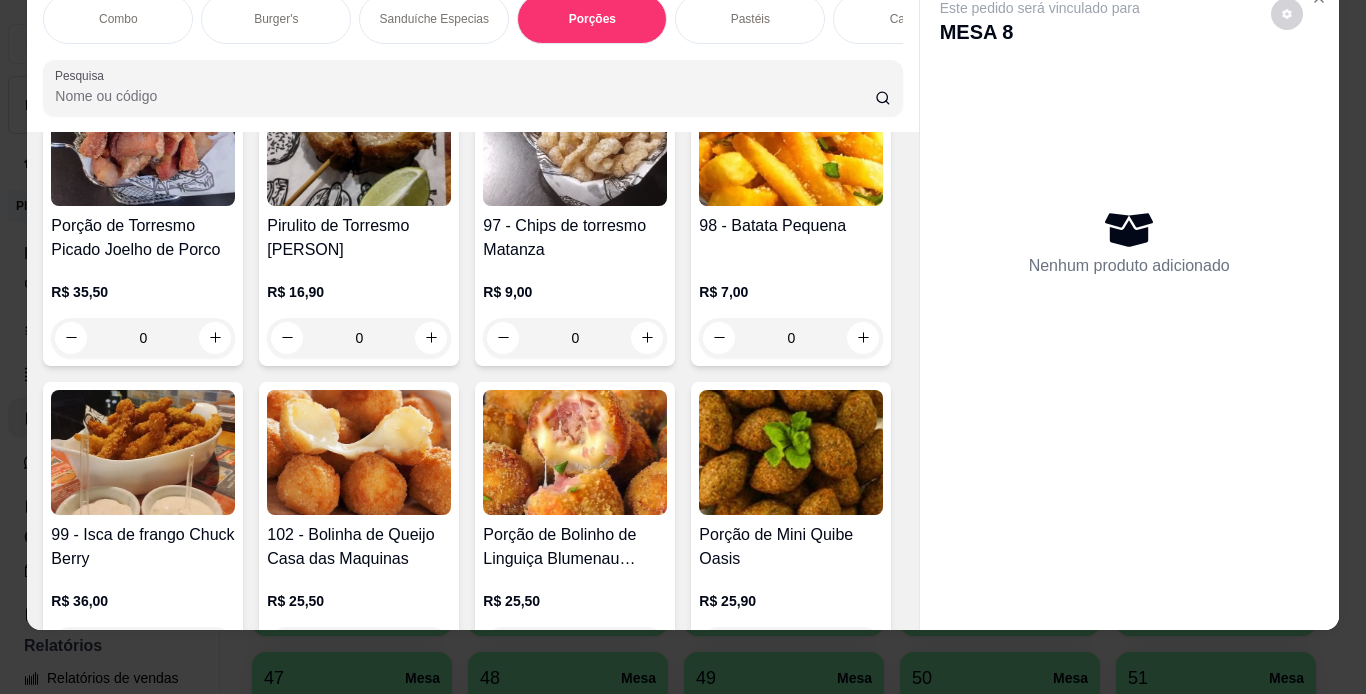 click at bounding box center [143, -475] 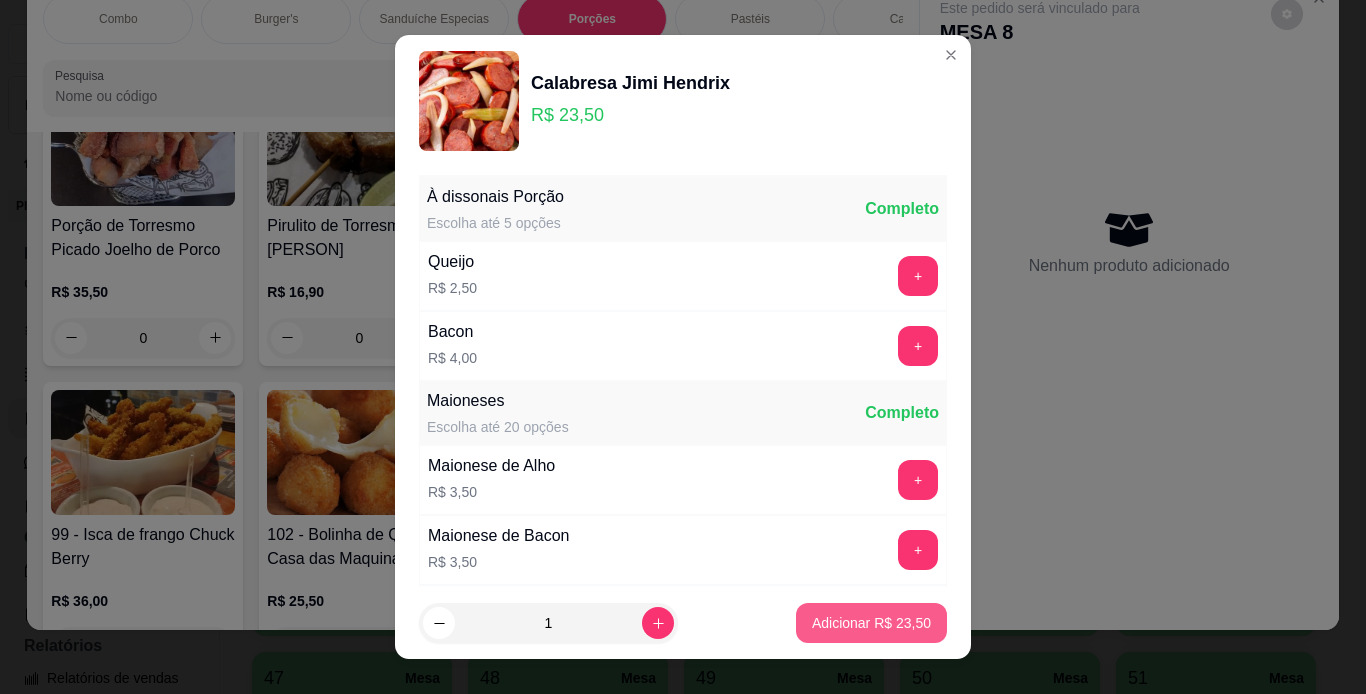 click on "Adicionar   R$ 23,50" at bounding box center (871, 623) 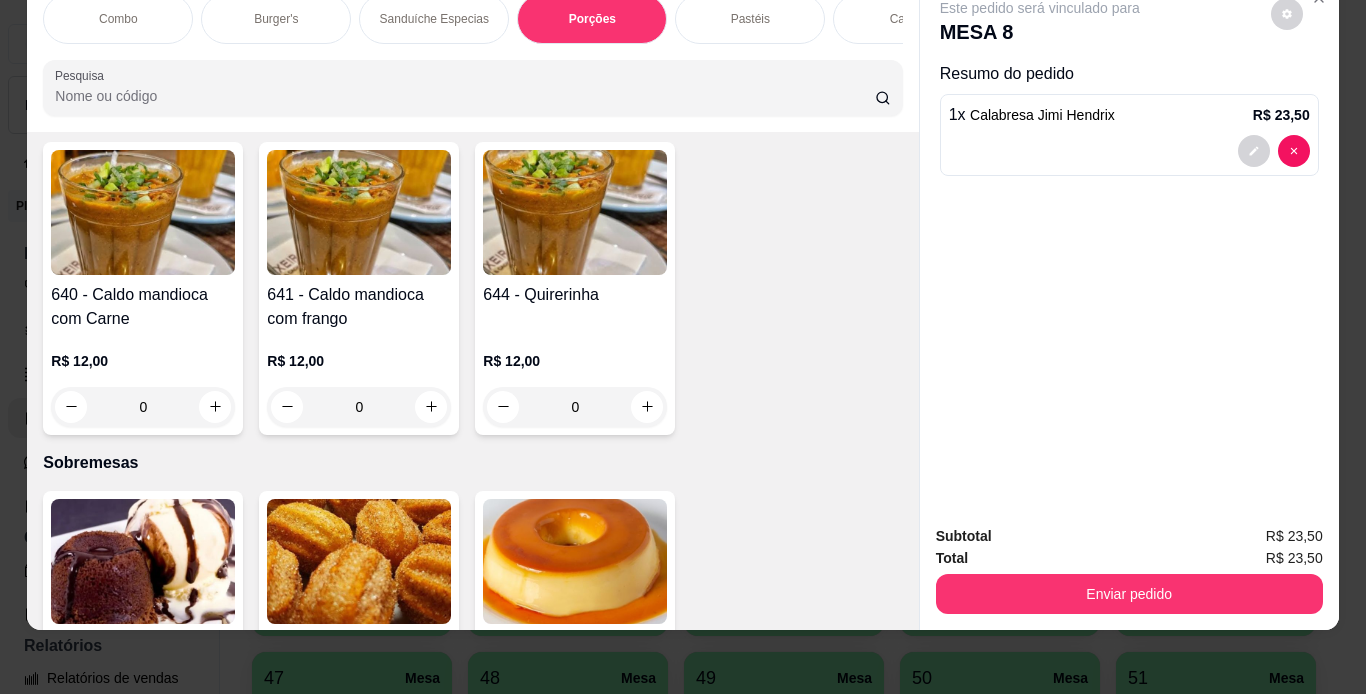 scroll, scrollTop: 5161, scrollLeft: 0, axis: vertical 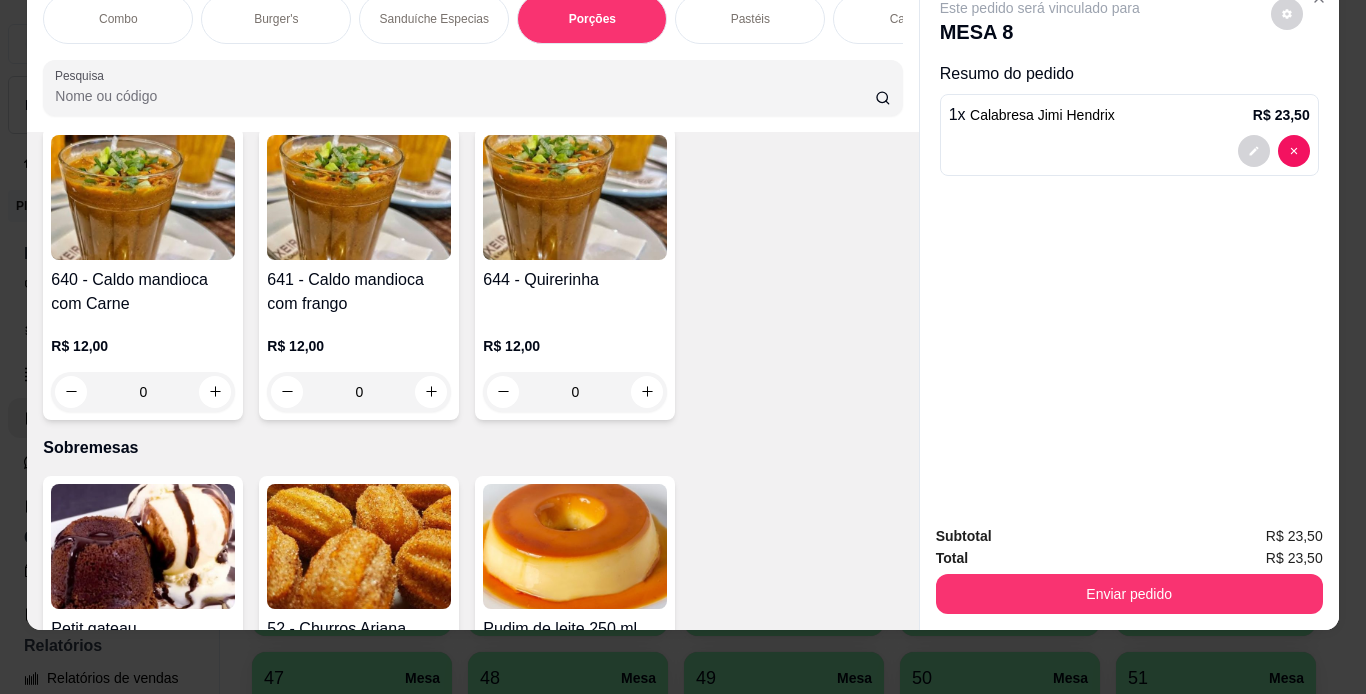 click on "98 - Batata Pequena R$ 7,00 0" at bounding box center [791, -1019] 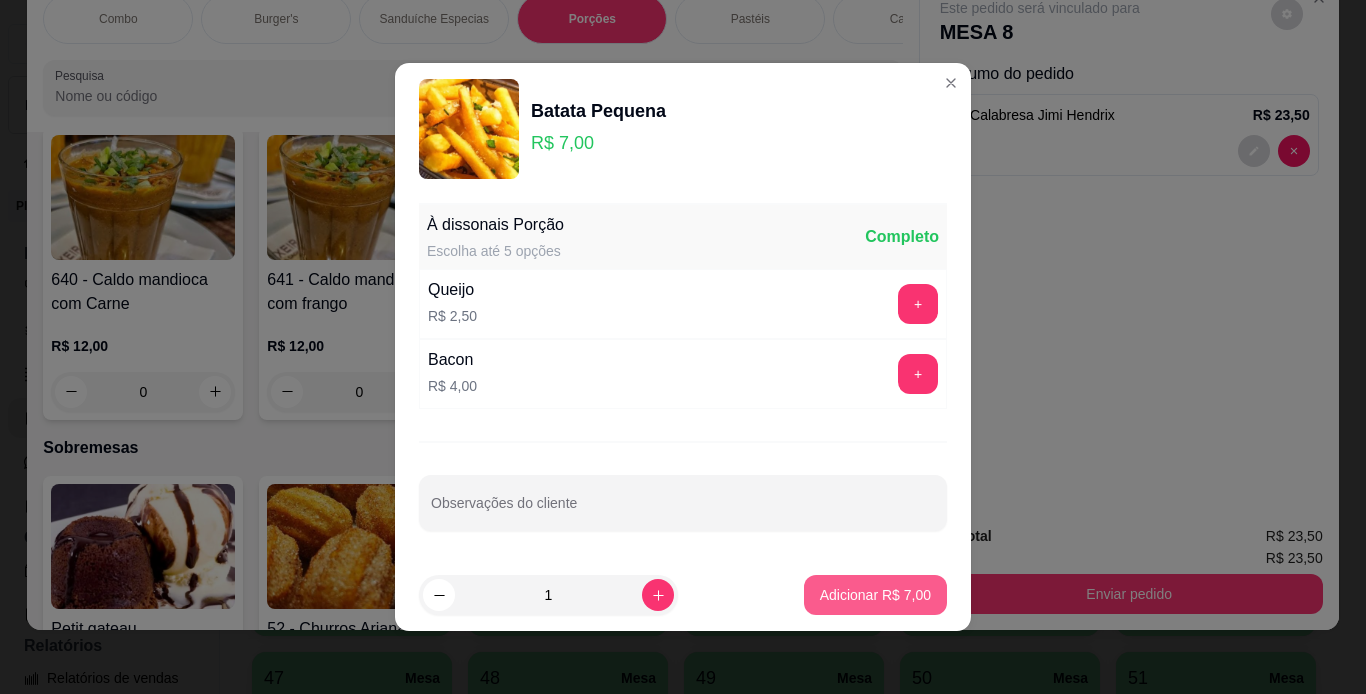 click on "Adicionar   R$ 7,00" at bounding box center (875, 595) 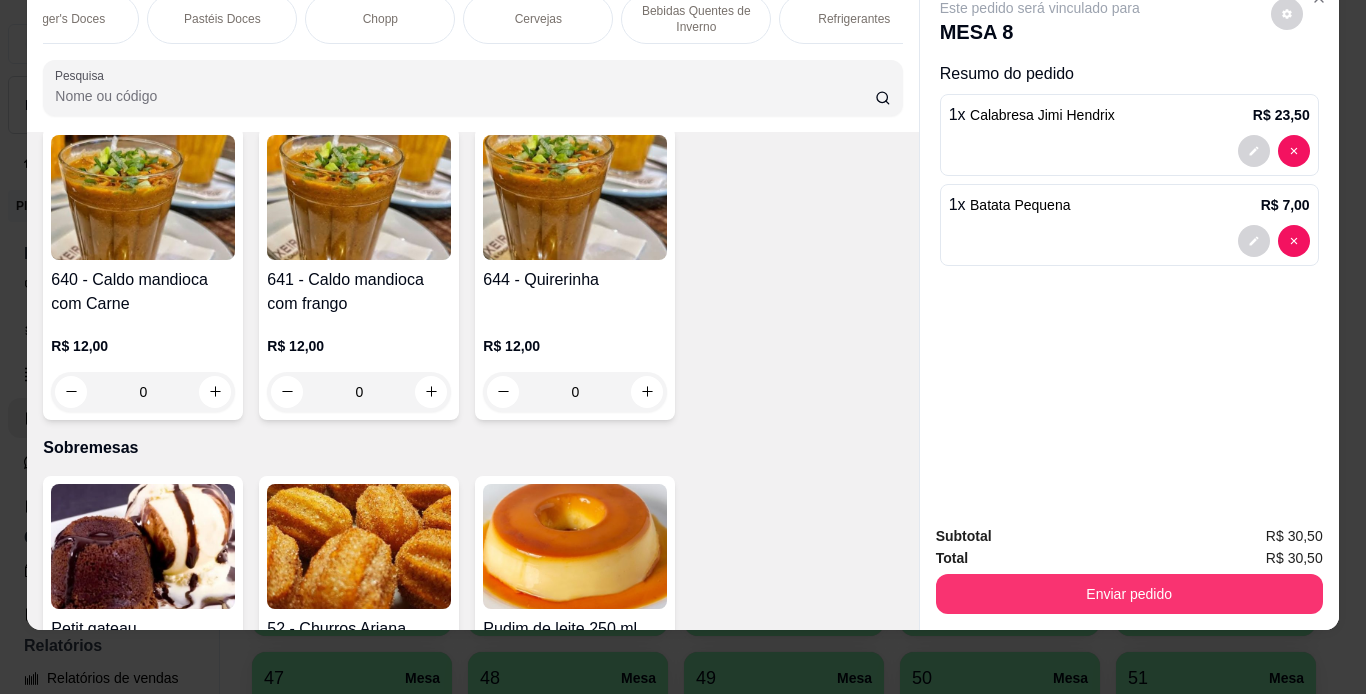 scroll, scrollTop: 0, scrollLeft: 1169, axis: horizontal 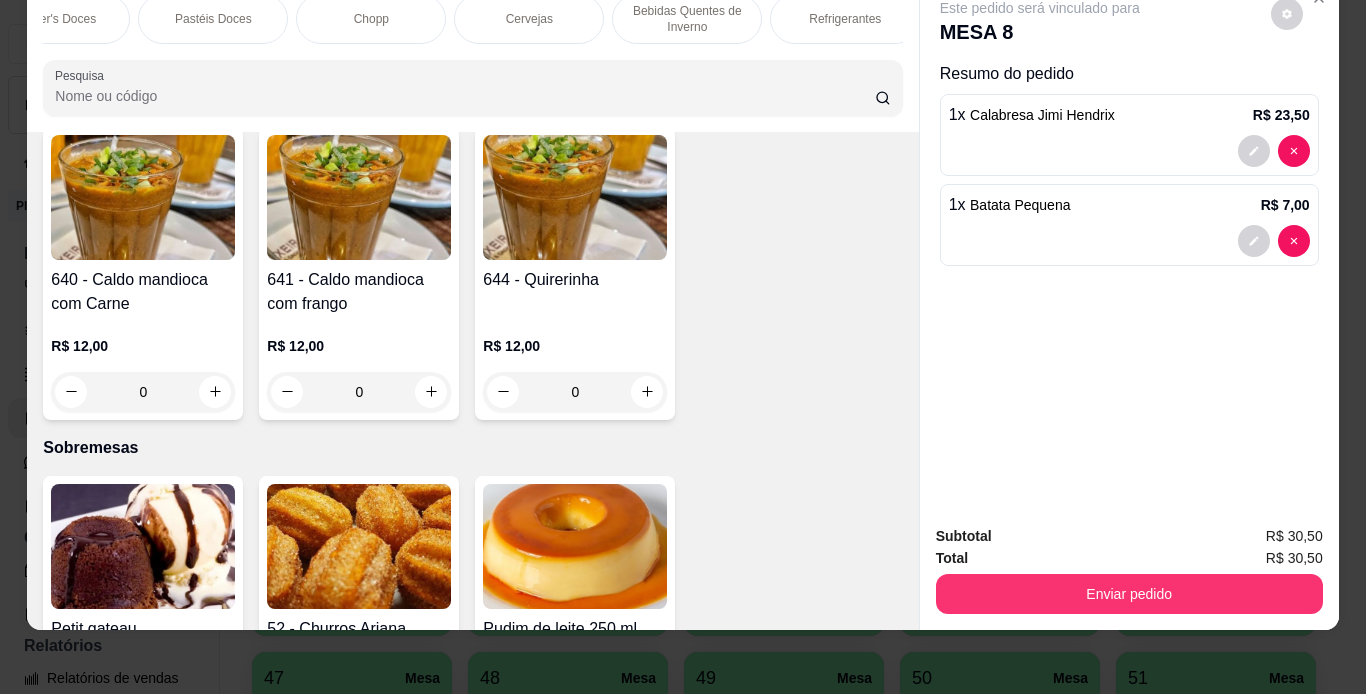 click on "Chopp" at bounding box center (371, 19) 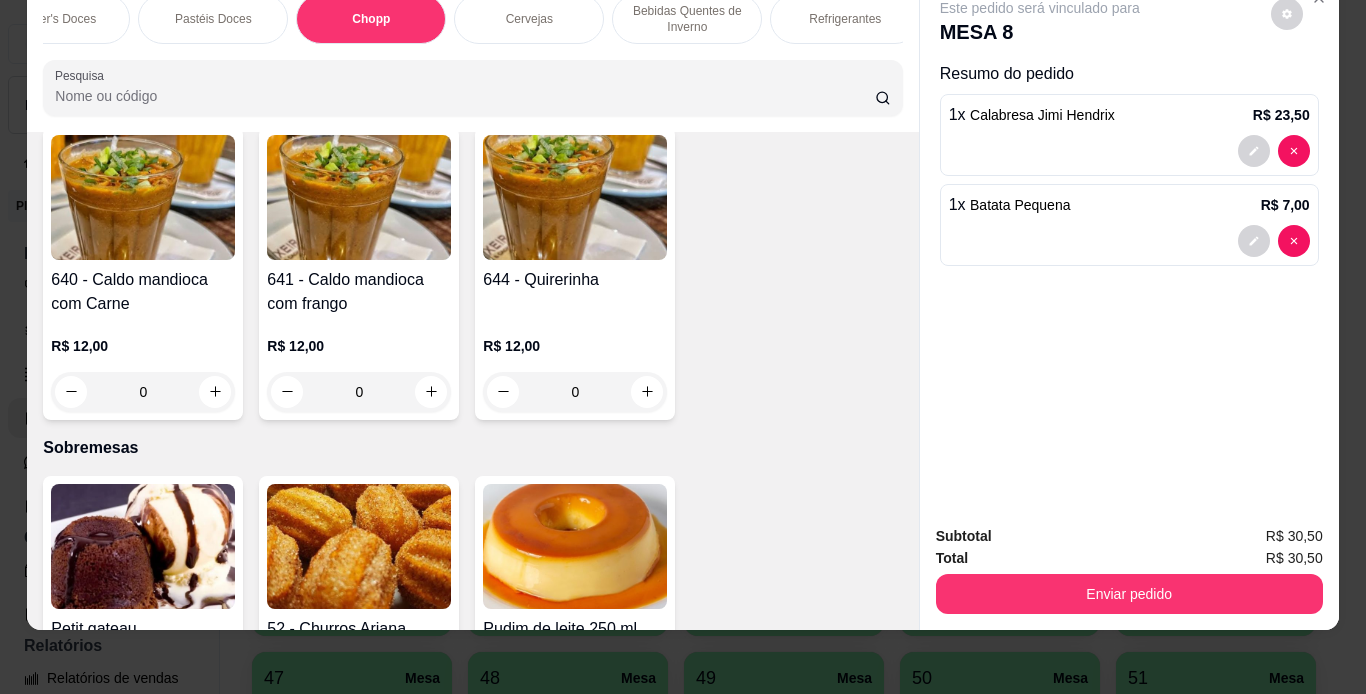 scroll, scrollTop: 7889, scrollLeft: 0, axis: vertical 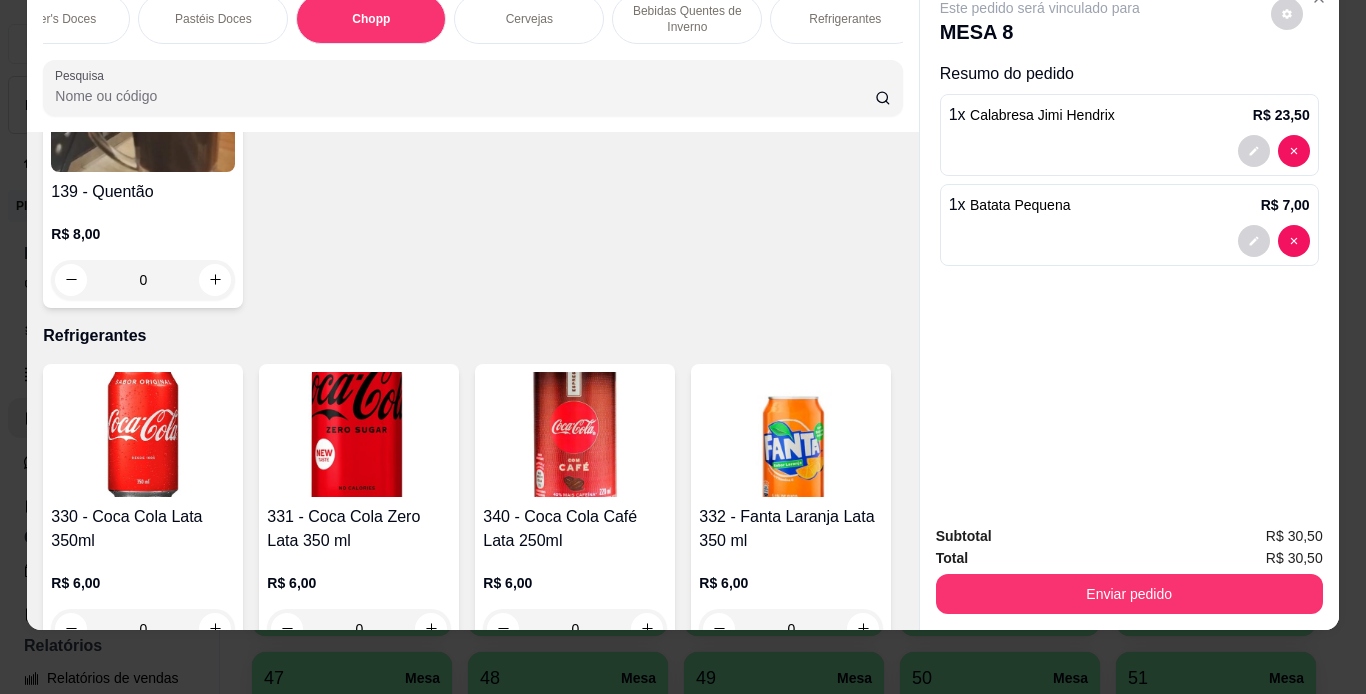 click at bounding box center (215, -965) 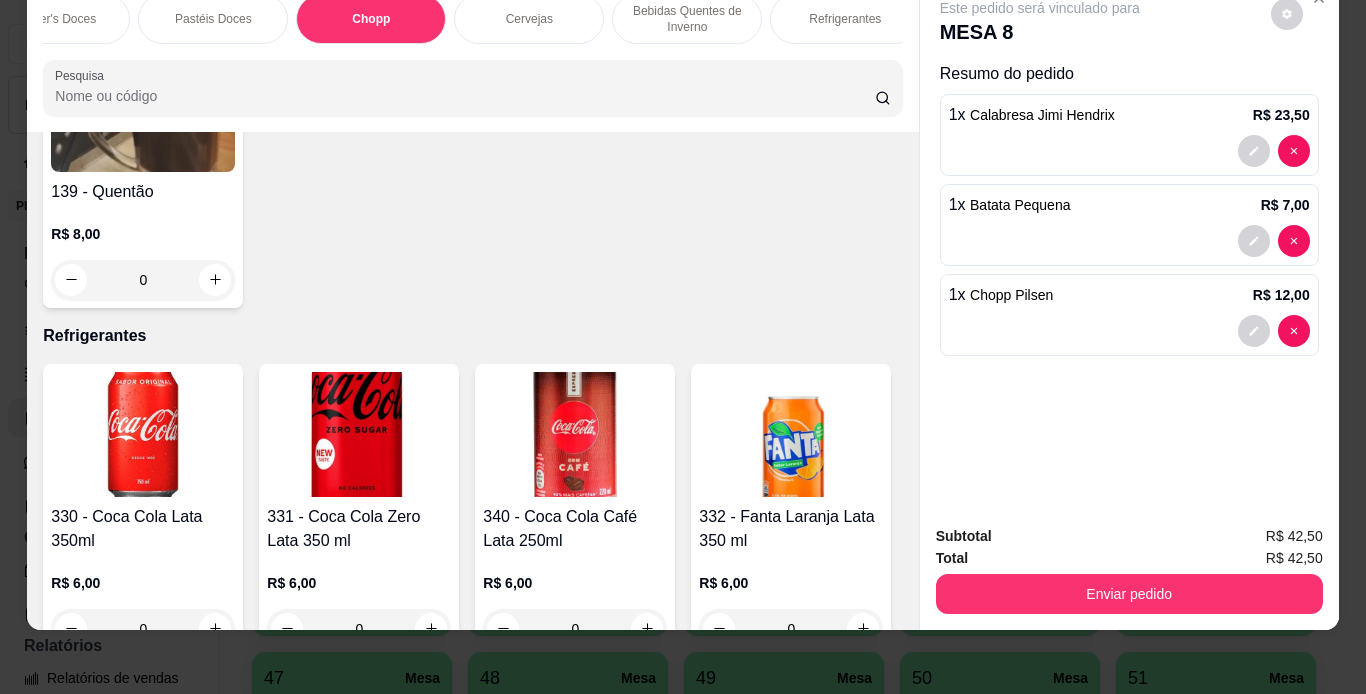 click at bounding box center (214, -966) 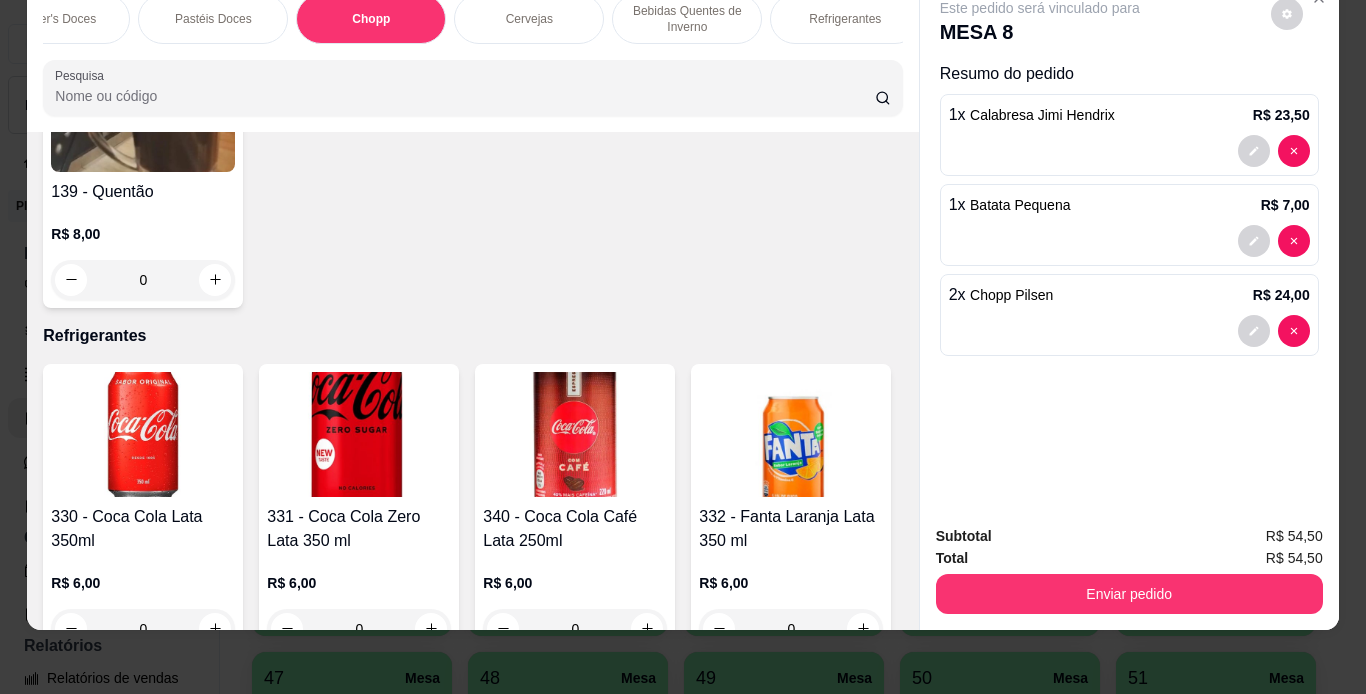 click on "Refrigerantes" at bounding box center (845, 19) 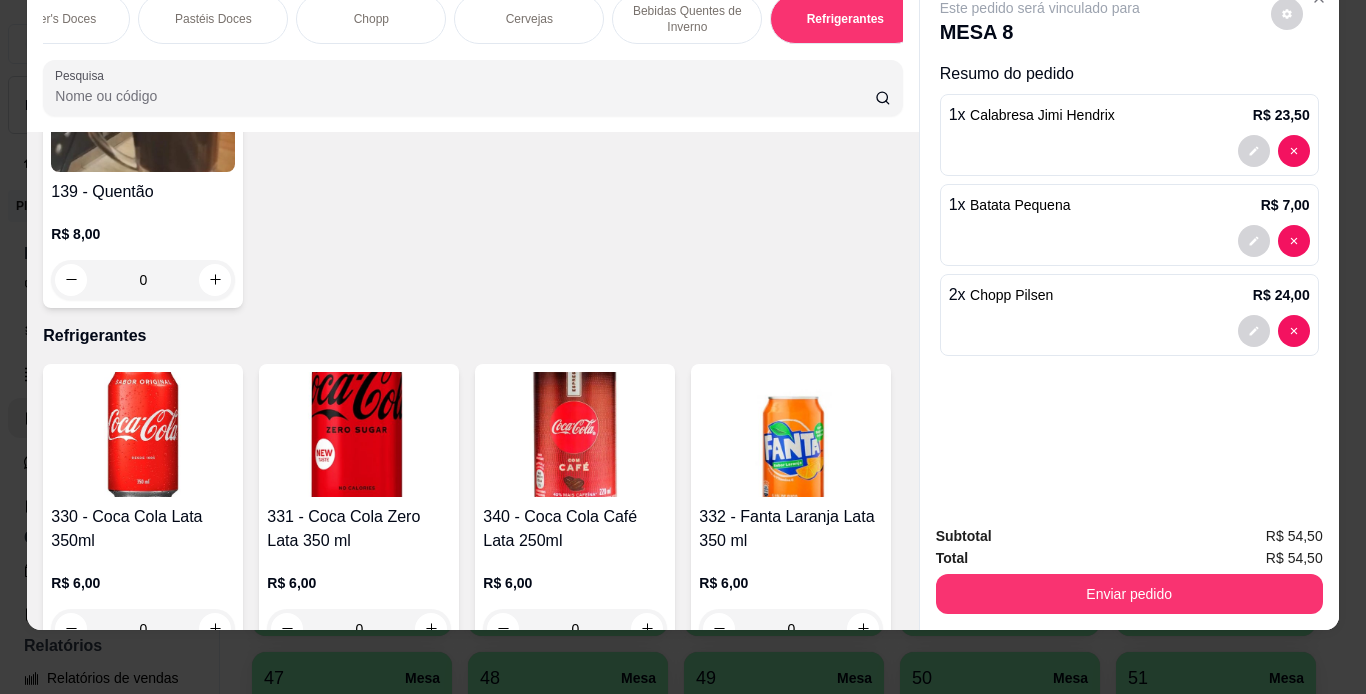 scroll, scrollTop: 9767, scrollLeft: 0, axis: vertical 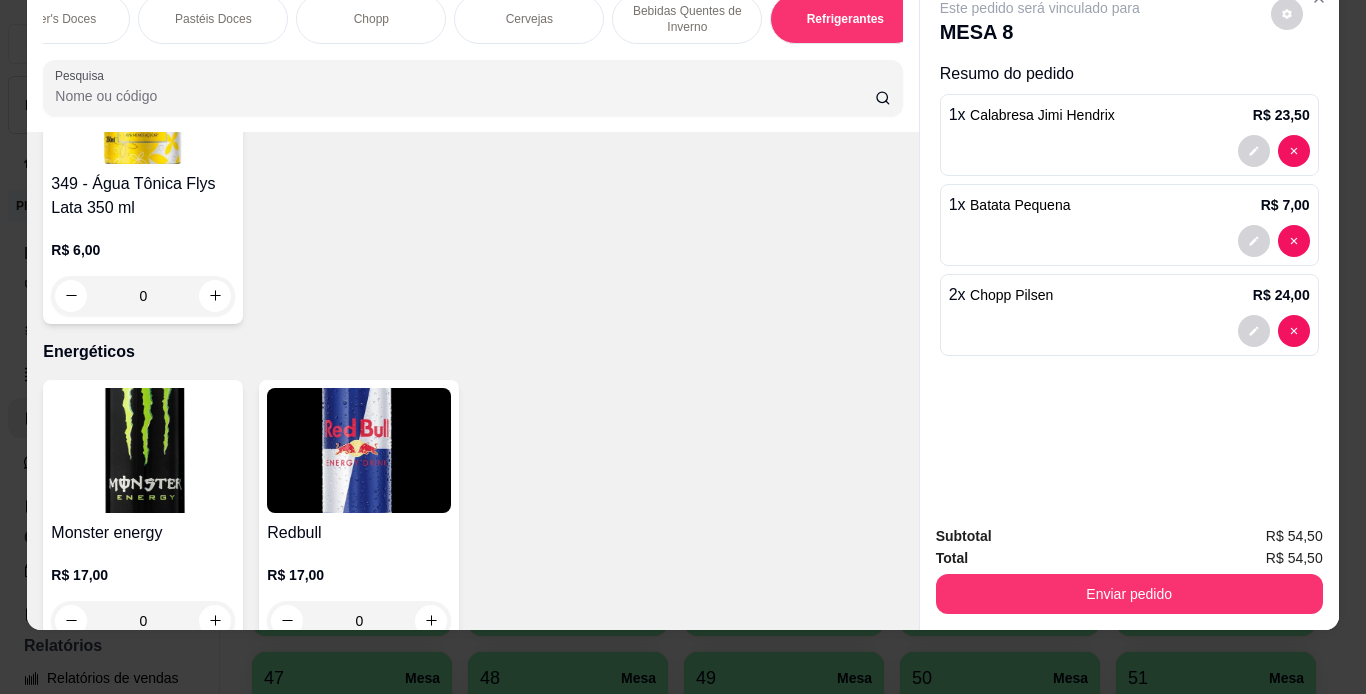 click on "330 - Coca Cola Lata 350ml" at bounding box center [143, -1349] 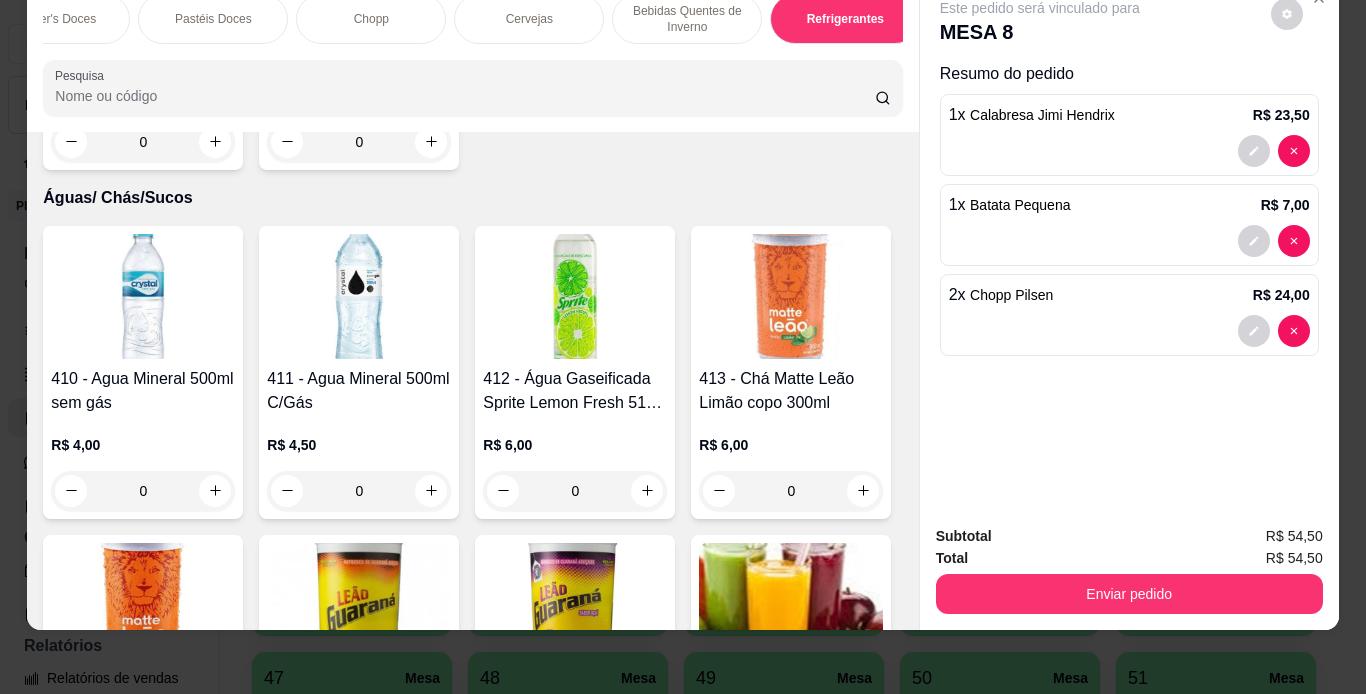 scroll, scrollTop: 10327, scrollLeft: 0, axis: vertical 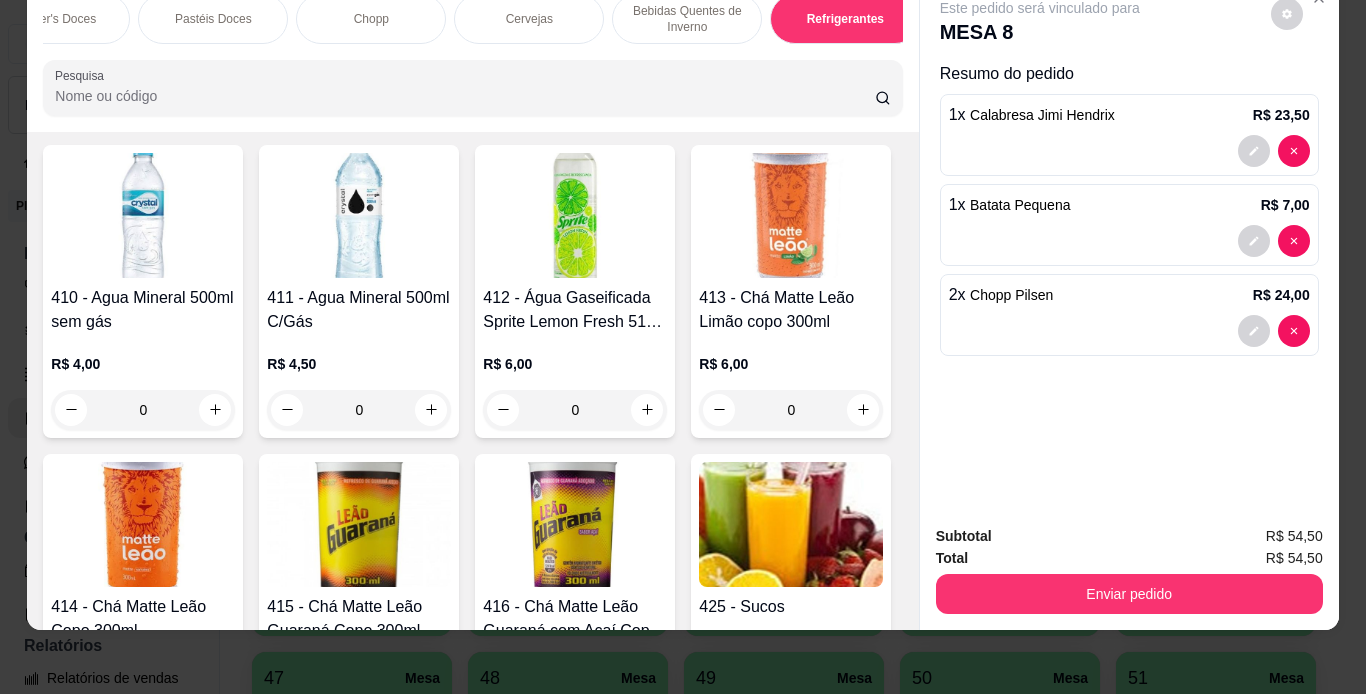 click at bounding box center (575, -1695) 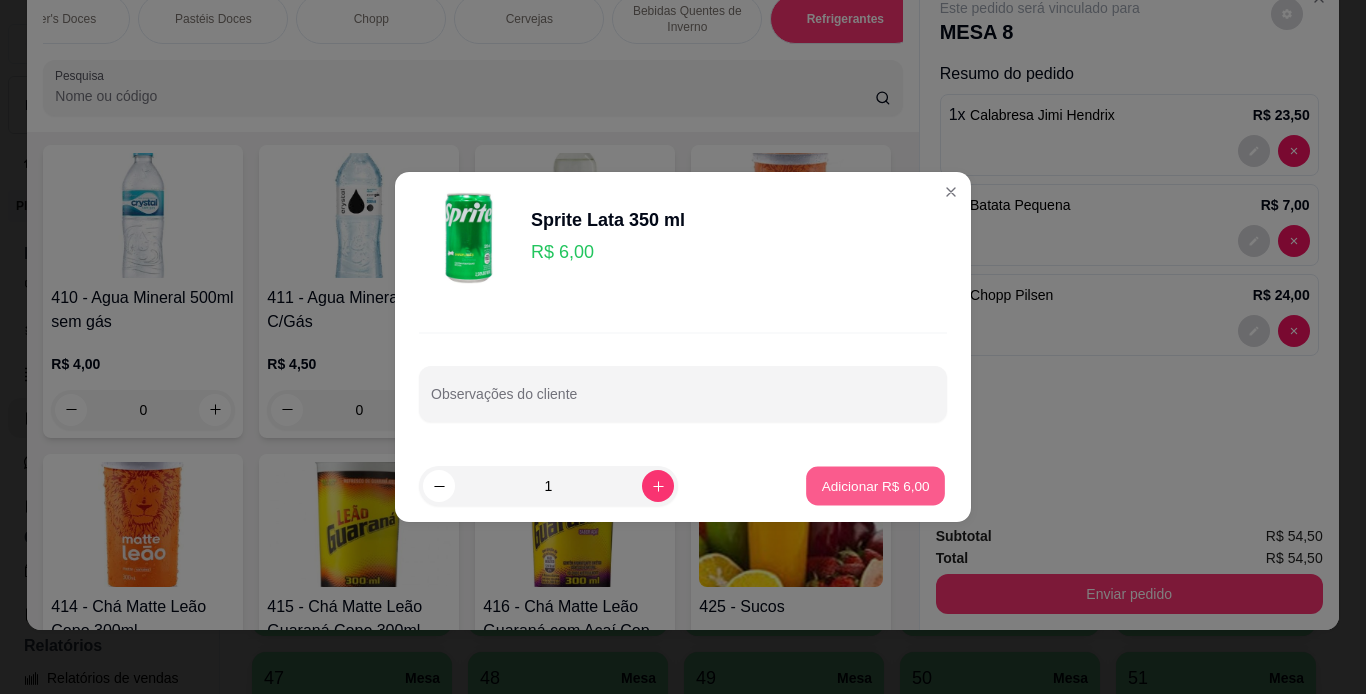click on "Adicionar   R$ 6,00" at bounding box center [875, 486] 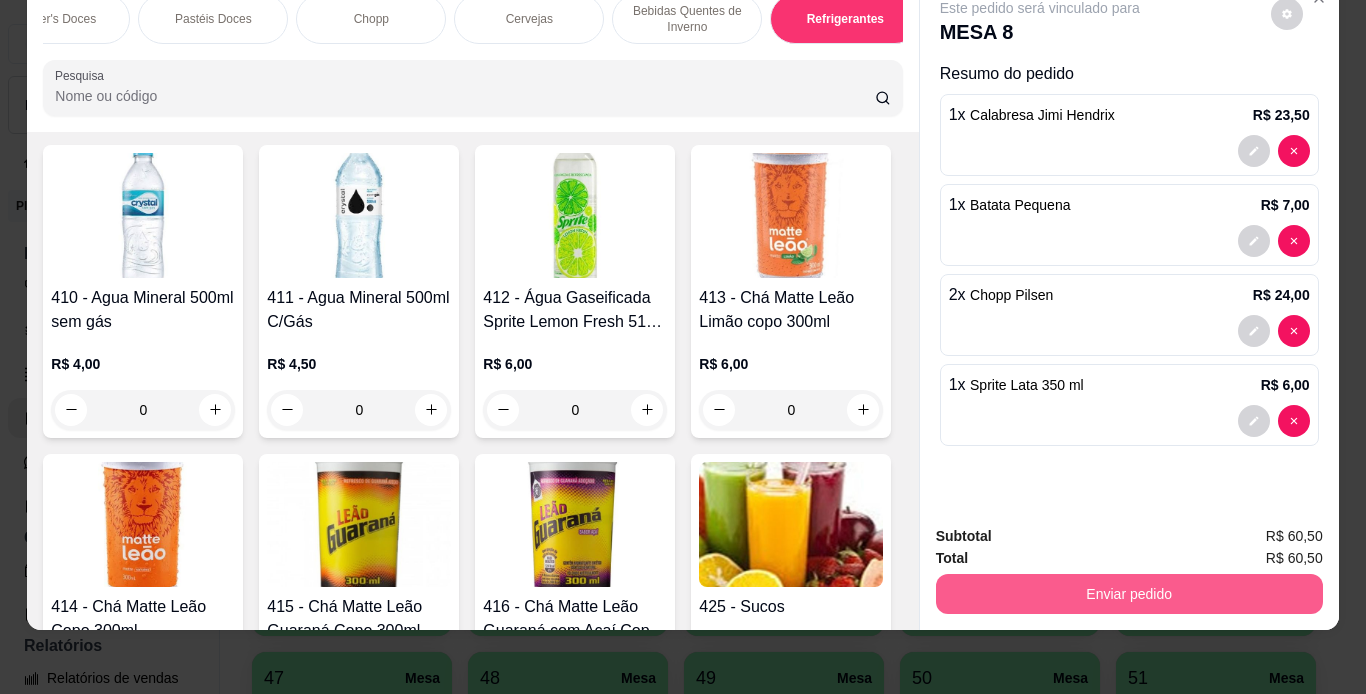 click on "Enviar pedido" at bounding box center (1129, 594) 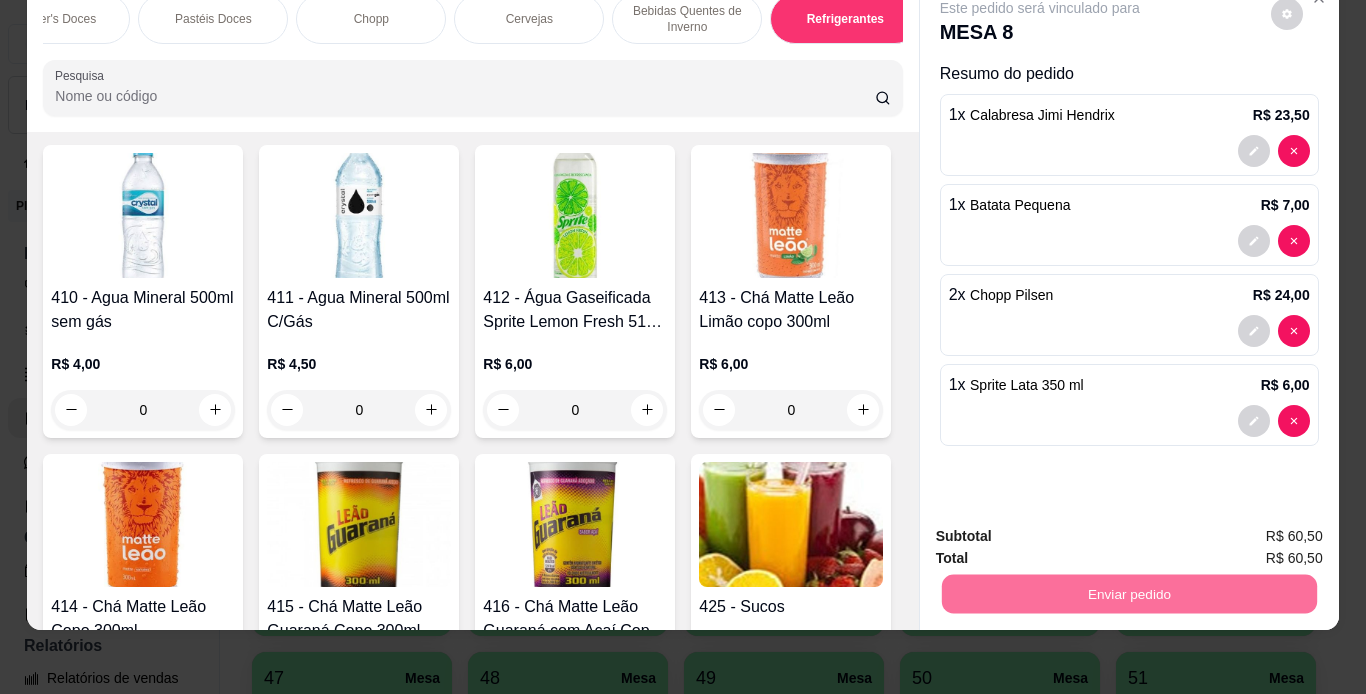 click on "Não registrar e enviar pedido" at bounding box center (1063, 529) 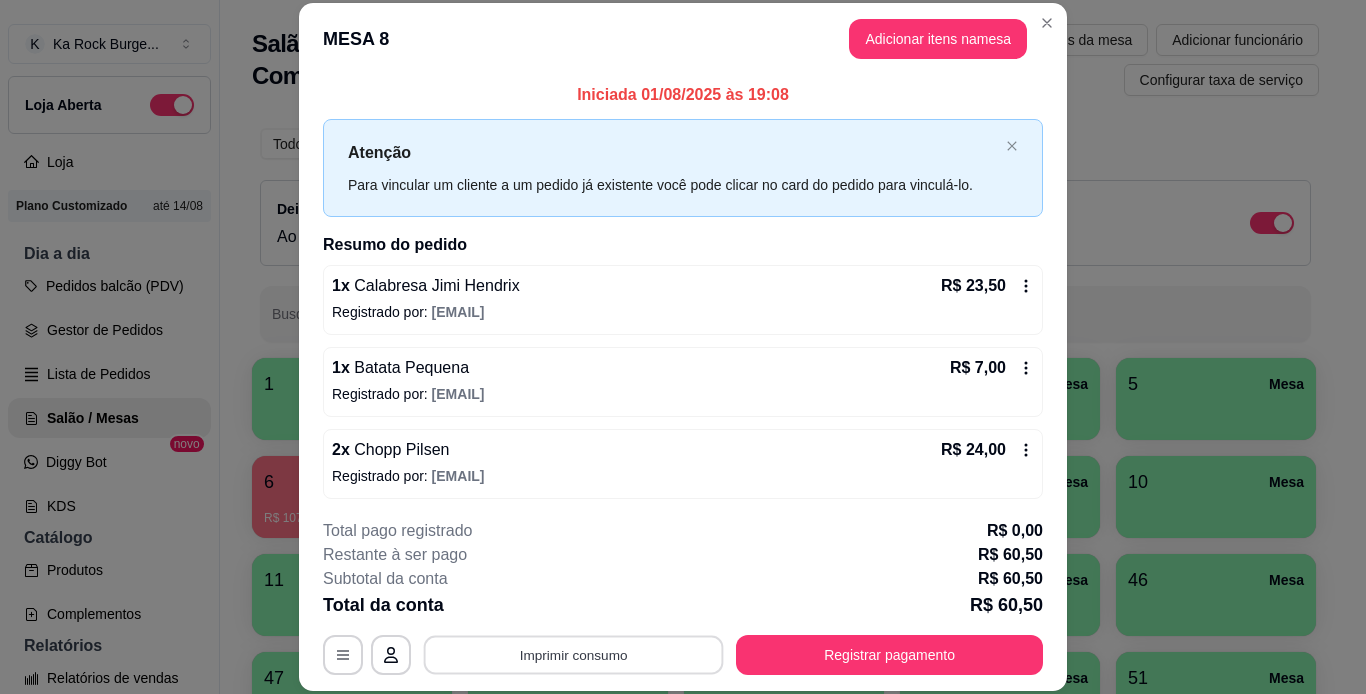 click on "Imprimir consumo" at bounding box center [574, 654] 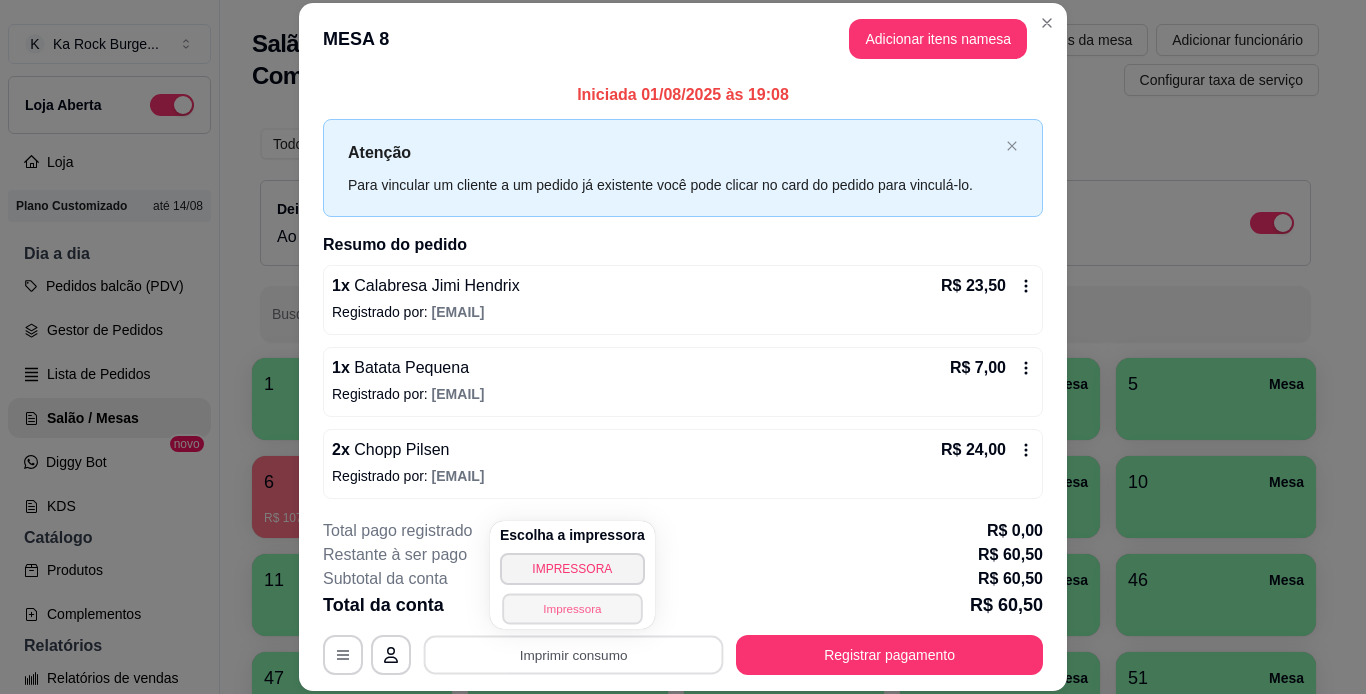 click on "Impressora" at bounding box center (572, 608) 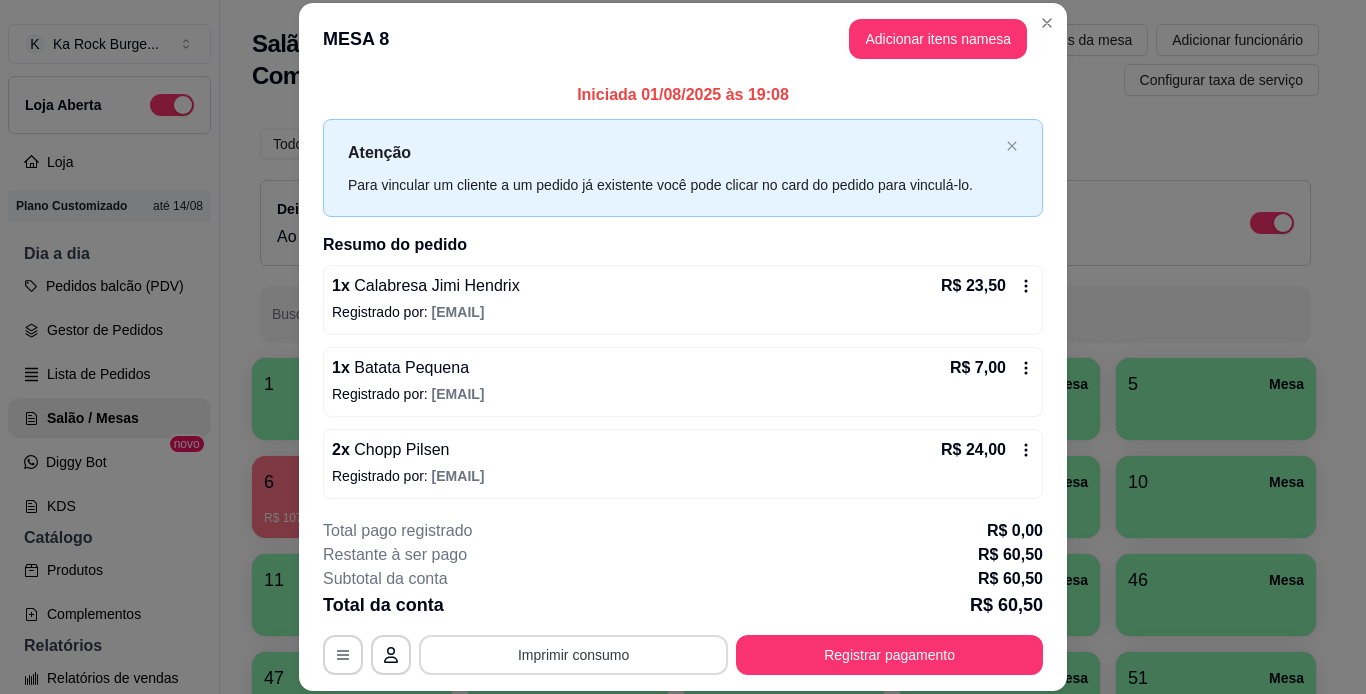 click on "Imprimir consumo" at bounding box center (573, 655) 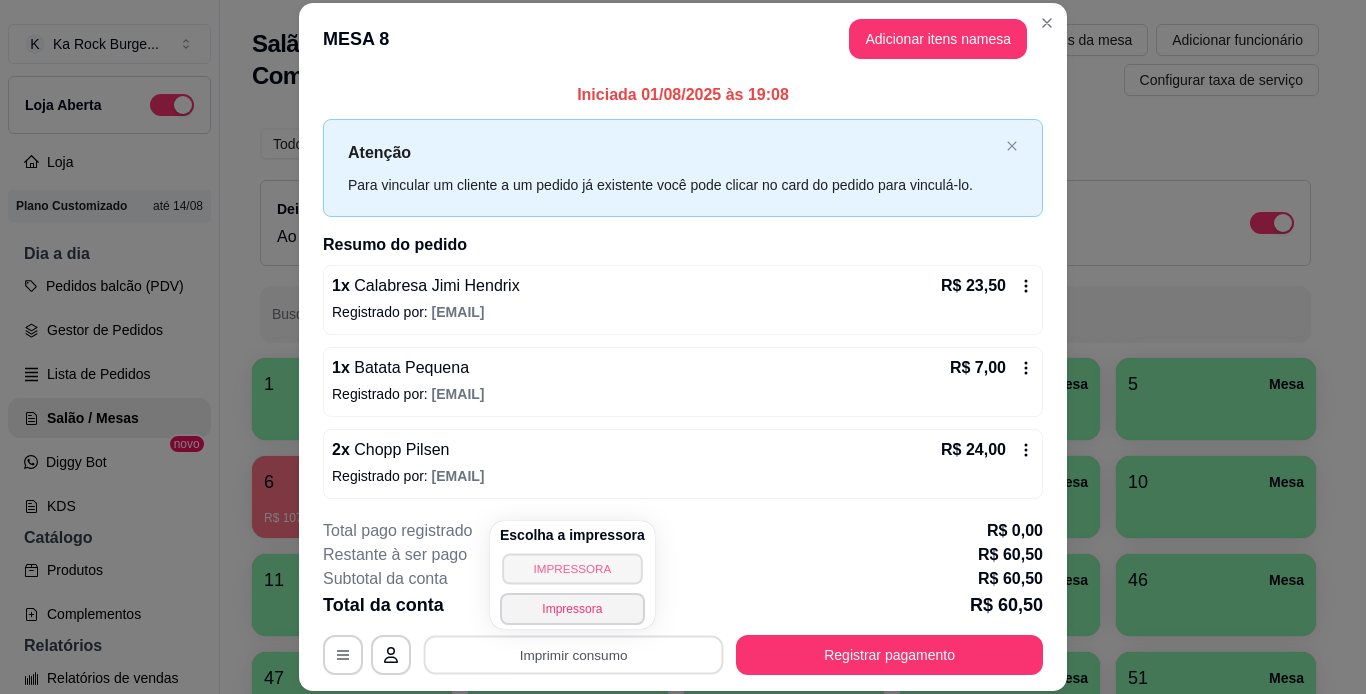 click on "IMPRESSORA" at bounding box center (572, 568) 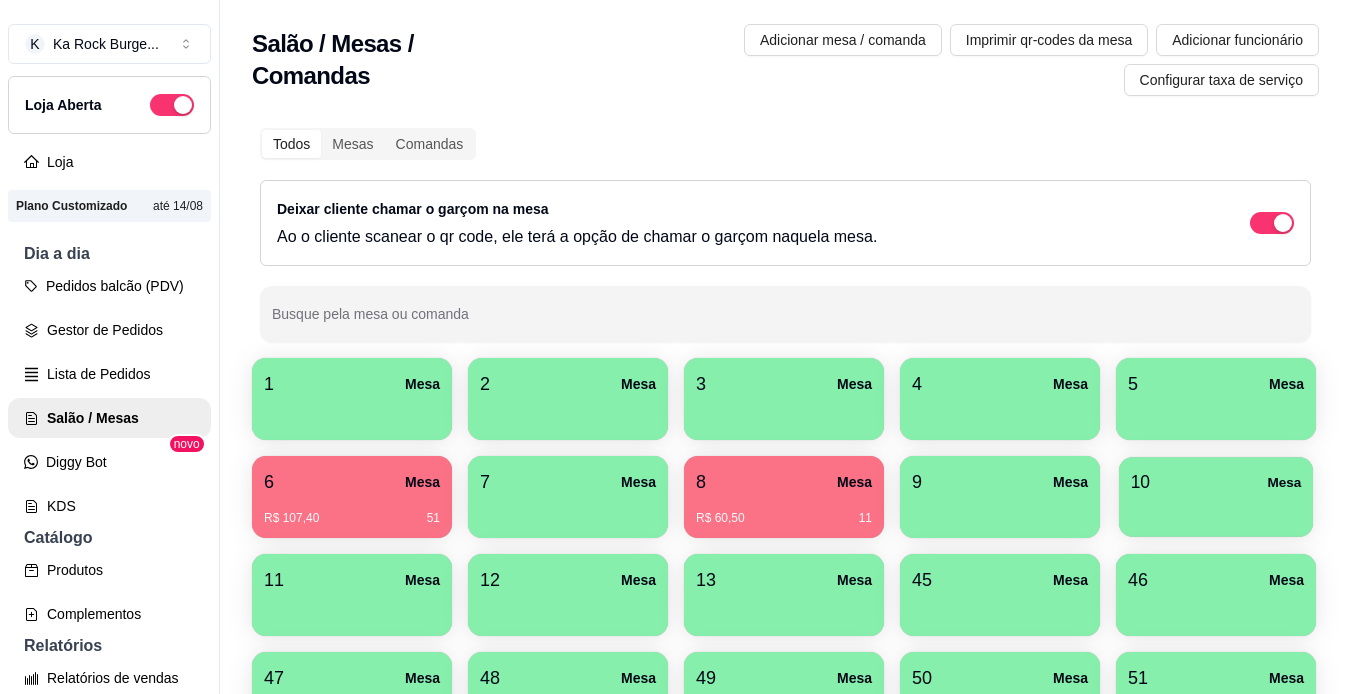 click on "10 Mesa" at bounding box center (1216, 482) 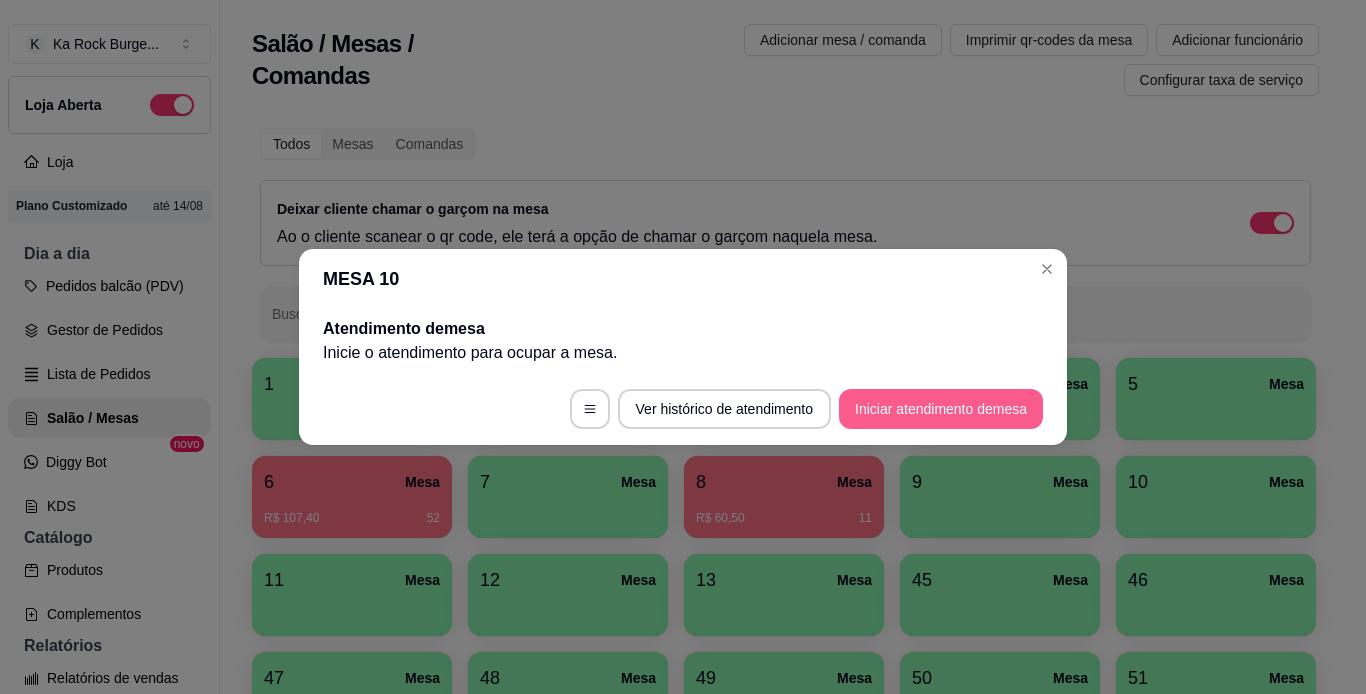 click on "Iniciar atendimento de  mesa" at bounding box center (941, 409) 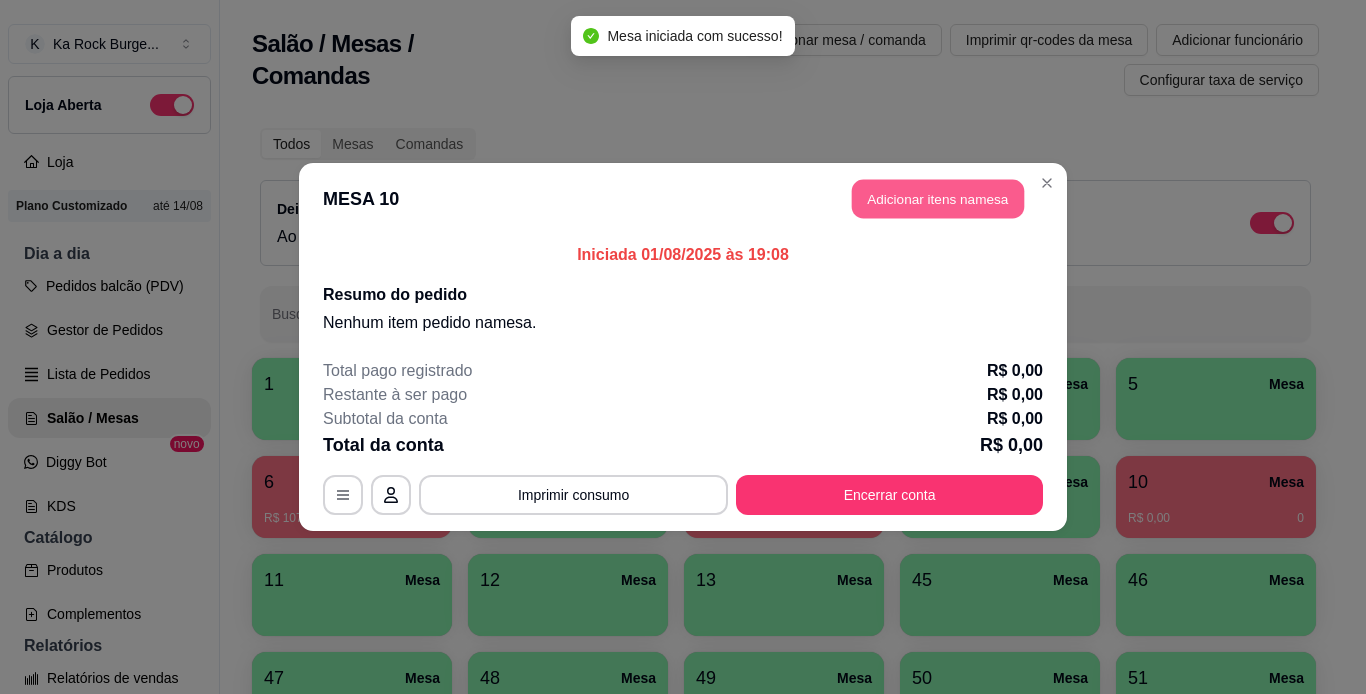 click on "Adicionar itens na  mesa" at bounding box center [938, 199] 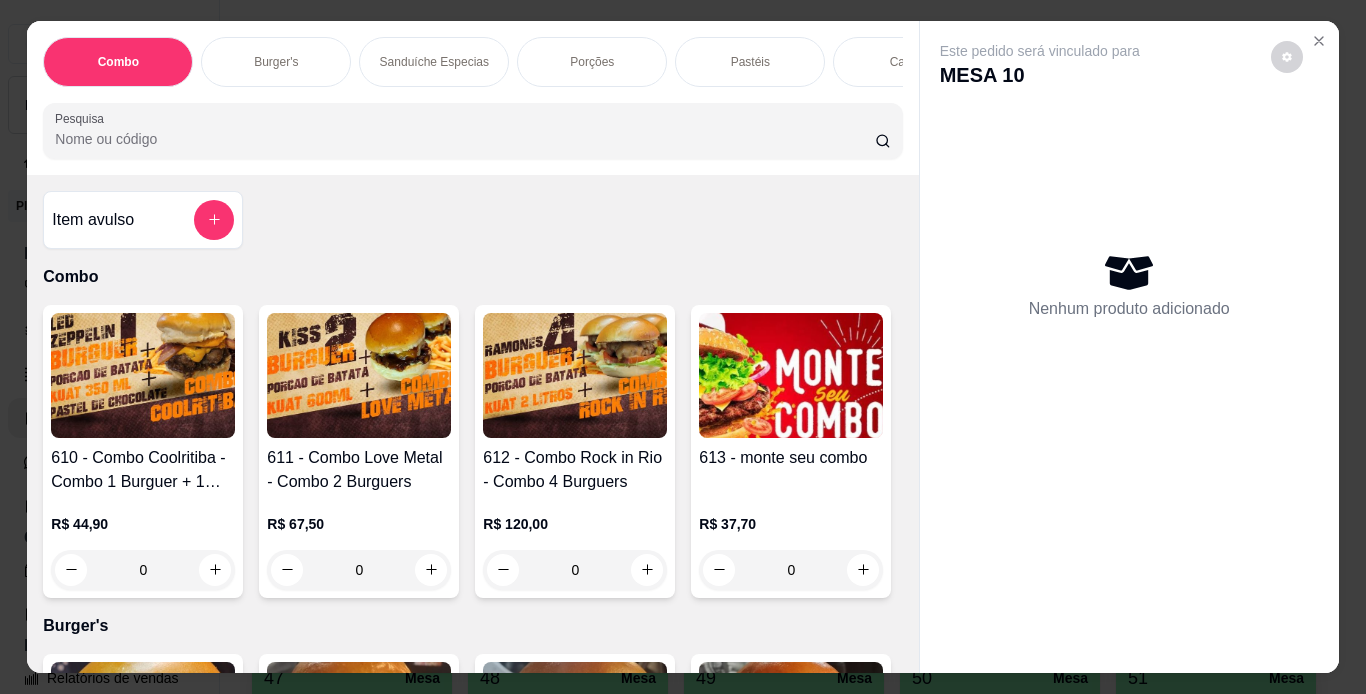 click on "Burger's" at bounding box center [276, 62] 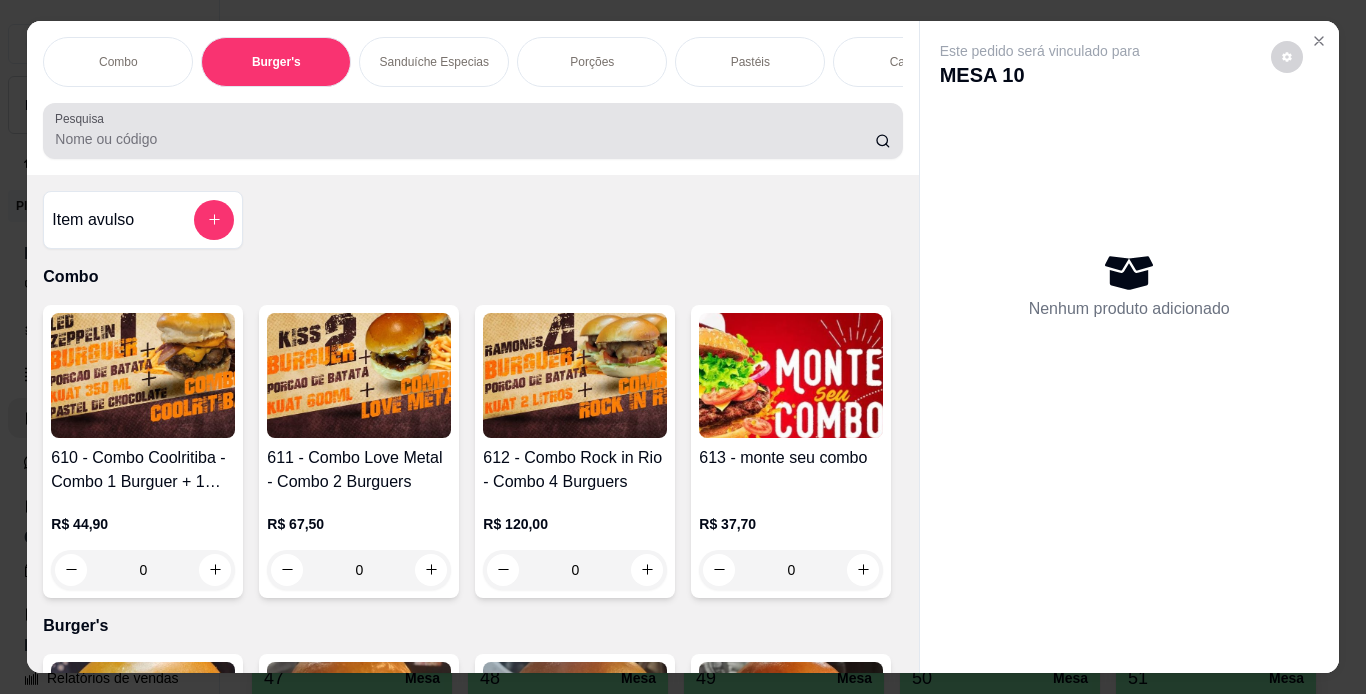 scroll, scrollTop: 724, scrollLeft: 0, axis: vertical 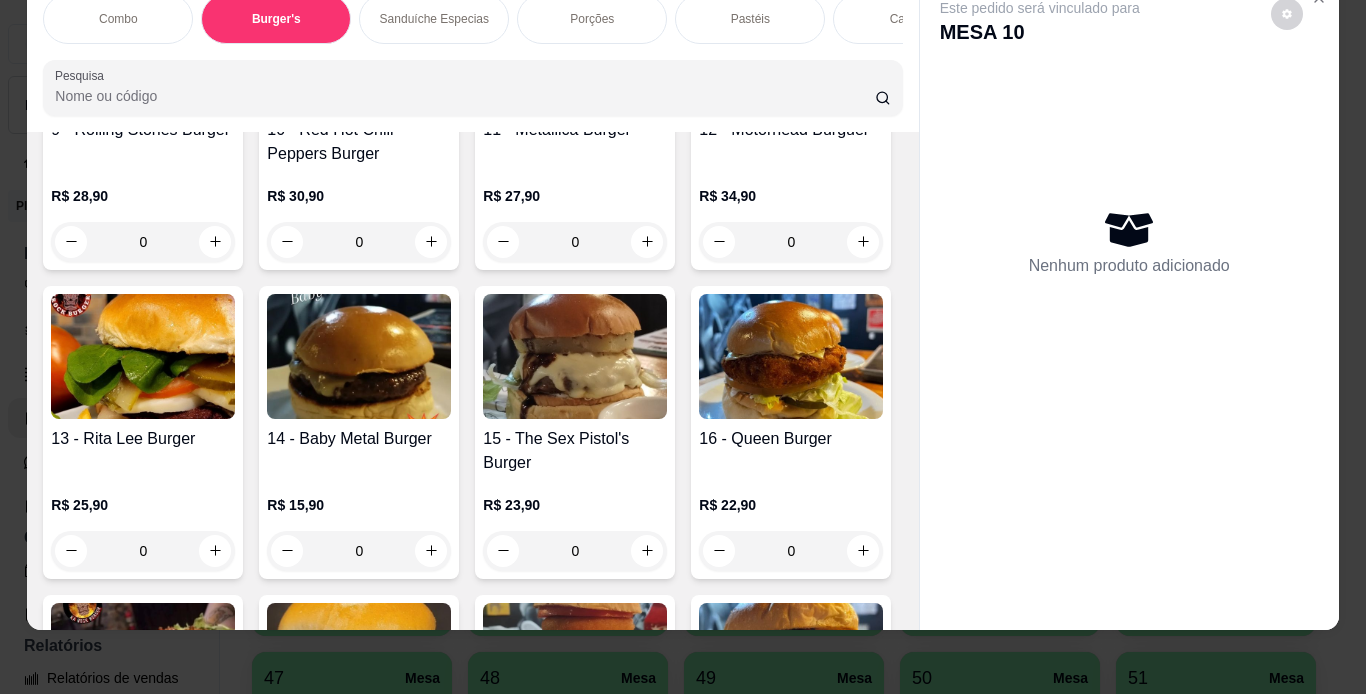 click at bounding box center (575, -238) 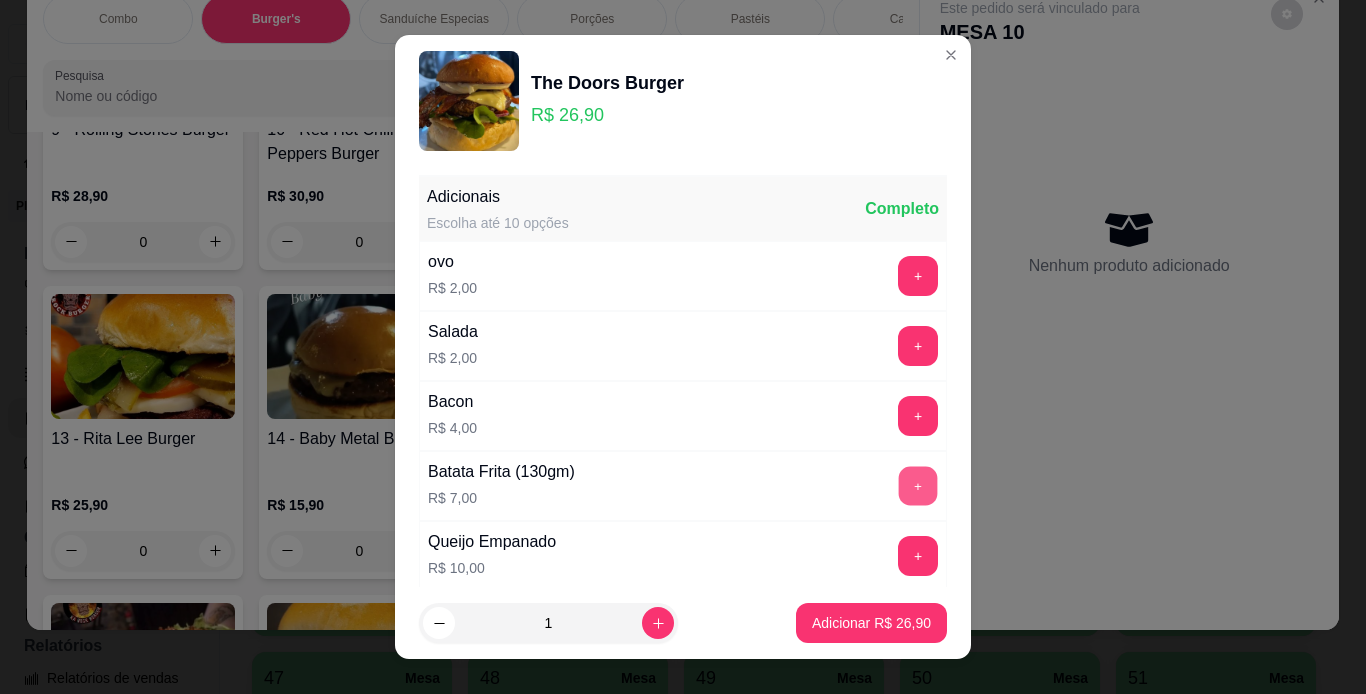 click on "+" at bounding box center (918, 485) 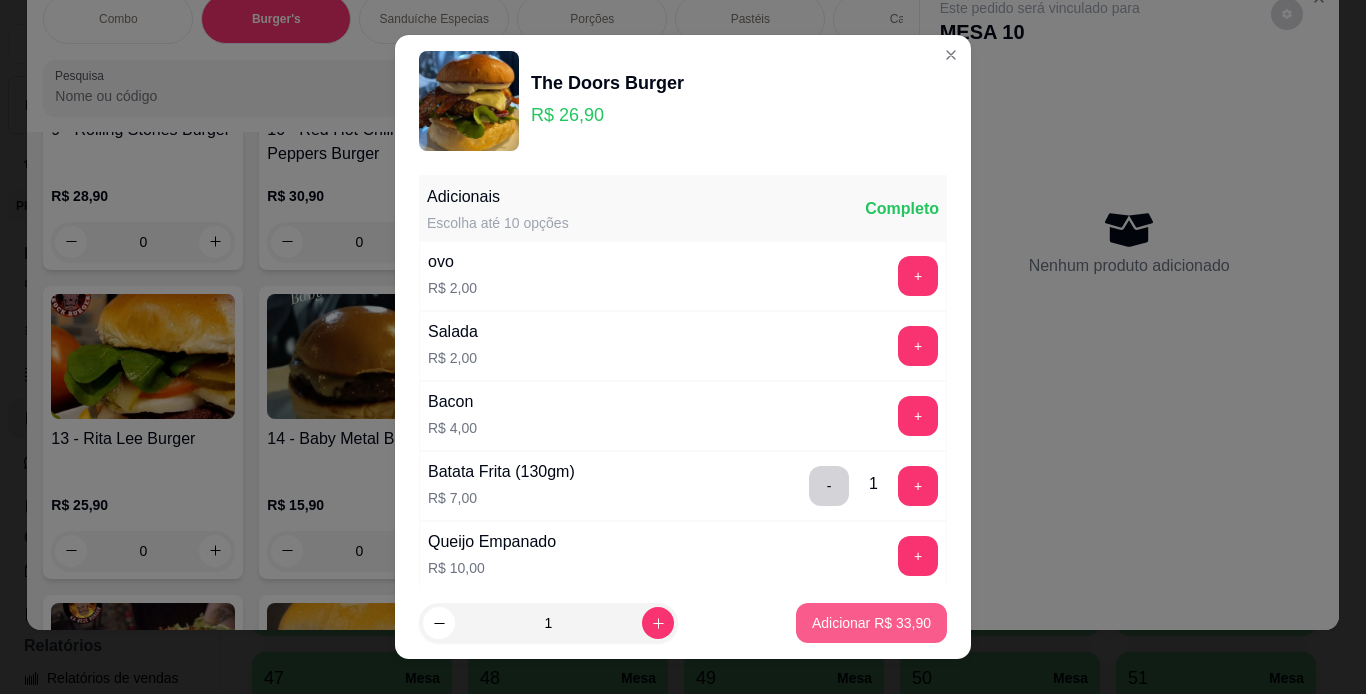 click on "Adicionar   R$ 33,90" at bounding box center (871, 623) 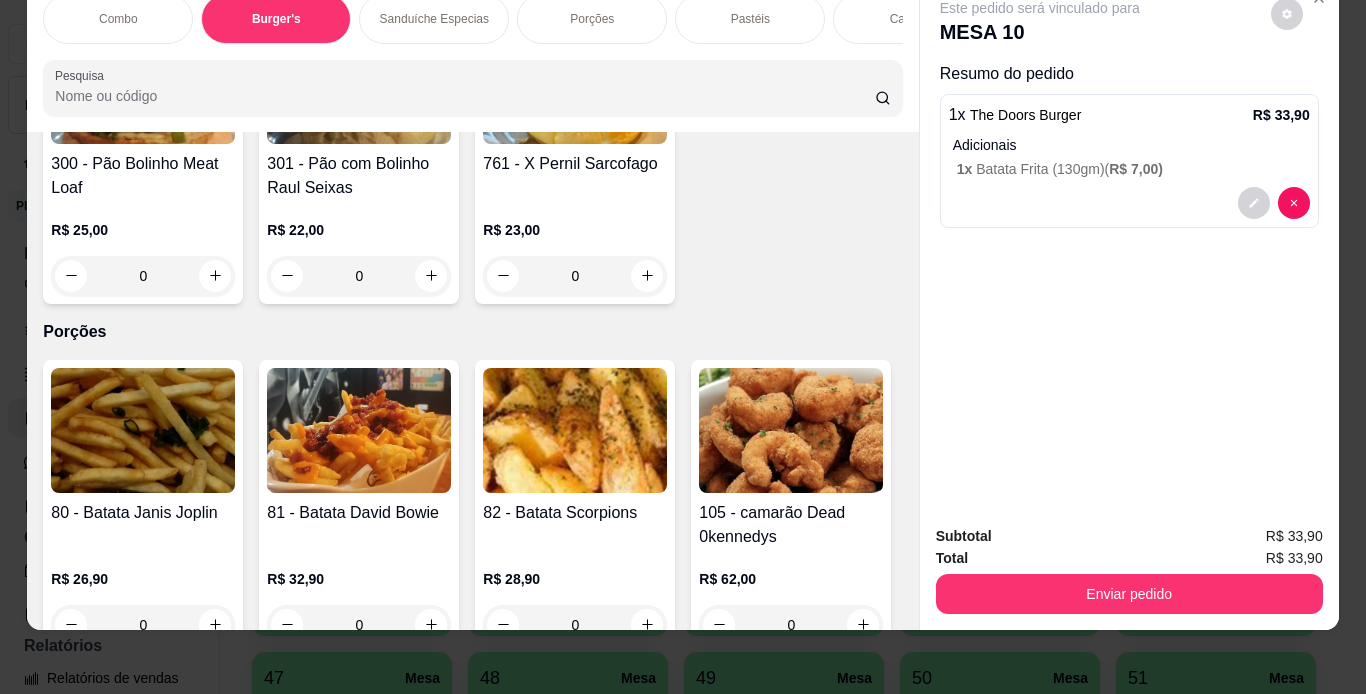 scroll, scrollTop: 2404, scrollLeft: 0, axis: vertical 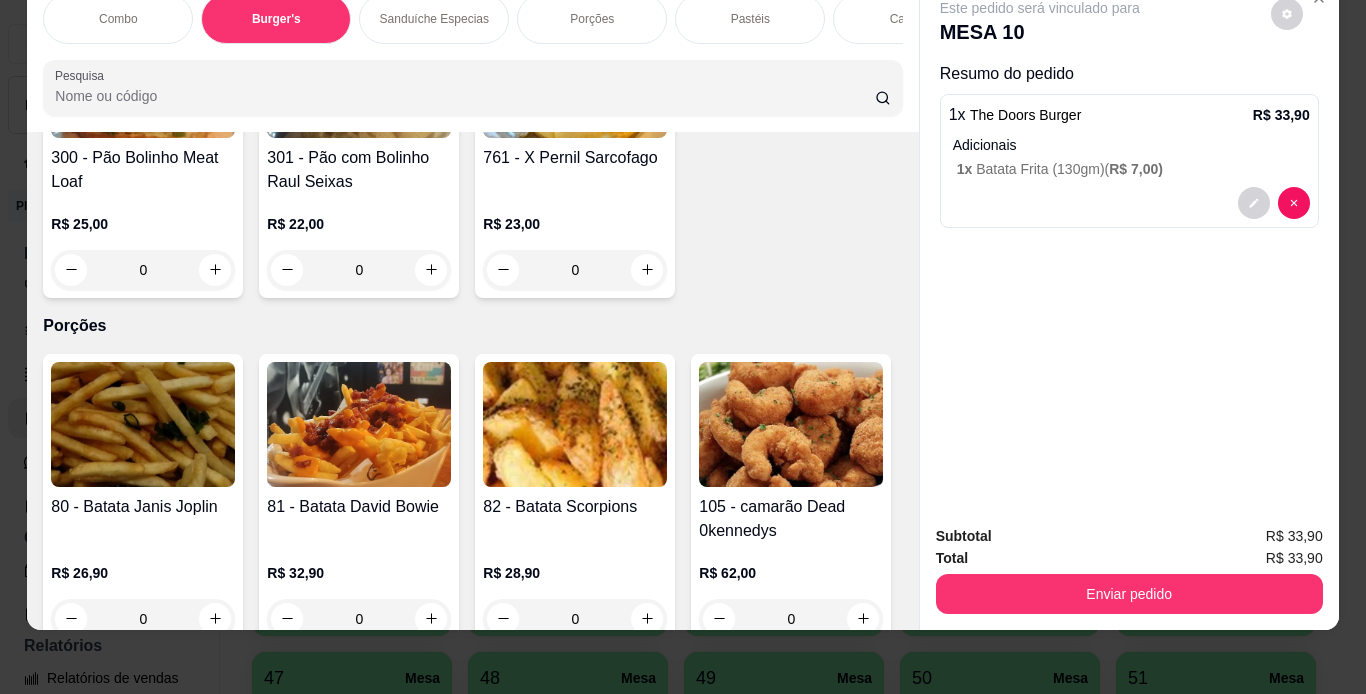 click at bounding box center (791, -535) 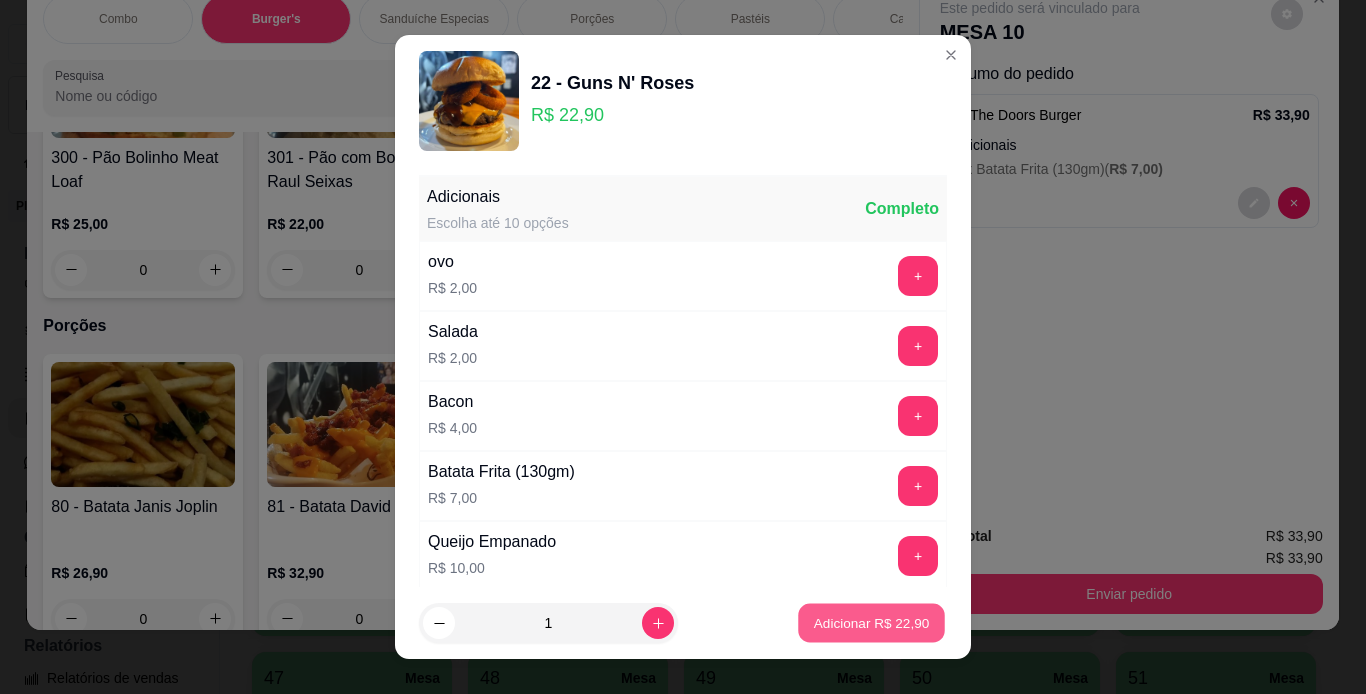 click on "Adicionar R$ 22,90" at bounding box center (872, 623) 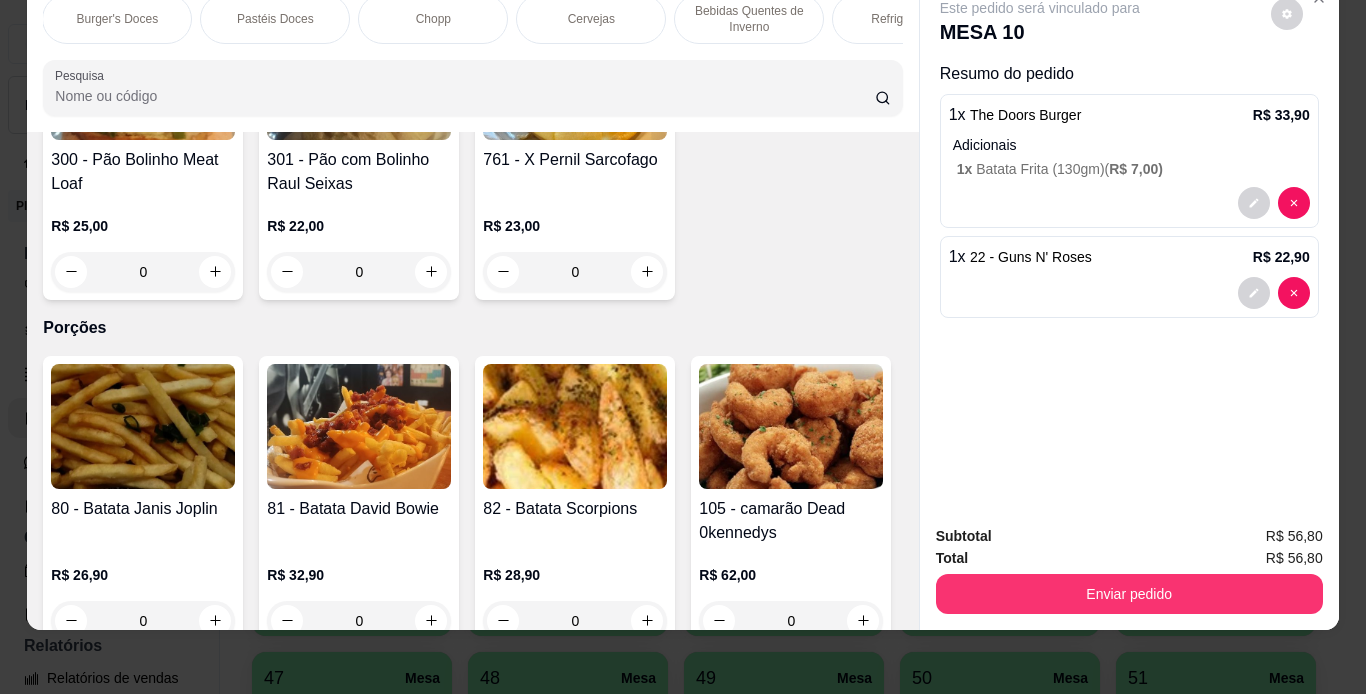 scroll, scrollTop: 0, scrollLeft: 1120, axis: horizontal 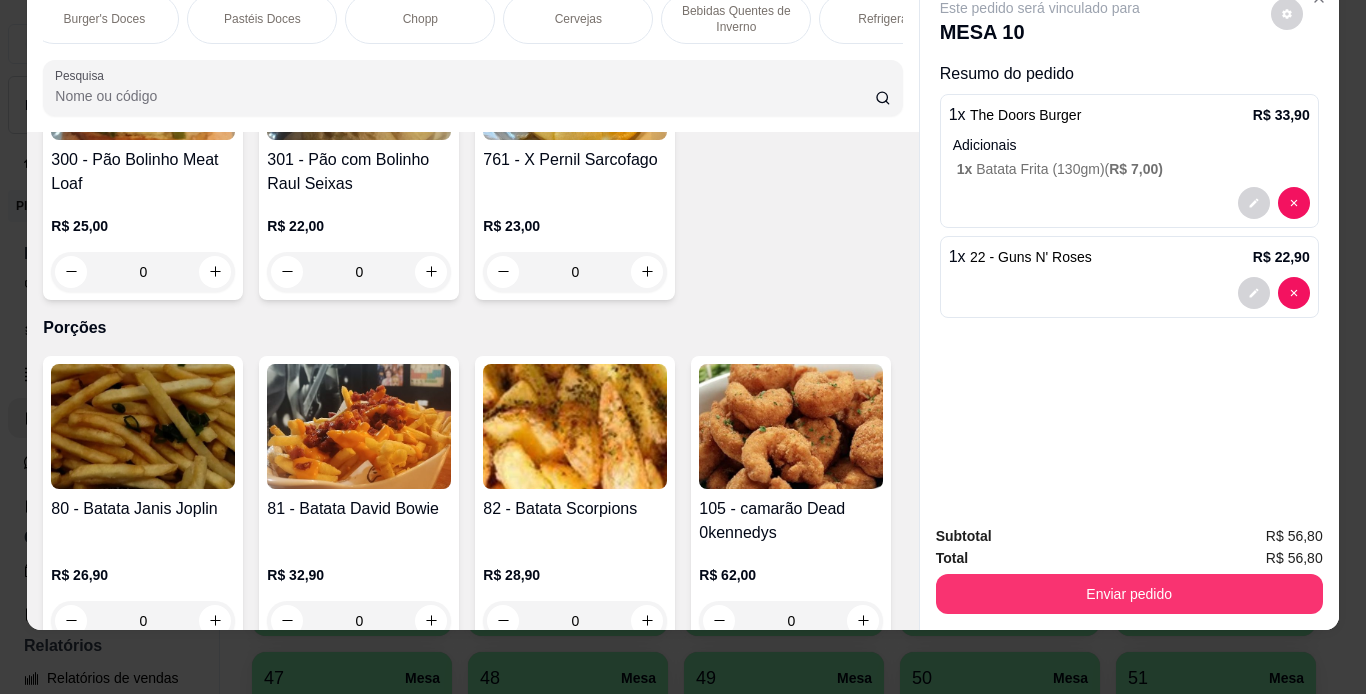 click on "Chopp" at bounding box center [420, 19] 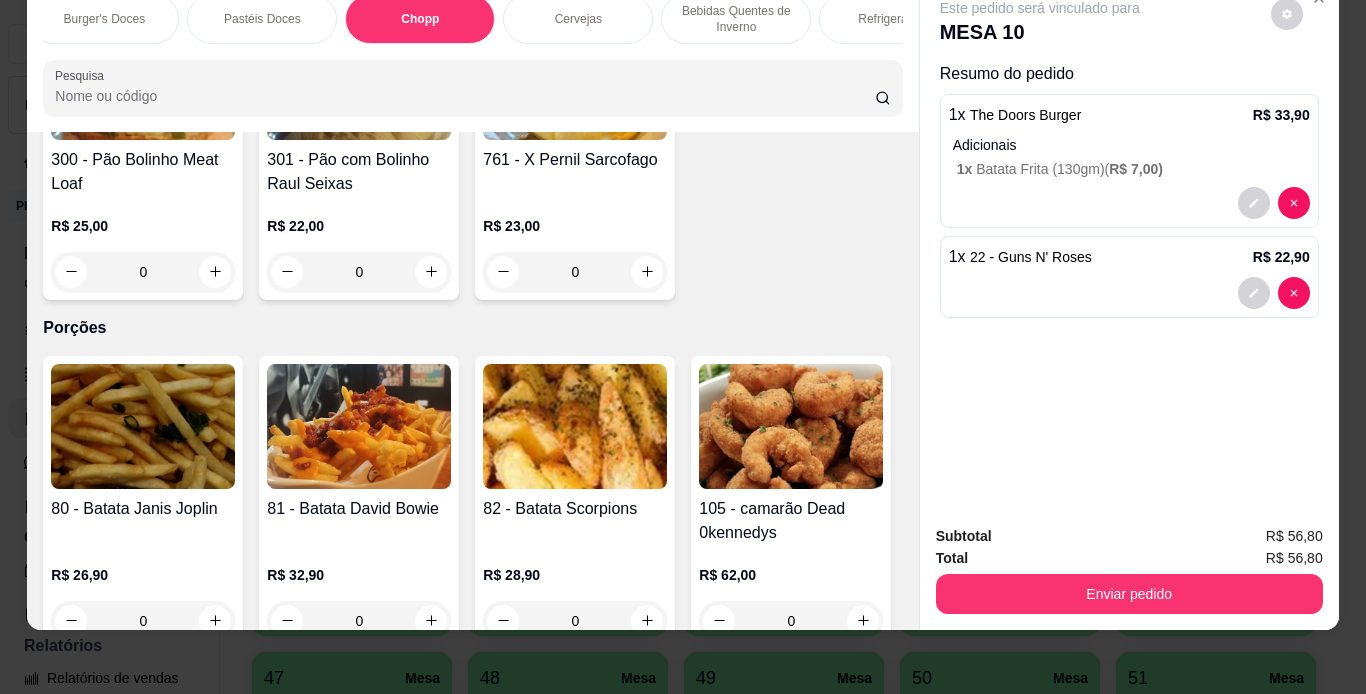 scroll, scrollTop: 7889, scrollLeft: 0, axis: vertical 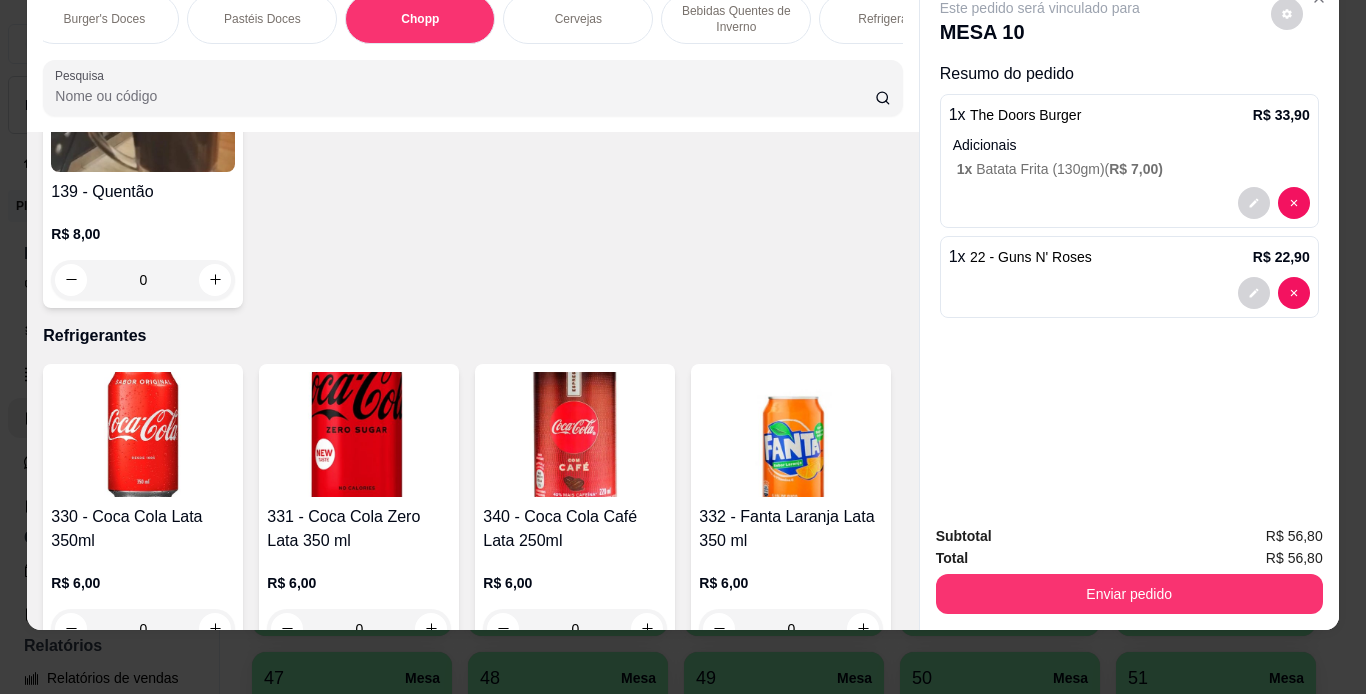 click at bounding box center (143, -1159) 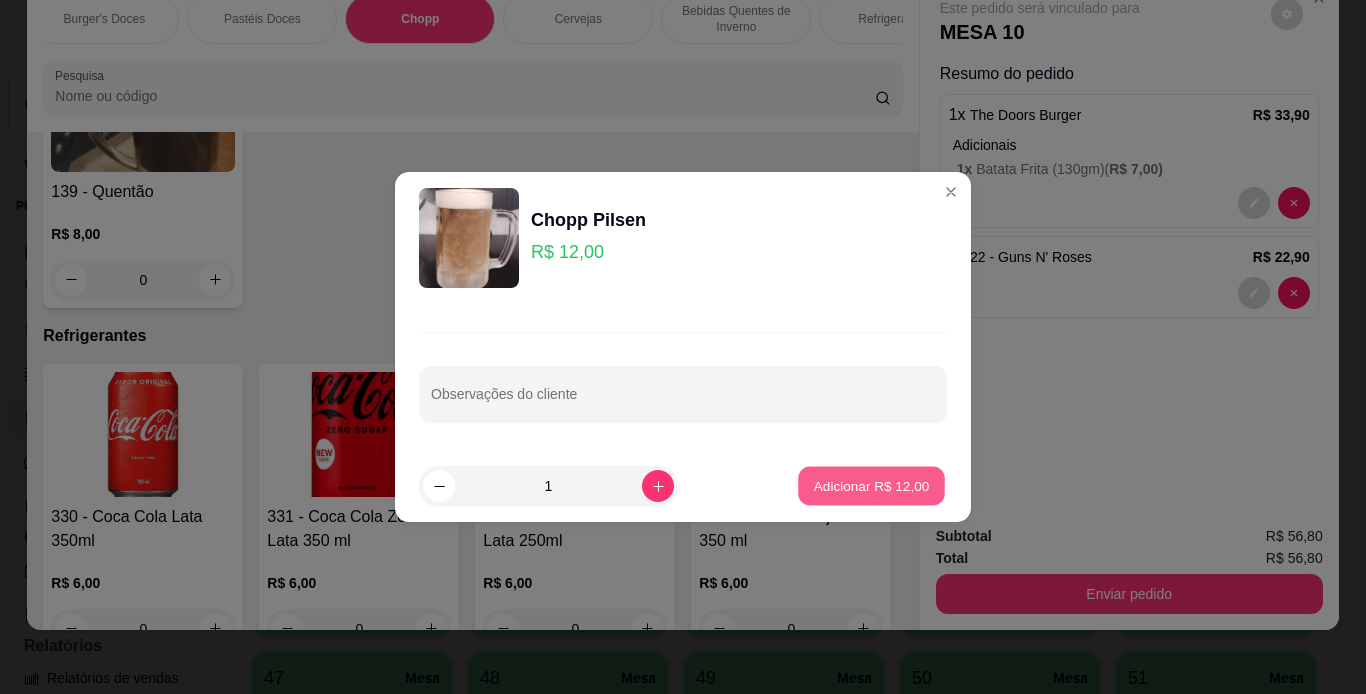 click on "Adicionar   R$ 12,00" at bounding box center (872, 485) 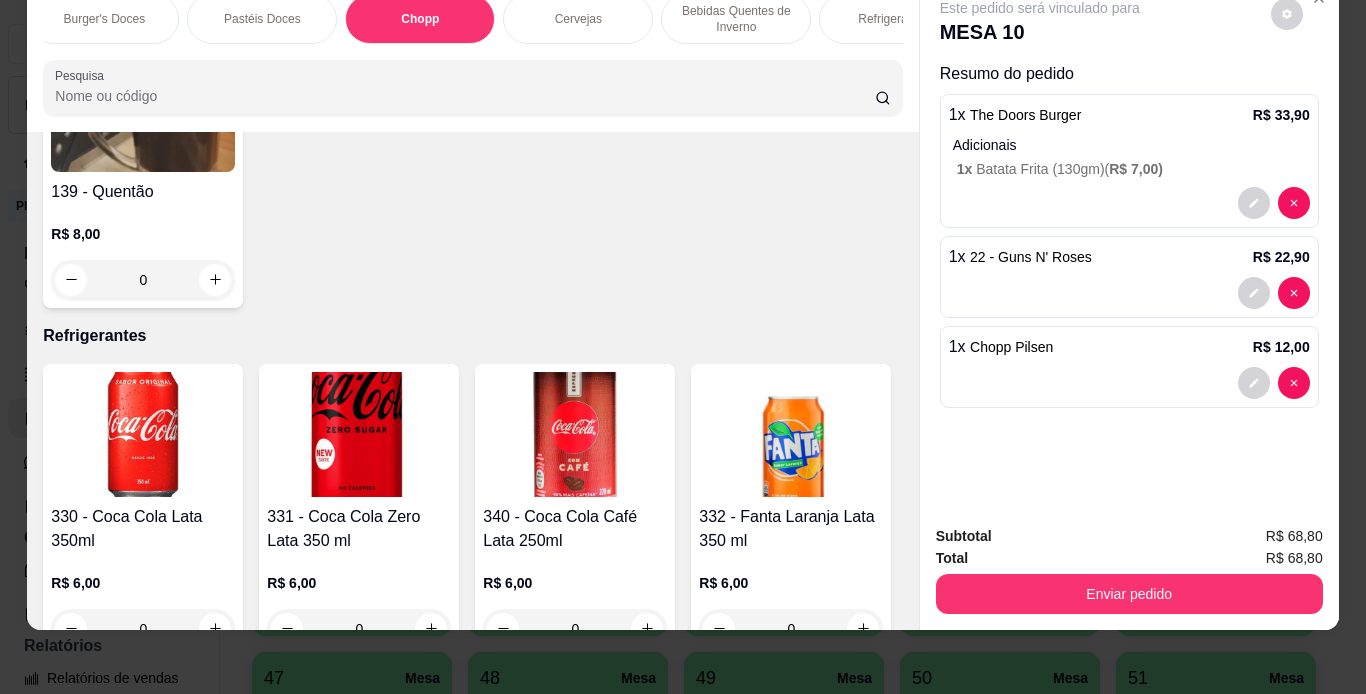 click on "Refrigerantes" at bounding box center [894, 19] 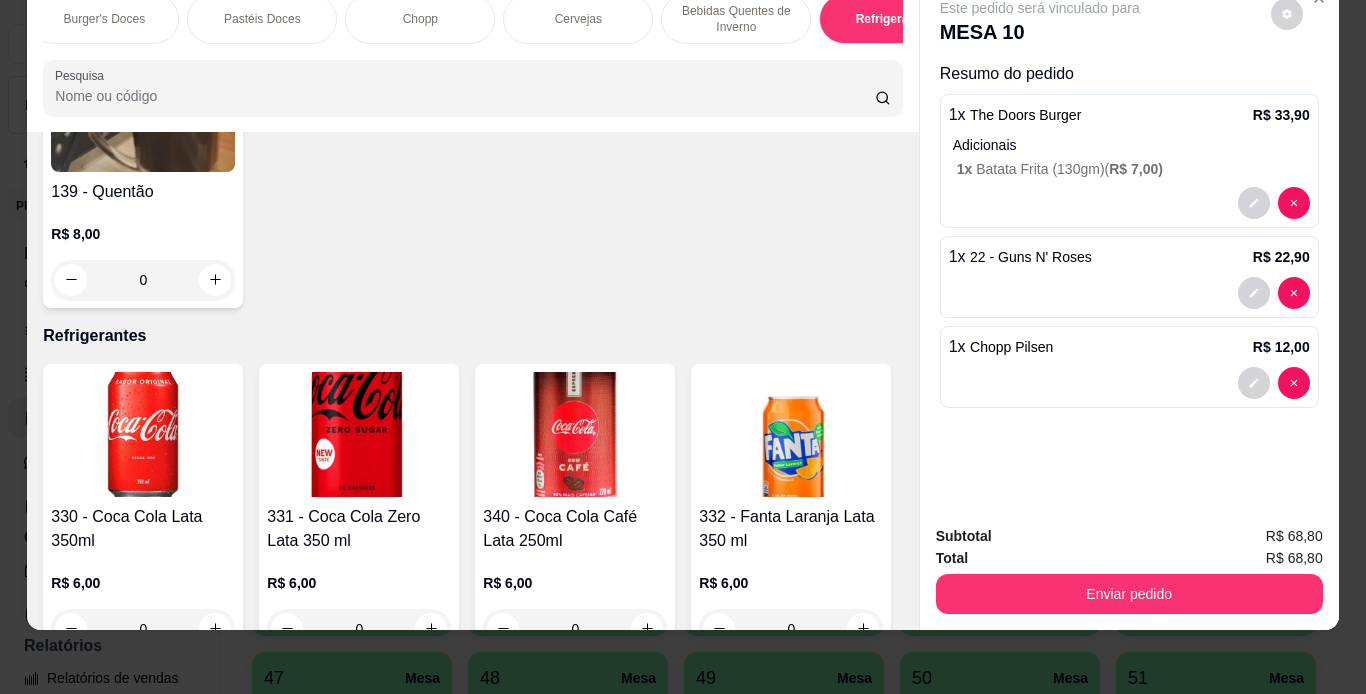 scroll, scrollTop: 9767, scrollLeft: 0, axis: vertical 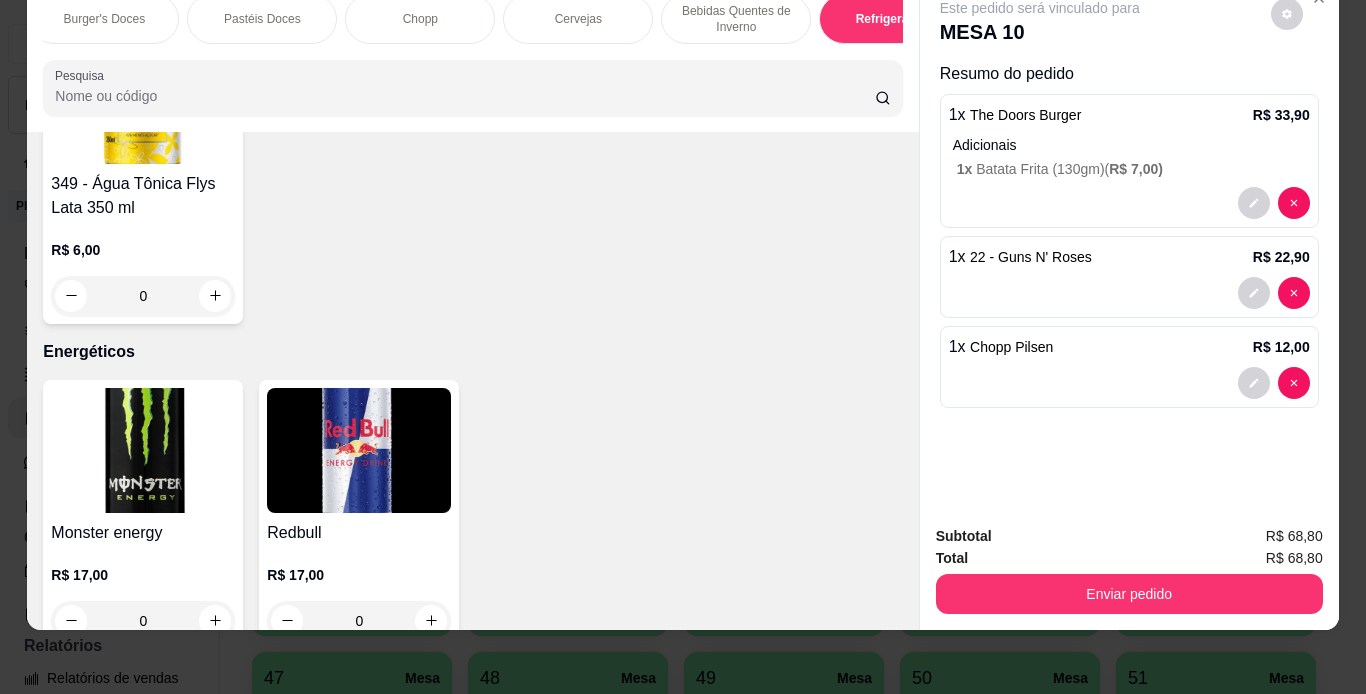click at bounding box center [143, -1444] 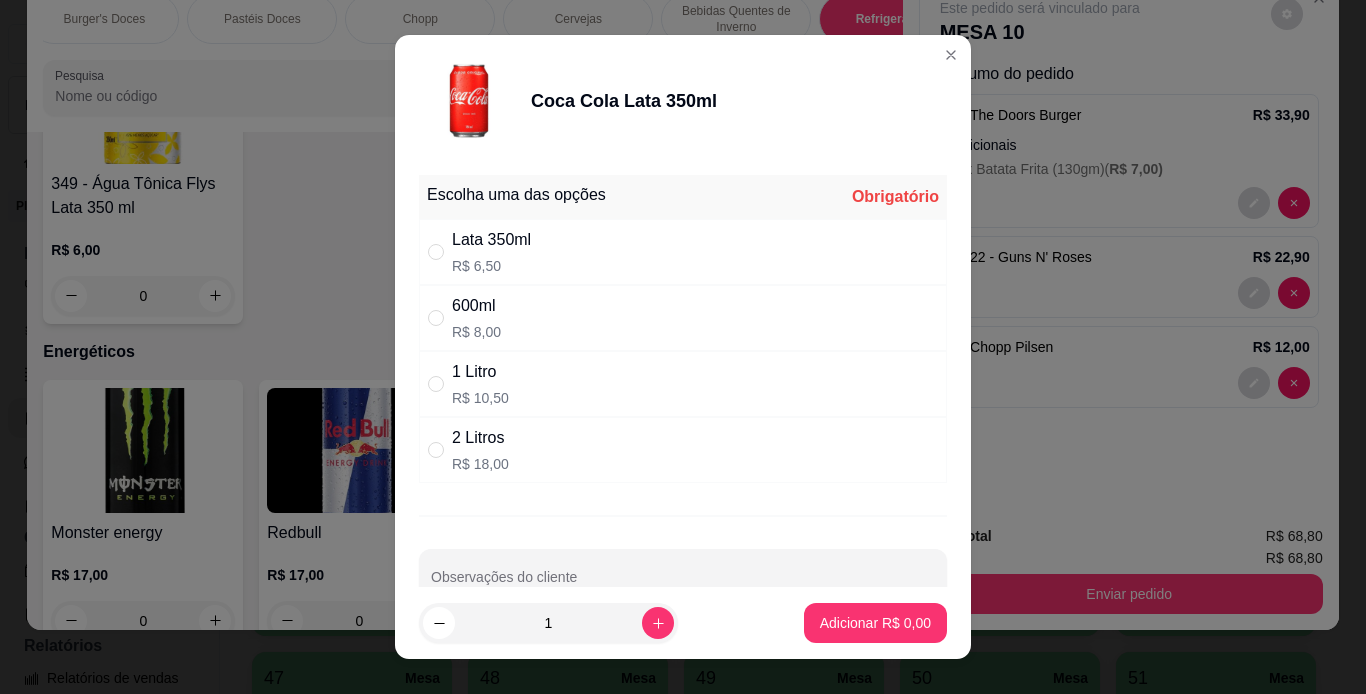 click on "600ml R$ 8,00" at bounding box center (683, 318) 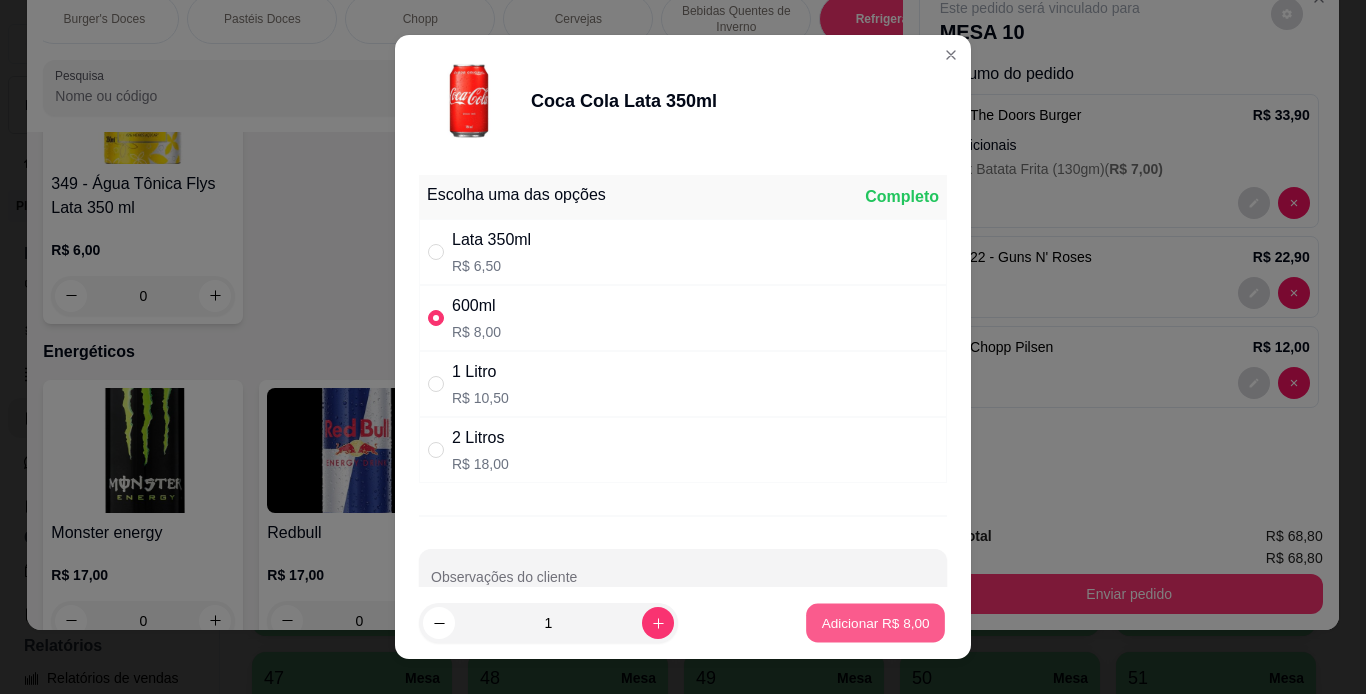 click on "Adicionar   R$ 8,00" at bounding box center (875, 623) 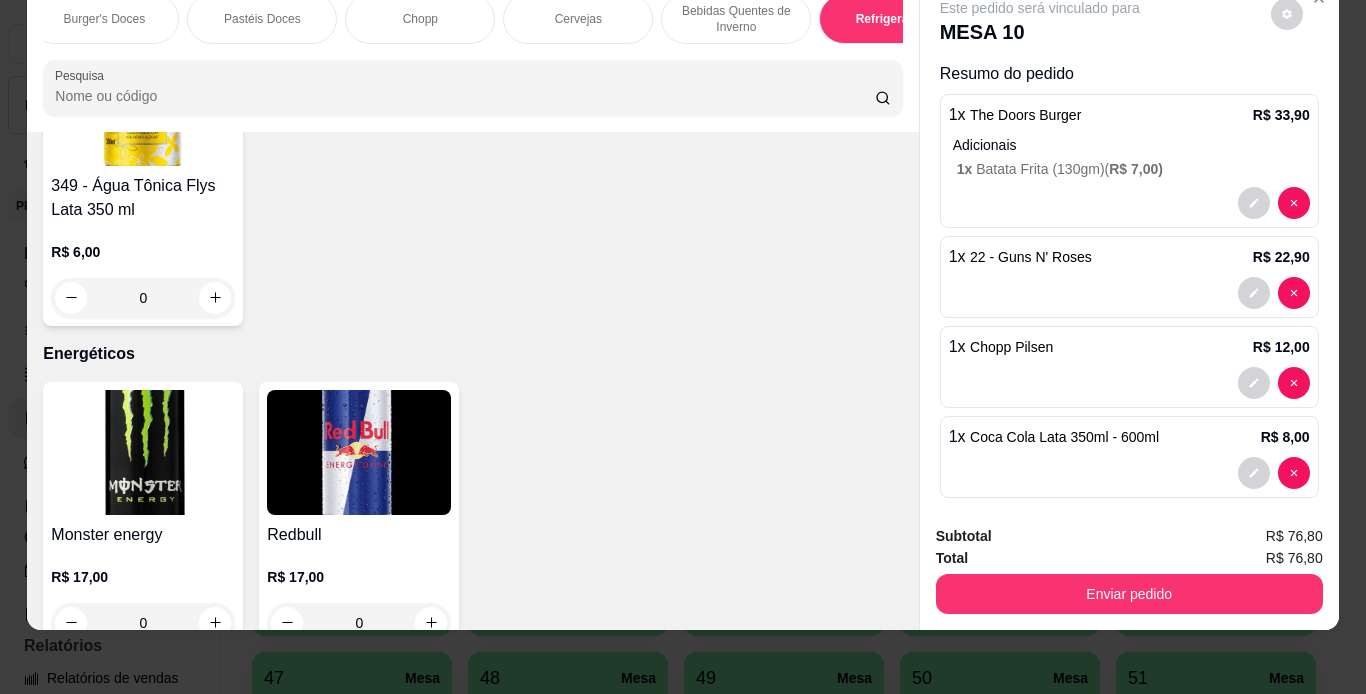 click on "Total R$ 76,80" at bounding box center (1129, 558) 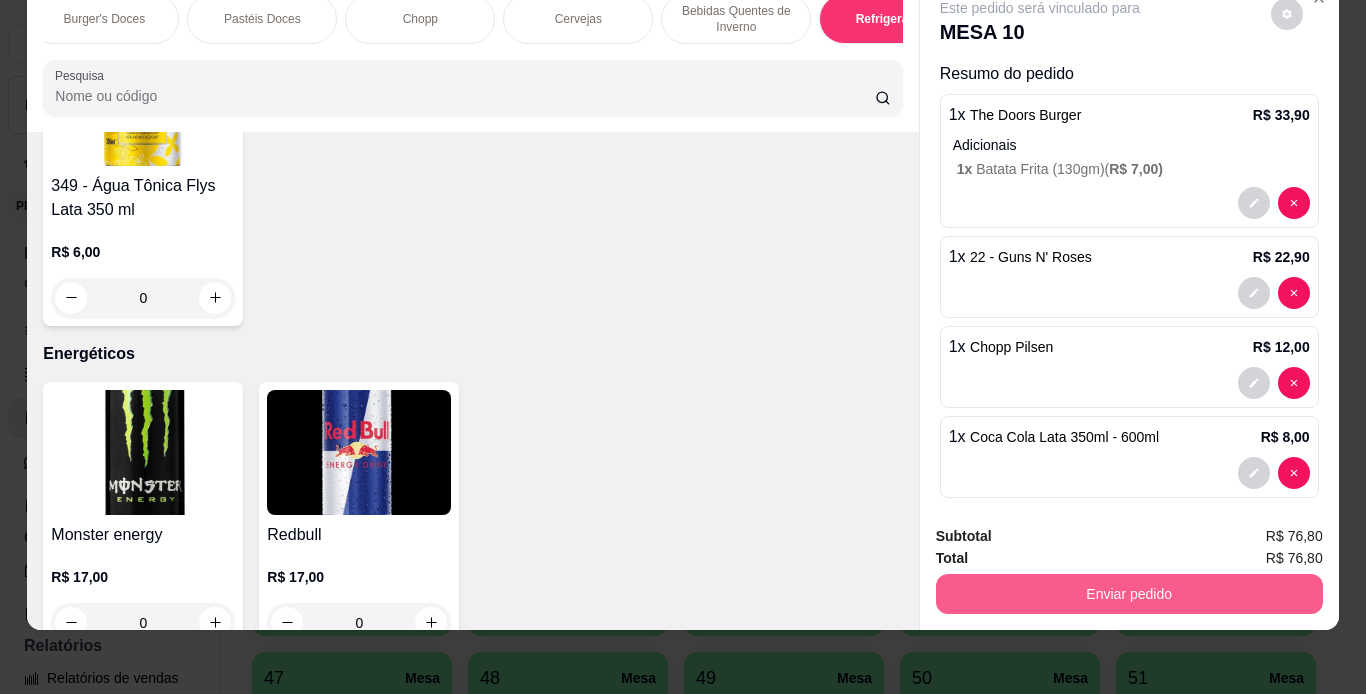 click on "Enviar pedido" at bounding box center [1129, 594] 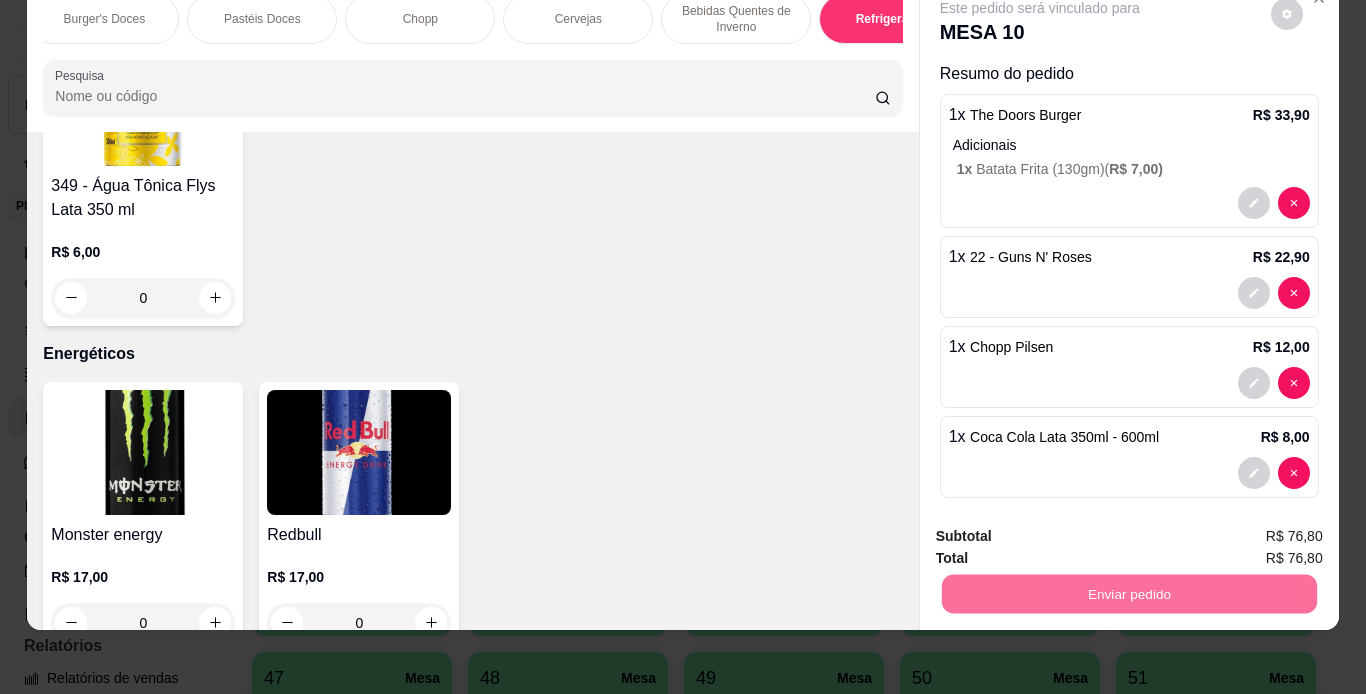 click on "Não registrar e enviar pedido" at bounding box center (1063, 529) 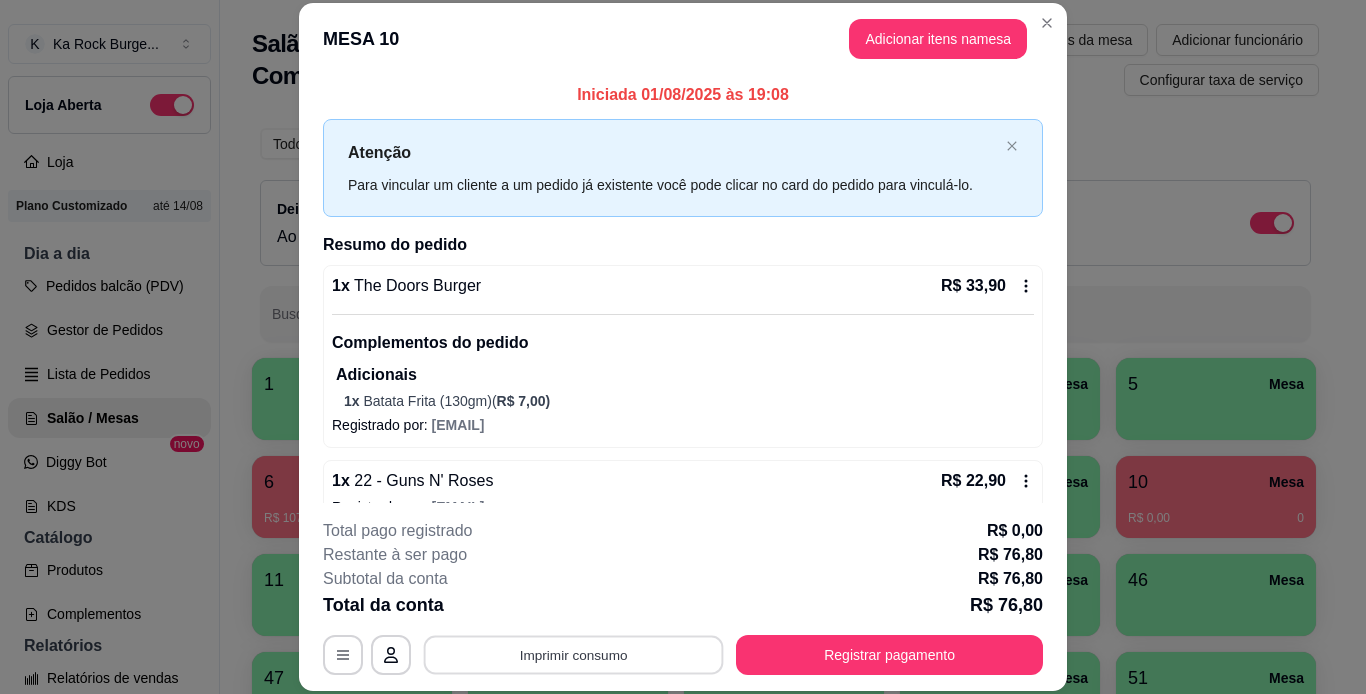 click on "Imprimir consumo" at bounding box center [574, 654] 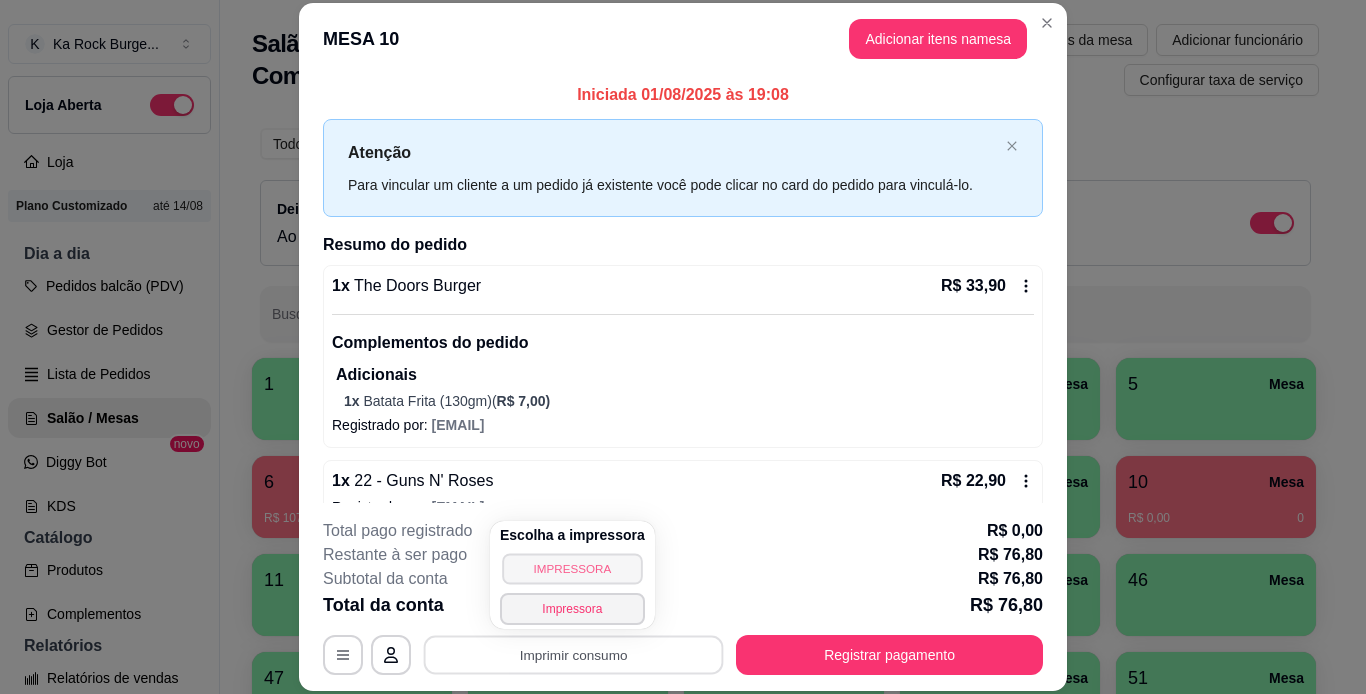 click on "IMPRESSORA" at bounding box center [572, 568] 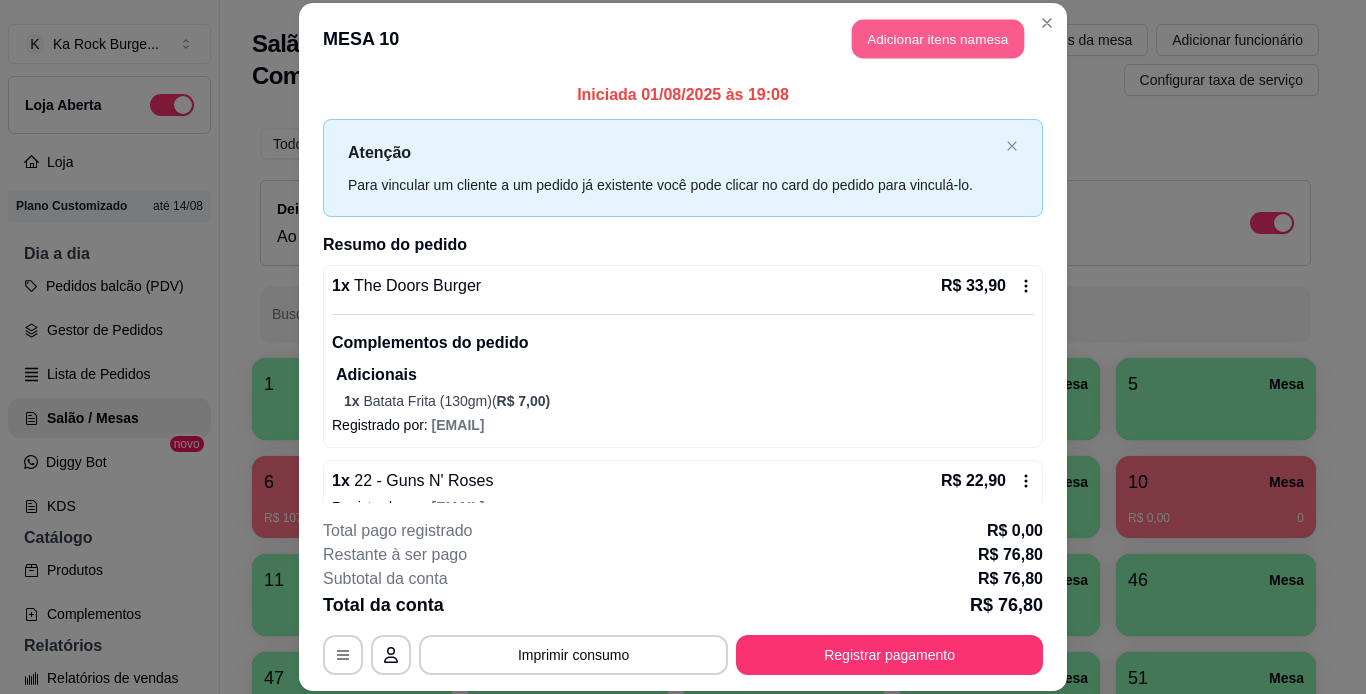 click on "Adicionar itens na  mesa" at bounding box center (938, 39) 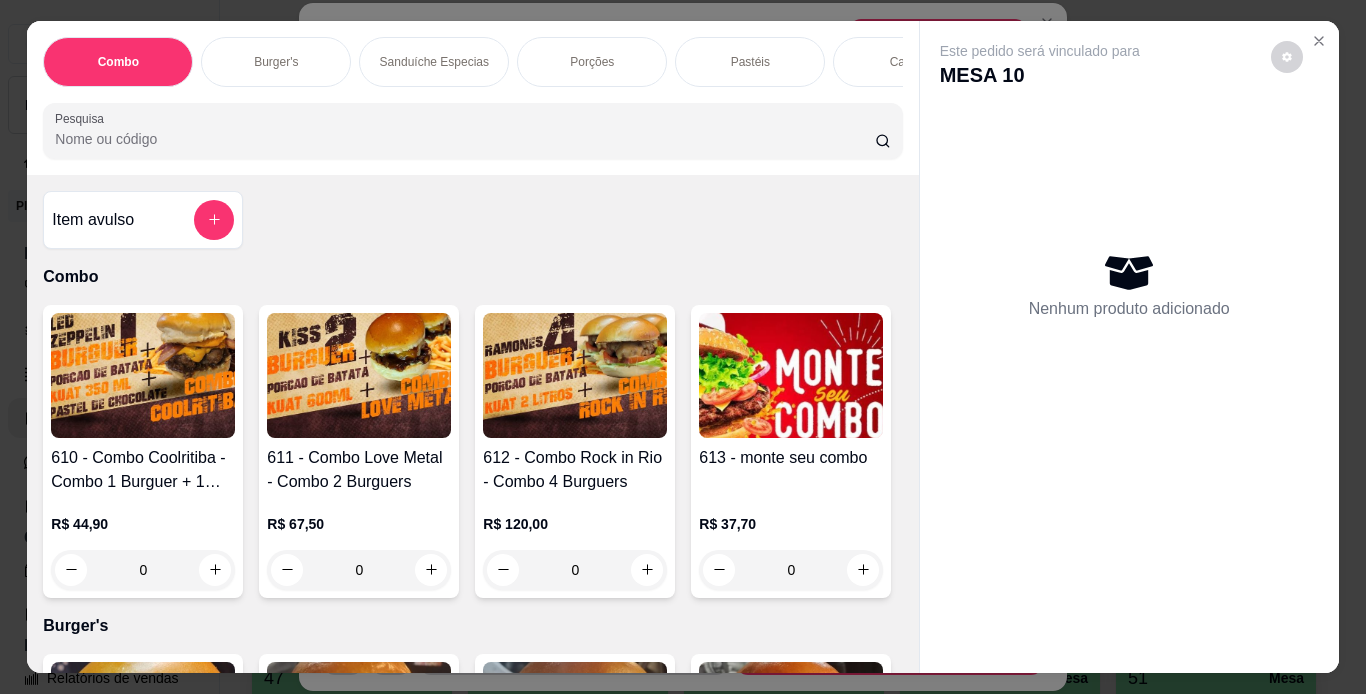 click on "Porções" at bounding box center [592, 62] 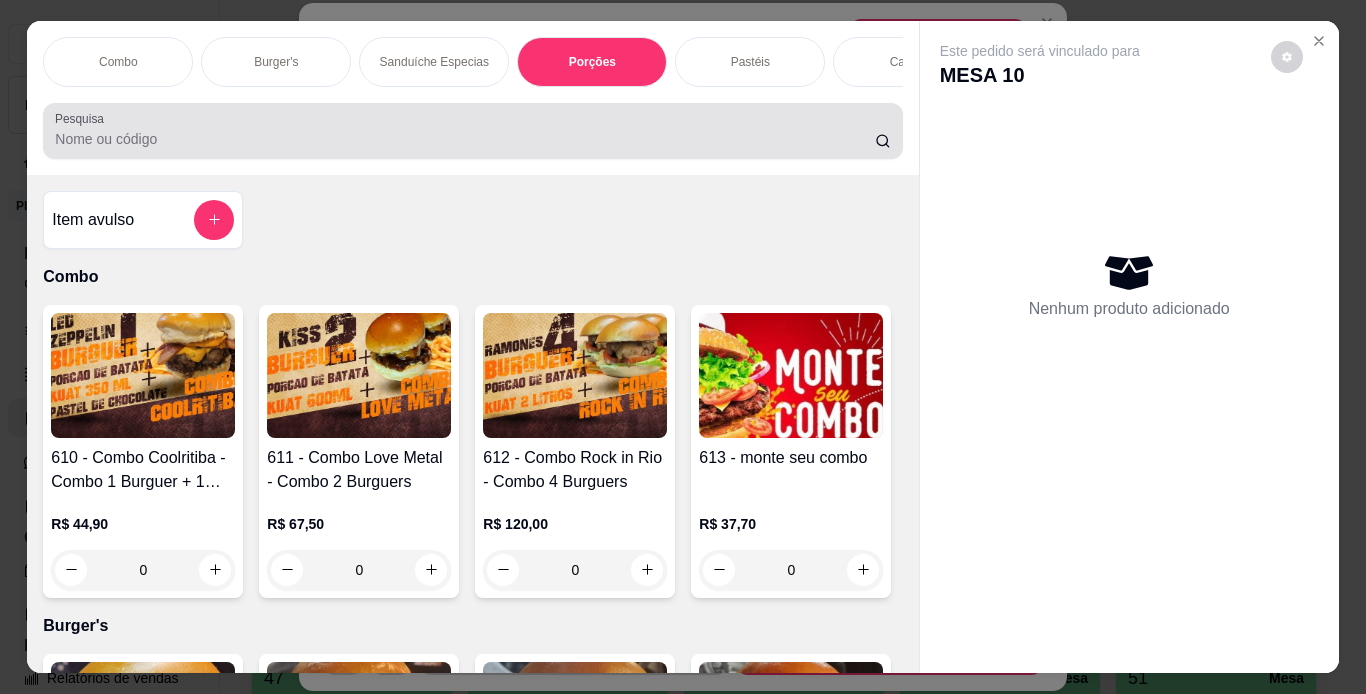 scroll, scrollTop: 3441, scrollLeft: 0, axis: vertical 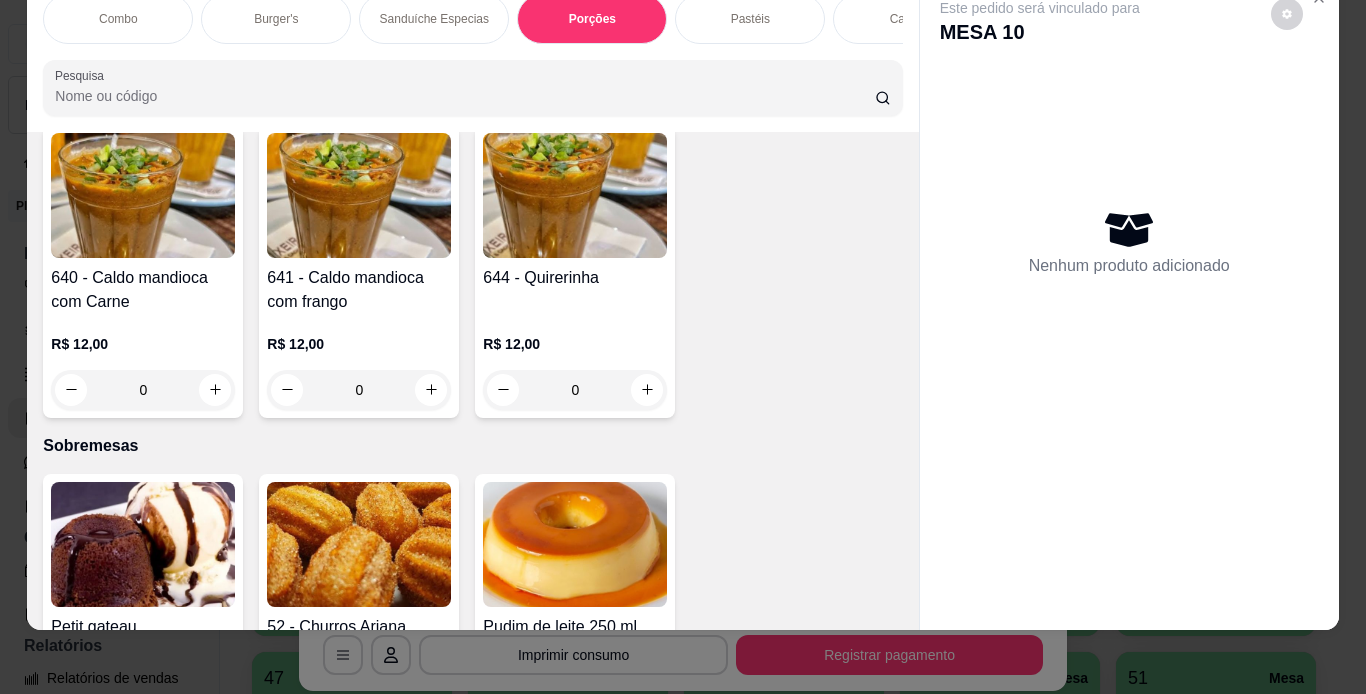 click at bounding box center [791, -1097] 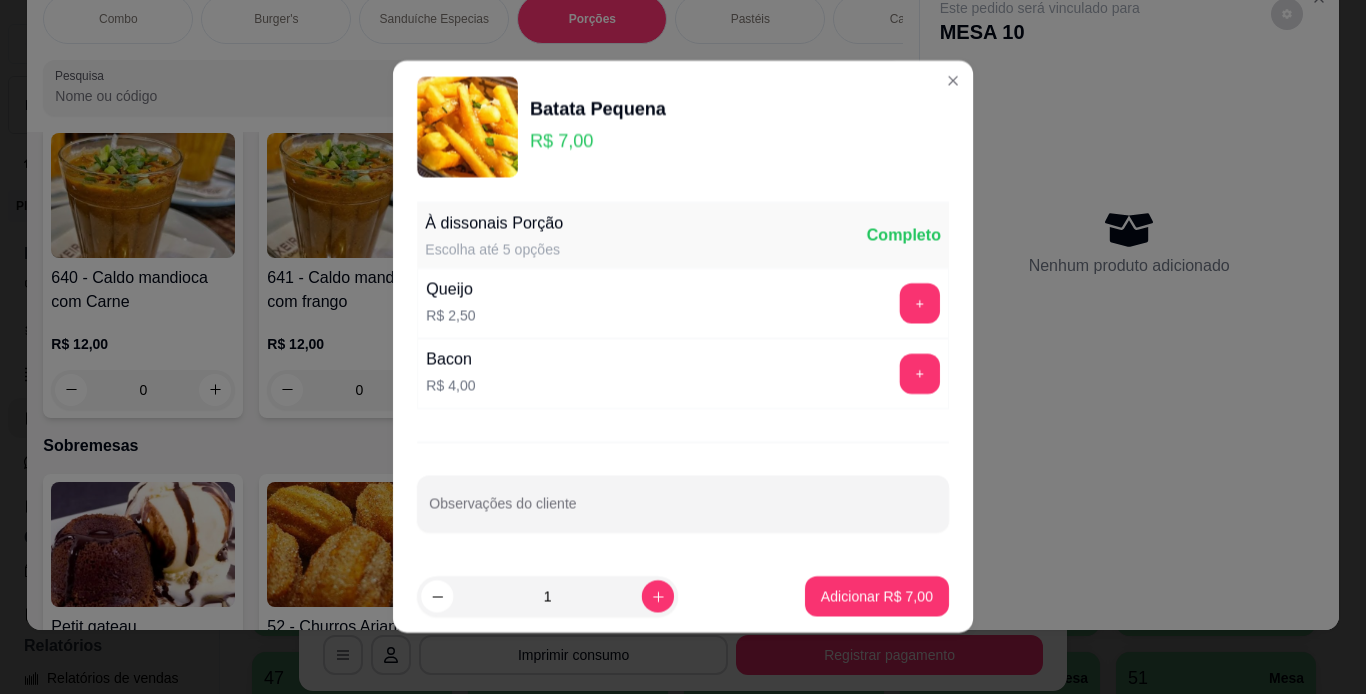 click on "1" at bounding box center [547, 597] 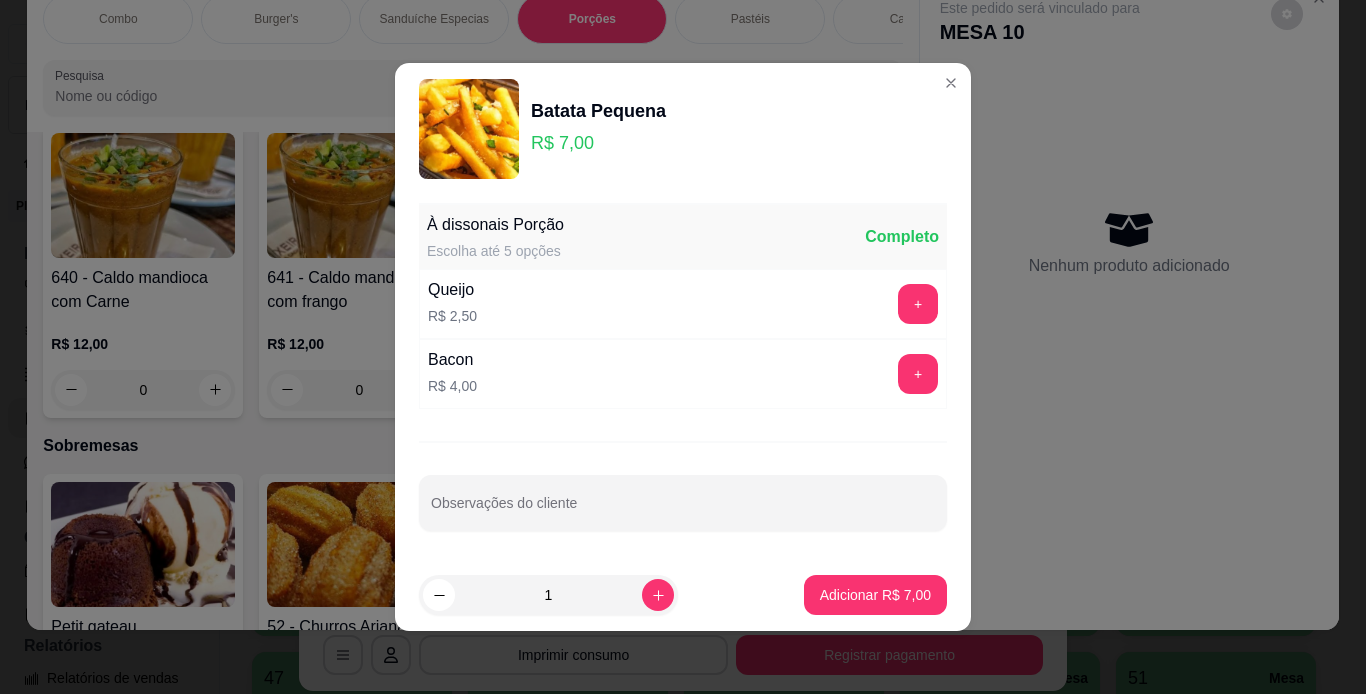 click on "1" at bounding box center (548, 595) 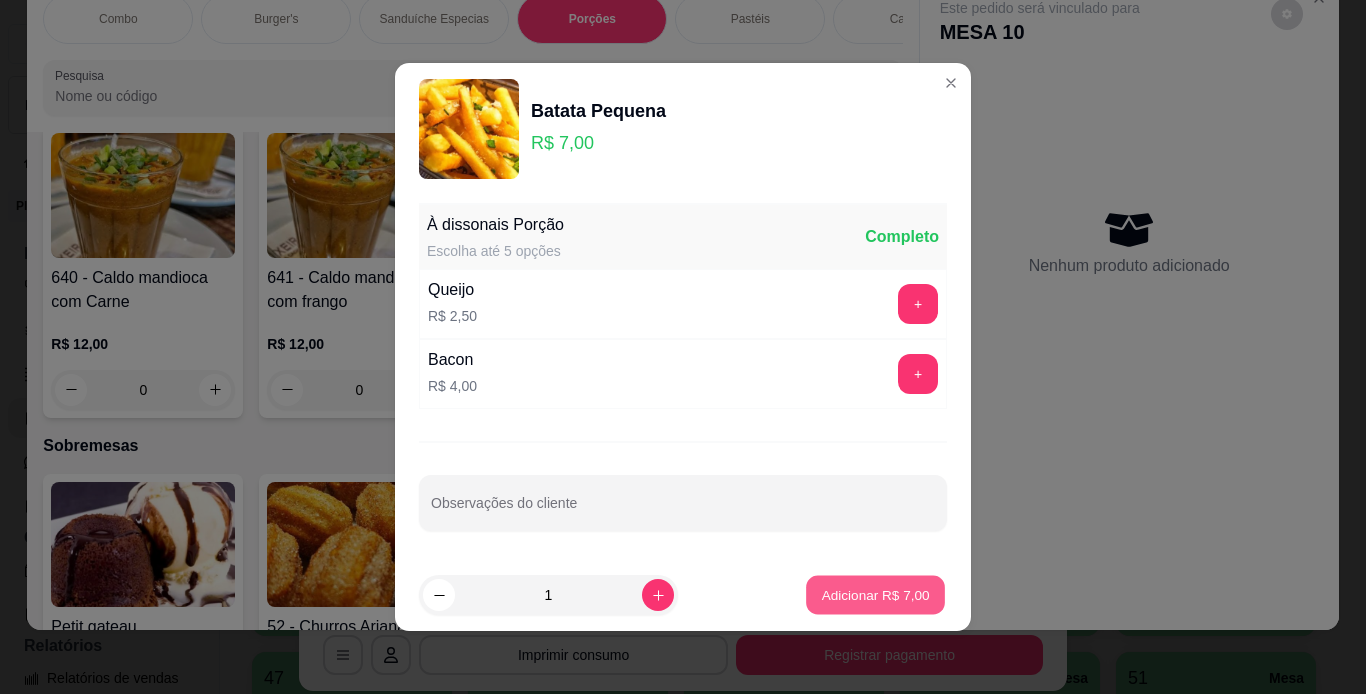 click on "Adicionar   R$ 7,00" at bounding box center (875, 594) 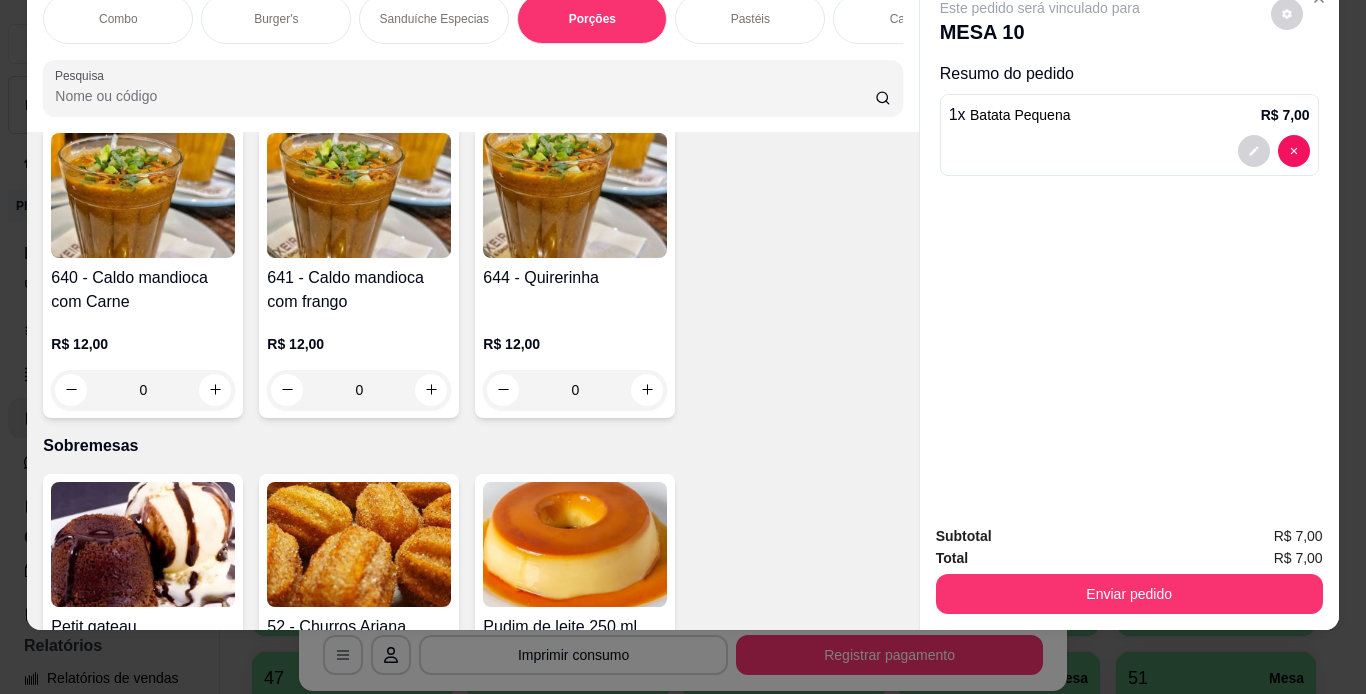 click on "Subtotal R$ 7,00 Total R$ 7,00 Enviar pedido" at bounding box center (1129, 569) 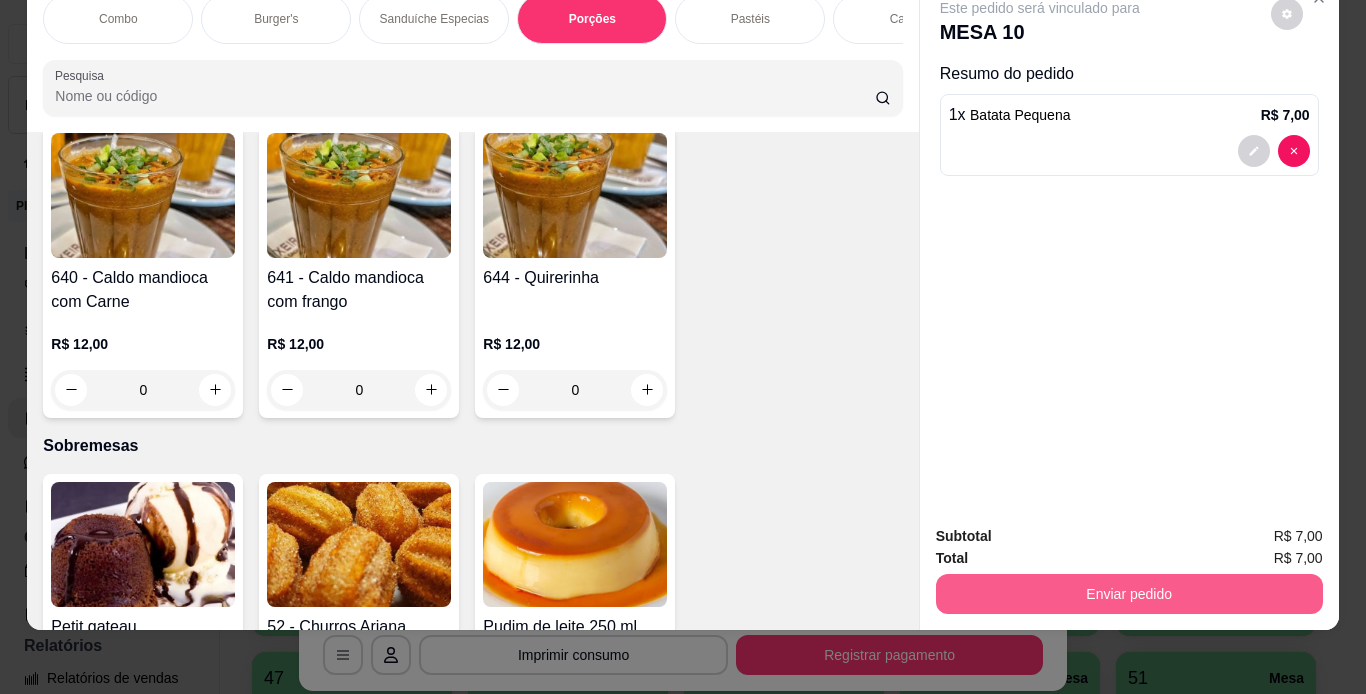 click on "Enviar pedido" at bounding box center [1129, 594] 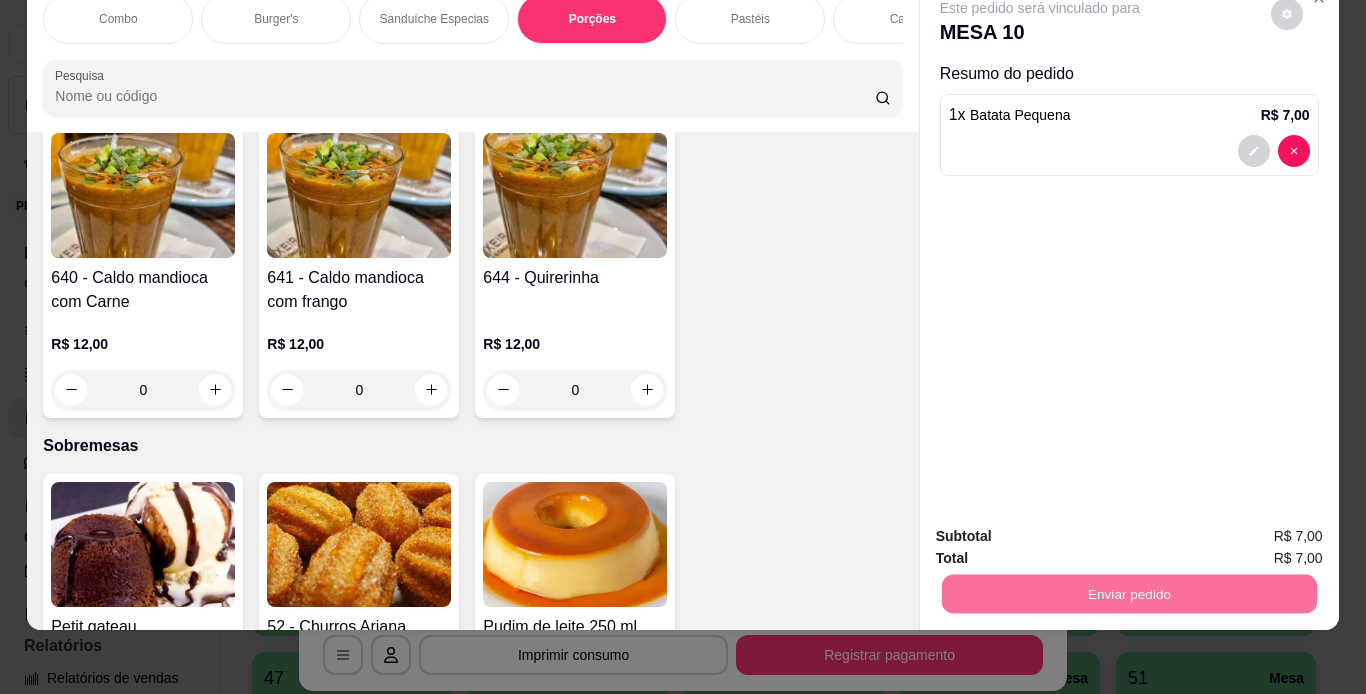 click on "Não registrar e enviar pedido" at bounding box center [1063, 530] 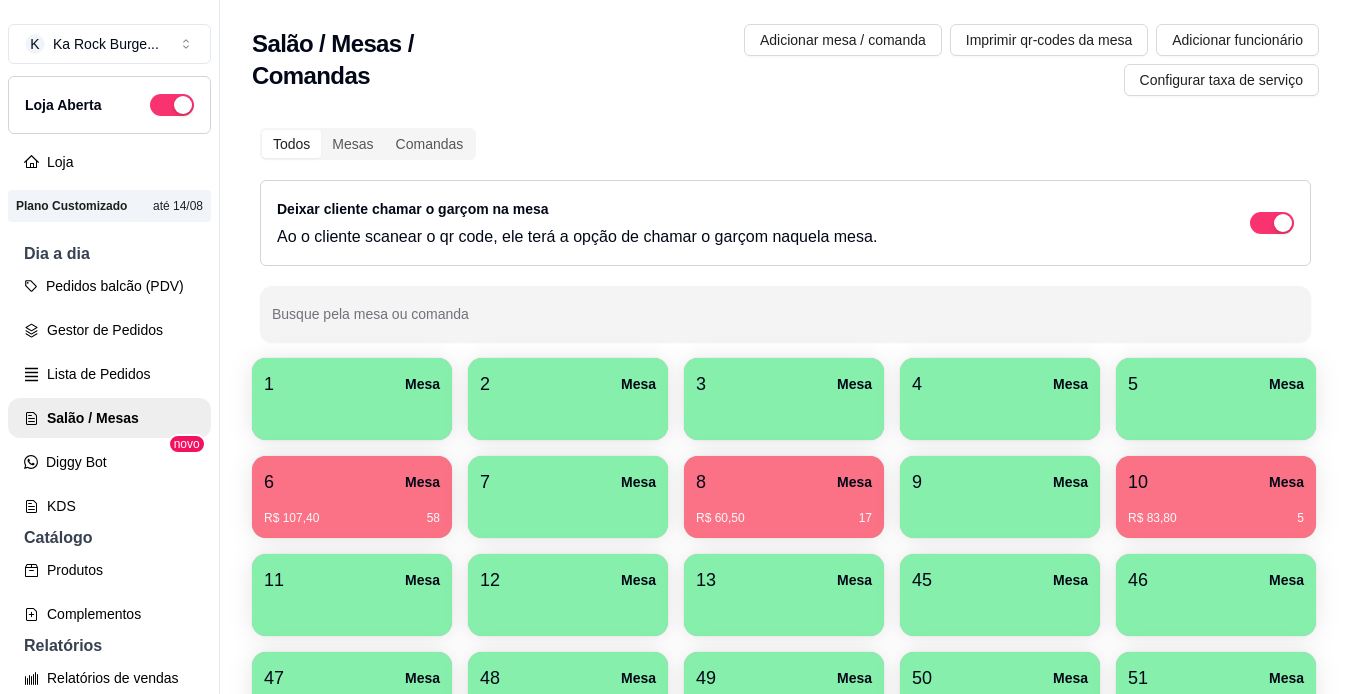 click on "R$ 60,50 17" at bounding box center (784, 511) 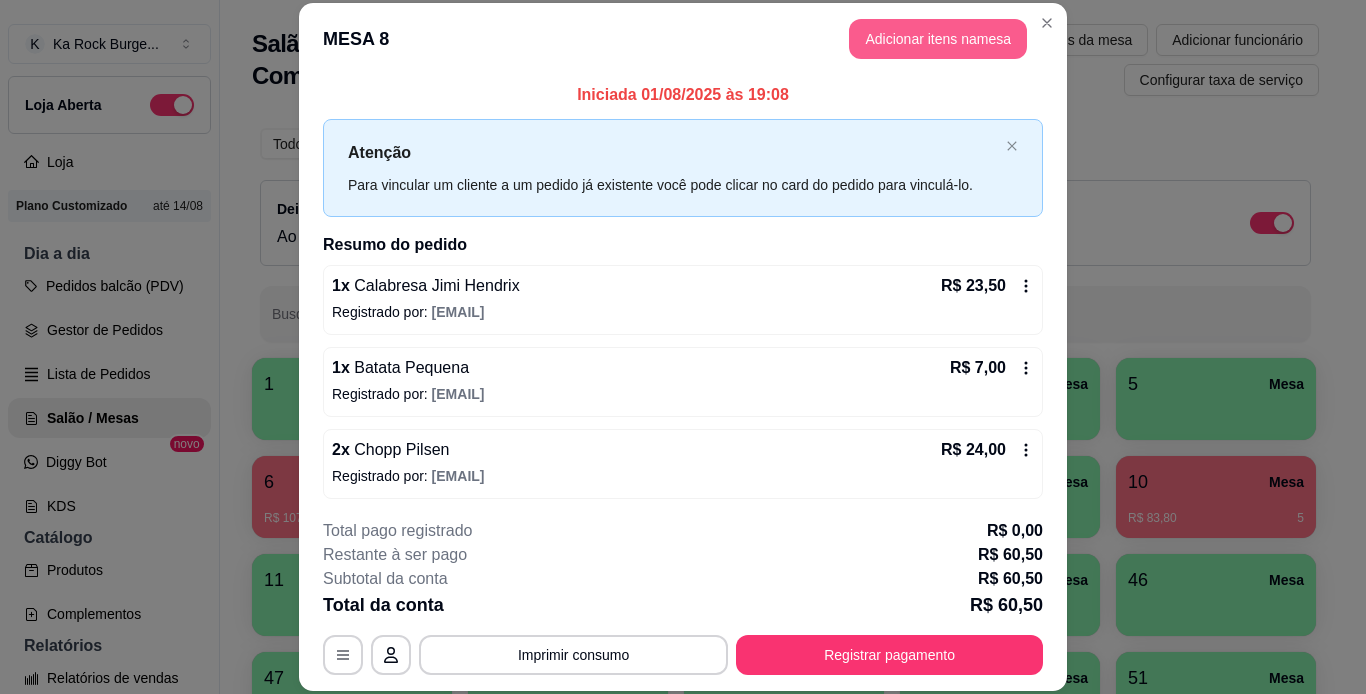 click on "Adicionar itens na  mesa" at bounding box center [938, 39] 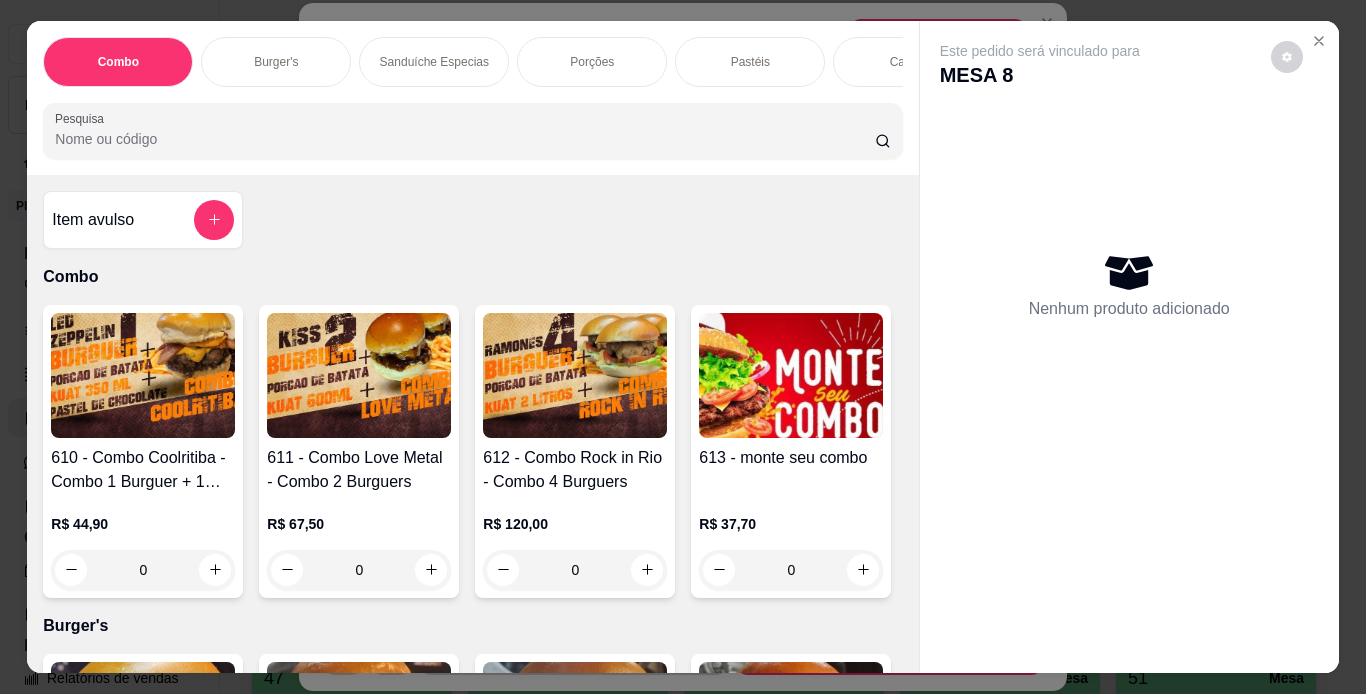 click on "Porções" at bounding box center (592, 62) 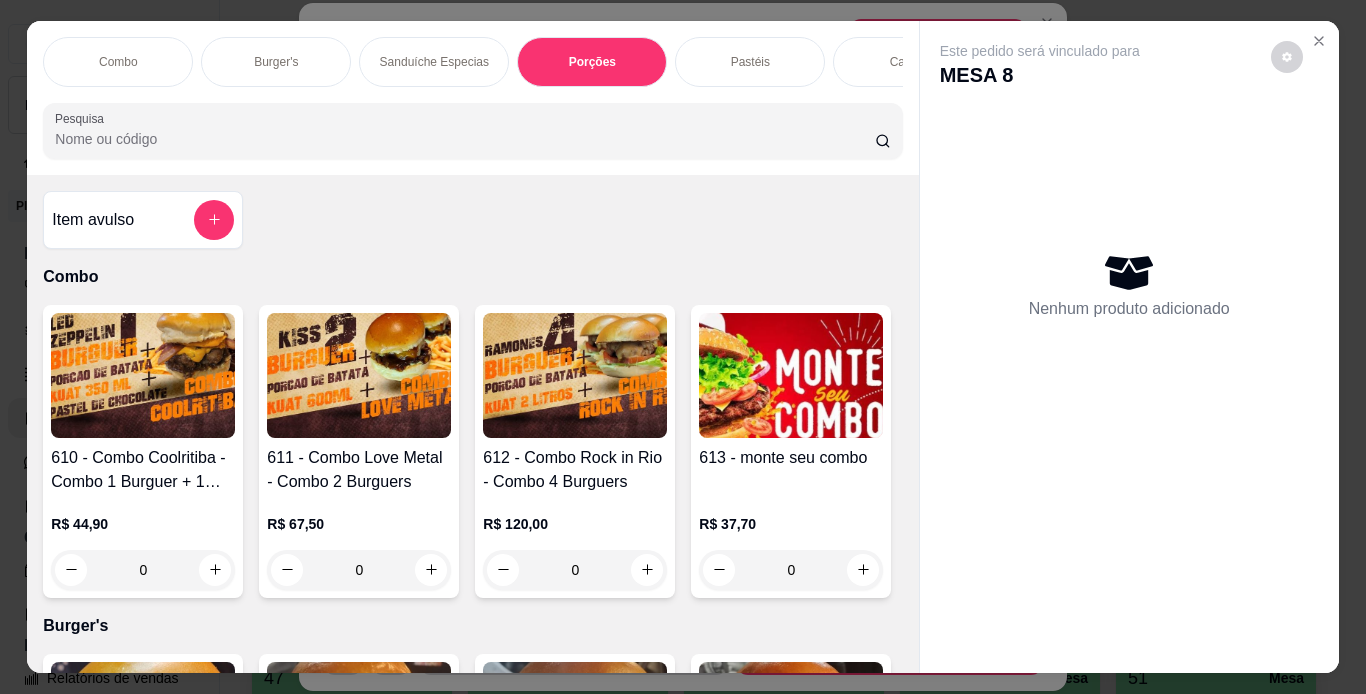 scroll, scrollTop: 3441, scrollLeft: 0, axis: vertical 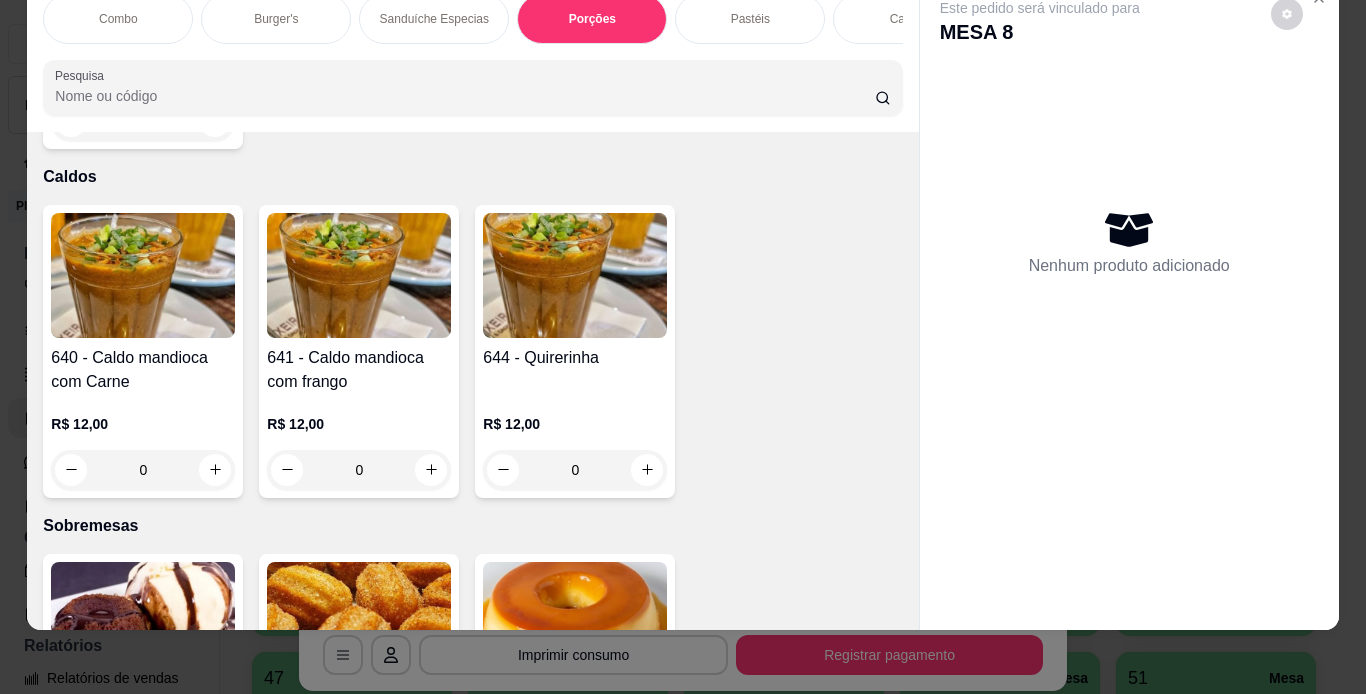 click at bounding box center (791, -1017) 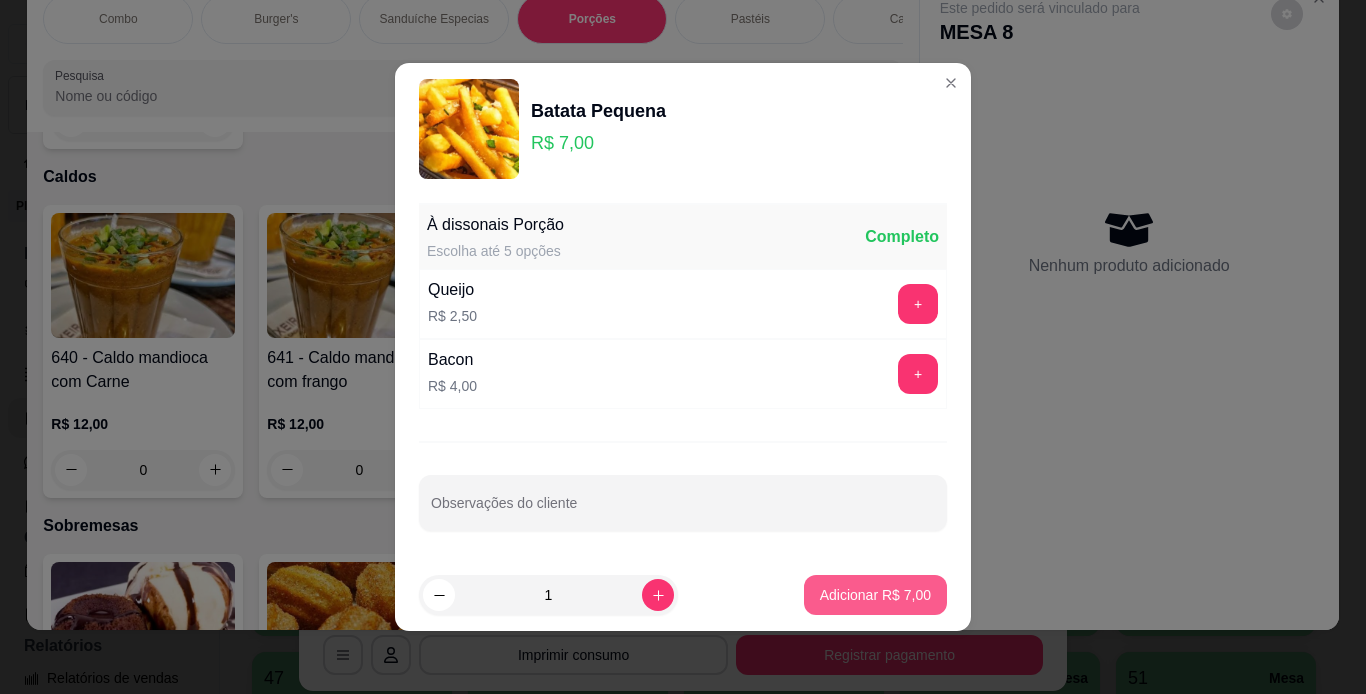 click on "Adicionar   R$ 7,00" at bounding box center (875, 595) 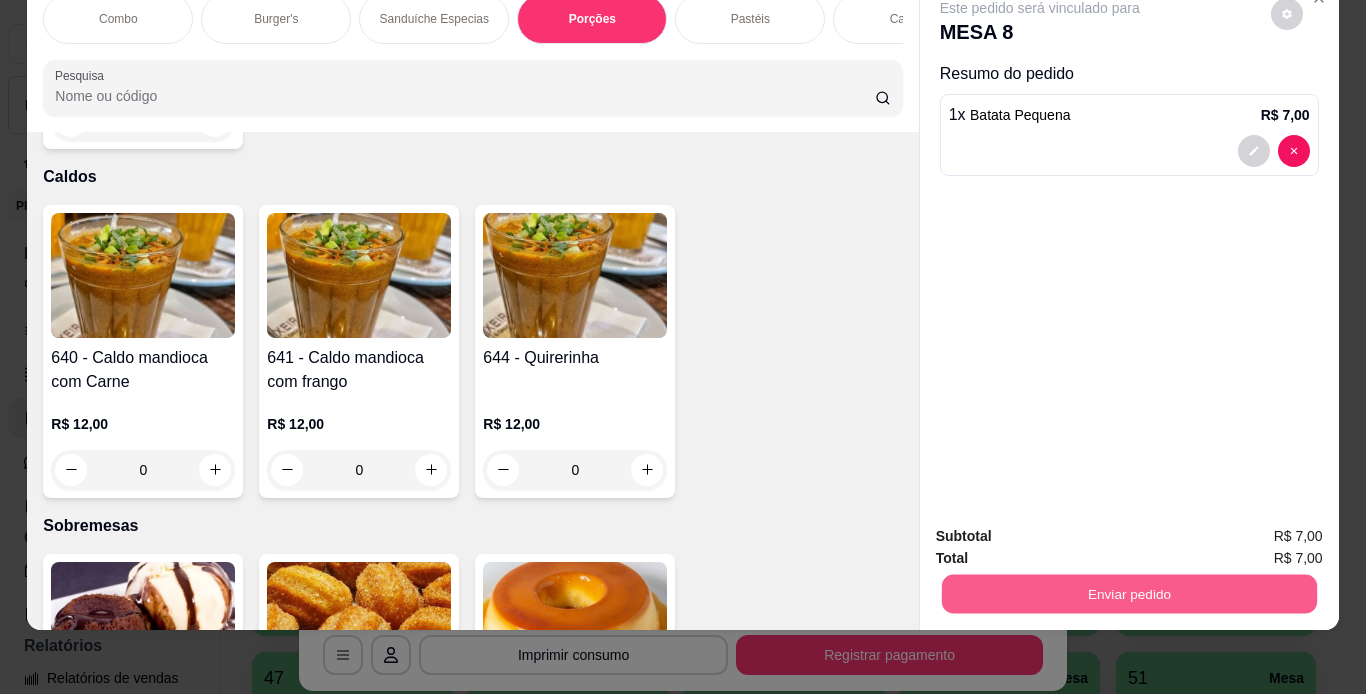 click on "Enviar pedido" at bounding box center [1128, 594] 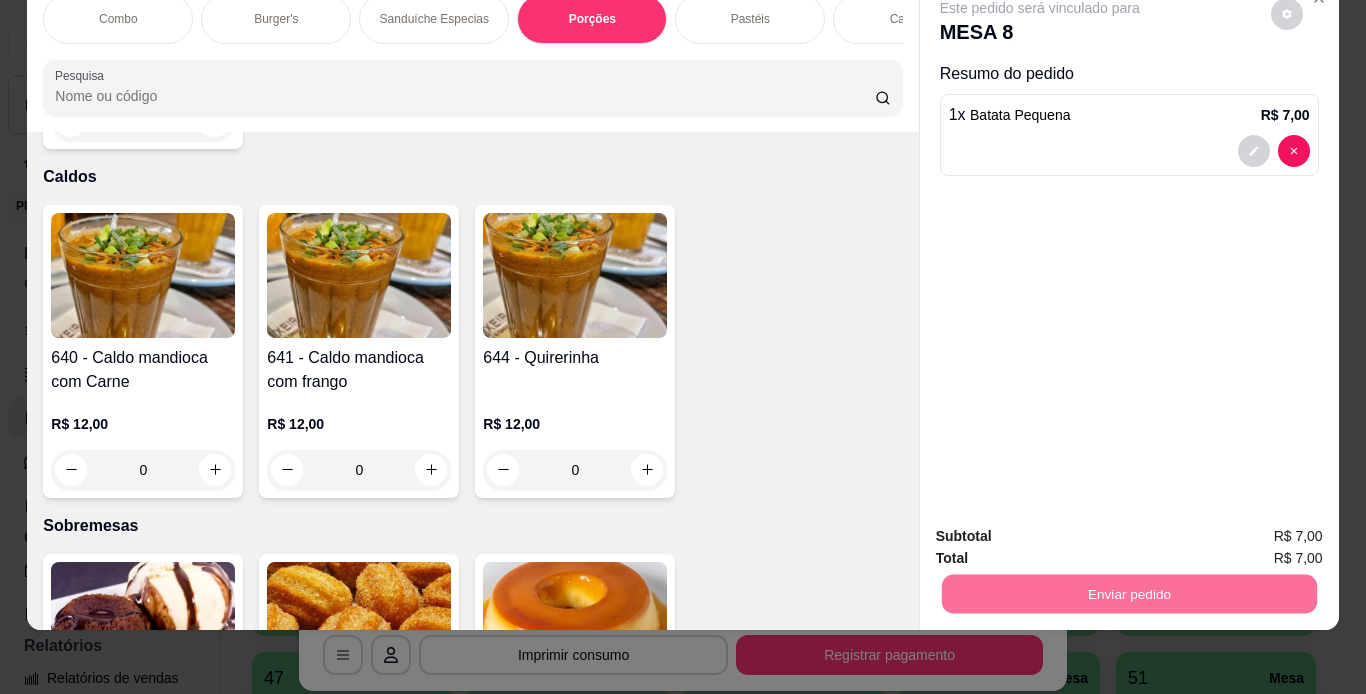 click on "Não registrar e enviar pedido" at bounding box center [1063, 529] 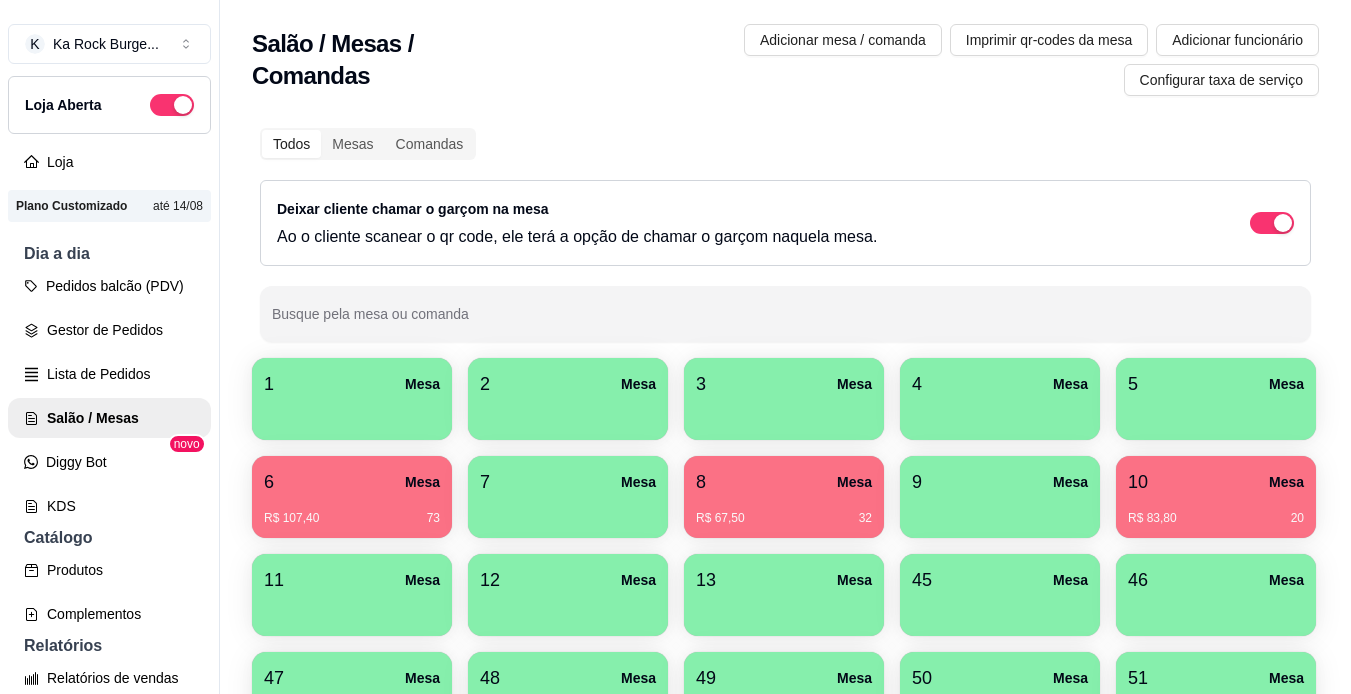 click on "R$ 107,40 73" at bounding box center [352, 511] 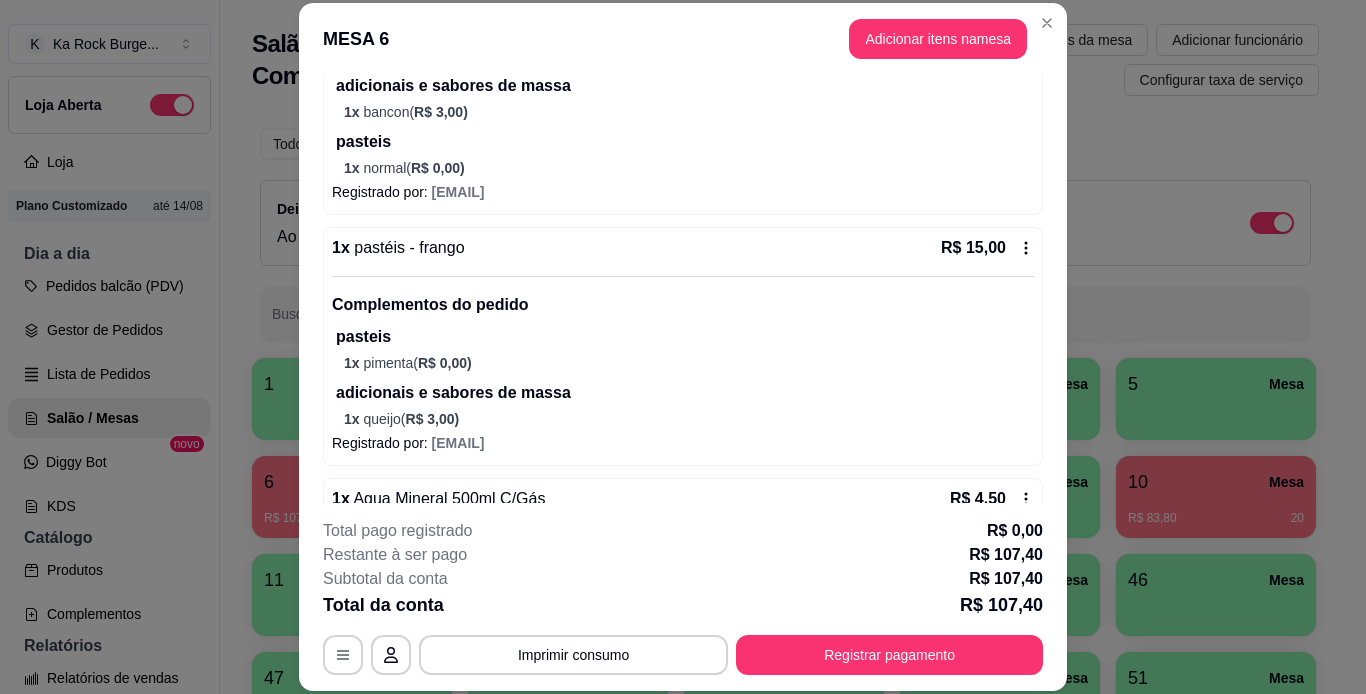 scroll, scrollTop: 952, scrollLeft: 0, axis: vertical 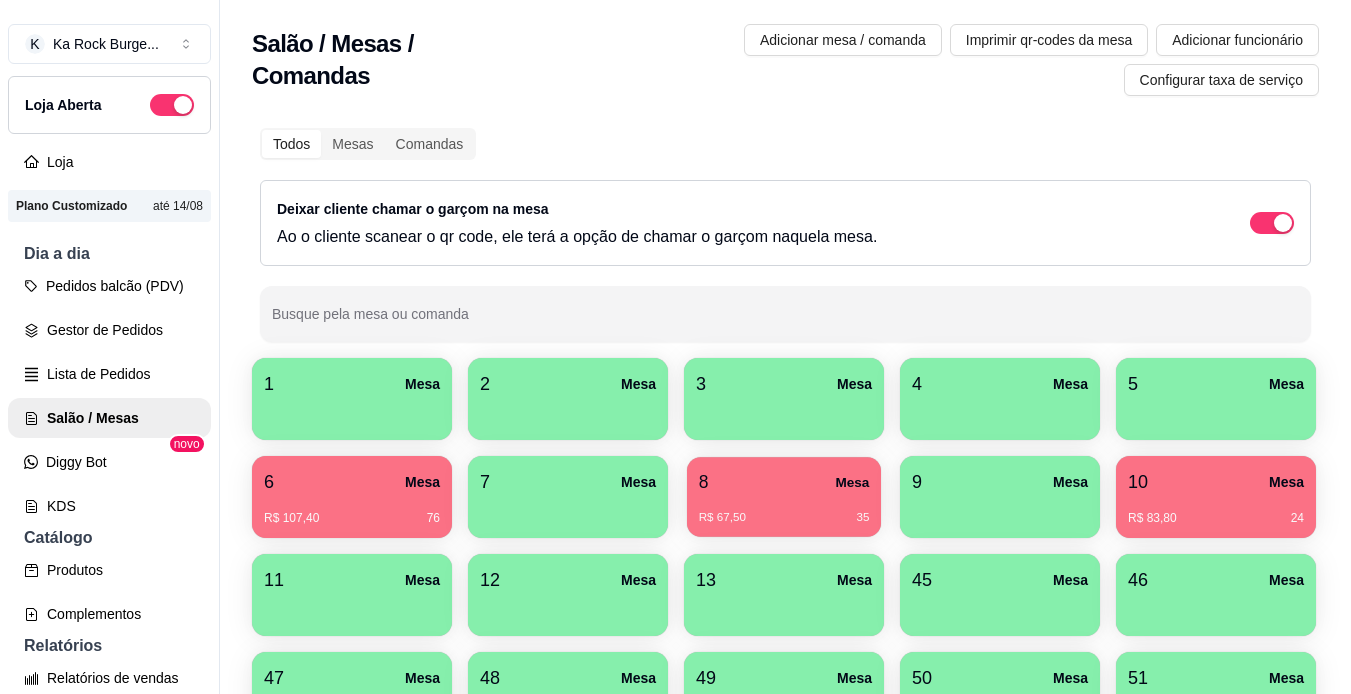 click on "R$ 67,50 35" at bounding box center (784, 518) 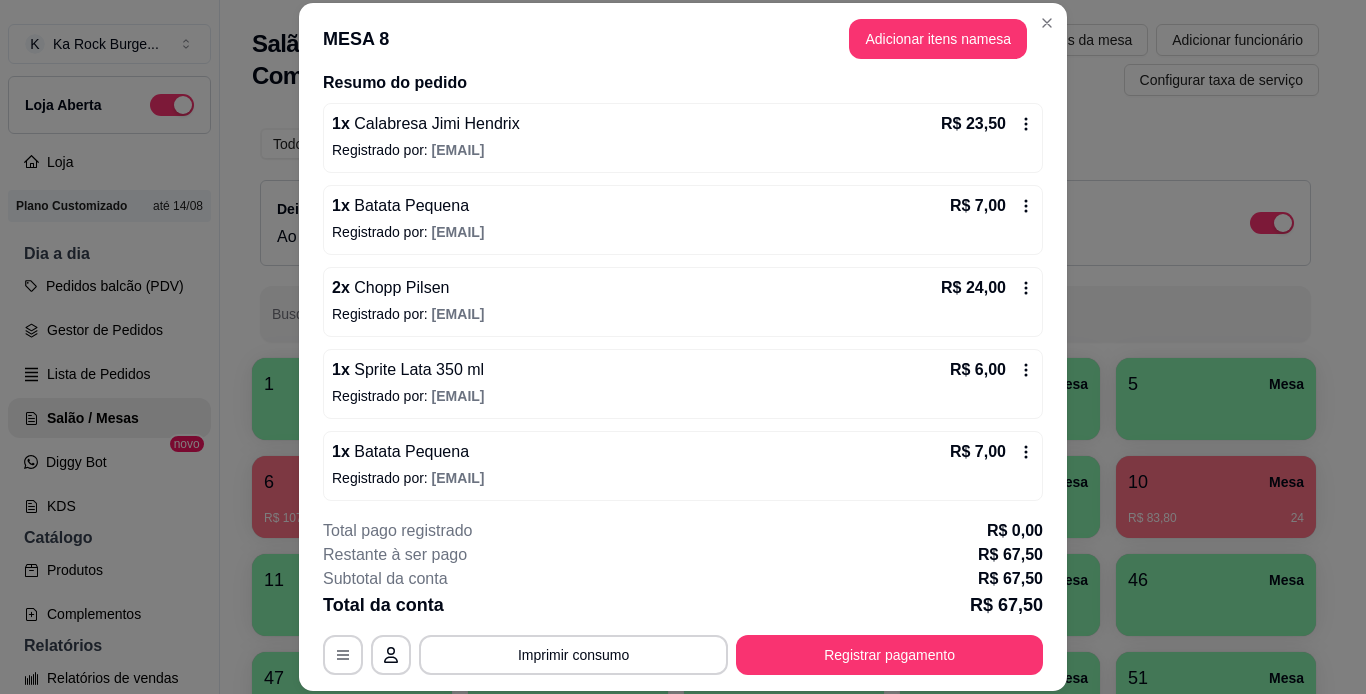 scroll, scrollTop: 168, scrollLeft: 0, axis: vertical 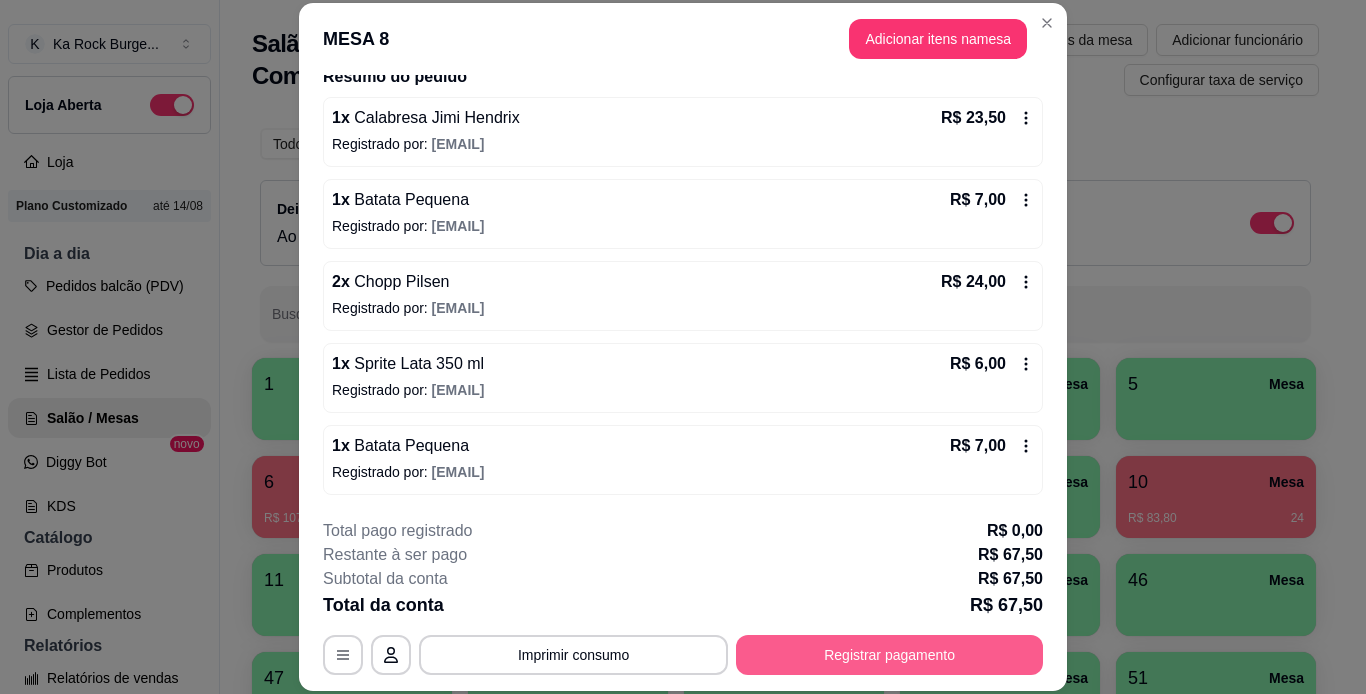 click on "Registrar pagamento" at bounding box center [889, 655] 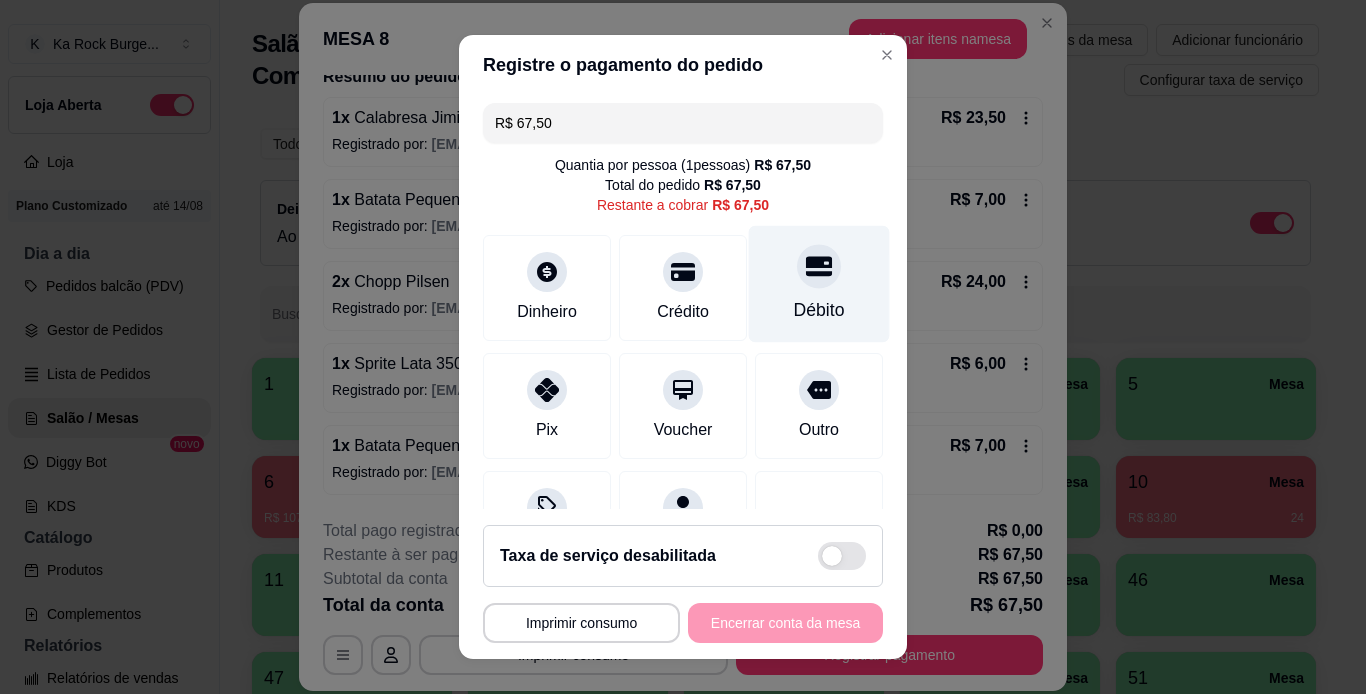 click on "Débito" at bounding box center (819, 283) 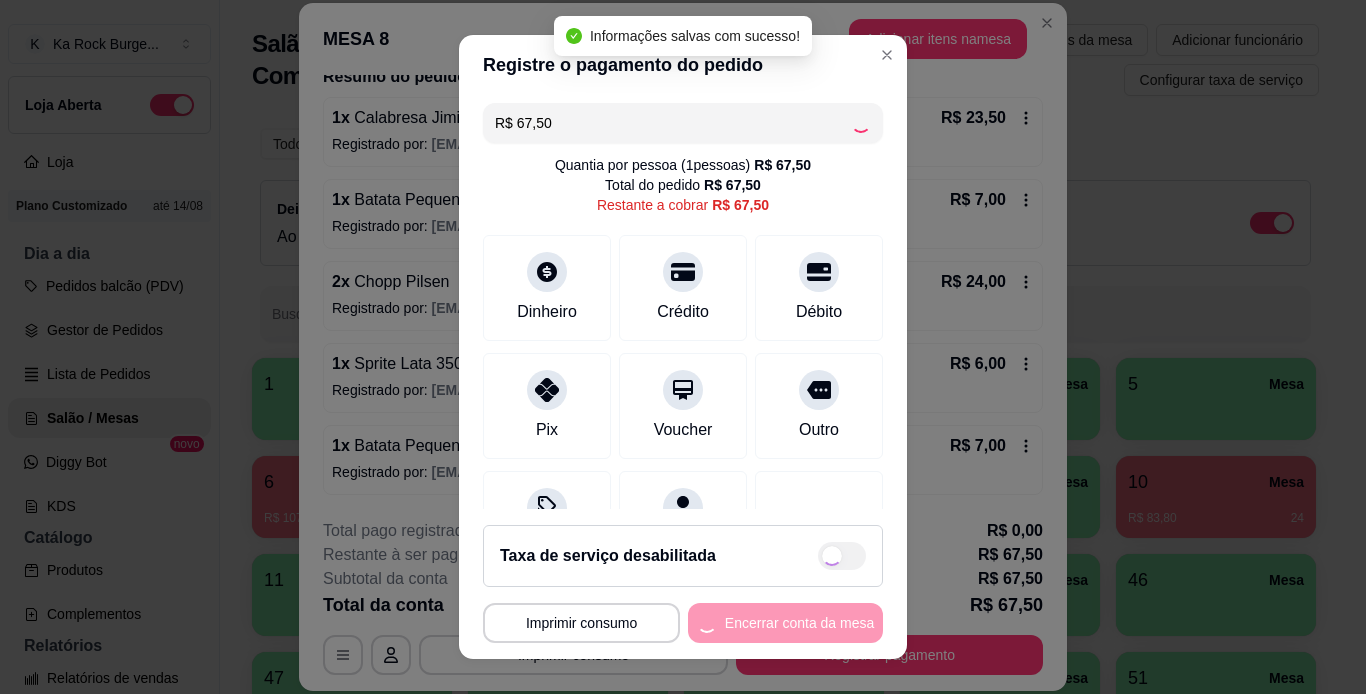 type on "R$ 0,00" 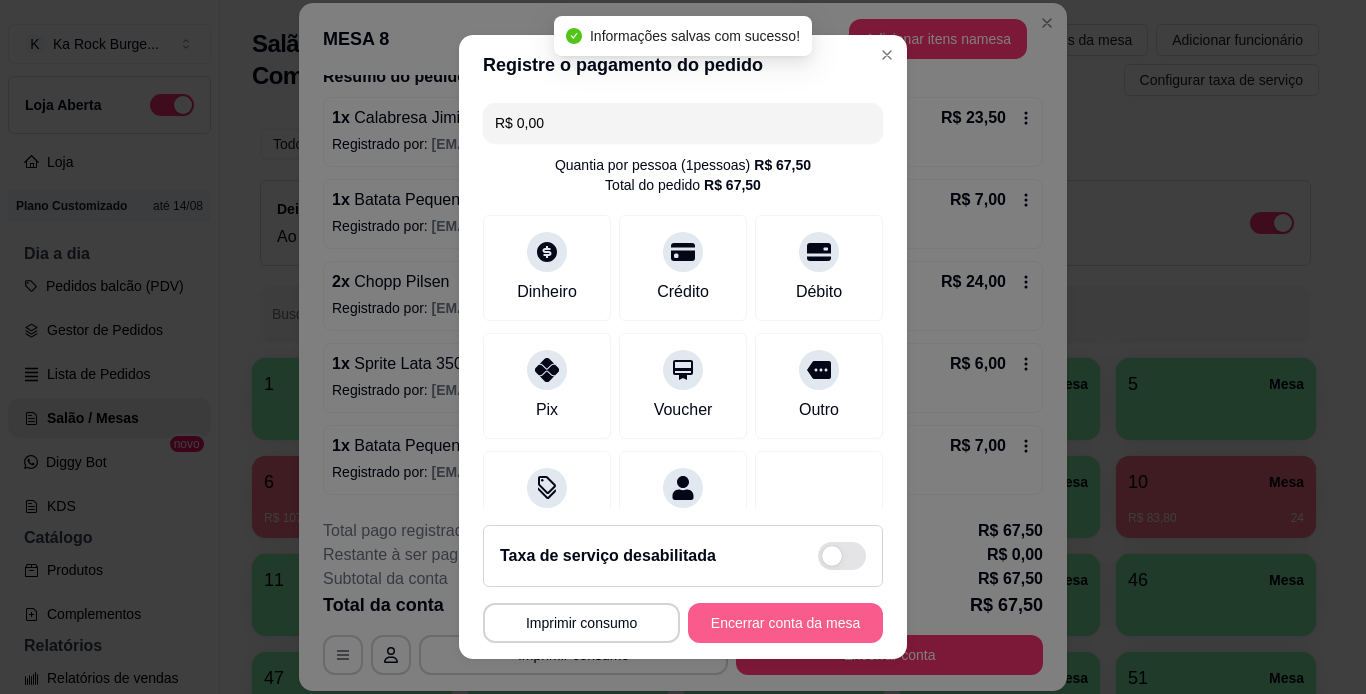 click on "Encerrar conta da mesa" at bounding box center [785, 623] 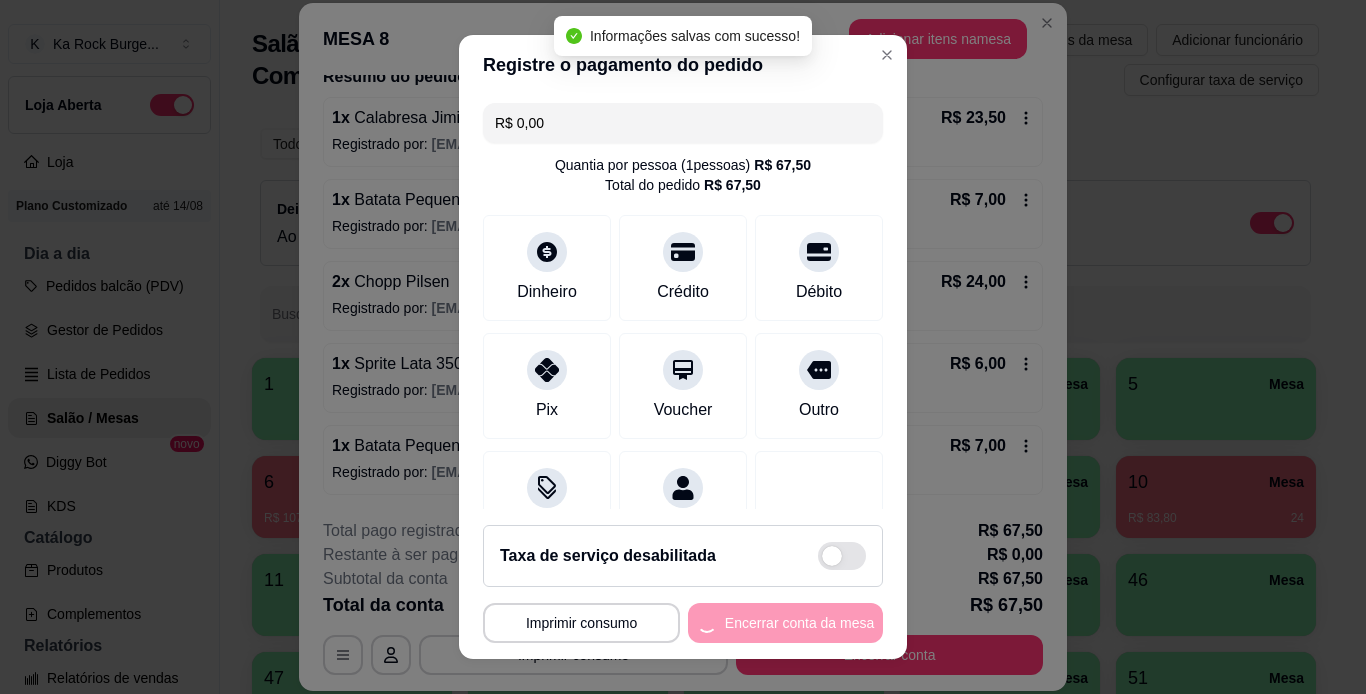 click on "**********" at bounding box center (683, 623) 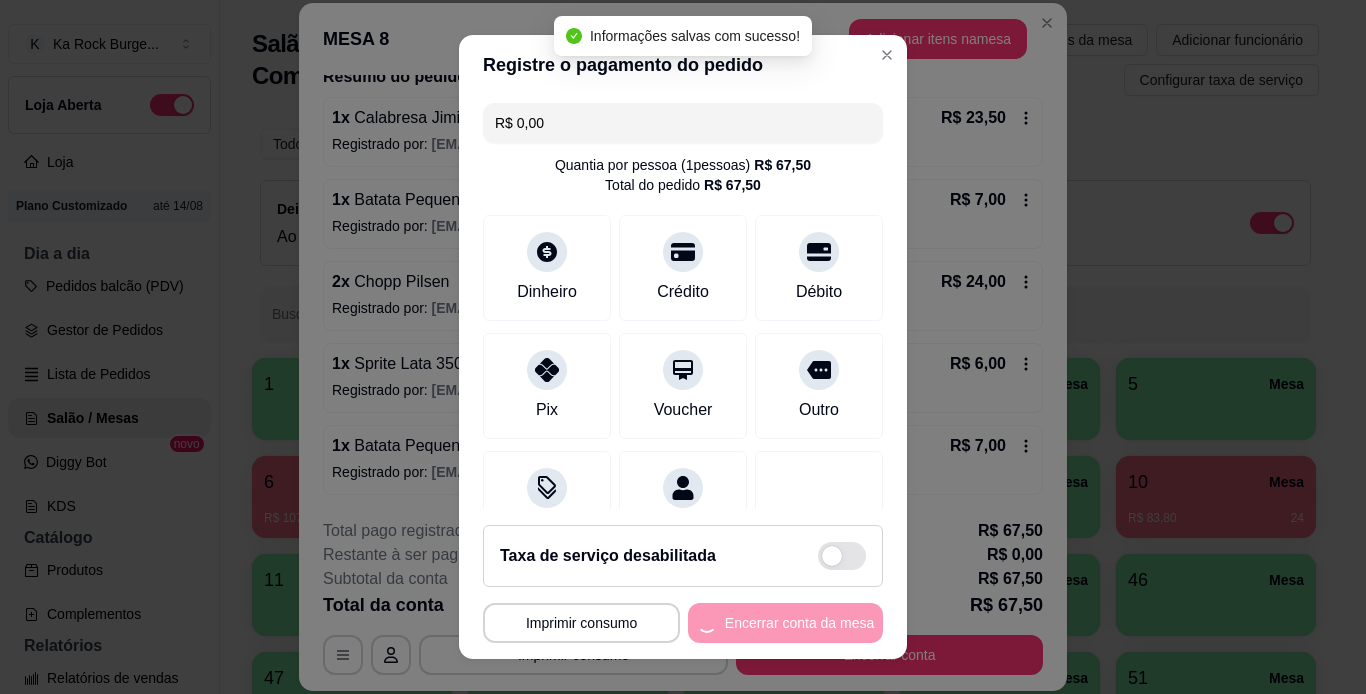 scroll, scrollTop: 0, scrollLeft: 0, axis: both 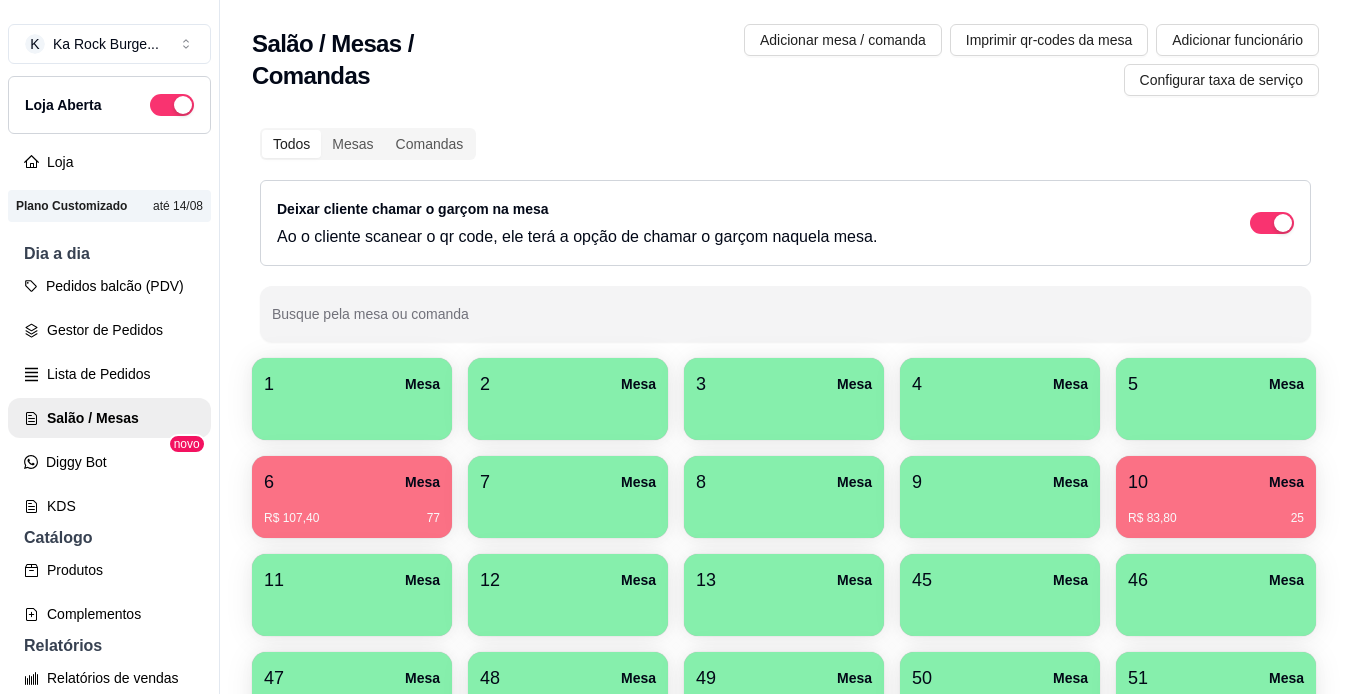 click on "6 Mesa" at bounding box center [352, 482] 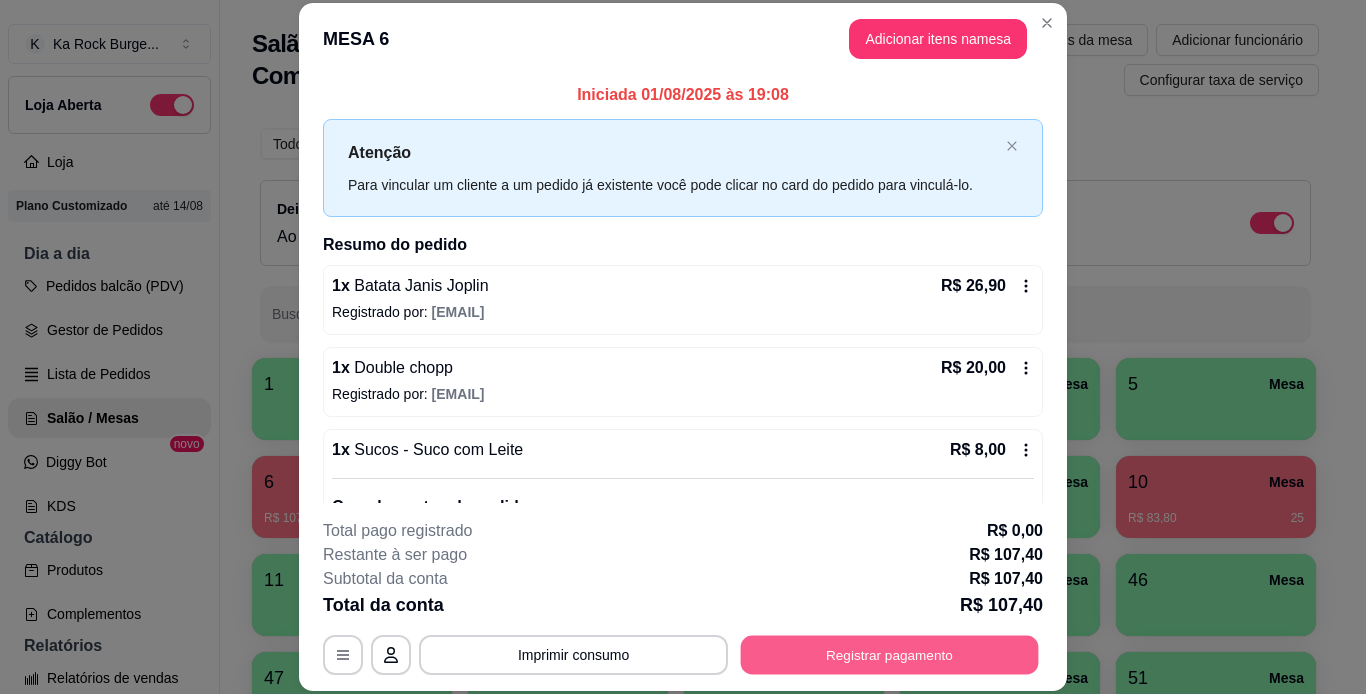 click on "Registrar pagamento" at bounding box center (890, 654) 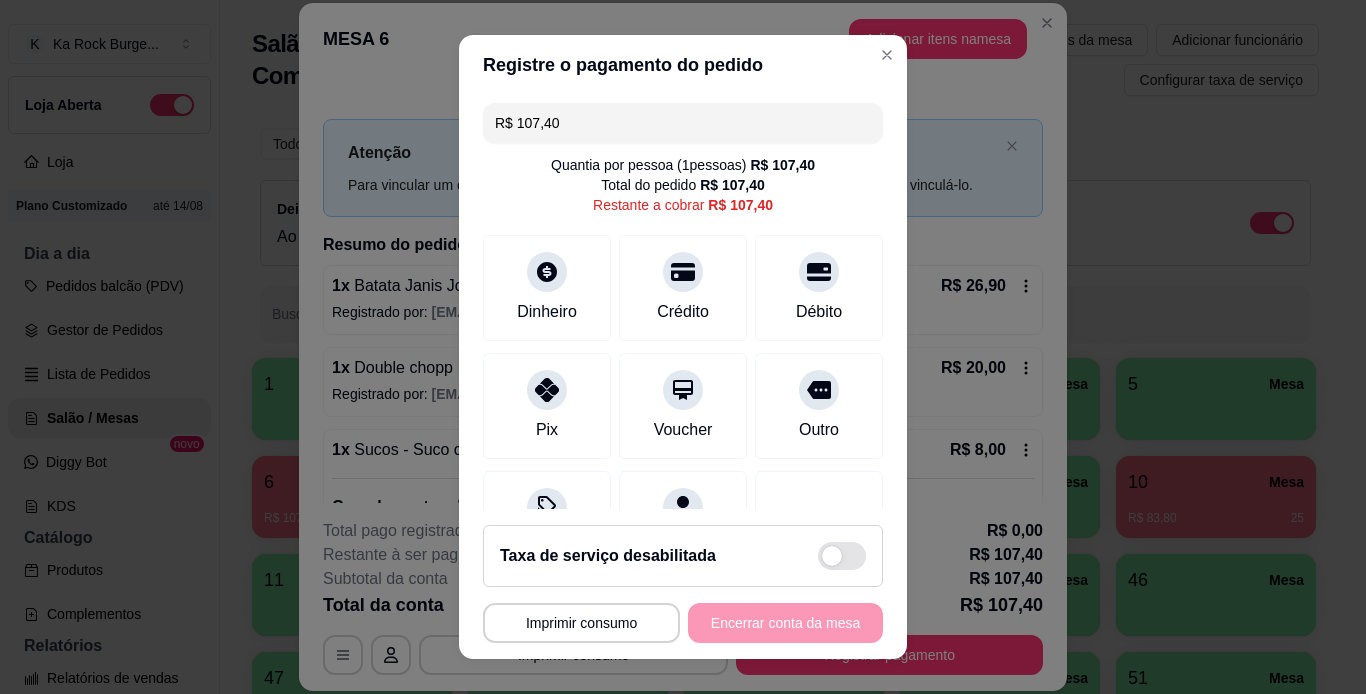 click on "R$ 107,40 Quantia por pessoa ( 1 pessoas) R$ 107,40 Total do pedido R$ 107,40 Restante a cobrar R$ 107,40 Dinheiro Crédito Débito Pix Voucher Outro Desconto Dividir conta" at bounding box center (683, 302) 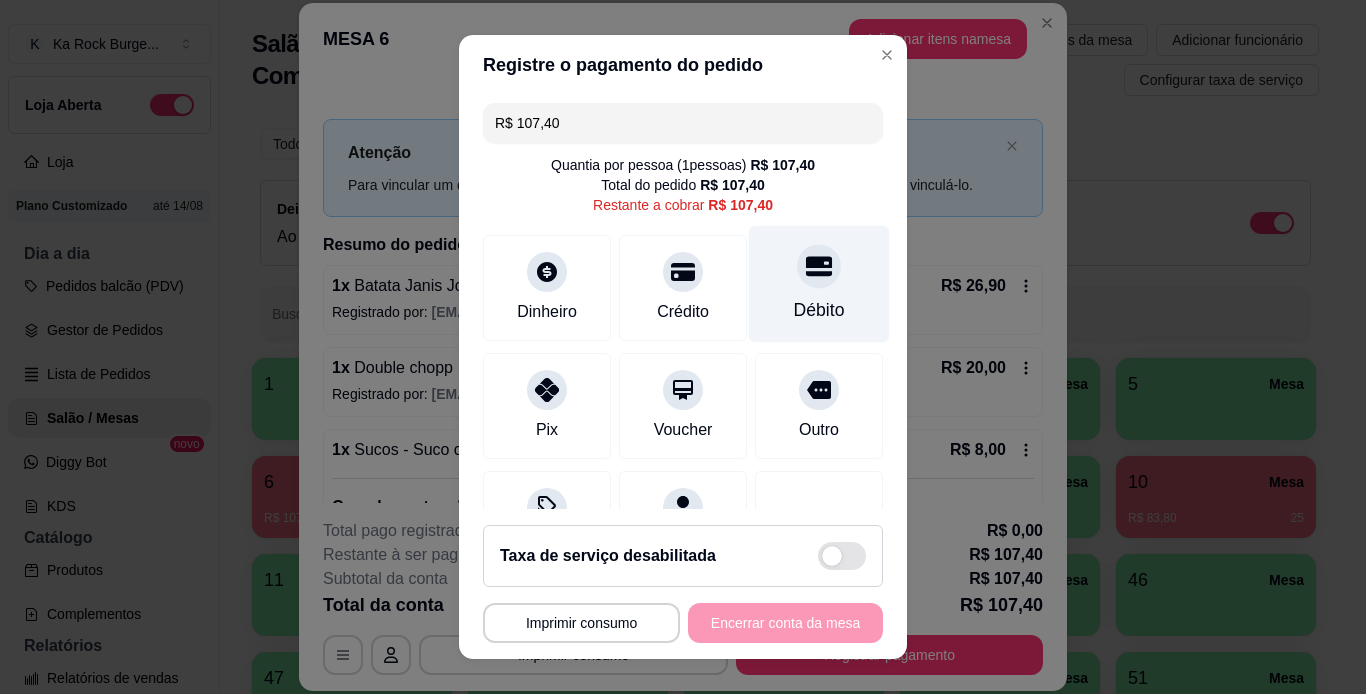 click 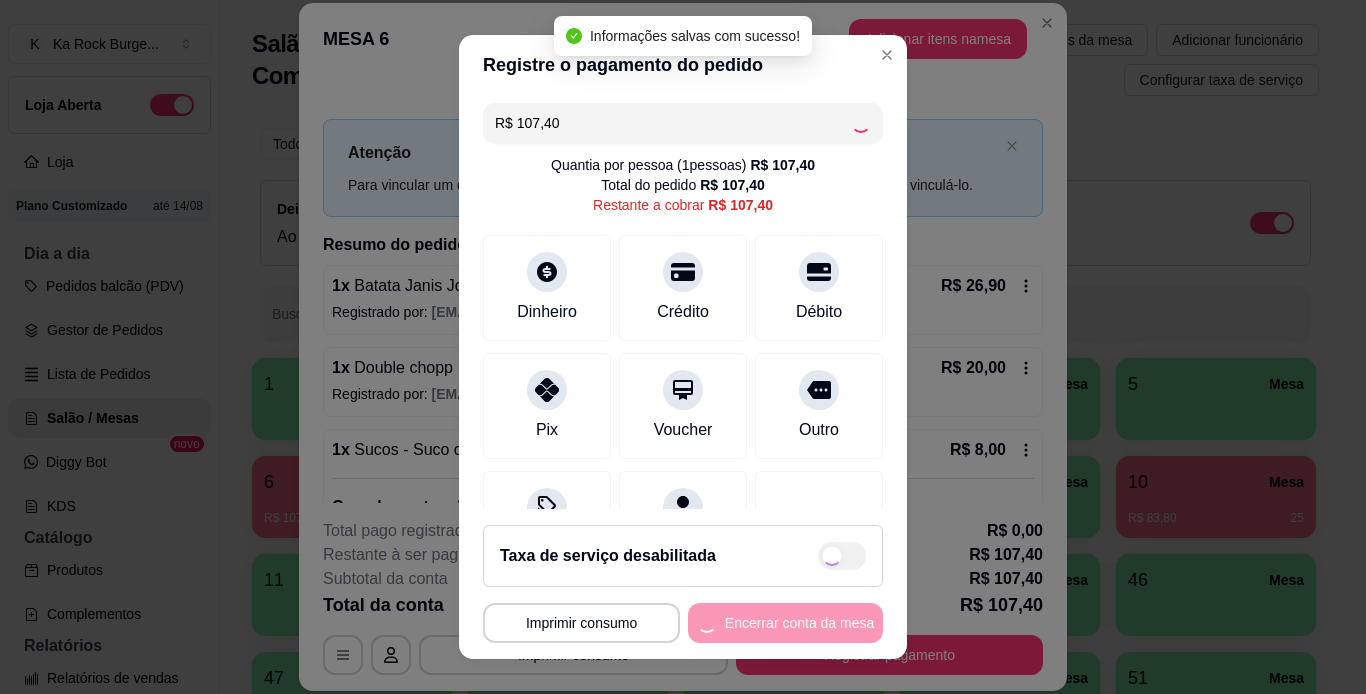 click on "**********" at bounding box center [683, 623] 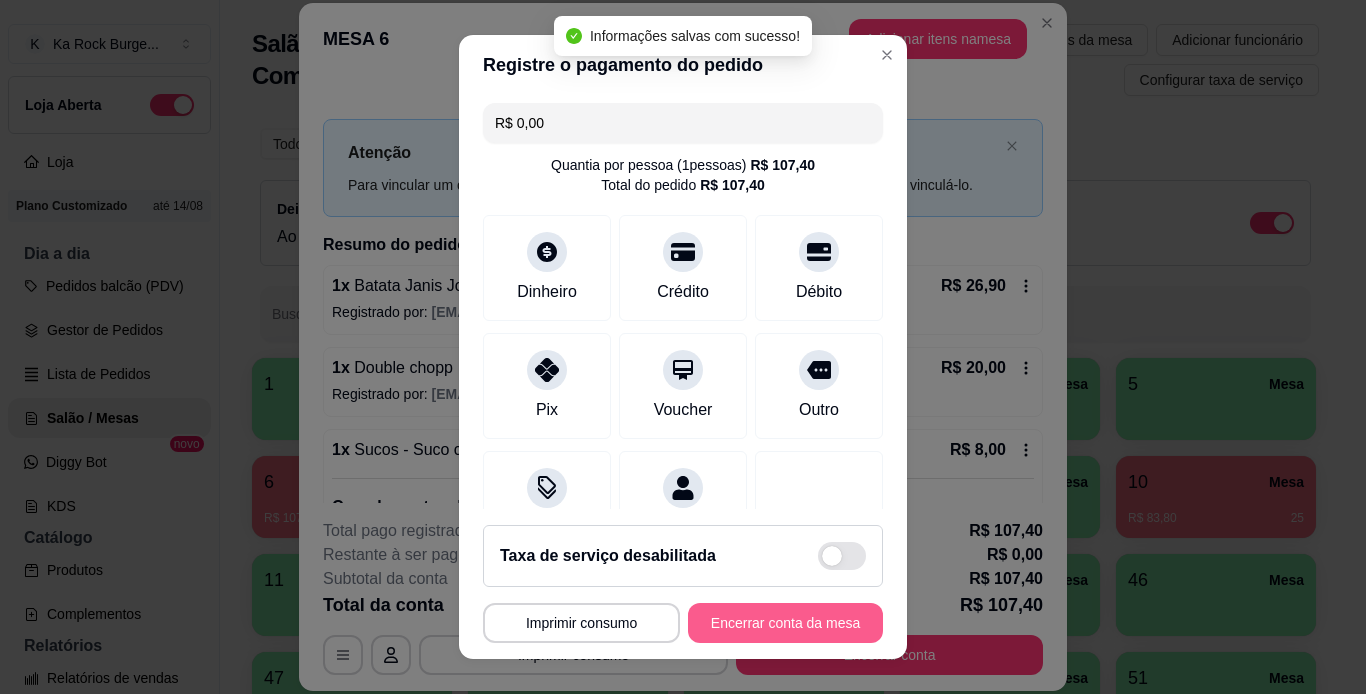 click on "Encerrar conta da mesa" at bounding box center (785, 623) 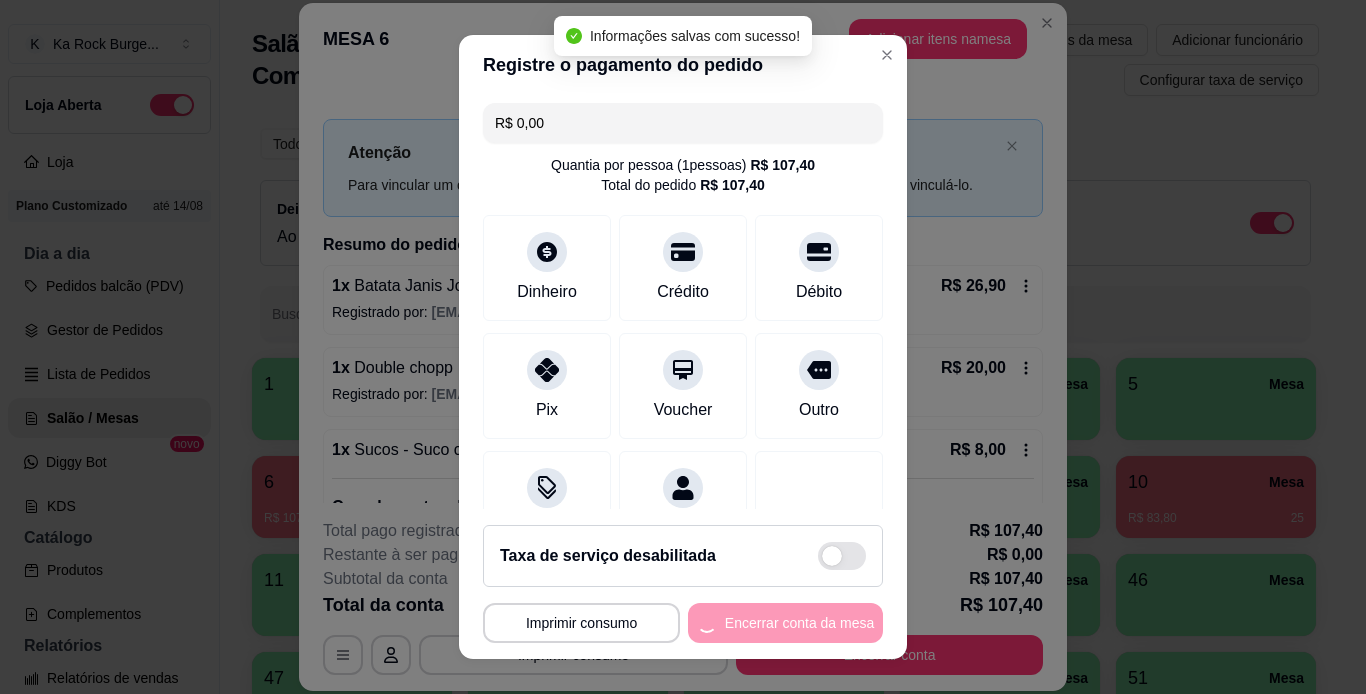 click on "**********" at bounding box center [683, 623] 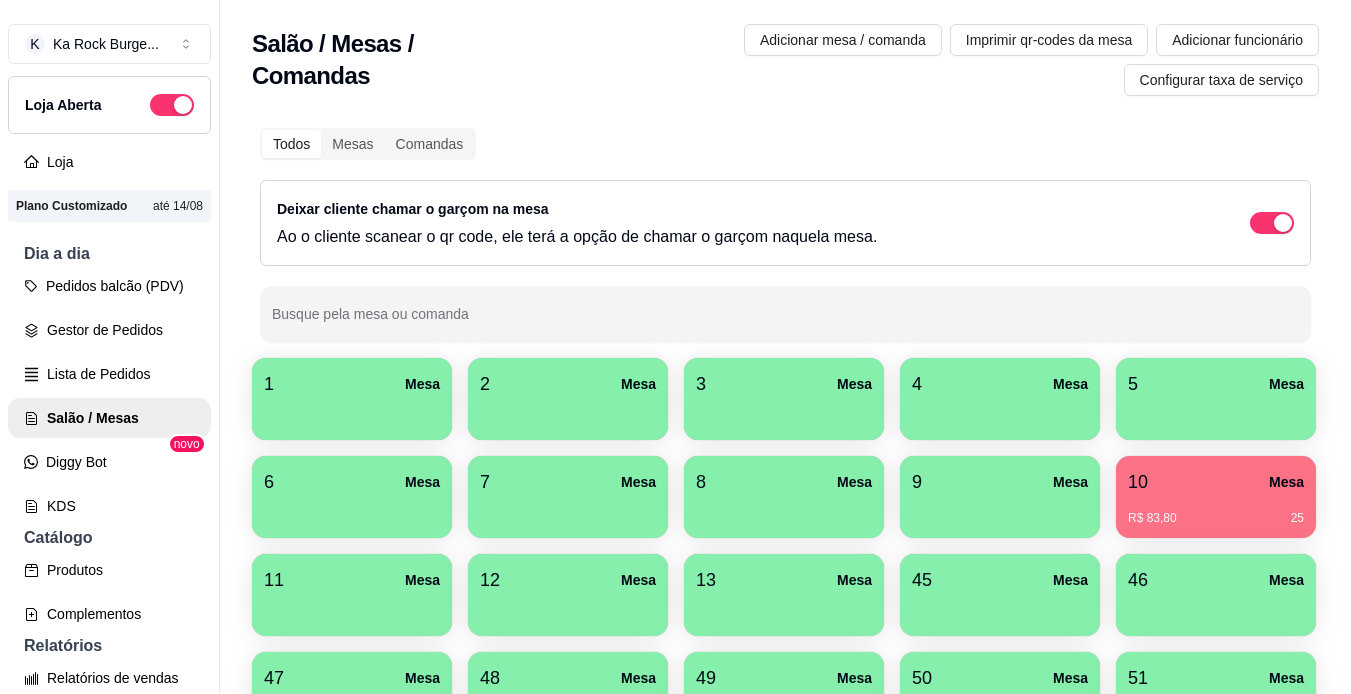 click on "10 Mesa R$ 83,80 25" at bounding box center [1216, 497] 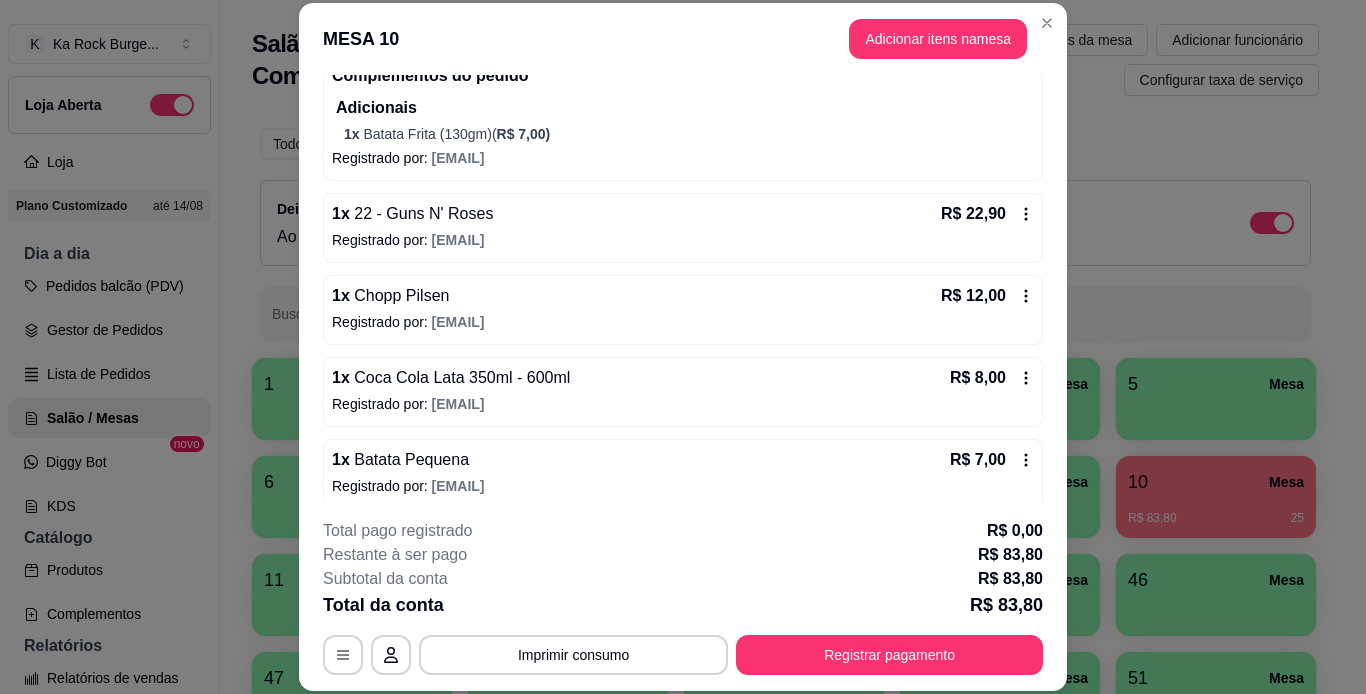 scroll, scrollTop: 280, scrollLeft: 0, axis: vertical 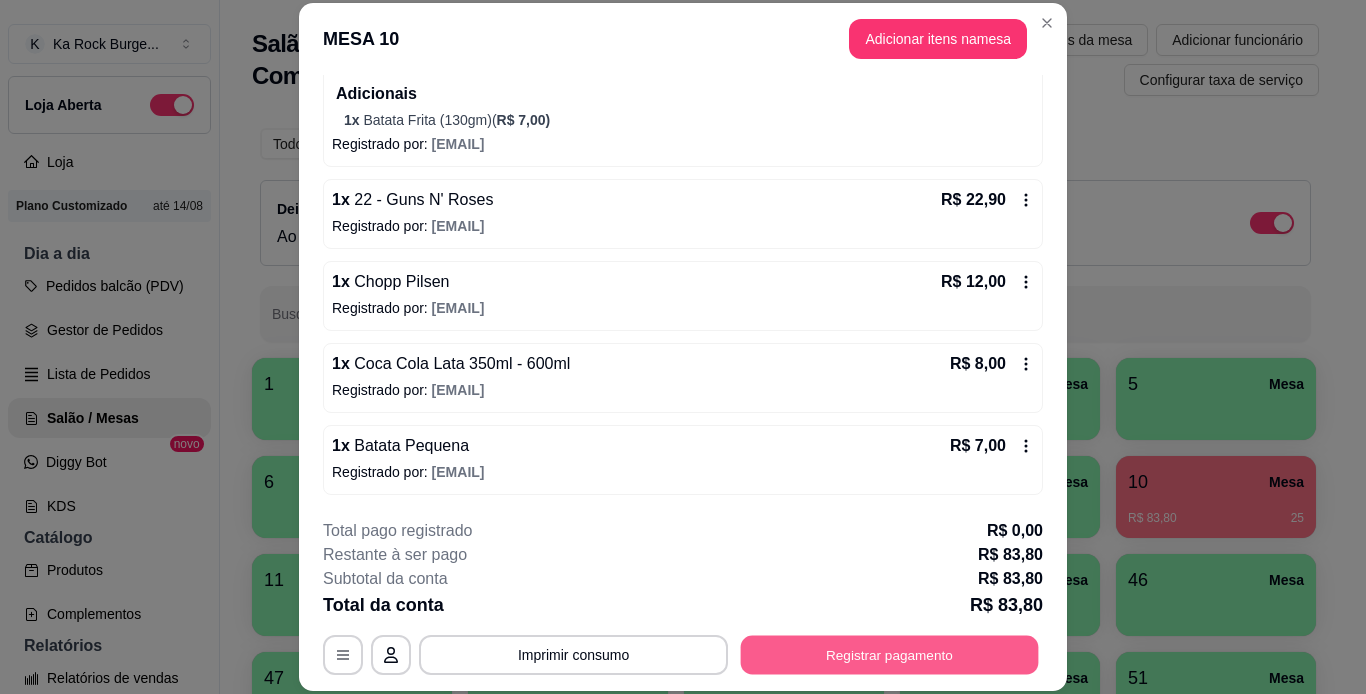 click on "Registrar pagamento" at bounding box center [890, 654] 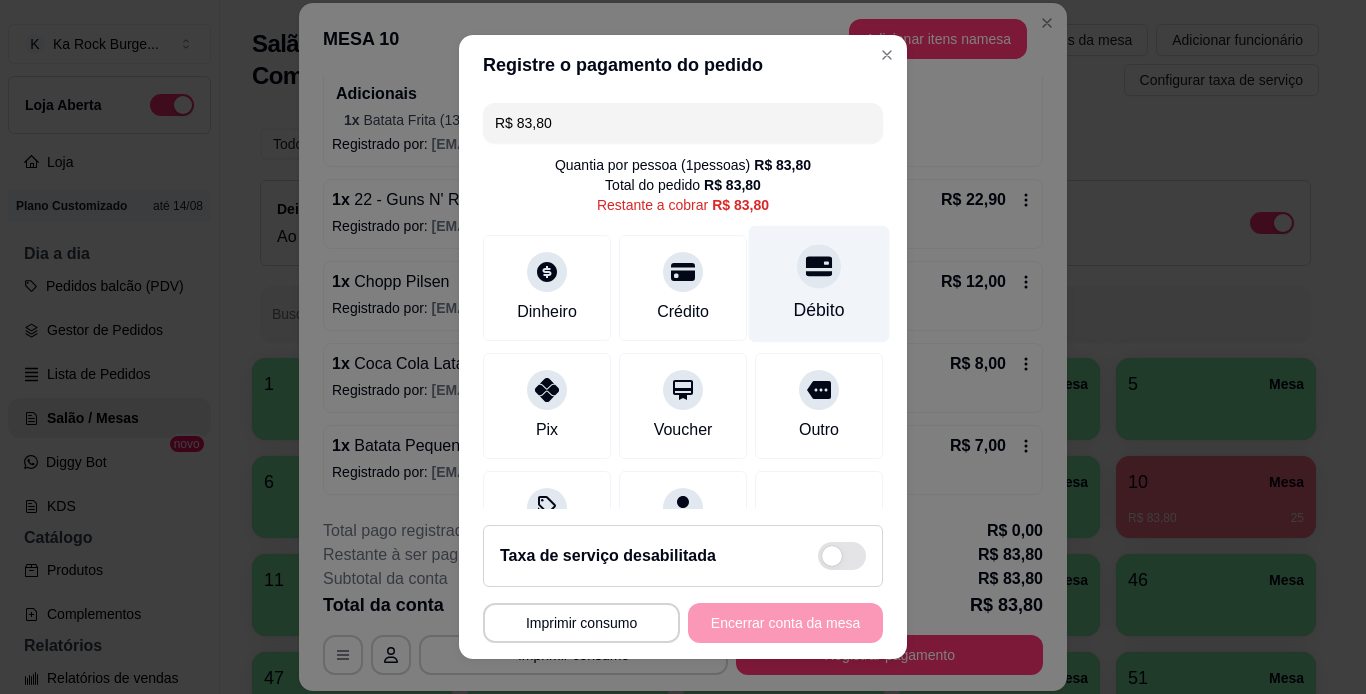 click on "Débito" at bounding box center [819, 283] 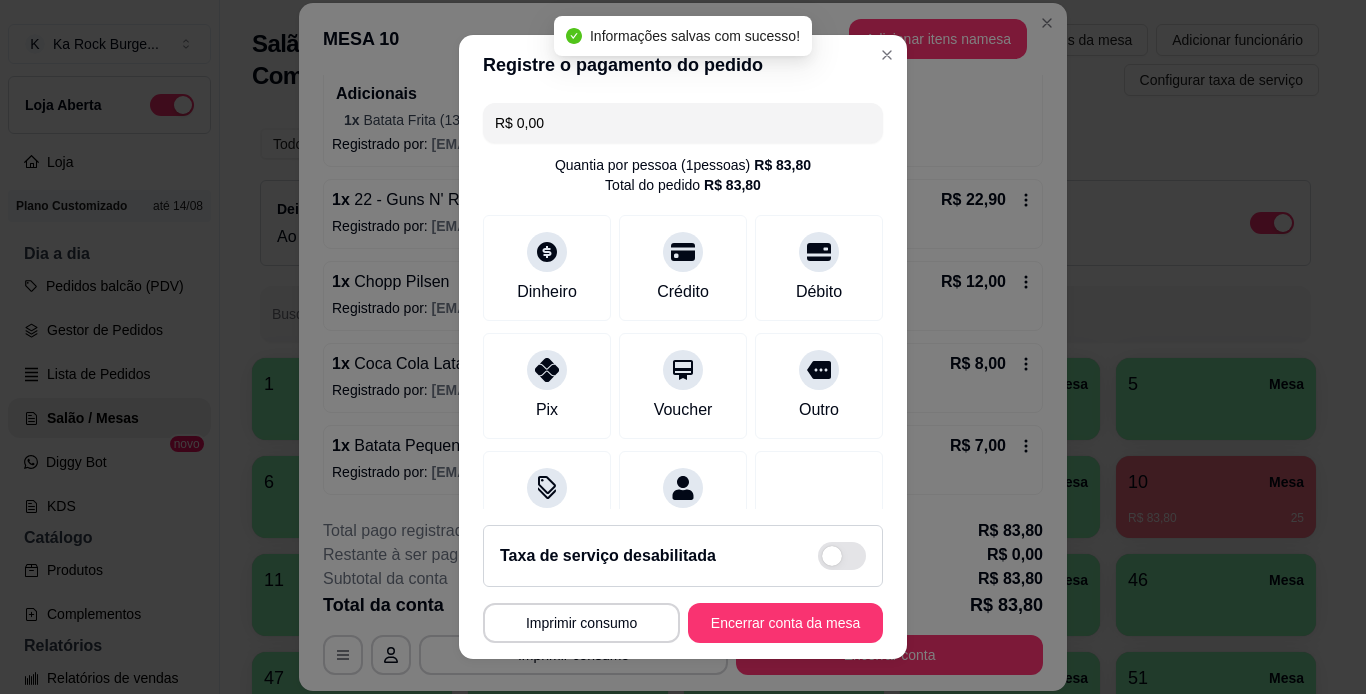 type on "R$ 0,00" 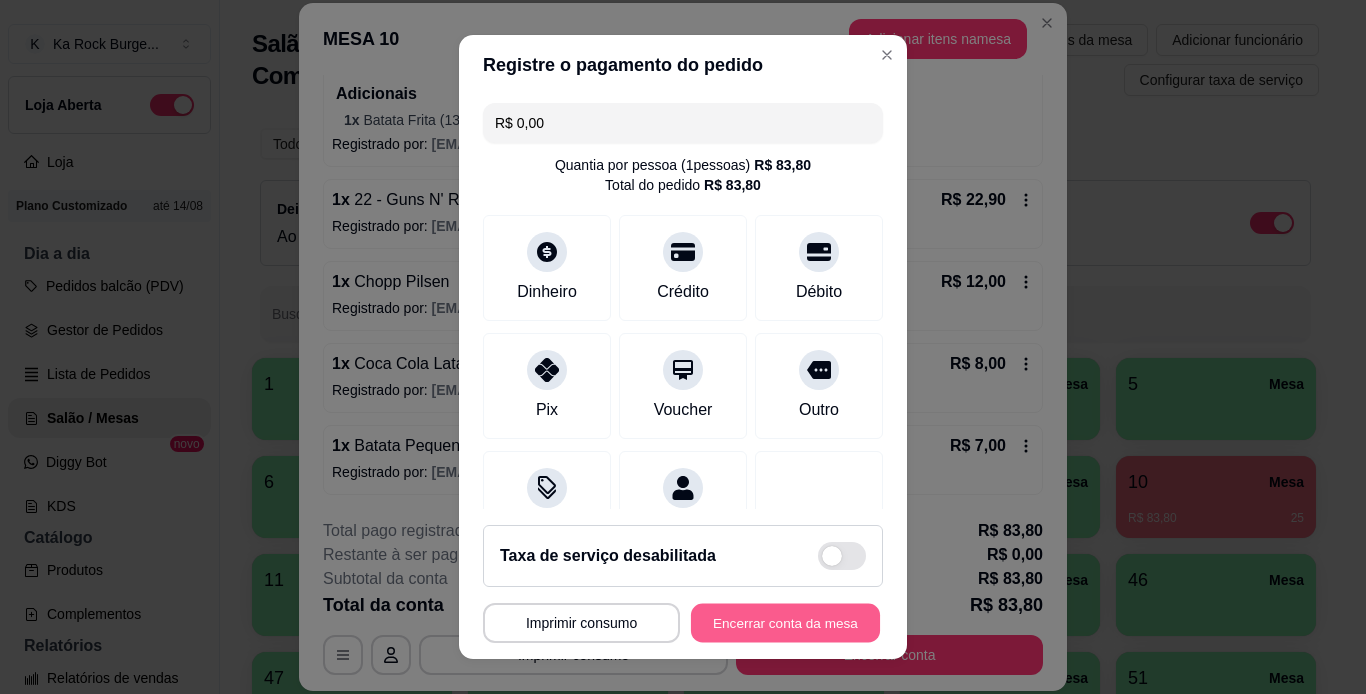 click on "Encerrar conta da mesa" at bounding box center (785, 623) 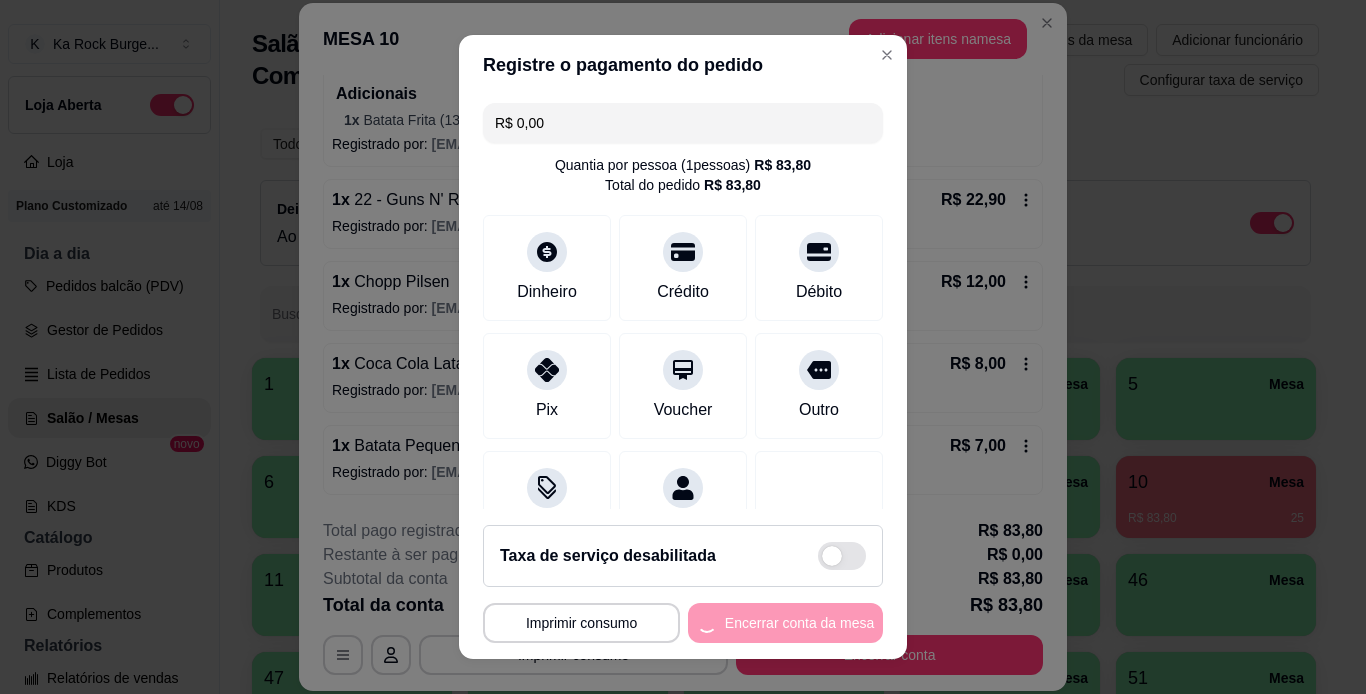 scroll, scrollTop: 0, scrollLeft: 0, axis: both 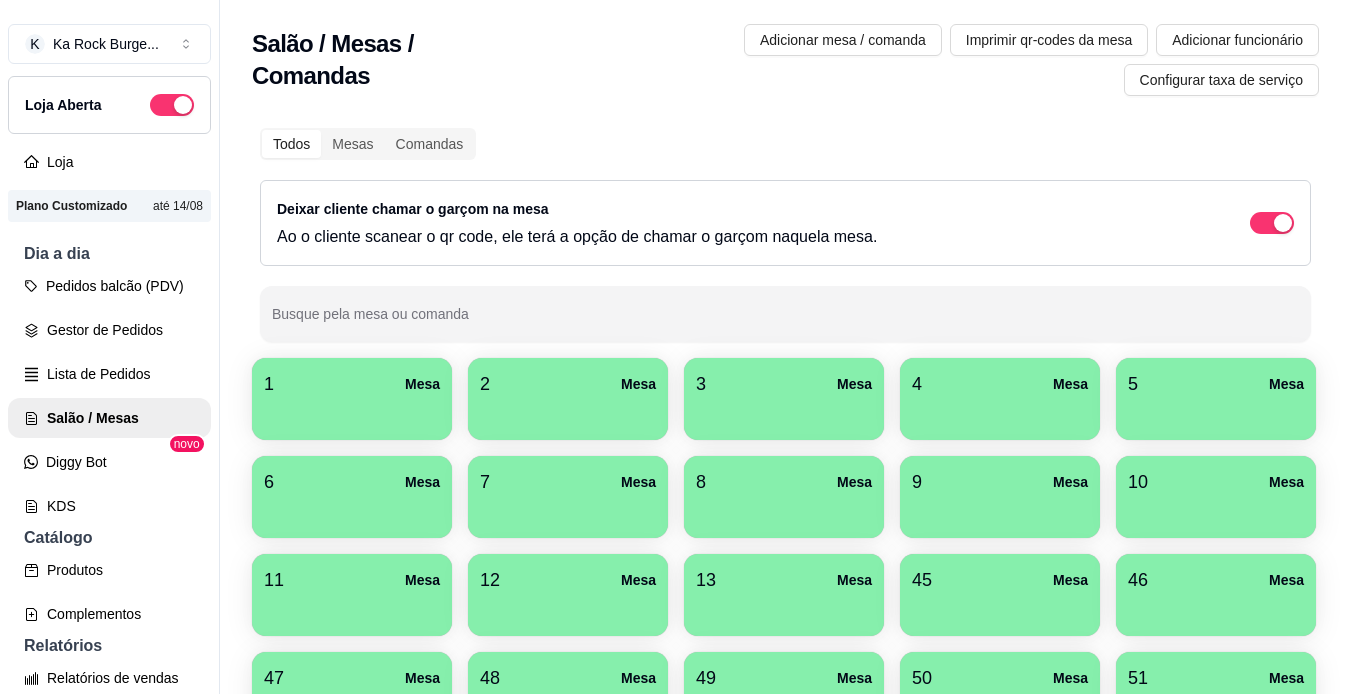 click on "8 Mesa" at bounding box center (784, 482) 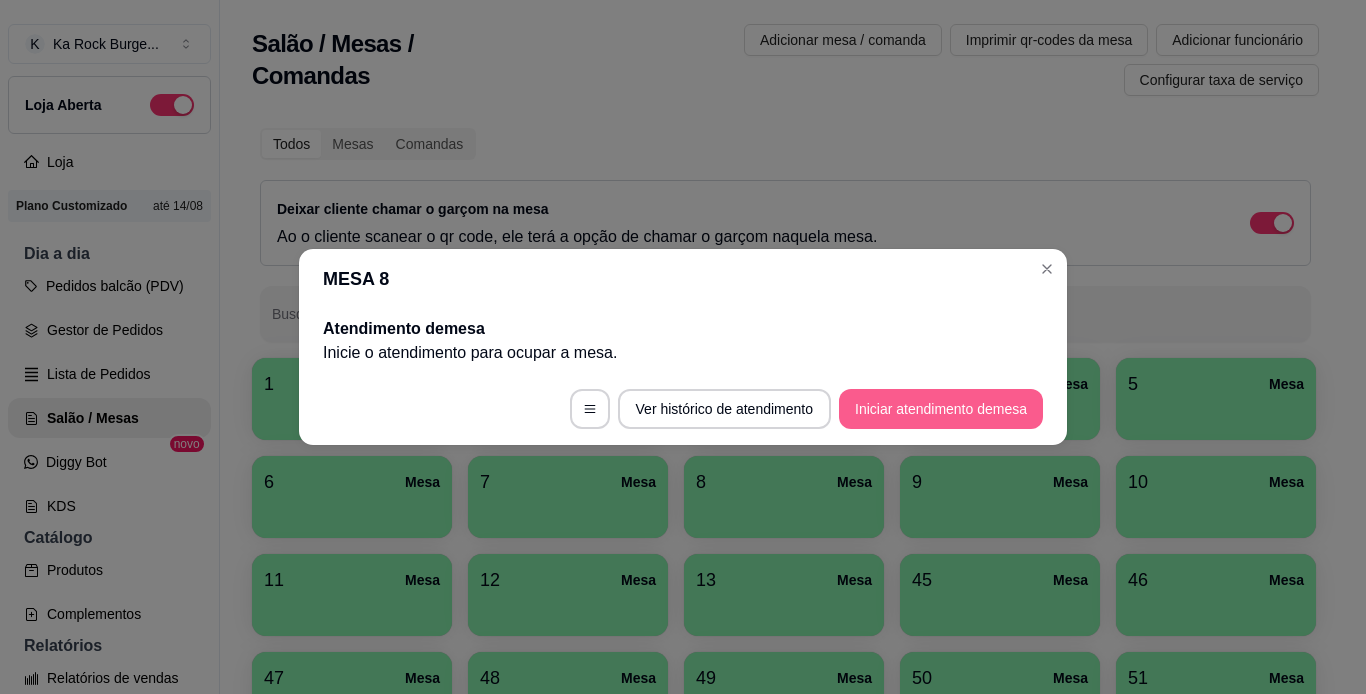 click on "Iniciar atendimento de  mesa" at bounding box center (941, 409) 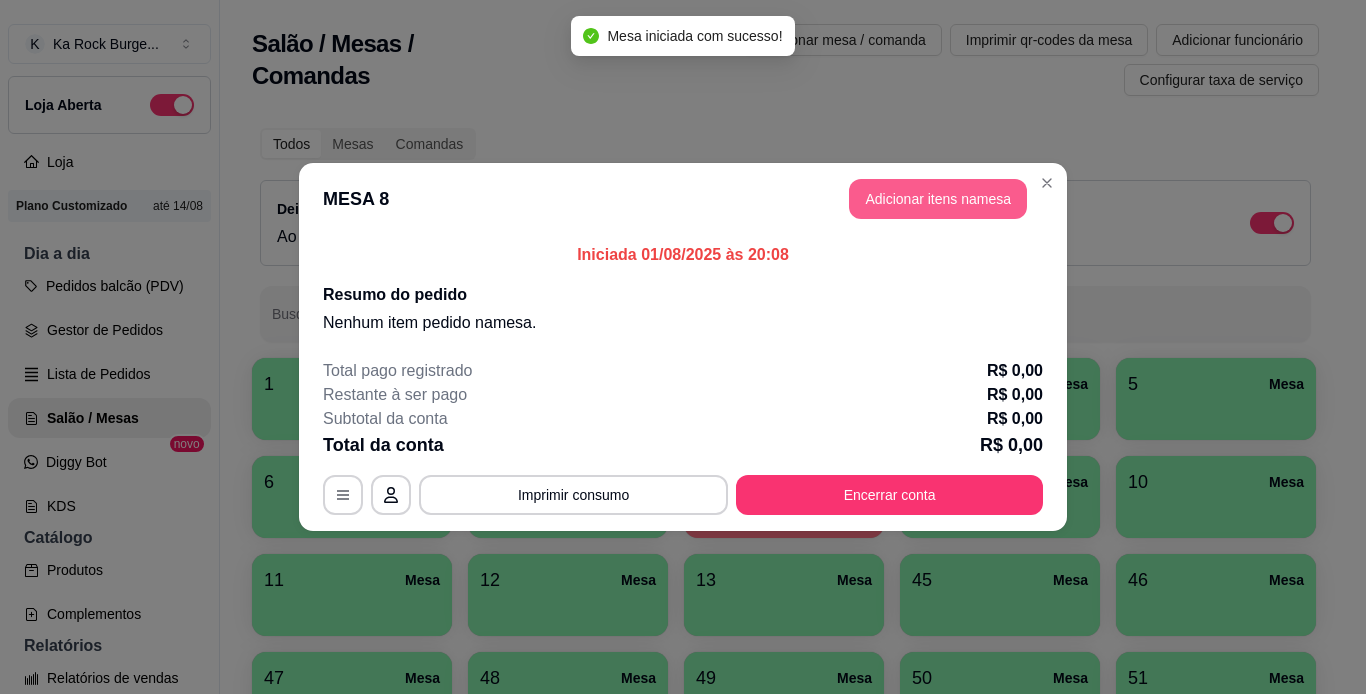click on "Adicionar itens na  mesa" at bounding box center [938, 199] 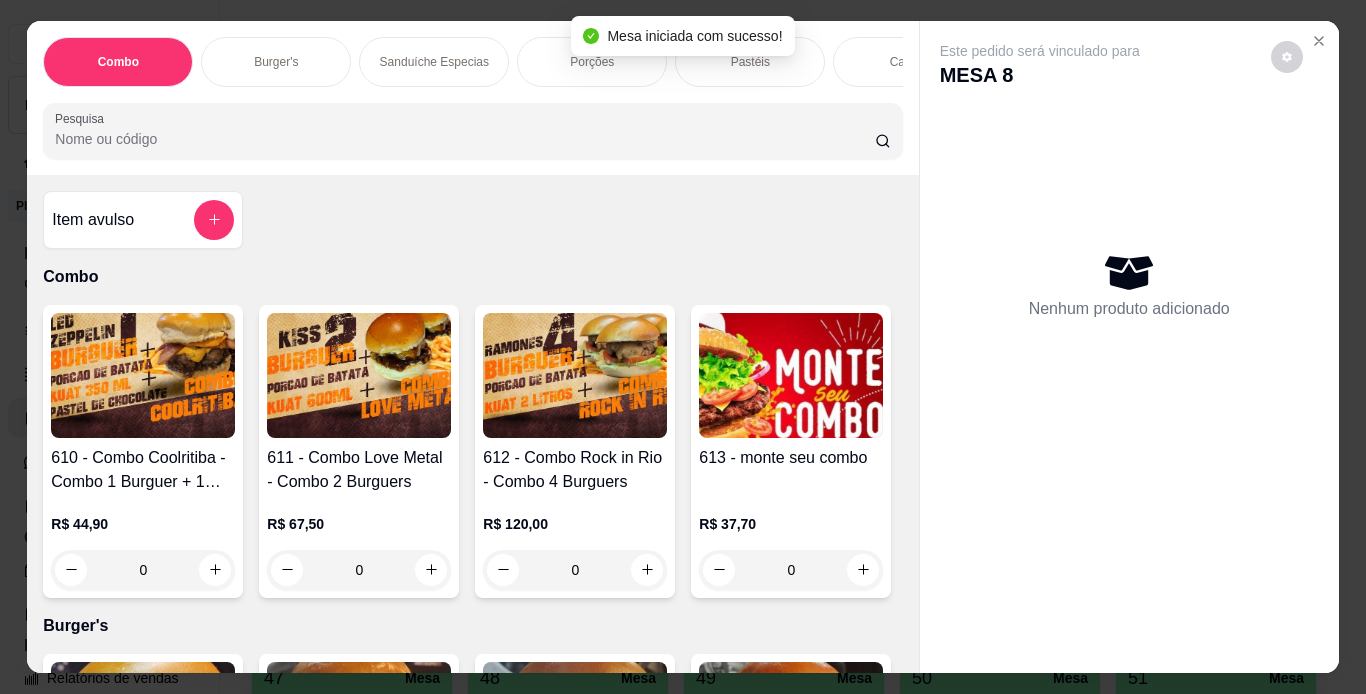 click on "Porções" at bounding box center (592, 62) 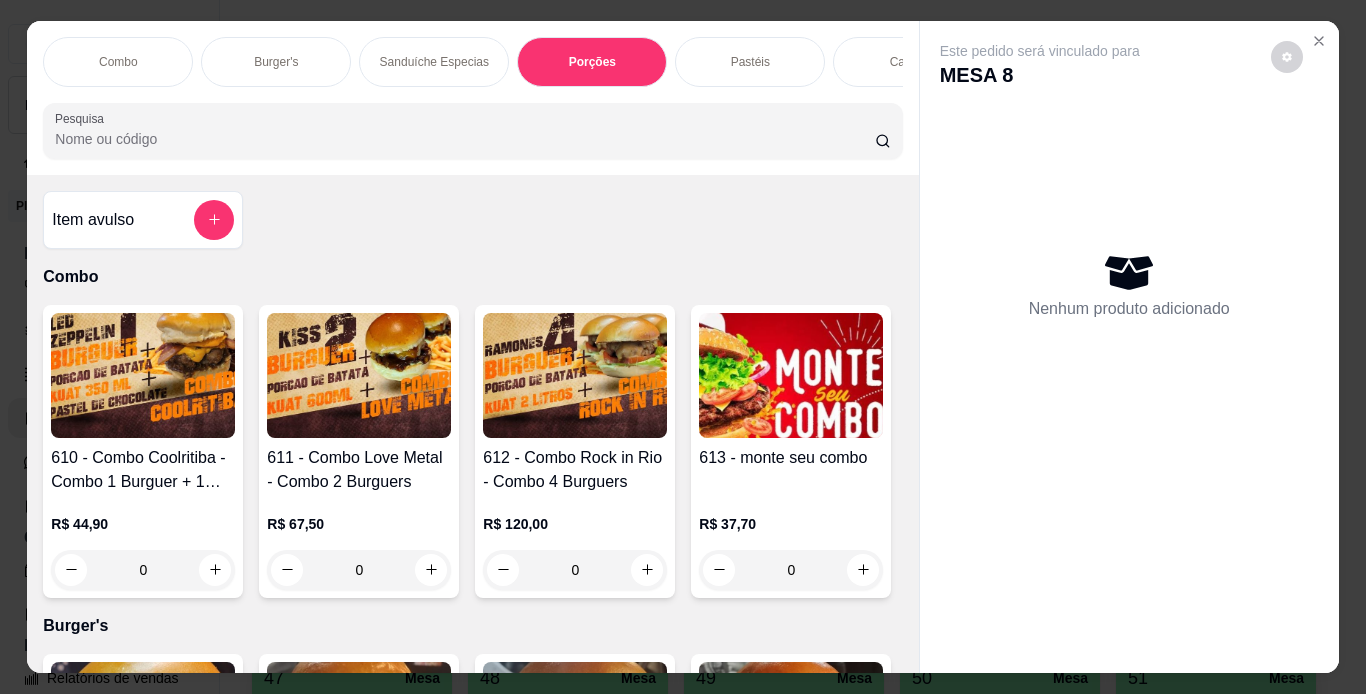 scroll, scrollTop: 3441, scrollLeft: 0, axis: vertical 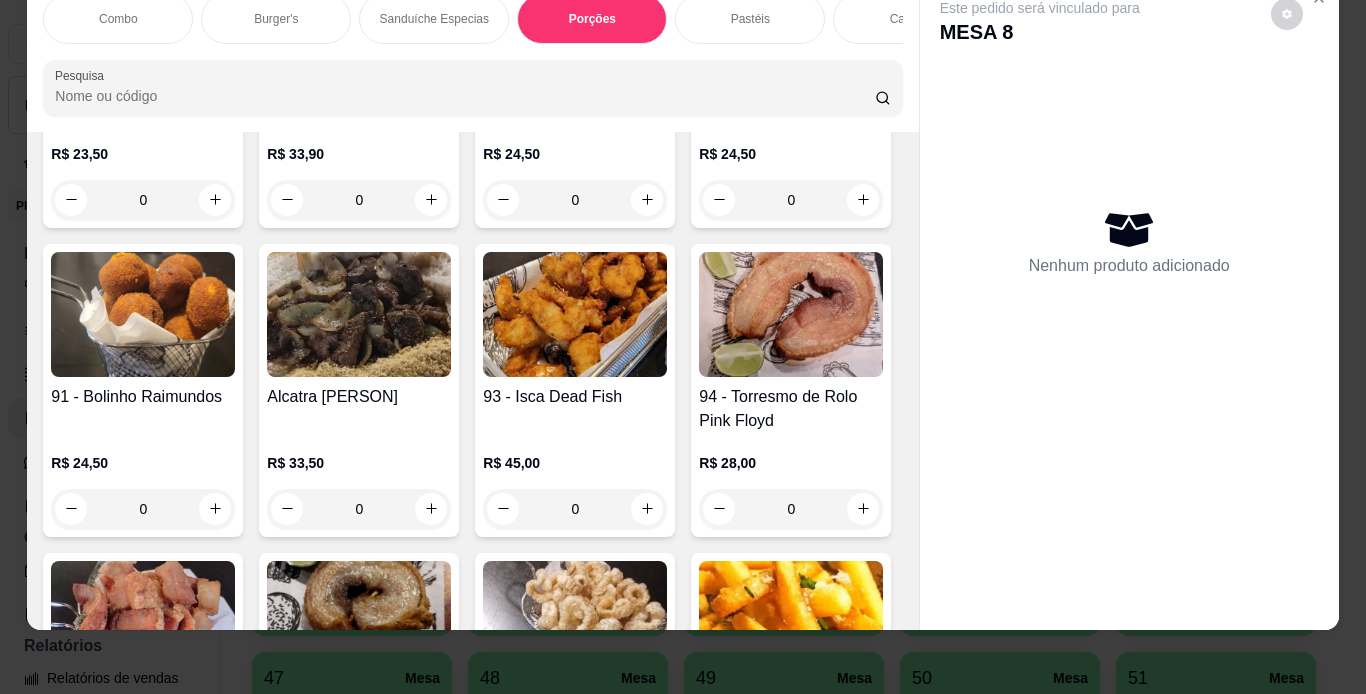 click at bounding box center [143, -304] 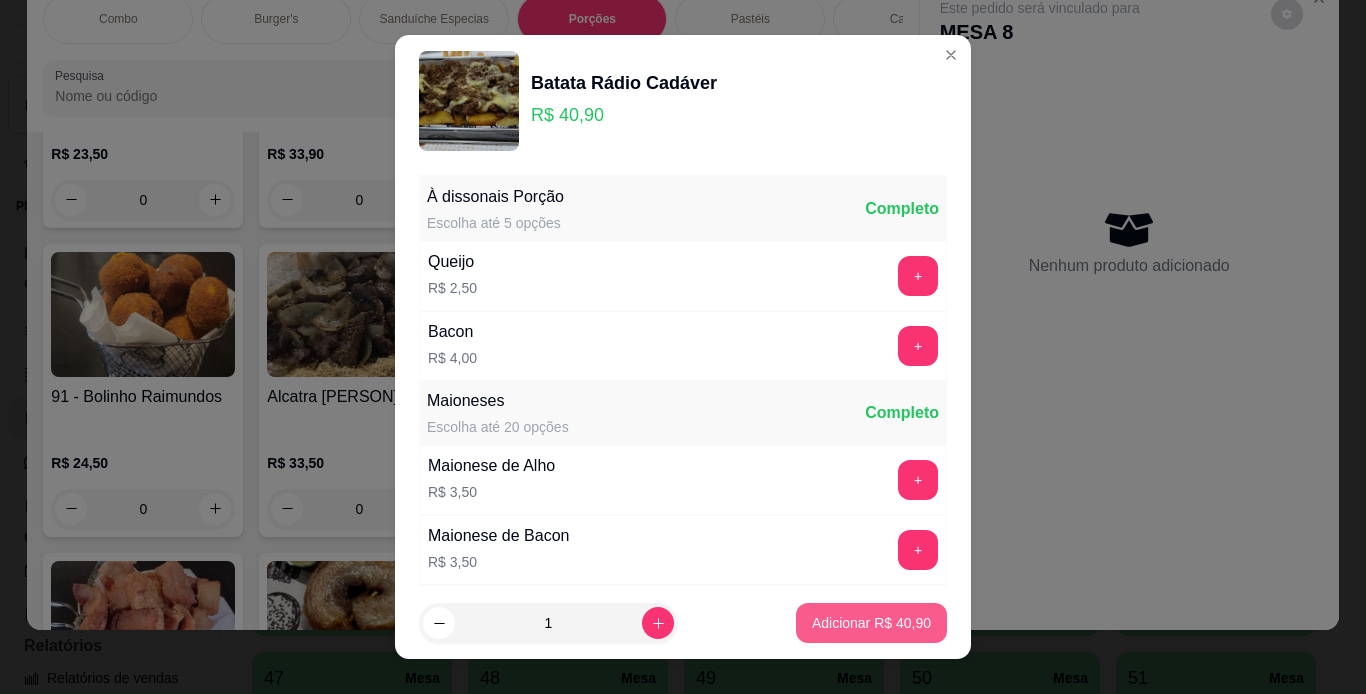 click on "Adicionar   R$ 40,90" at bounding box center [871, 623] 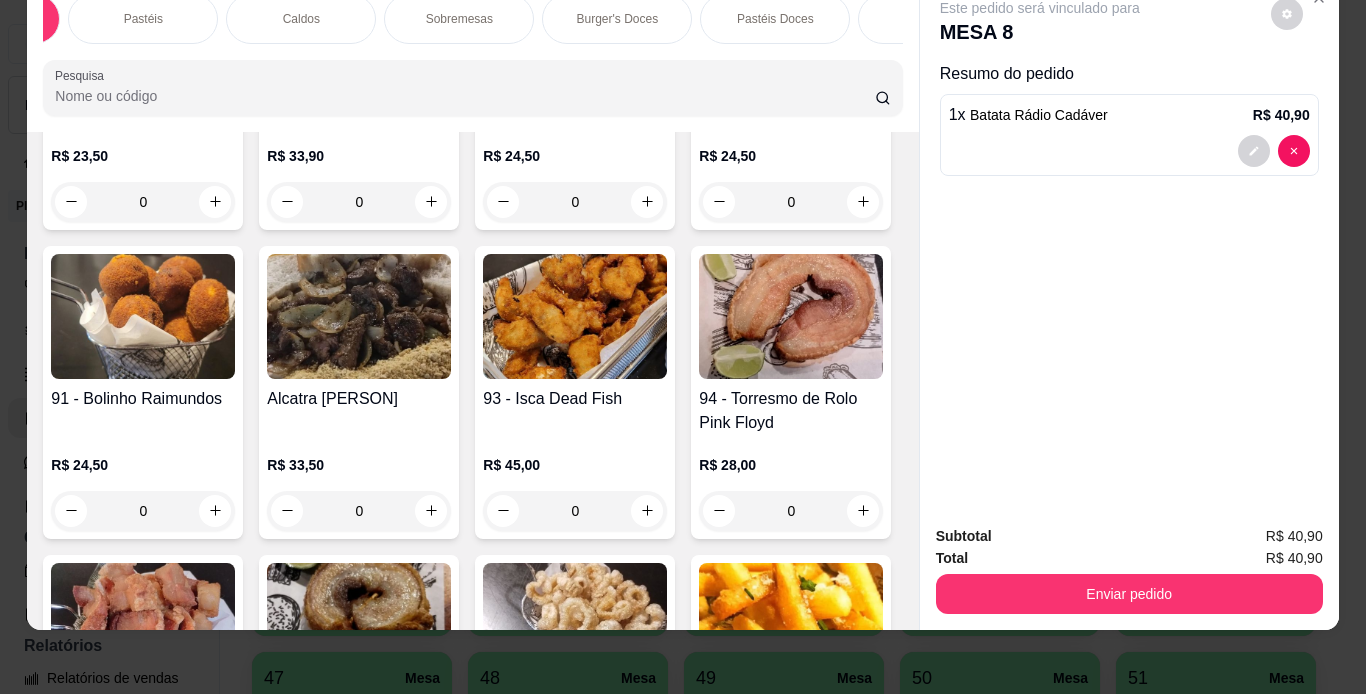 scroll, scrollTop: 0, scrollLeft: 618, axis: horizontal 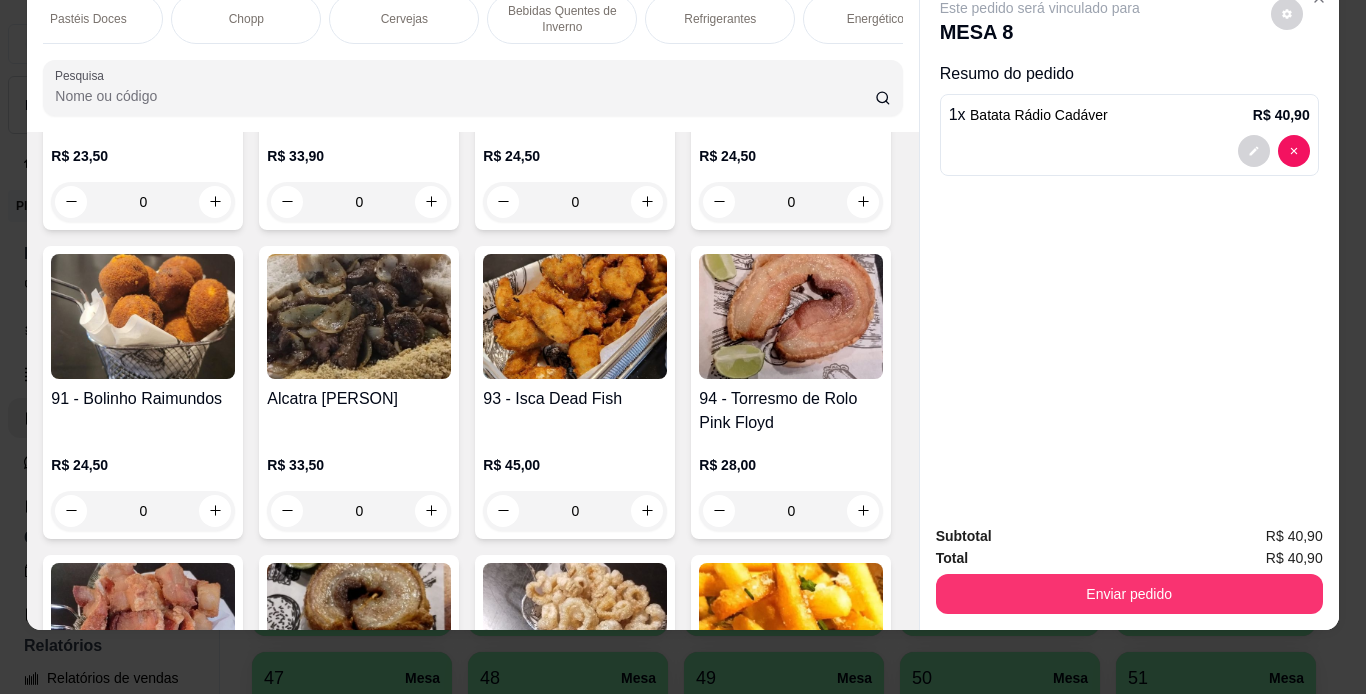 click on "Bebidas Quentes de Inverno" at bounding box center [562, 19] 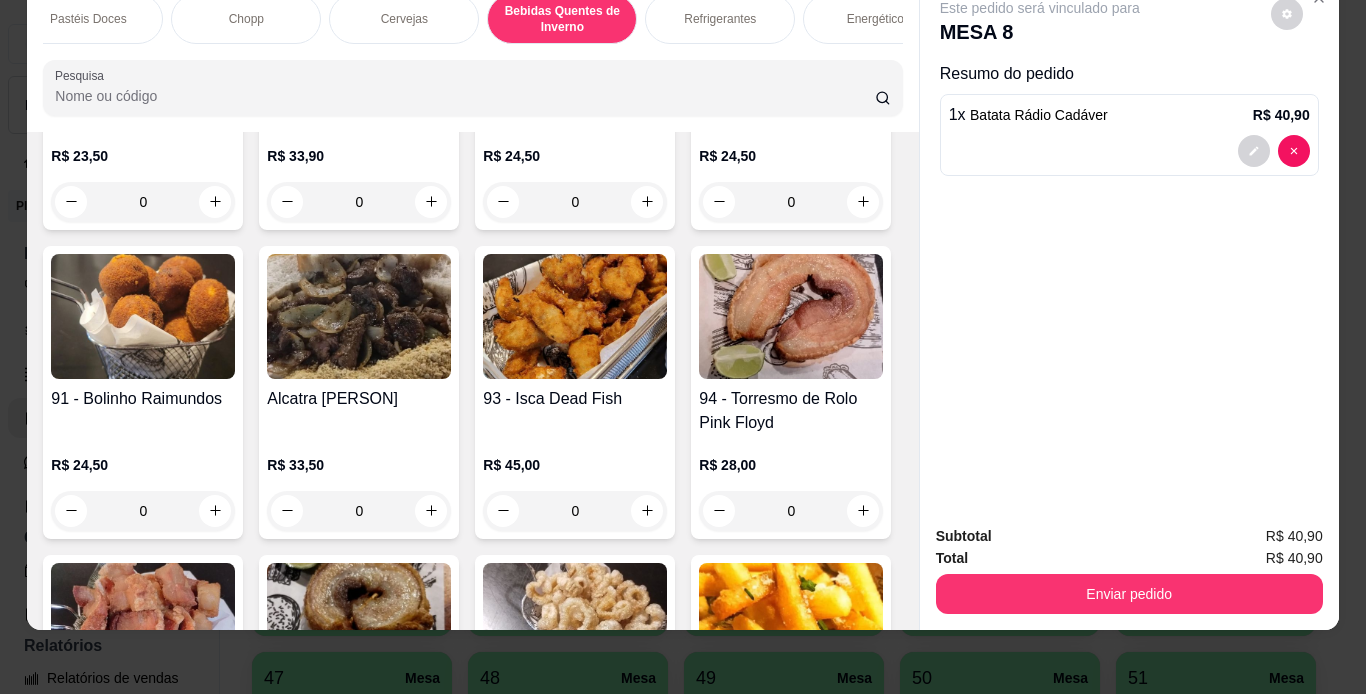 scroll, scrollTop: 9442, scrollLeft: 0, axis: vertical 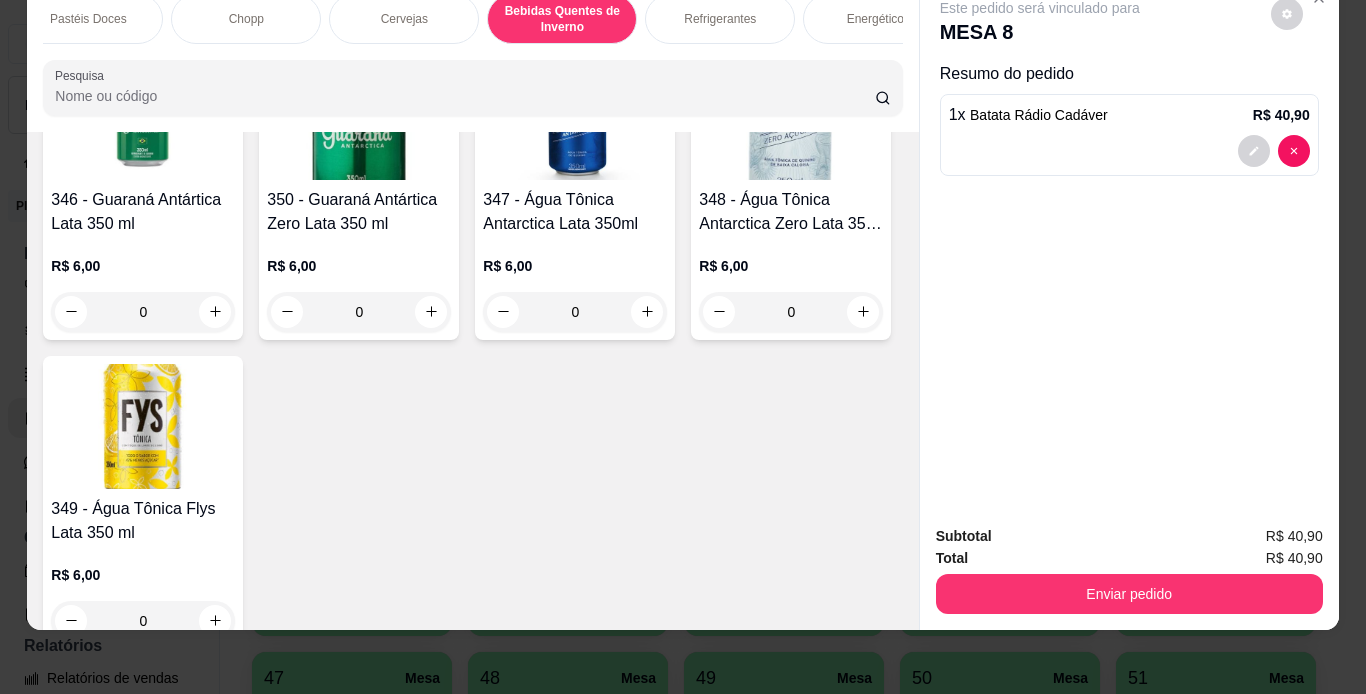 click at bounding box center [143, -1444] 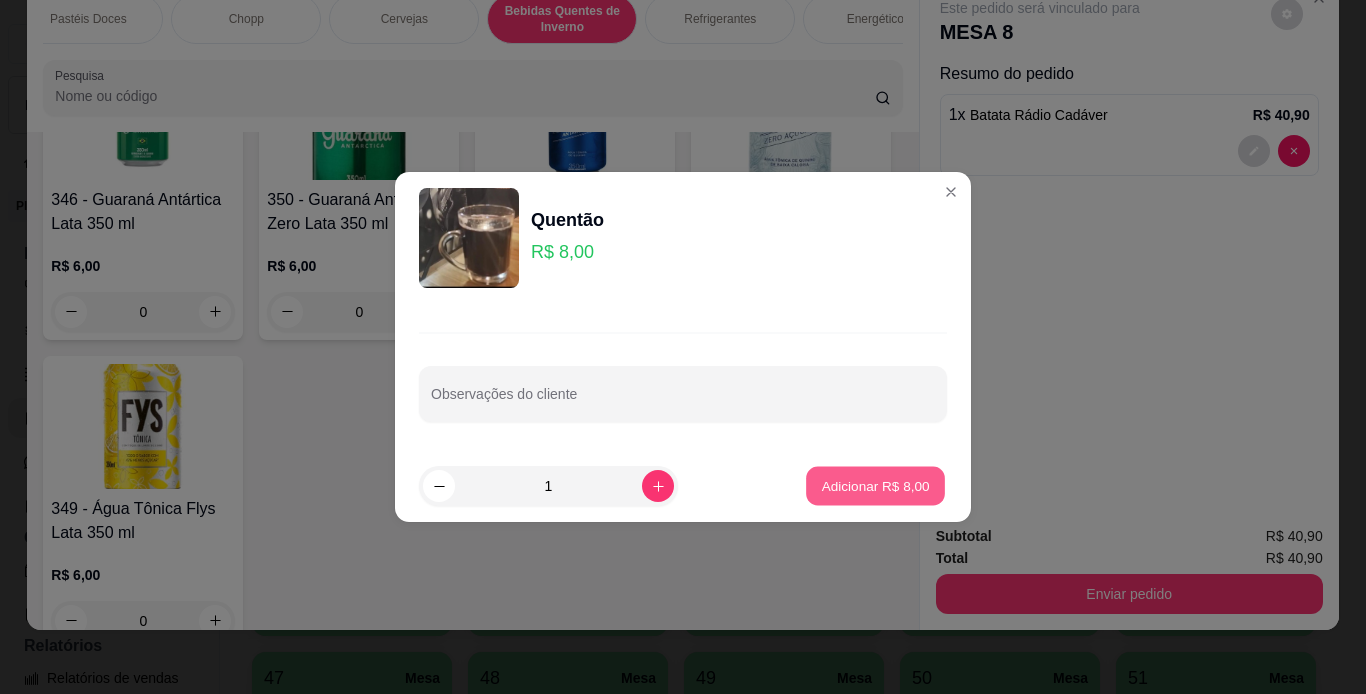 click on "Adicionar   R$ 8,00" at bounding box center (875, 485) 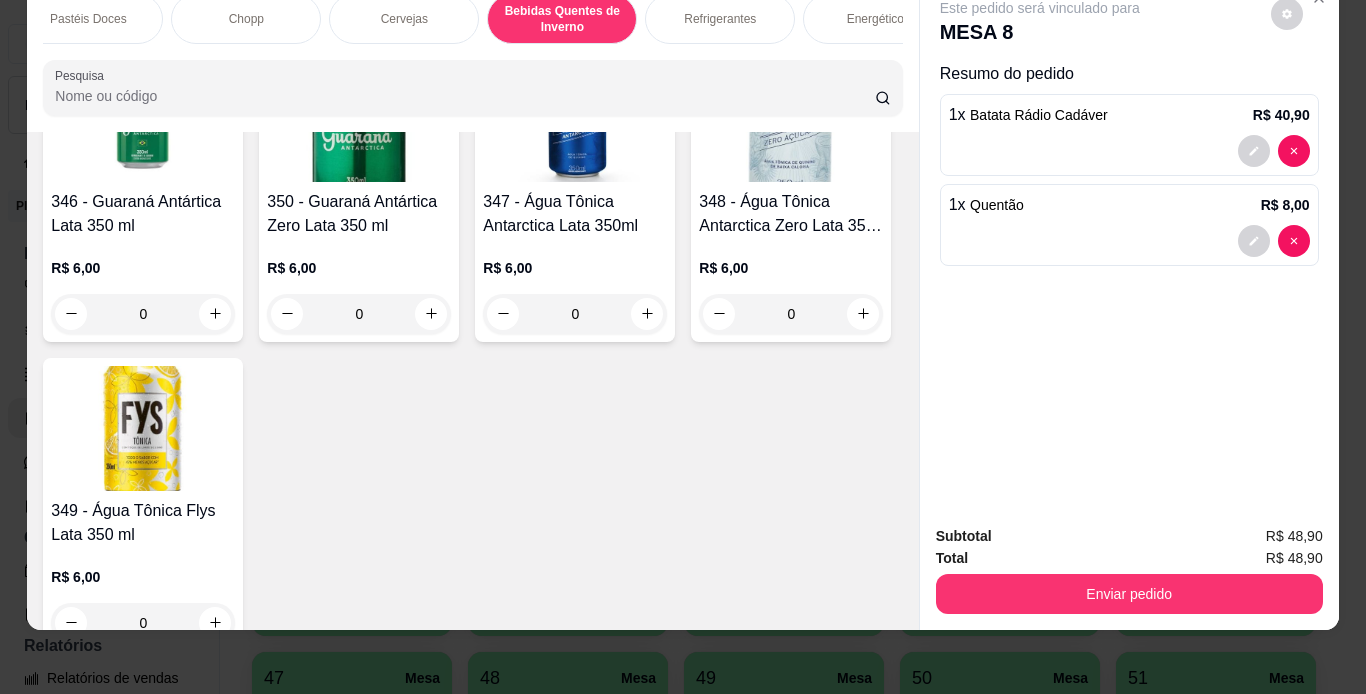 click on "Energéticos" at bounding box center (878, 19) 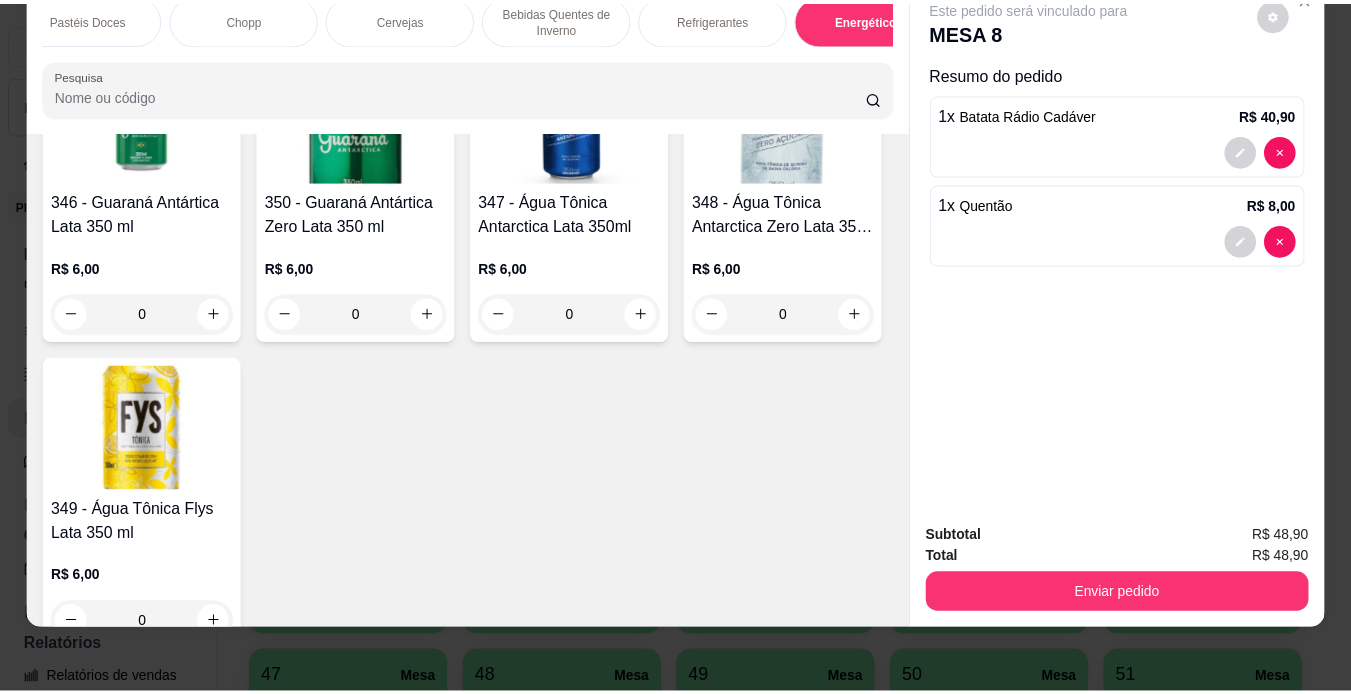 scroll, scrollTop: 11972, scrollLeft: 0, axis: vertical 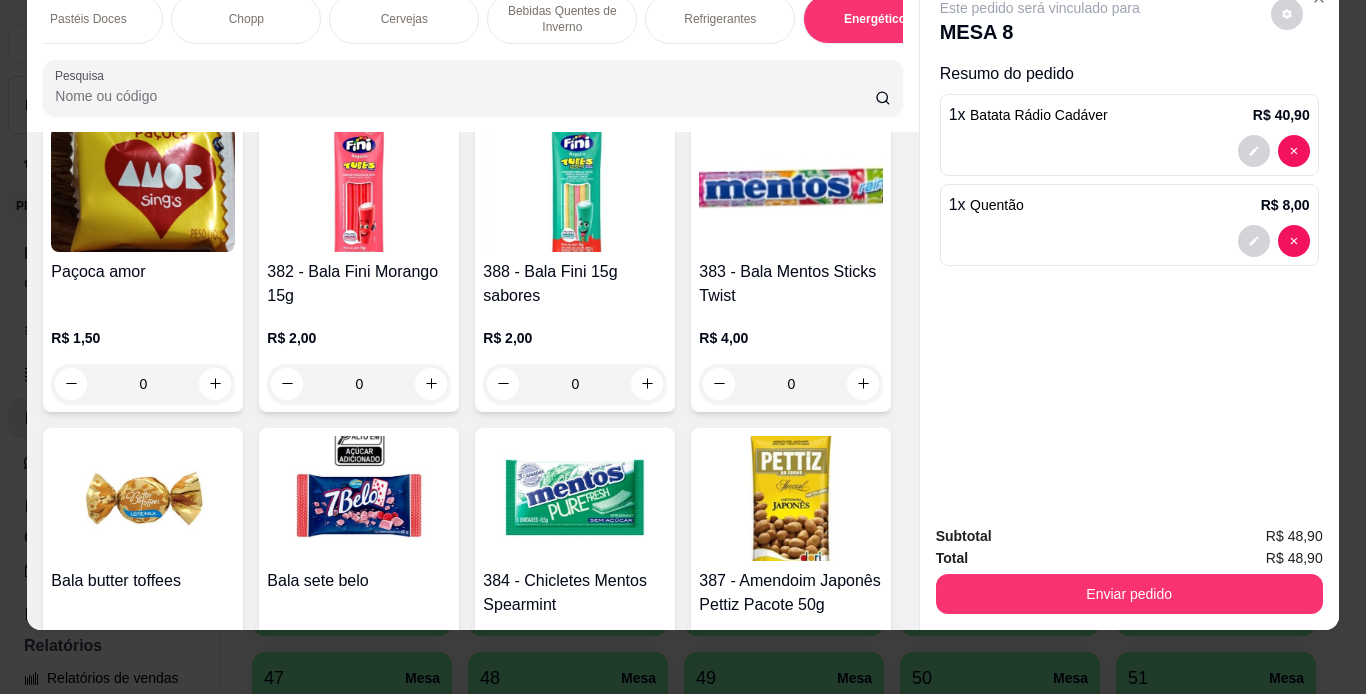 click at bounding box center [575, -1428] 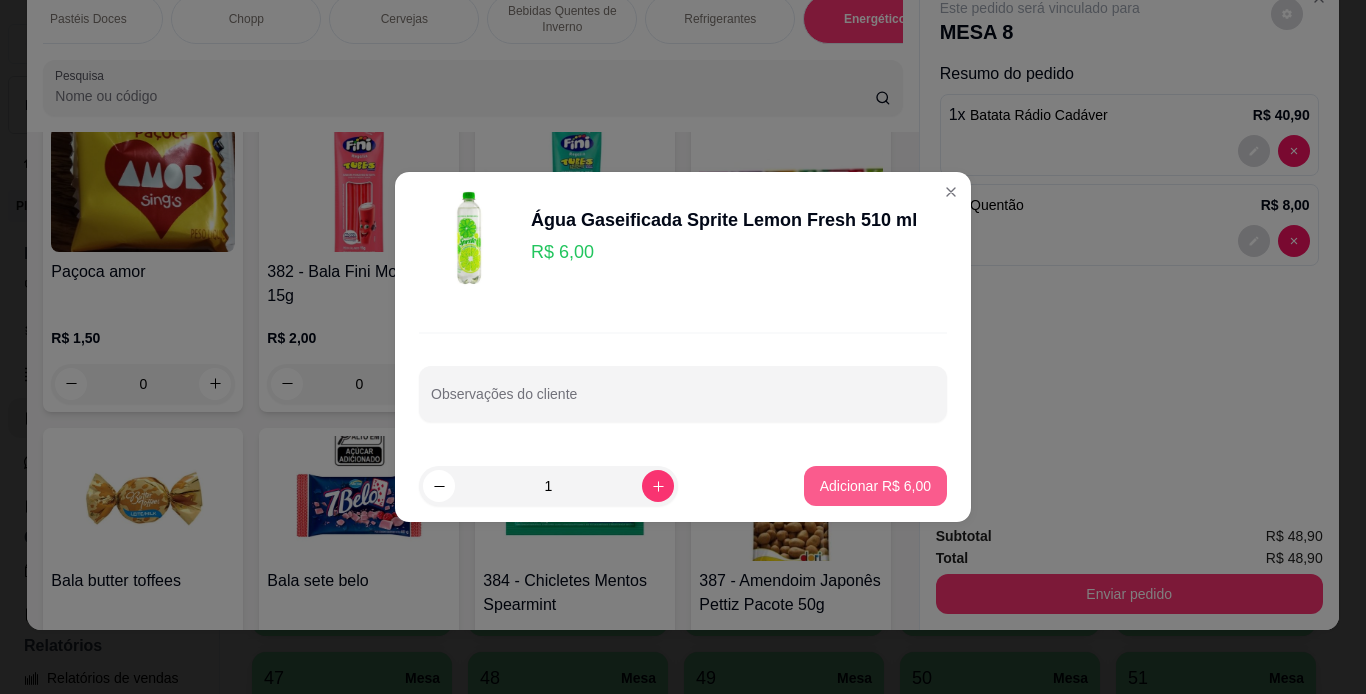 click on "Adicionar   R$ 6,00" at bounding box center [875, 486] 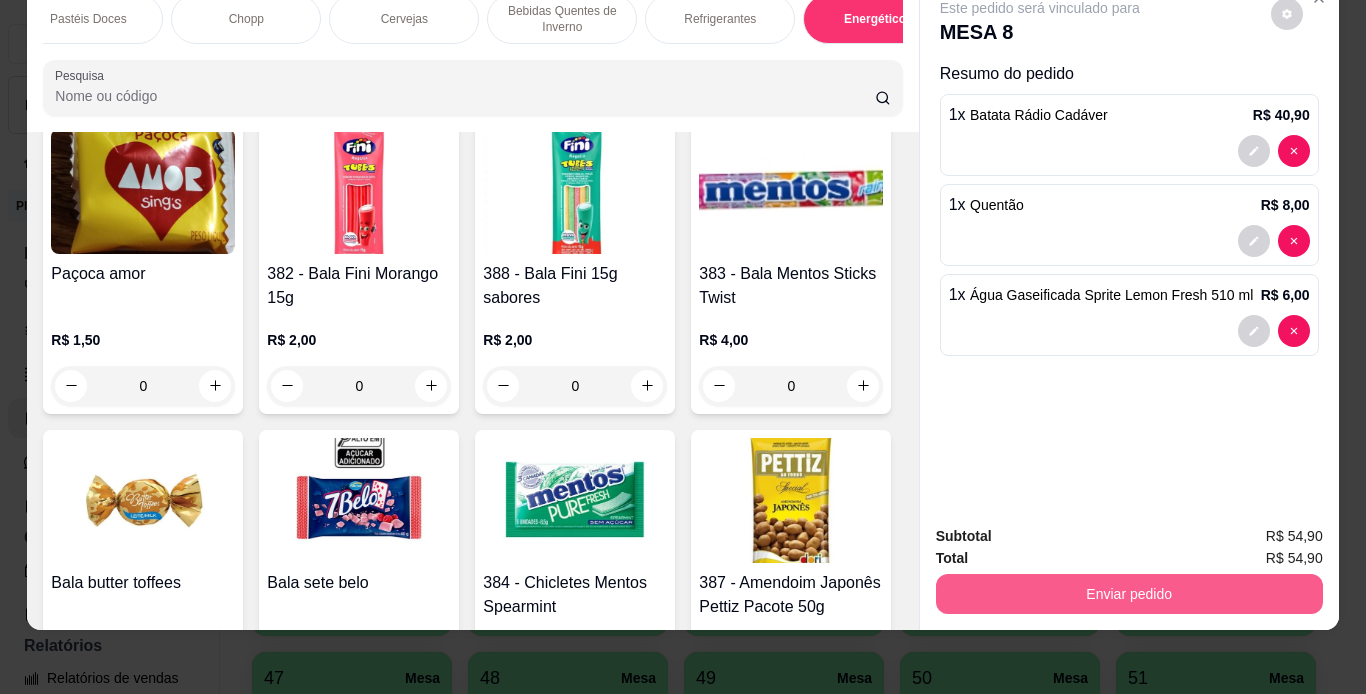 click on "Enviar pedido" at bounding box center [1129, 594] 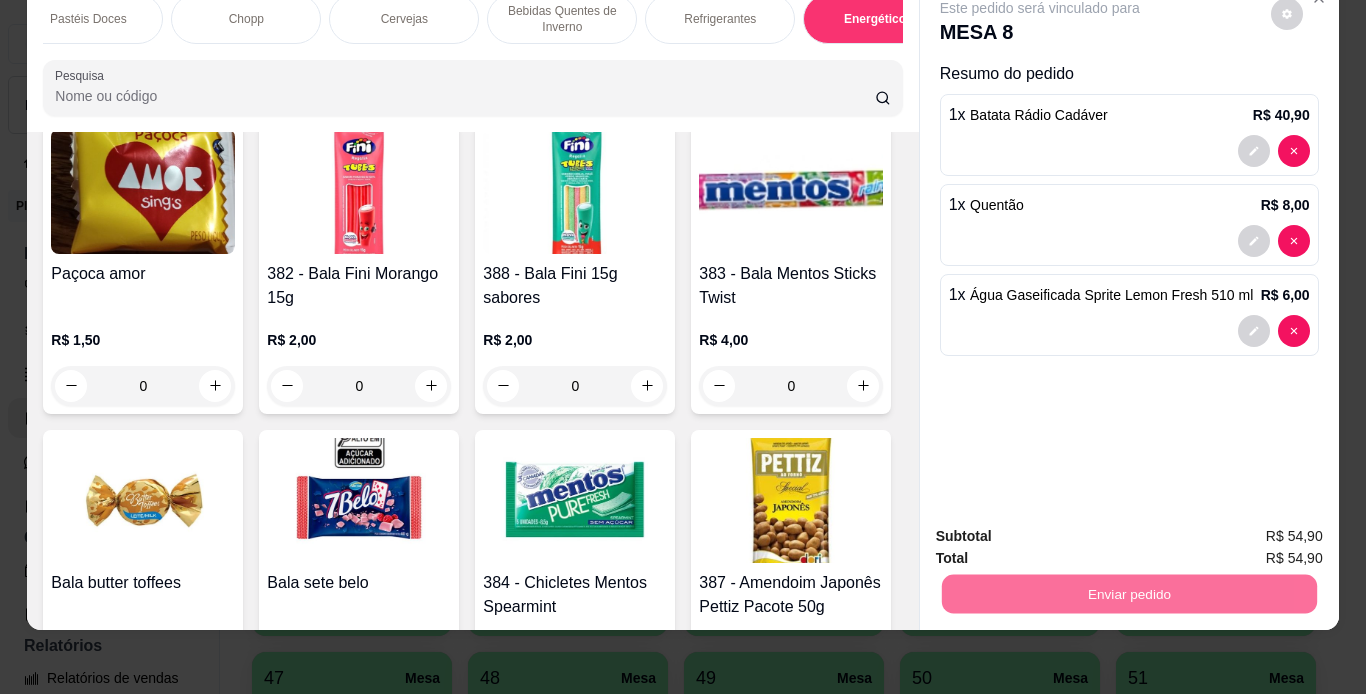 click on "Não registrar e enviar pedido" at bounding box center [1063, 529] 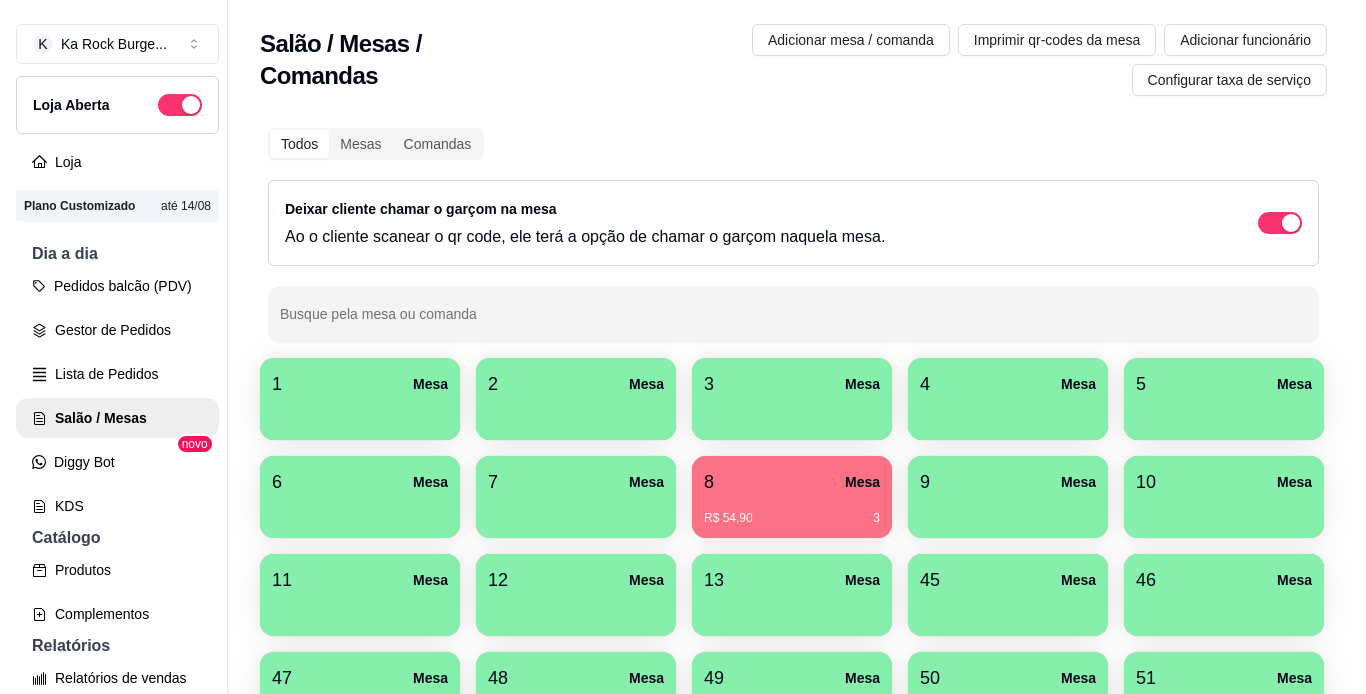 scroll, scrollTop: 429, scrollLeft: 0, axis: vertical 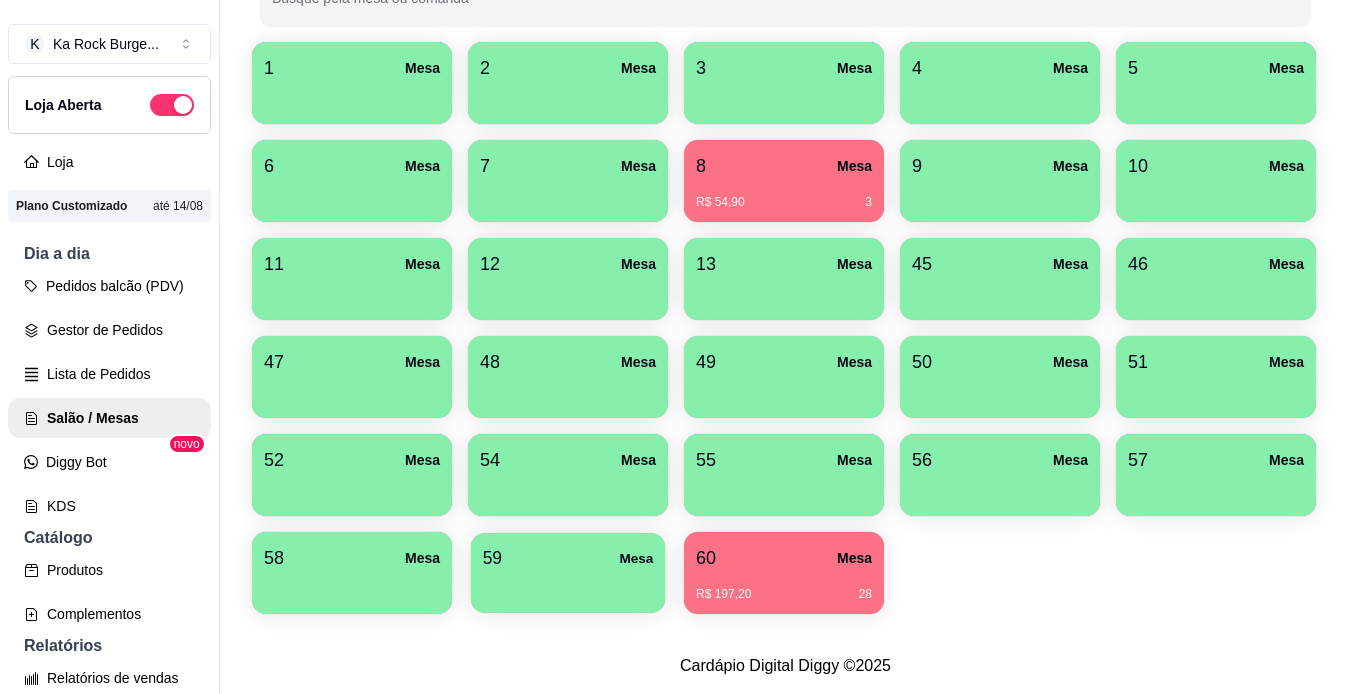 click on "59 Mesa" at bounding box center [568, 558] 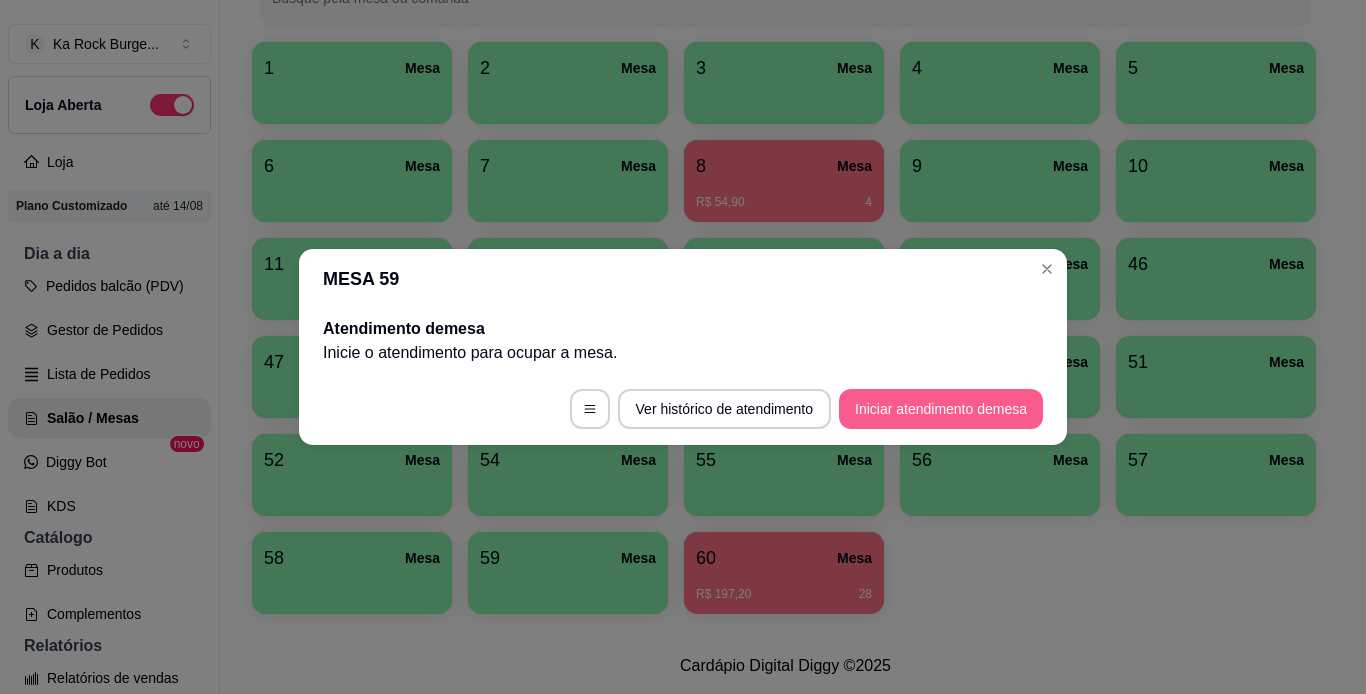 click on "Iniciar atendimento de  mesa" at bounding box center [941, 409] 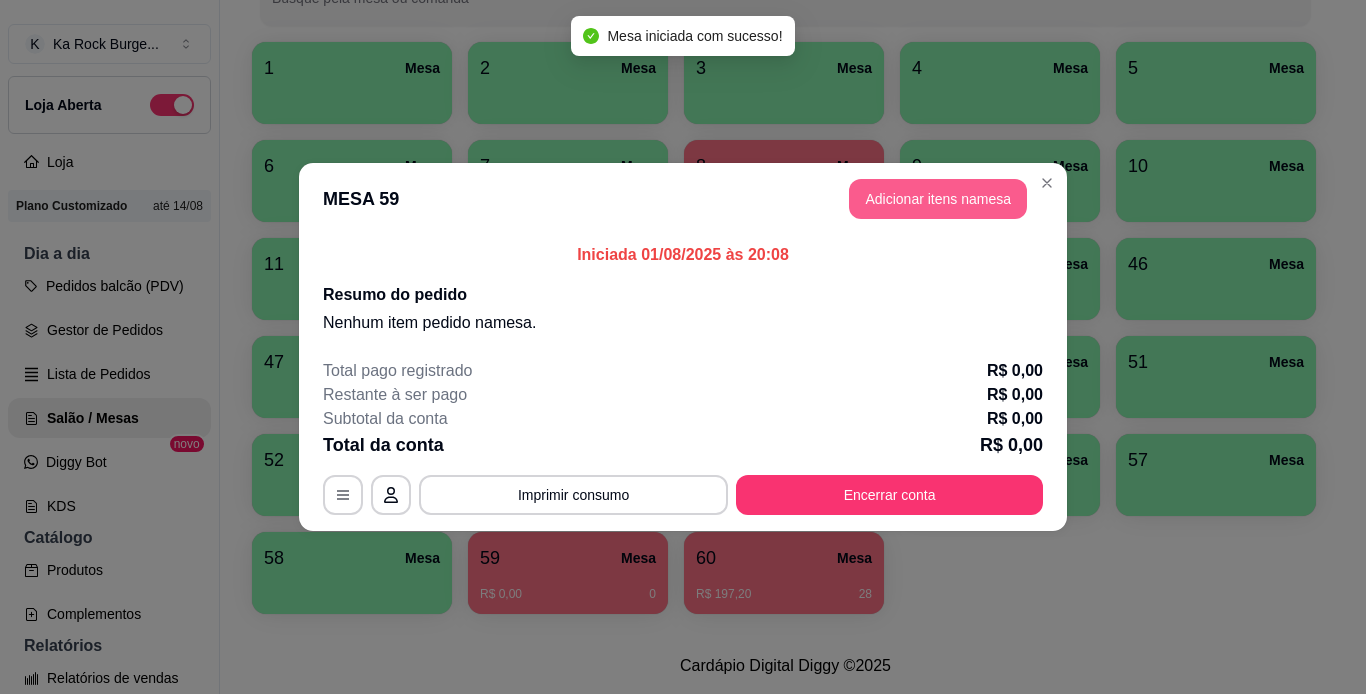 click on "Adicionar itens na  mesa" at bounding box center [938, 199] 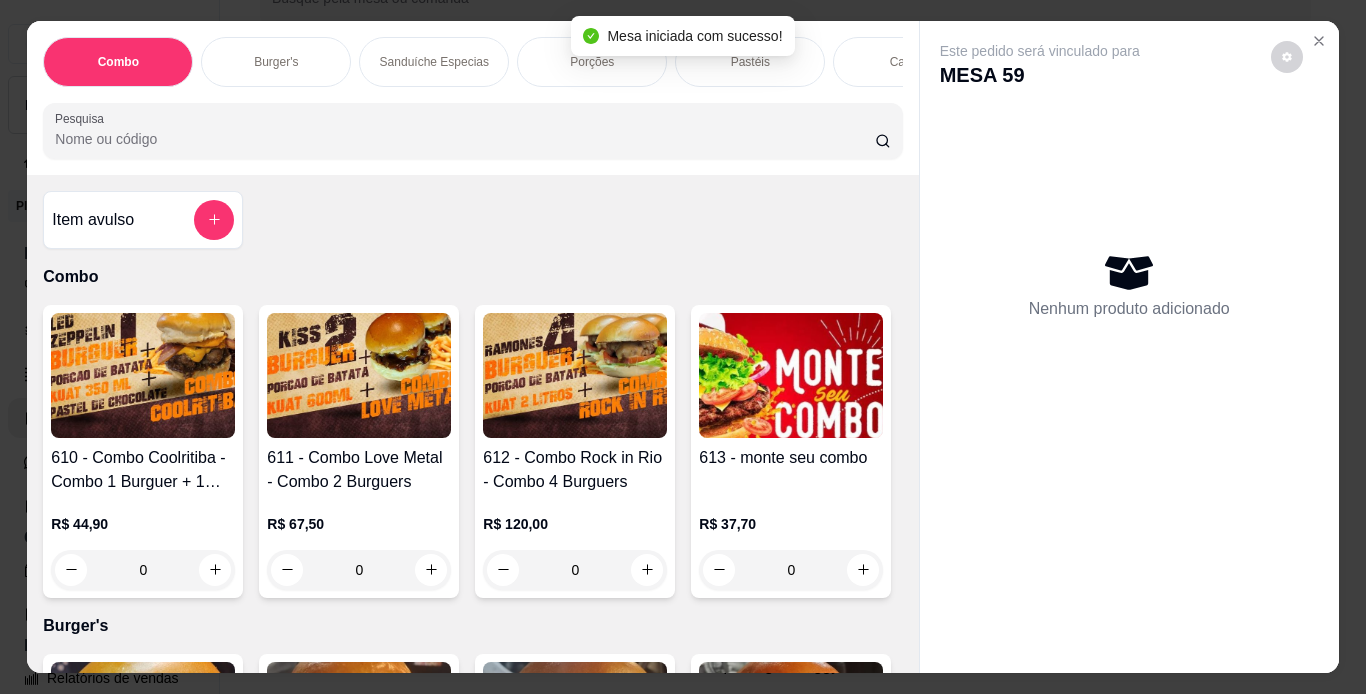 click on "Burger's" at bounding box center [276, 62] 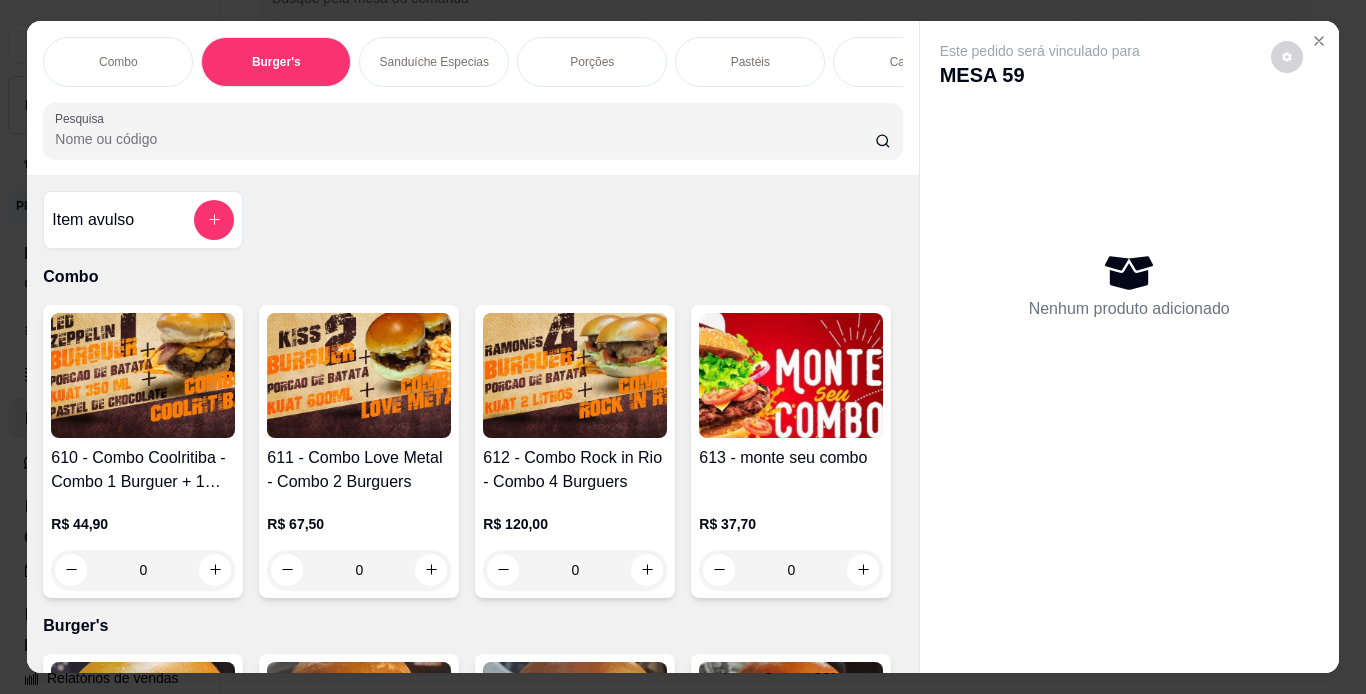 scroll, scrollTop: 724, scrollLeft: 0, axis: vertical 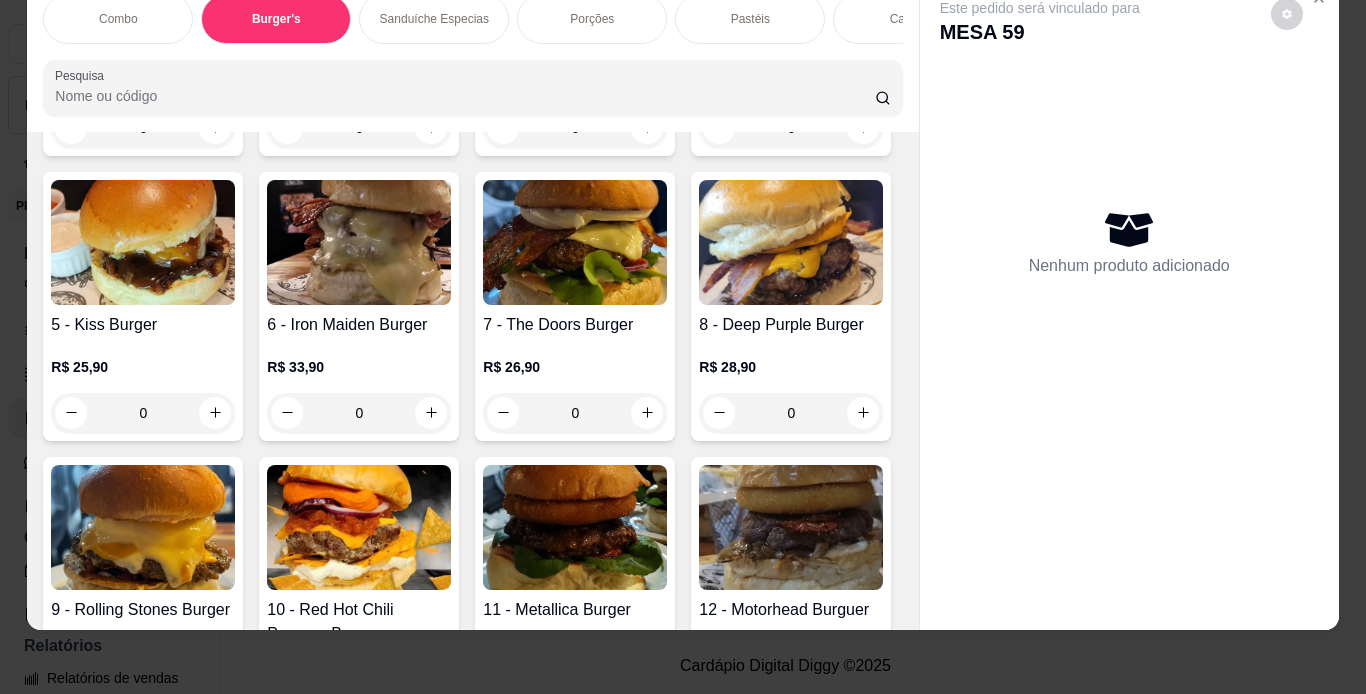click on "Combo" at bounding box center [118, 19] 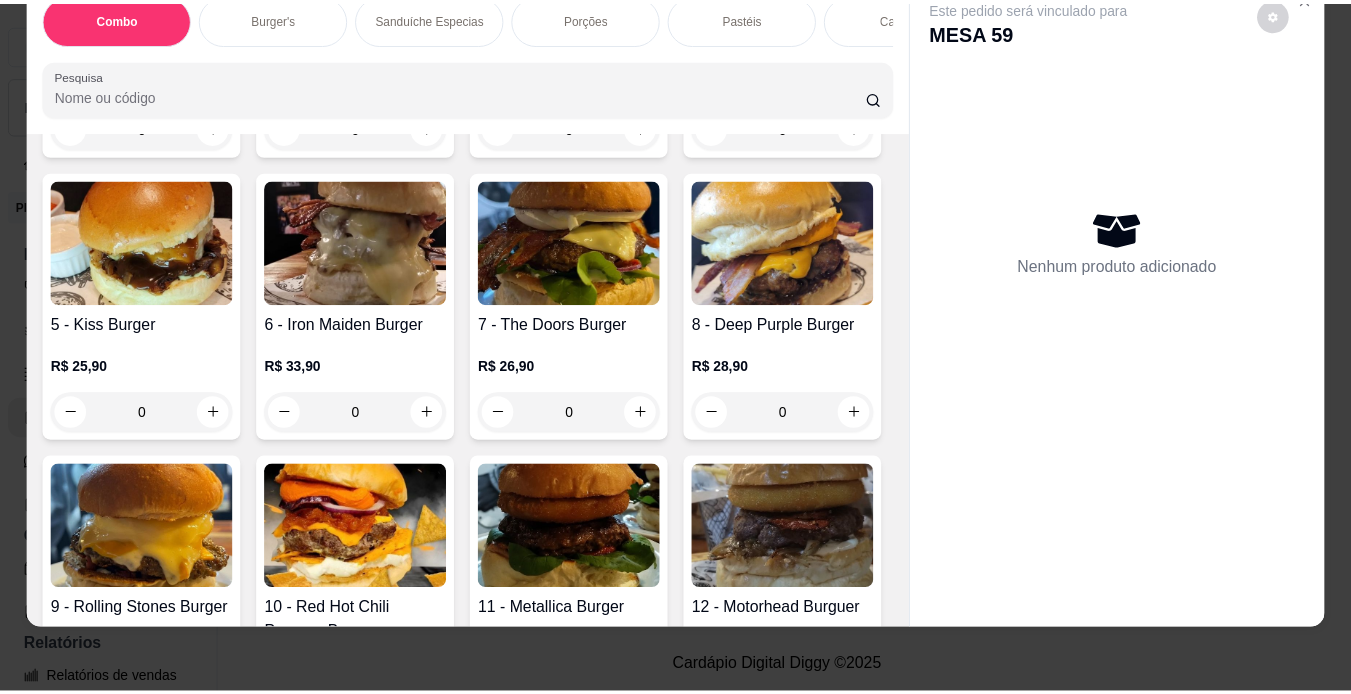 scroll, scrollTop: 90, scrollLeft: 0, axis: vertical 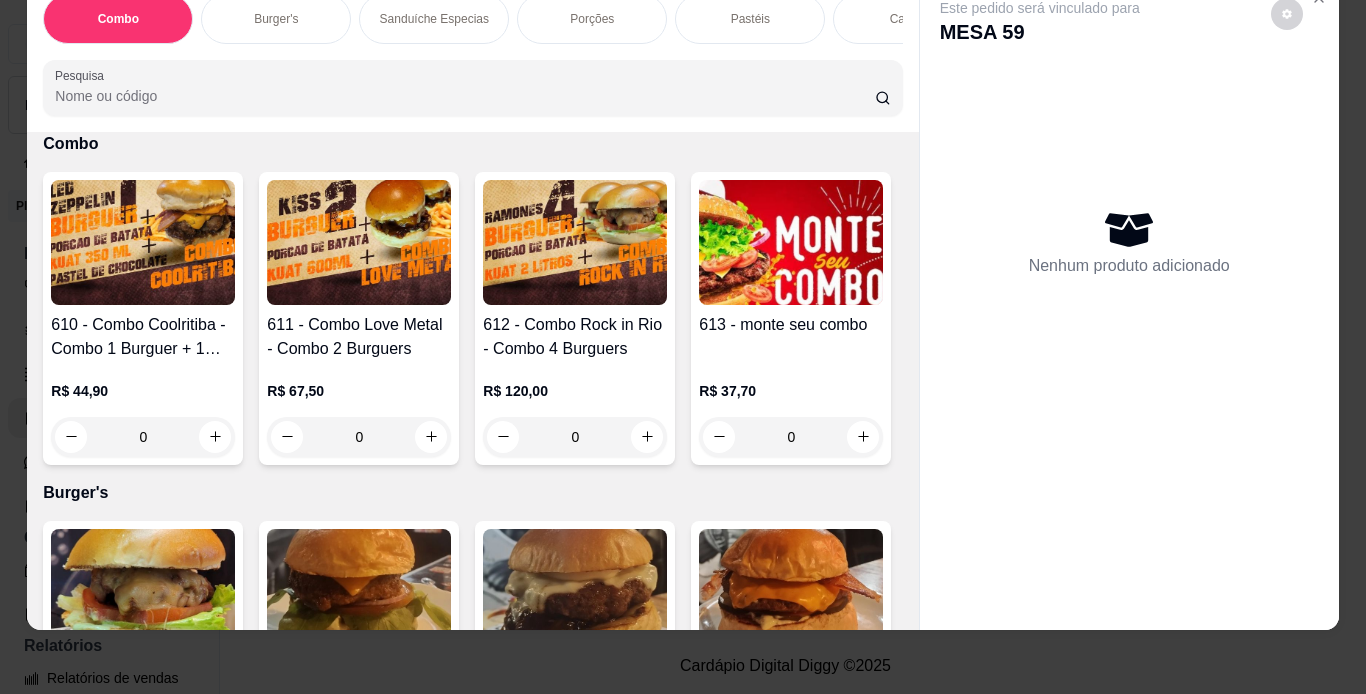 click at bounding box center [575, 242] 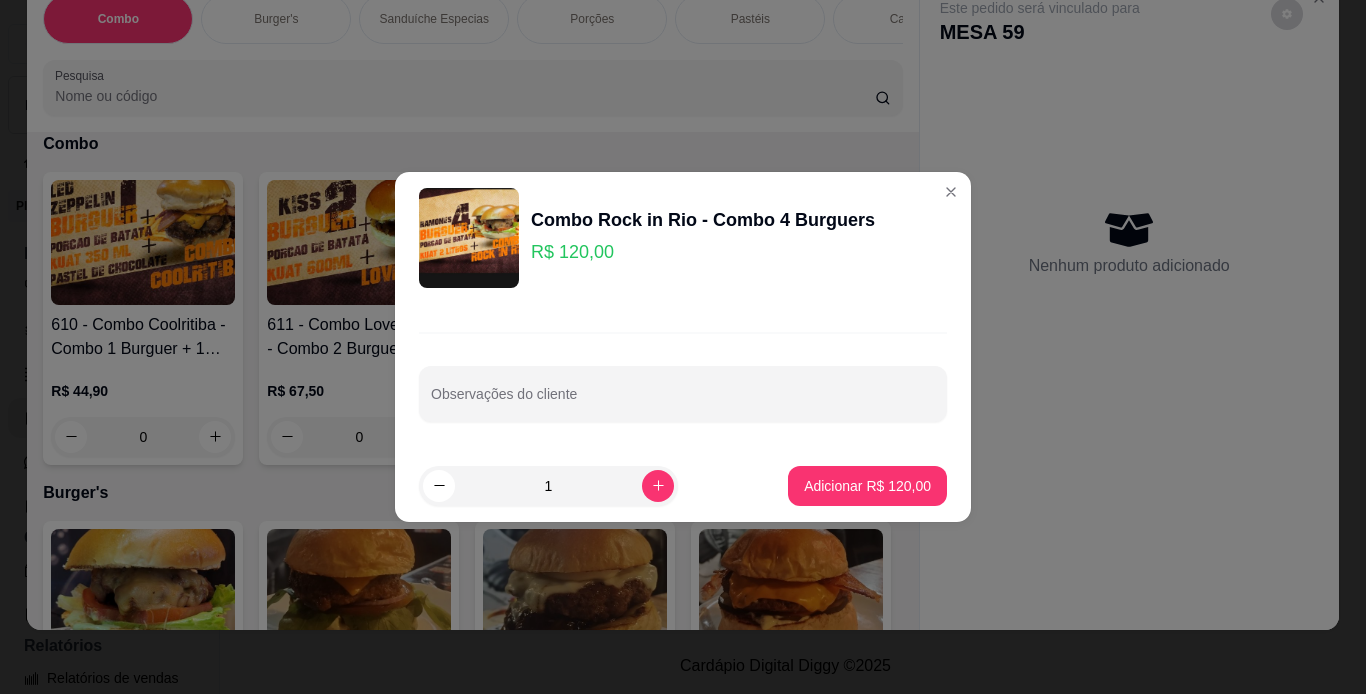 click on "1 Adicionar   R$ 120,00" at bounding box center [683, 486] 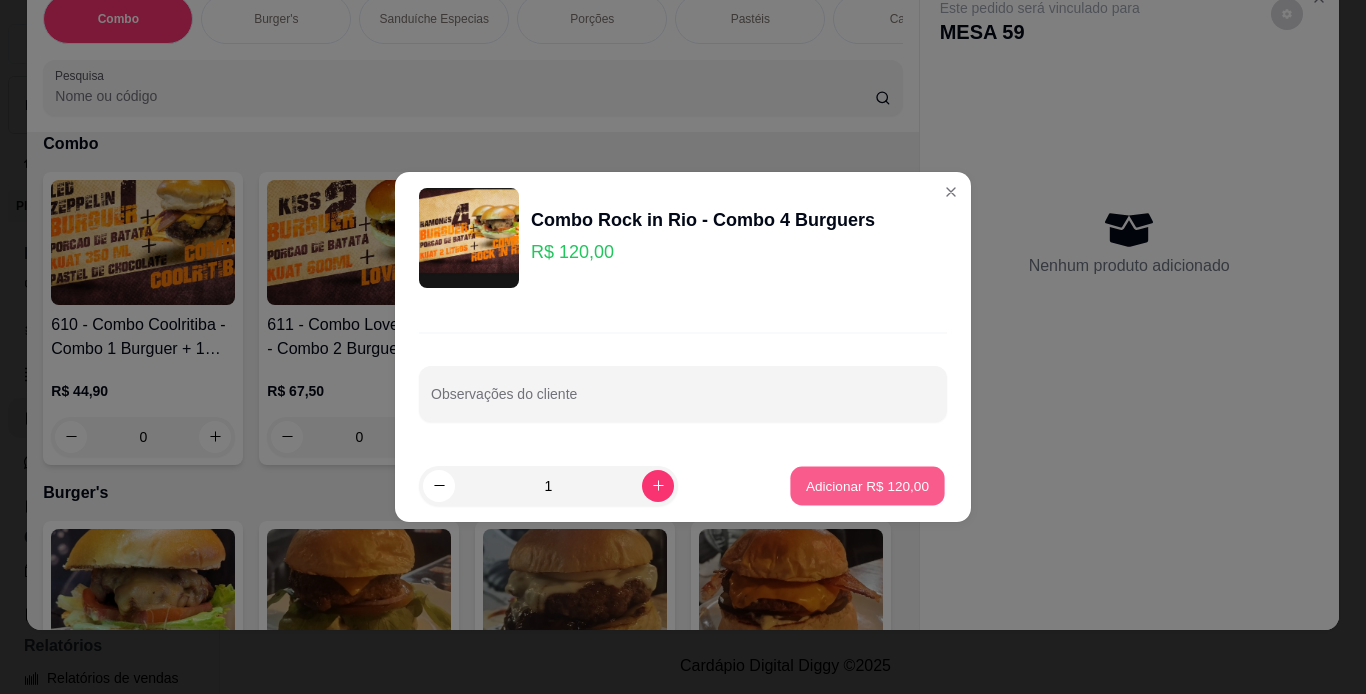 click on "Adicionar   R$ 120,00" at bounding box center (867, 485) 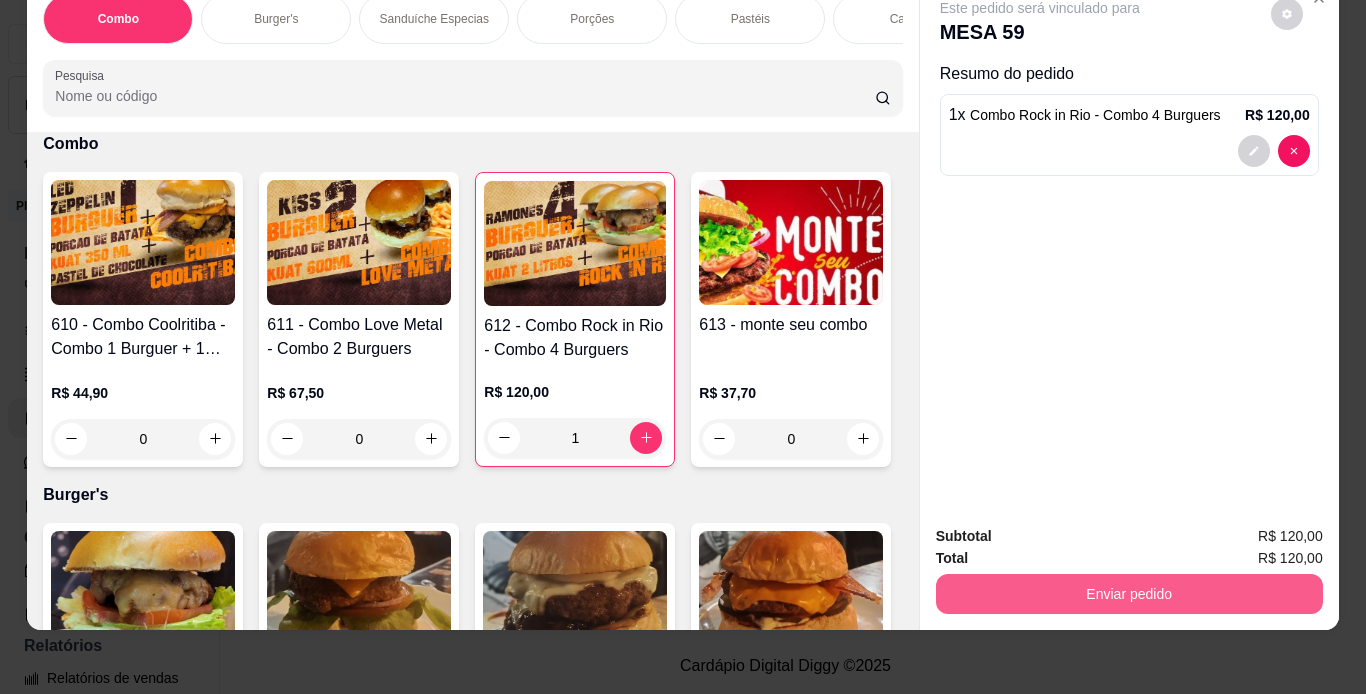 click on "Enviar pedido" at bounding box center [1129, 594] 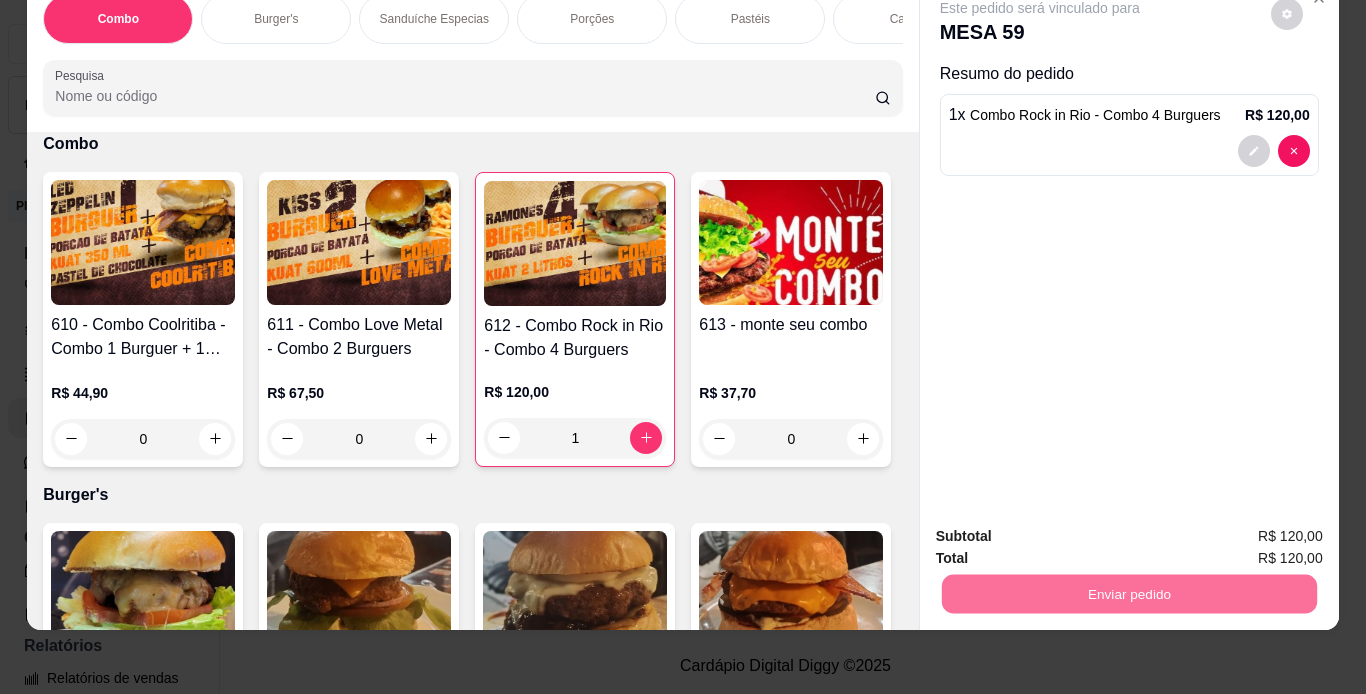 click on "Não registrar e enviar pedido" at bounding box center (1063, 529) 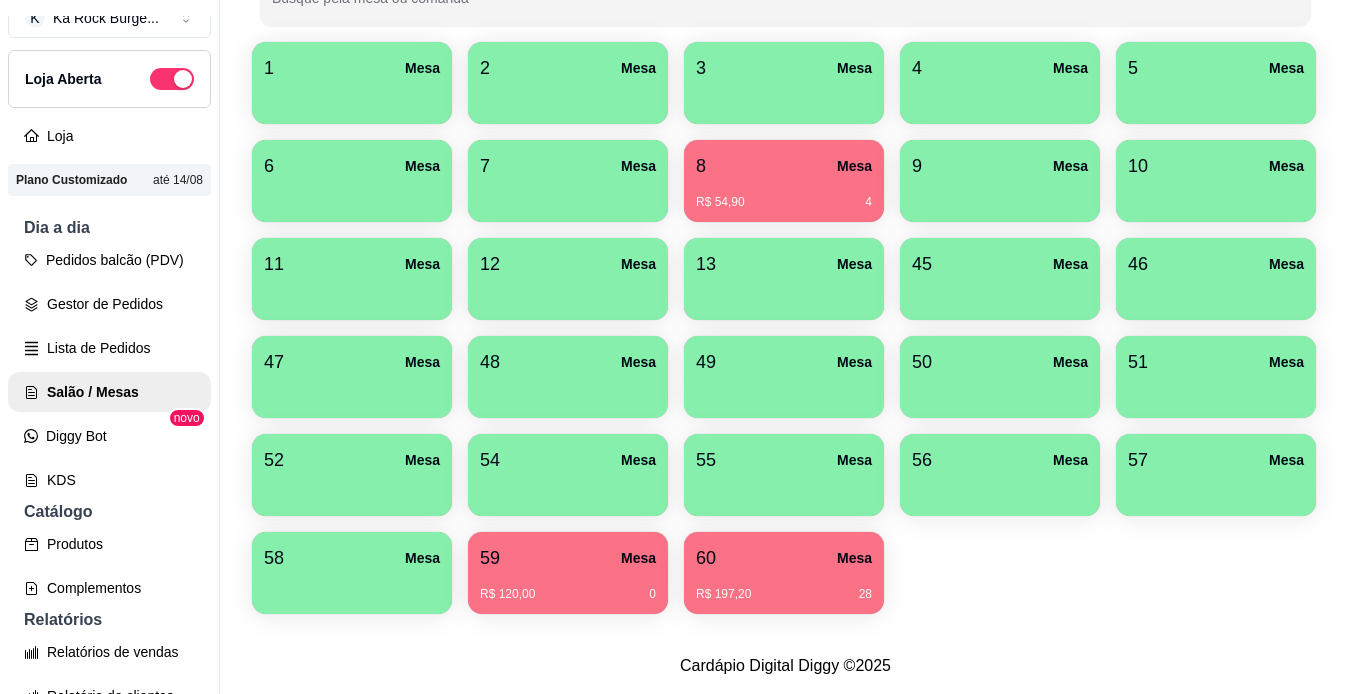 scroll, scrollTop: 28, scrollLeft: 0, axis: vertical 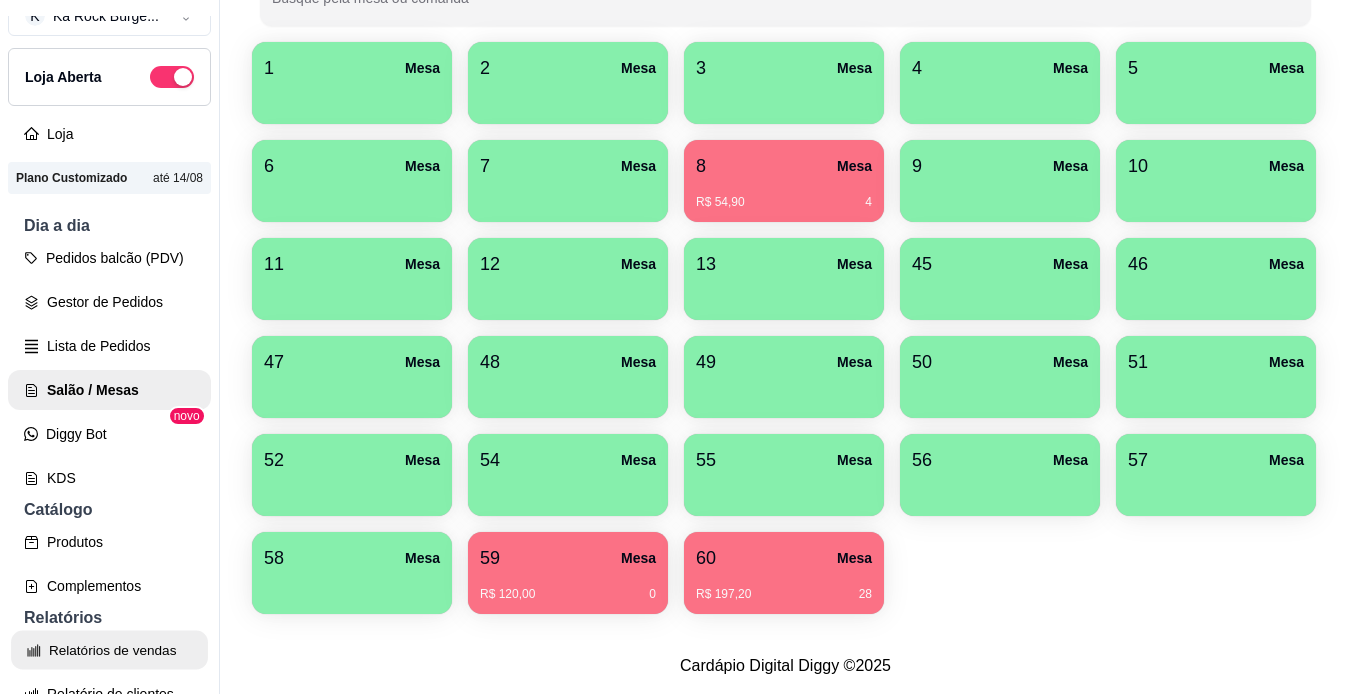 click on "Relatórios de vendas" at bounding box center [109, 650] 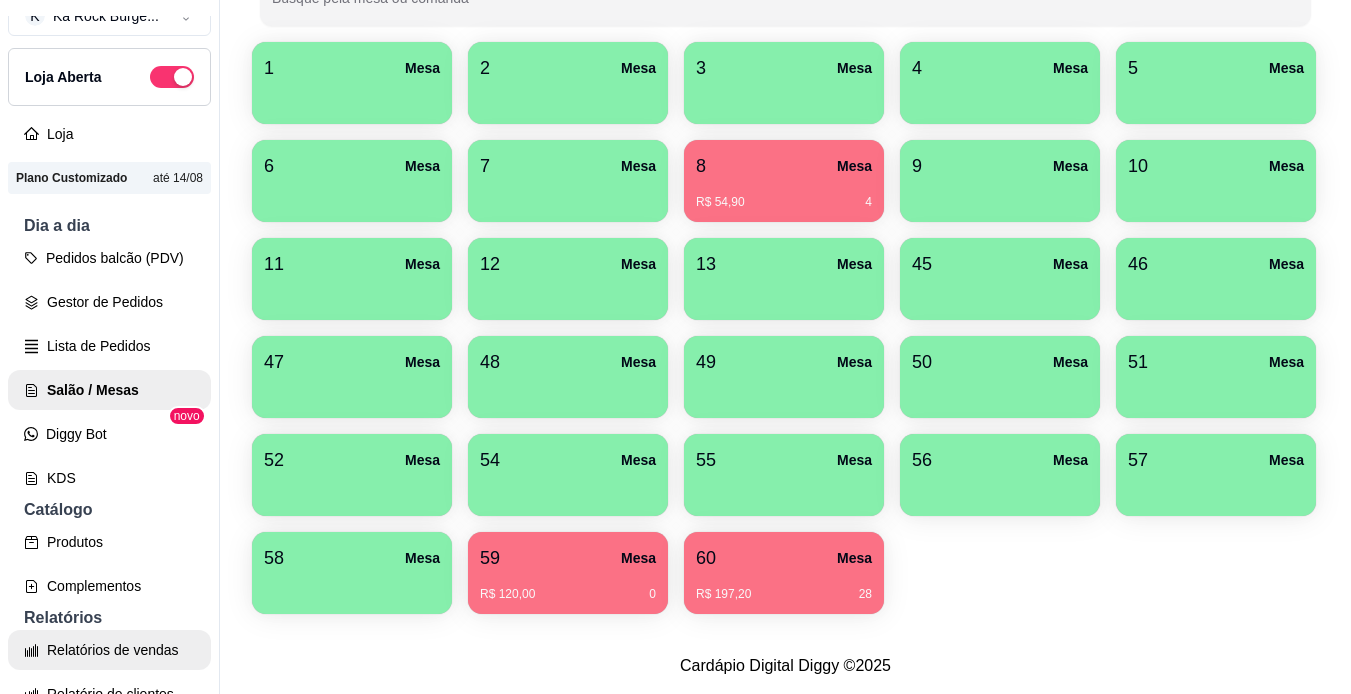 select on "ALL" 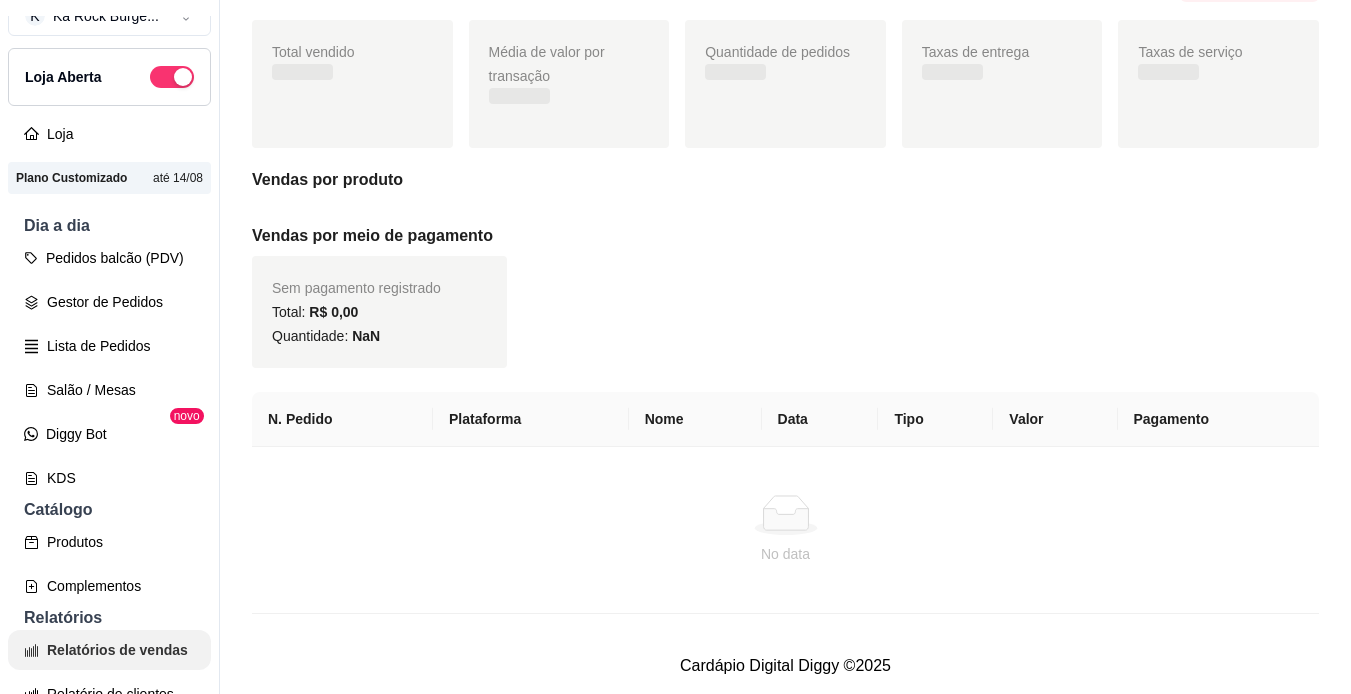 scroll, scrollTop: 0, scrollLeft: 0, axis: both 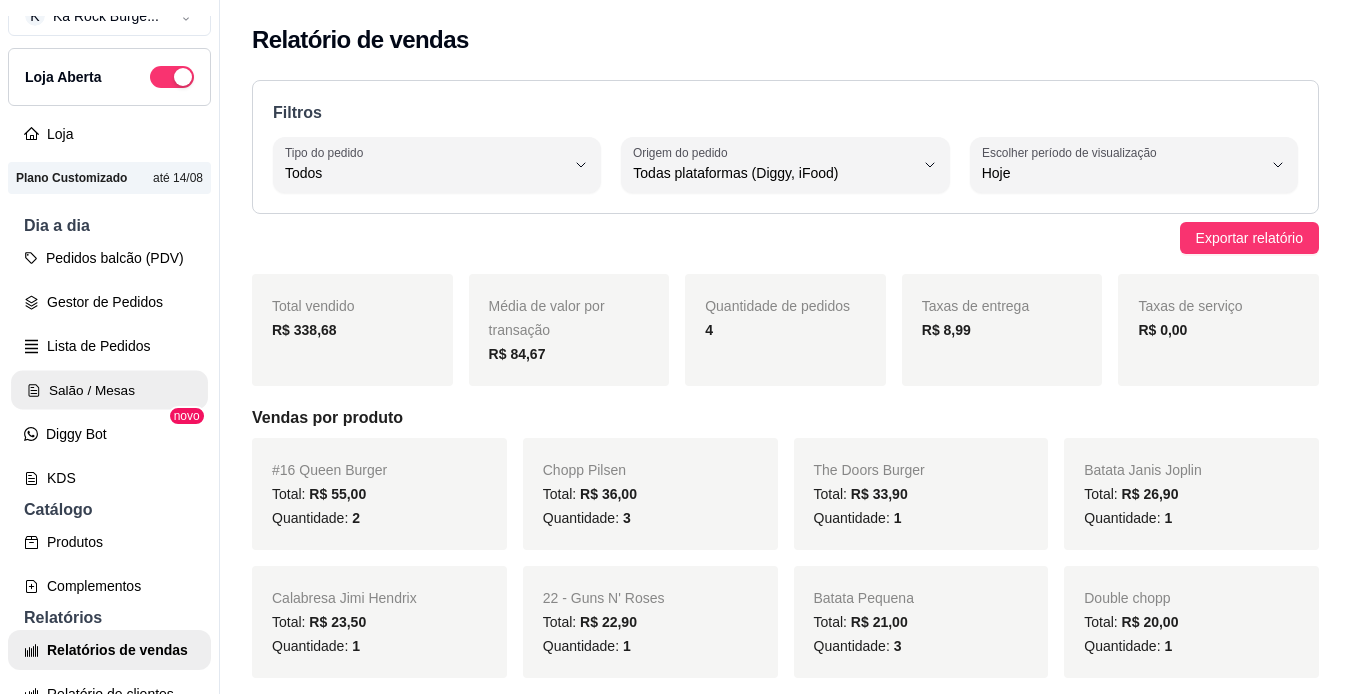 click on "Salão / Mesas" at bounding box center (109, 390) 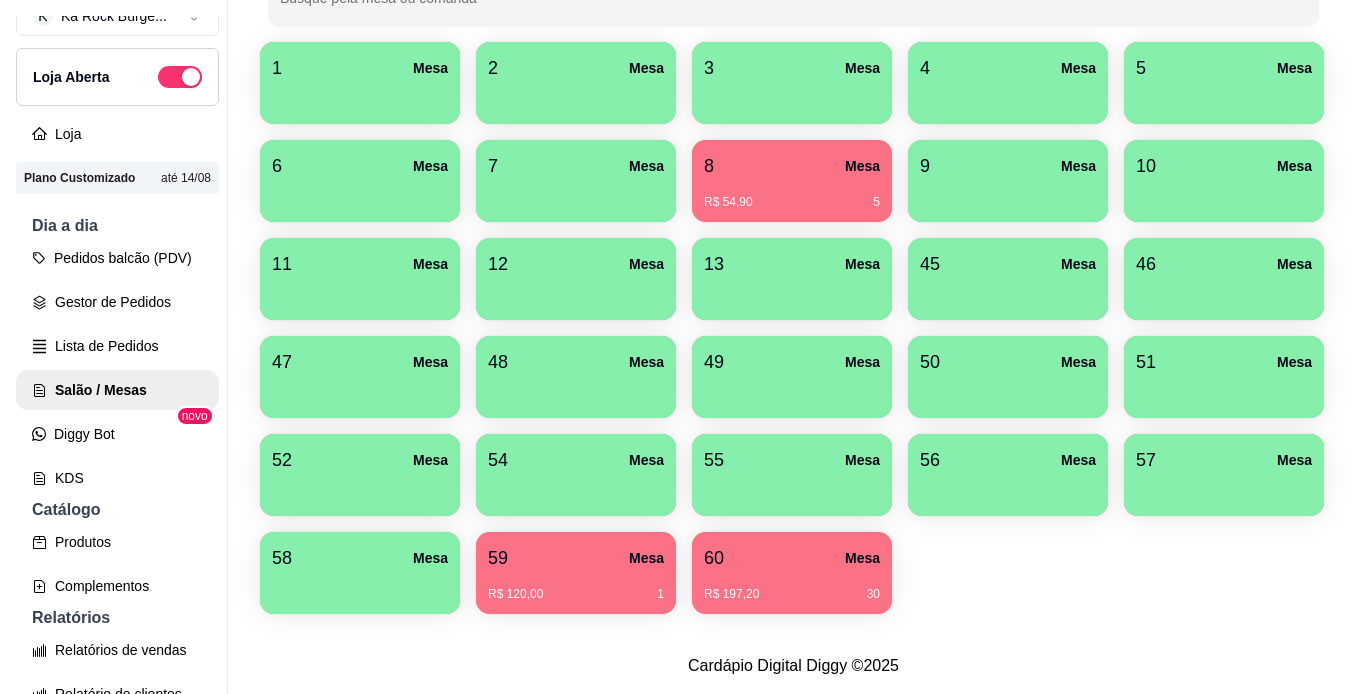 scroll, scrollTop: 408, scrollLeft: 0, axis: vertical 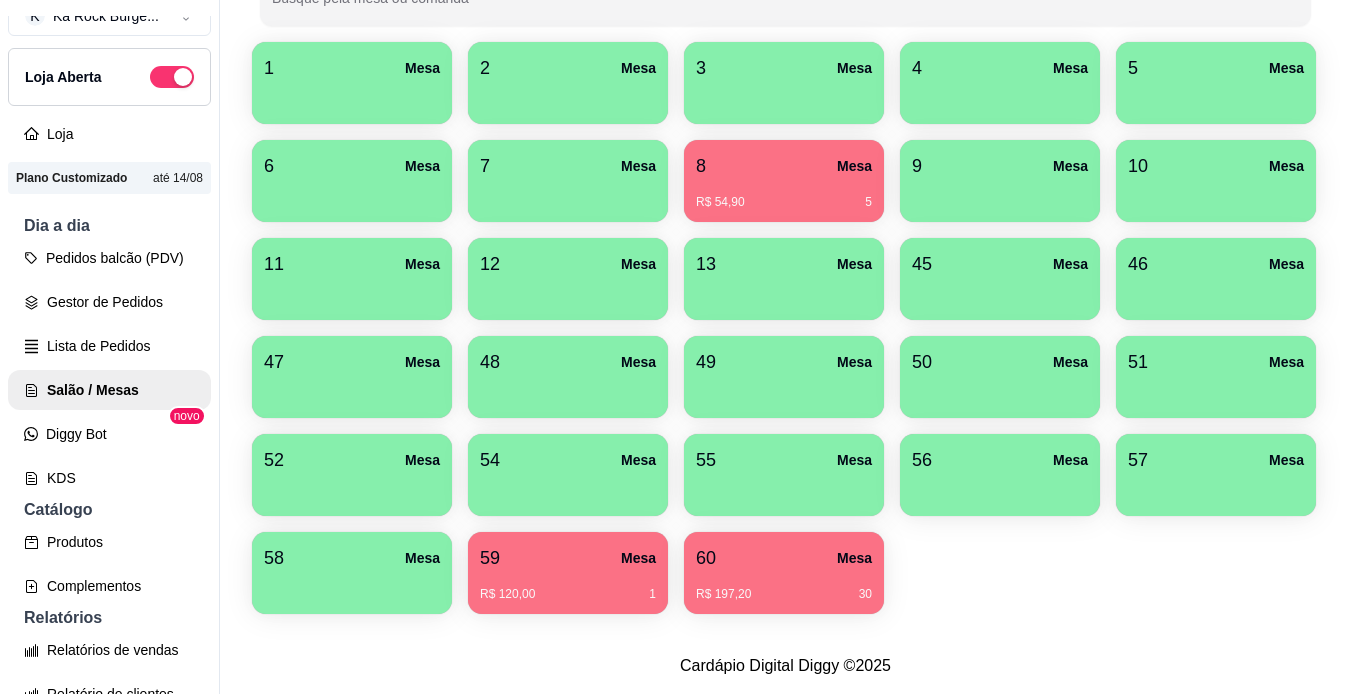click on "R$ 197,20 30" at bounding box center (784, 587) 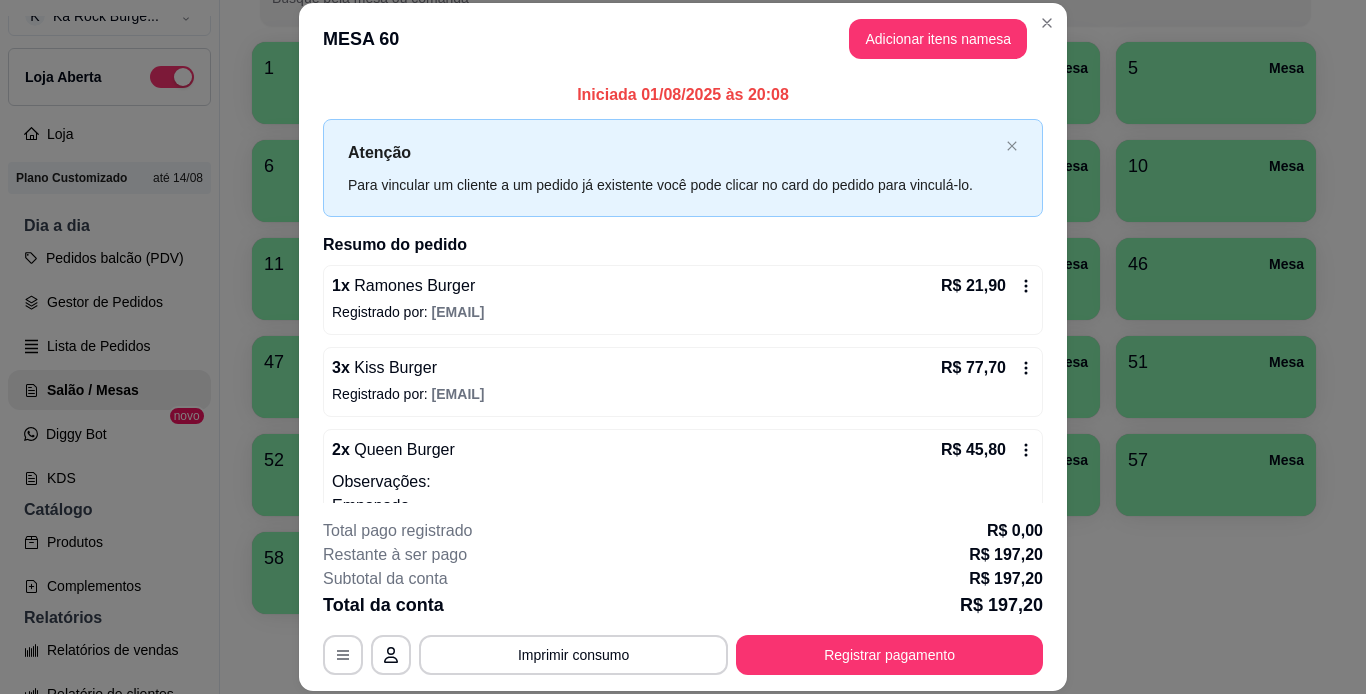 scroll, scrollTop: 40, scrollLeft: 0, axis: vertical 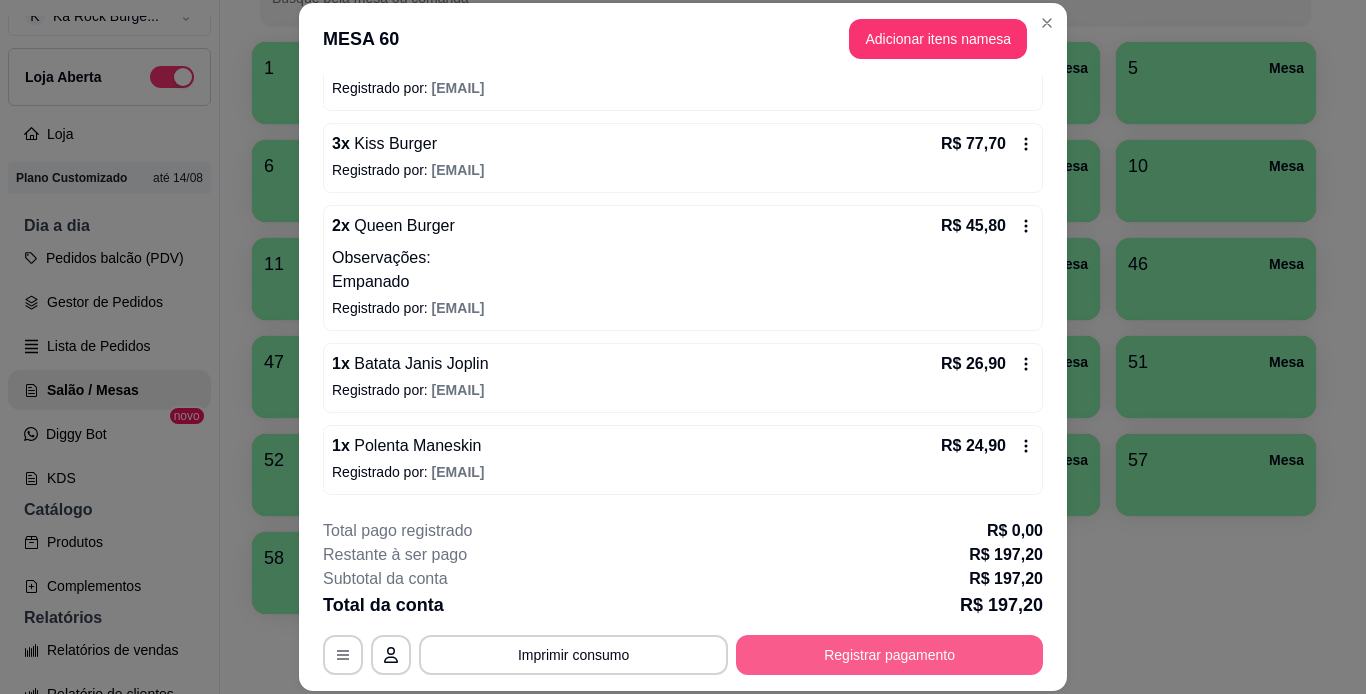 click on "Registrar pagamento" at bounding box center (889, 655) 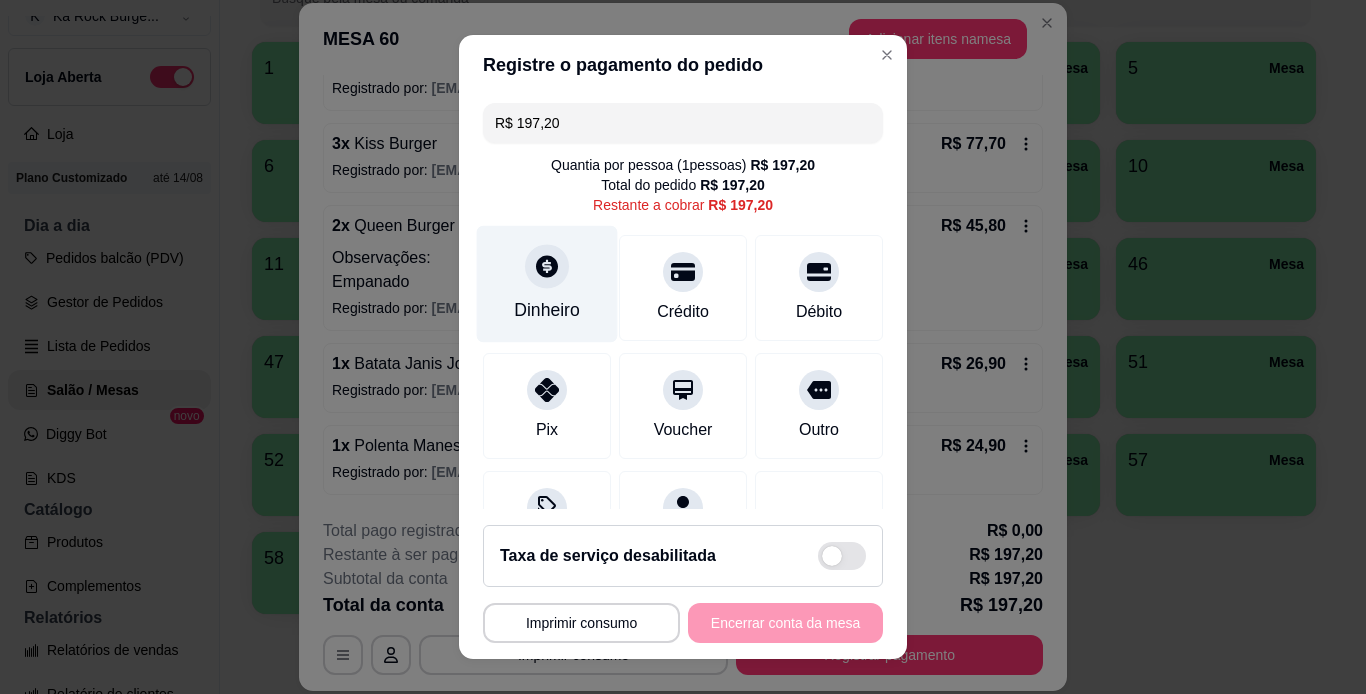click at bounding box center (547, 266) 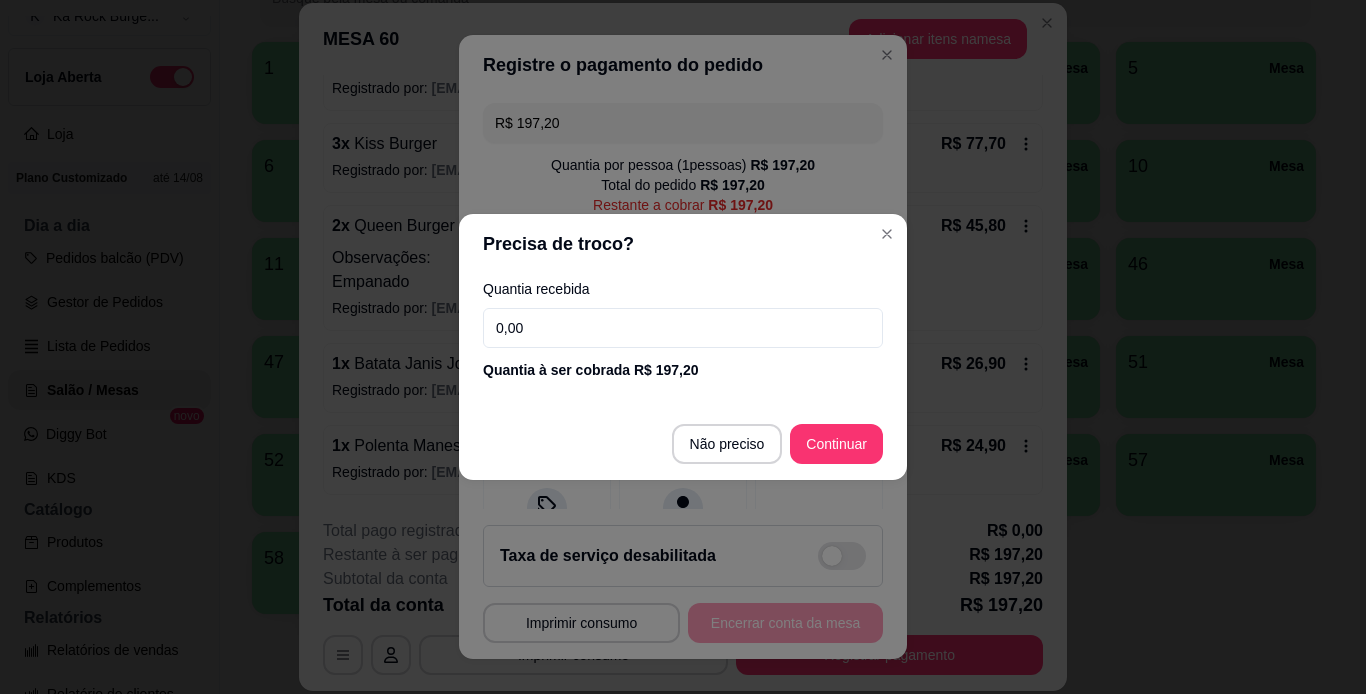 click on "0,00" at bounding box center [683, 328] 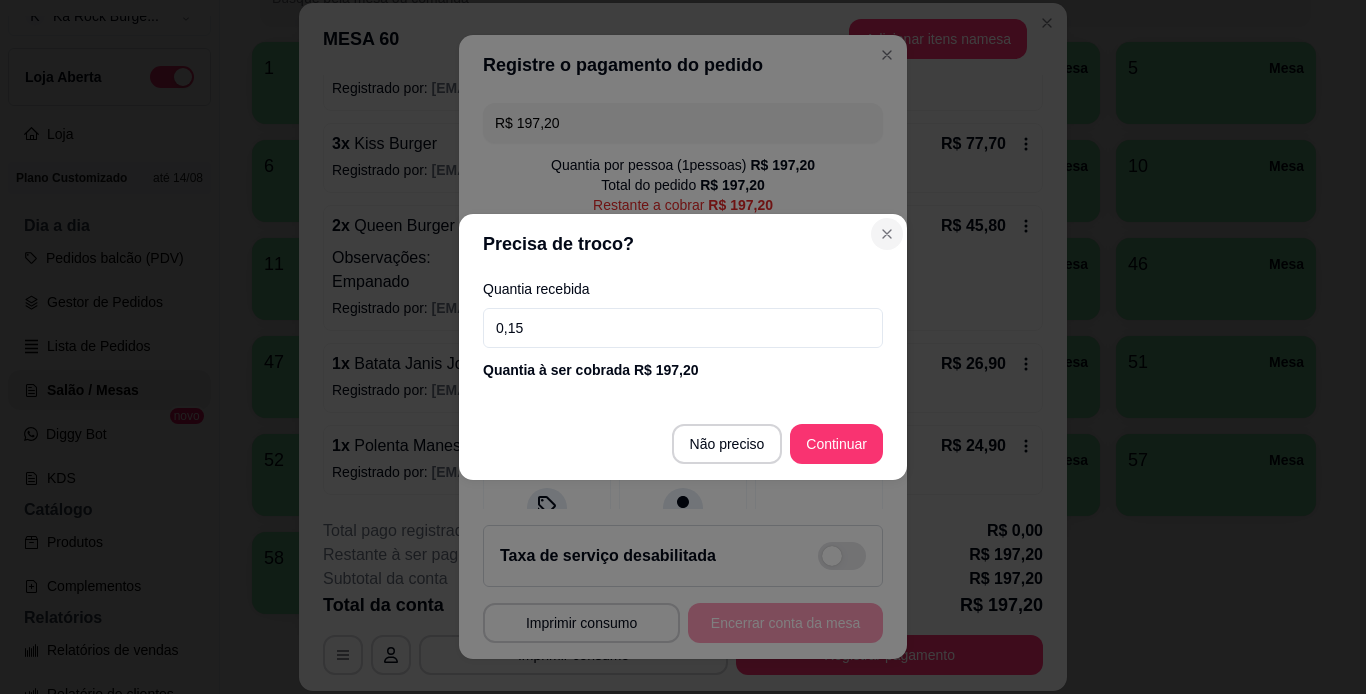 type on "0,15" 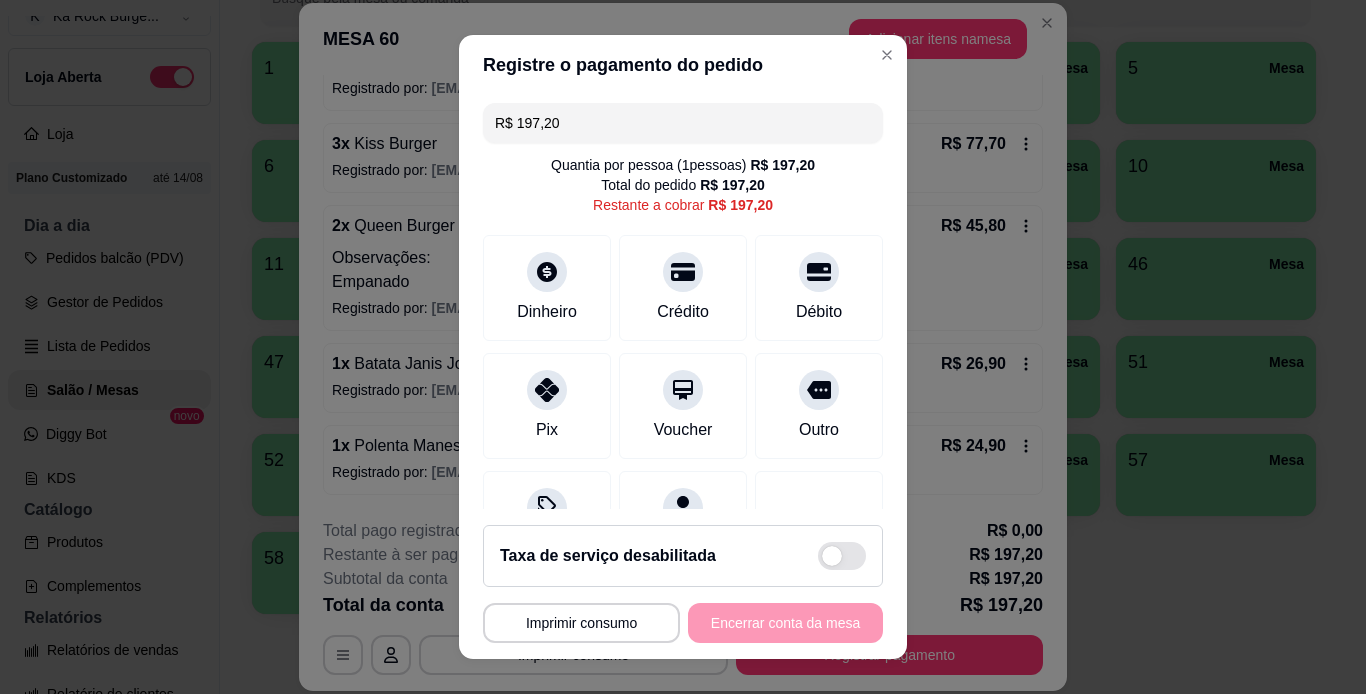scroll, scrollTop: 99, scrollLeft: 0, axis: vertical 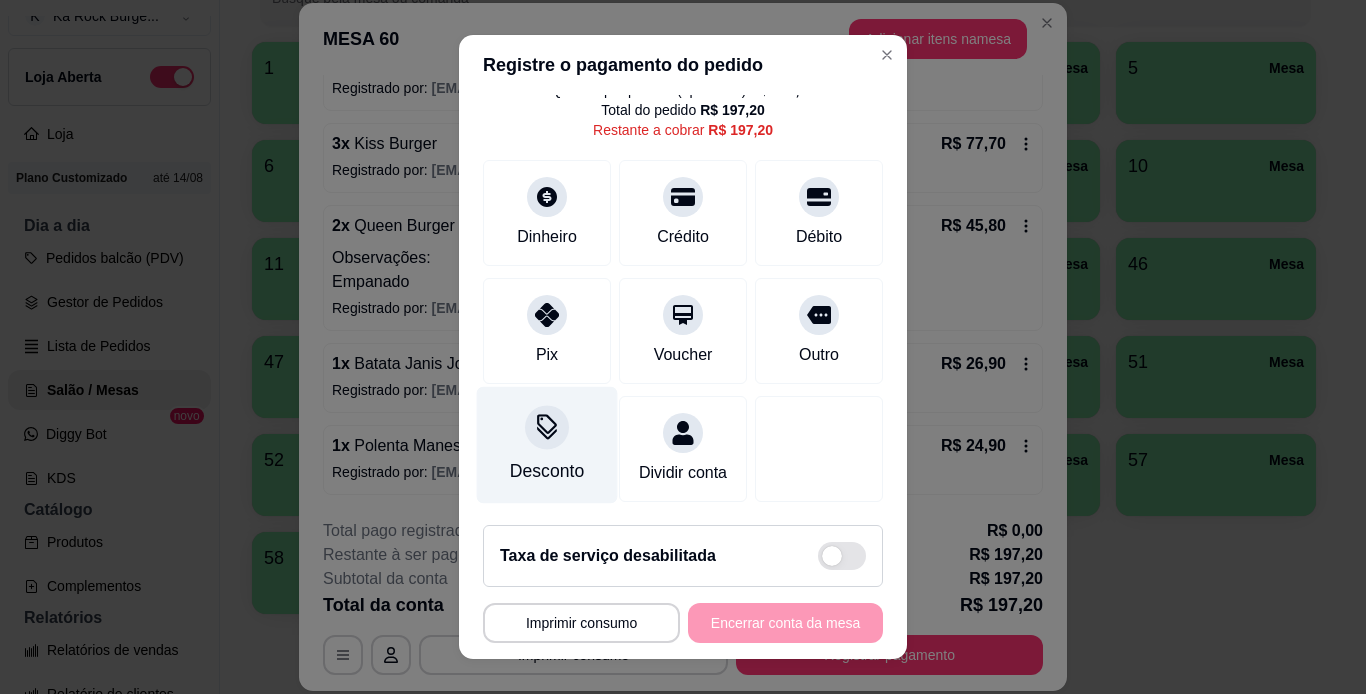 click 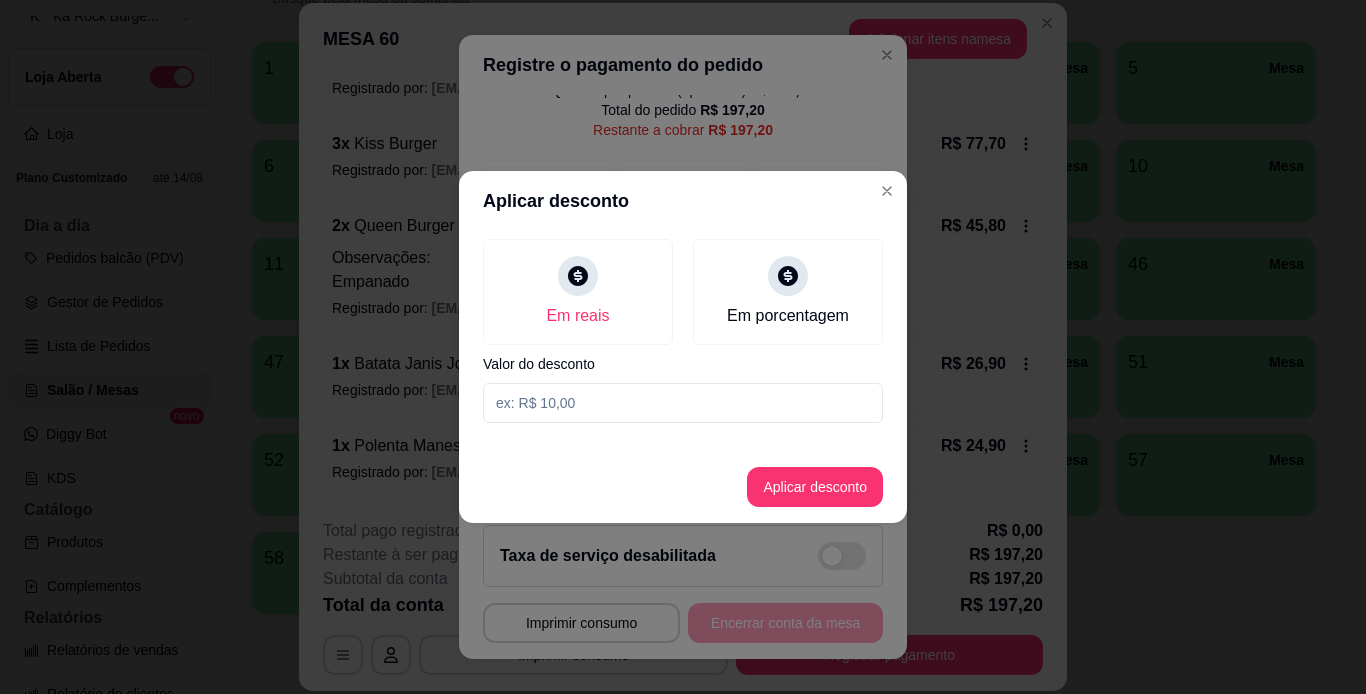 click at bounding box center [683, 403] 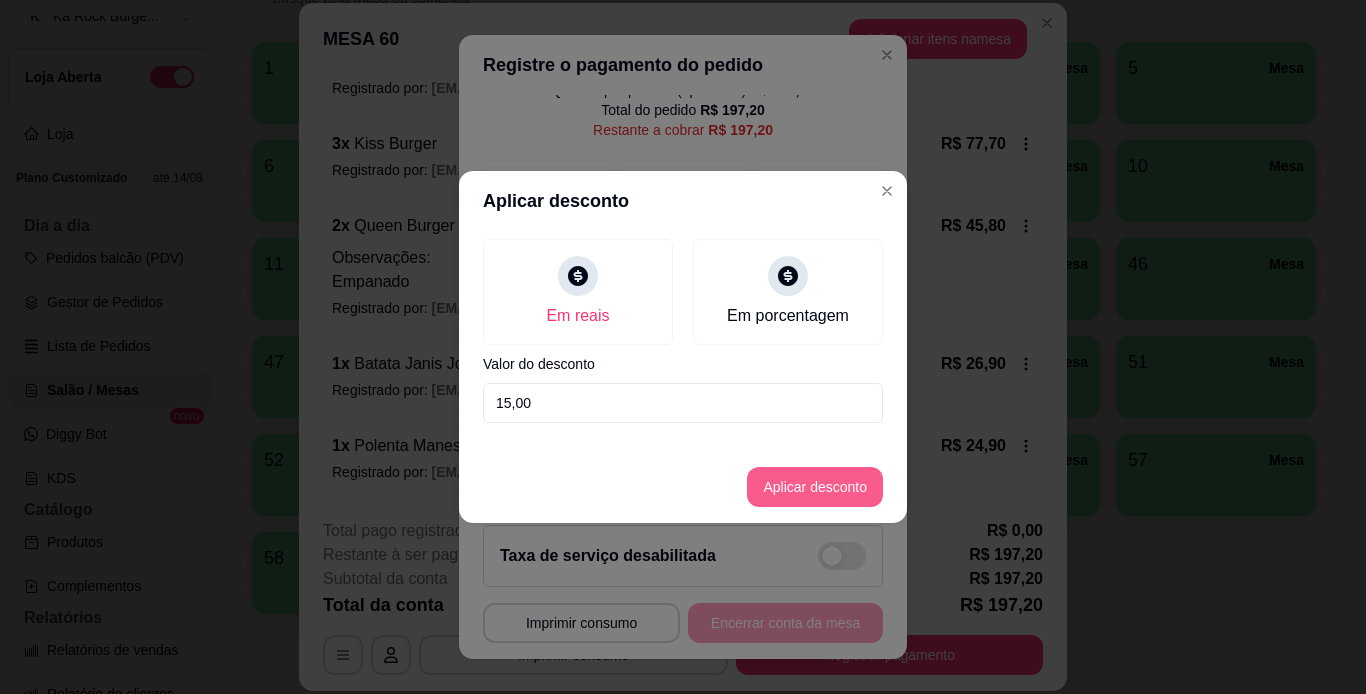 type on "15,00" 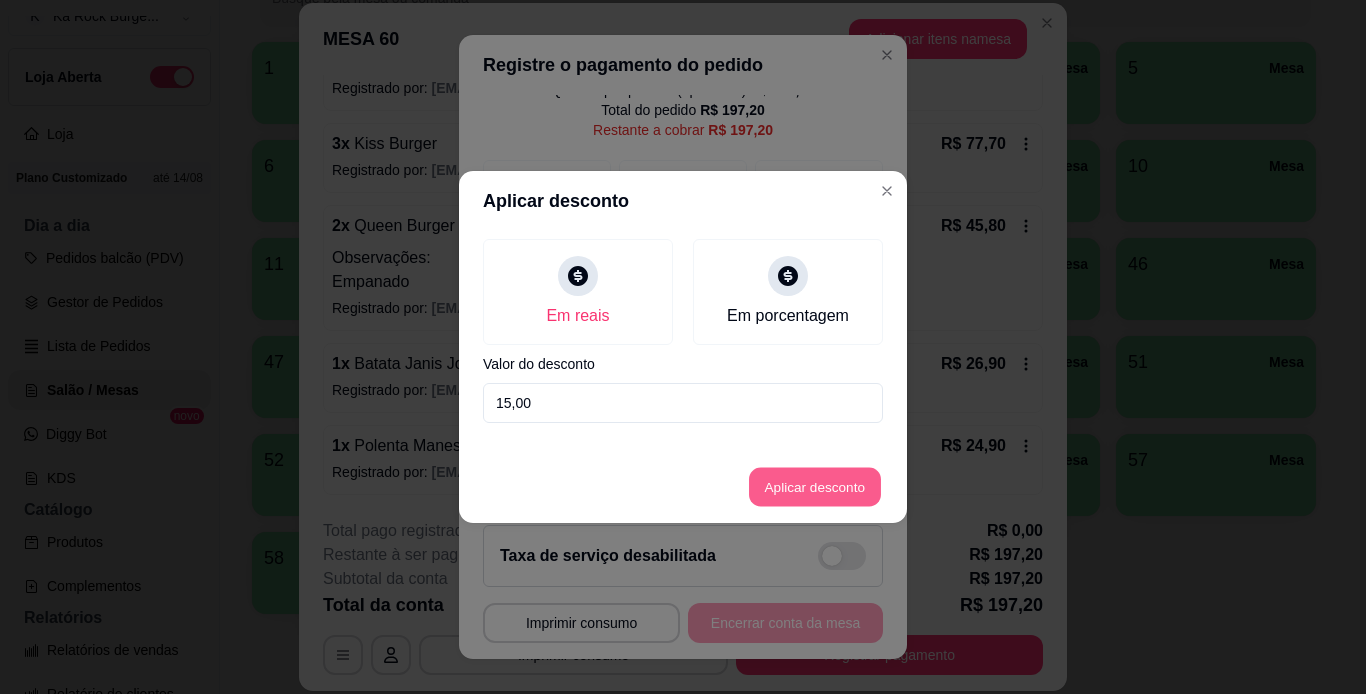 click on "Aplicar desconto" at bounding box center (815, 487) 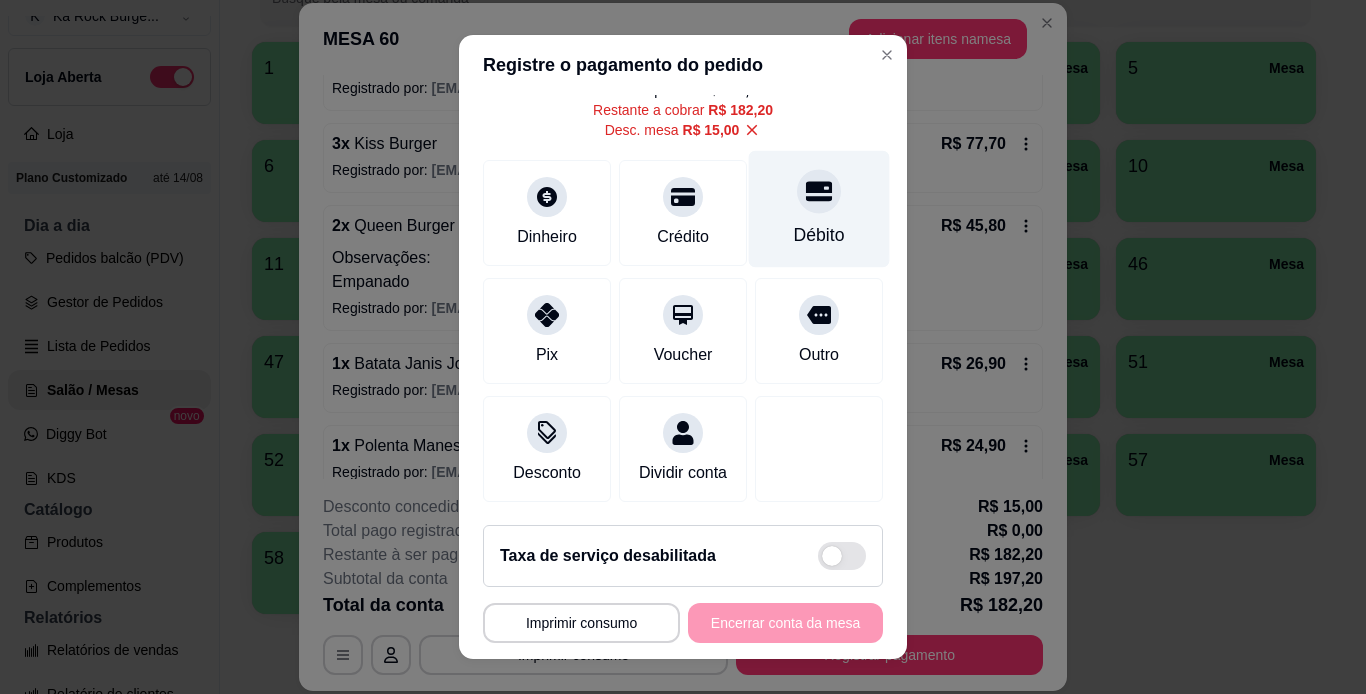 click on "Débito" at bounding box center [819, 208] 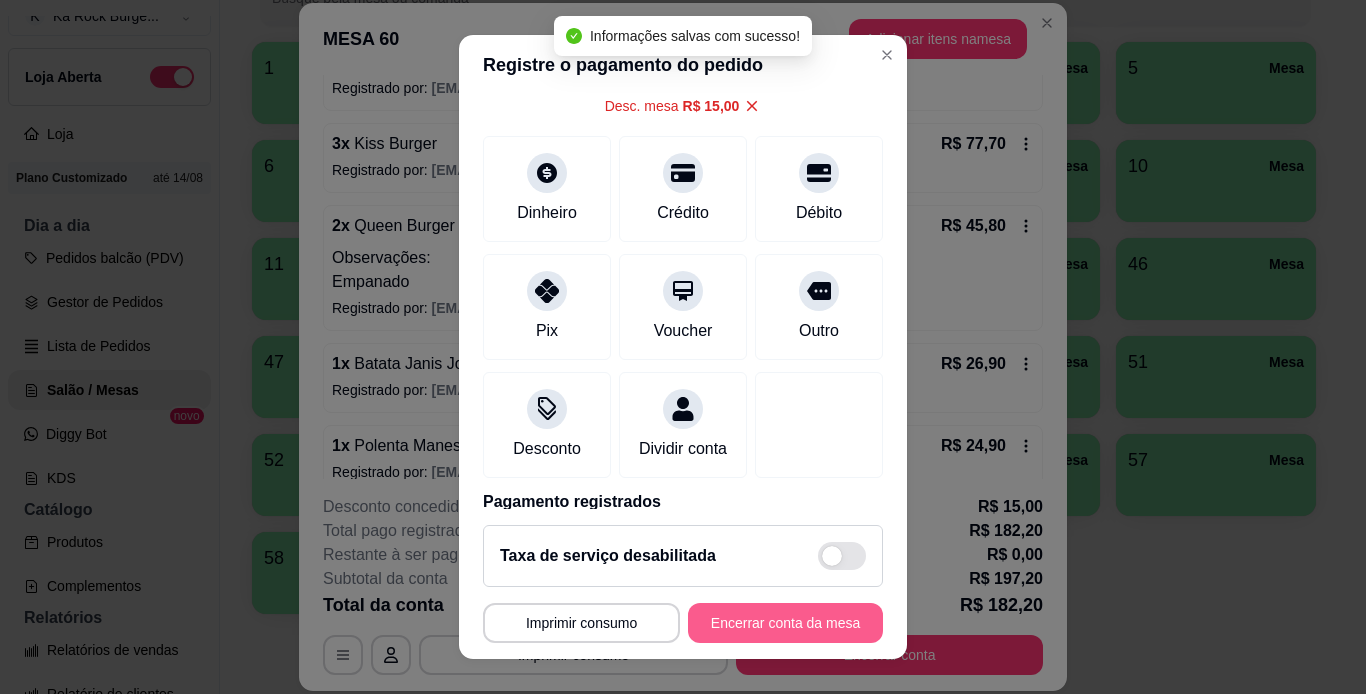 type on "R$ 0,00" 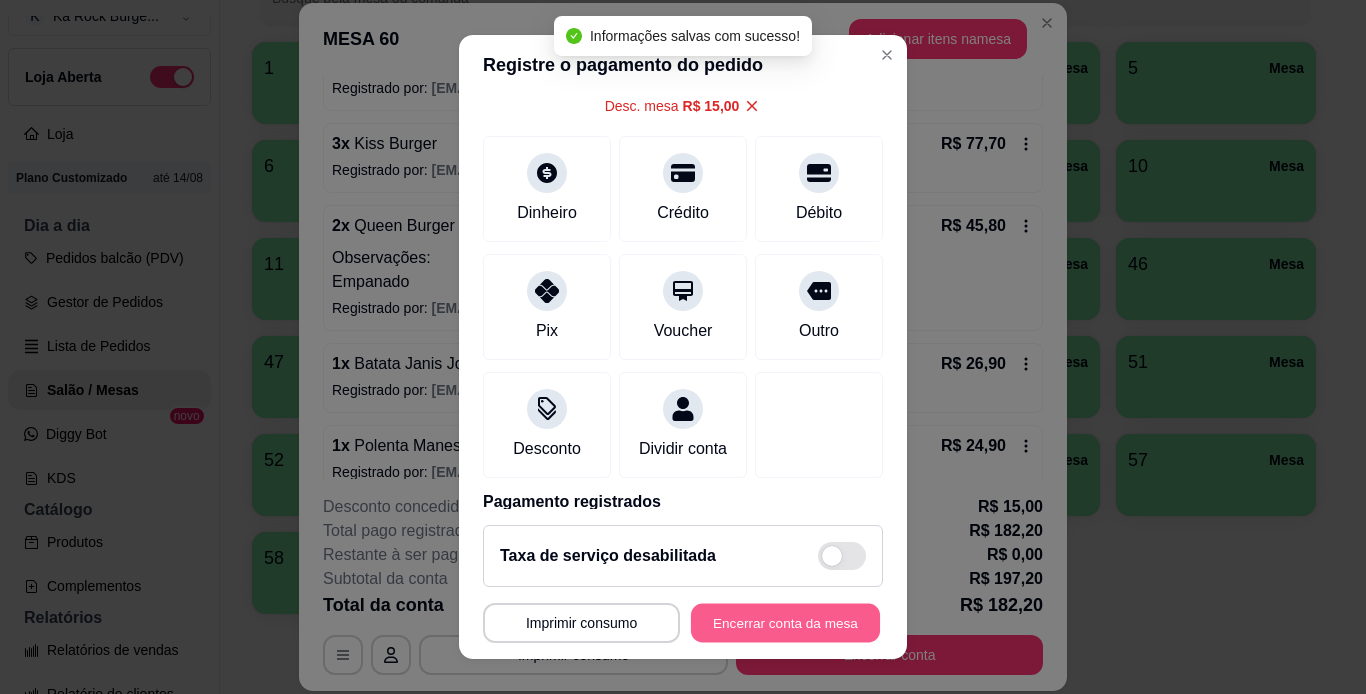 click on "Encerrar conta da mesa" at bounding box center (785, 623) 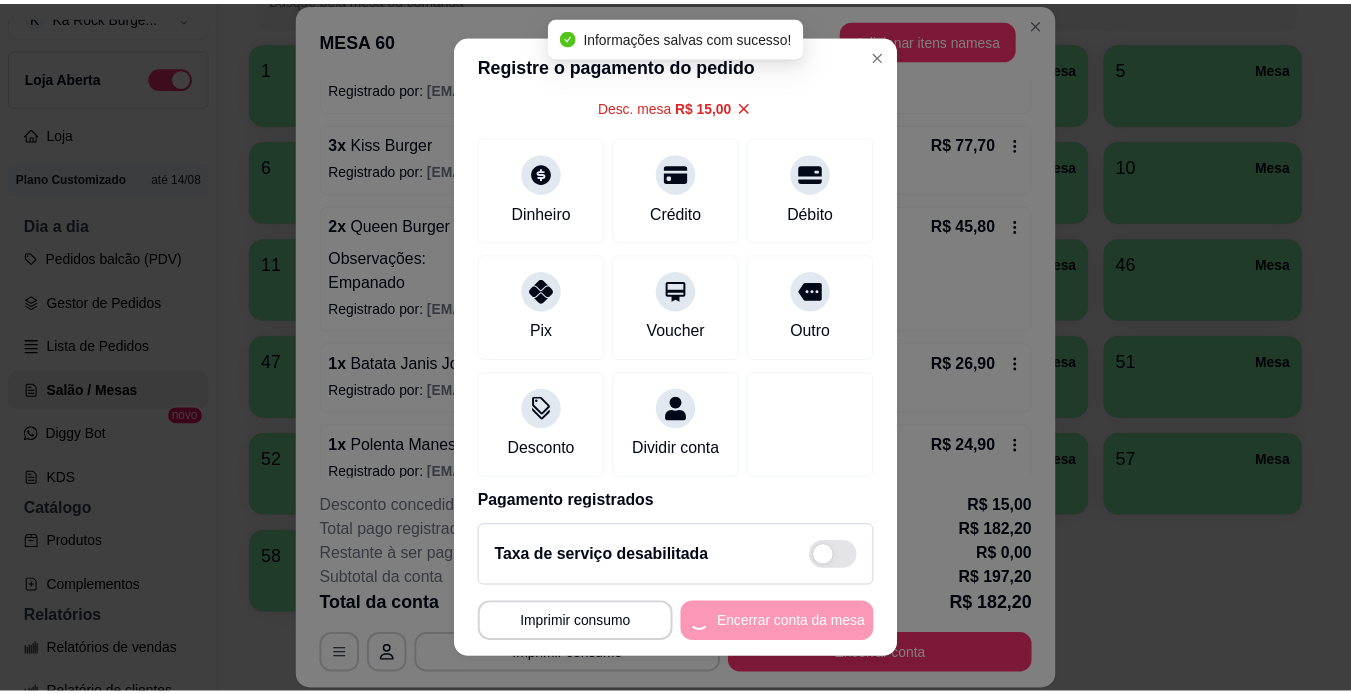 scroll, scrollTop: 0, scrollLeft: 0, axis: both 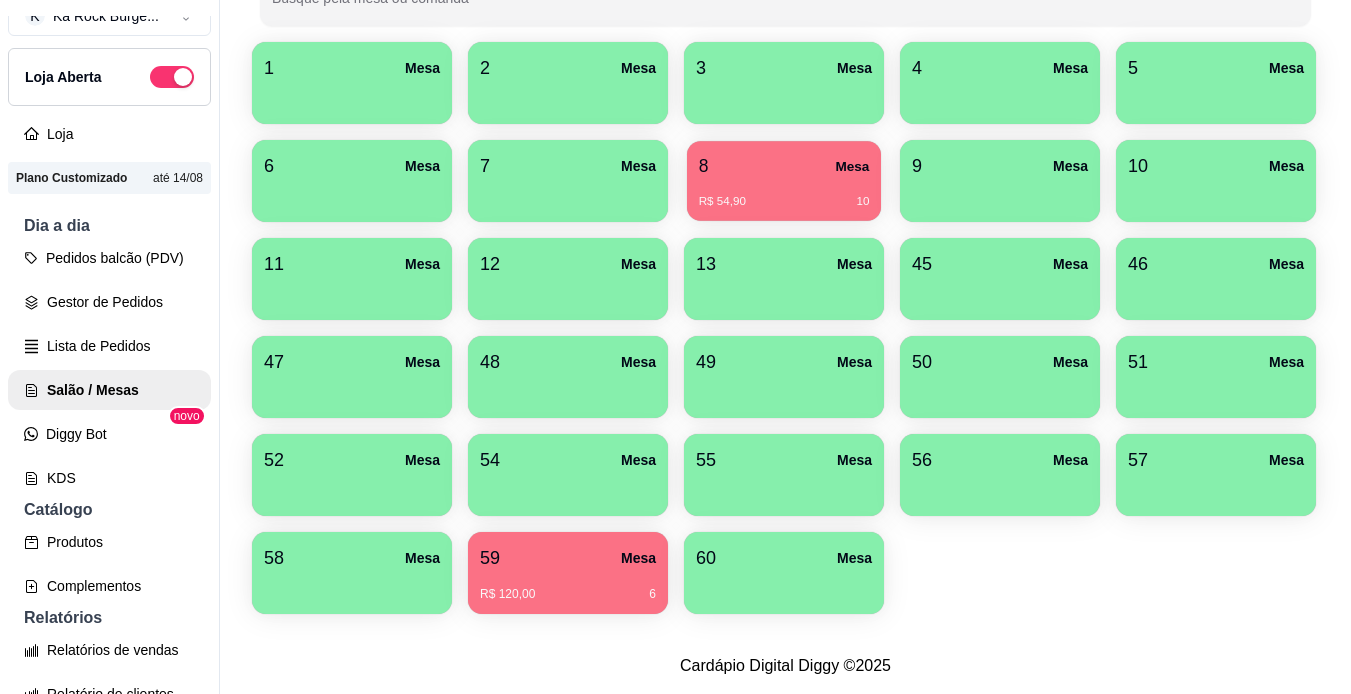 click on "8 Mesa" at bounding box center [784, 166] 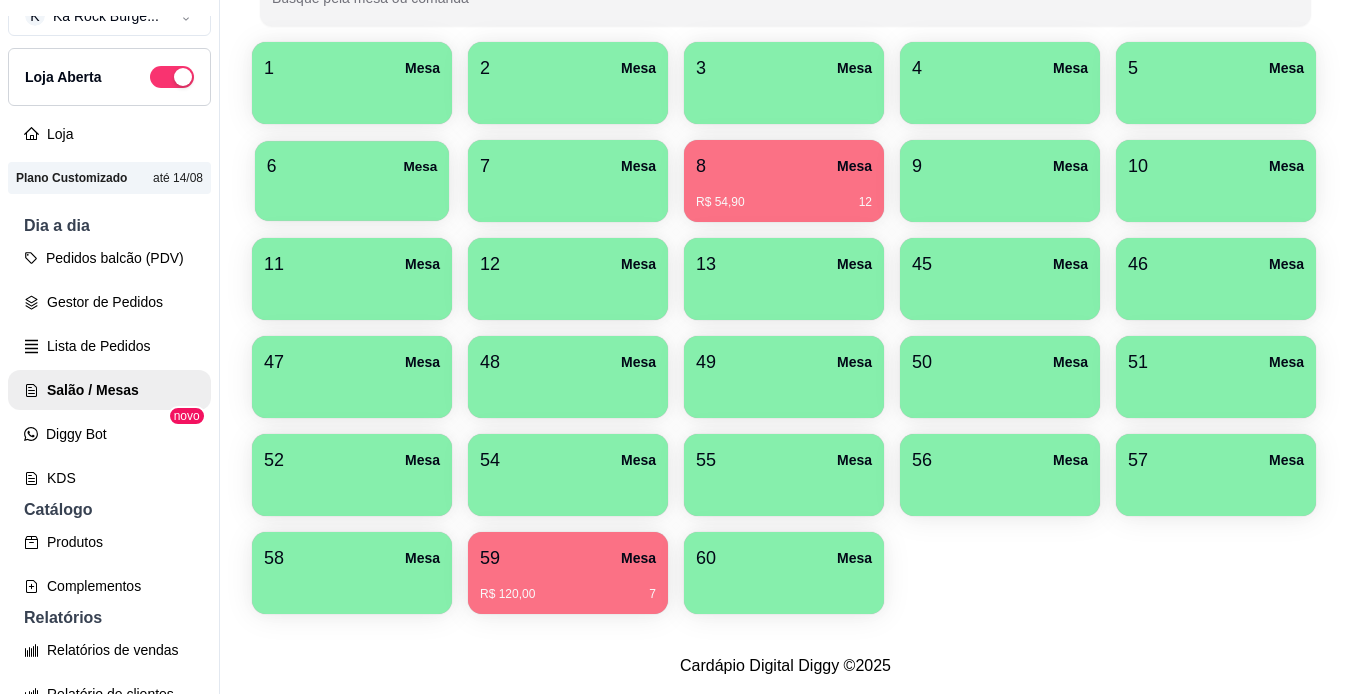 click on "6 Mesa" at bounding box center [352, 181] 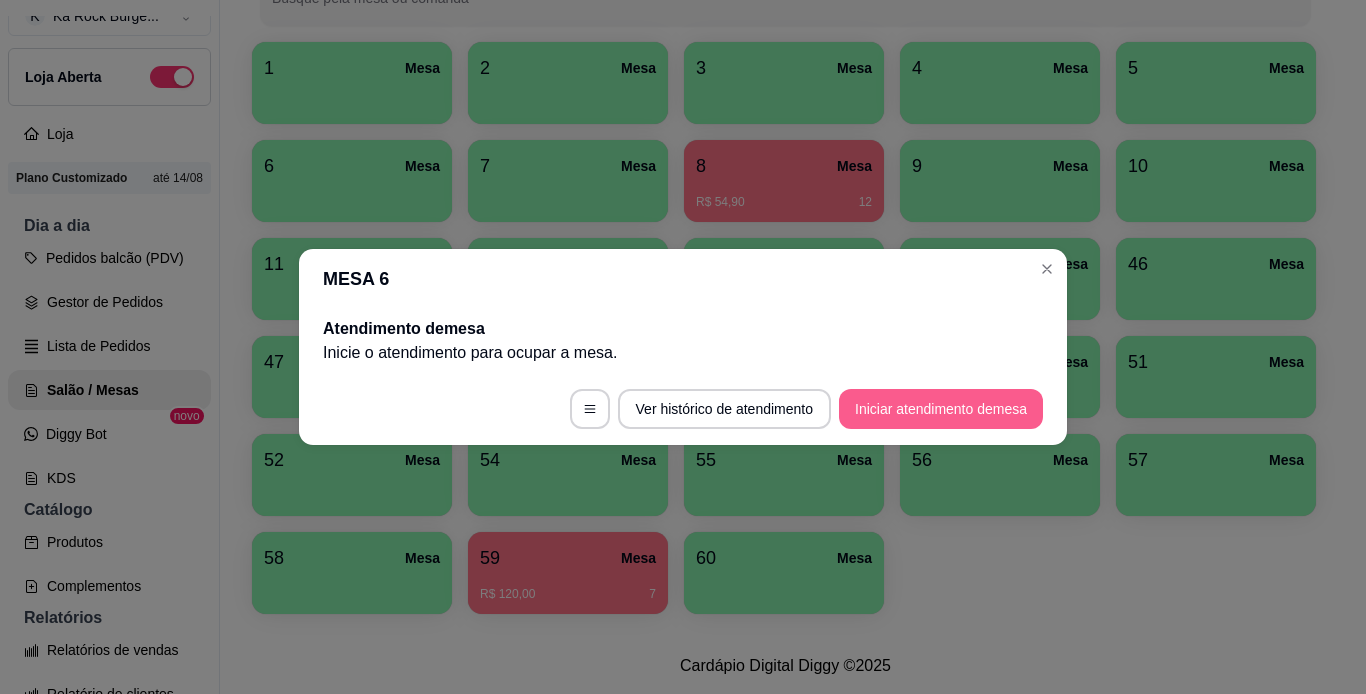 click on "Iniciar atendimento de  mesa" at bounding box center (941, 409) 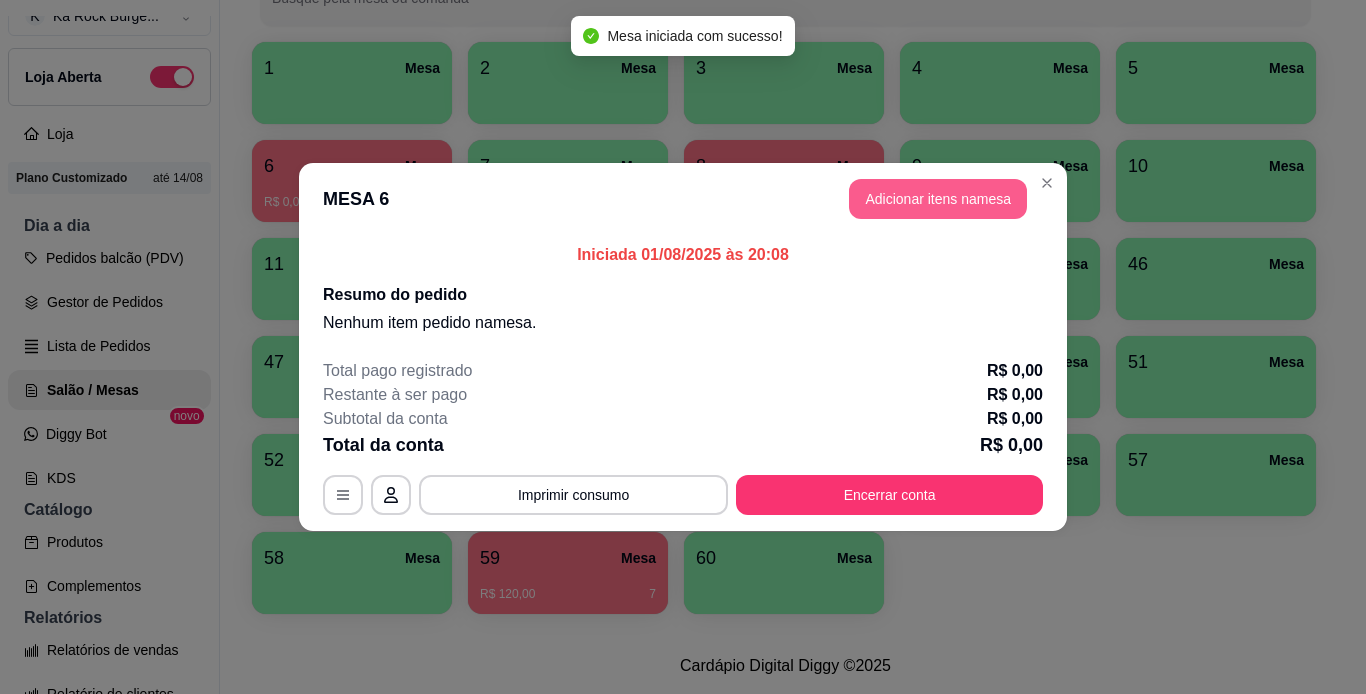 click on "Adicionar itens na  mesa" at bounding box center (938, 199) 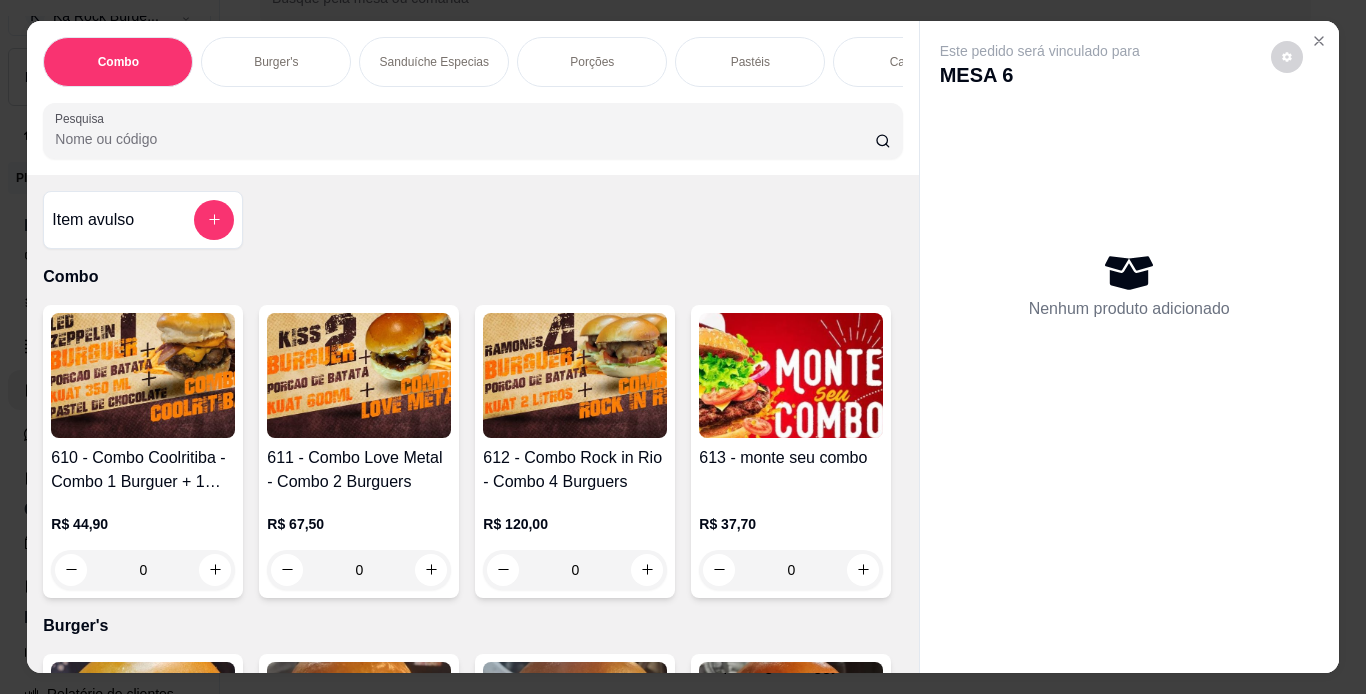 scroll, scrollTop: 0, scrollLeft: 752, axis: horizontal 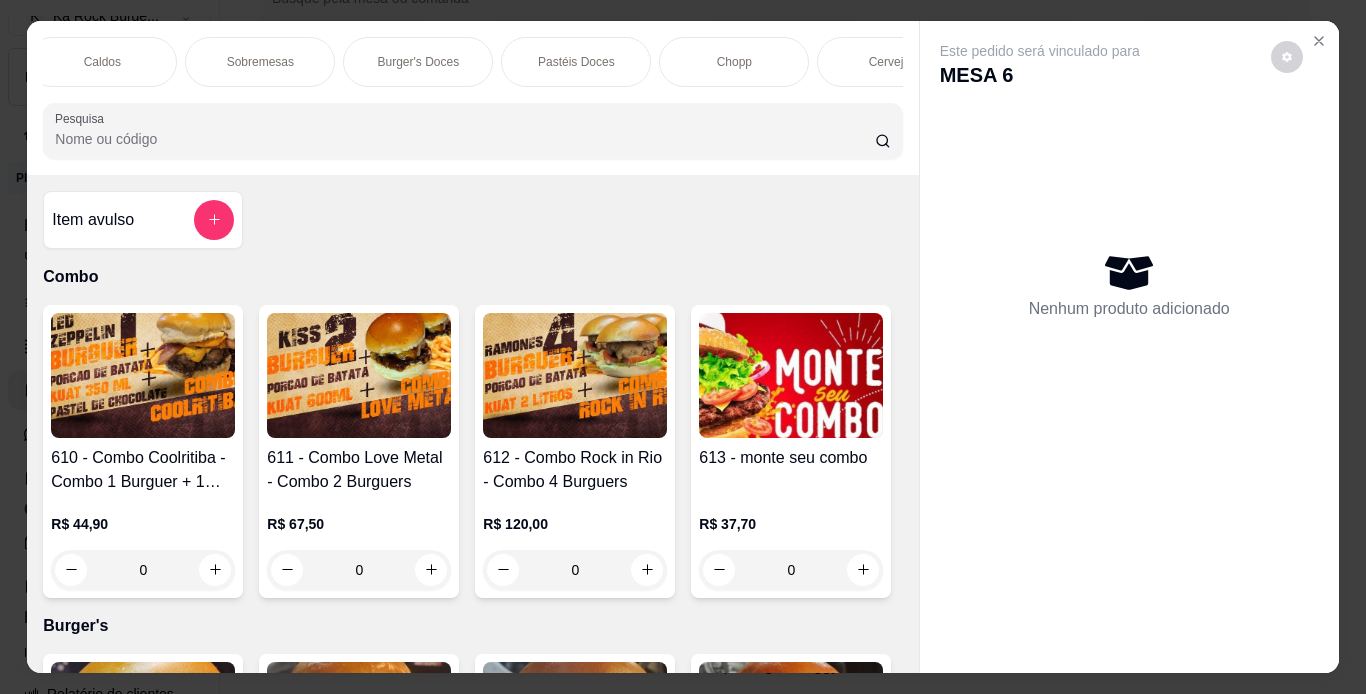click on "Chopp" at bounding box center (734, 62) 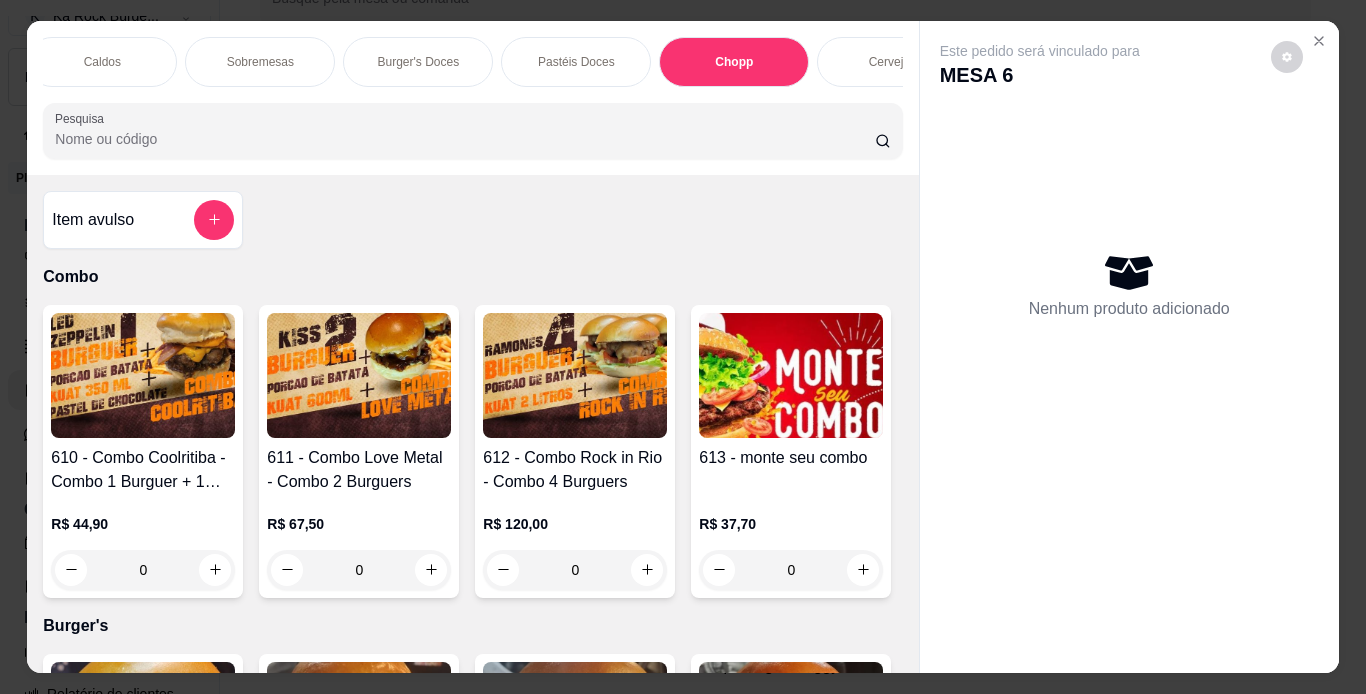 scroll, scrollTop: 7887, scrollLeft: 0, axis: vertical 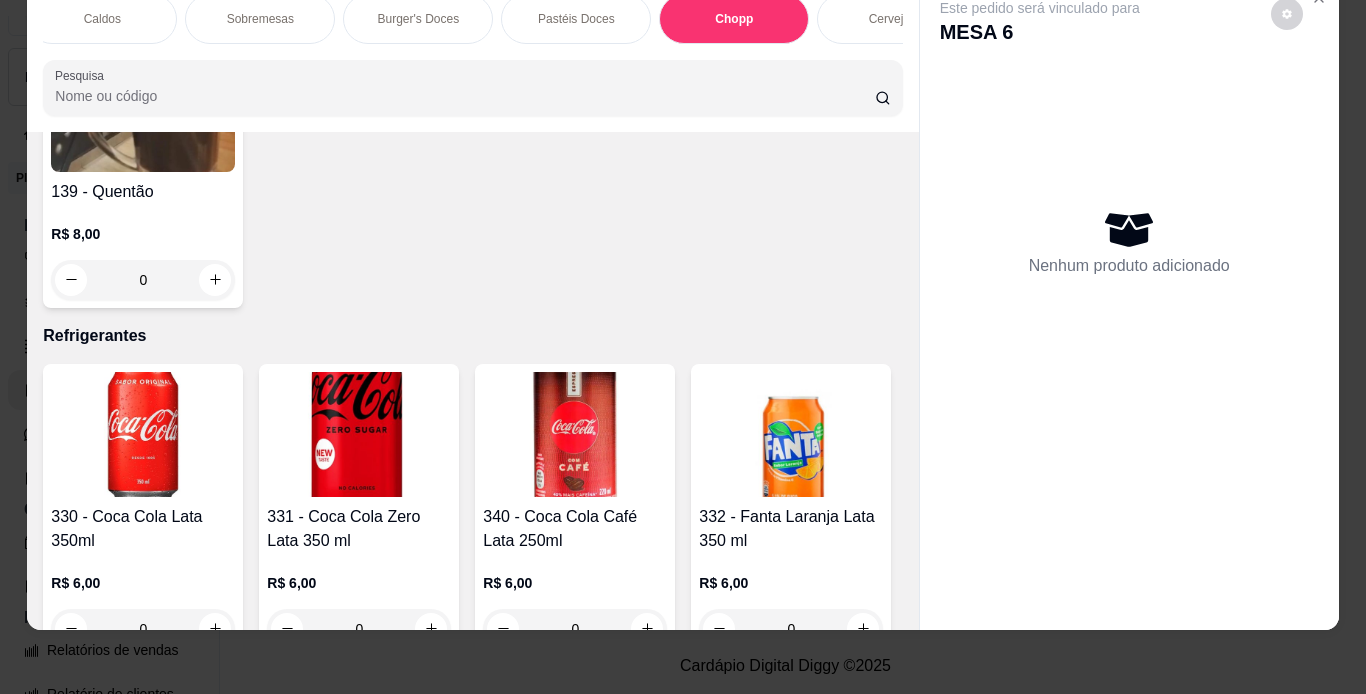 click 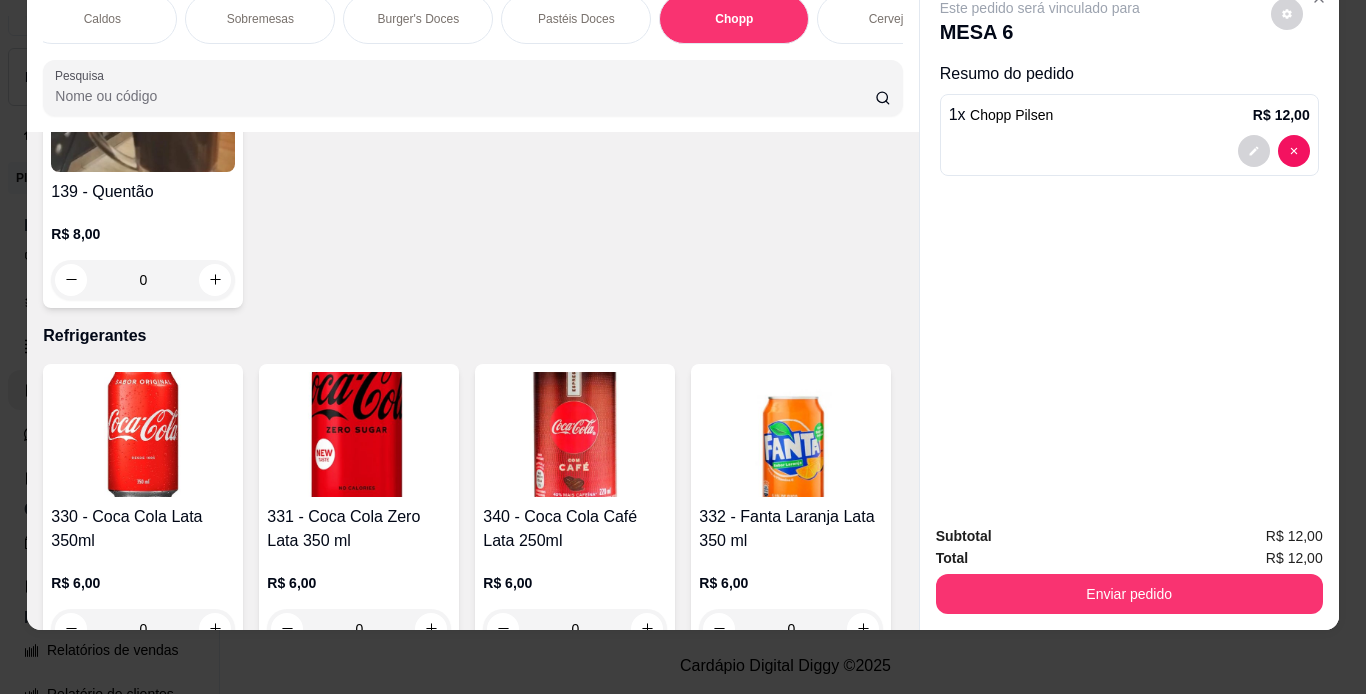 click 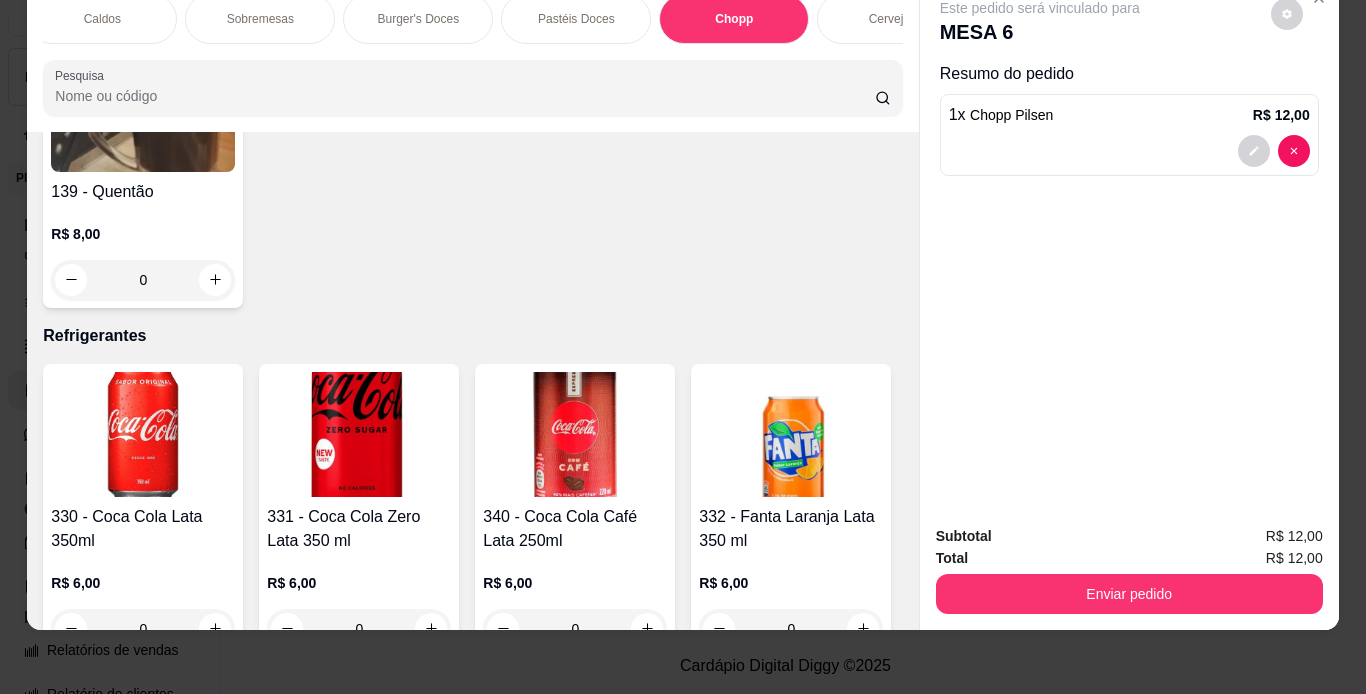 type on "2" 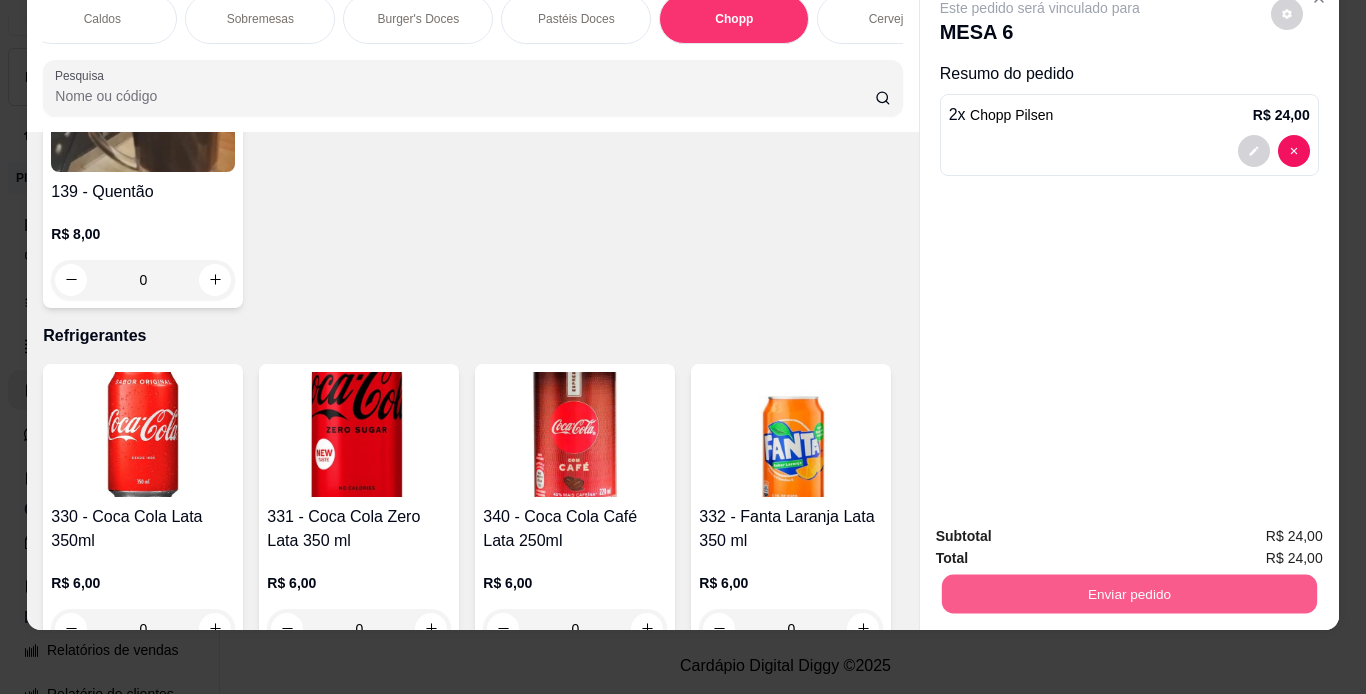 click on "Enviar pedido" at bounding box center (1128, 594) 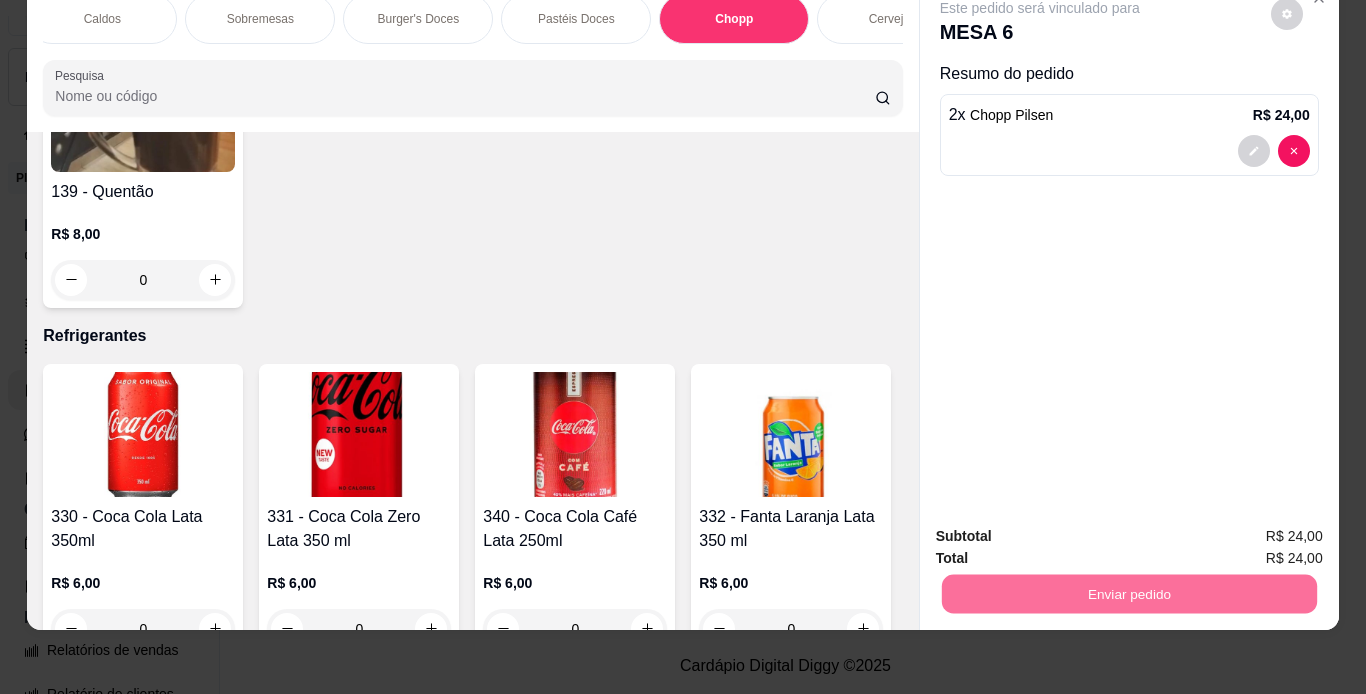 click on "Não registrar e enviar pedido" at bounding box center [1063, 529] 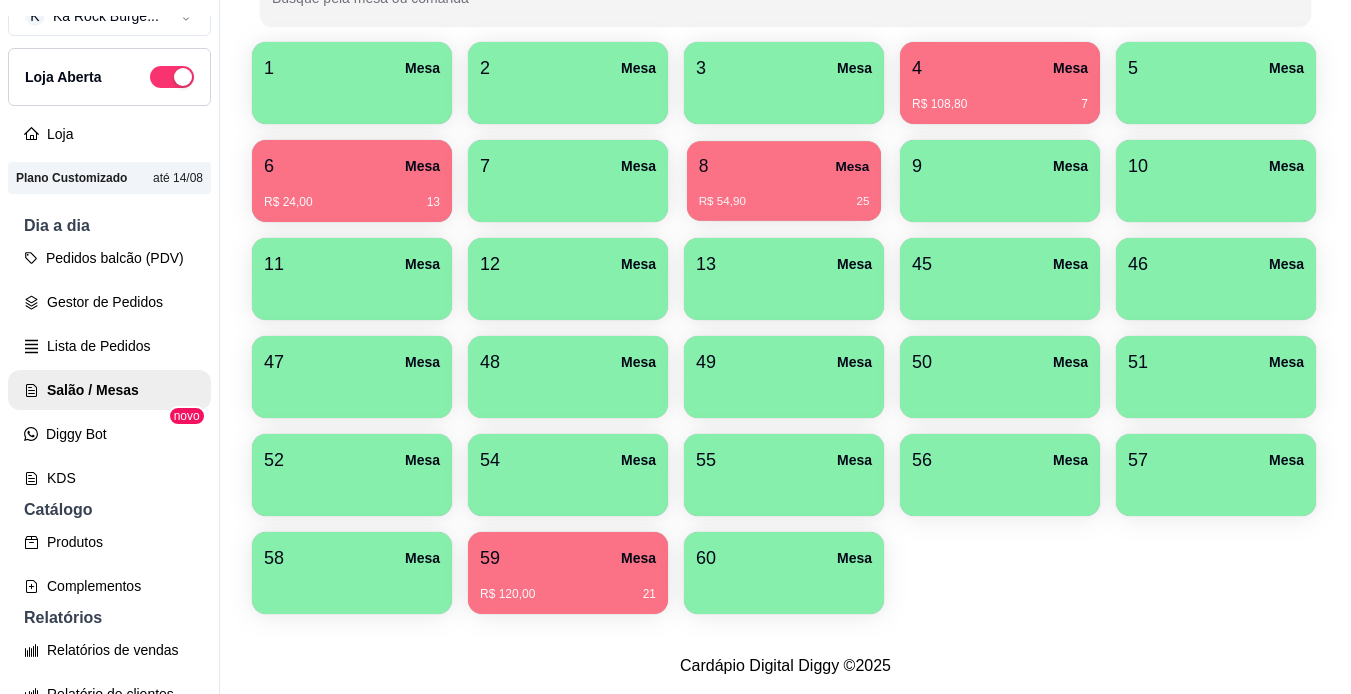 click on "R$ 54,90 25" at bounding box center [784, 202] 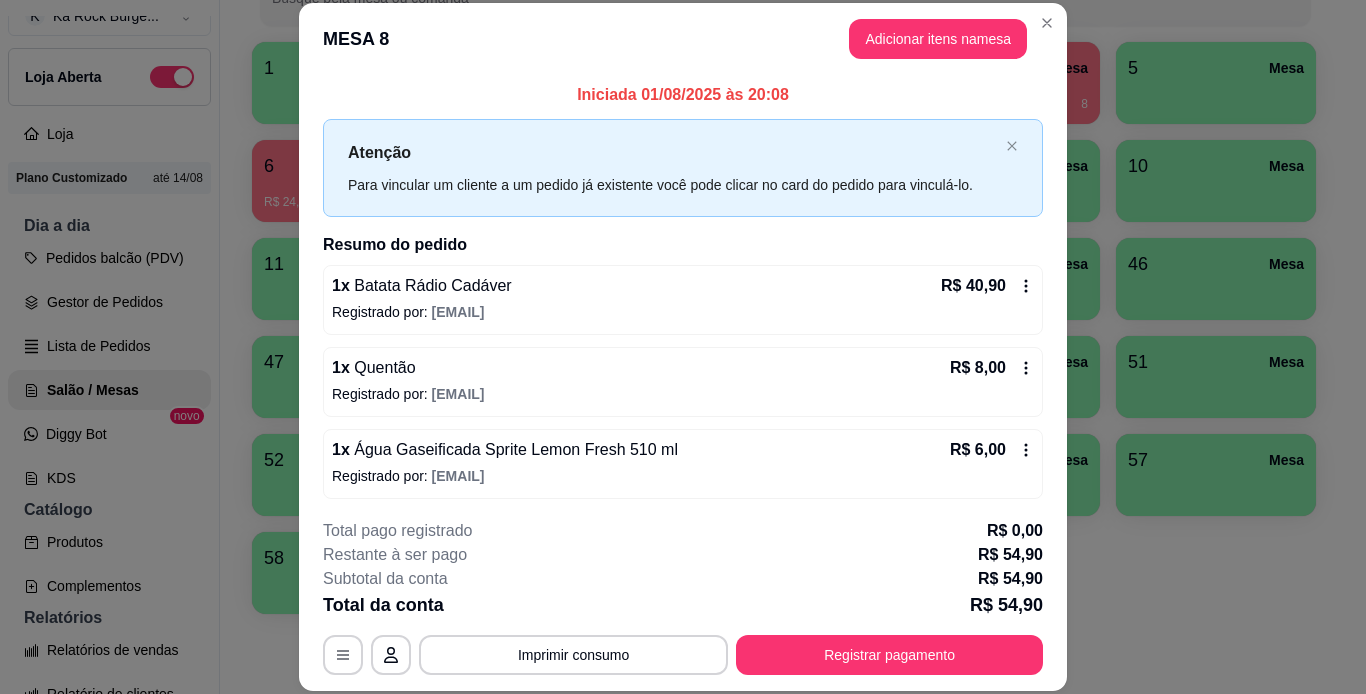 scroll, scrollTop: 4, scrollLeft: 0, axis: vertical 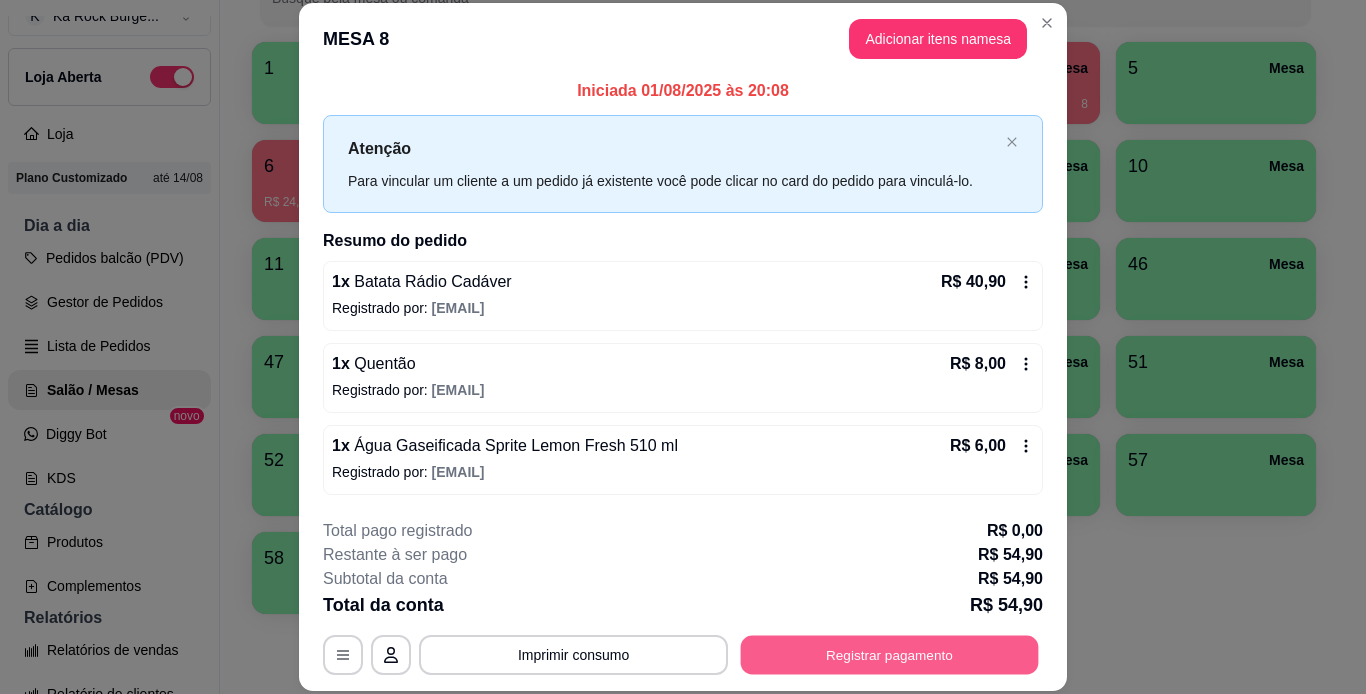 click on "Registrar pagamento" at bounding box center [890, 654] 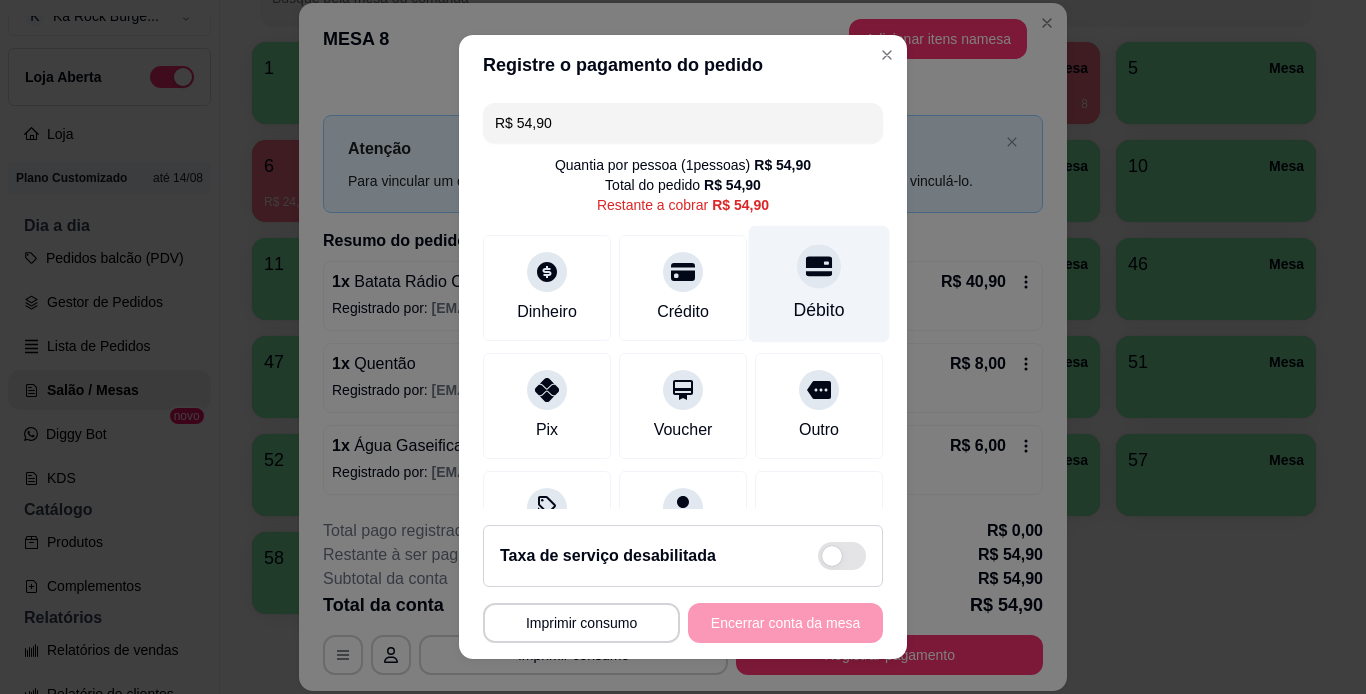 click 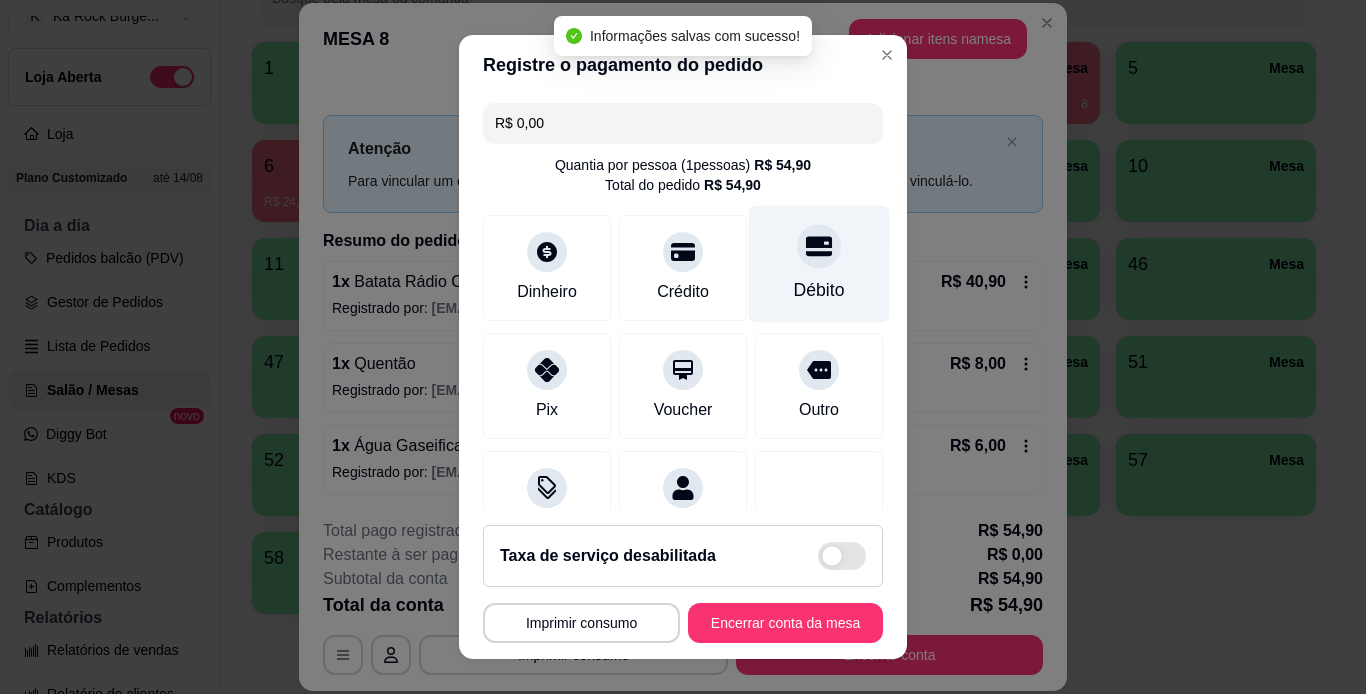type on "R$ 0,00" 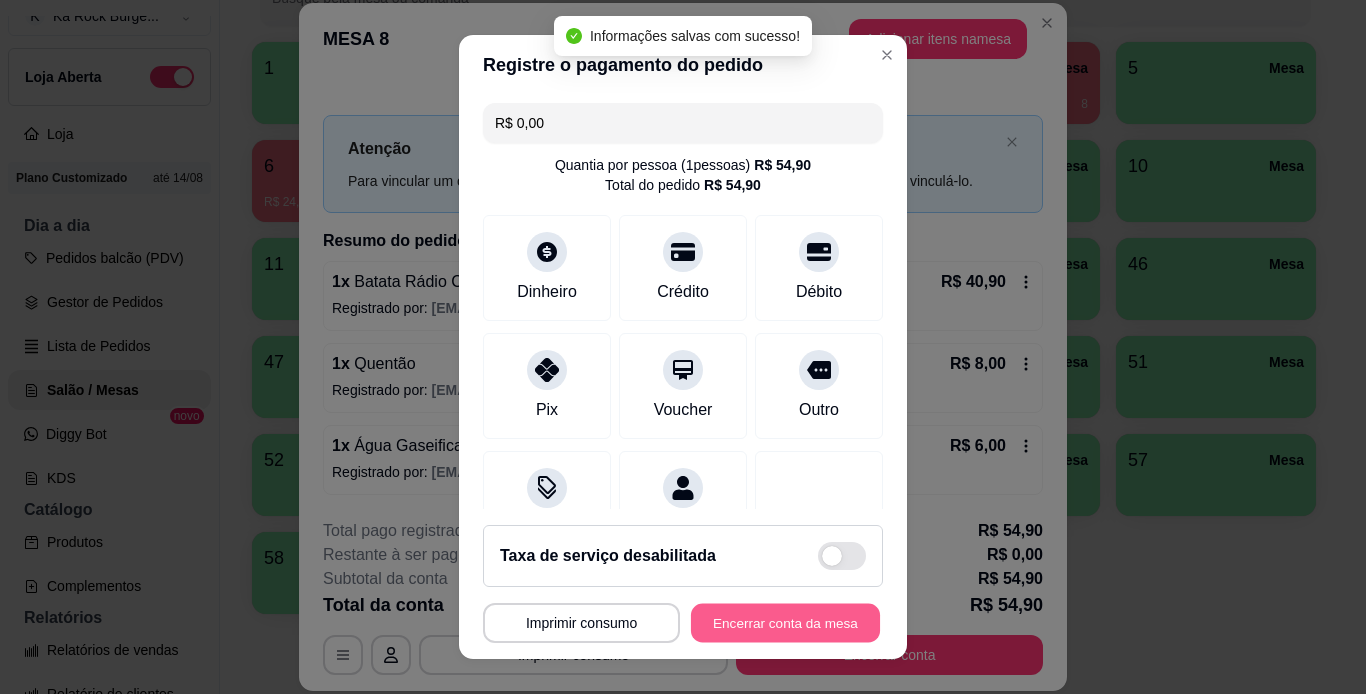 click on "Encerrar conta da mesa" at bounding box center [785, 623] 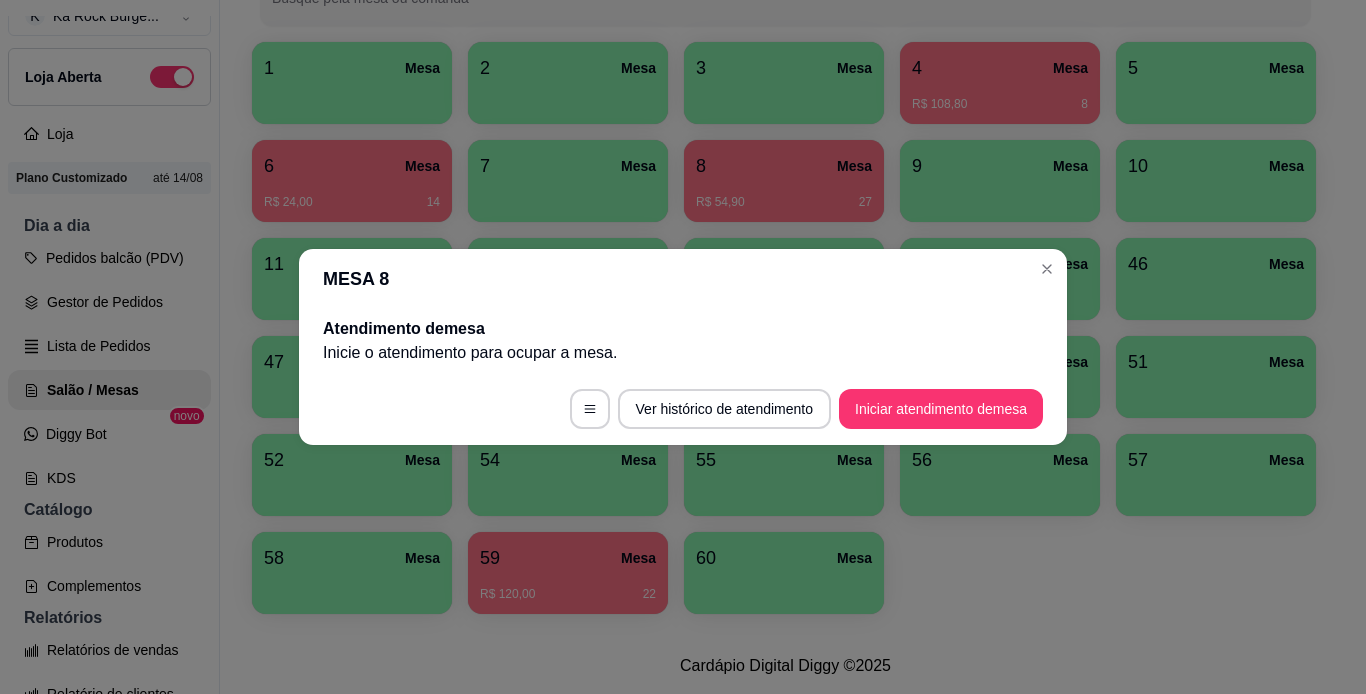 scroll, scrollTop: 0, scrollLeft: 0, axis: both 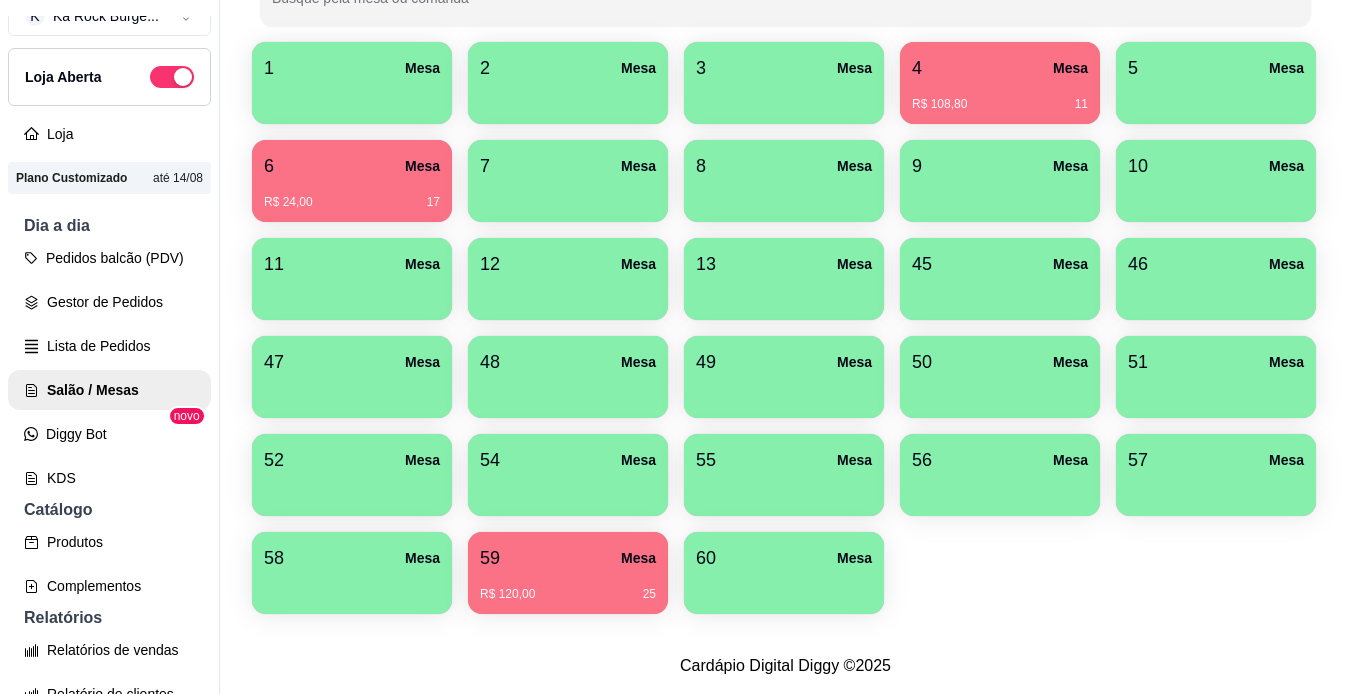 click on "R$ 108,80" at bounding box center (939, 104) 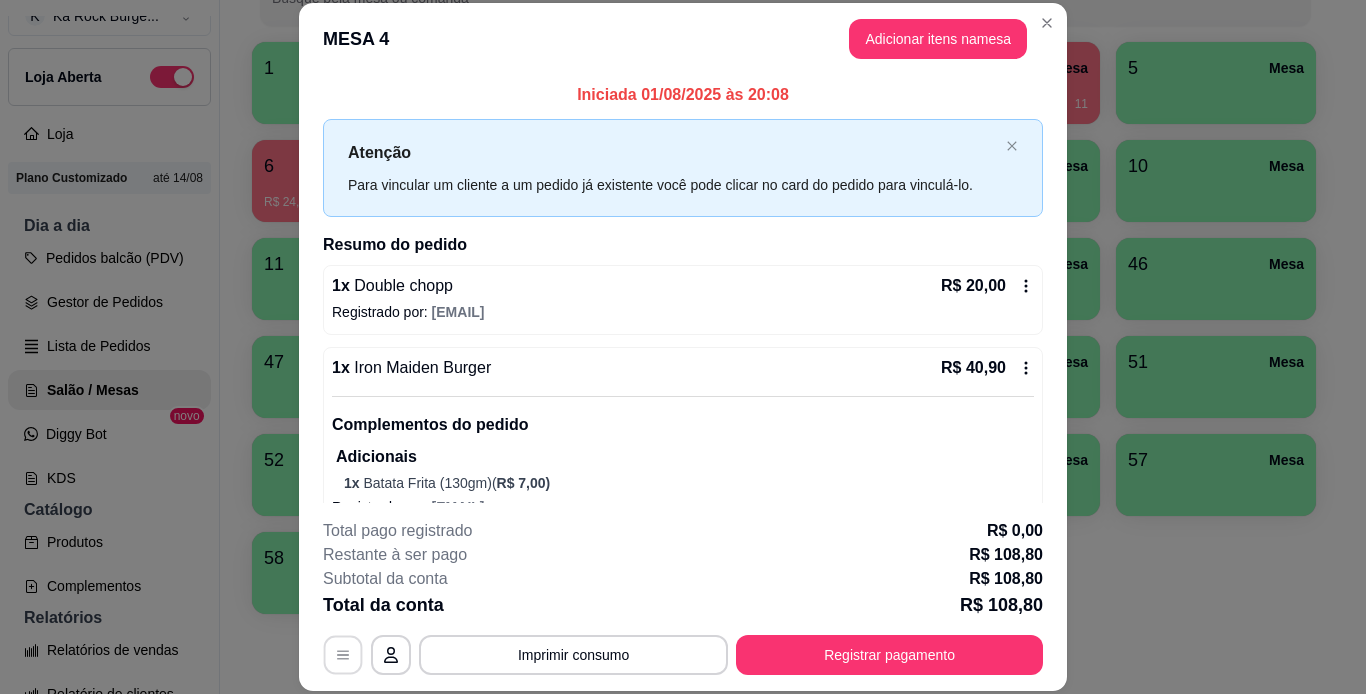 click 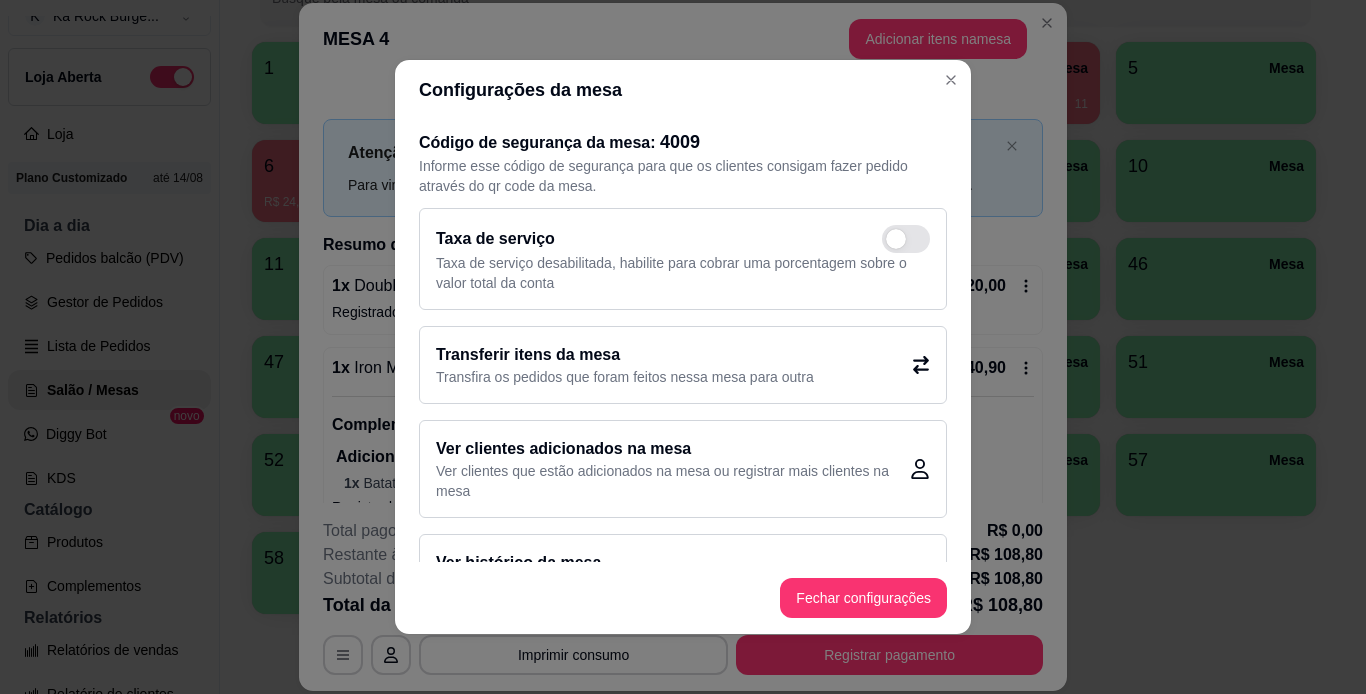 click on "Transferir itens da mesa" at bounding box center (625, 355) 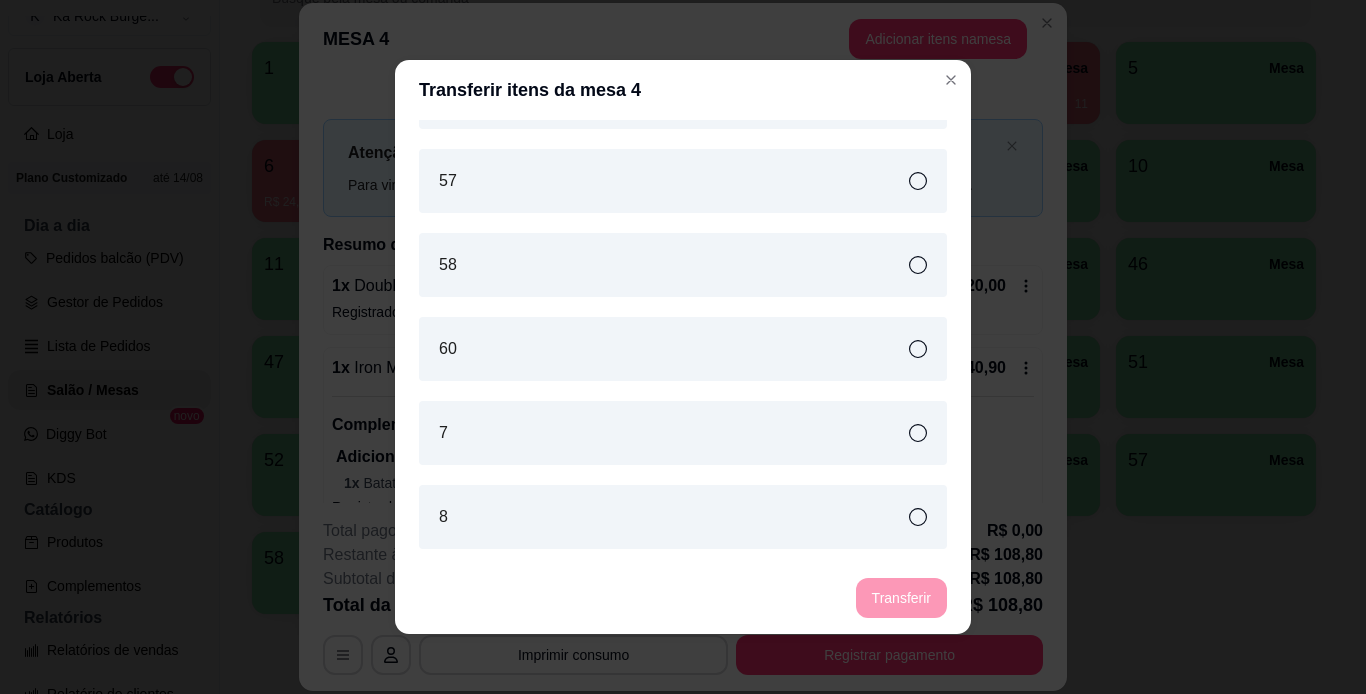 scroll, scrollTop: 1654, scrollLeft: 0, axis: vertical 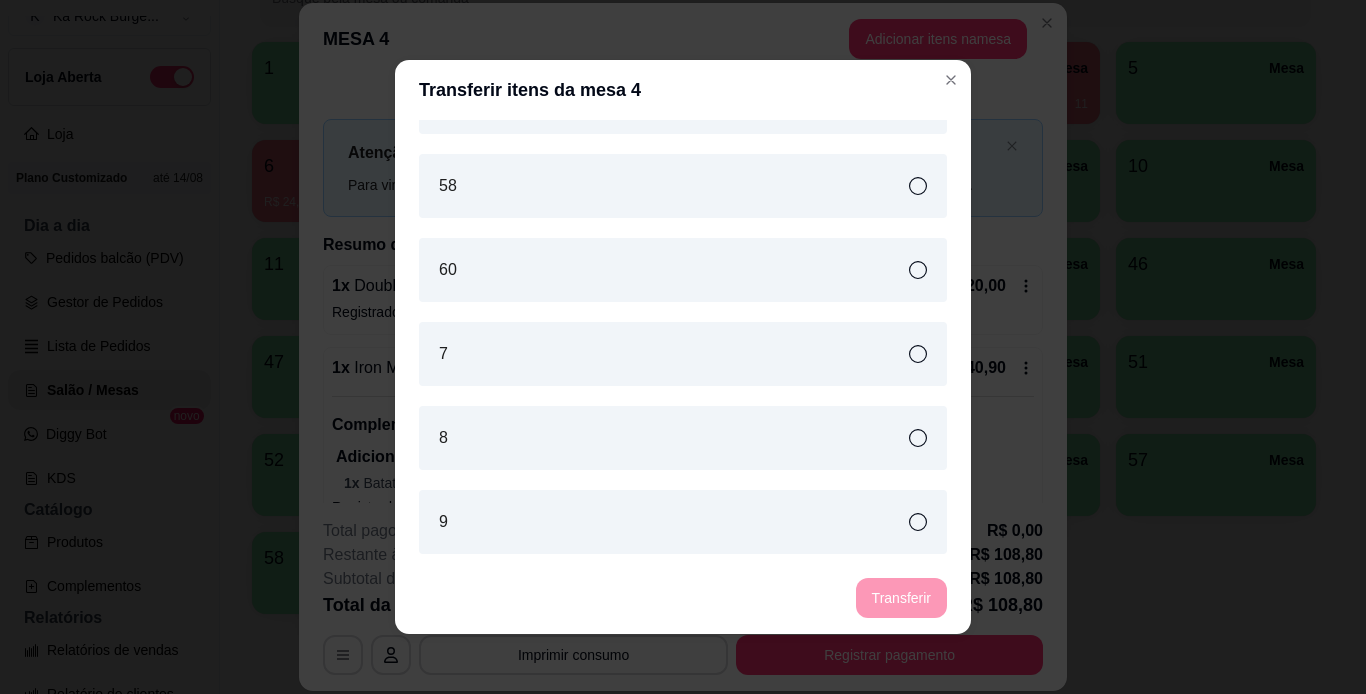 click 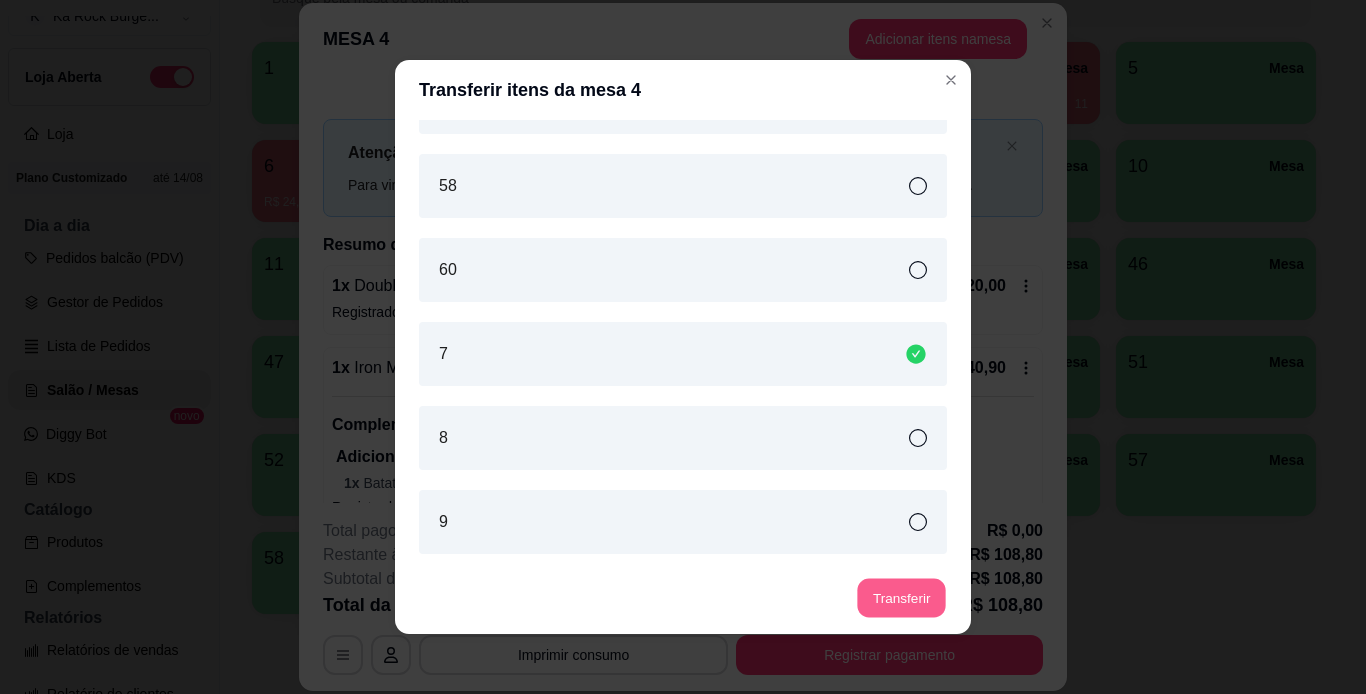 click on "Transferir" at bounding box center [901, 598] 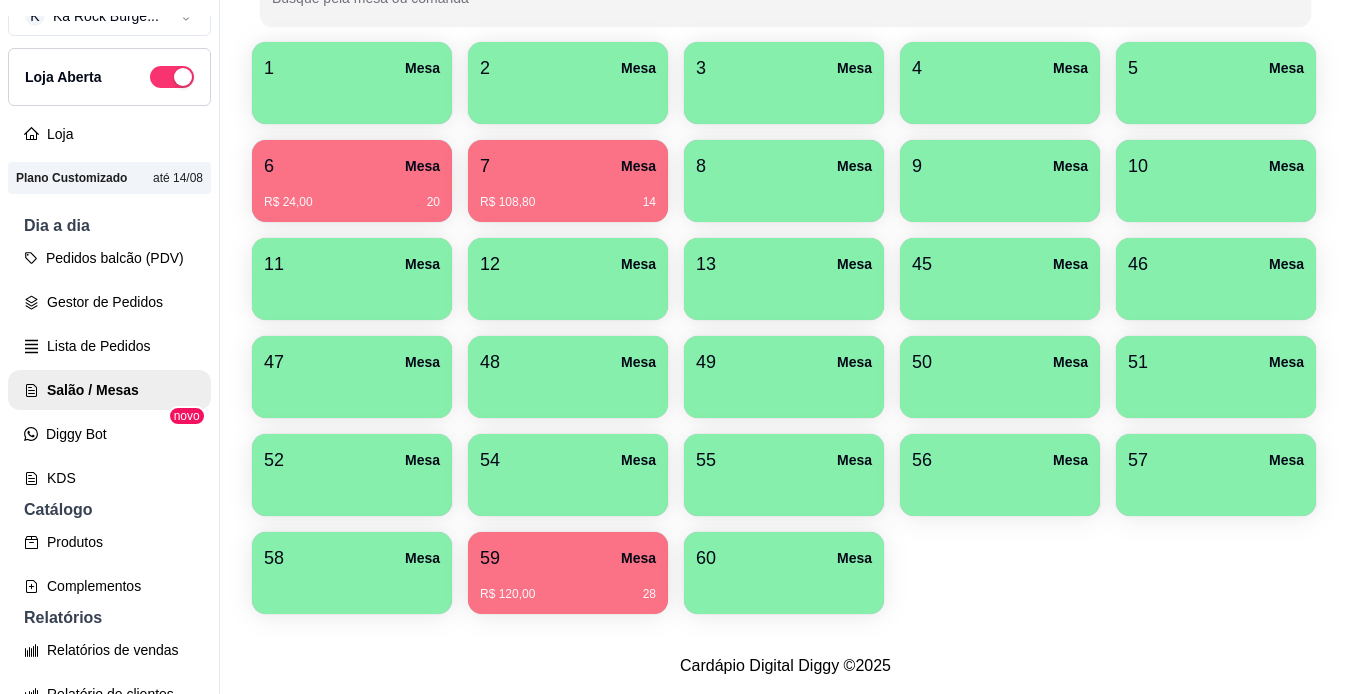 click on "6 Mesa" at bounding box center [352, 166] 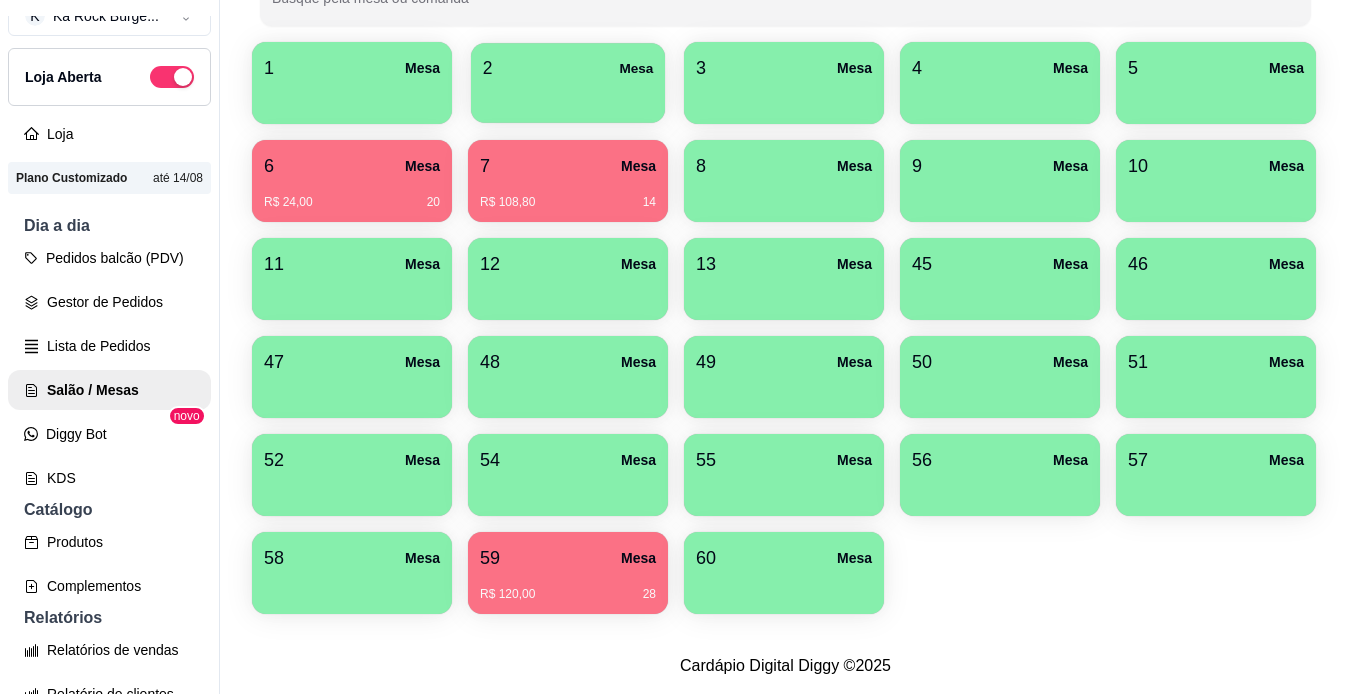 click at bounding box center [568, 96] 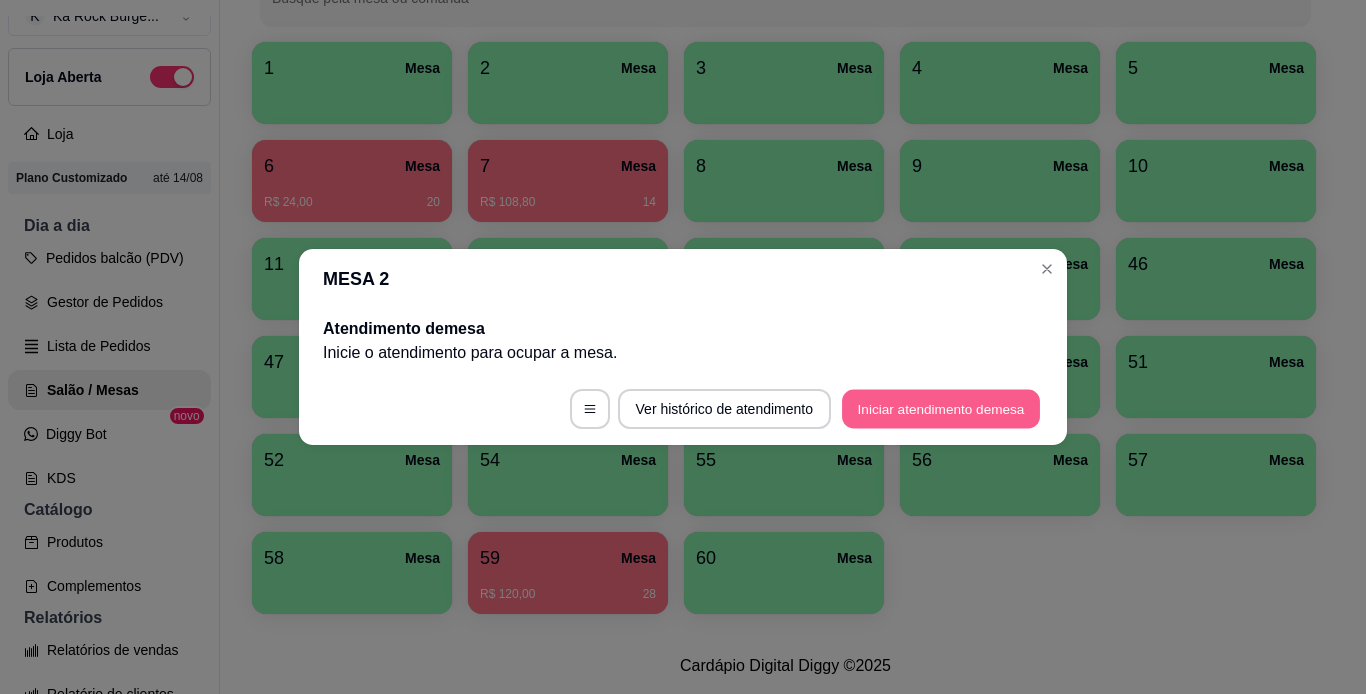 click on "Iniciar atendimento de  mesa" at bounding box center (941, 409) 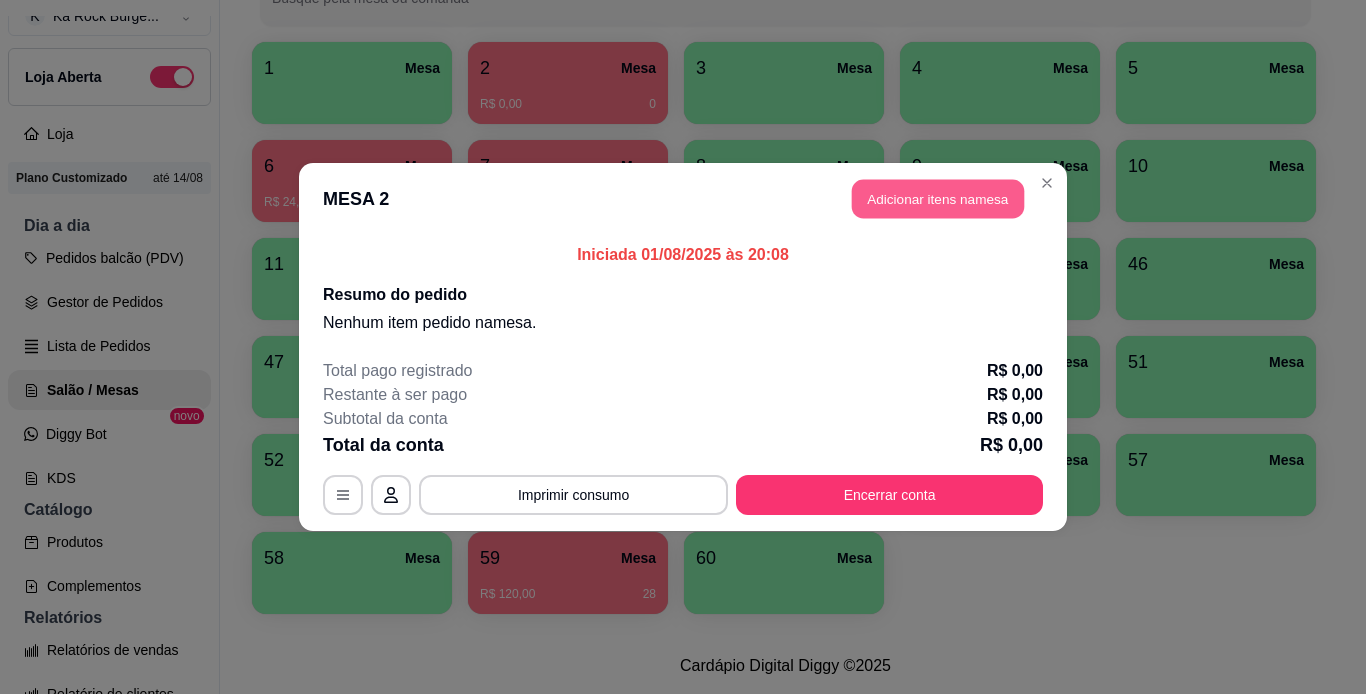 click on "Adicionar itens na  mesa" at bounding box center (938, 199) 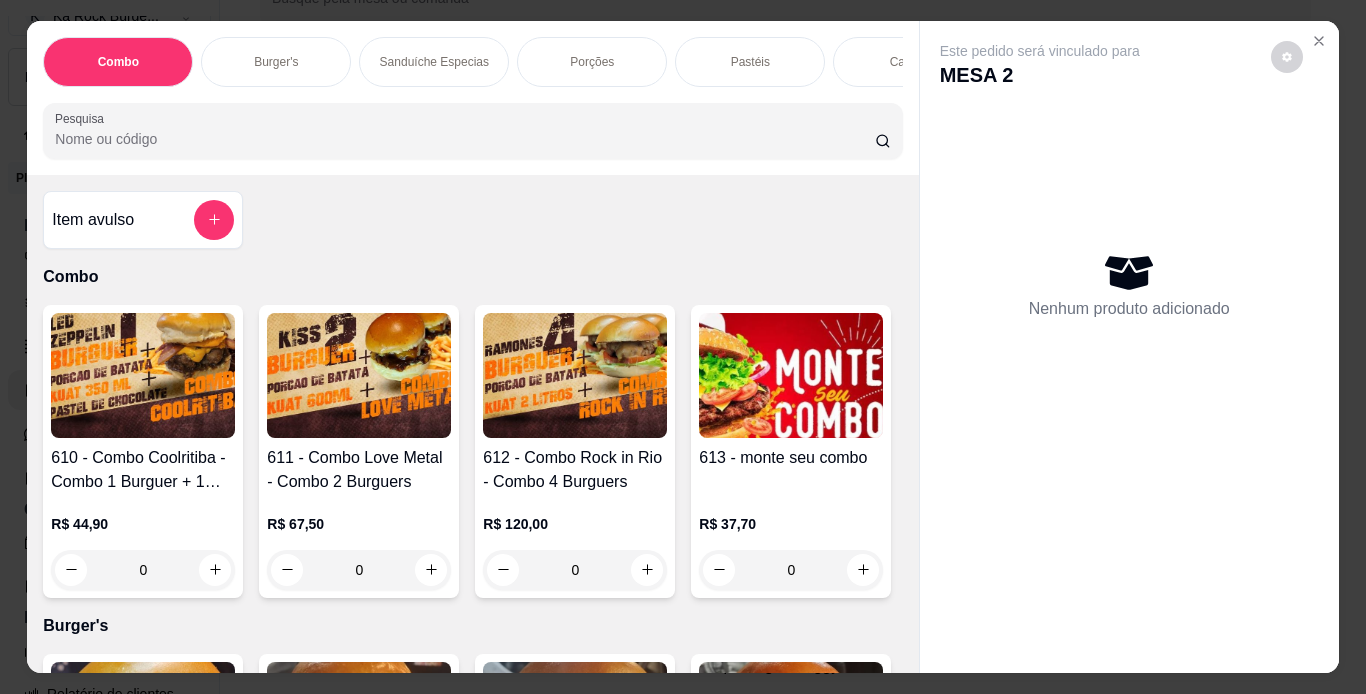 scroll, scrollTop: 424, scrollLeft: 0, axis: vertical 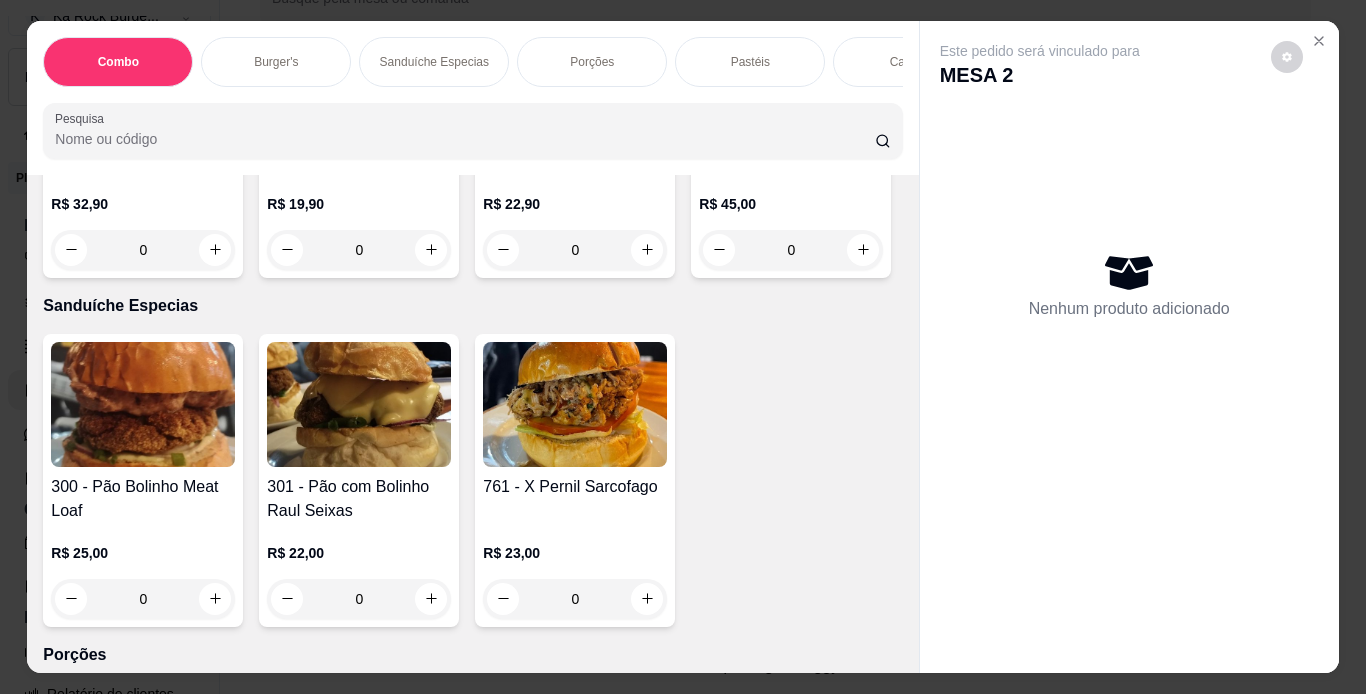 click on "0" at bounding box center (143, -35) 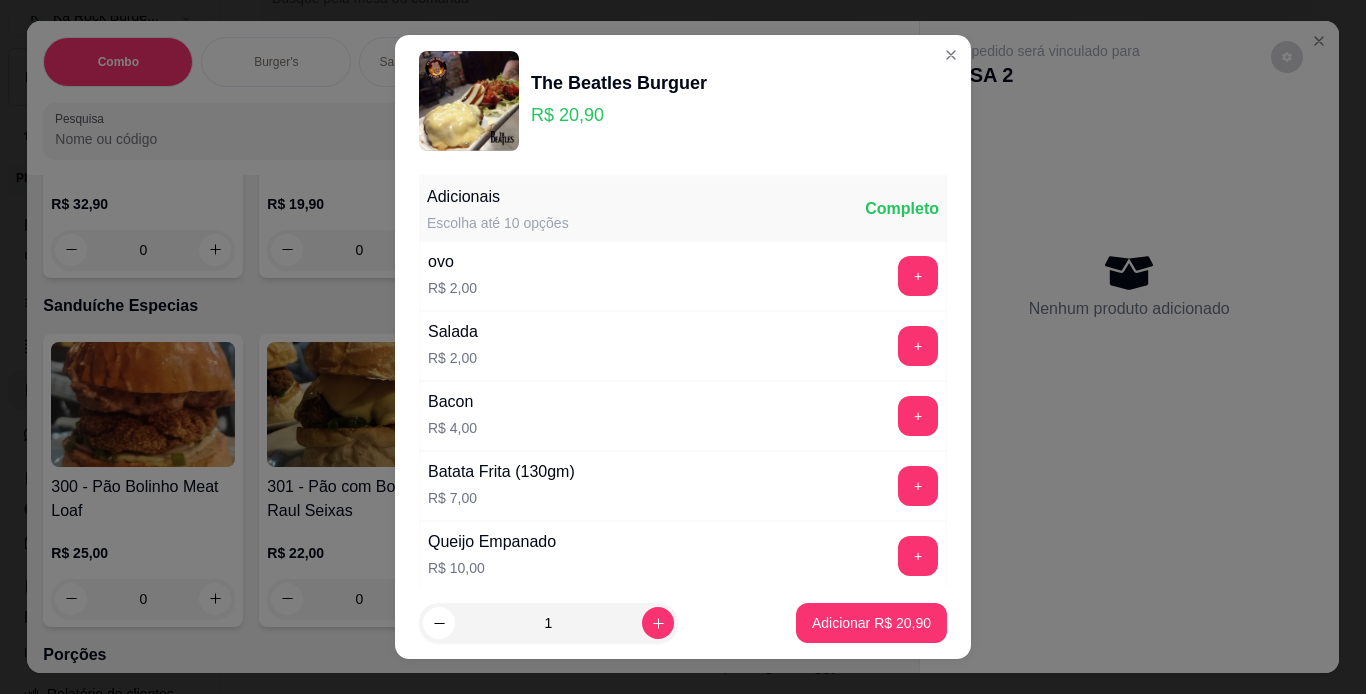 scroll, scrollTop: 368, scrollLeft: 0, axis: vertical 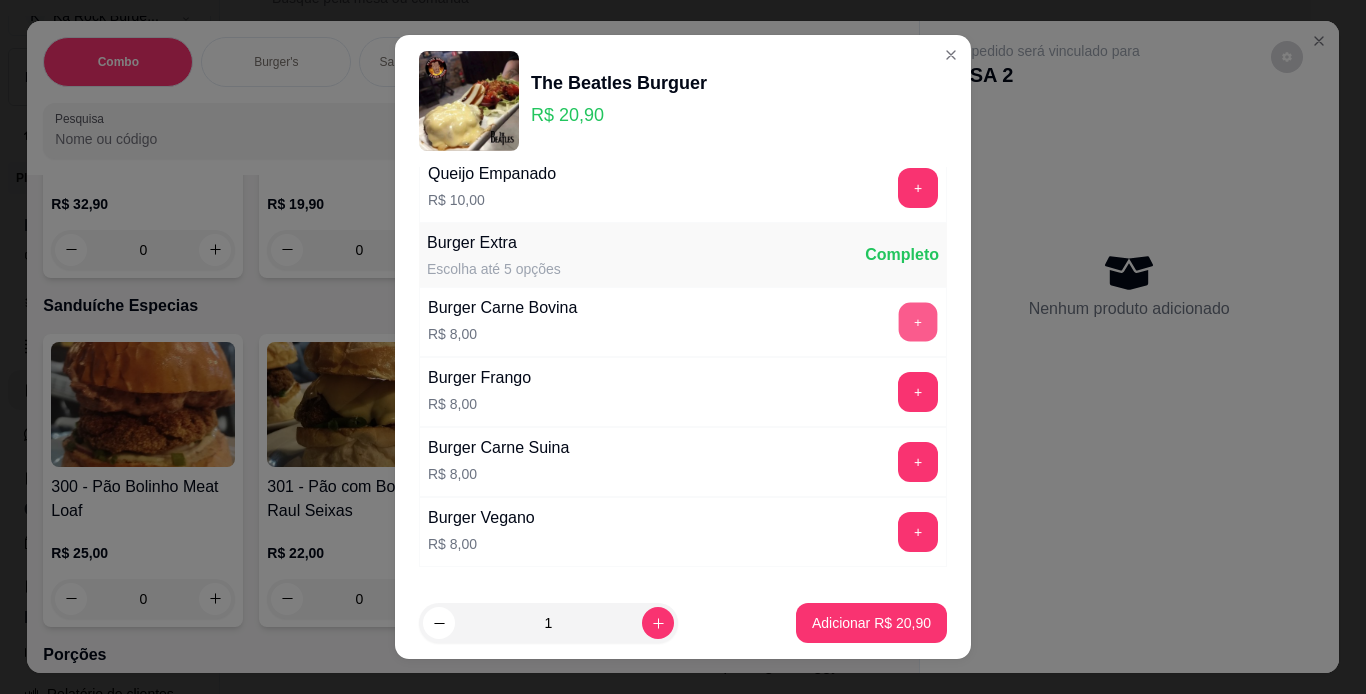 click on "+" at bounding box center (918, 321) 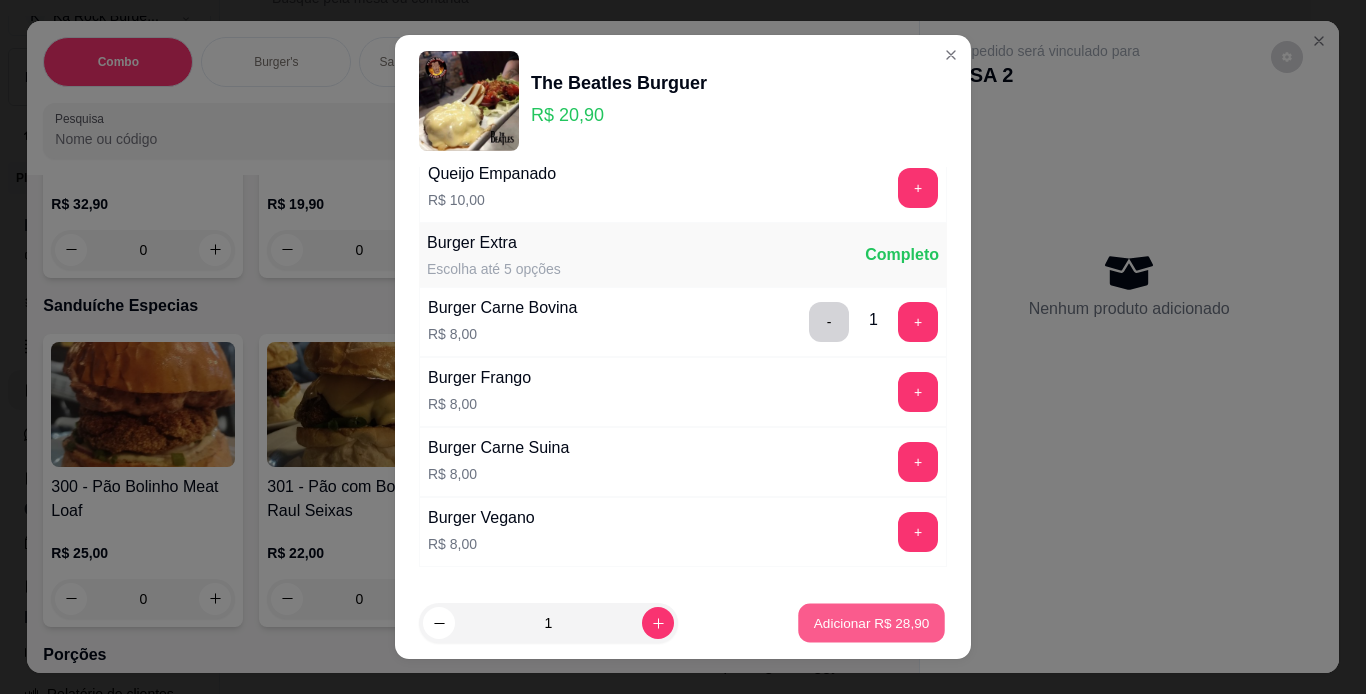 click on "Adicionar   R$ 28,90" at bounding box center (872, 623) 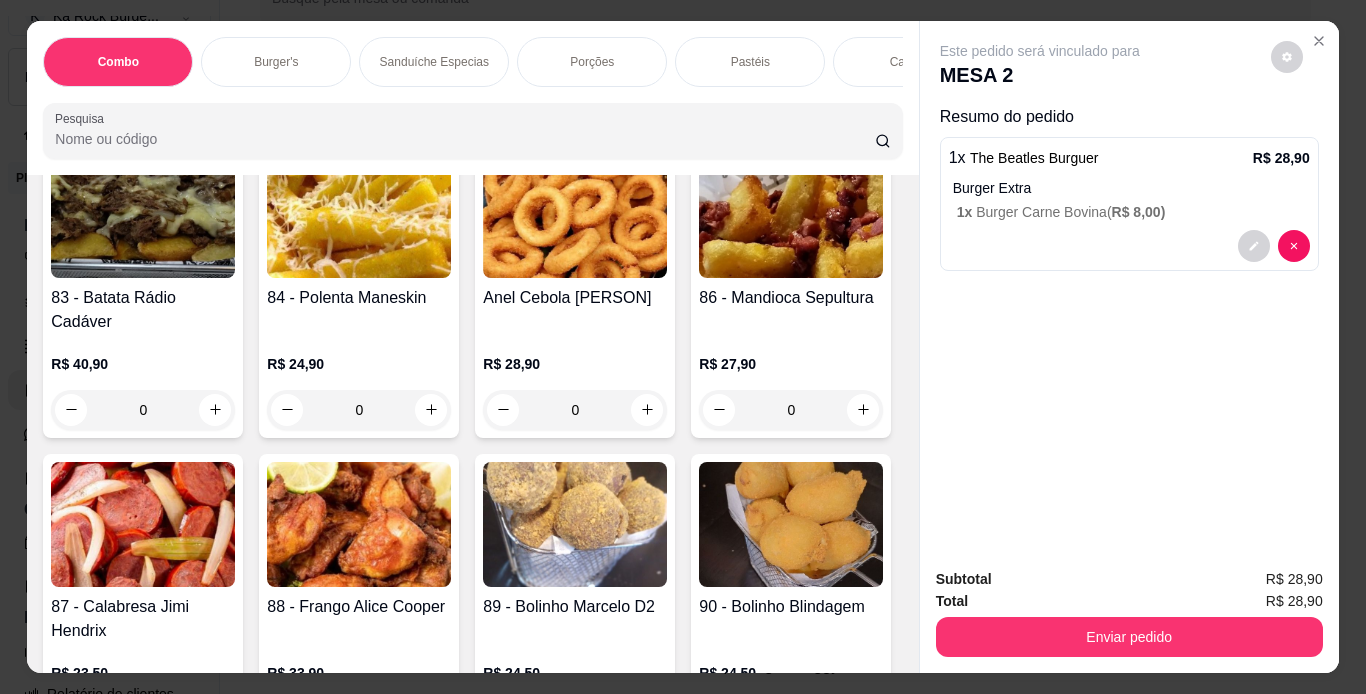 scroll, scrollTop: 3388, scrollLeft: 0, axis: vertical 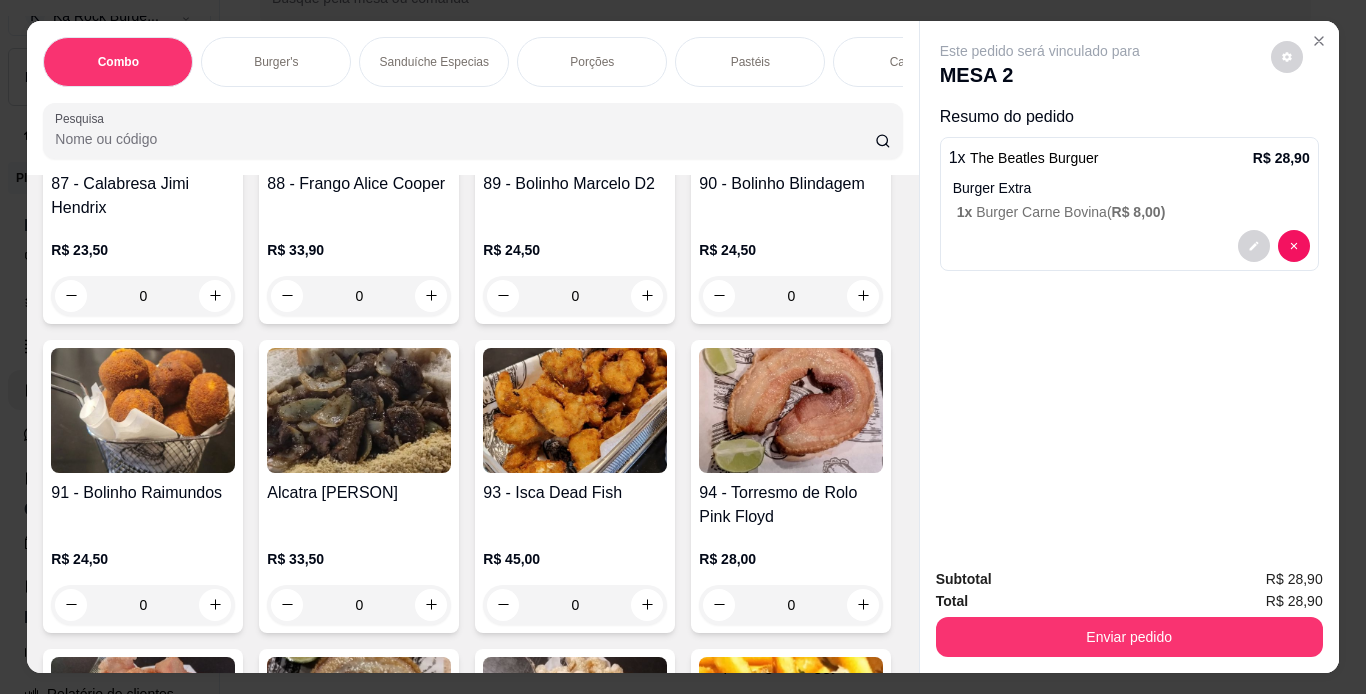 click on "0" at bounding box center (143, -322) 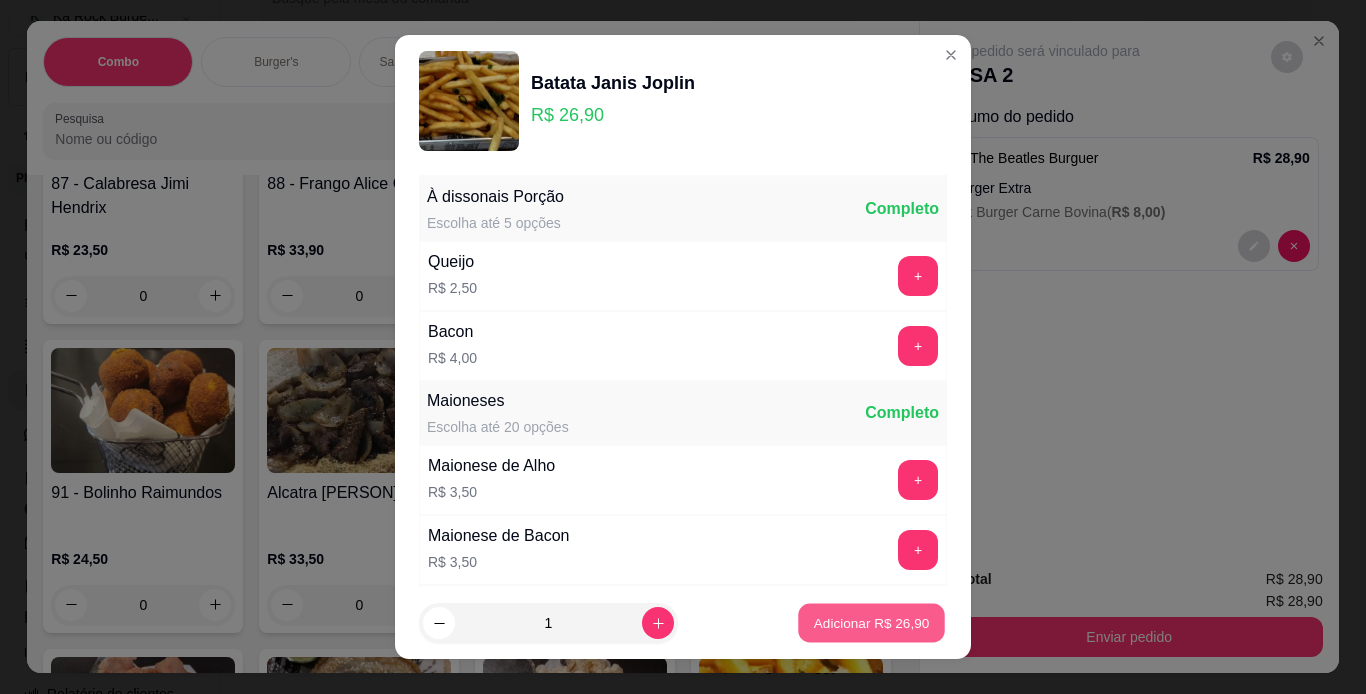 click on "Adicionar   R$ 26,90" at bounding box center (872, 623) 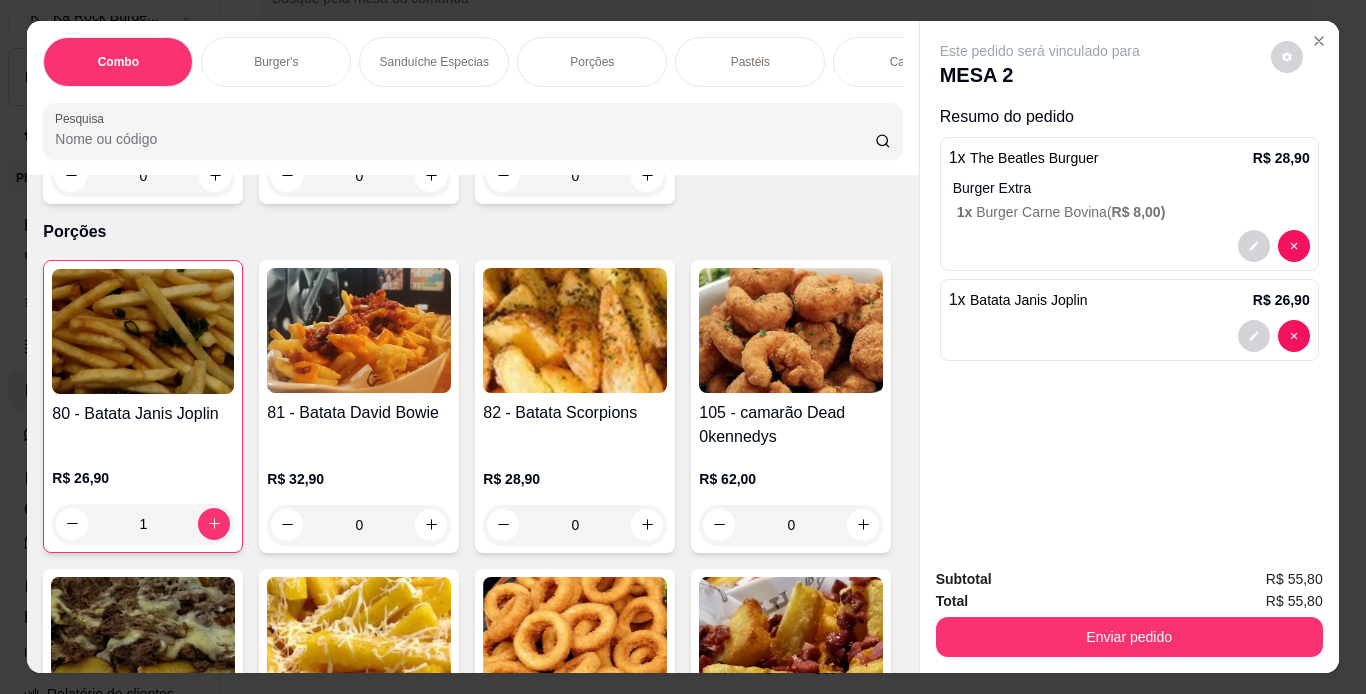 scroll, scrollTop: 2118, scrollLeft: 0, axis: vertical 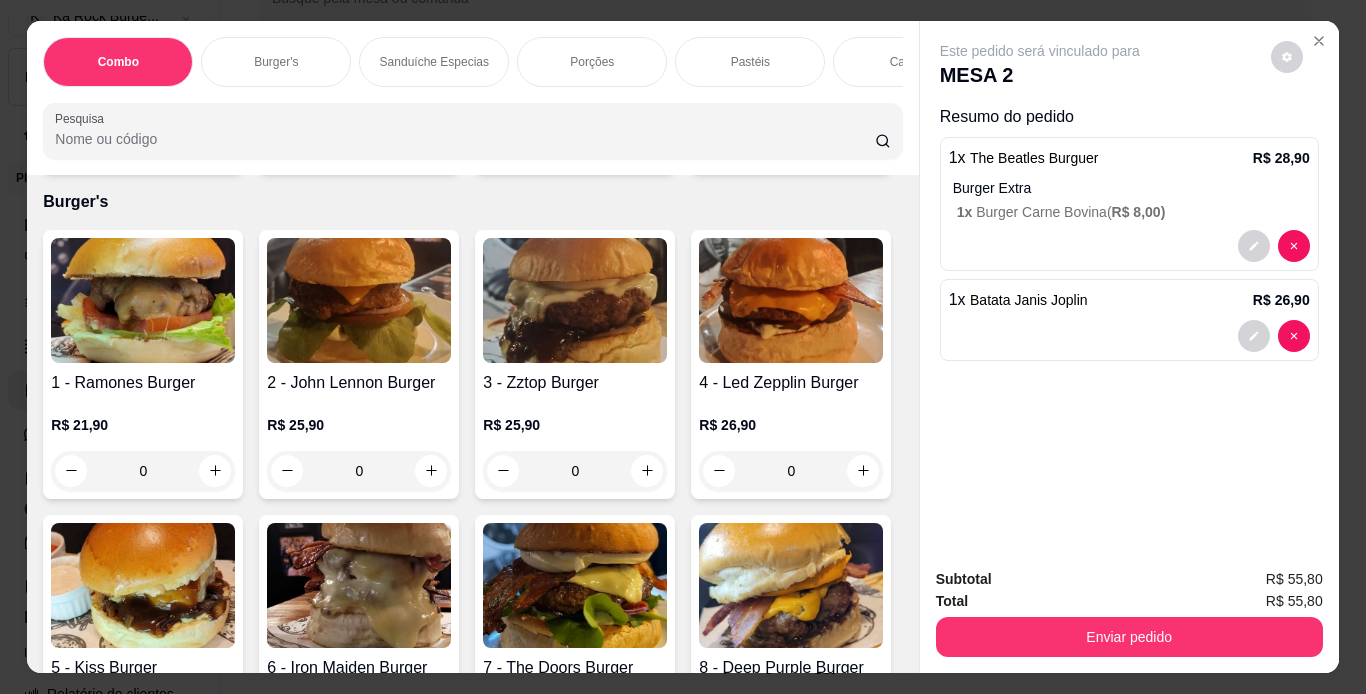 click at bounding box center [143, 300] 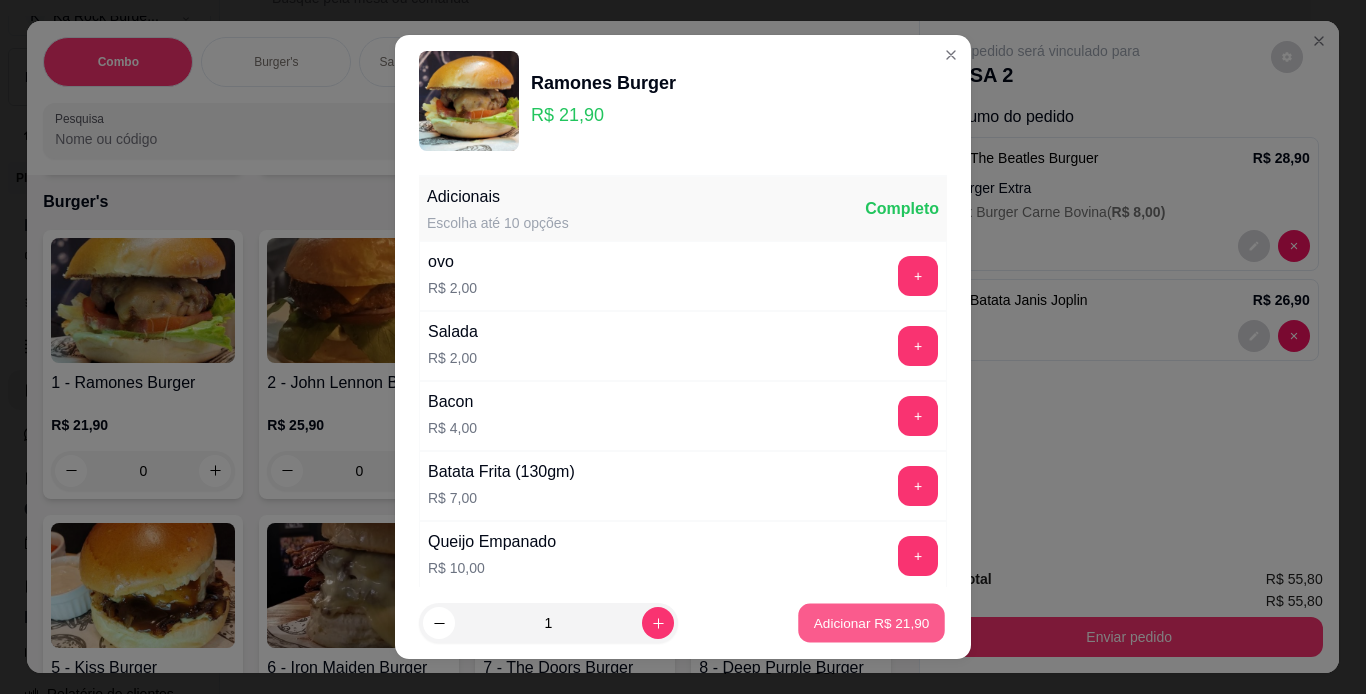 click on "Adicionar   R$ 21,90" at bounding box center [872, 623] 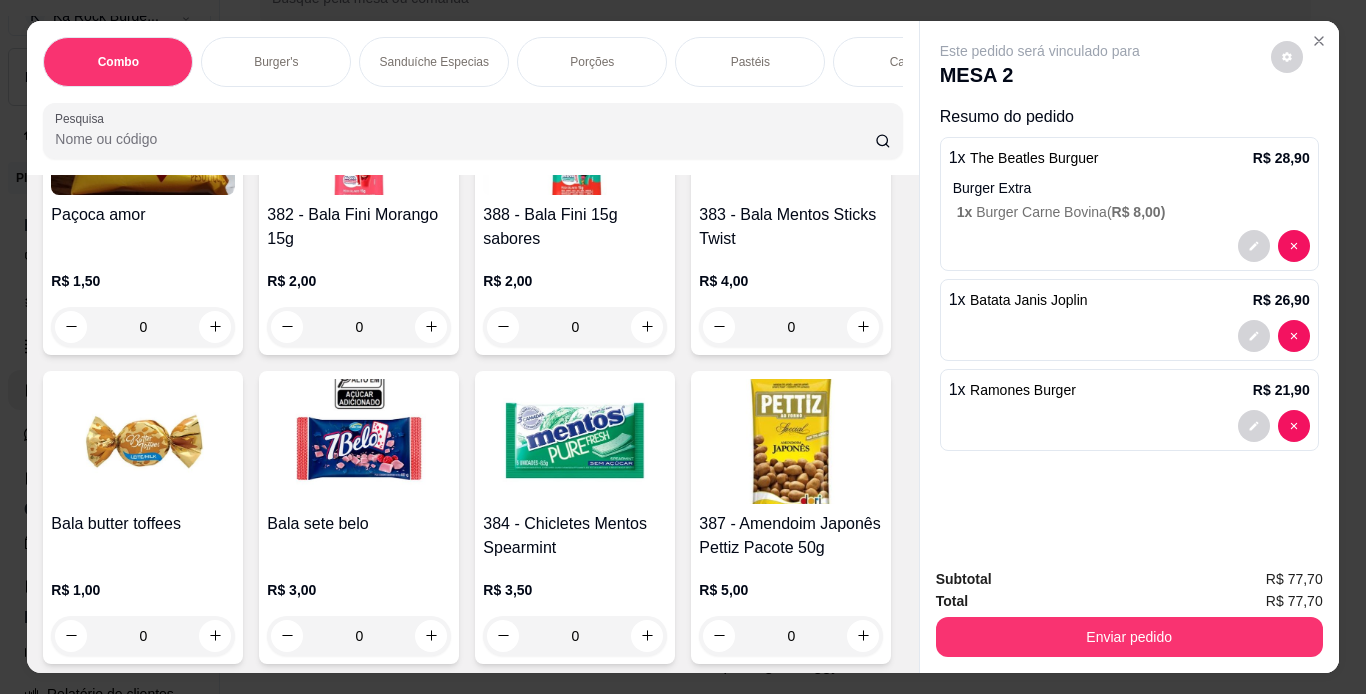 scroll, scrollTop: 11647, scrollLeft: 0, axis: vertical 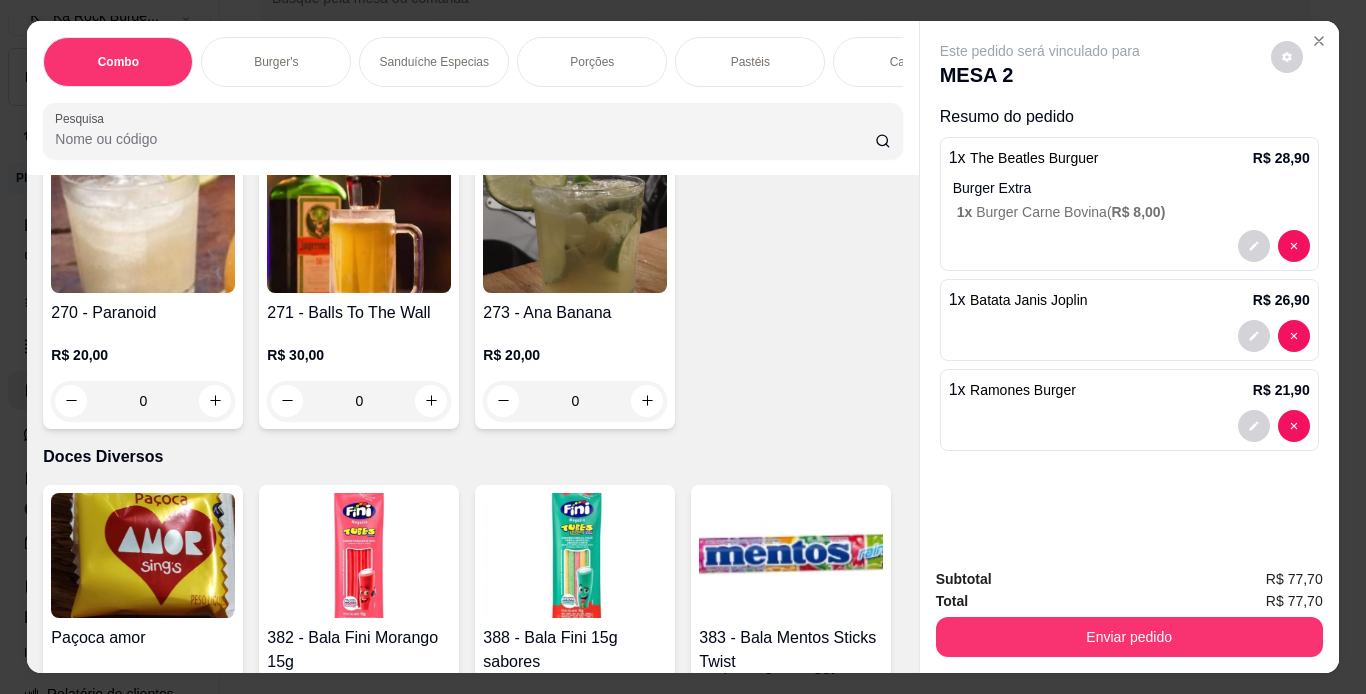 click at bounding box center [647, -1851] 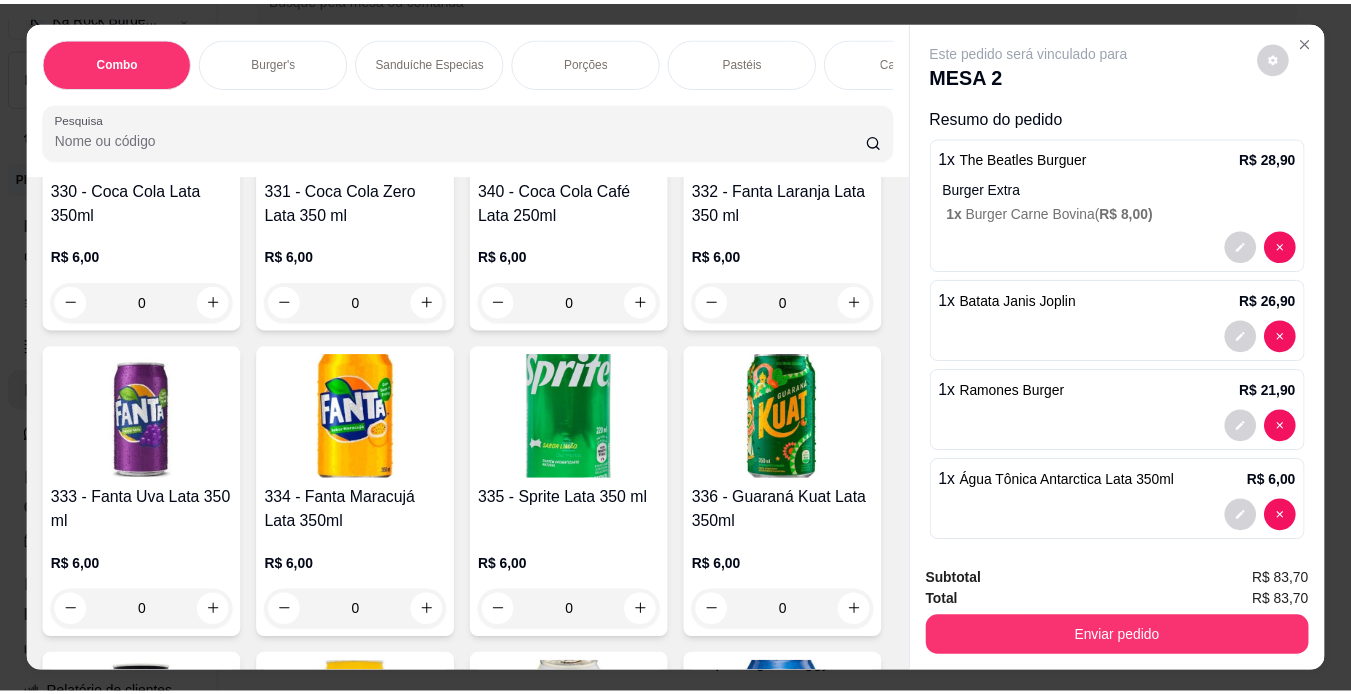 scroll, scrollTop: 7835, scrollLeft: 0, axis: vertical 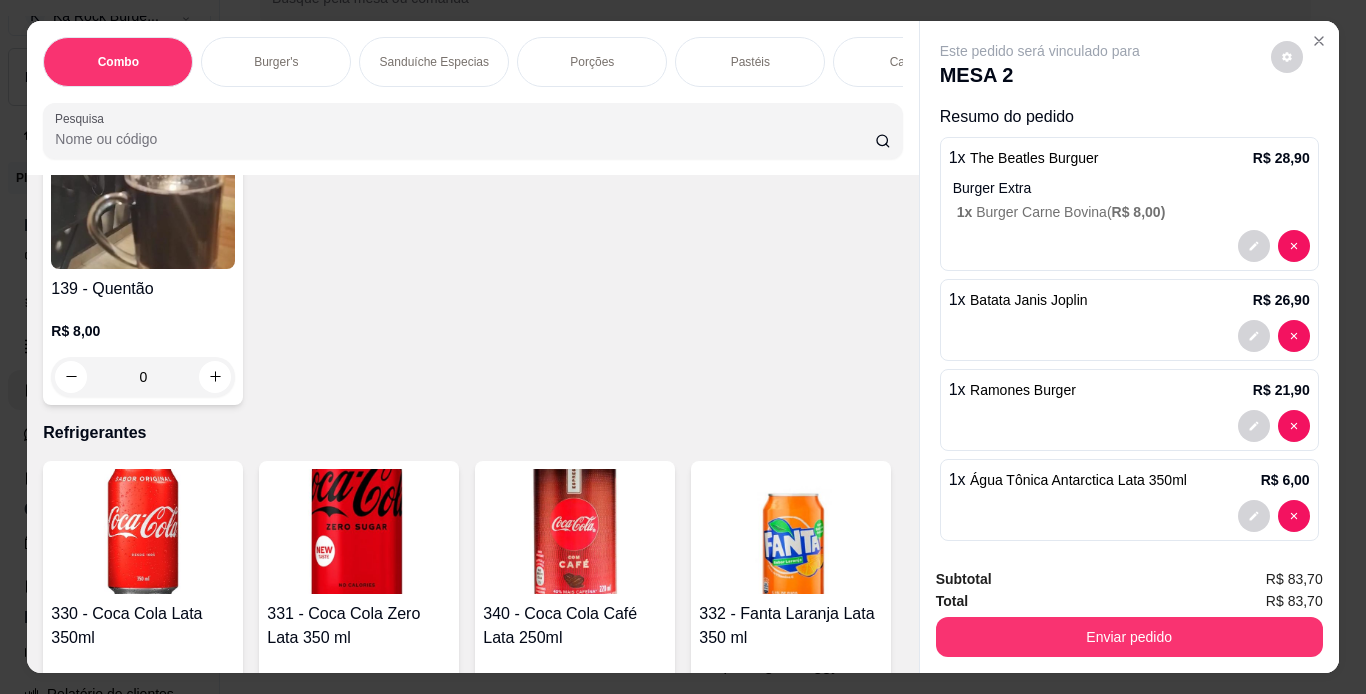 click 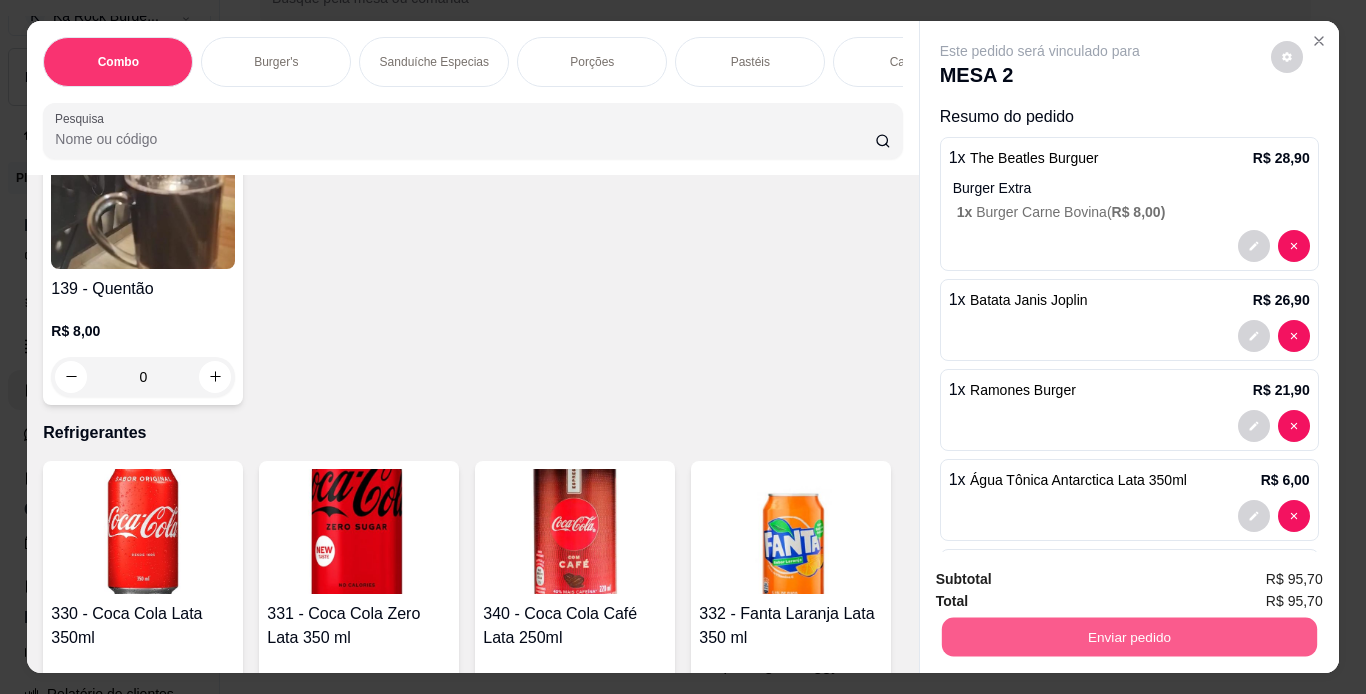 click on "Enviar pedido" at bounding box center [1128, 637] 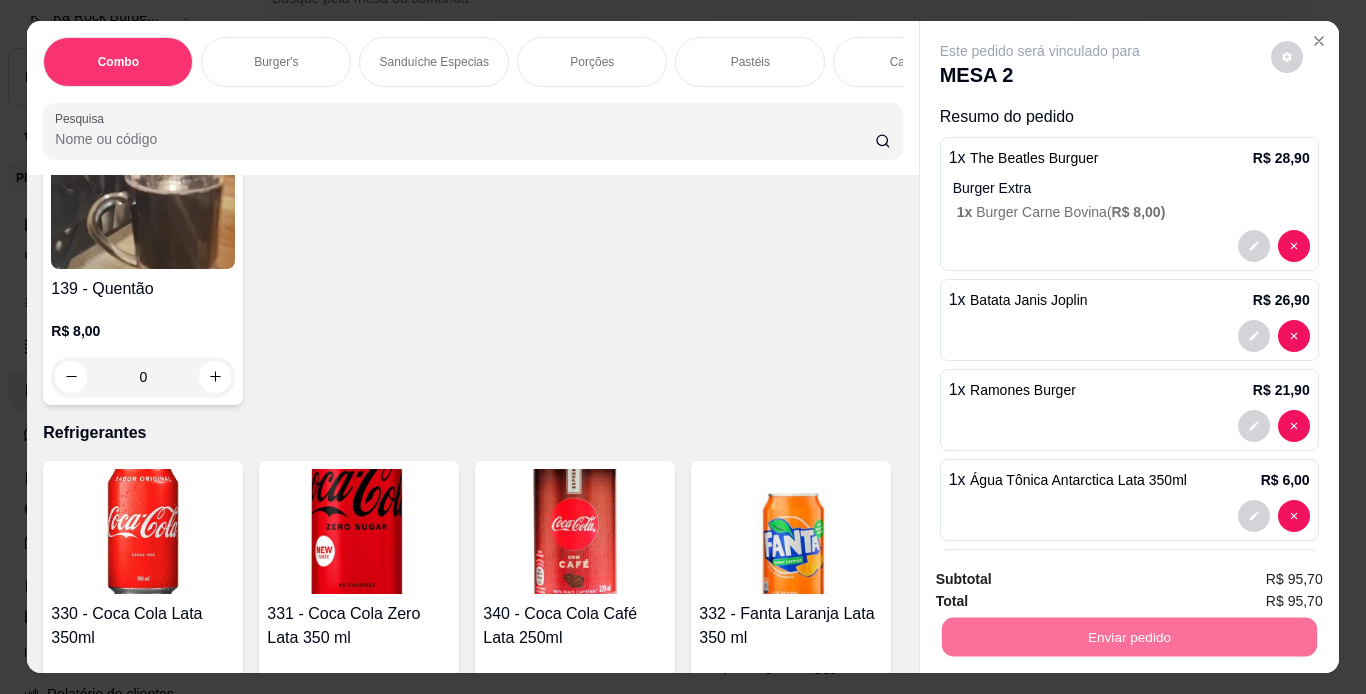 click on "Não registrar e enviar pedido" at bounding box center [1063, 581] 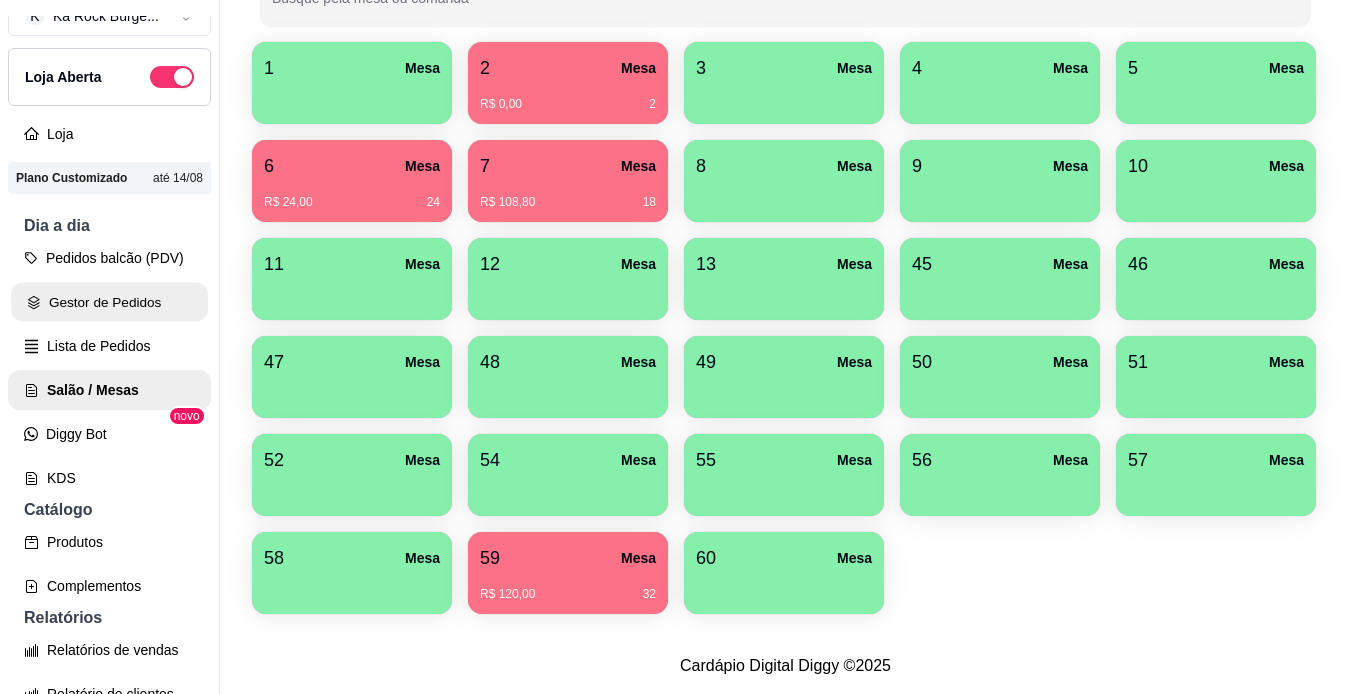 click on "Gestor de Pedidos" at bounding box center [109, 302] 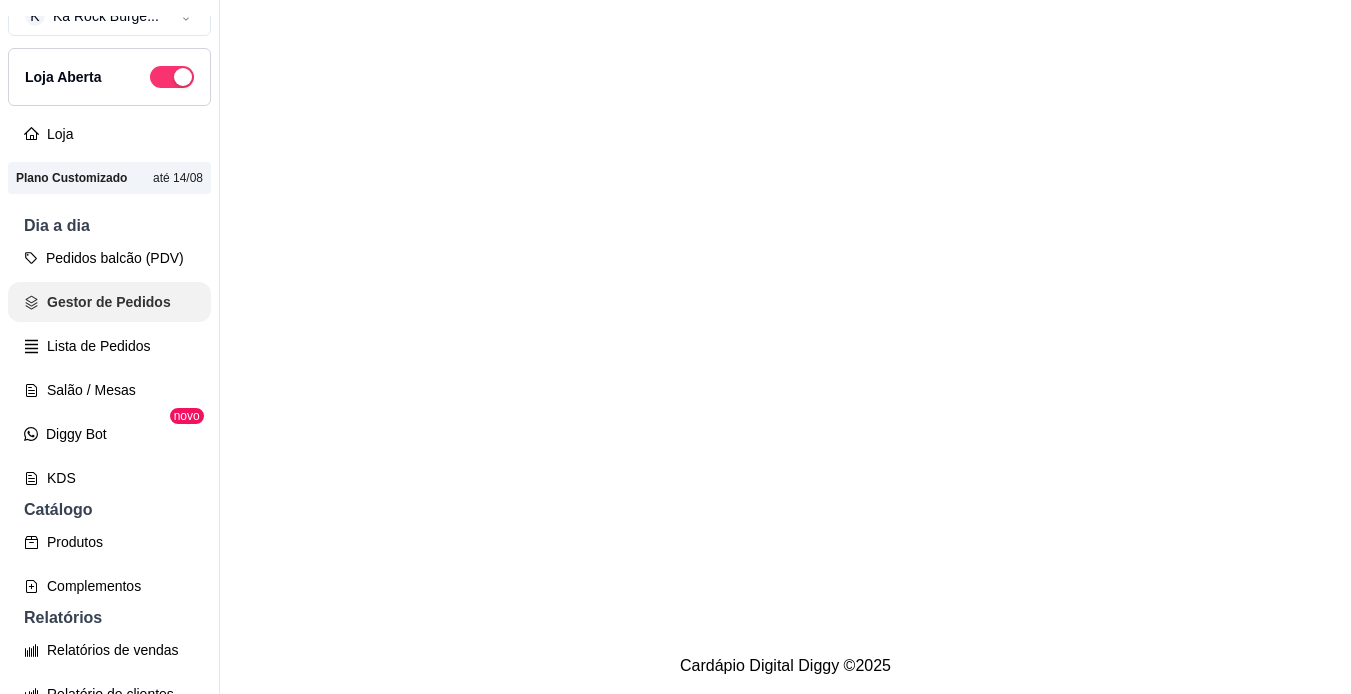 scroll, scrollTop: 0, scrollLeft: 0, axis: both 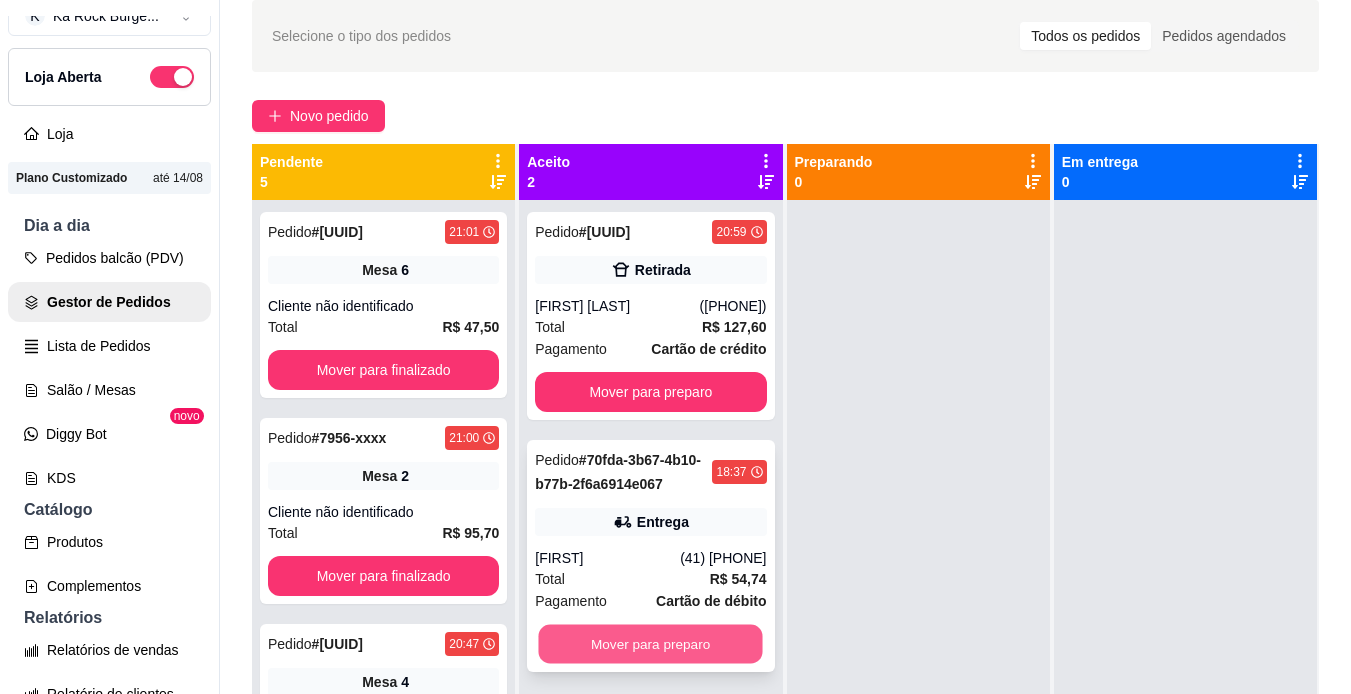 click on "Mover para preparo" at bounding box center [651, 644] 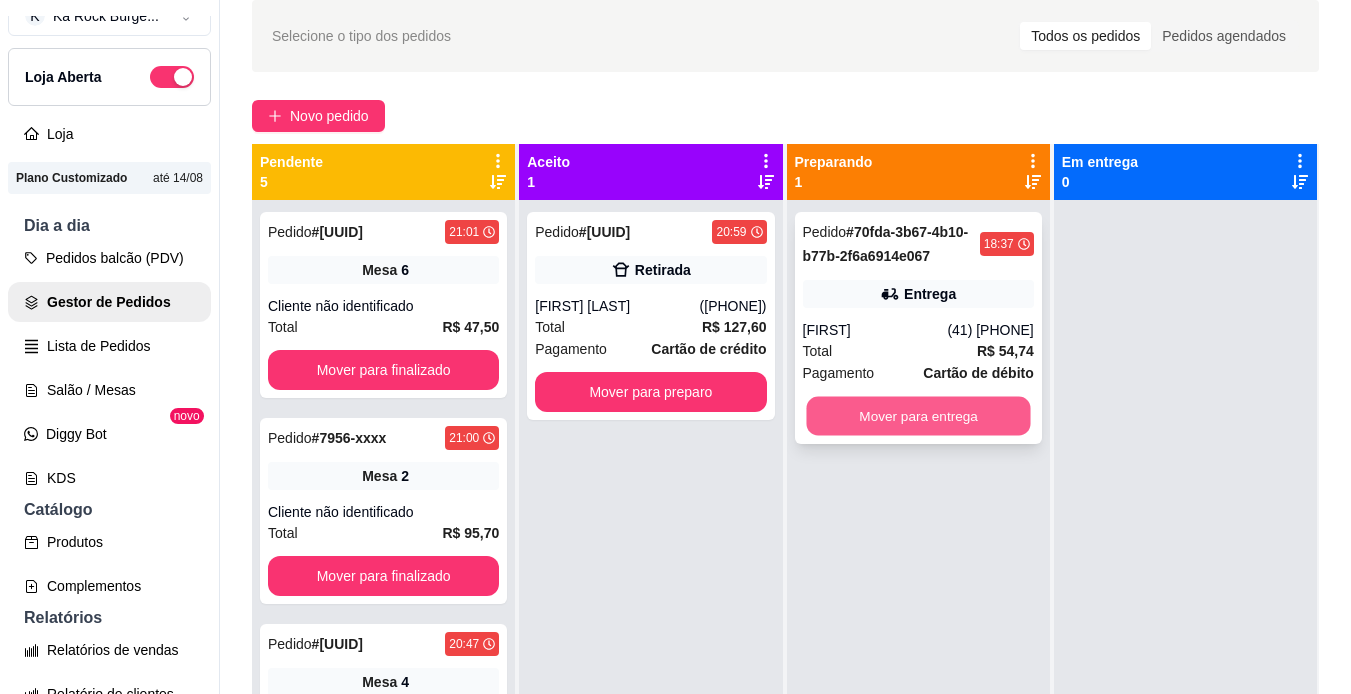 click on "Mover para entrega" at bounding box center [918, 416] 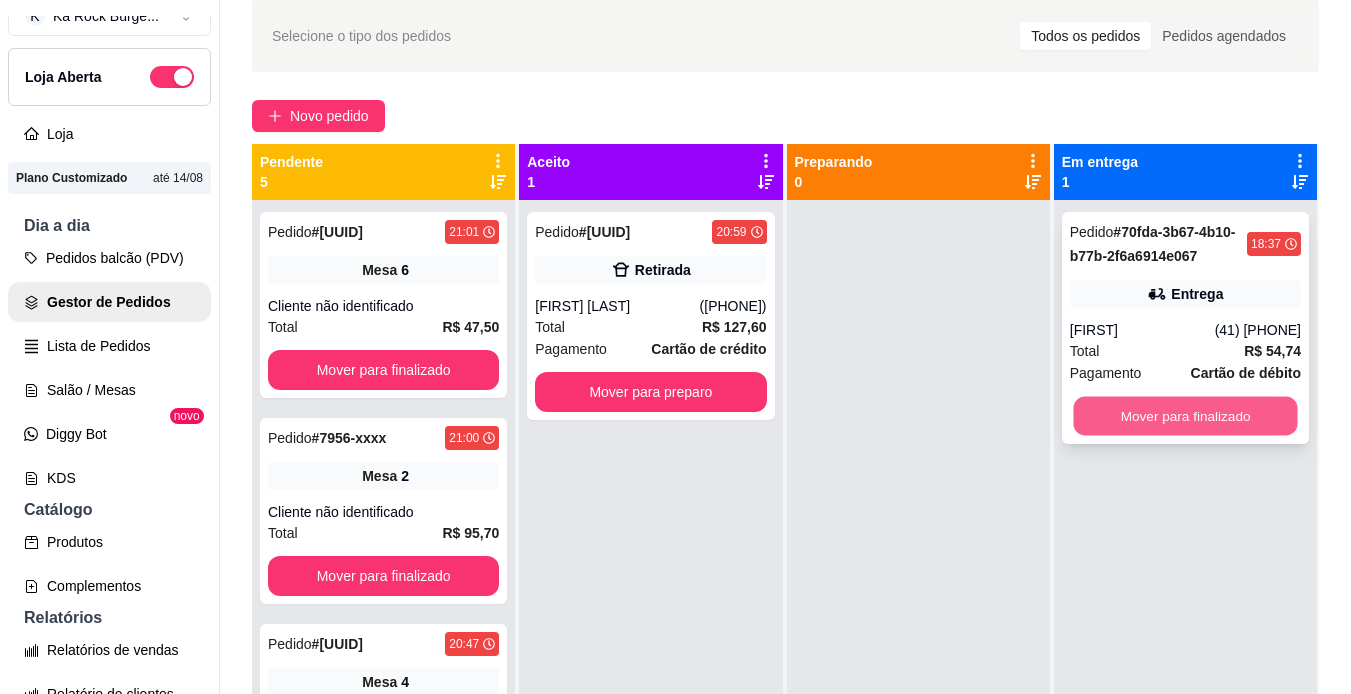 click on "Mover para finalizado" at bounding box center [1185, 416] 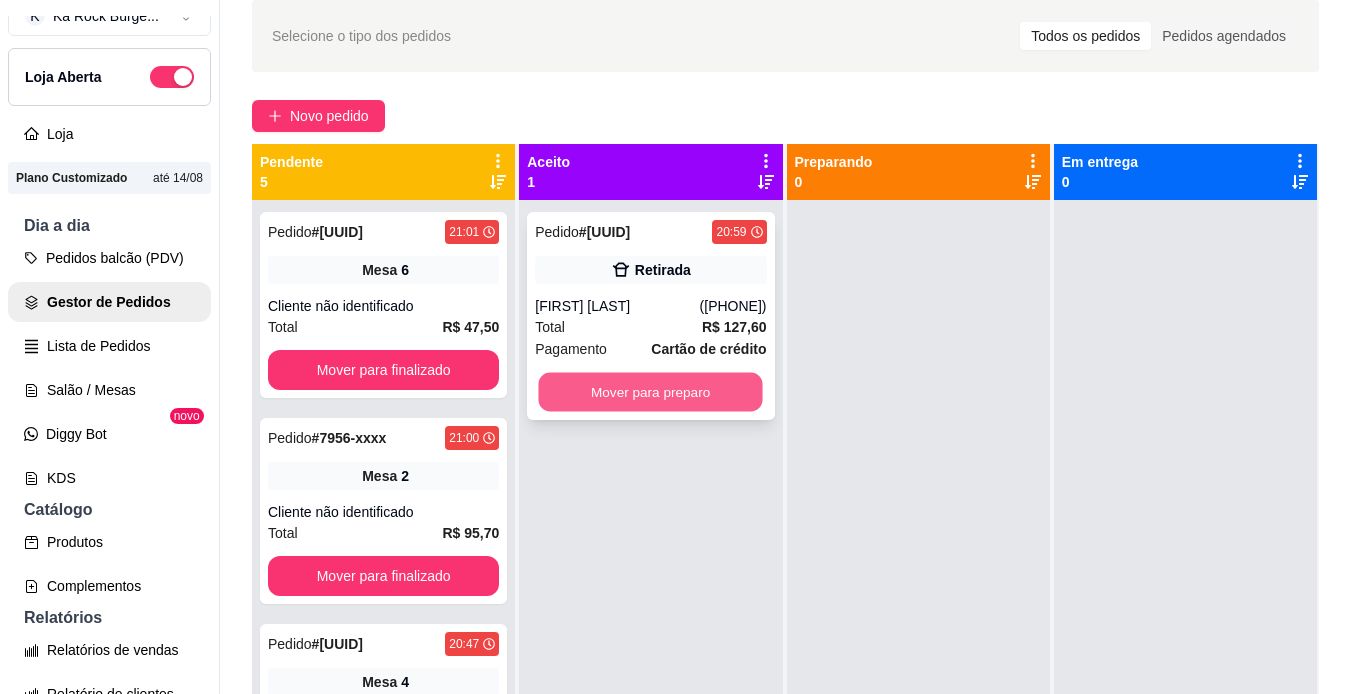 click on "Mover para preparo" at bounding box center [651, 392] 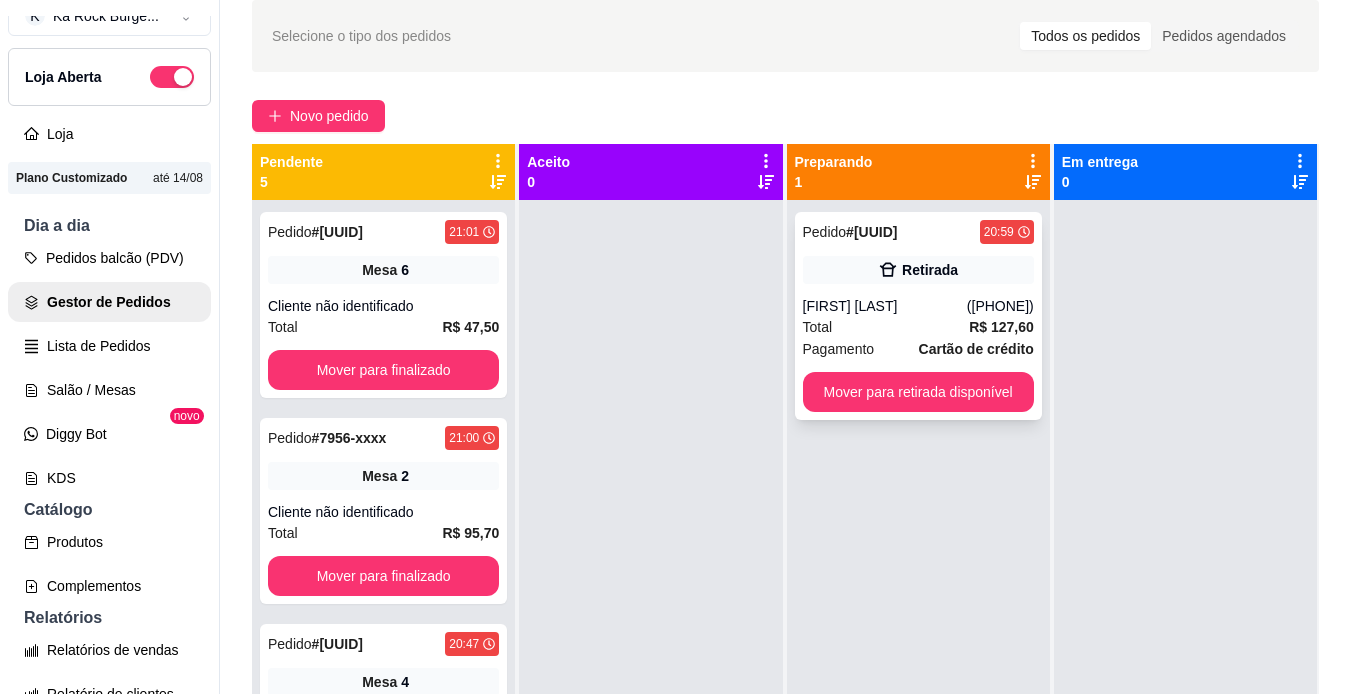 click on "[FIRST] [LAST]" at bounding box center (885, 306) 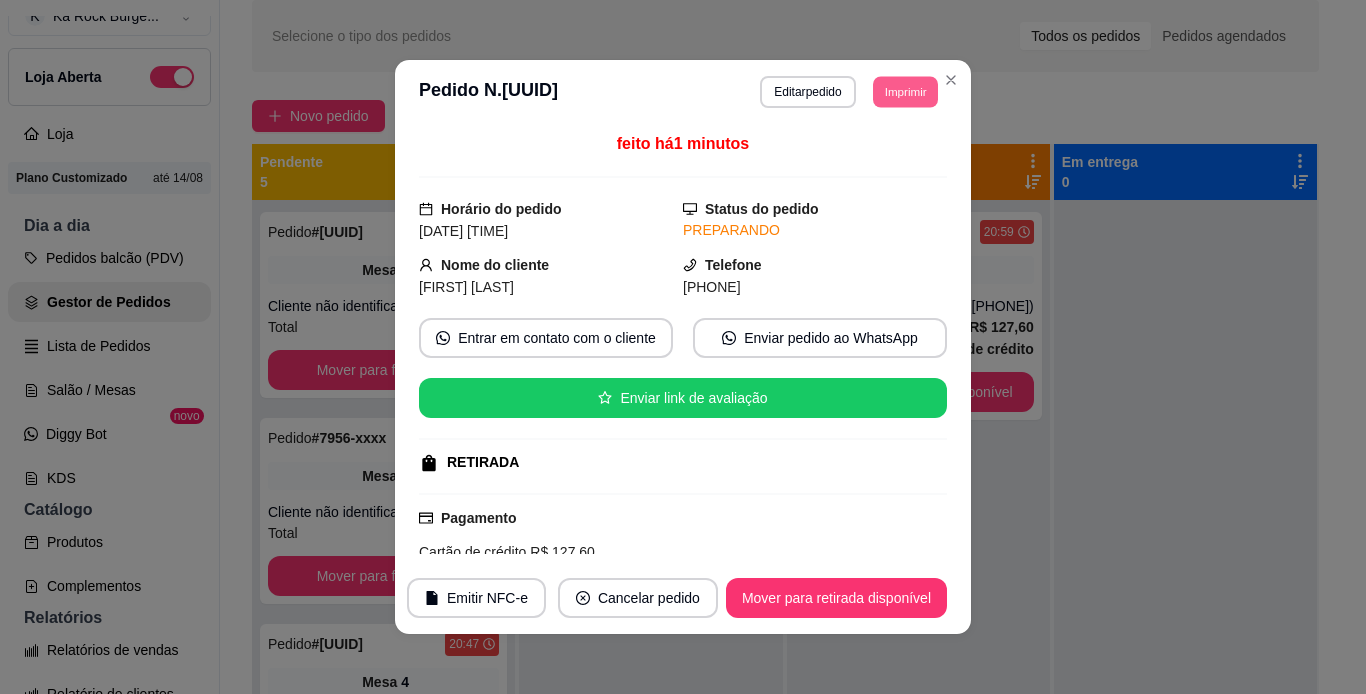 click on "Imprimir" at bounding box center [905, 91] 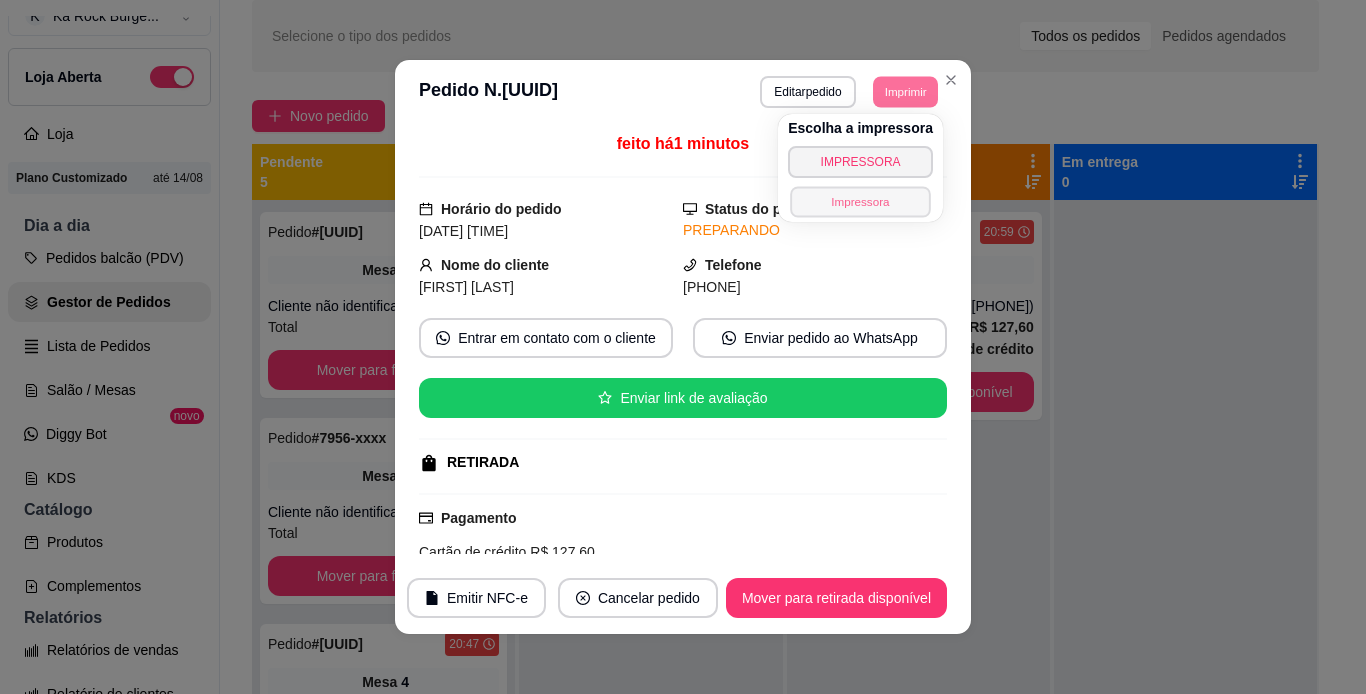 click on "Impressora" at bounding box center [860, 201] 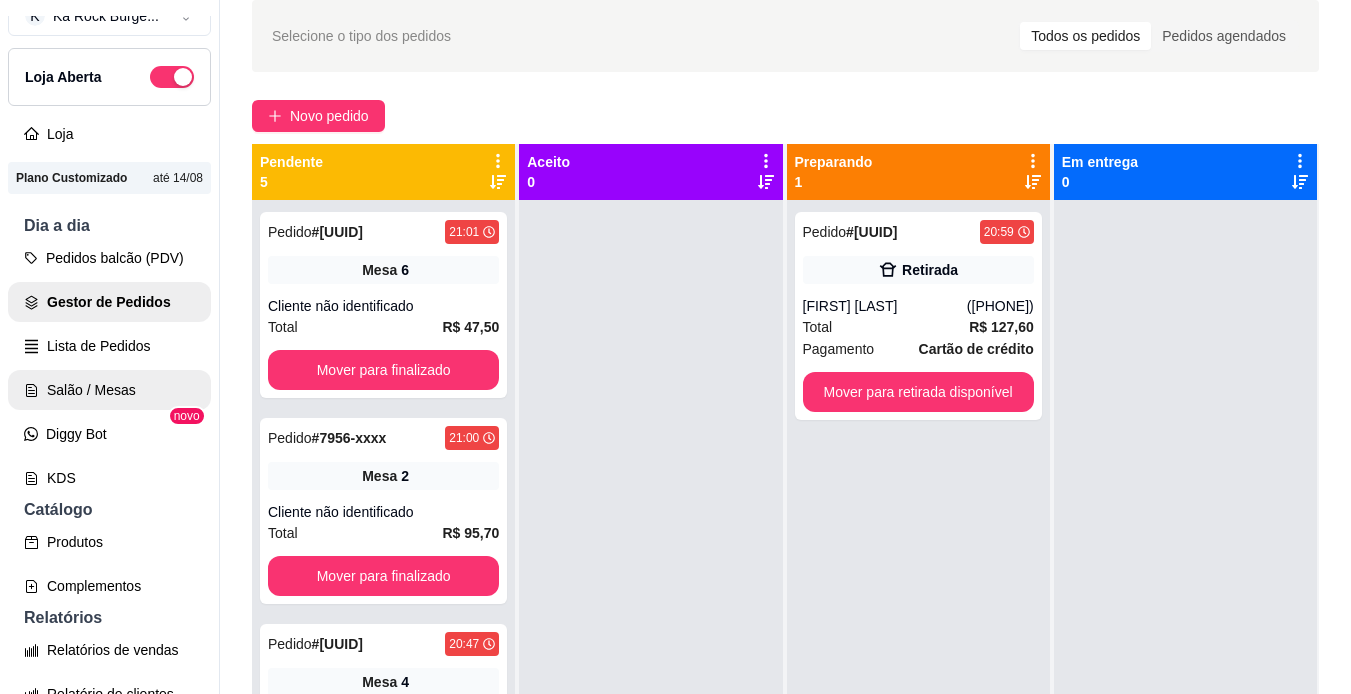 click on "Salão / Mesas" at bounding box center (109, 390) 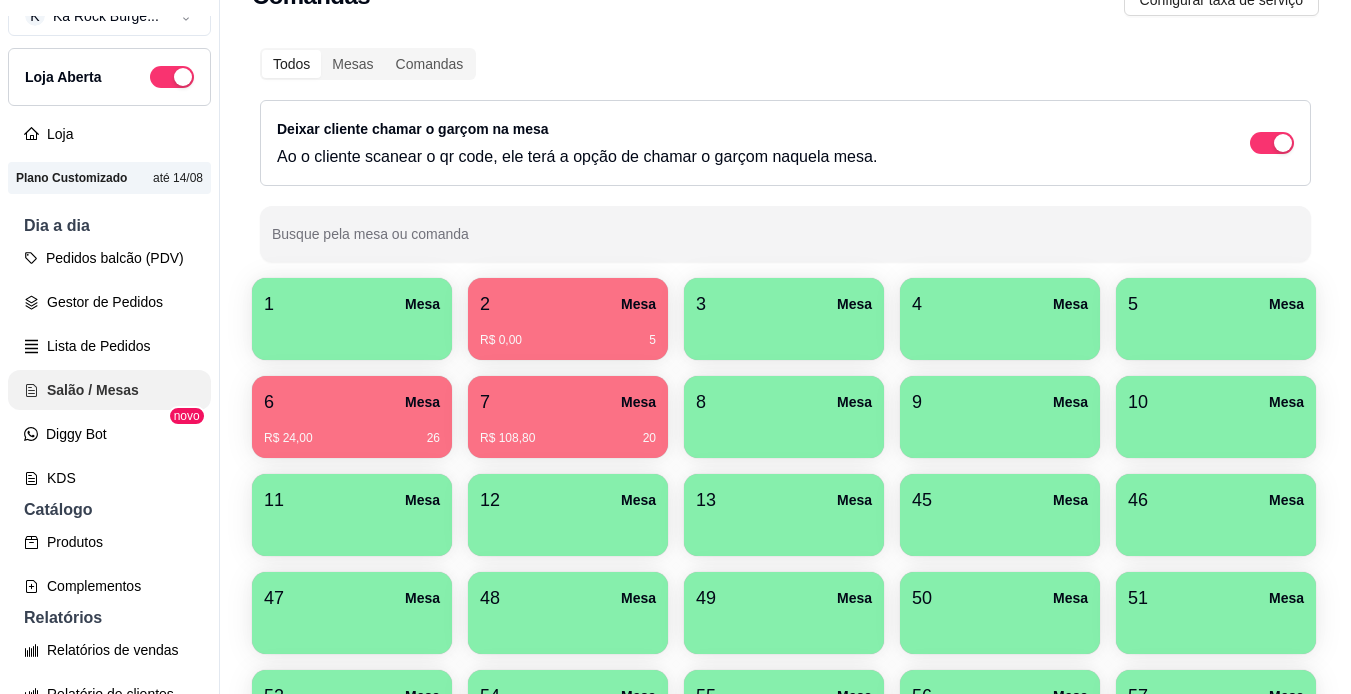 scroll, scrollTop: 0, scrollLeft: 0, axis: both 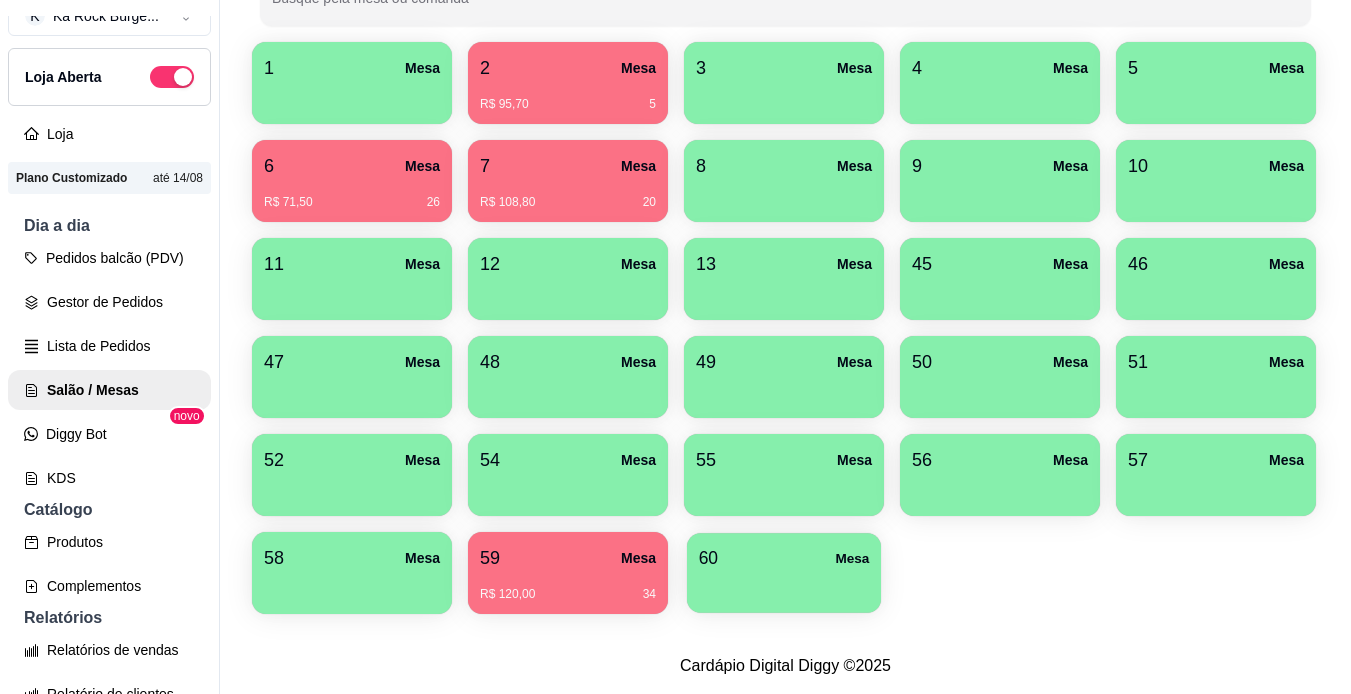 click on "60 Mesa" at bounding box center [784, 558] 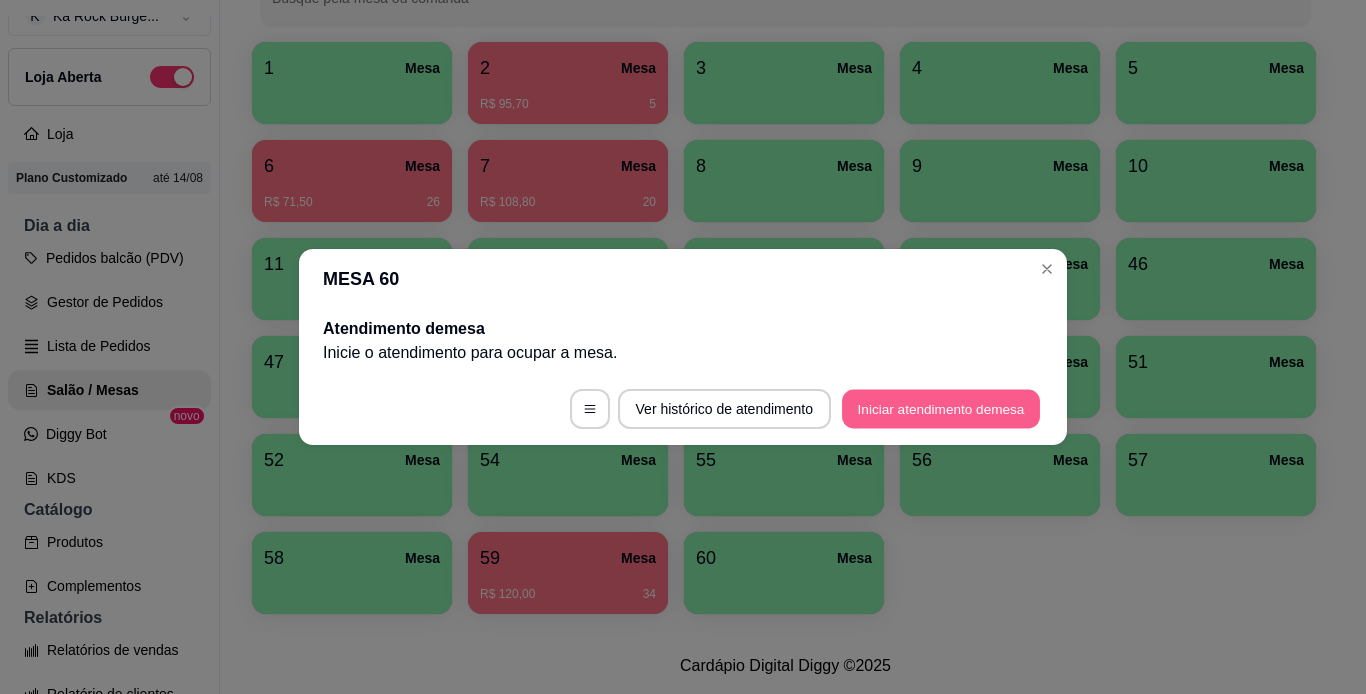 click on "Iniciar atendimento de  mesa" at bounding box center (941, 409) 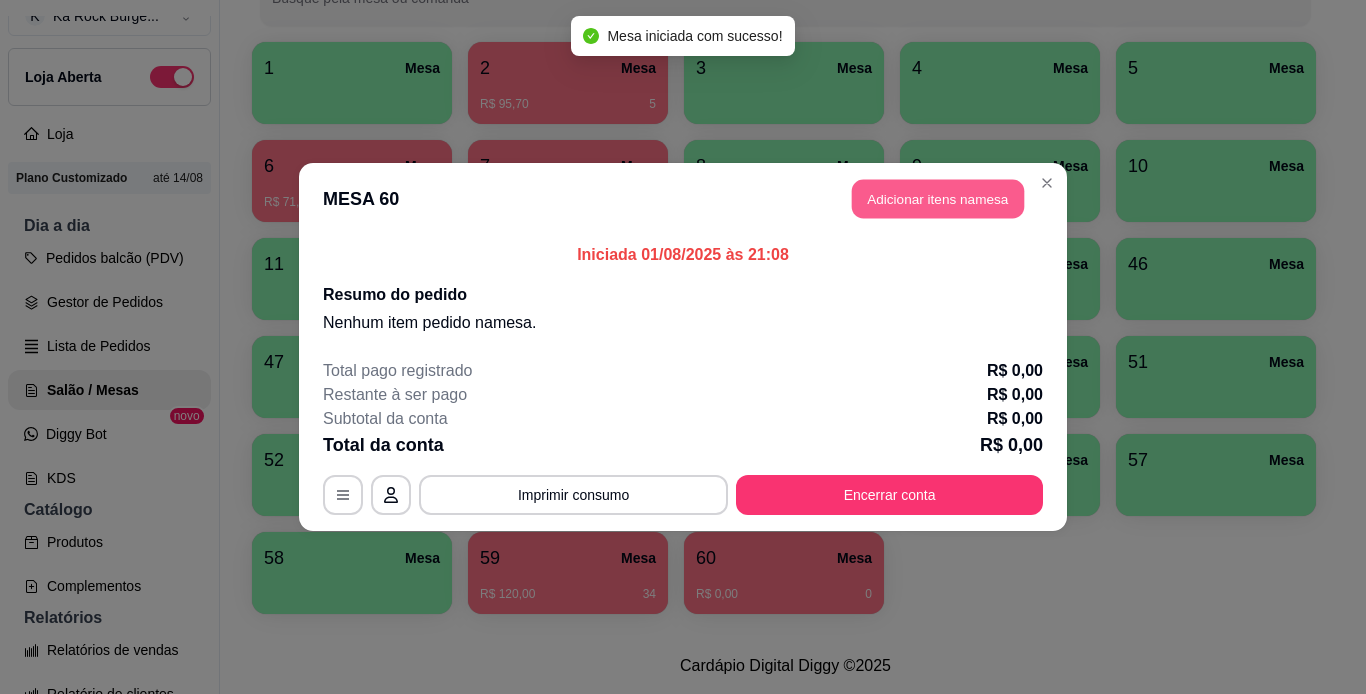 click on "Adicionar itens na  mesa" at bounding box center (938, 199) 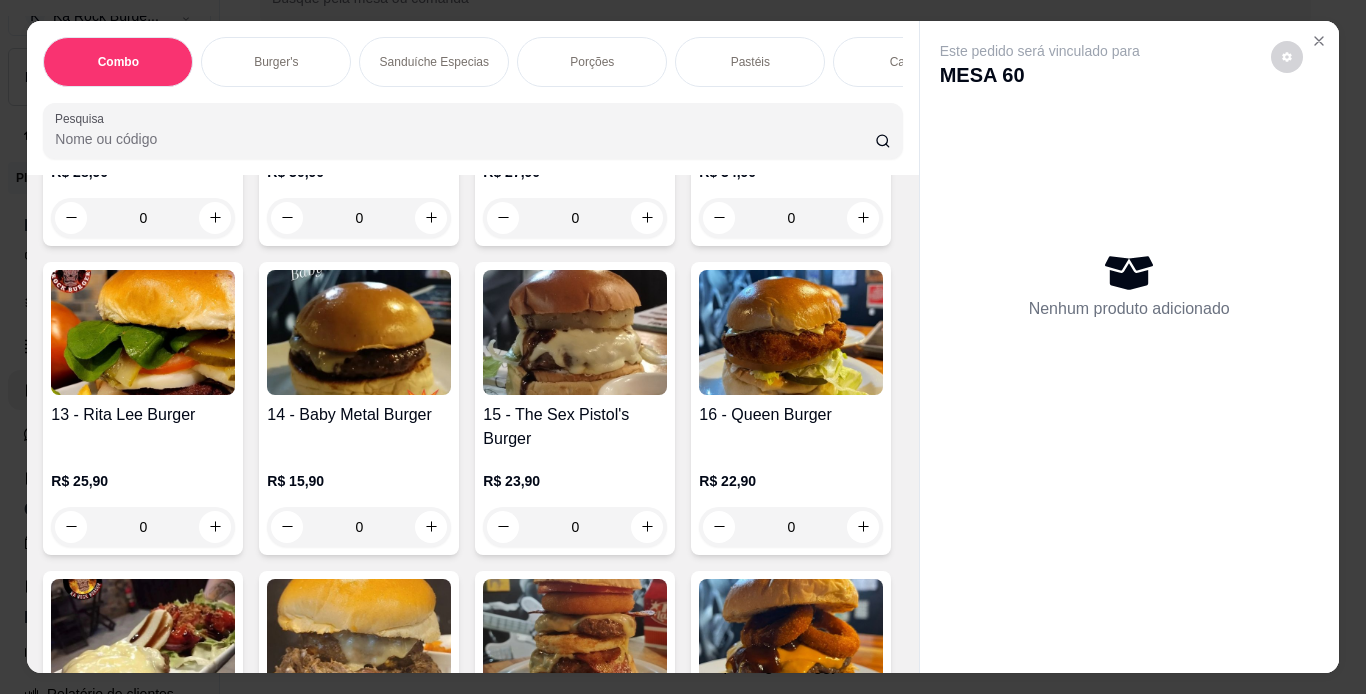 scroll, scrollTop: 1694, scrollLeft: 0, axis: vertical 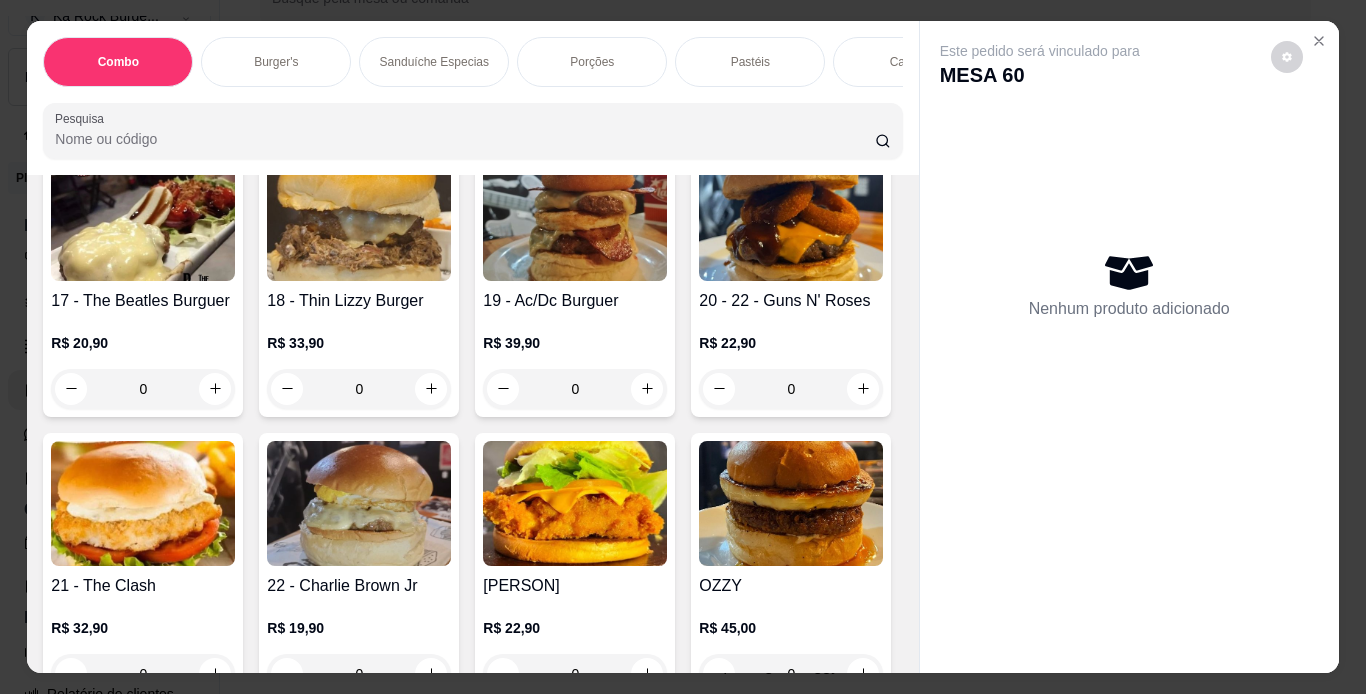 click on "0" at bounding box center [359, -205] 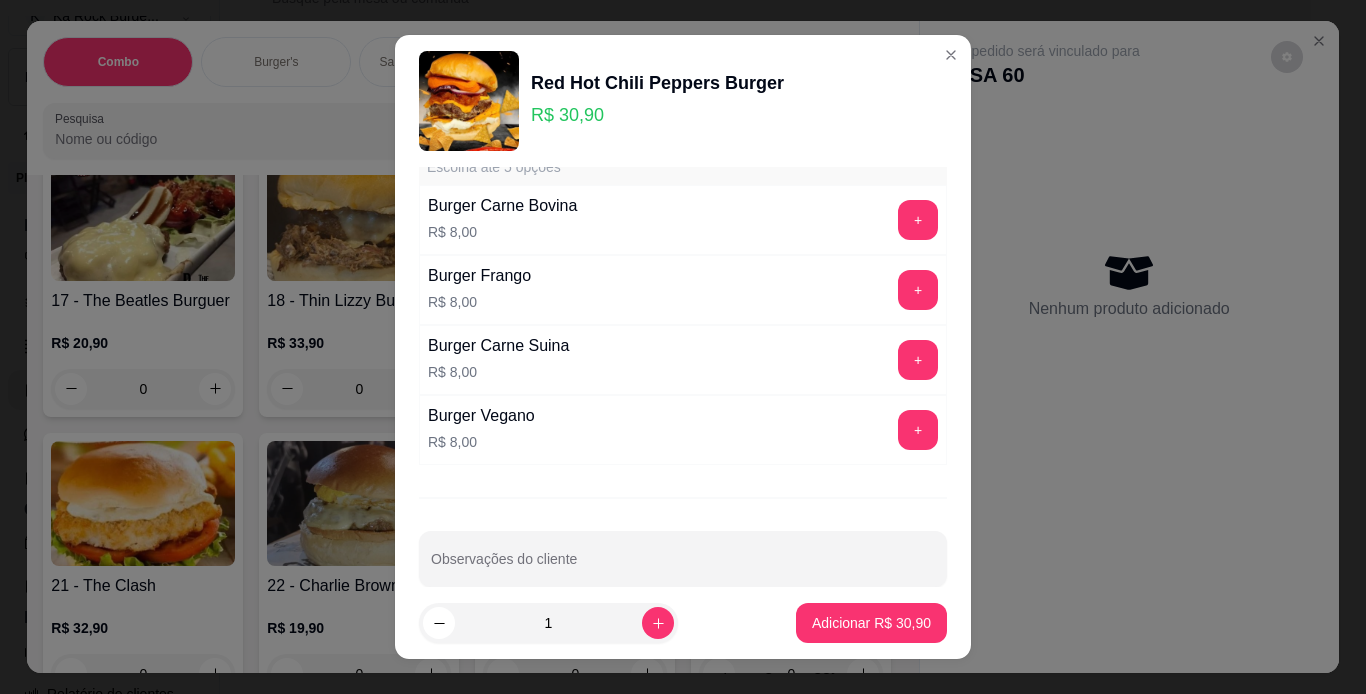 scroll, scrollTop: 497, scrollLeft: 0, axis: vertical 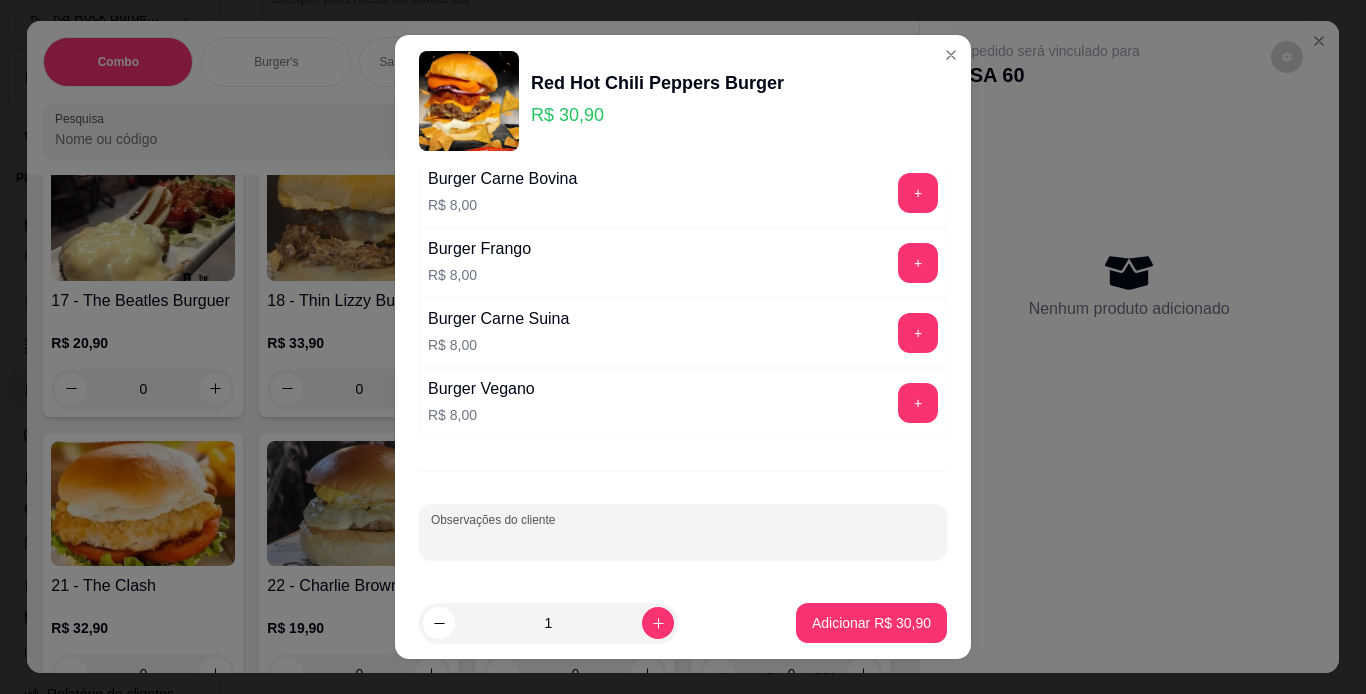 click on "Observações do cliente" at bounding box center [683, 540] 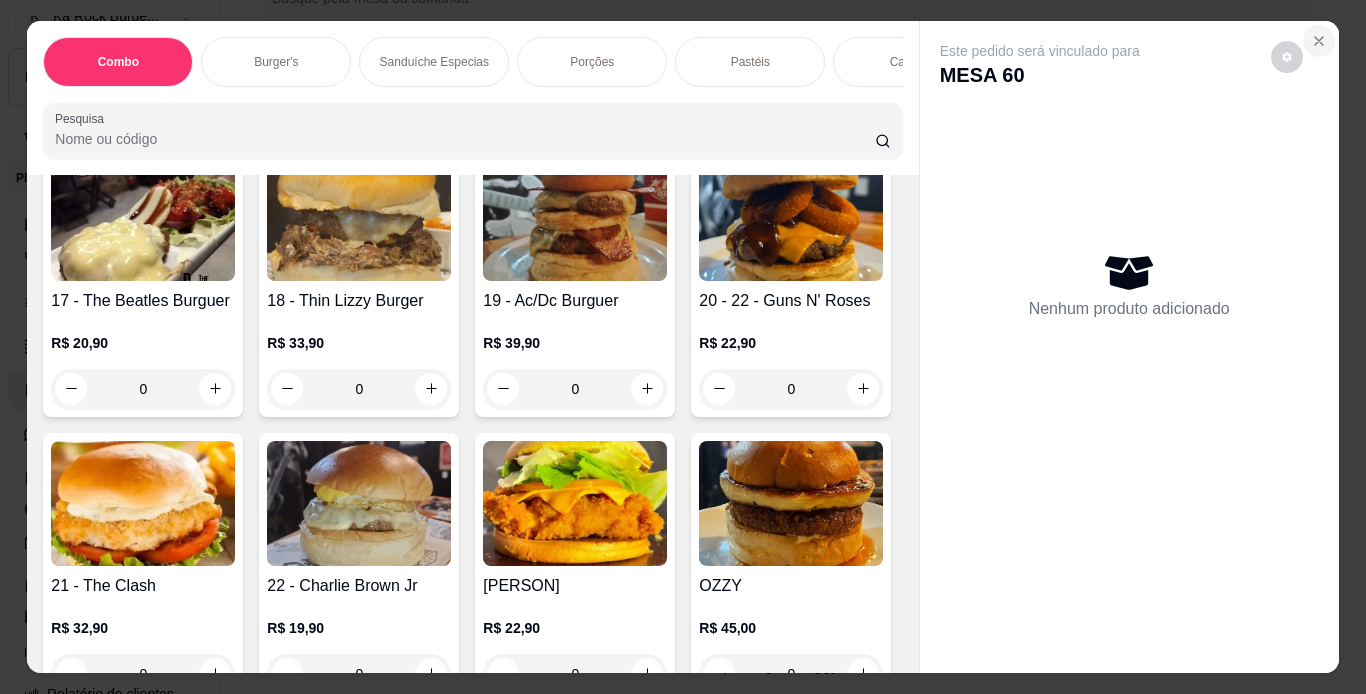 click 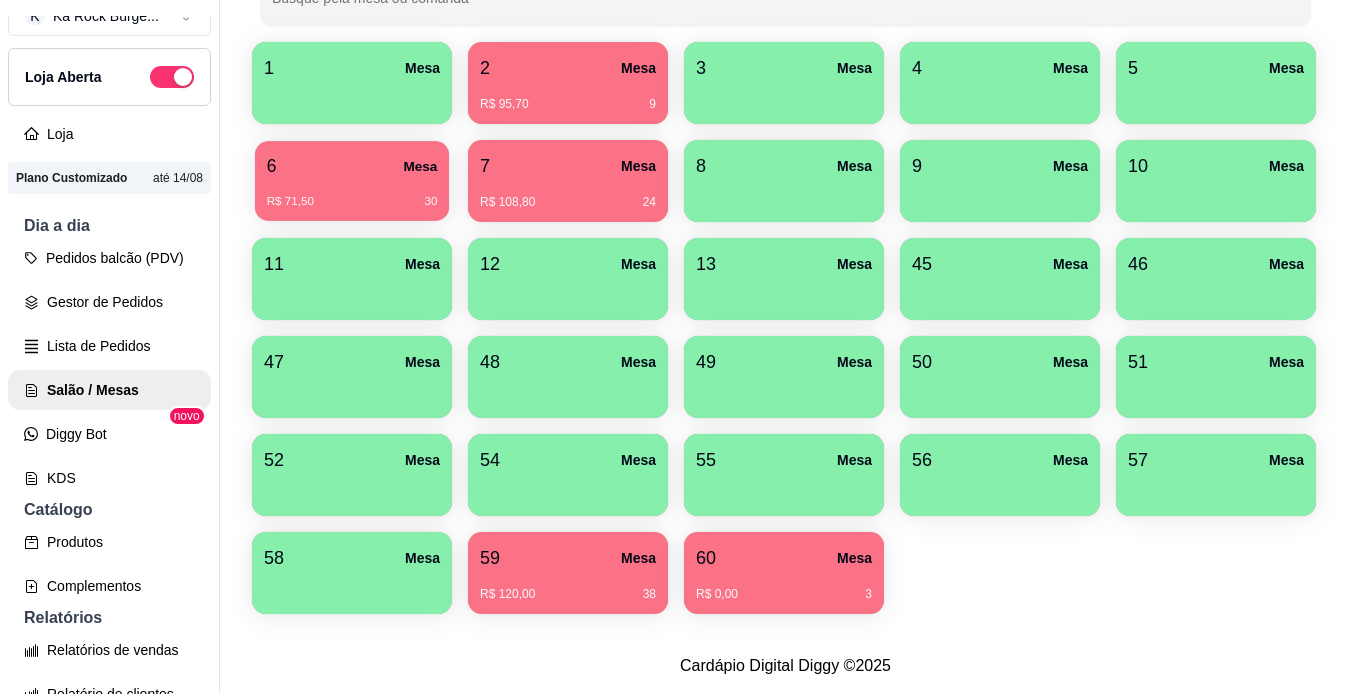click on "R$ 71,50 30" at bounding box center [352, 194] 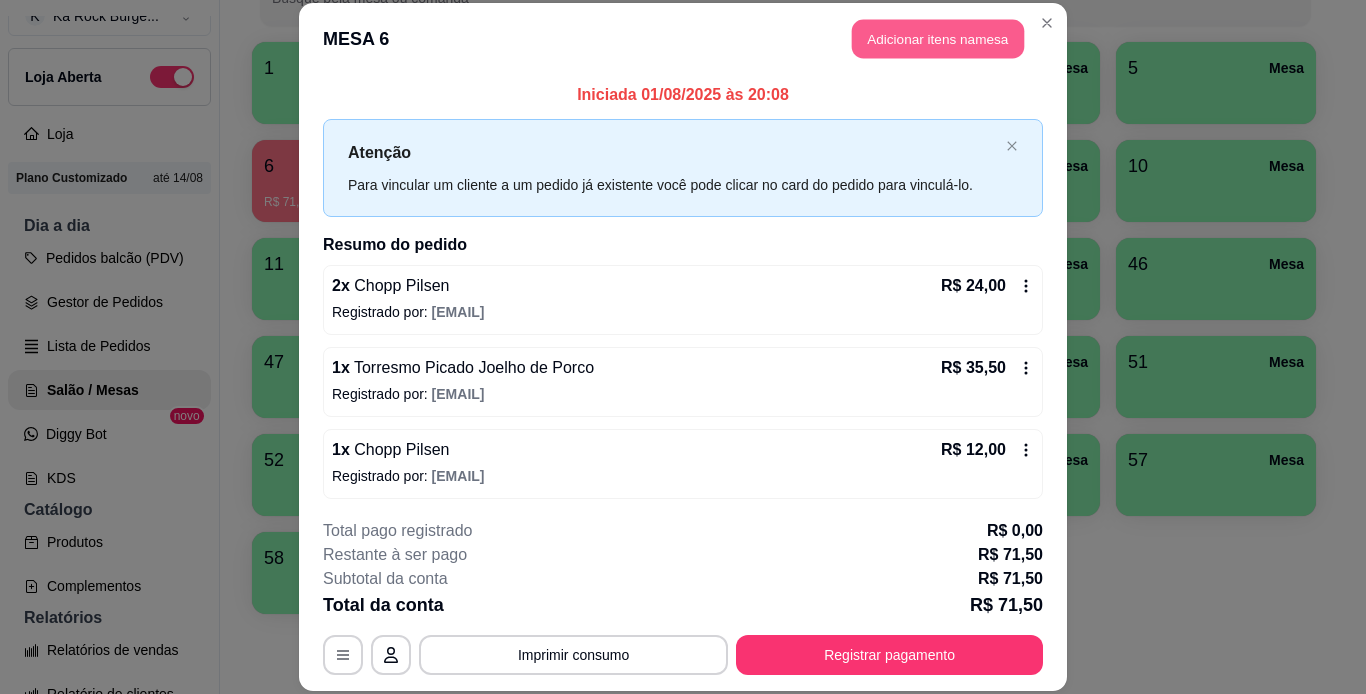 click on "Adicionar itens na  mesa" at bounding box center (938, 39) 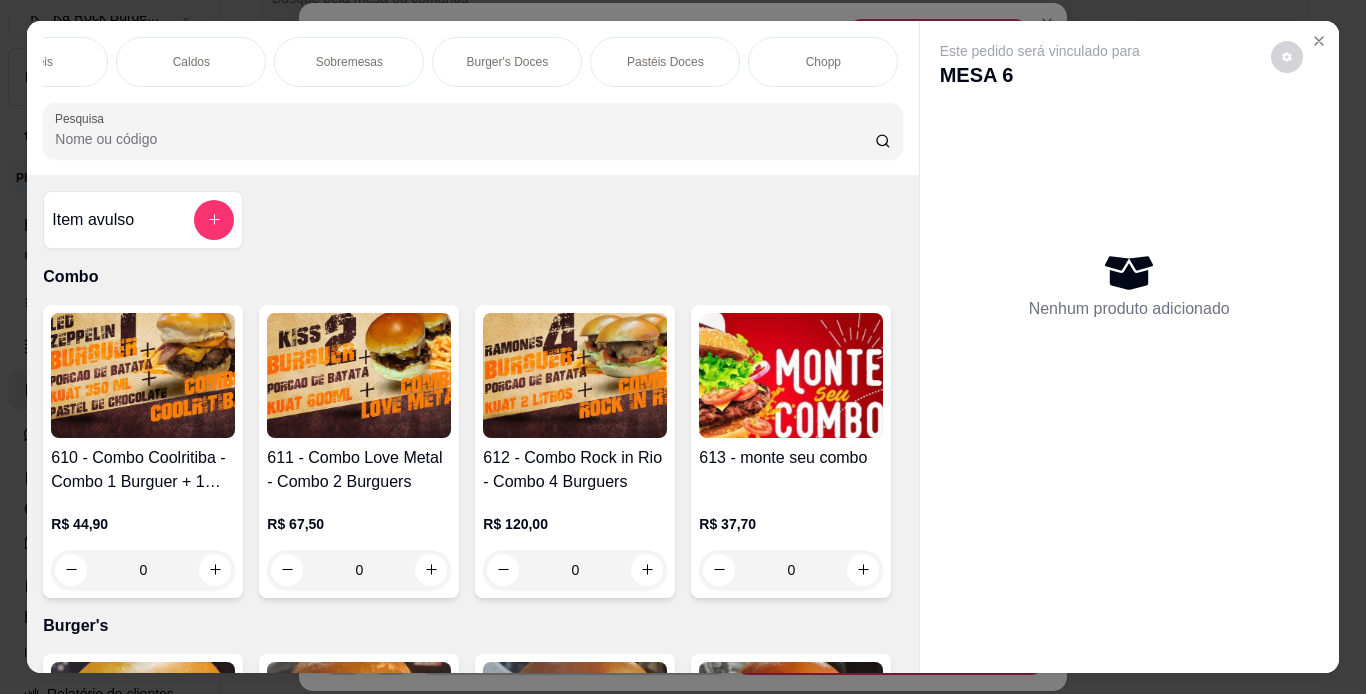 scroll, scrollTop: 0, scrollLeft: 752, axis: horizontal 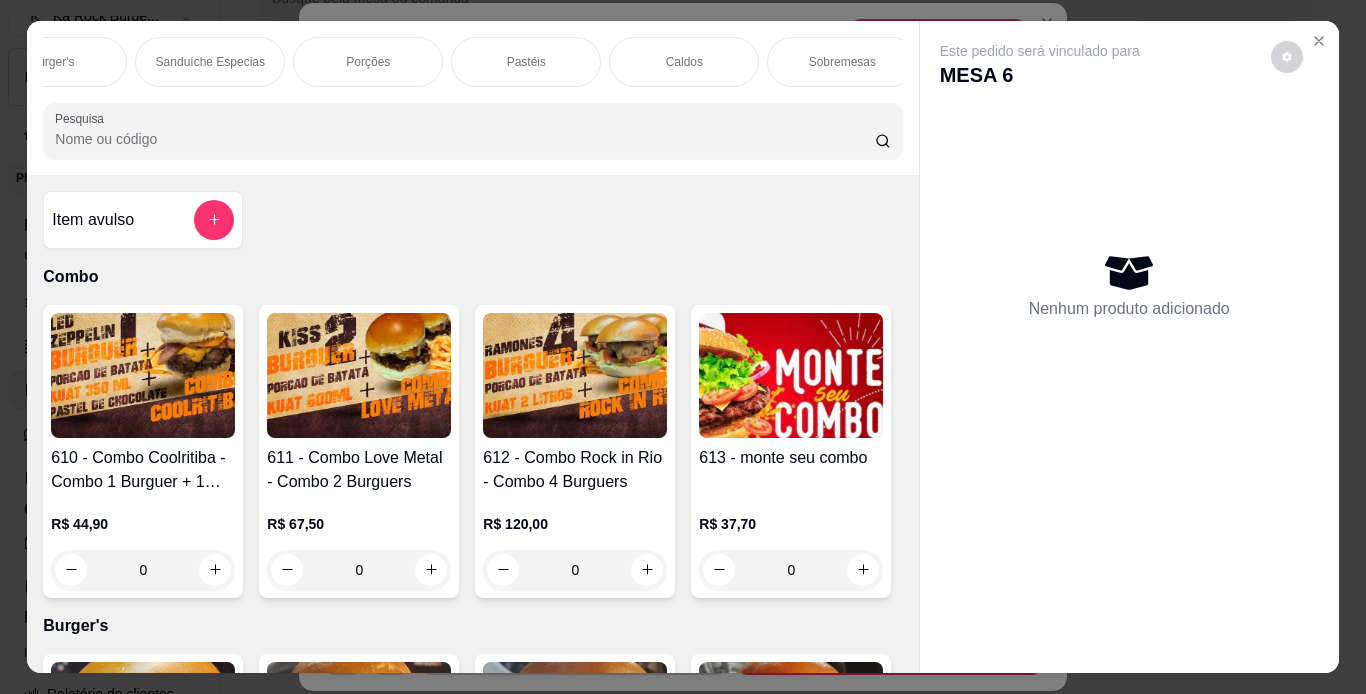 click on "Combo  Burger's  Sanduíche Especias Porções  Pastéis  Caldos  Sobremesas  Burger's Doces Pastéis Doces Chopp  Cervejas  Bebidas Quentes de Inverno  Refrigerantes Energéticos Águas/ Chás/Sucos Drinks Clássicos Drinks da Casa Doces Diversos  Cachaças Bitter's Licores  Gin Whisky  vodka conhaque Steinhaeger" at bounding box center [472, 62] 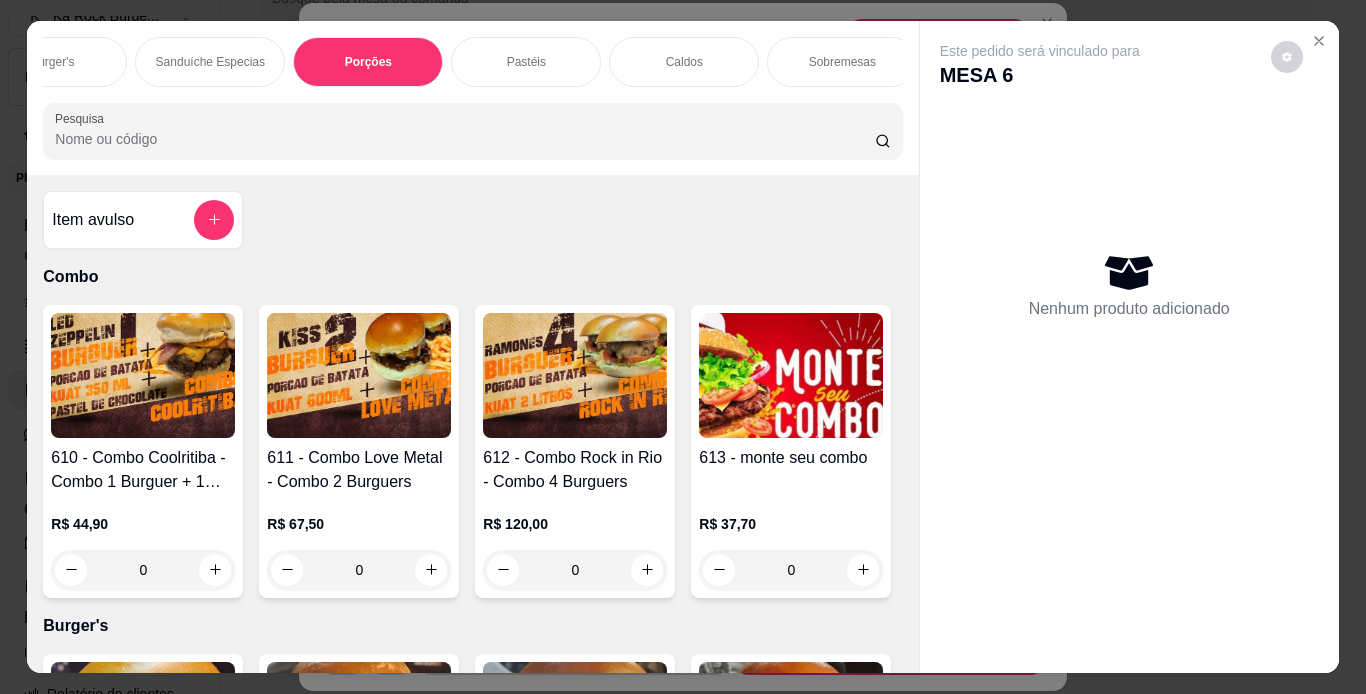 scroll, scrollTop: 3441, scrollLeft: 0, axis: vertical 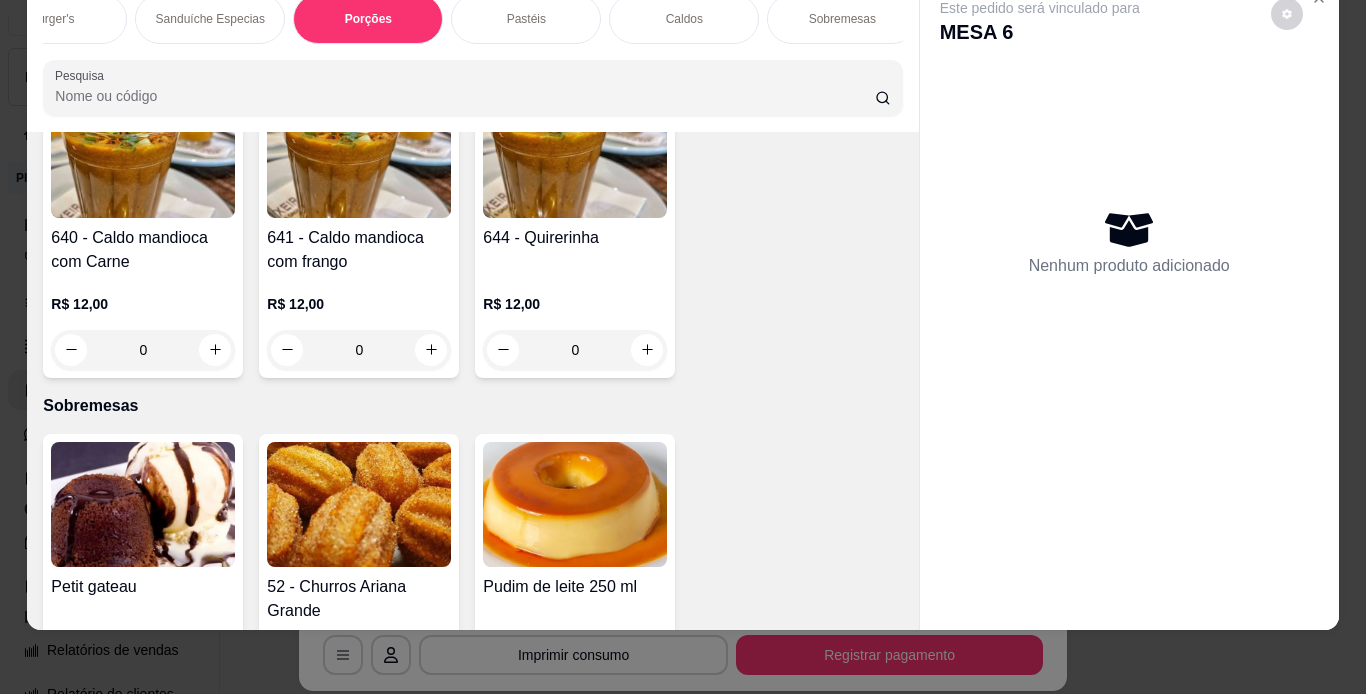 click at bounding box center [791, -1137] 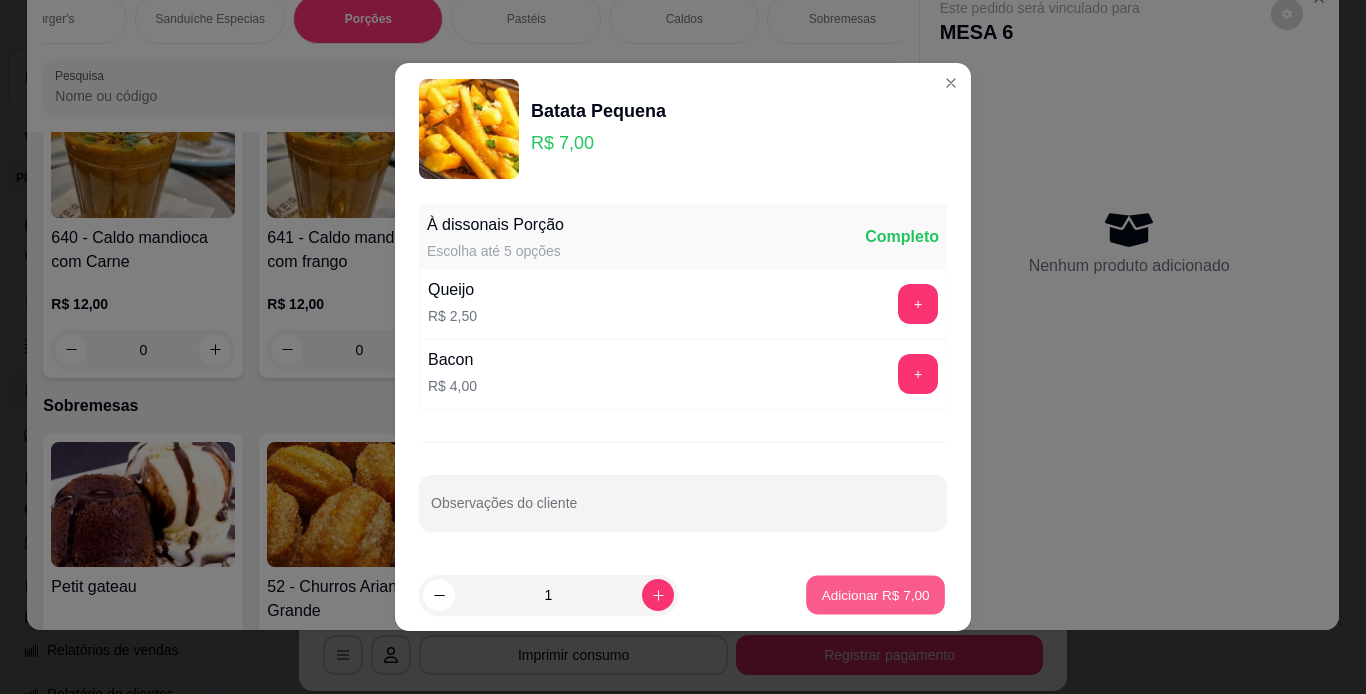 click on "Adicionar   R$ 7,00" at bounding box center (875, 595) 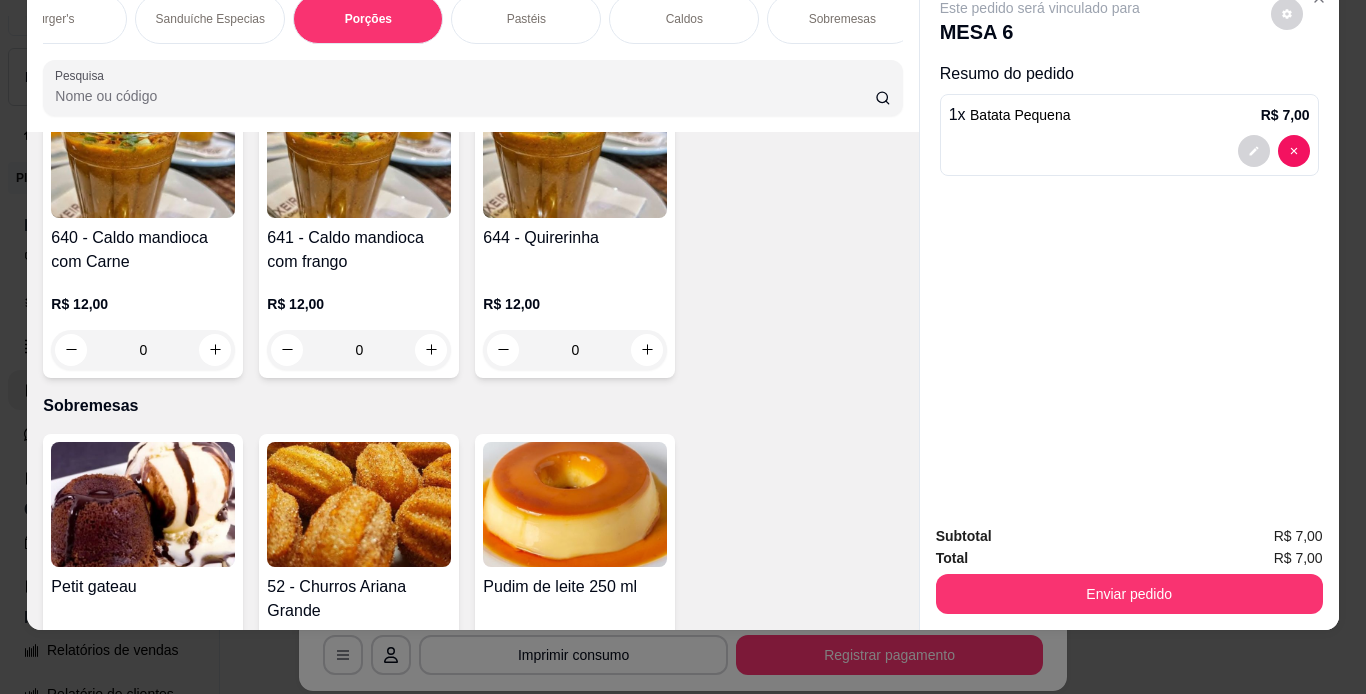 scroll, scrollTop: 0, scrollLeft: 0, axis: both 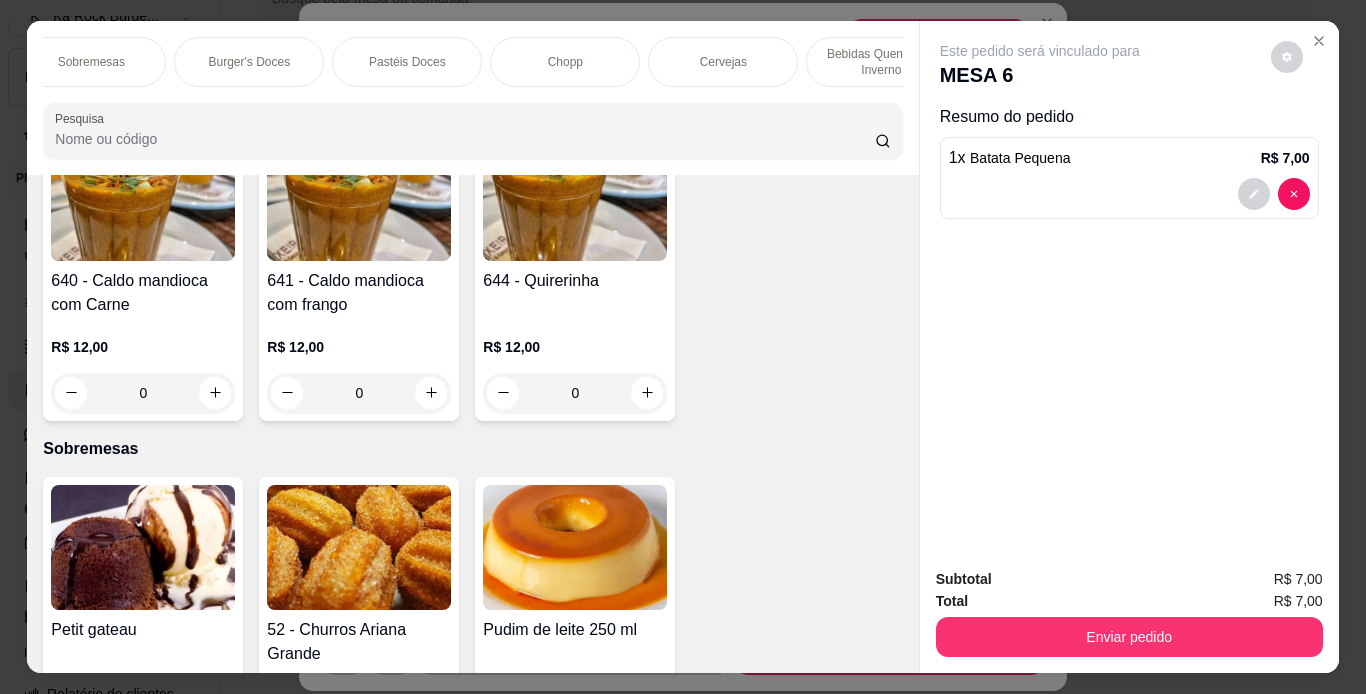 click on "Chopp" at bounding box center (565, 62) 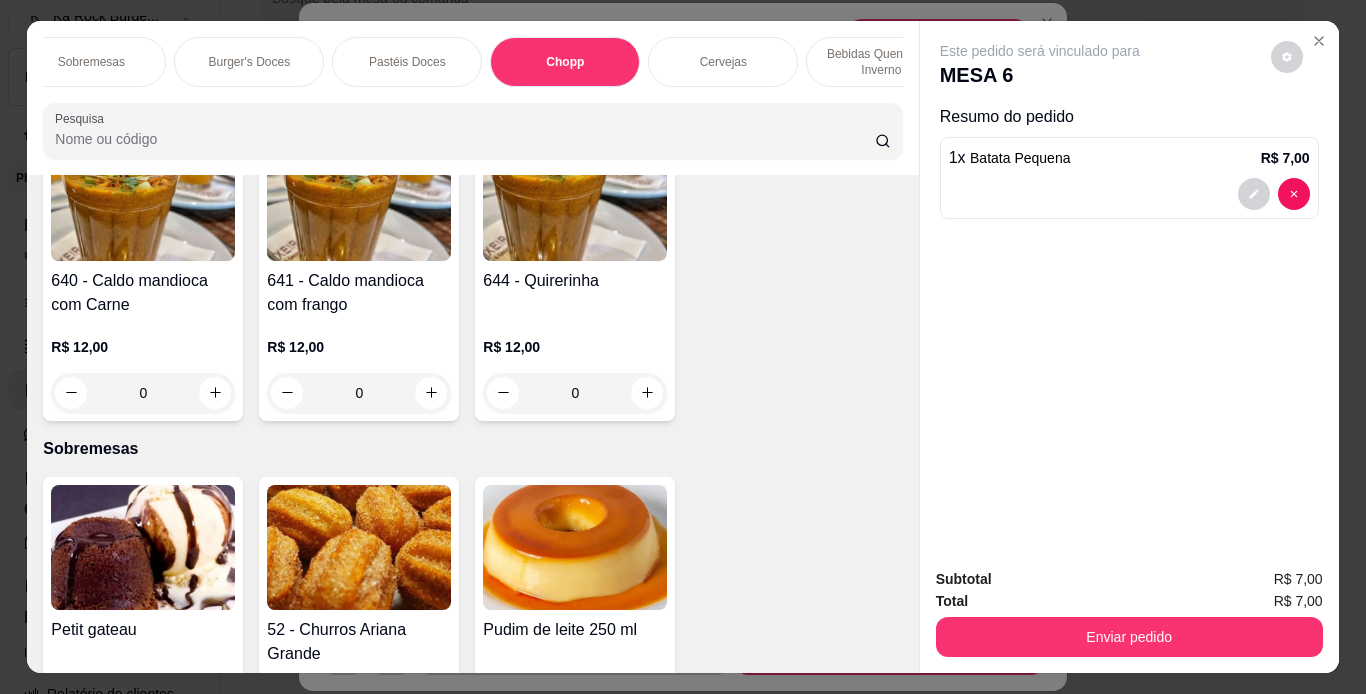 scroll, scrollTop: 7887, scrollLeft: 0, axis: vertical 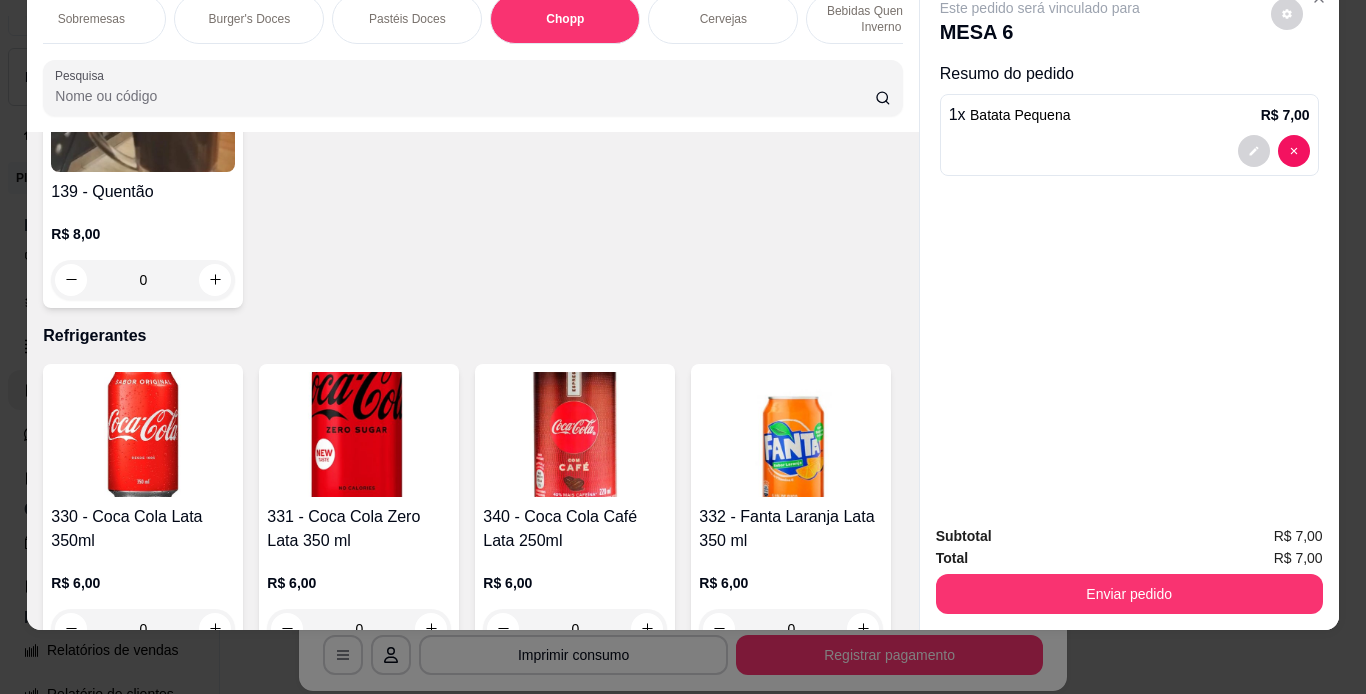 click on "130 - Chopp Pilsen    R$ 12,00 0" at bounding box center [143, -1083] 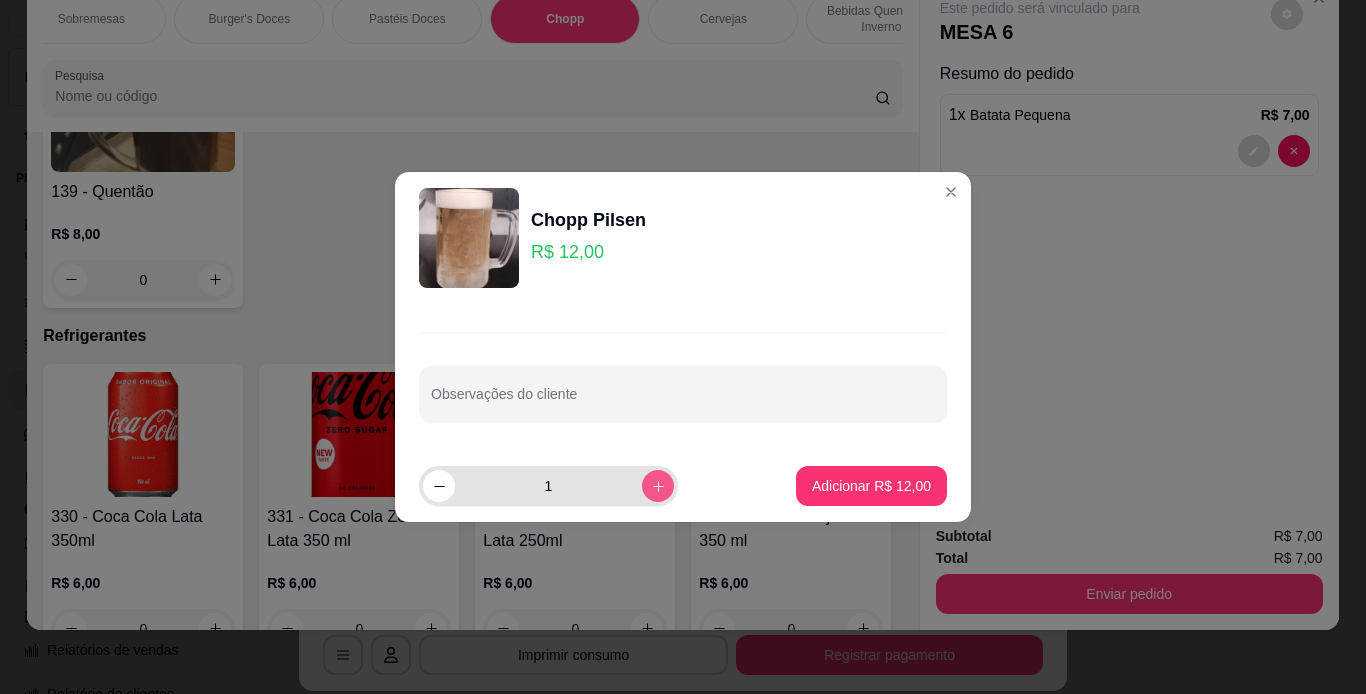 click 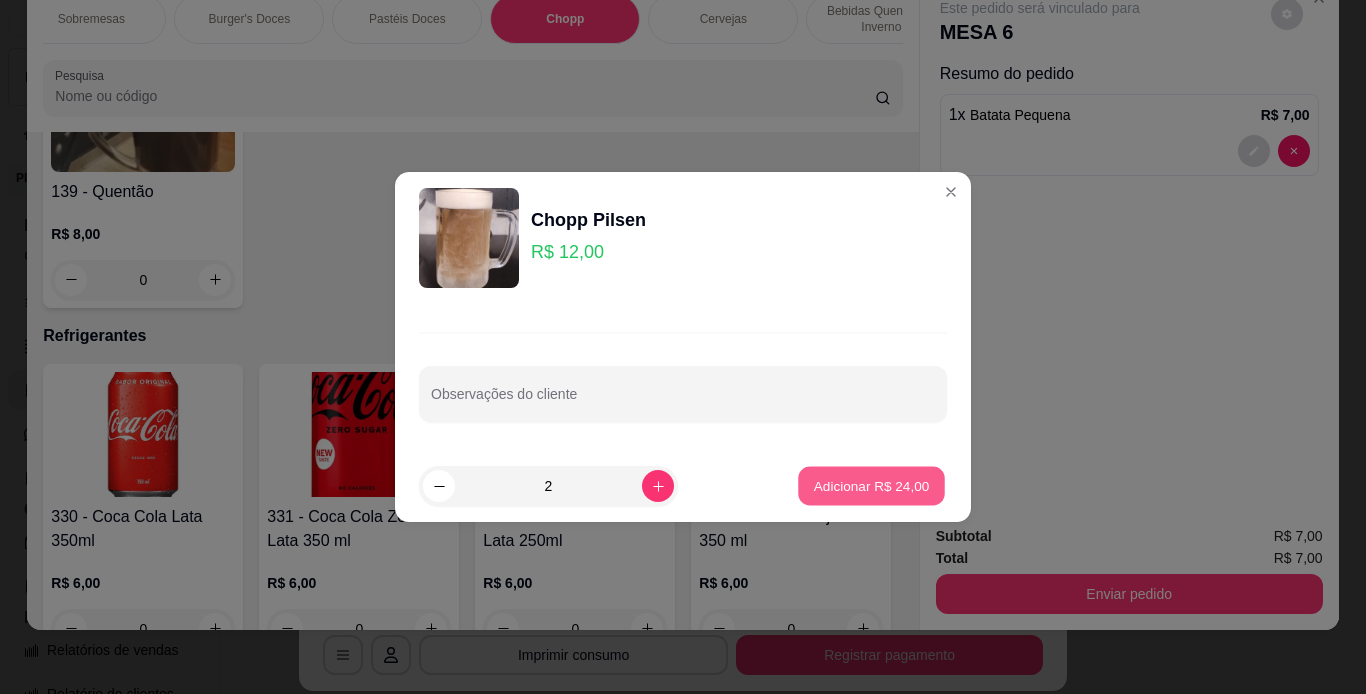 click on "Adicionar   R$ 24,00" at bounding box center (872, 485) 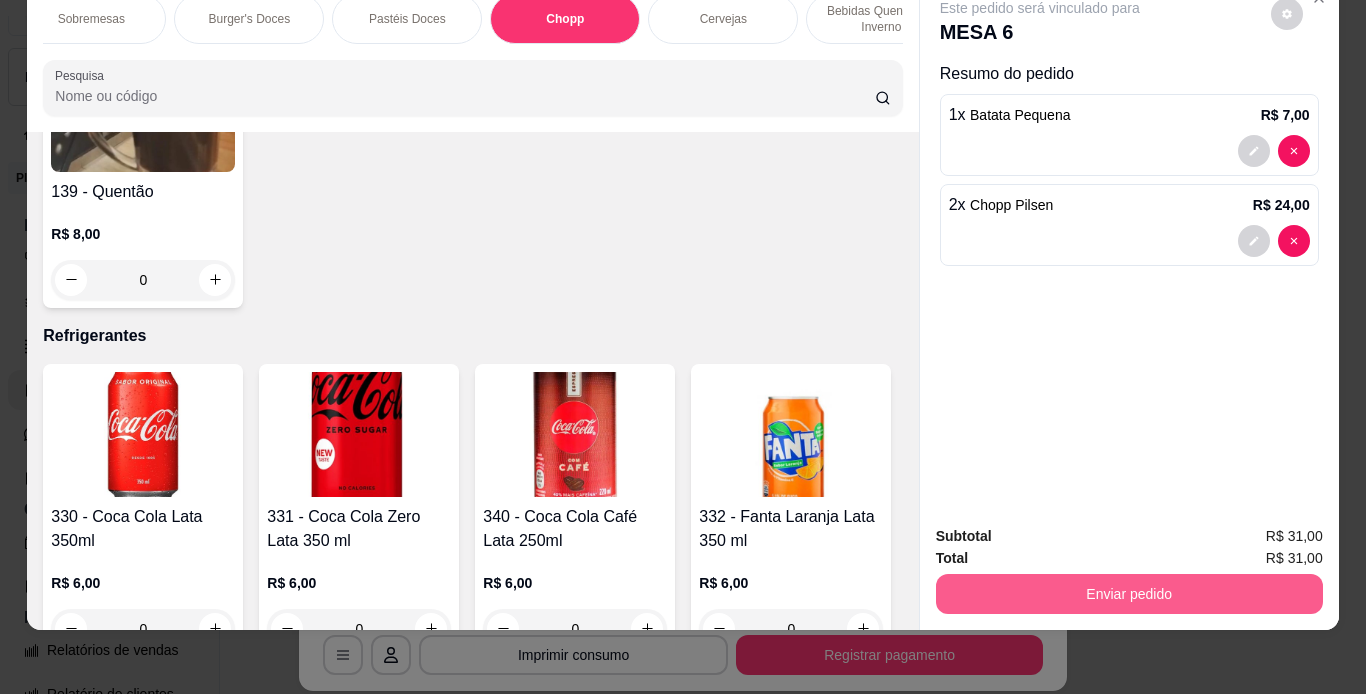 click on "Enviar pedido" at bounding box center [1129, 594] 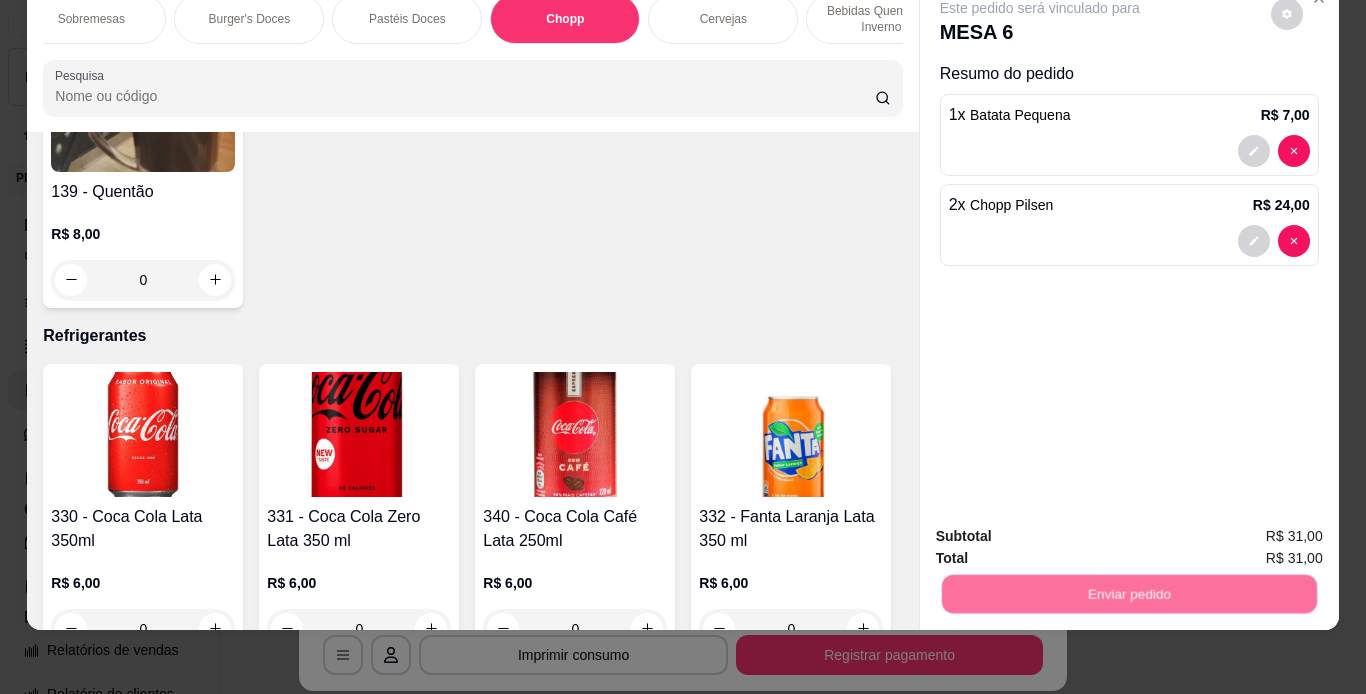 click on "Não registrar e enviar pedido" at bounding box center (1063, 530) 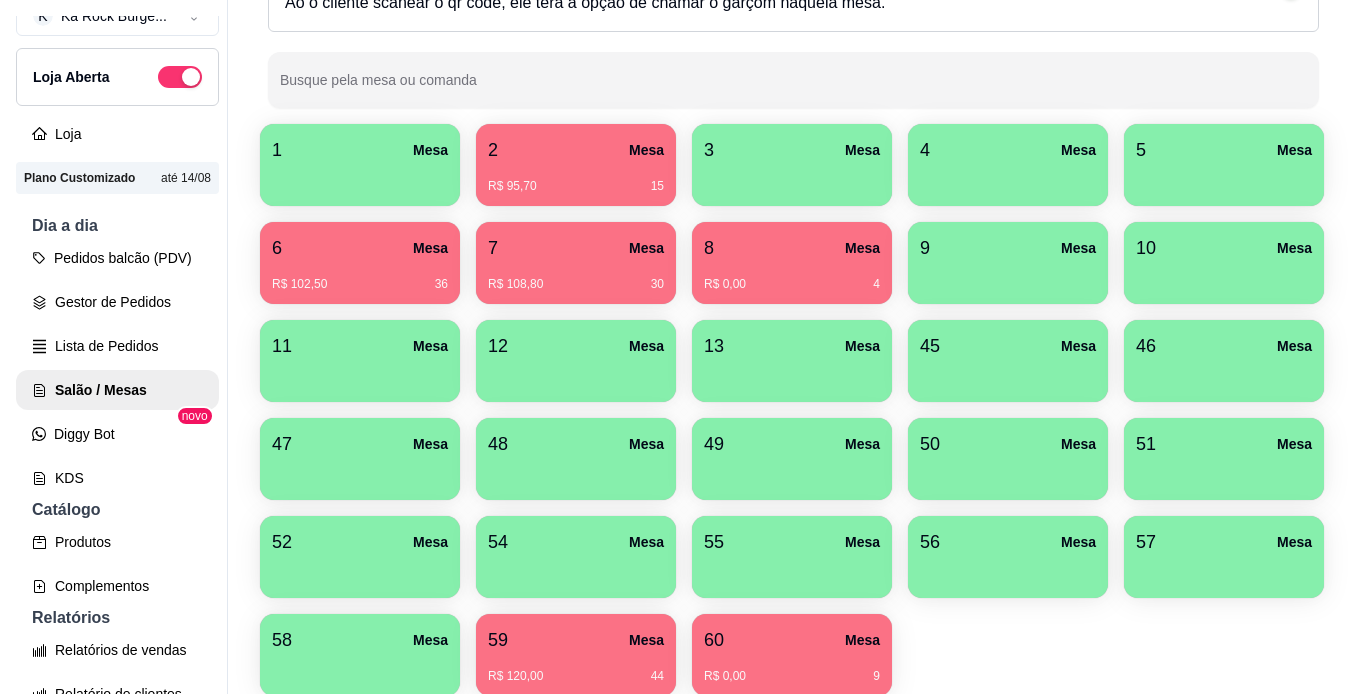 scroll, scrollTop: 236, scrollLeft: 0, axis: vertical 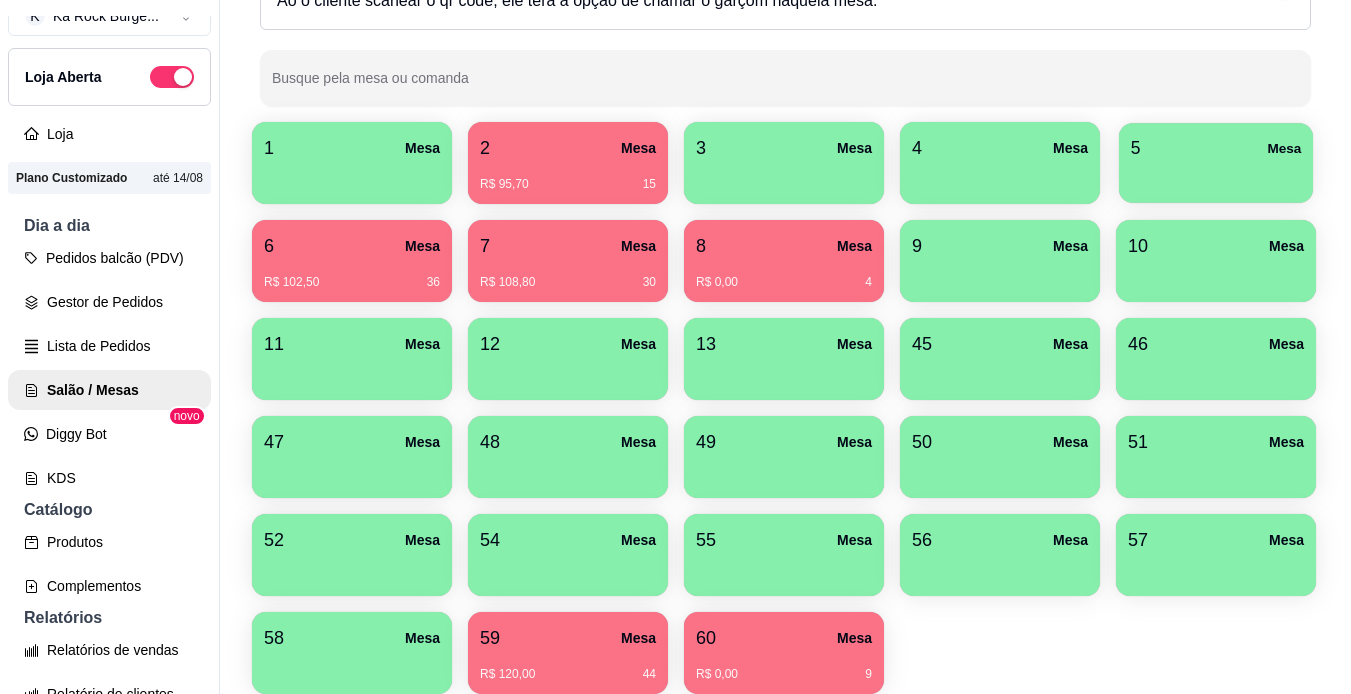 click at bounding box center (1216, 176) 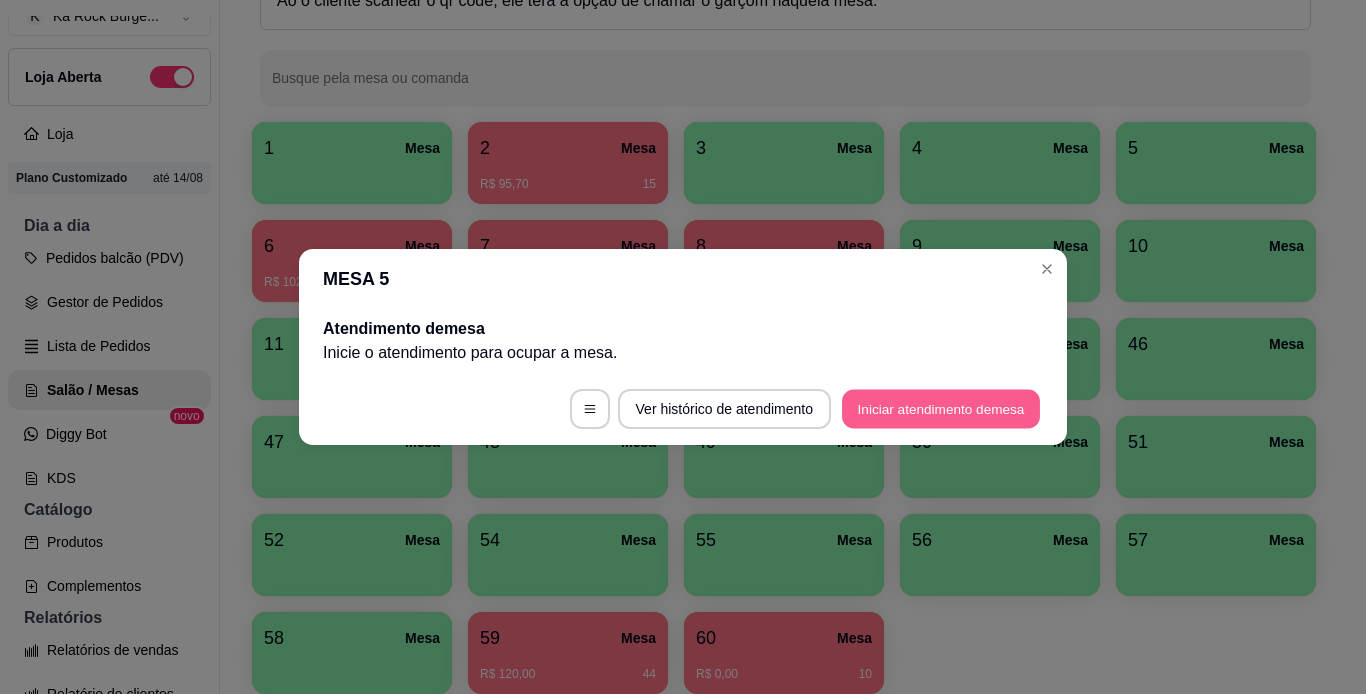 click on "Iniciar atendimento de  mesa" at bounding box center [941, 409] 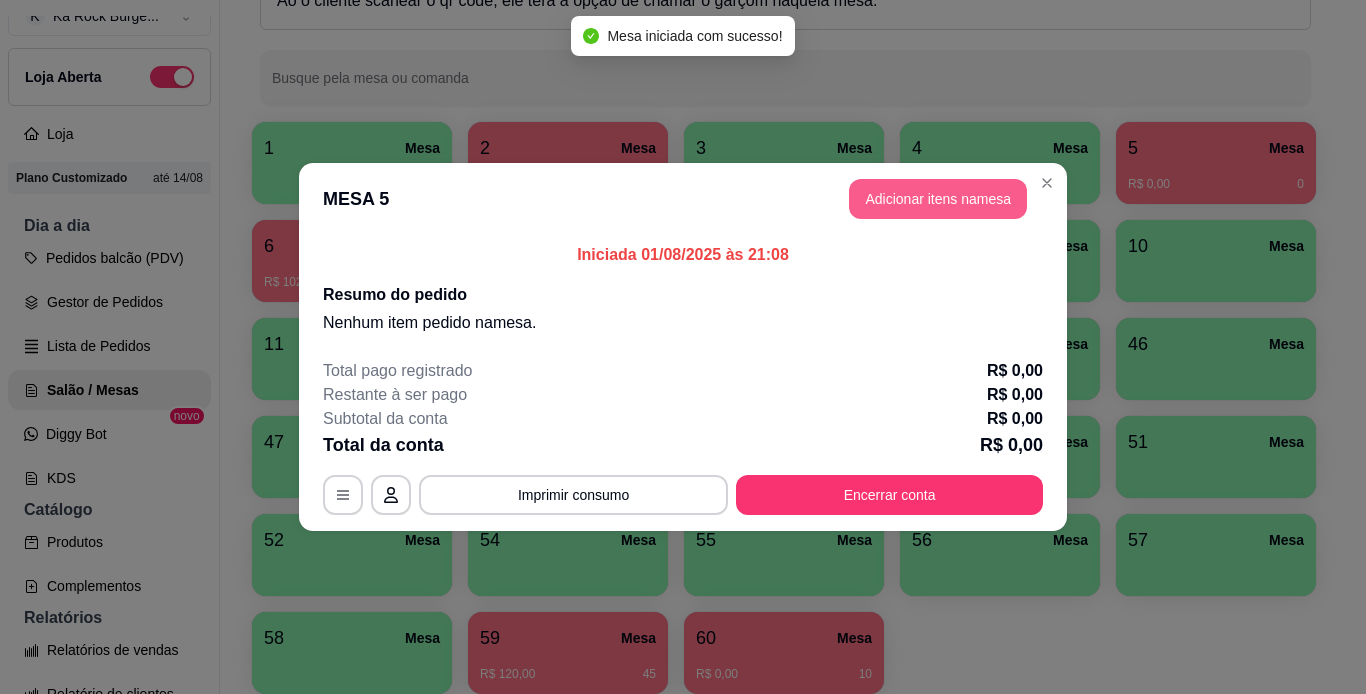 click on "Adicionar itens na  mesa" at bounding box center [938, 199] 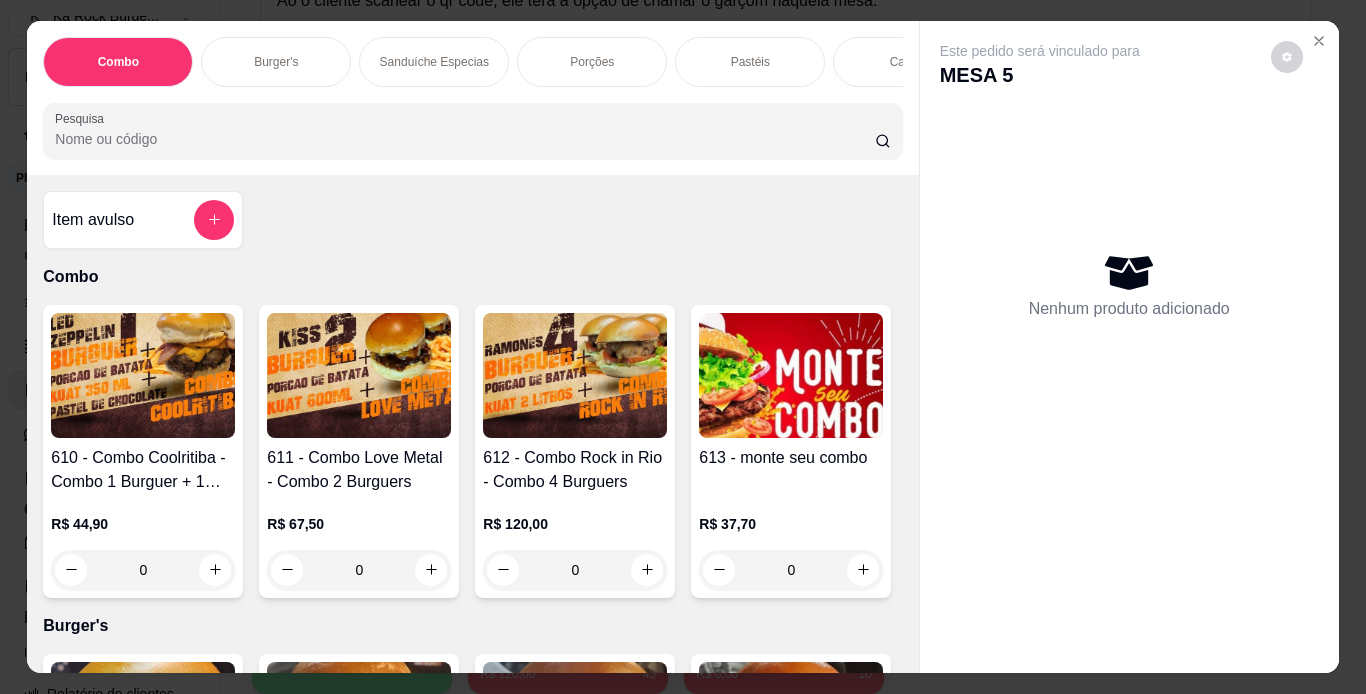 click on "Burger's" at bounding box center [276, 62] 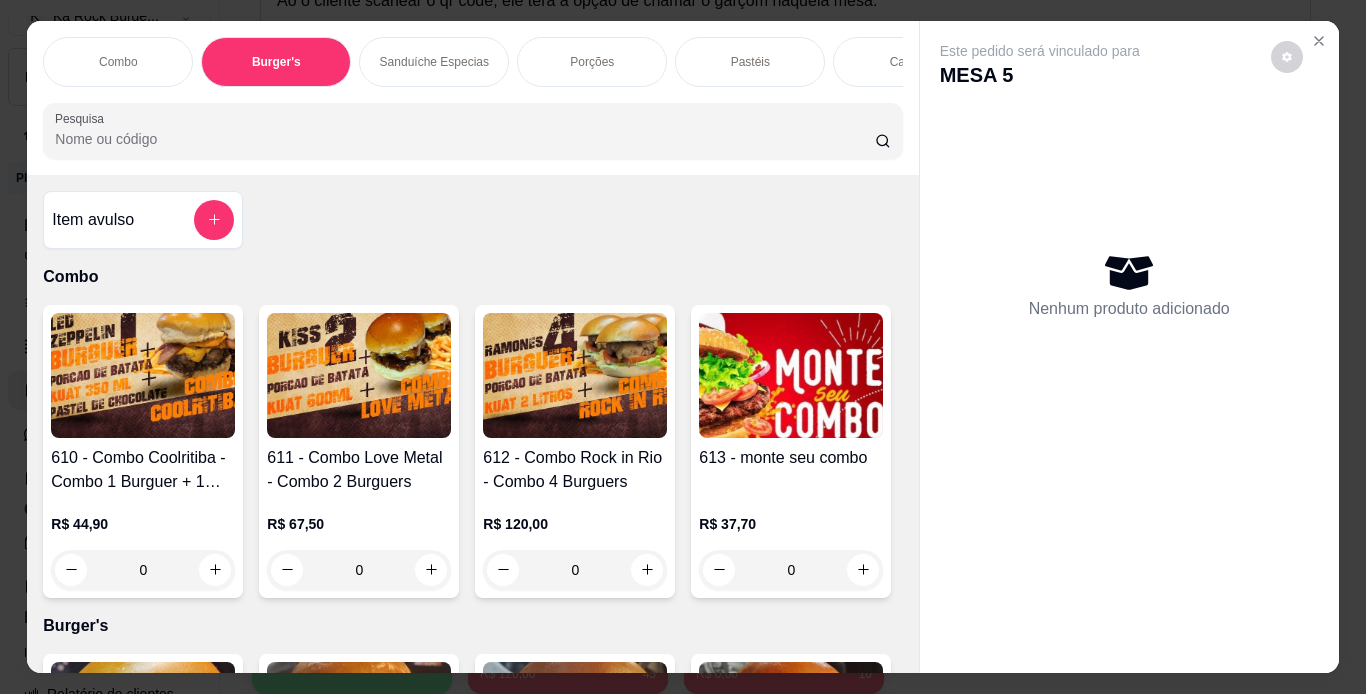 scroll, scrollTop: 724, scrollLeft: 0, axis: vertical 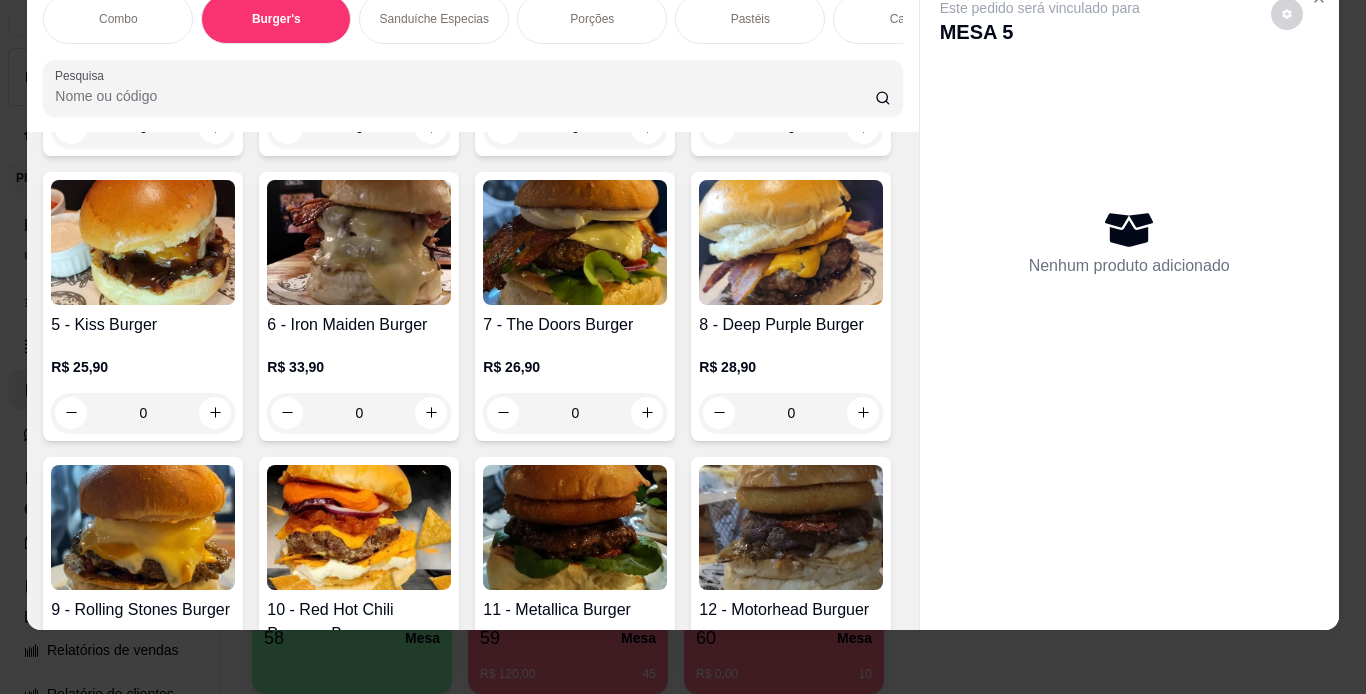 click on "0" at bounding box center [143, 128] 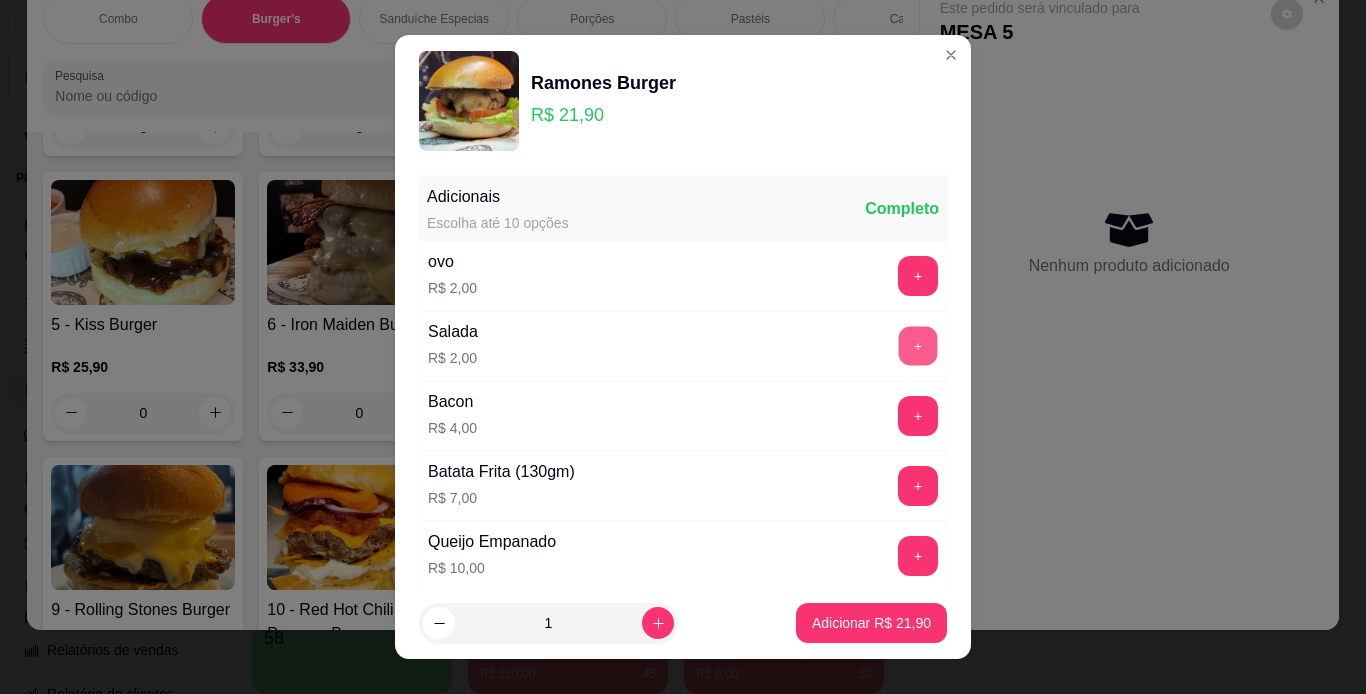 click on "+" at bounding box center (918, 345) 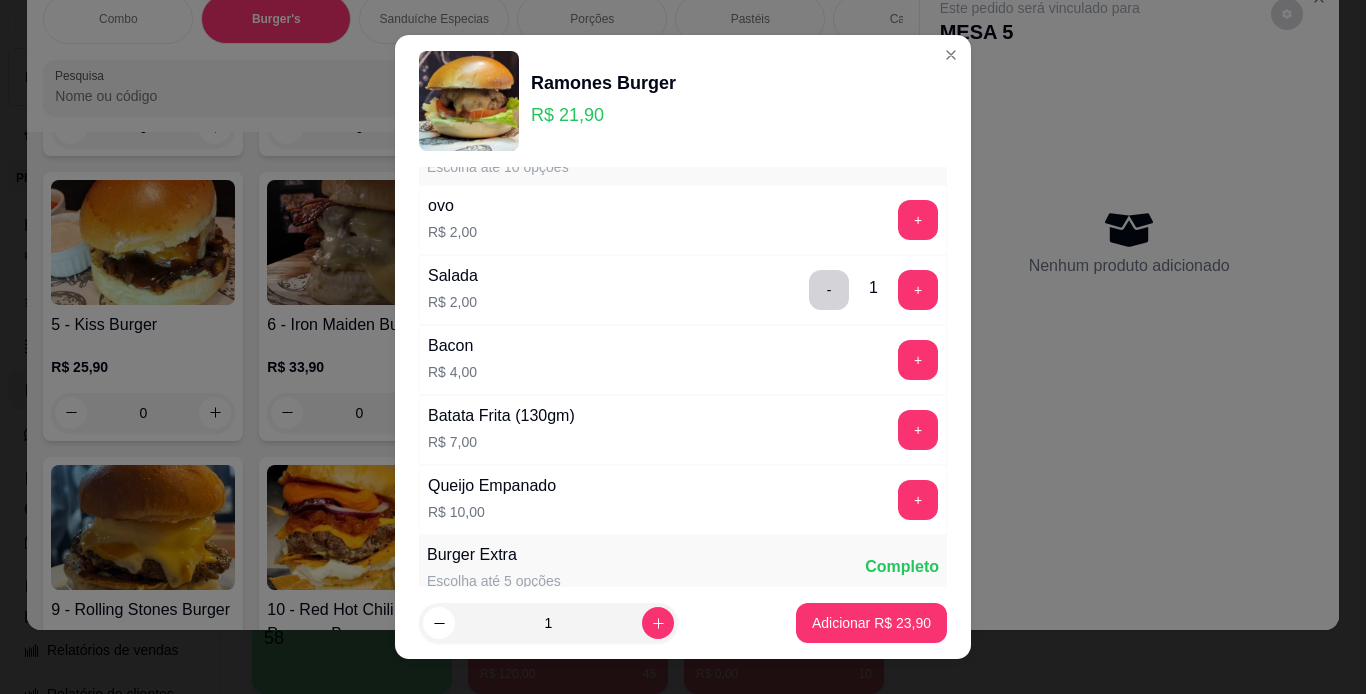 scroll, scrollTop: 63, scrollLeft: 0, axis: vertical 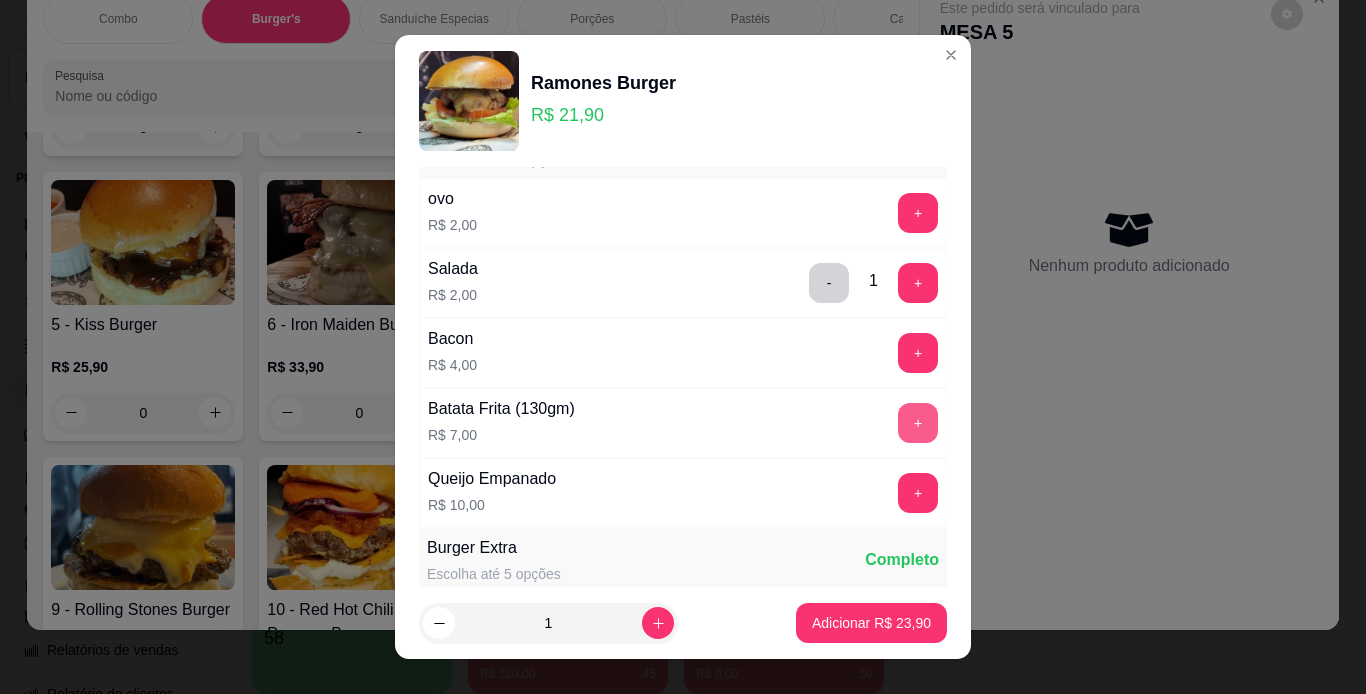 click on "+" at bounding box center (918, 423) 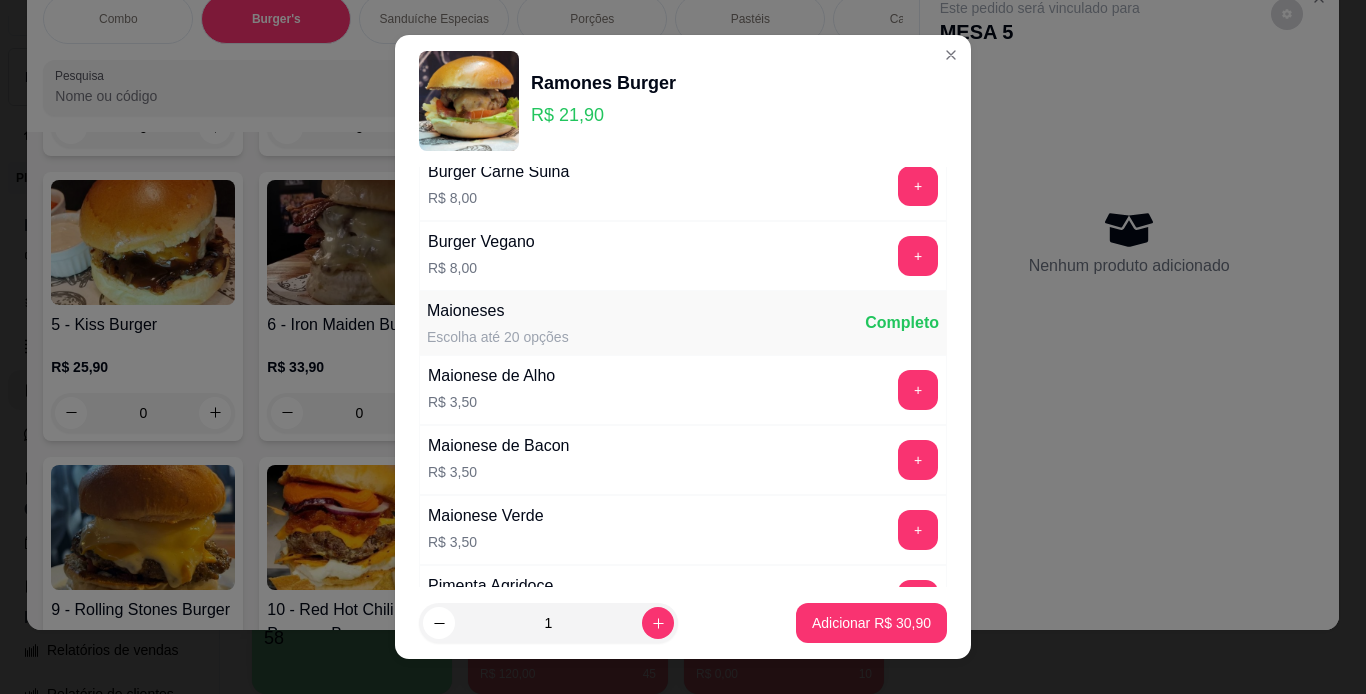 scroll, scrollTop: 841, scrollLeft: 0, axis: vertical 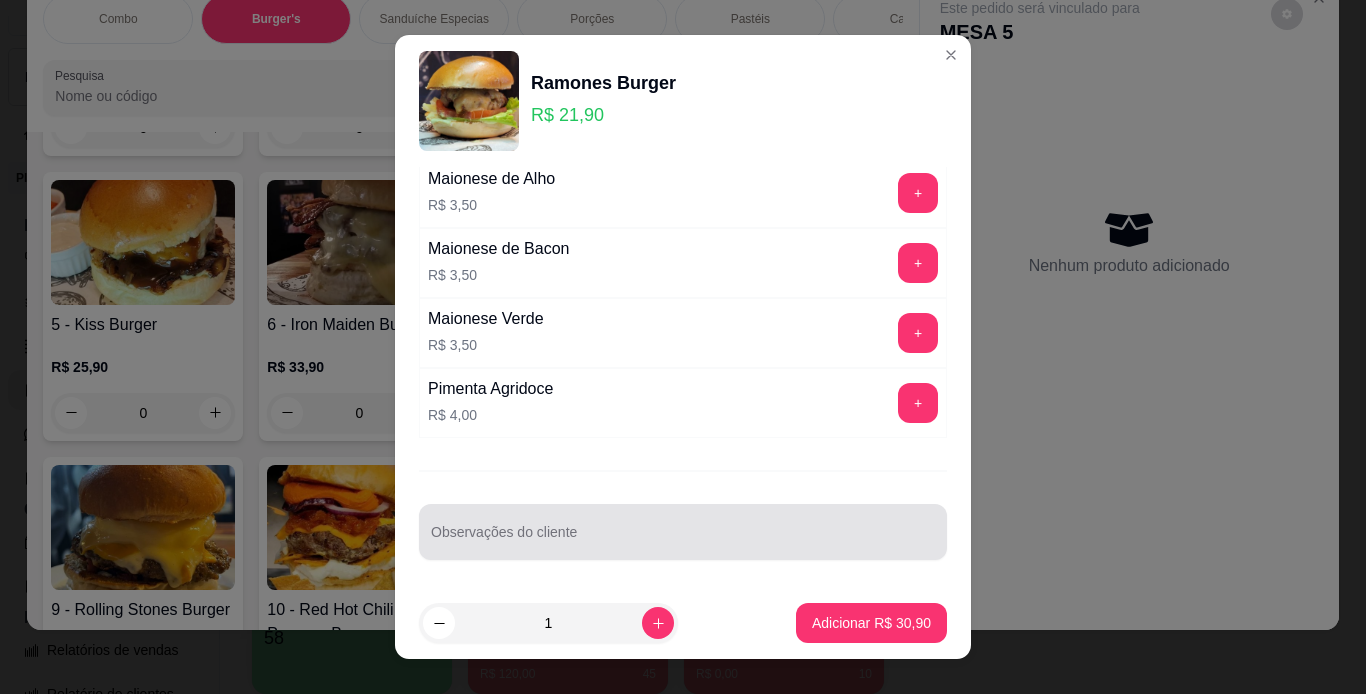 click at bounding box center (683, 532) 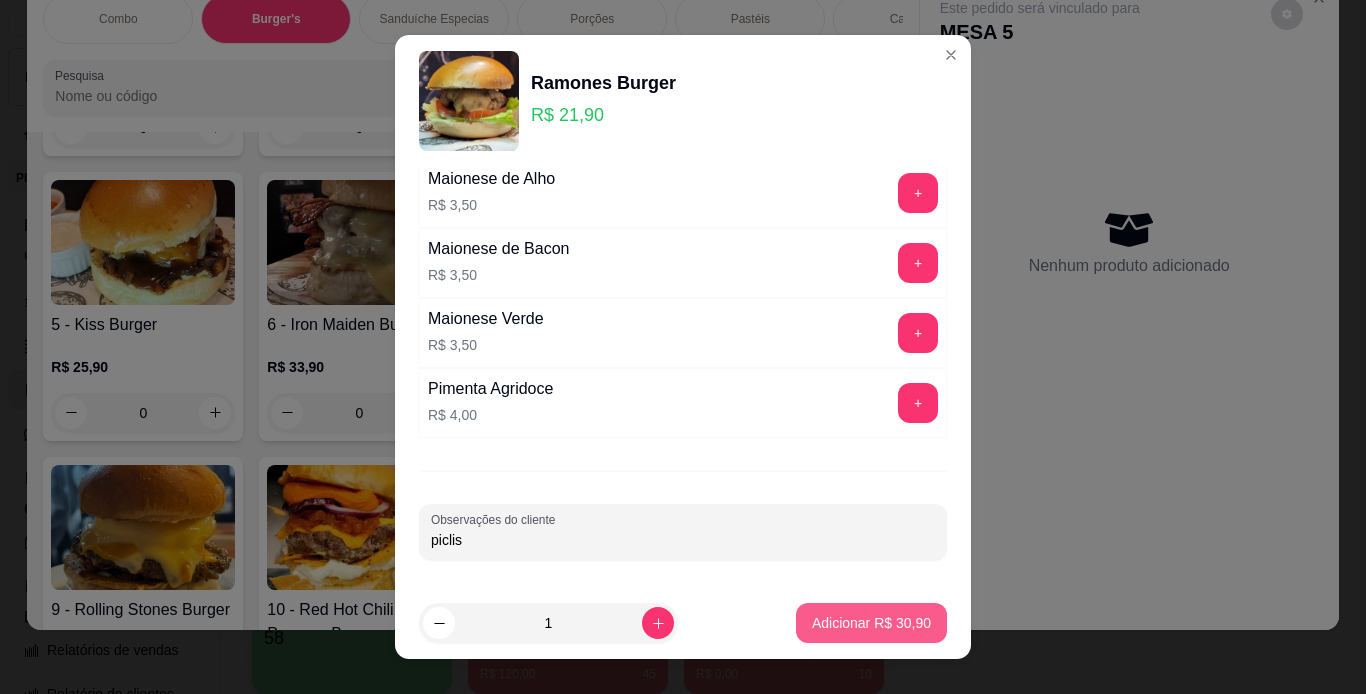 type on "piclis" 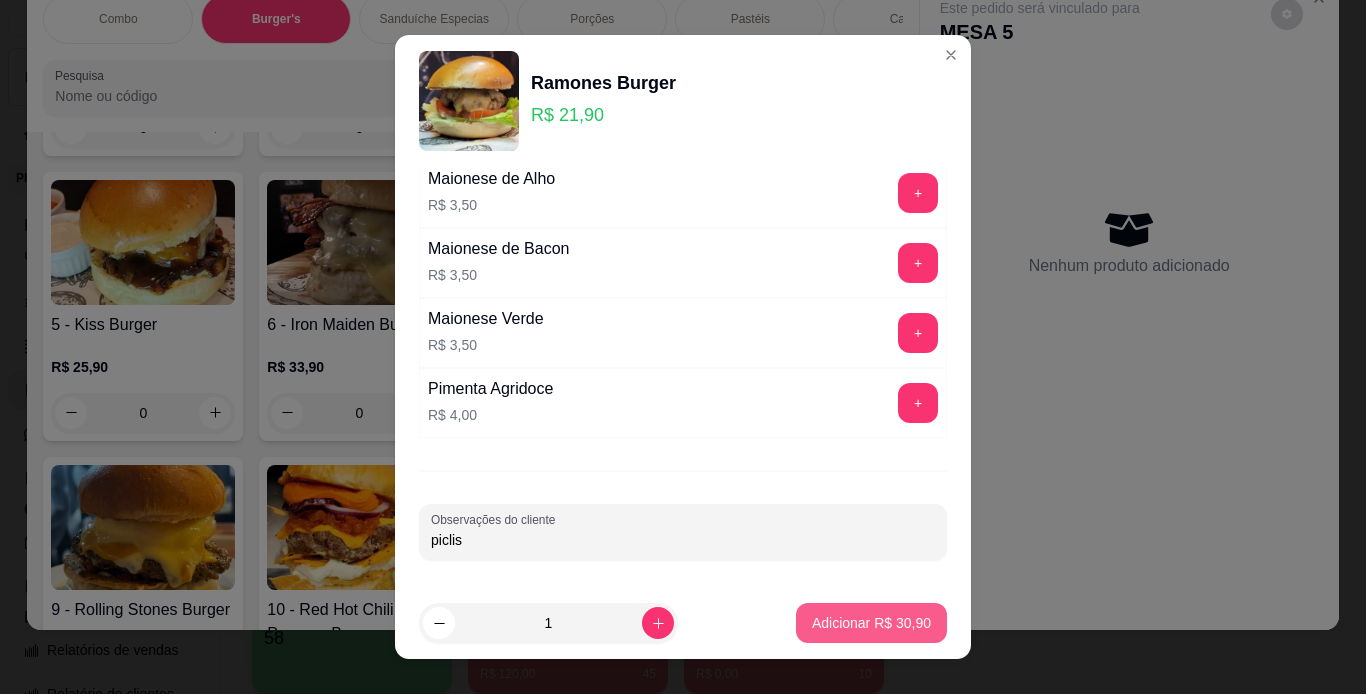 click on "Adicionar R$ 30,90" at bounding box center [871, 623] 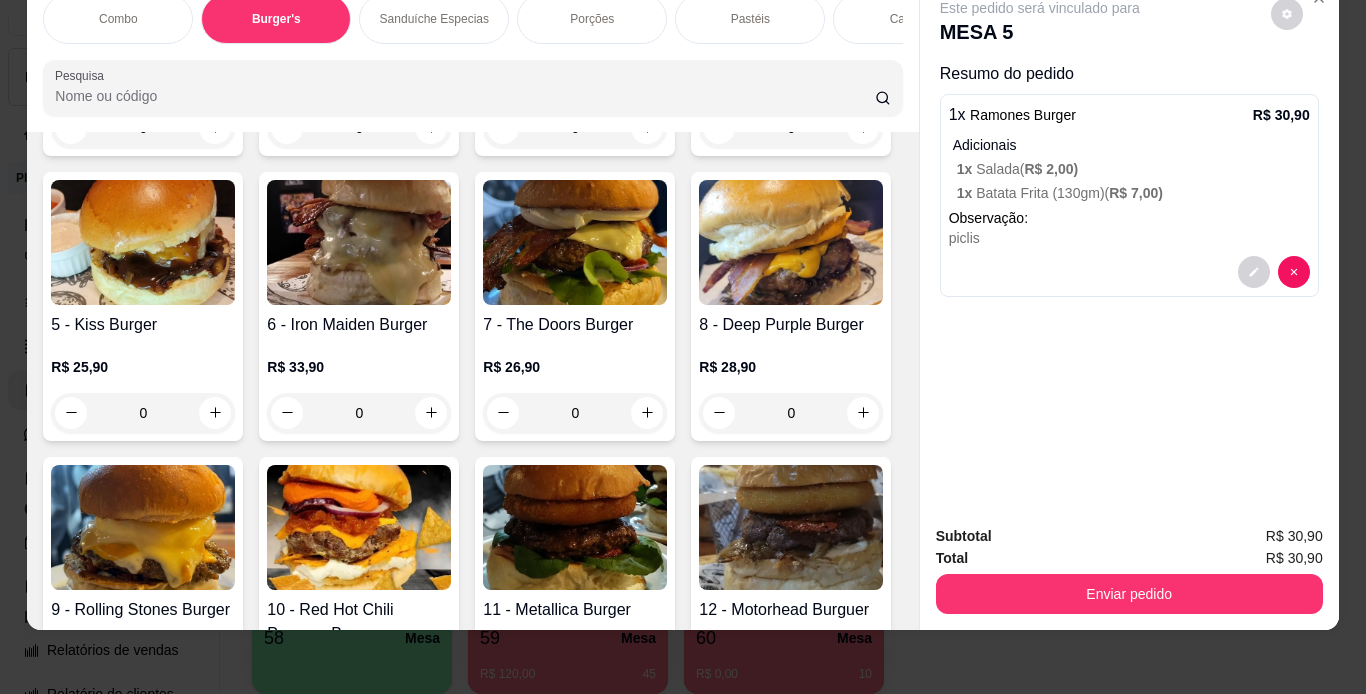 click at bounding box center [359, -43] 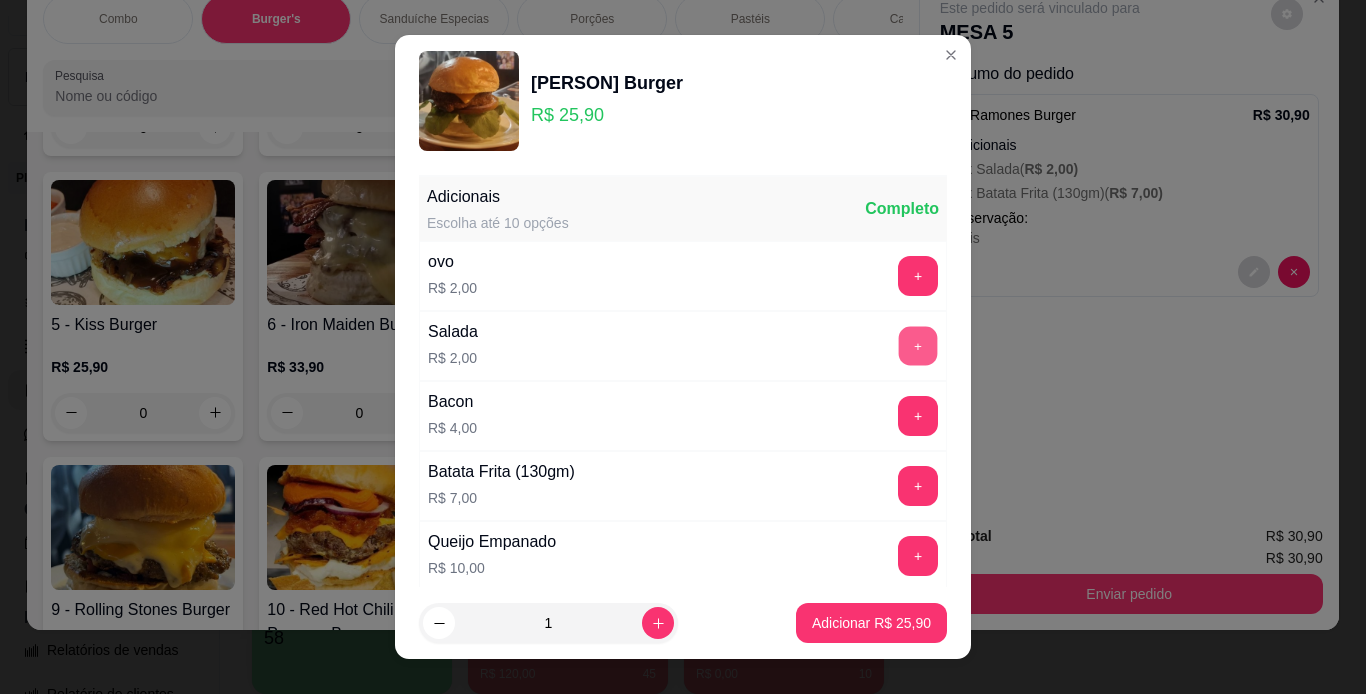 click on "+" at bounding box center (918, 345) 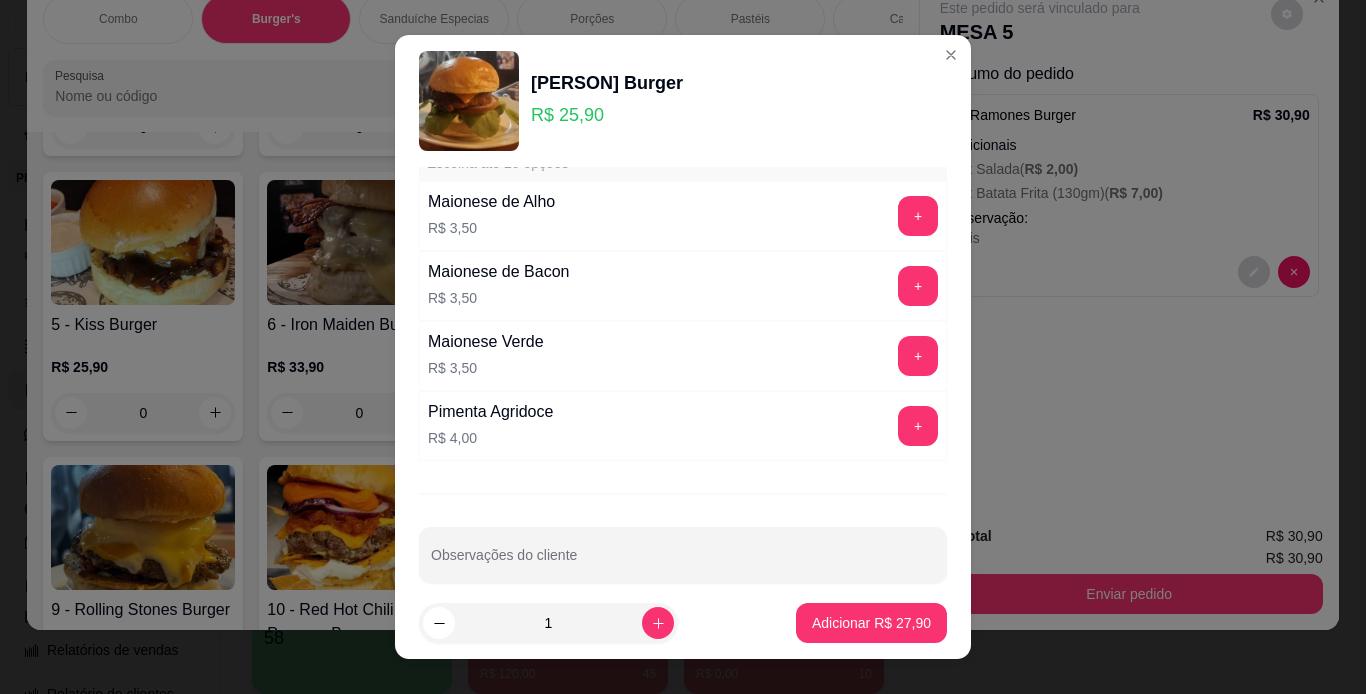 scroll, scrollTop: 841, scrollLeft: 0, axis: vertical 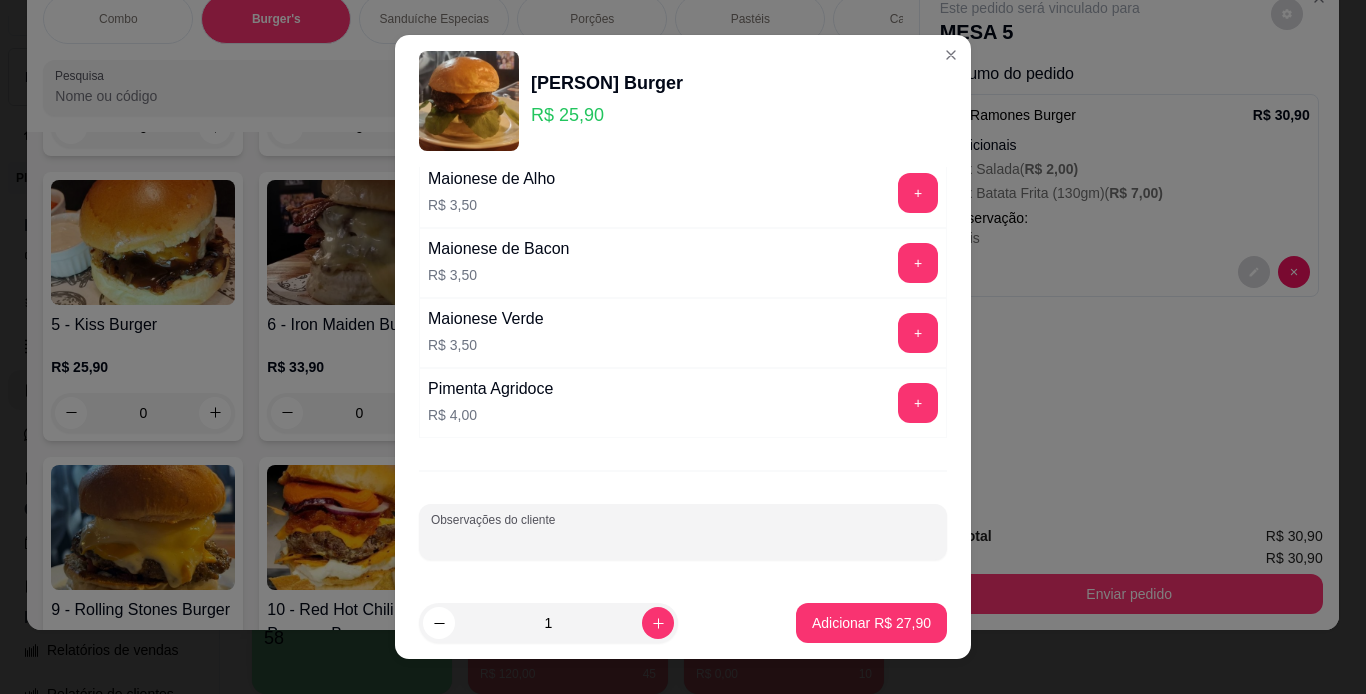 click on "Observações do cliente" at bounding box center [683, 540] 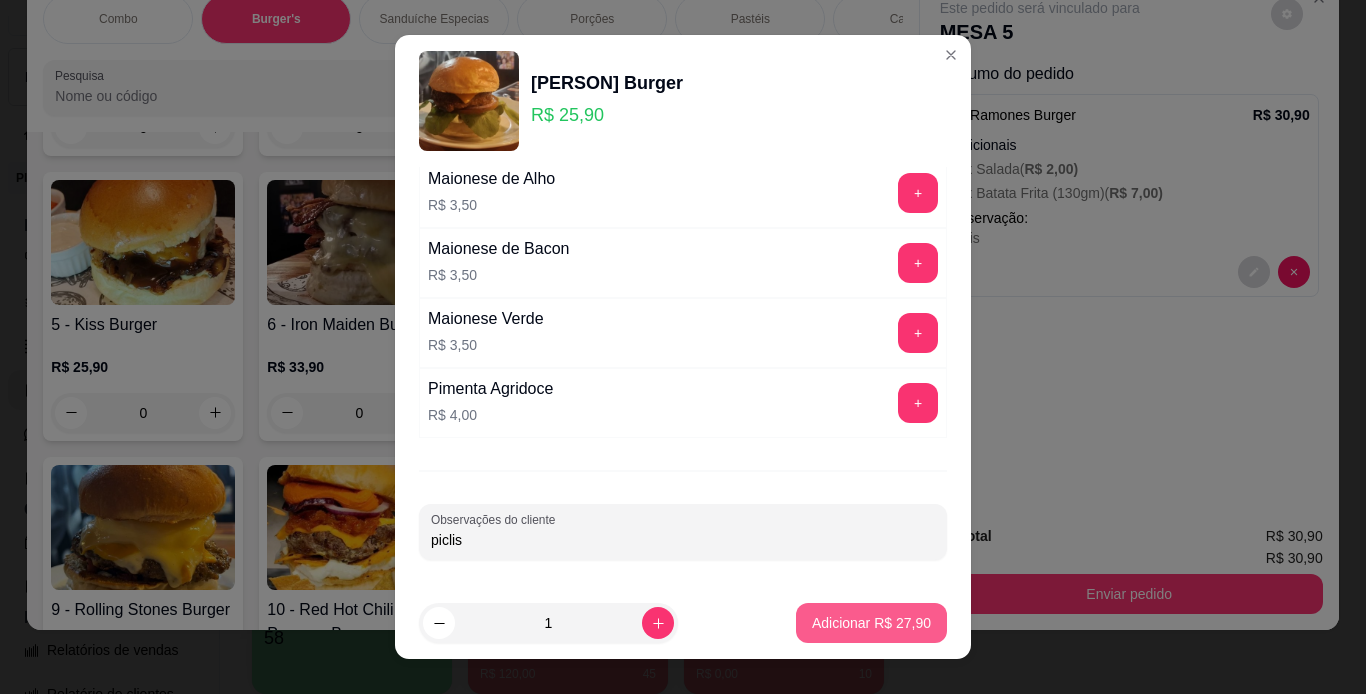 type on "piclis" 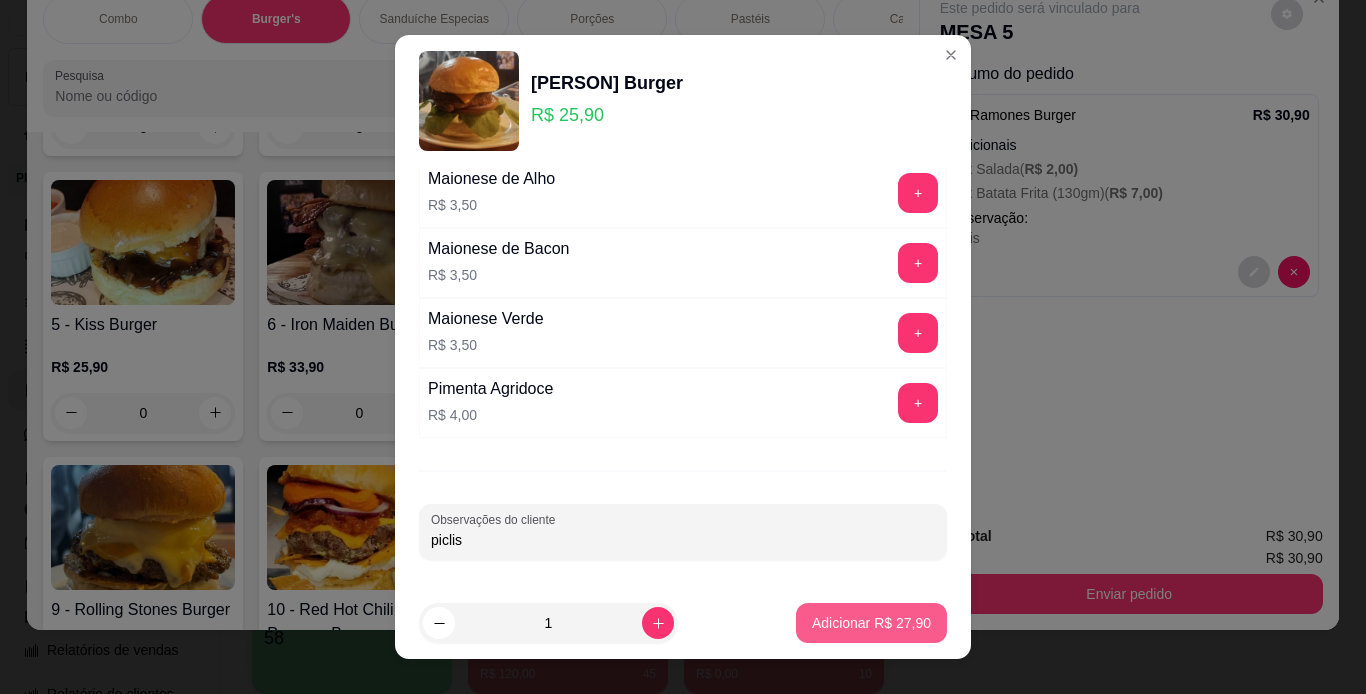 click on "Adicionar   R$ 27,90" at bounding box center (871, 623) 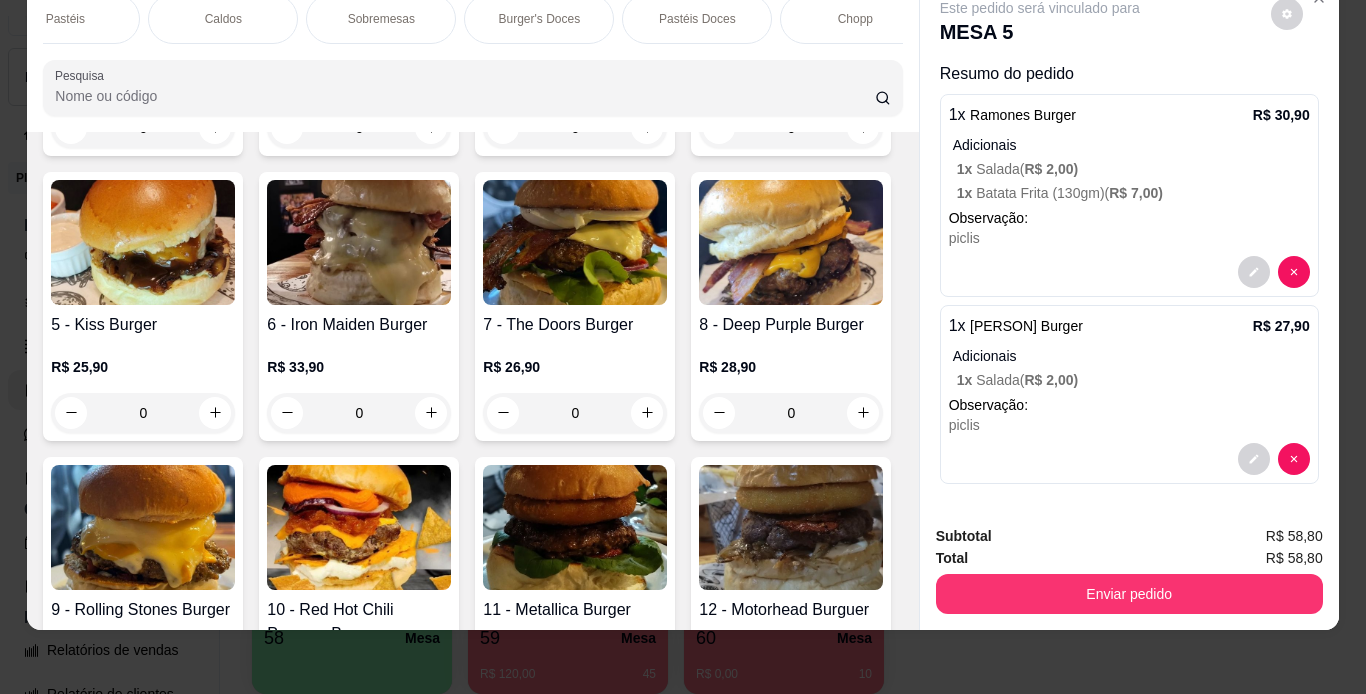 scroll, scrollTop: 0, scrollLeft: 720, axis: horizontal 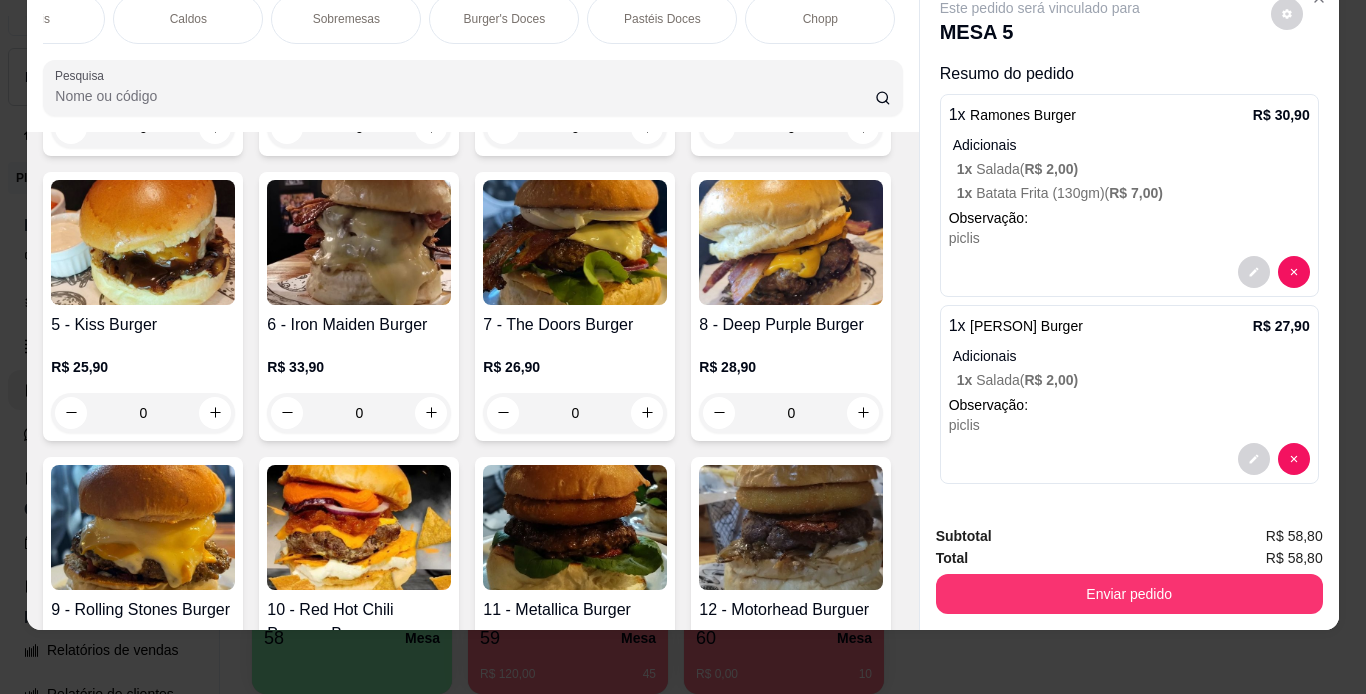 click on "Chopp" at bounding box center (820, 19) 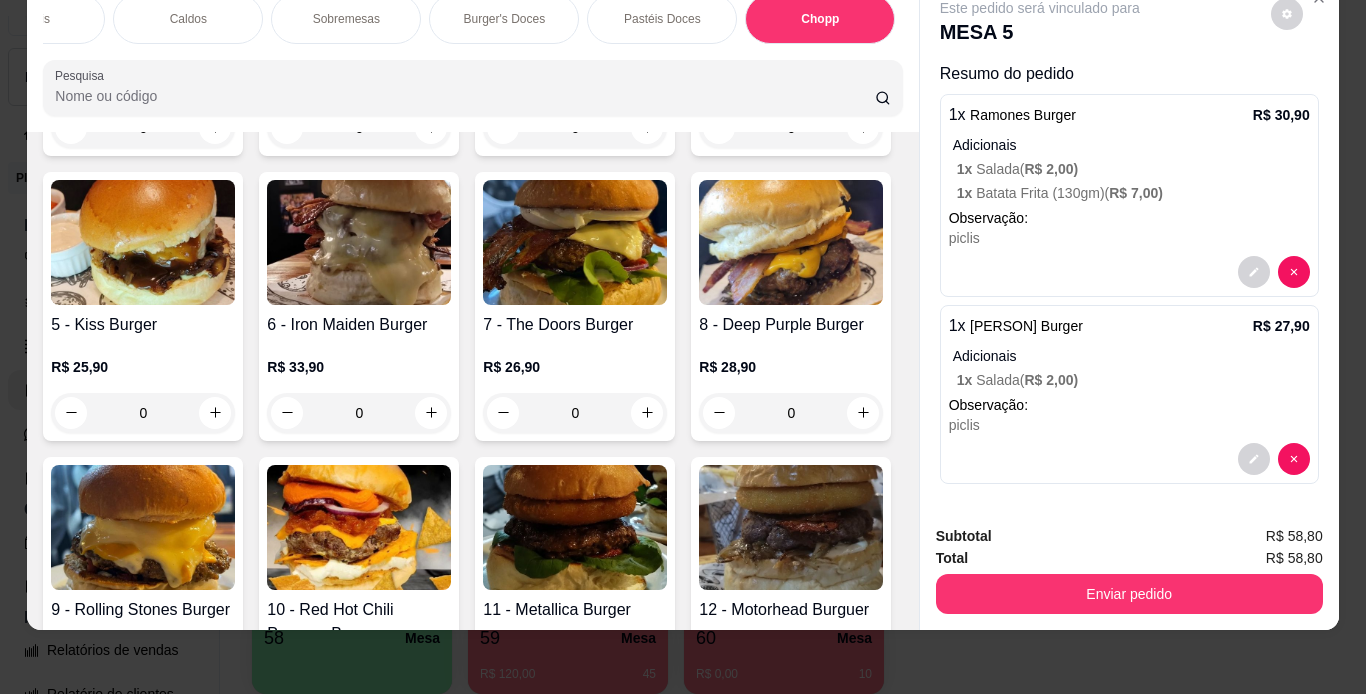 scroll, scrollTop: 7887, scrollLeft: 0, axis: vertical 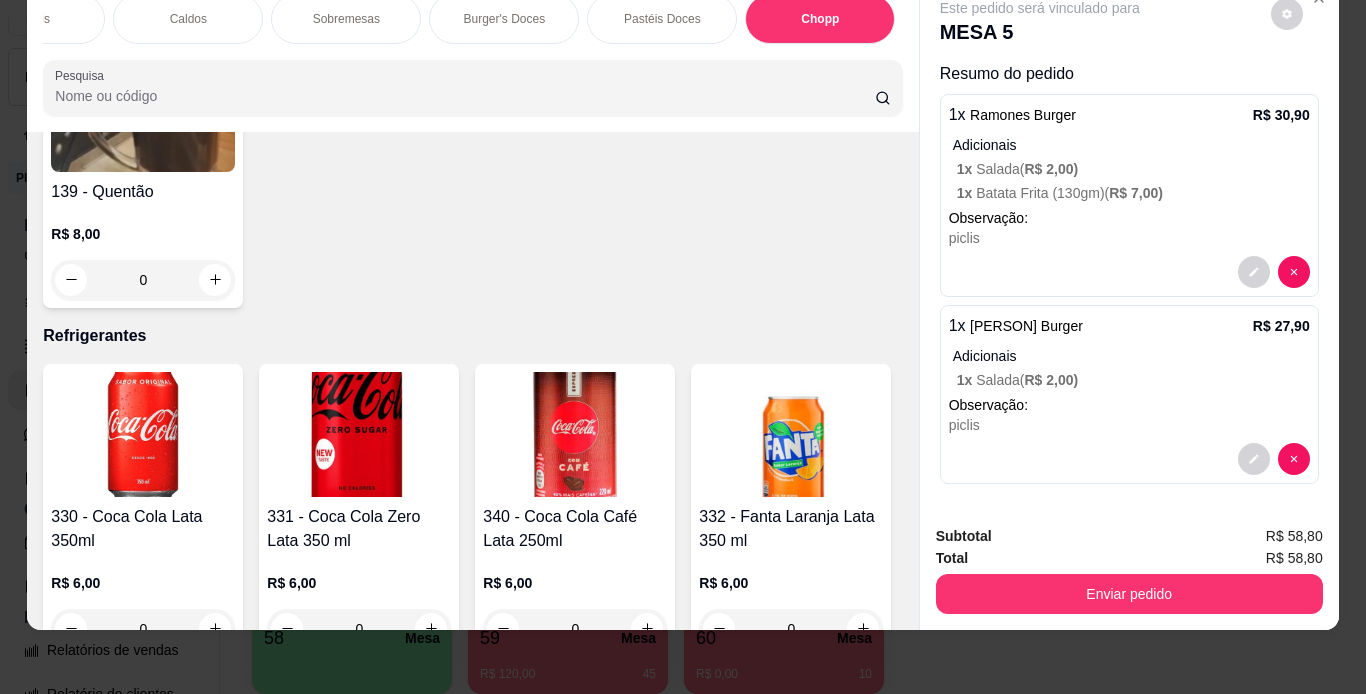 click 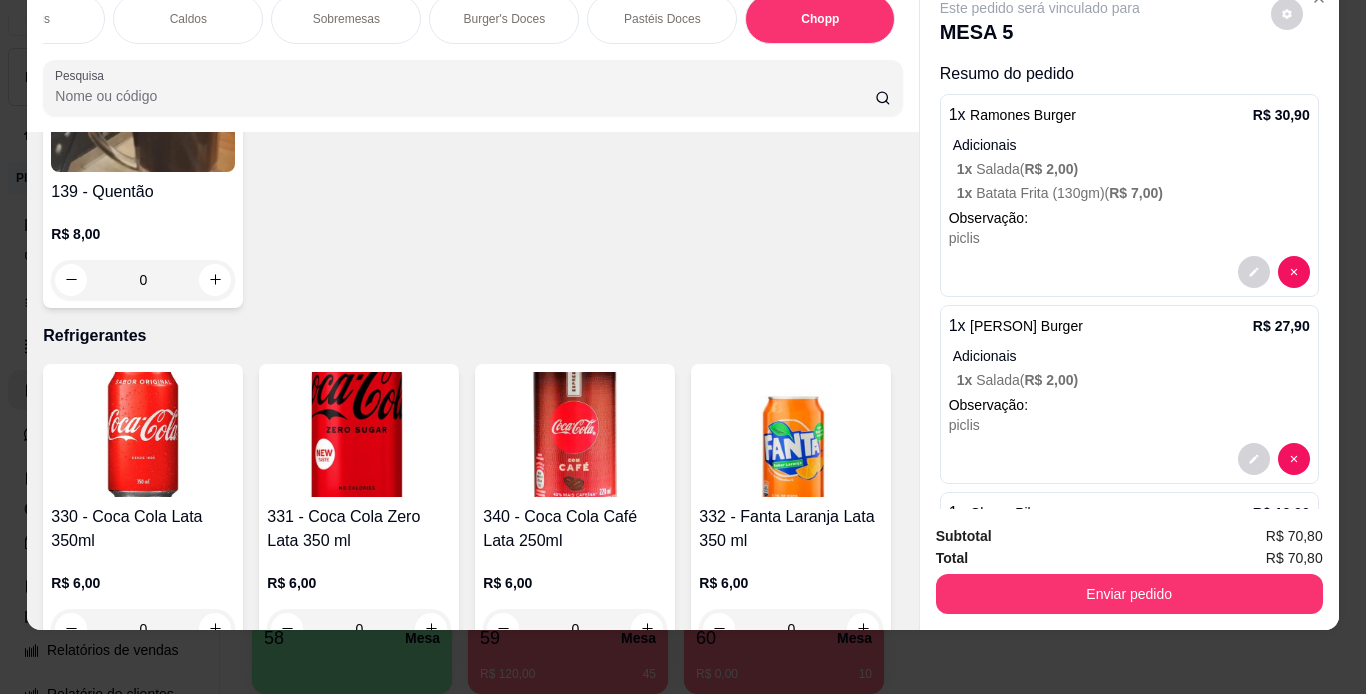 click 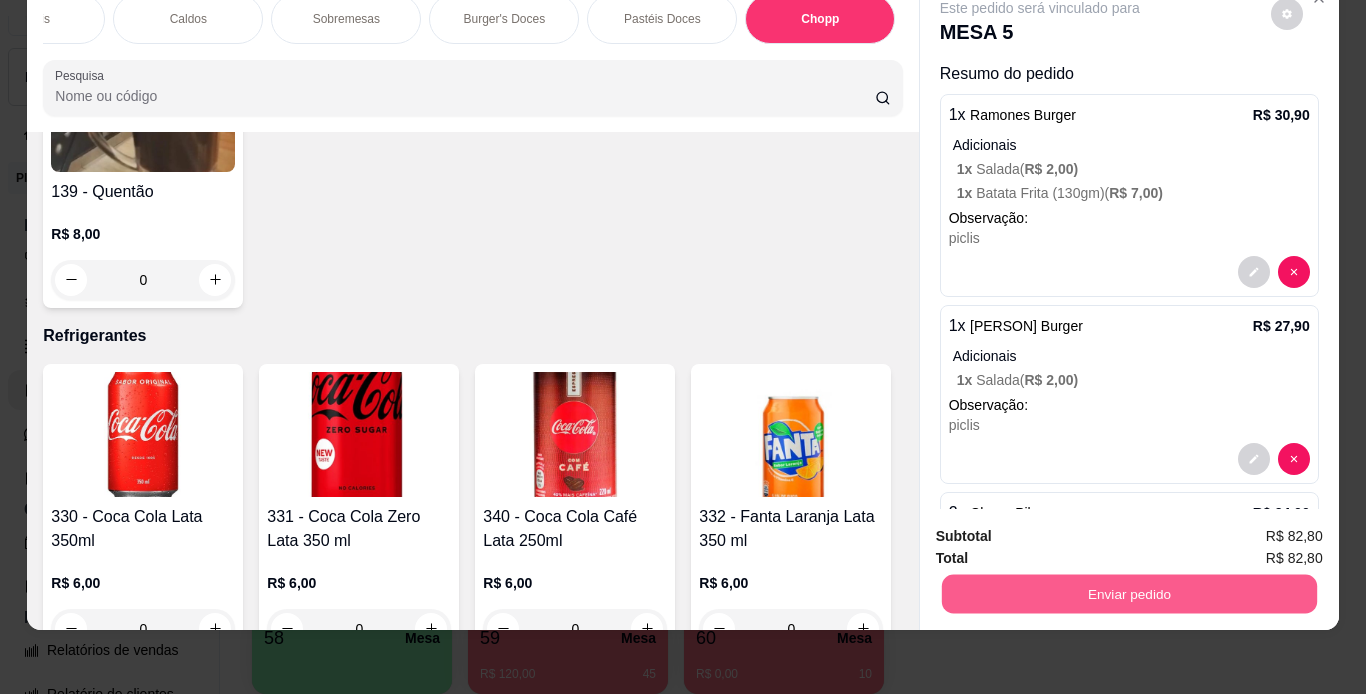 click on "Enviar pedido" at bounding box center (1128, 594) 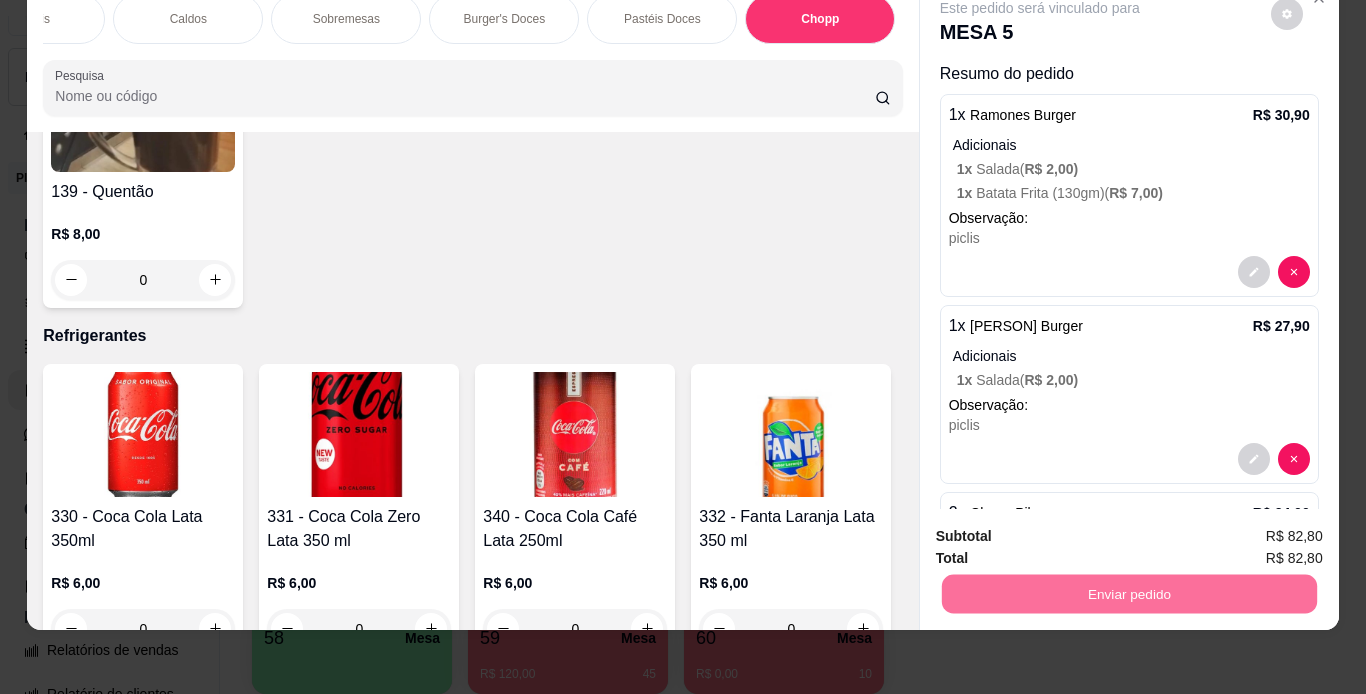 click on "Não registrar e enviar pedido" at bounding box center [1063, 530] 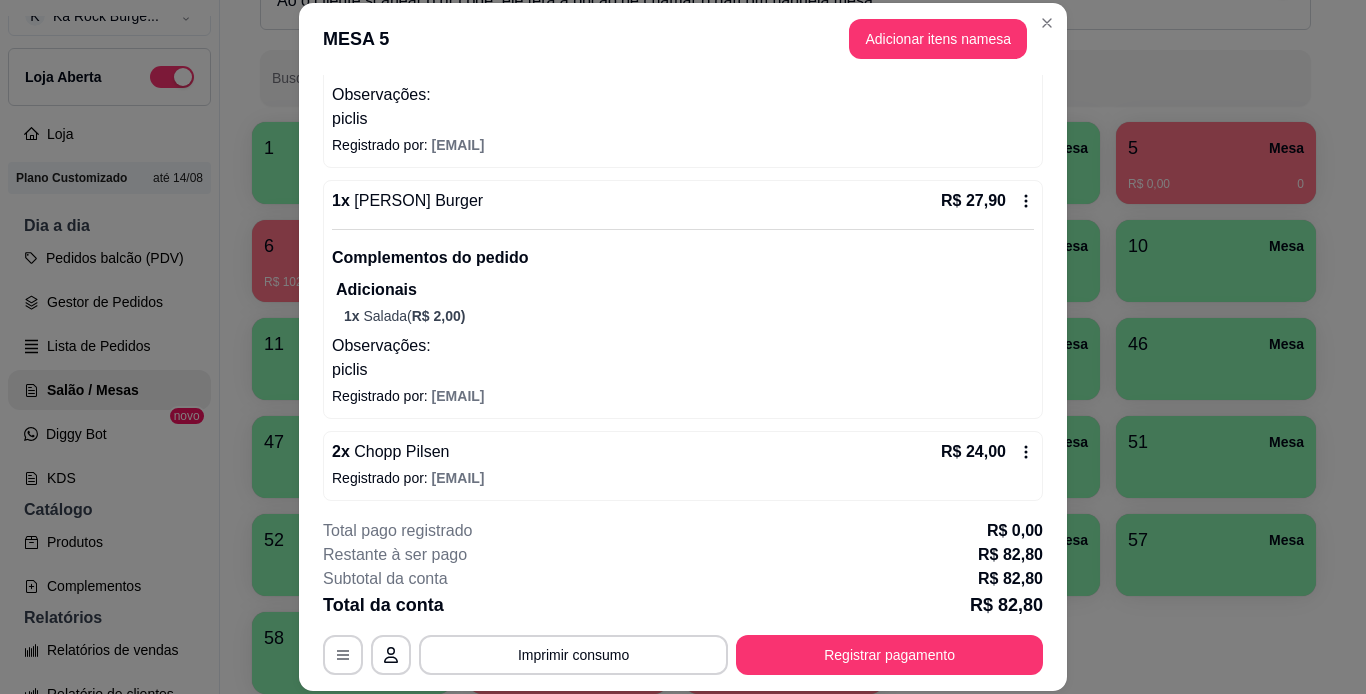 scroll, scrollTop: 366, scrollLeft: 0, axis: vertical 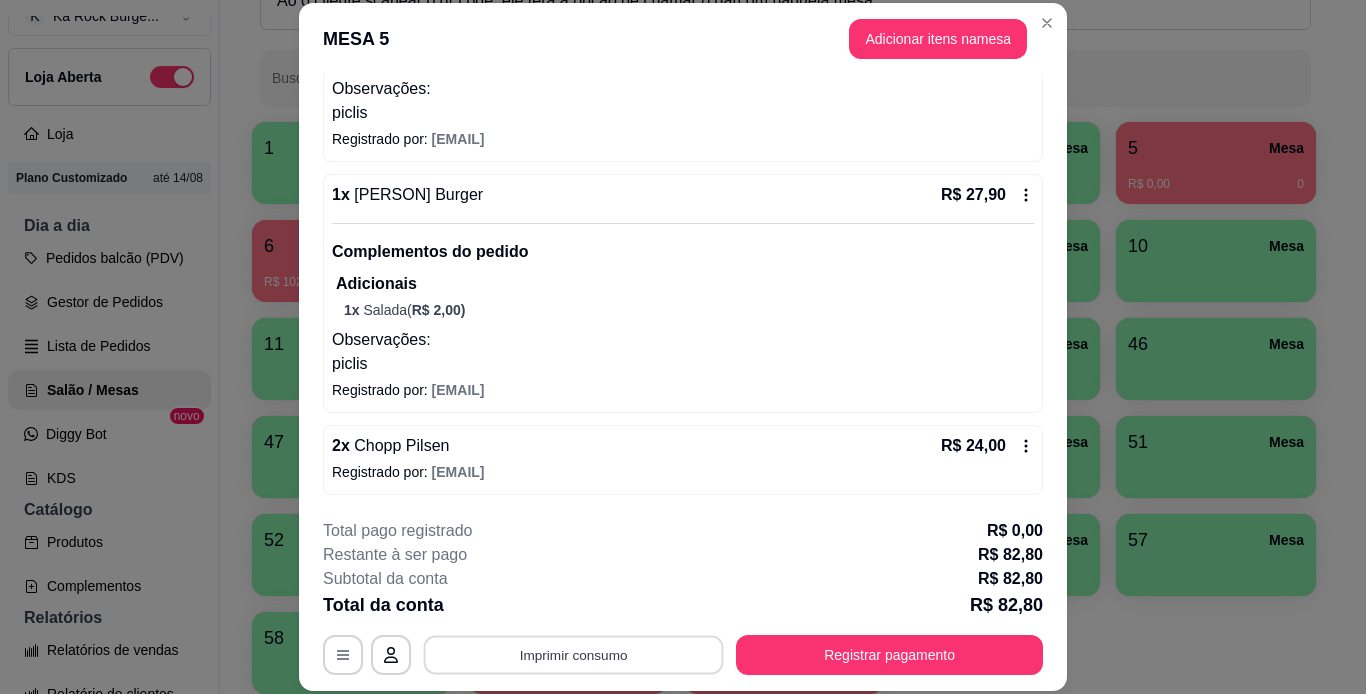 click on "Imprimir consumo" at bounding box center [574, 654] 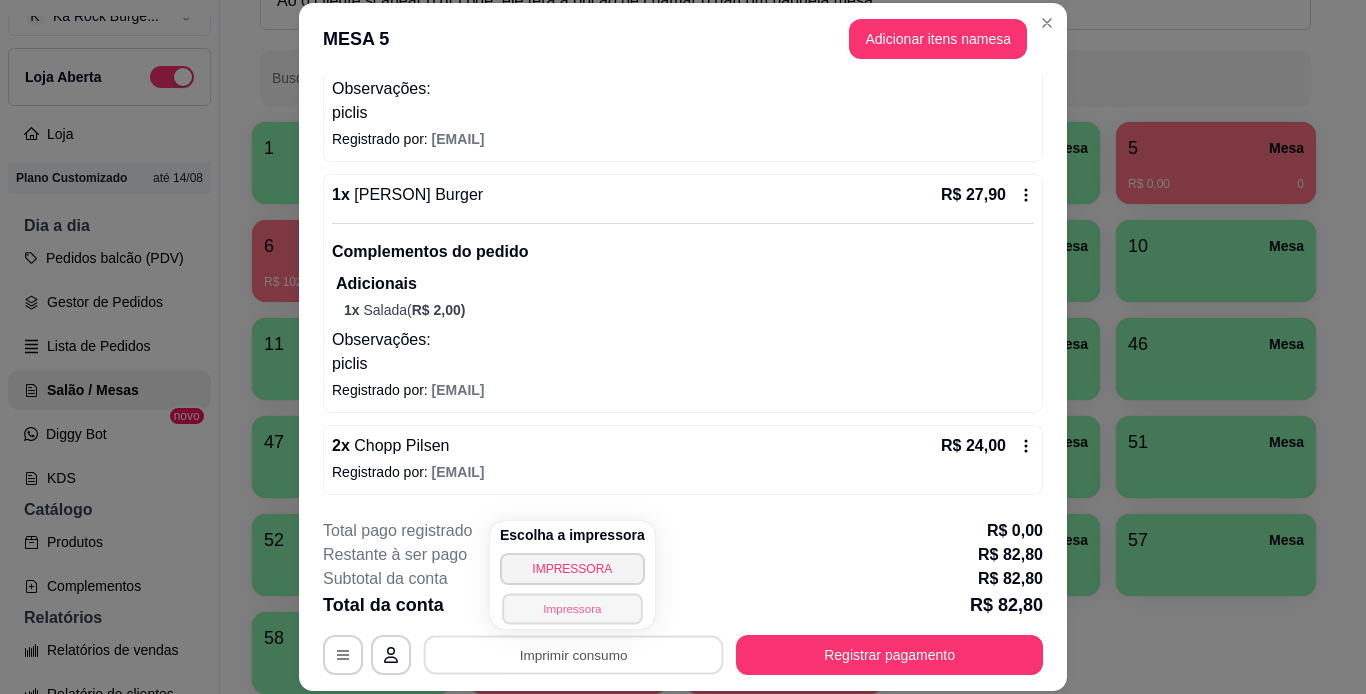 click on "Impressora" at bounding box center (572, 608) 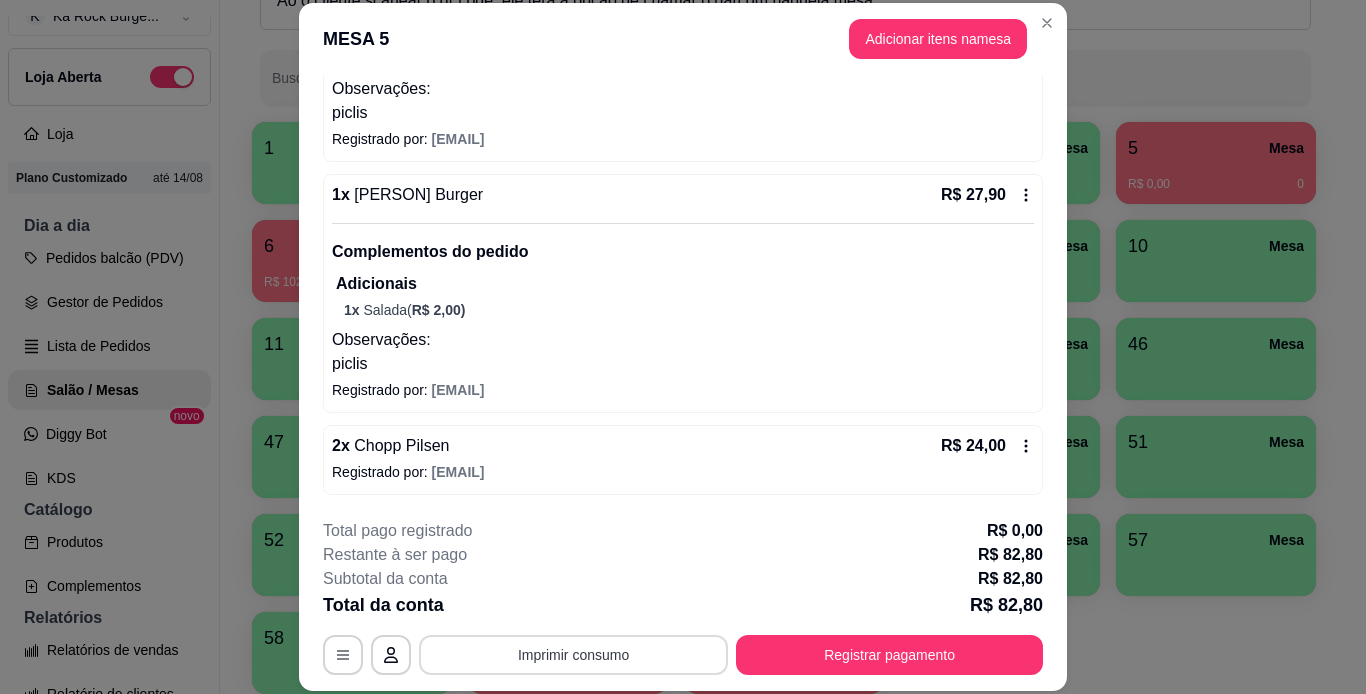 click on "Imprimir consumo" at bounding box center [573, 655] 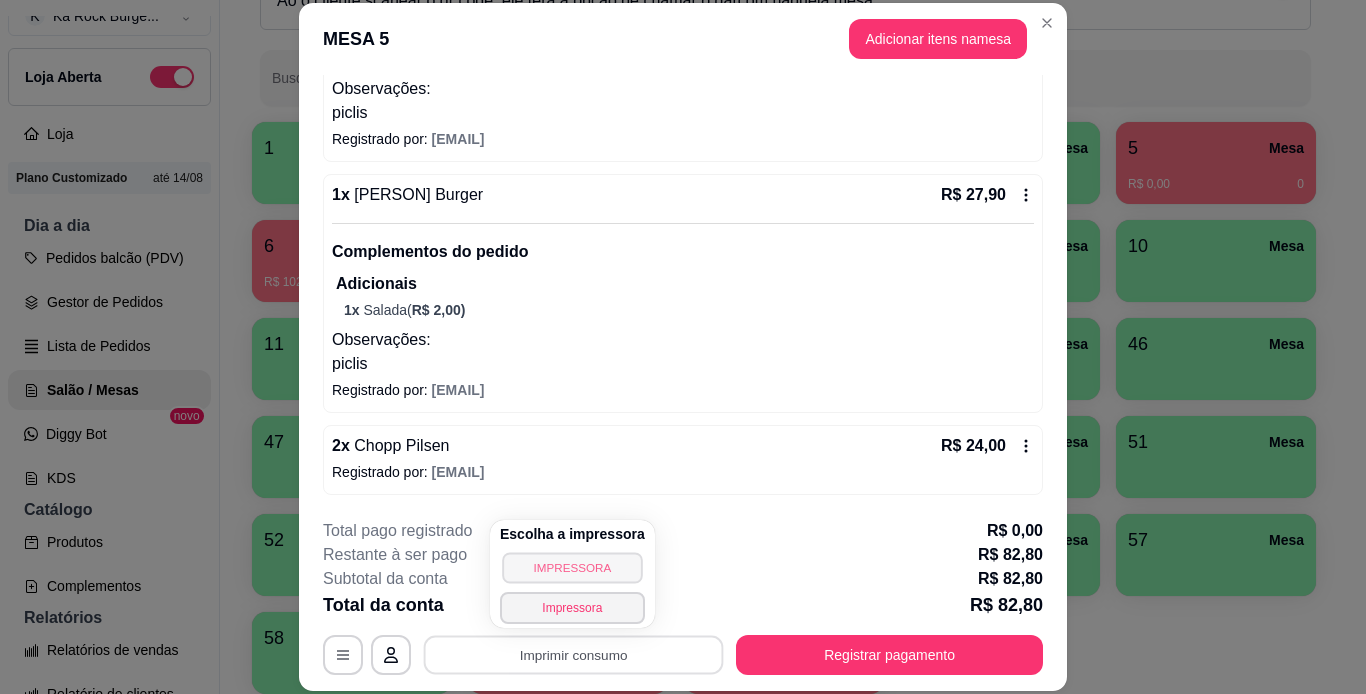 click on "IMPRESSORA" at bounding box center [572, 567] 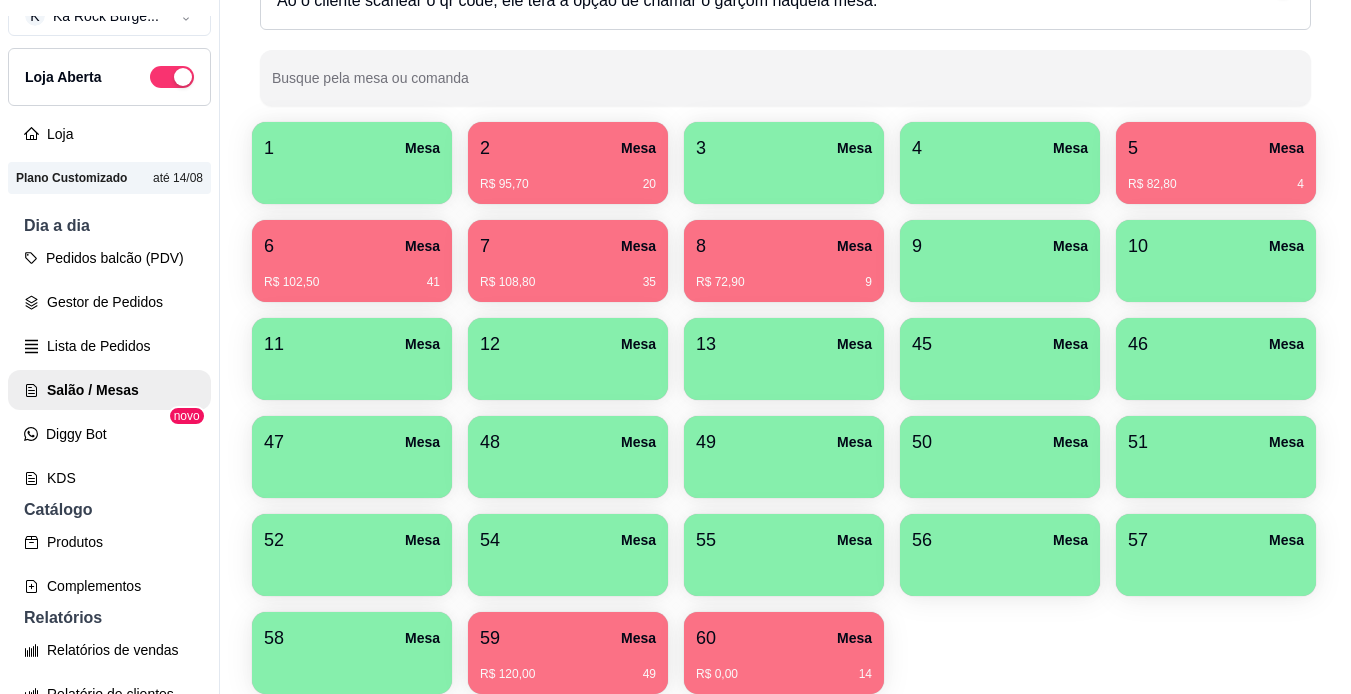click on "R$ 72,90 9" at bounding box center [784, 282] 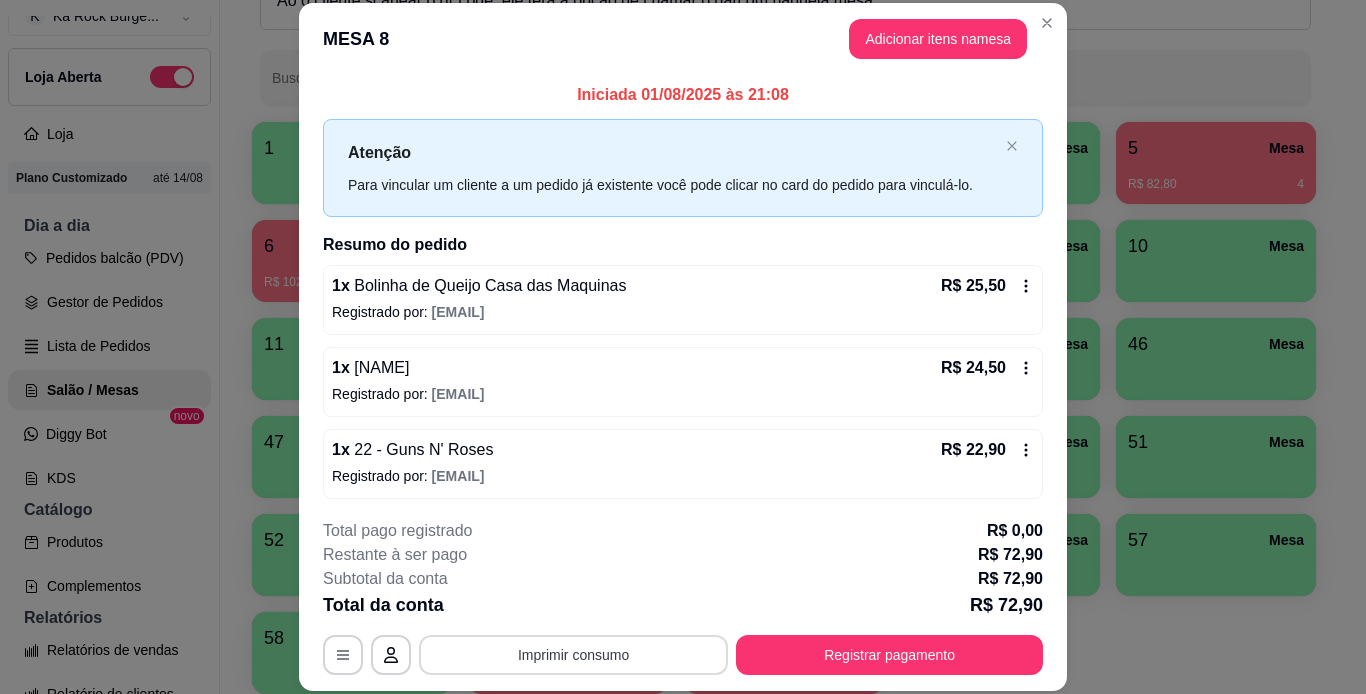 click on "Imprimir consumo" at bounding box center [573, 655] 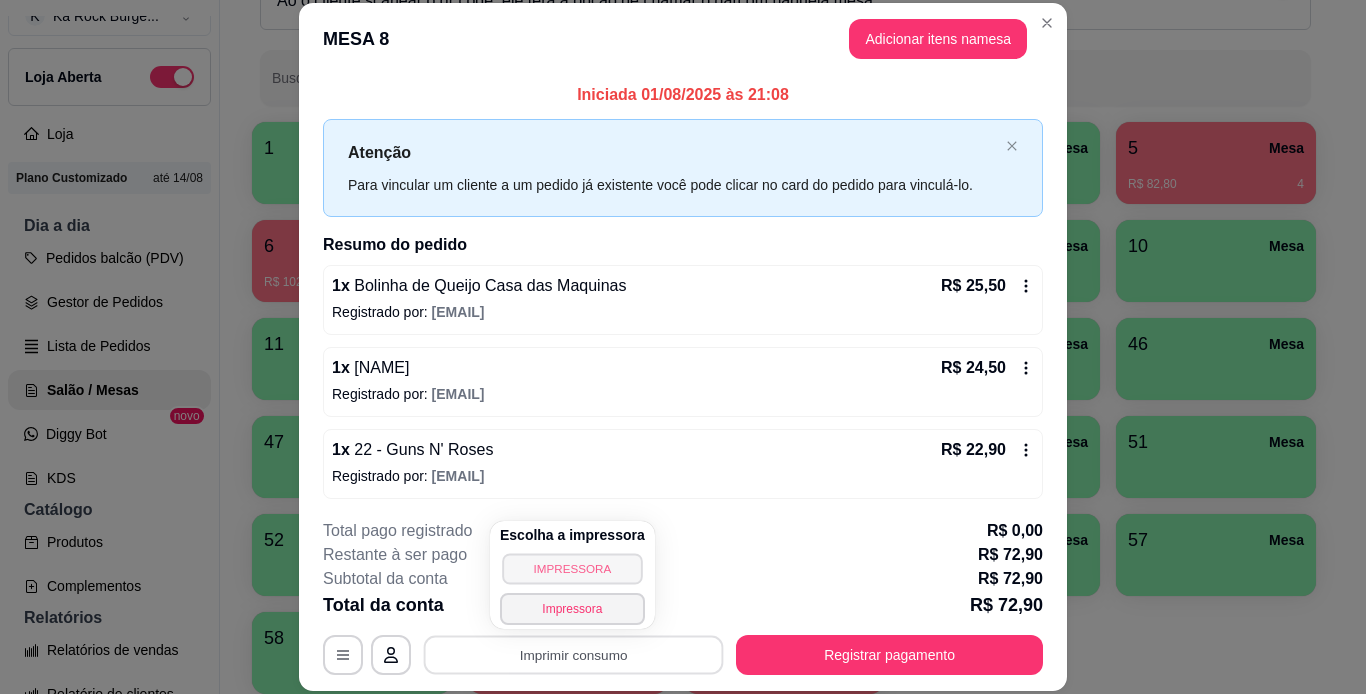 click on "IMPRESSORA" at bounding box center [572, 568] 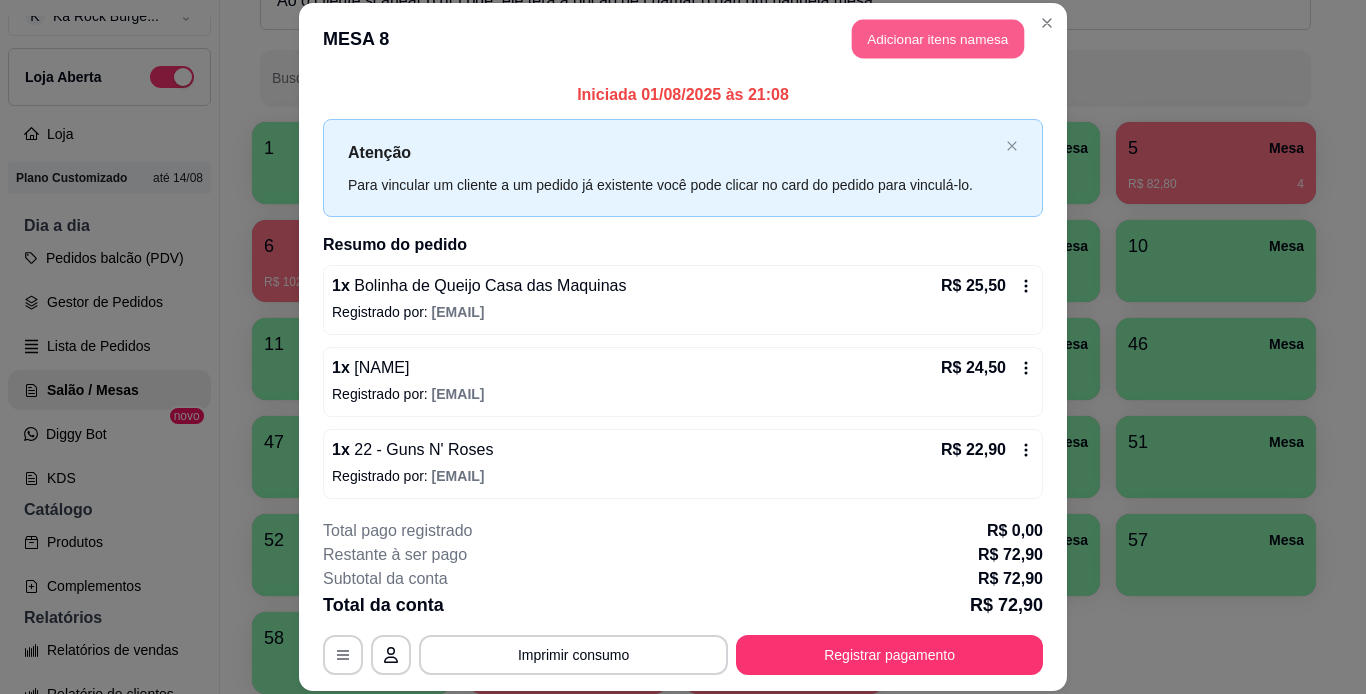 click on "Adicionar itens na  mesa" at bounding box center [938, 39] 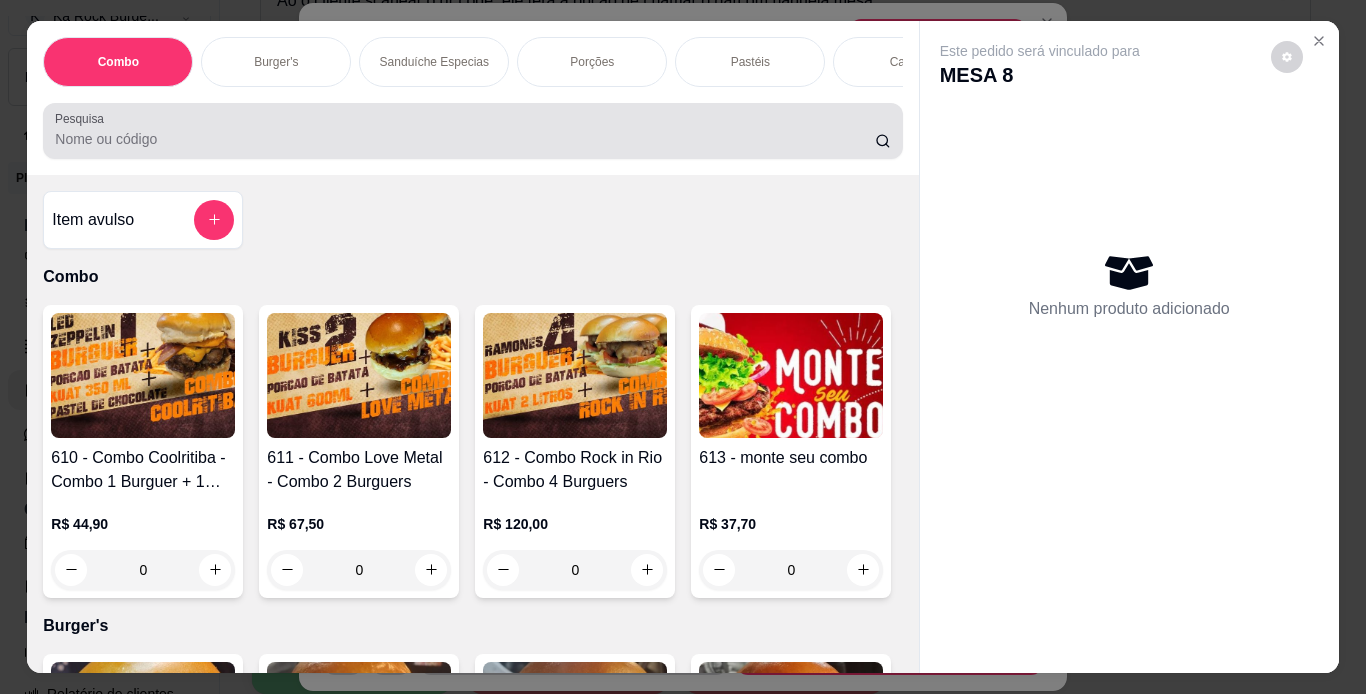 click on "Pesquisa" at bounding box center [465, 139] 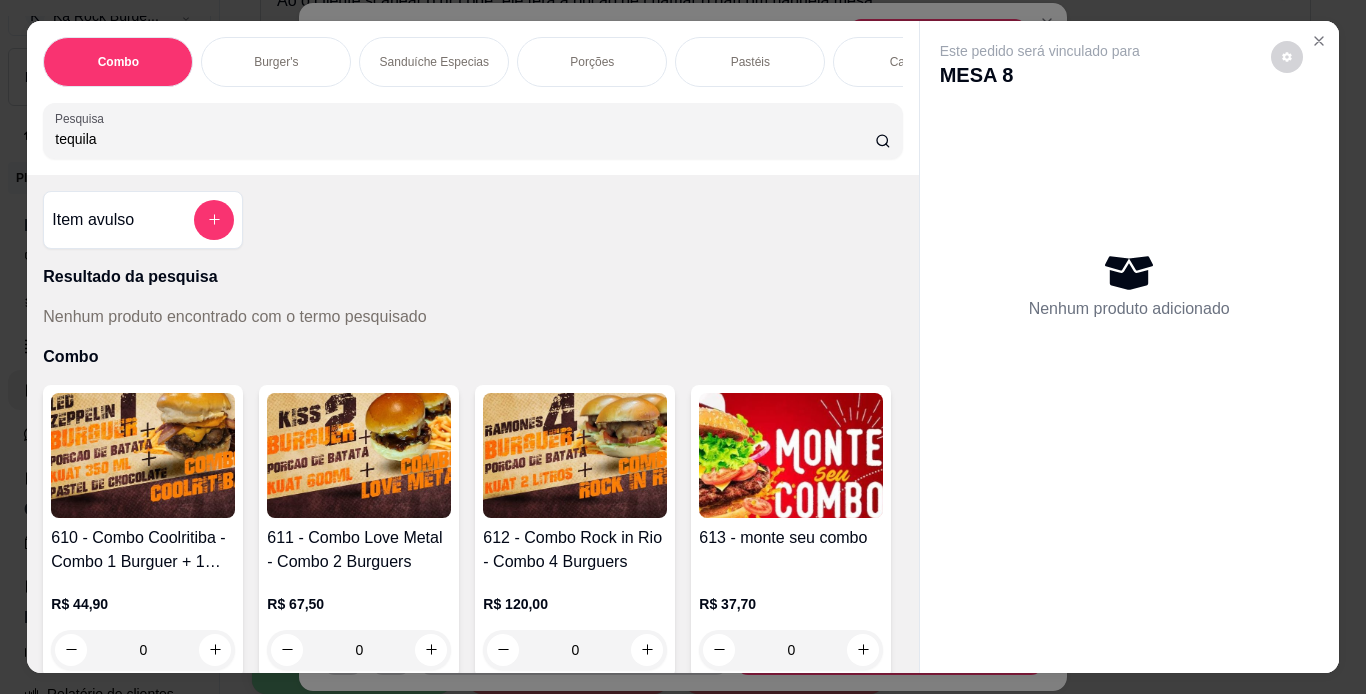type on "tequila" 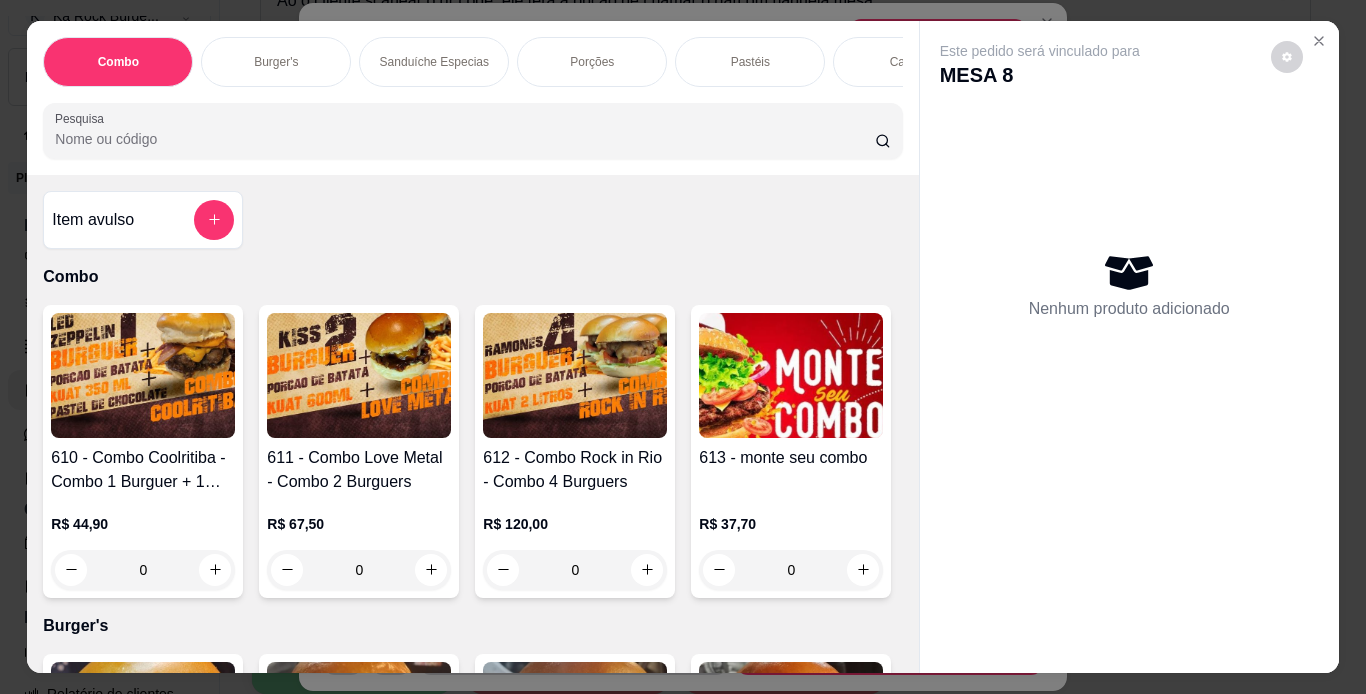 type 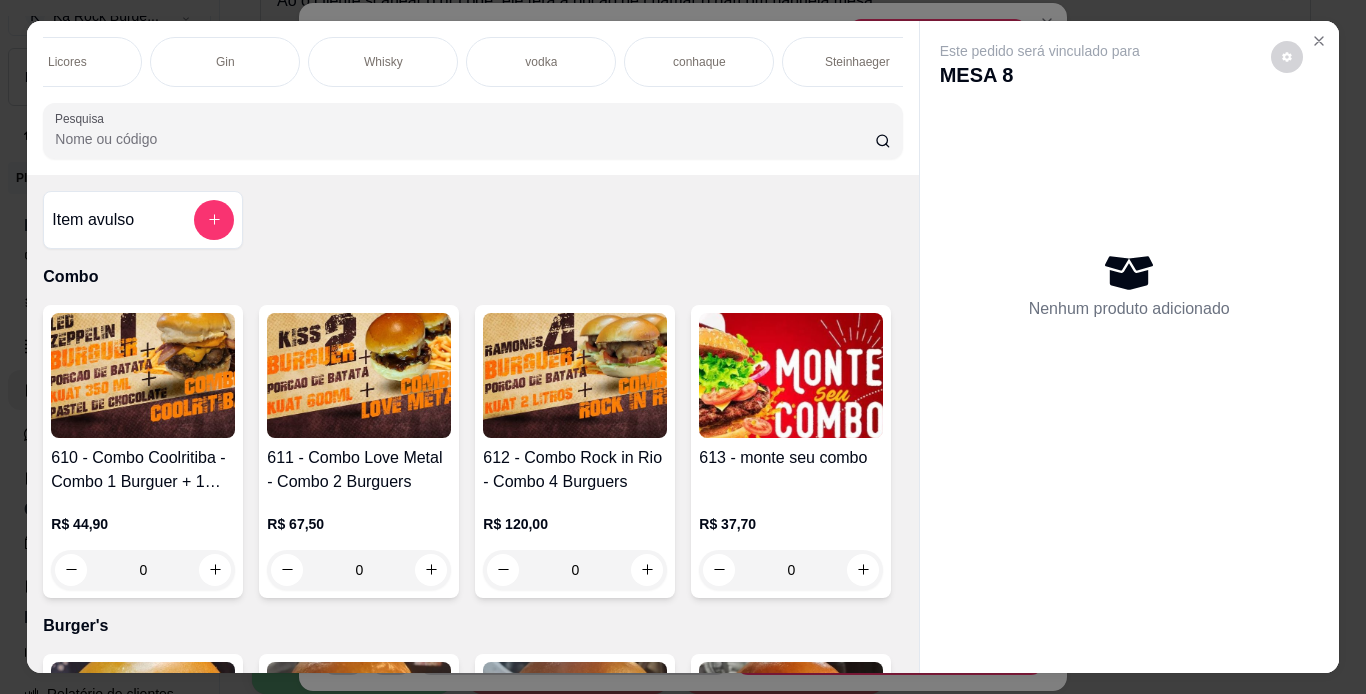 scroll, scrollTop: 0, scrollLeft: 3241, axis: horizontal 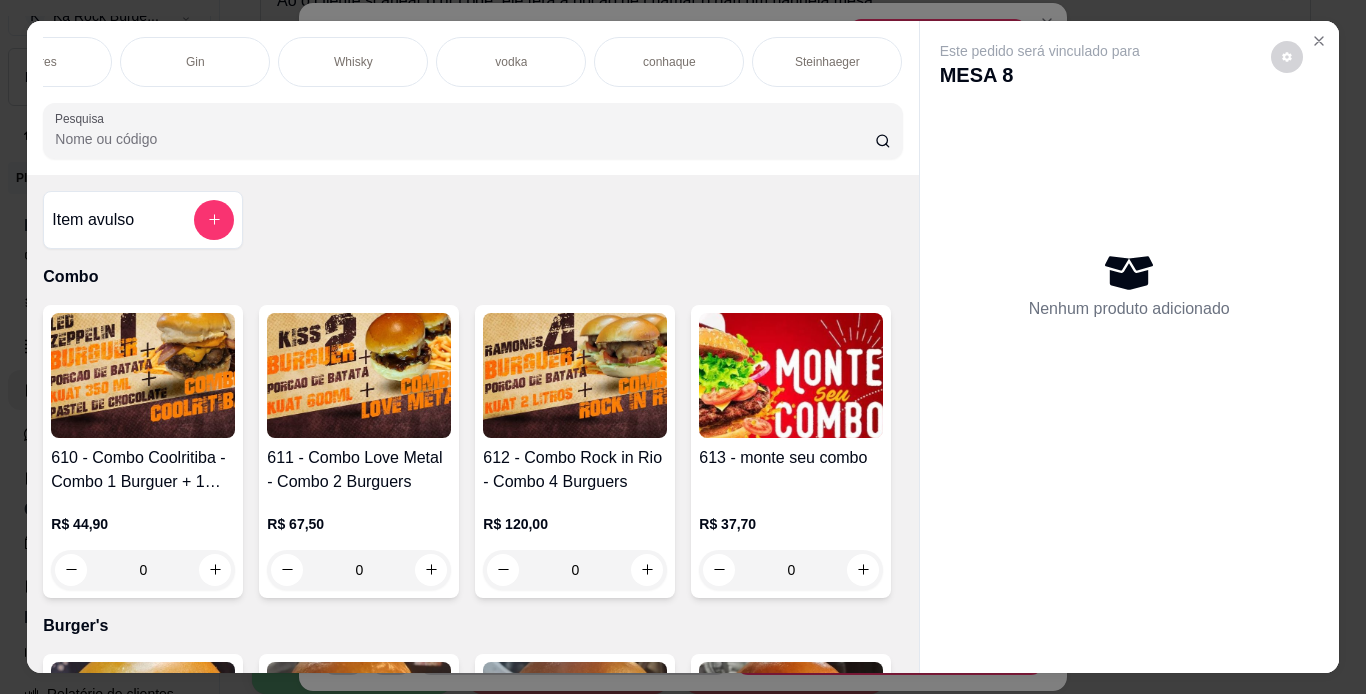 click on "Steinhaeger" at bounding box center (827, 62) 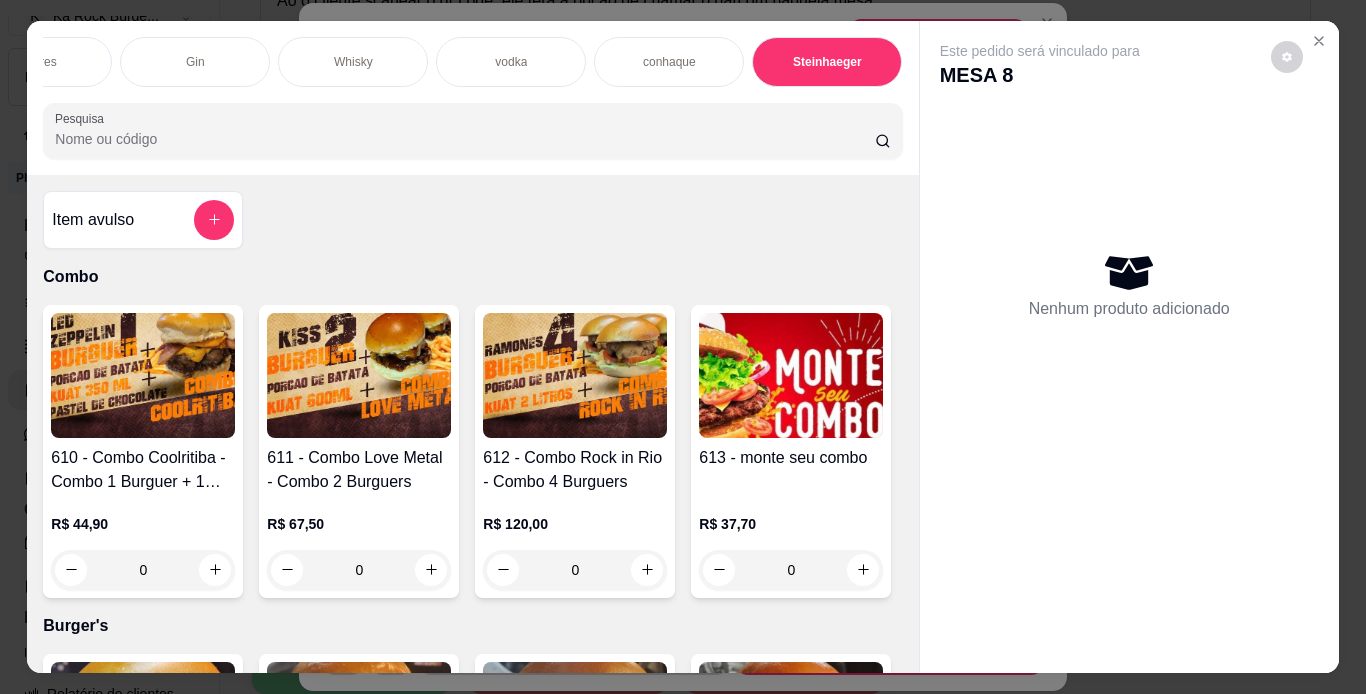scroll, scrollTop: 20345, scrollLeft: 0, axis: vertical 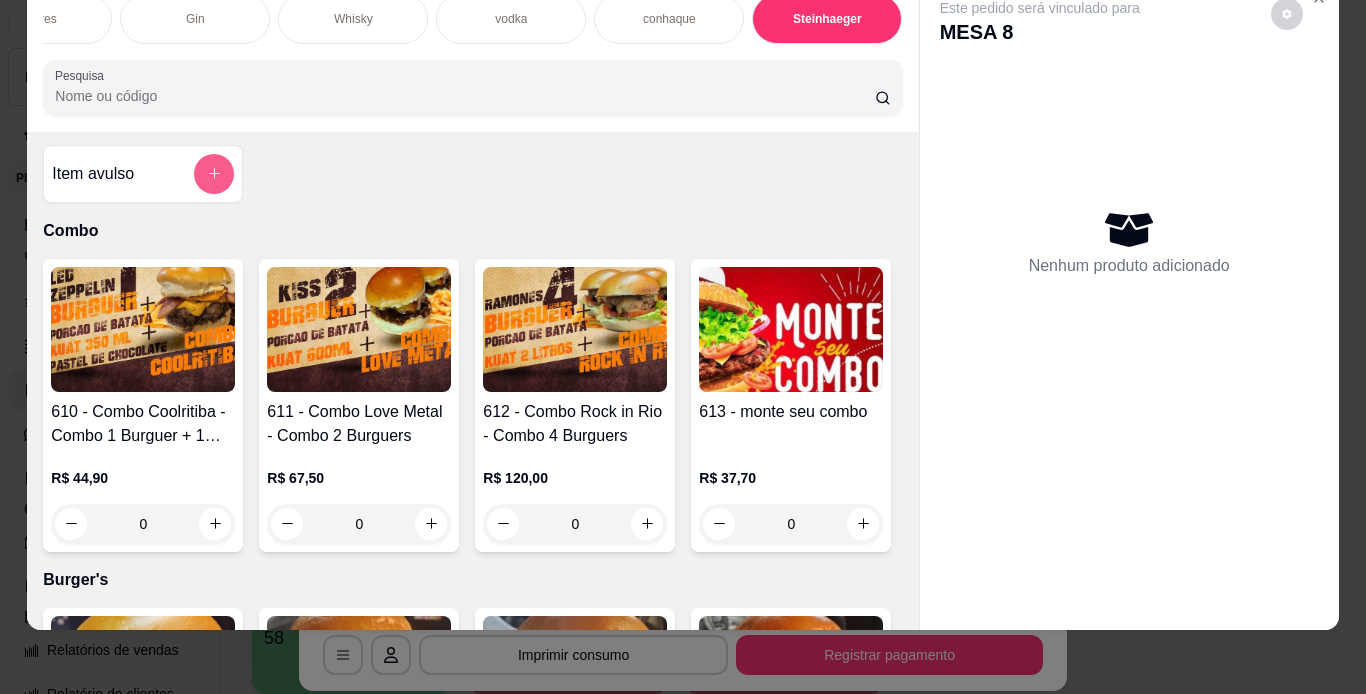 click at bounding box center (214, 174) 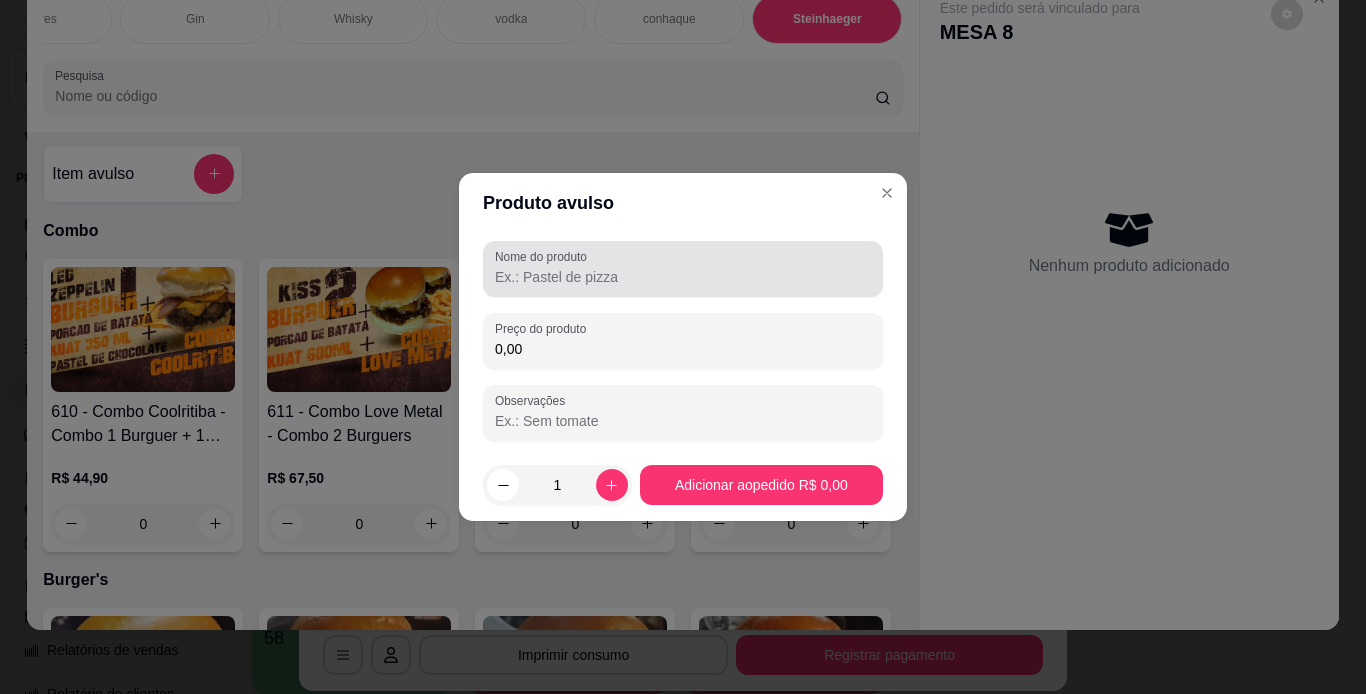 click on "Nome do produto" at bounding box center (683, 277) 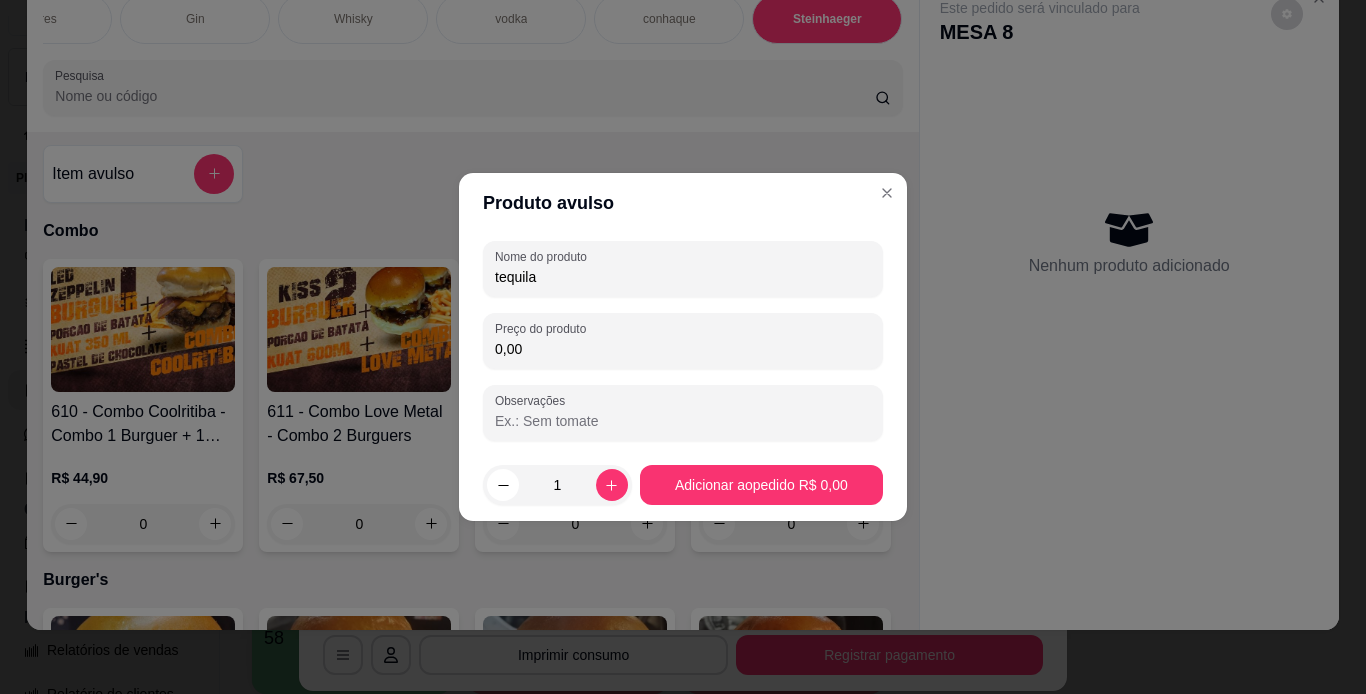 type on "tequila" 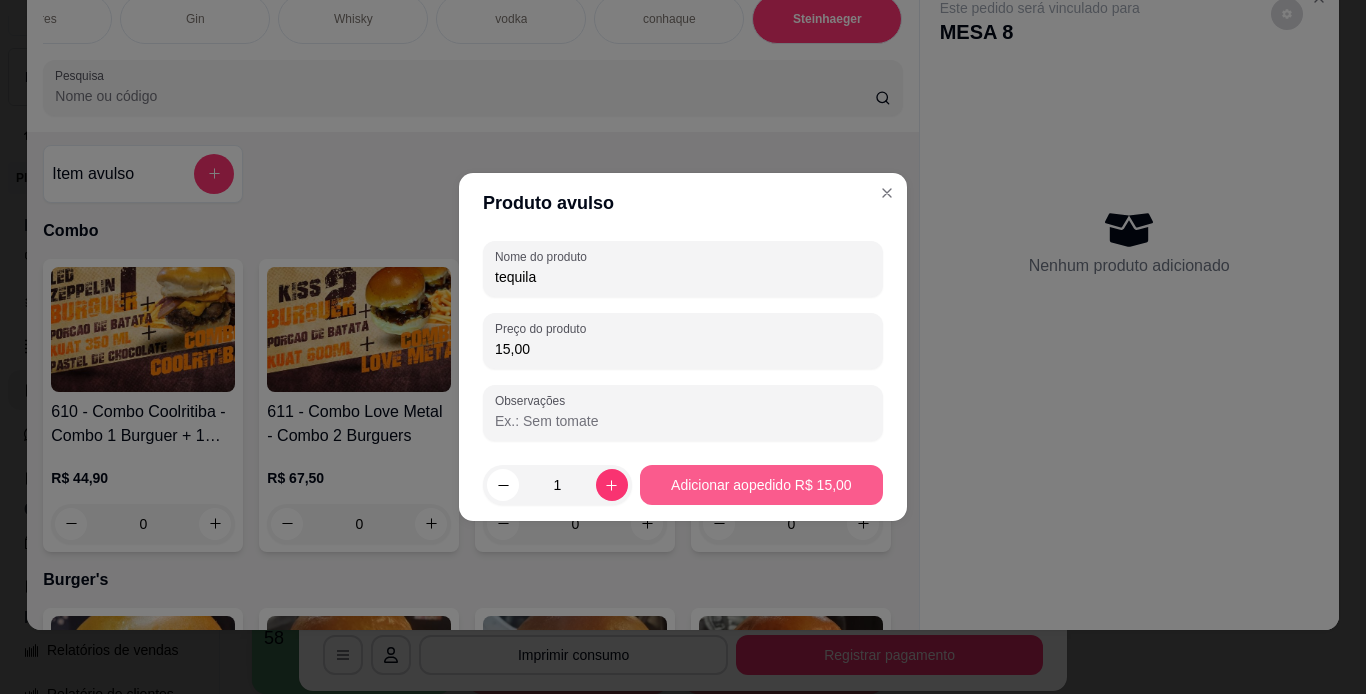 type on "15,00" 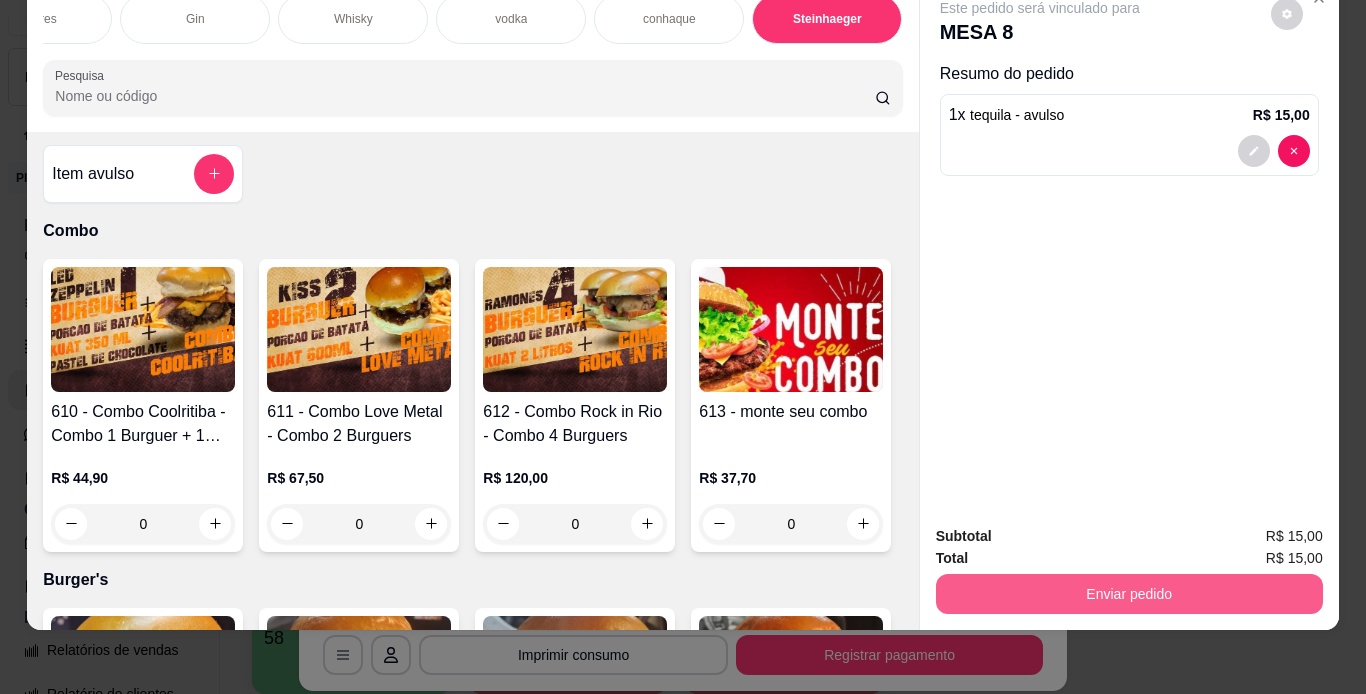 click on "Enviar pedido" at bounding box center (1129, 594) 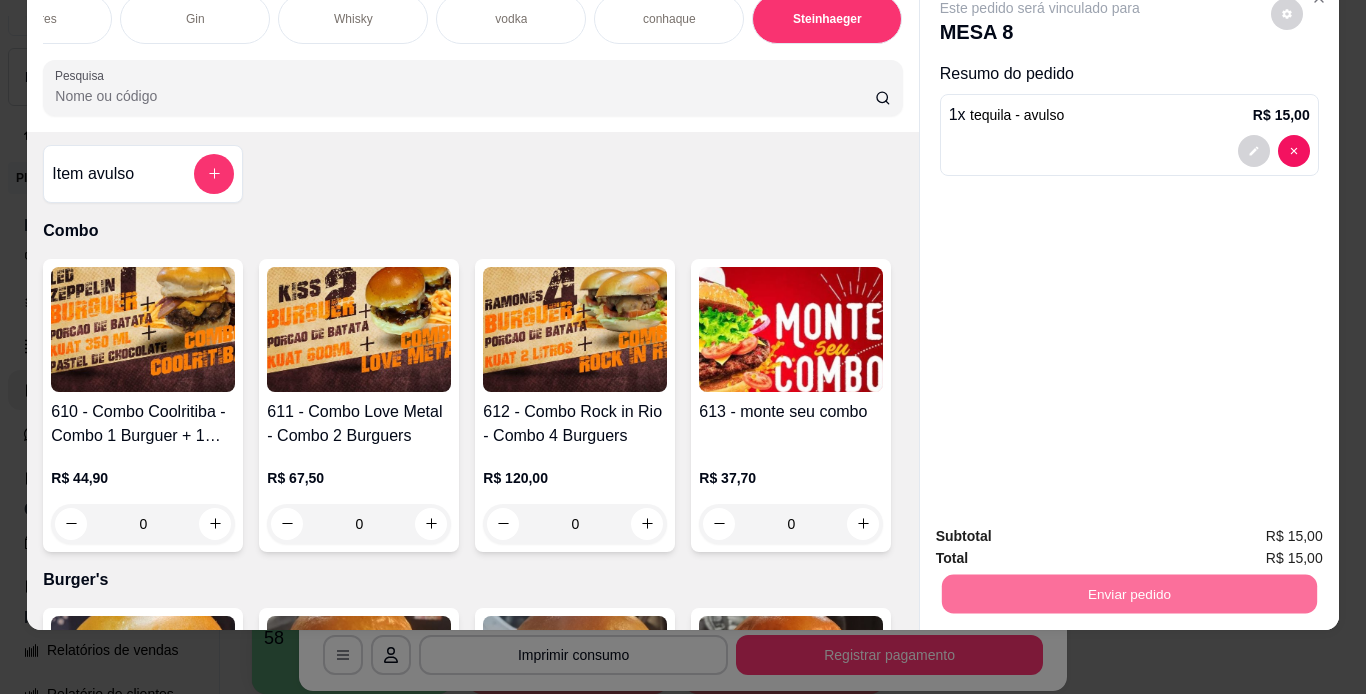 click on "Não registrar e enviar pedido" at bounding box center [1063, 530] 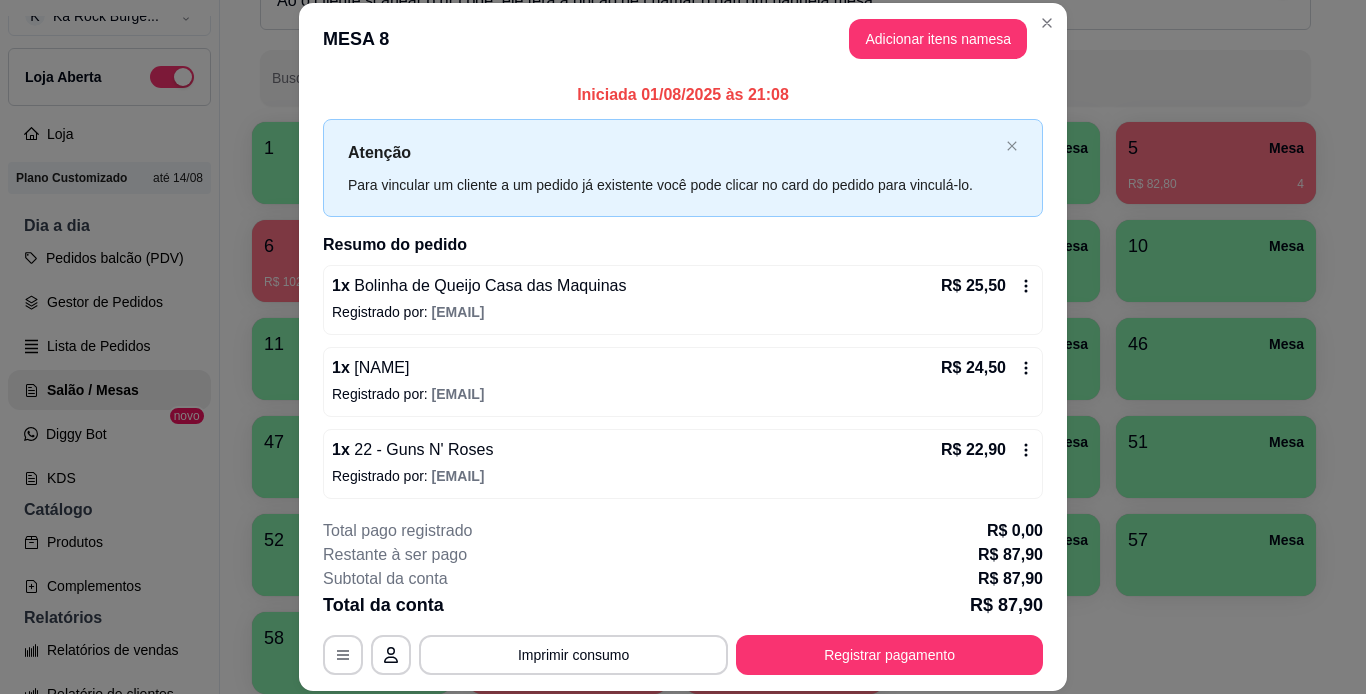 scroll, scrollTop: 5, scrollLeft: 0, axis: vertical 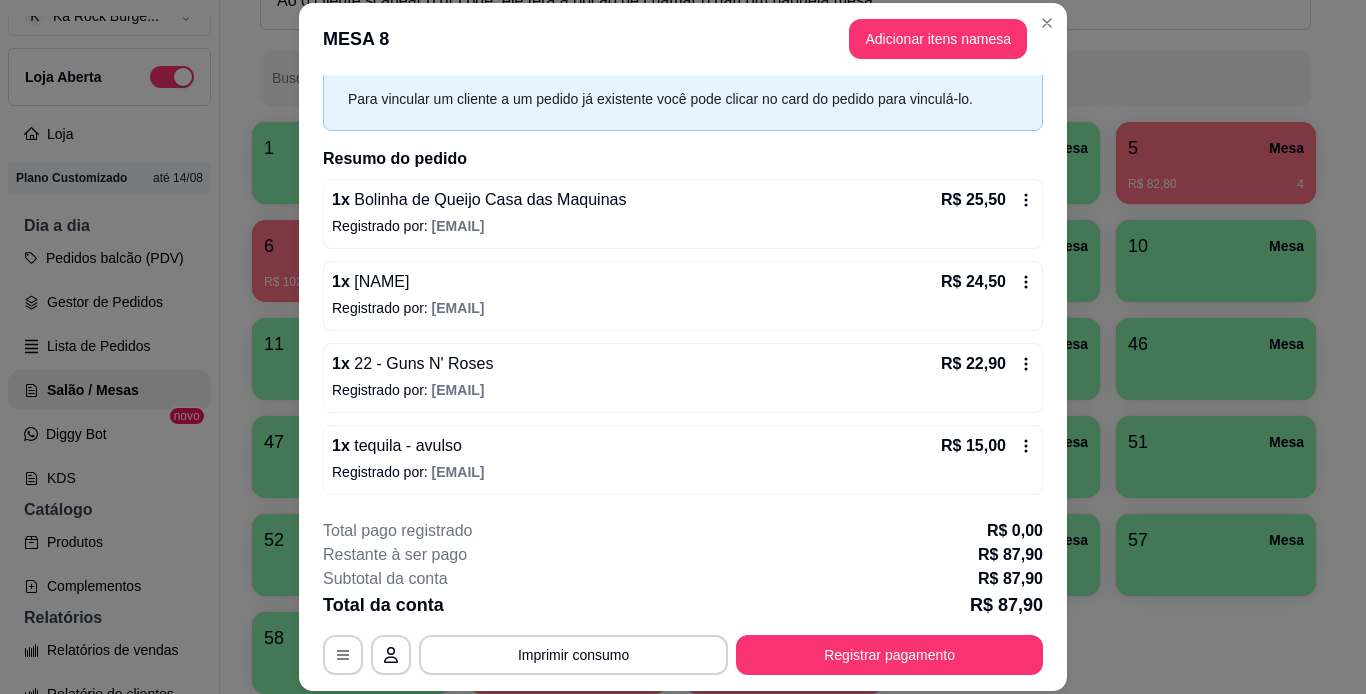 click on "R$ 25,50" at bounding box center (987, 200) 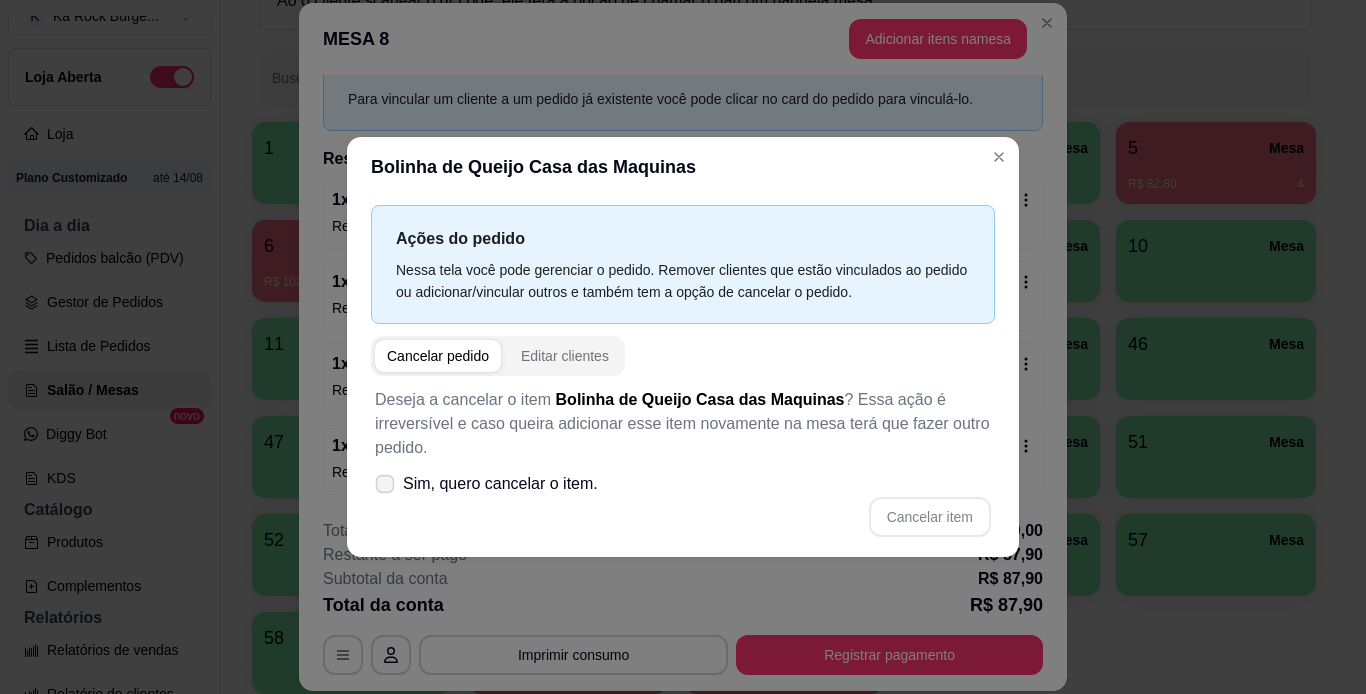 click on "Sim, quero cancelar o item." at bounding box center [486, 484] 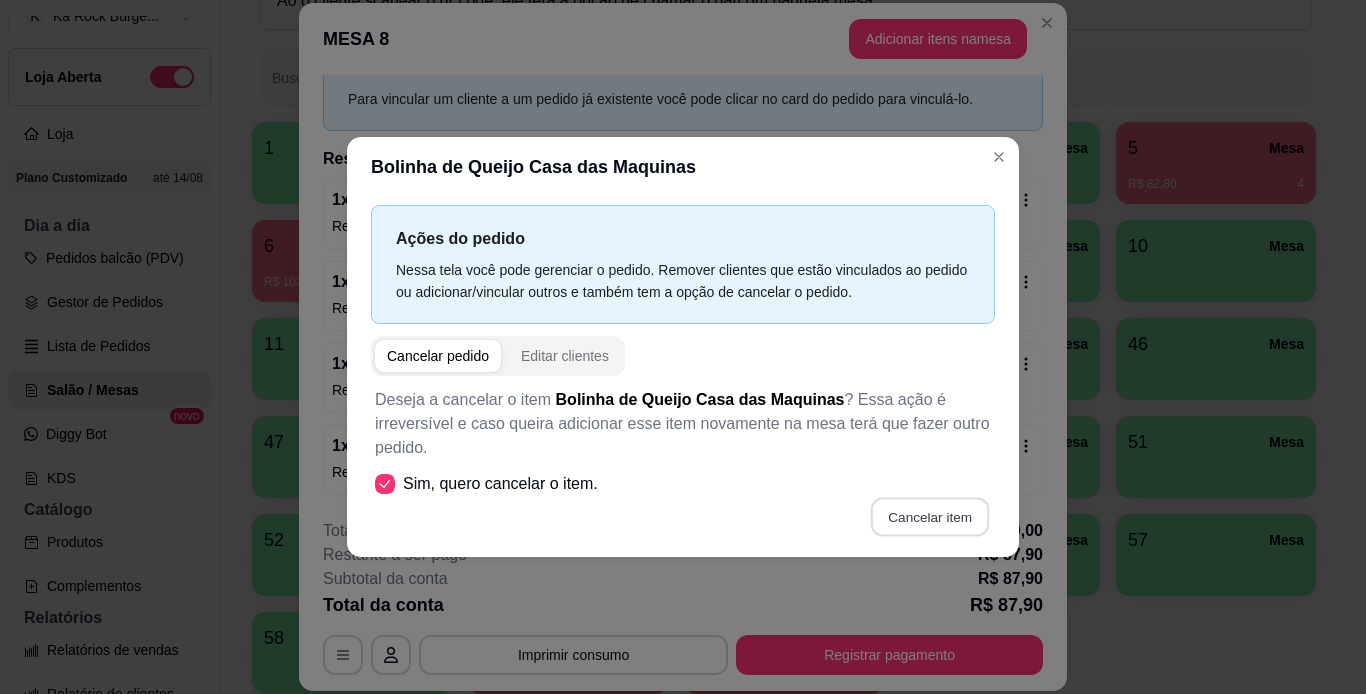 click on "Cancelar item" at bounding box center (683, 517) 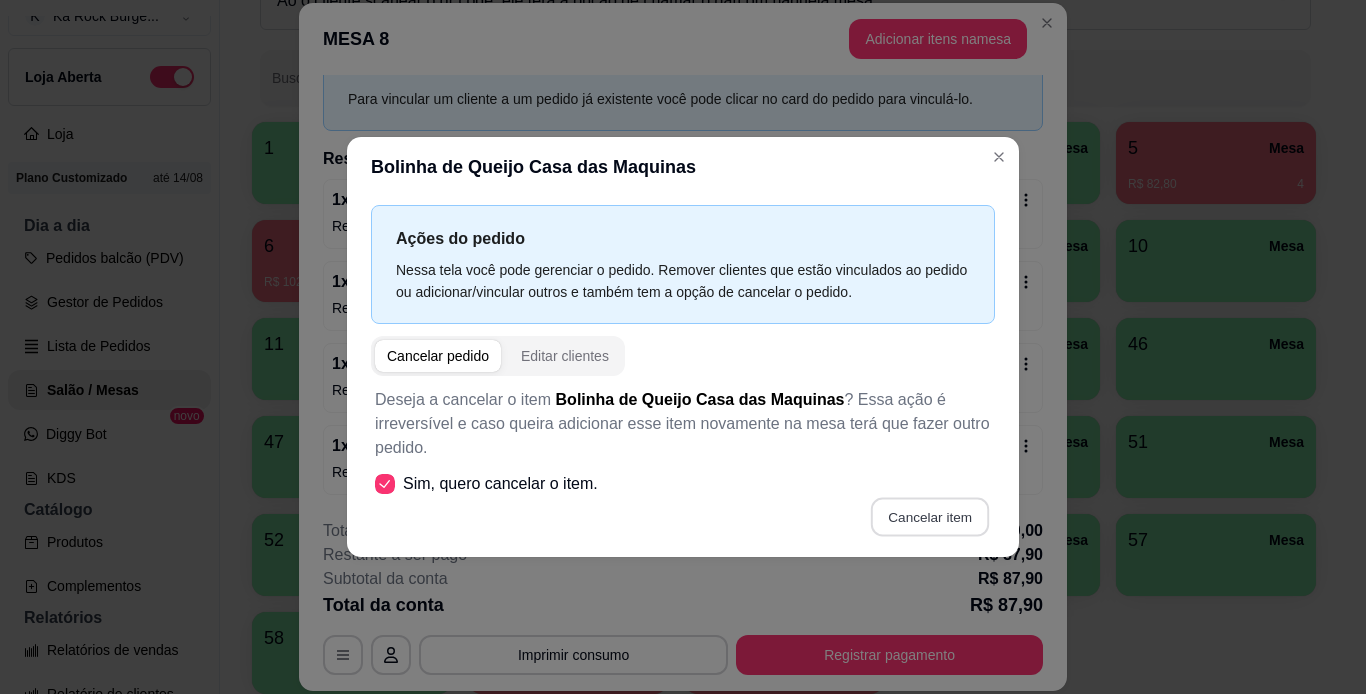click on "Cancelar item" at bounding box center (929, 517) 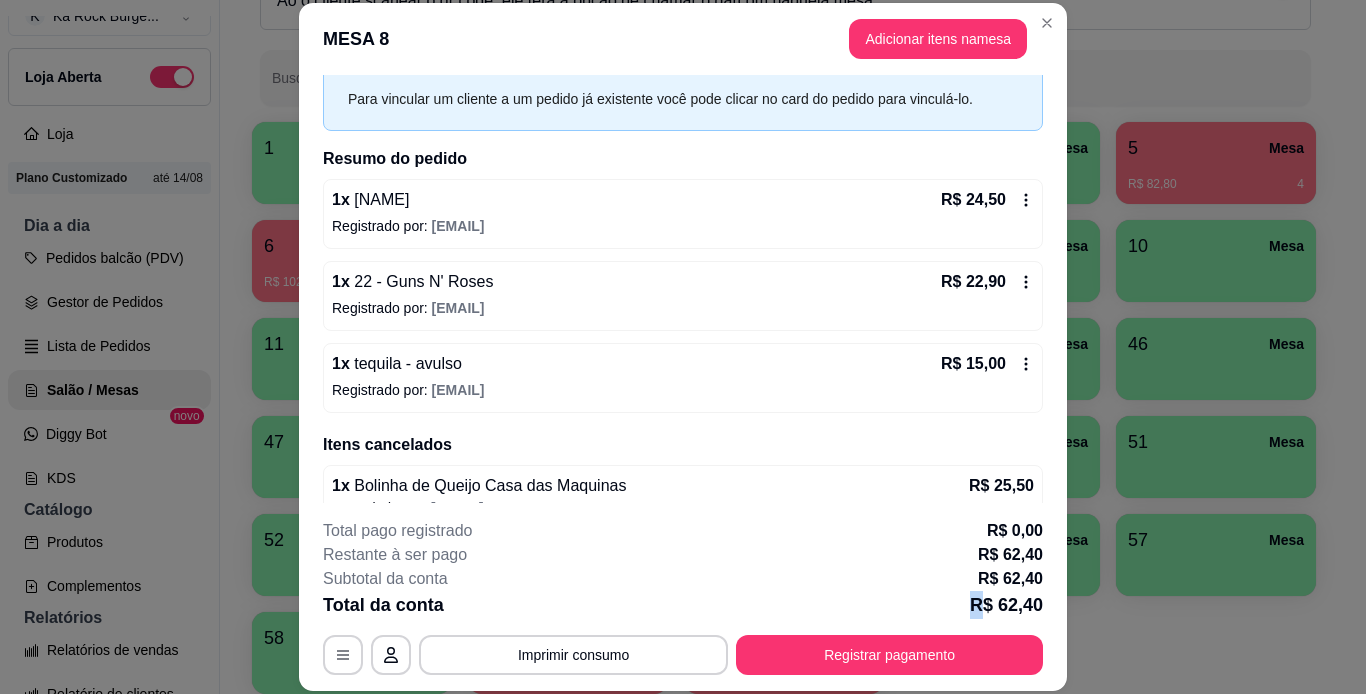 click on "Total da conta R$ 62,40" at bounding box center [683, 605] 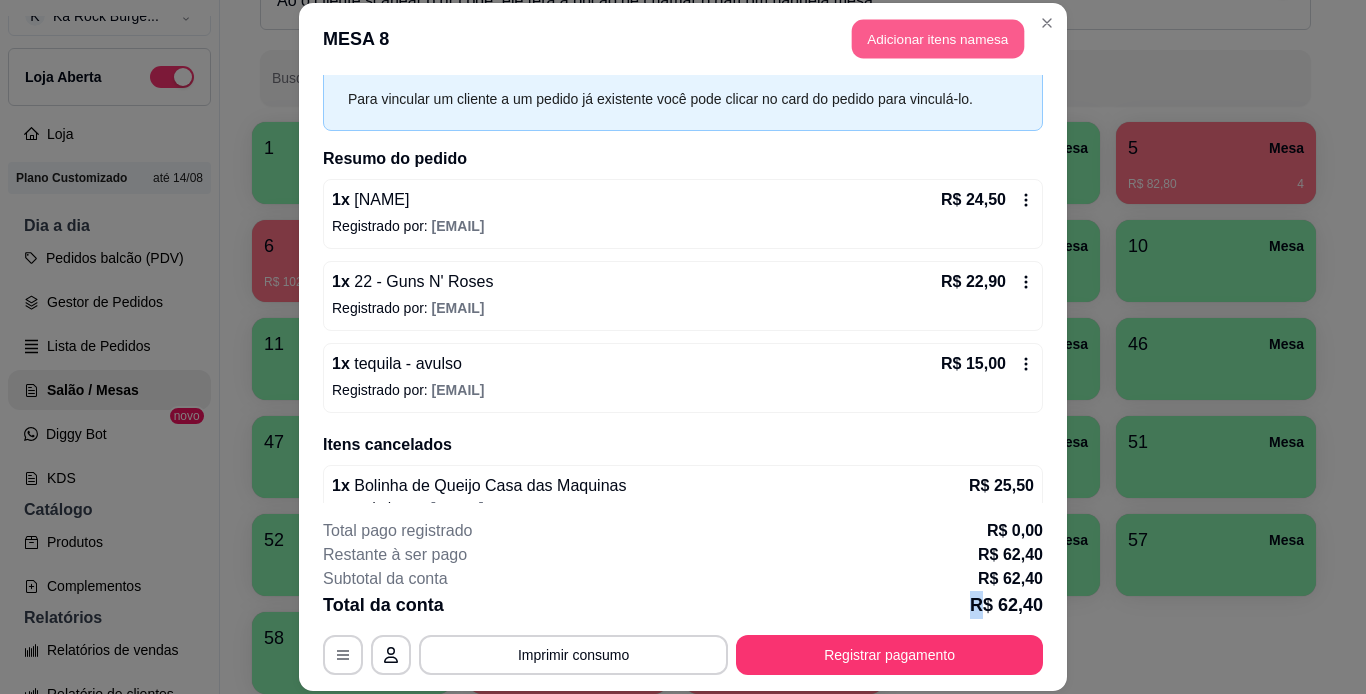 click on "Adicionar itens na  mesa" at bounding box center [938, 39] 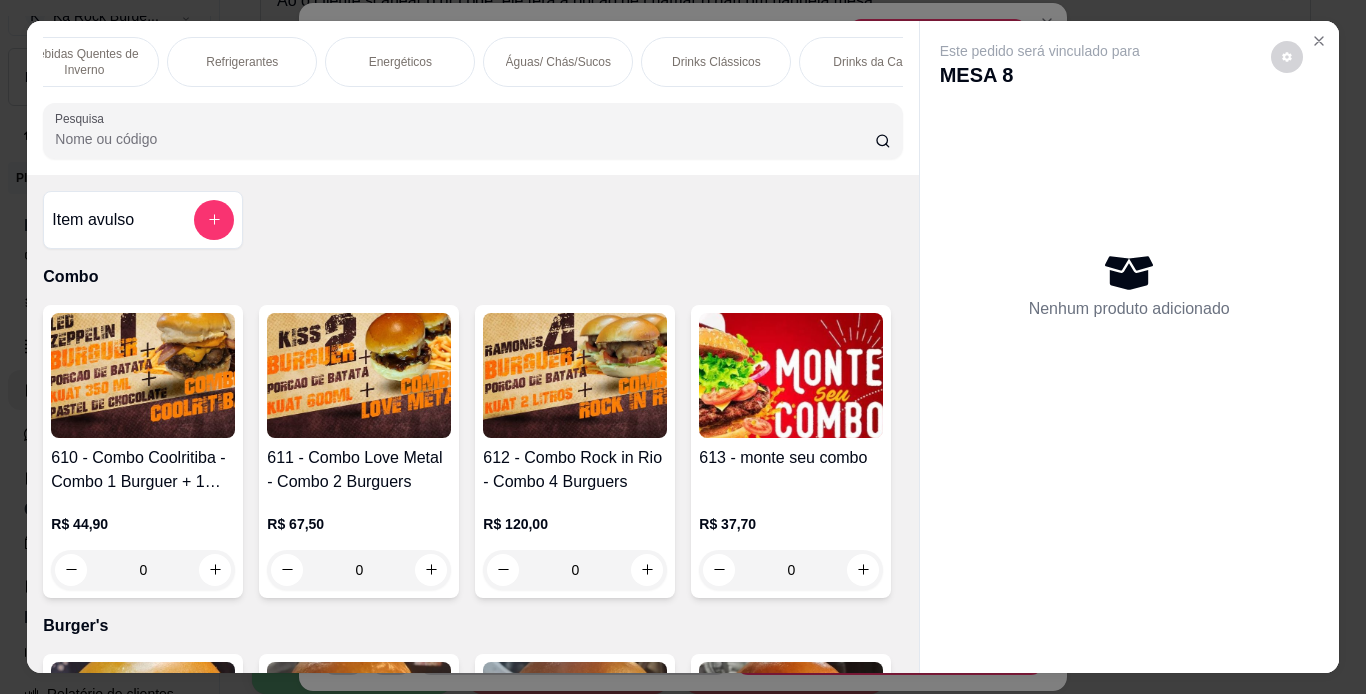 scroll, scrollTop: 0, scrollLeft: 1847, axis: horizontal 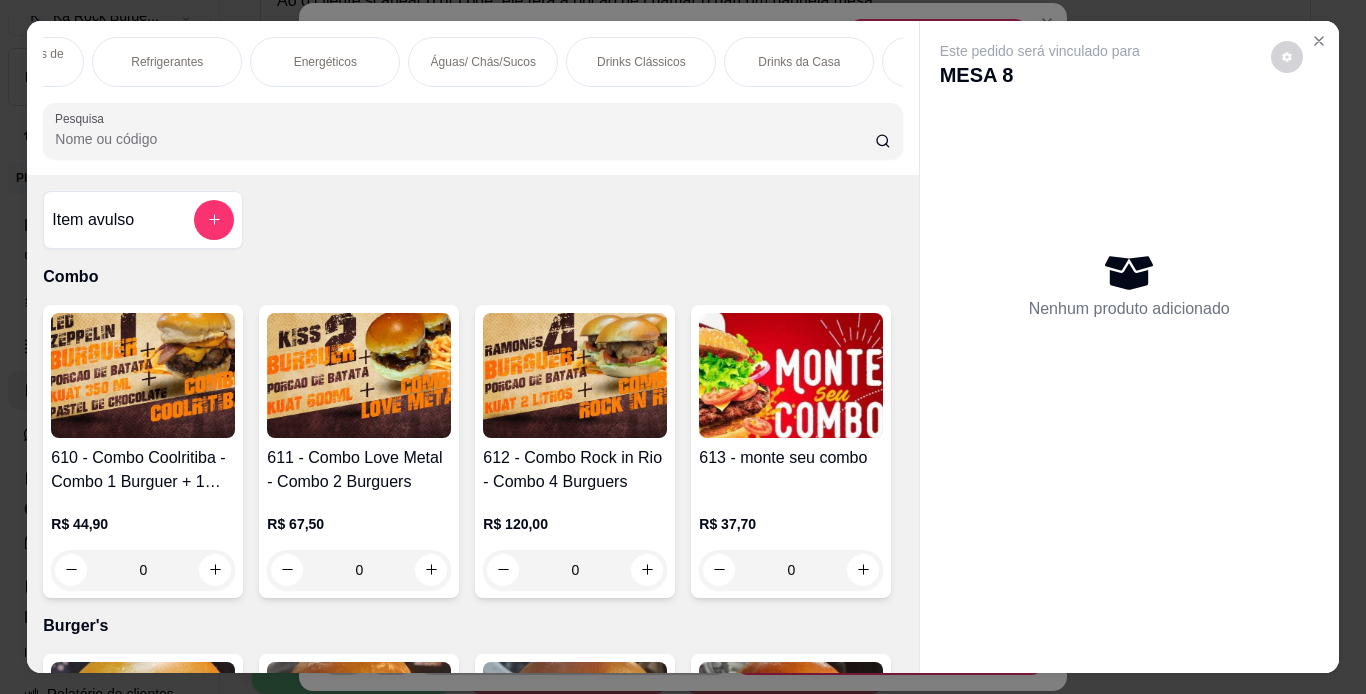 click on "Drinks Clássicos" at bounding box center (641, 62) 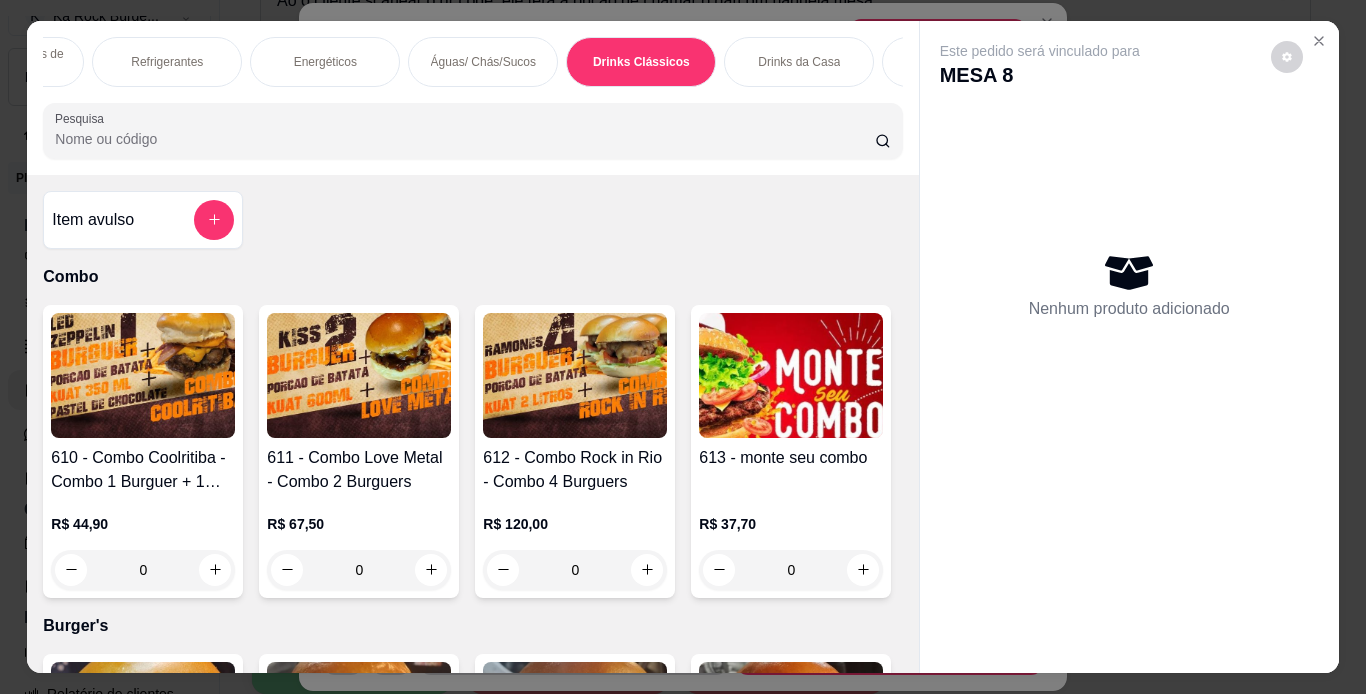scroll, scrollTop: 13260, scrollLeft: 0, axis: vertical 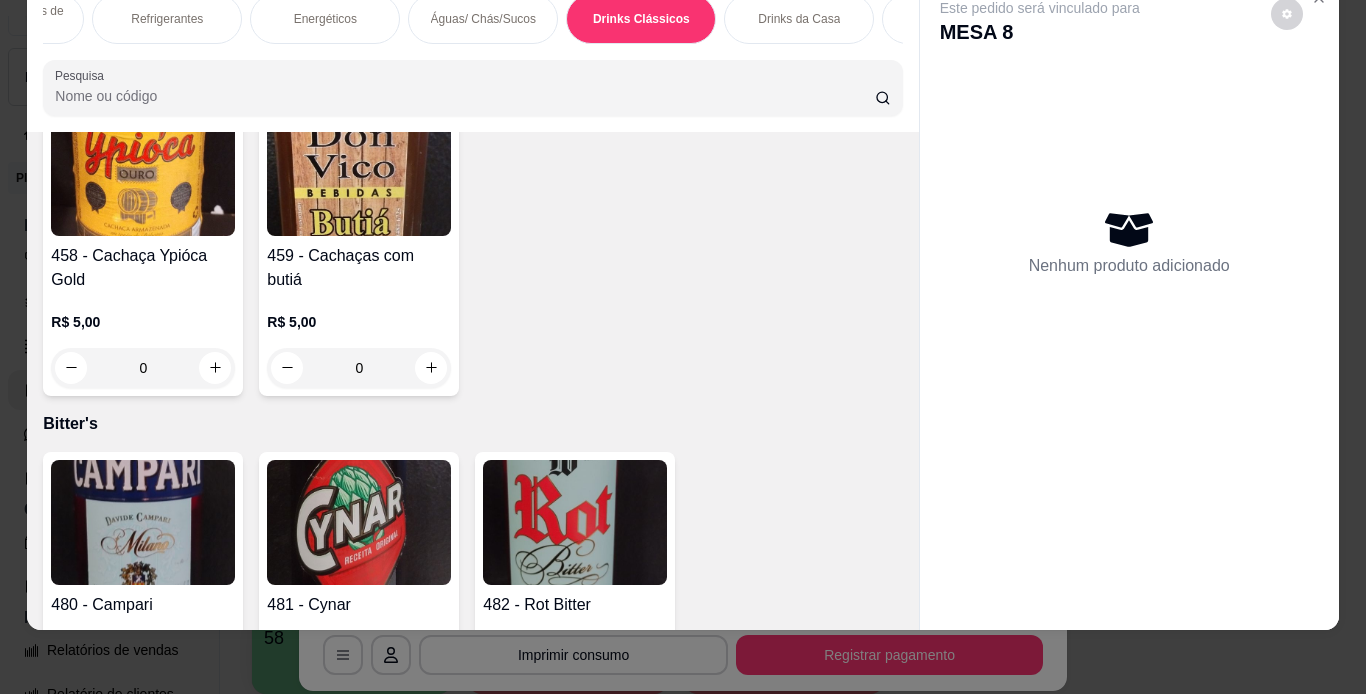 click at bounding box center [359, -1777] 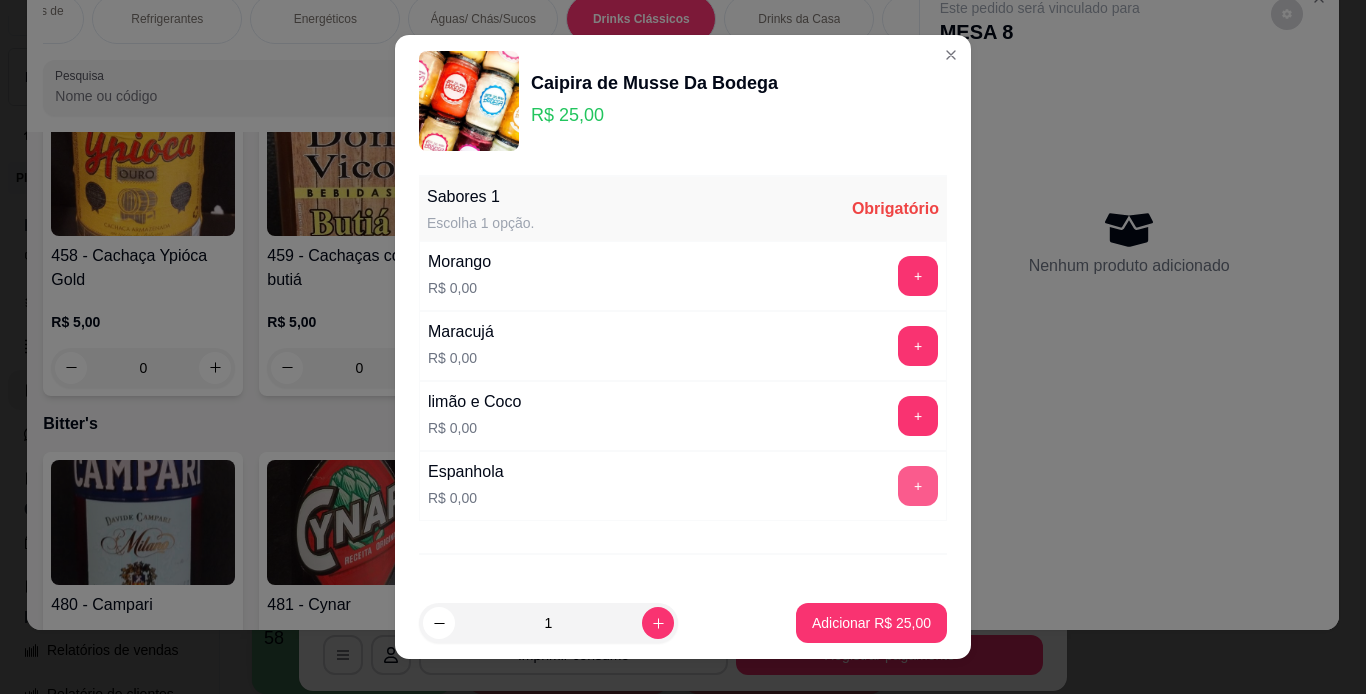click on "+" at bounding box center (918, 486) 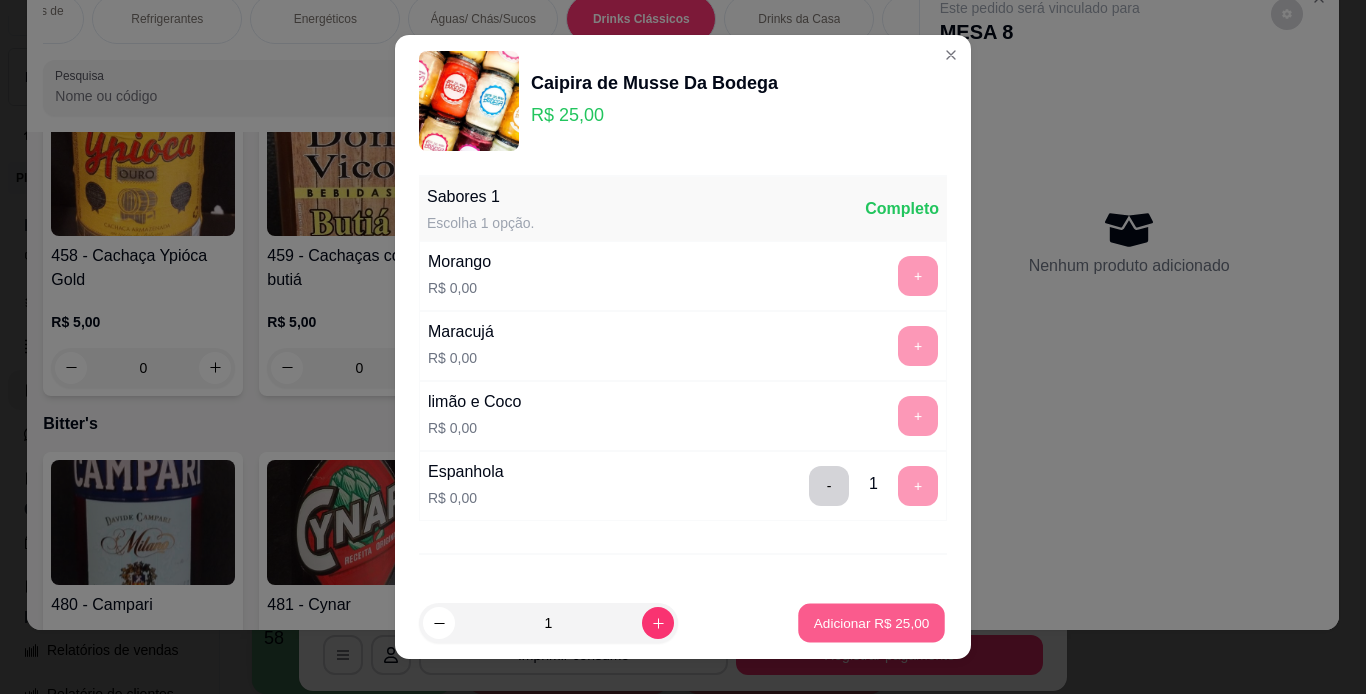 click on "Adicionar   R$ 25,00" at bounding box center [872, 623] 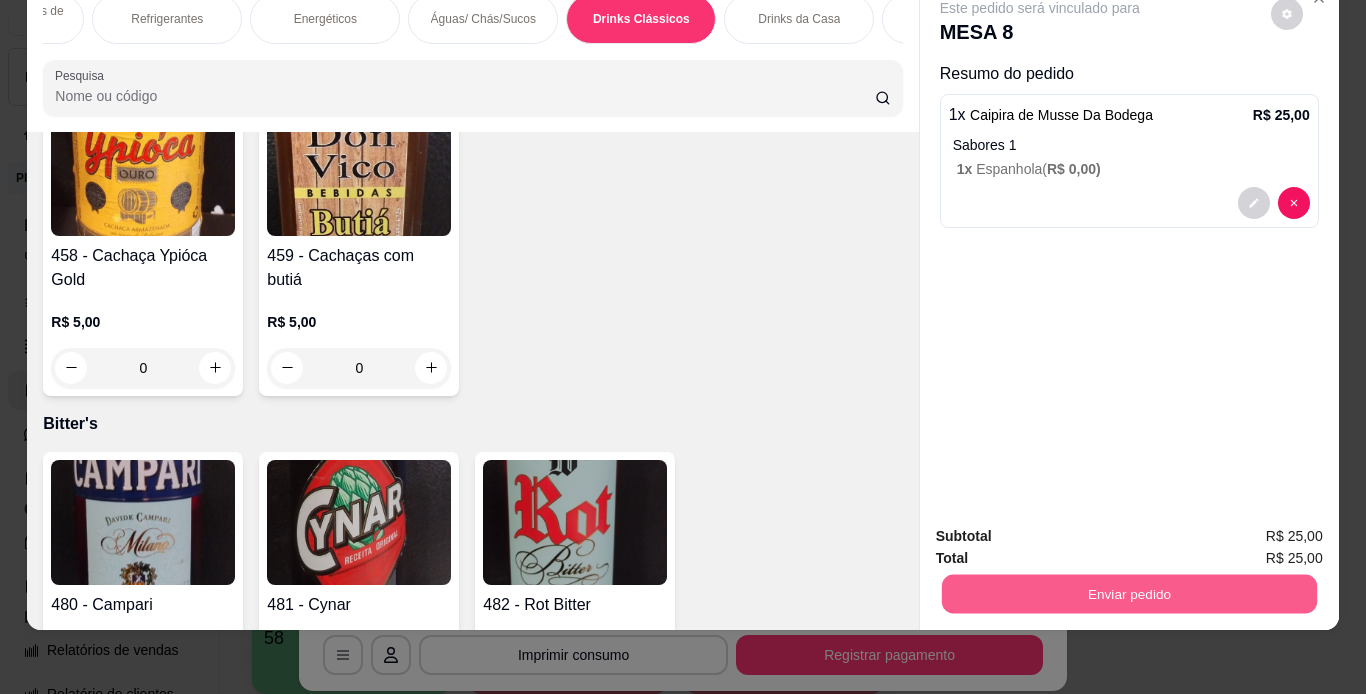 click on "Enviar pedido" at bounding box center (1128, 594) 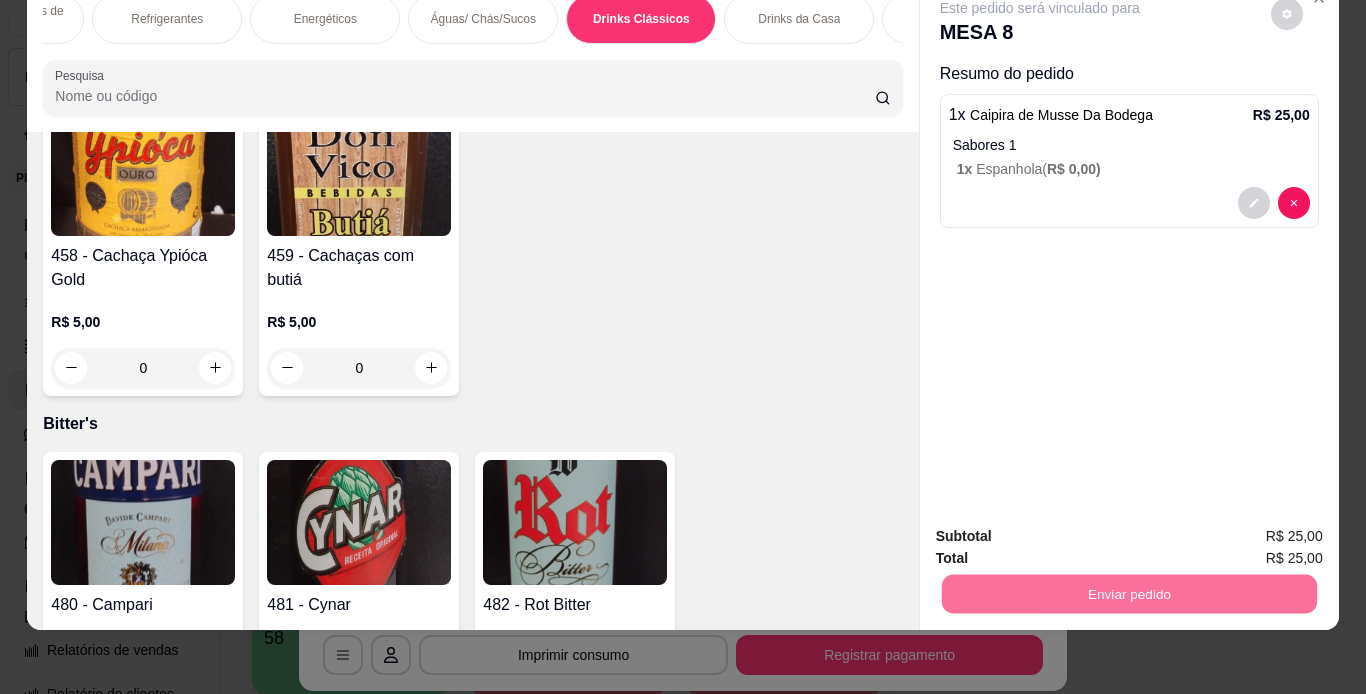 click on "Não registrar e enviar pedido" at bounding box center (1063, 529) 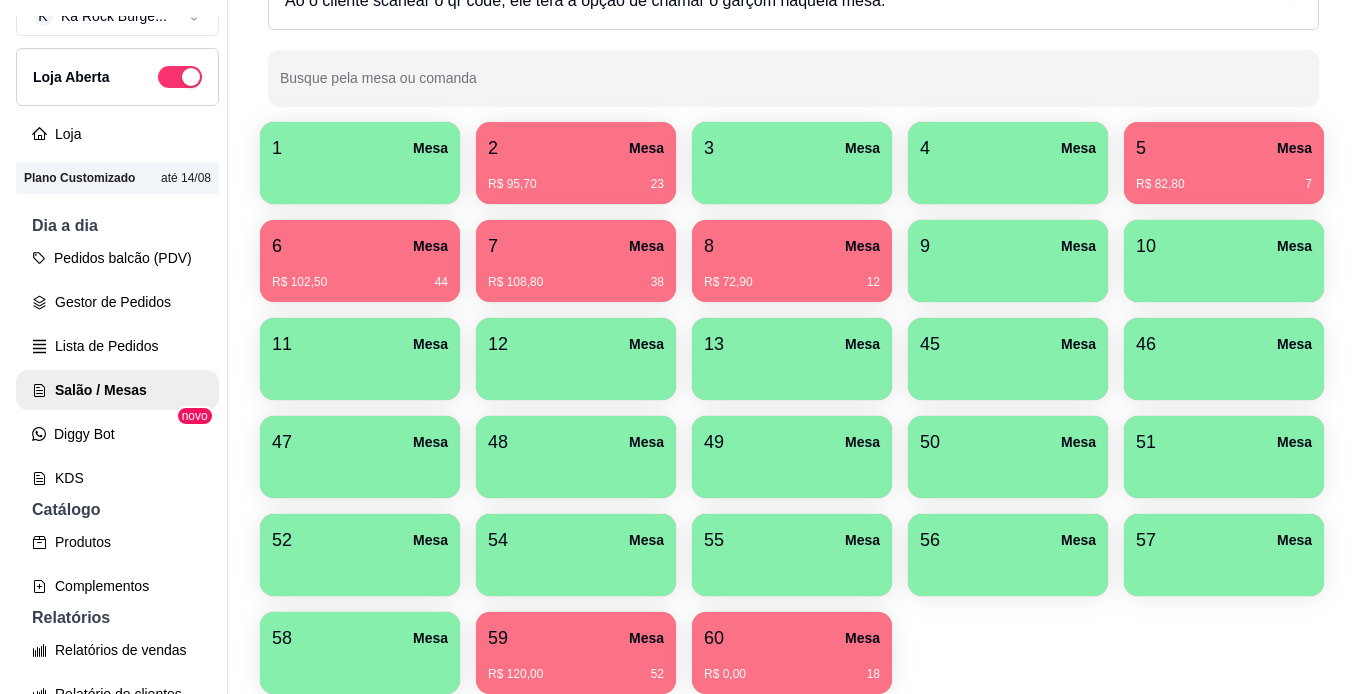 scroll, scrollTop: 429, scrollLeft: 0, axis: vertical 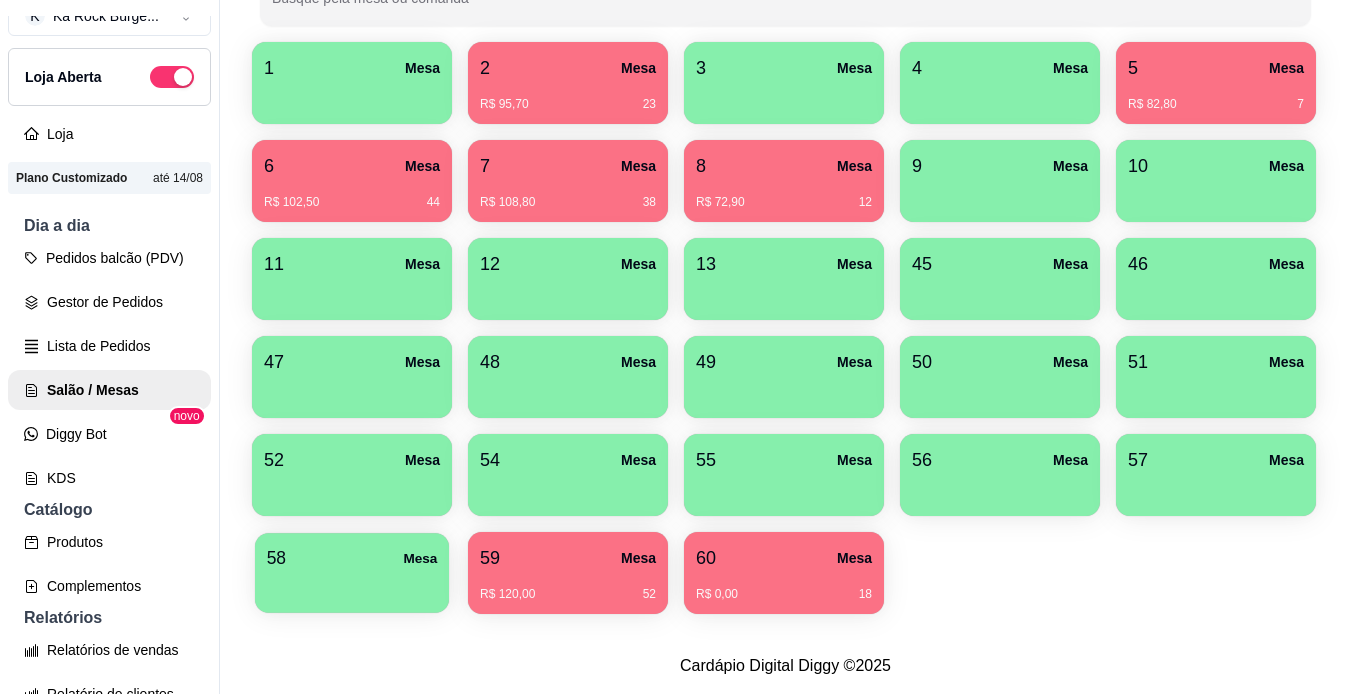 click at bounding box center (352, 586) 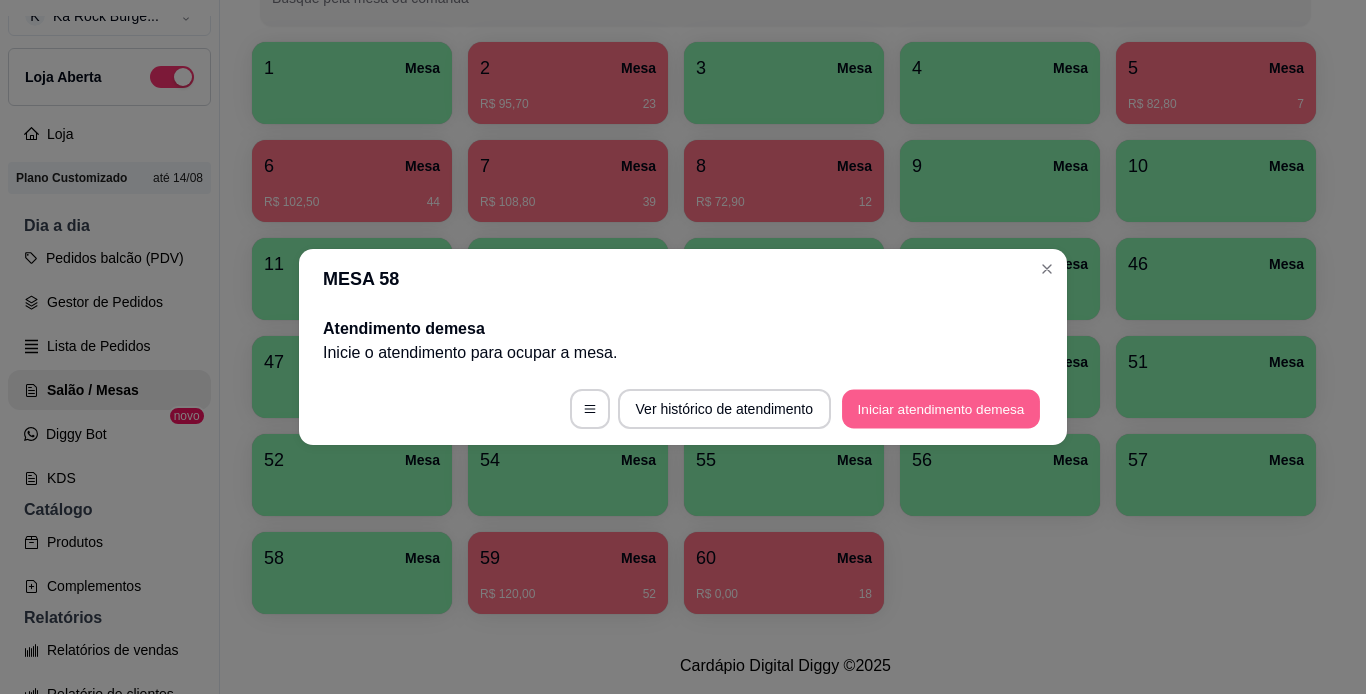 click on "Iniciar atendimento de  mesa" at bounding box center [941, 409] 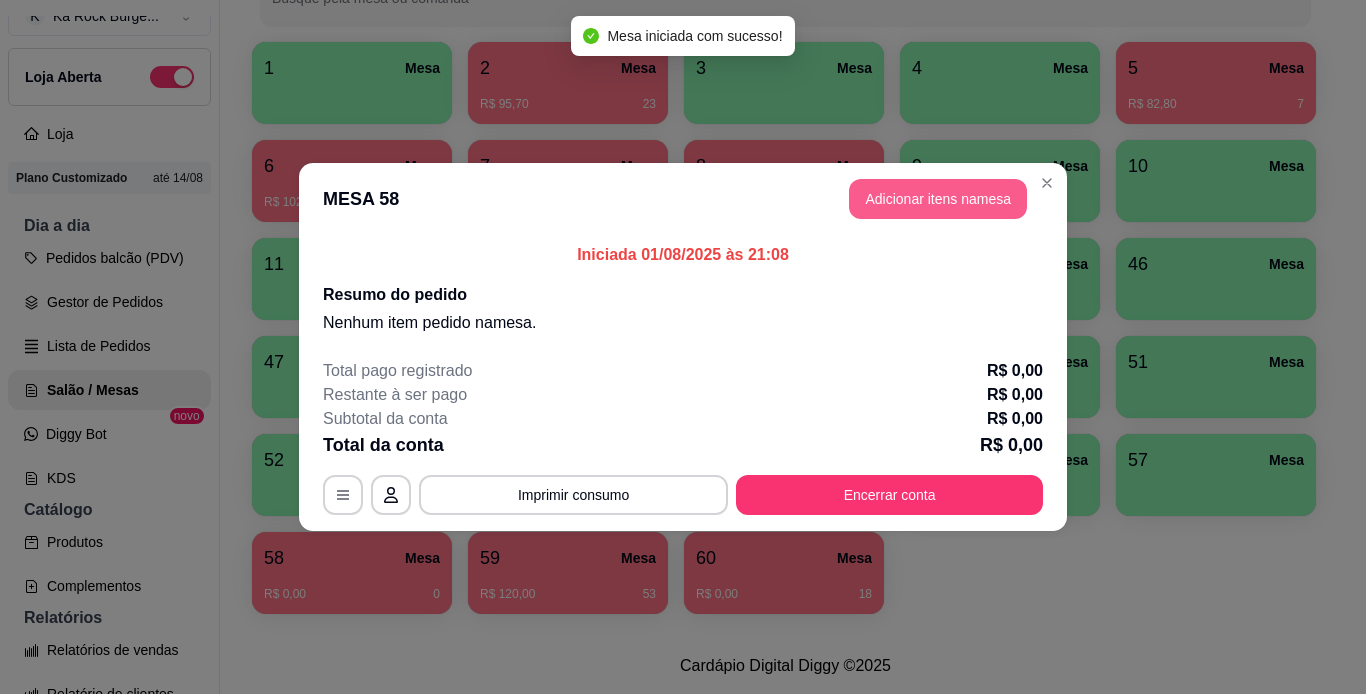 click on "Adicionar itens na  mesa" at bounding box center [938, 199] 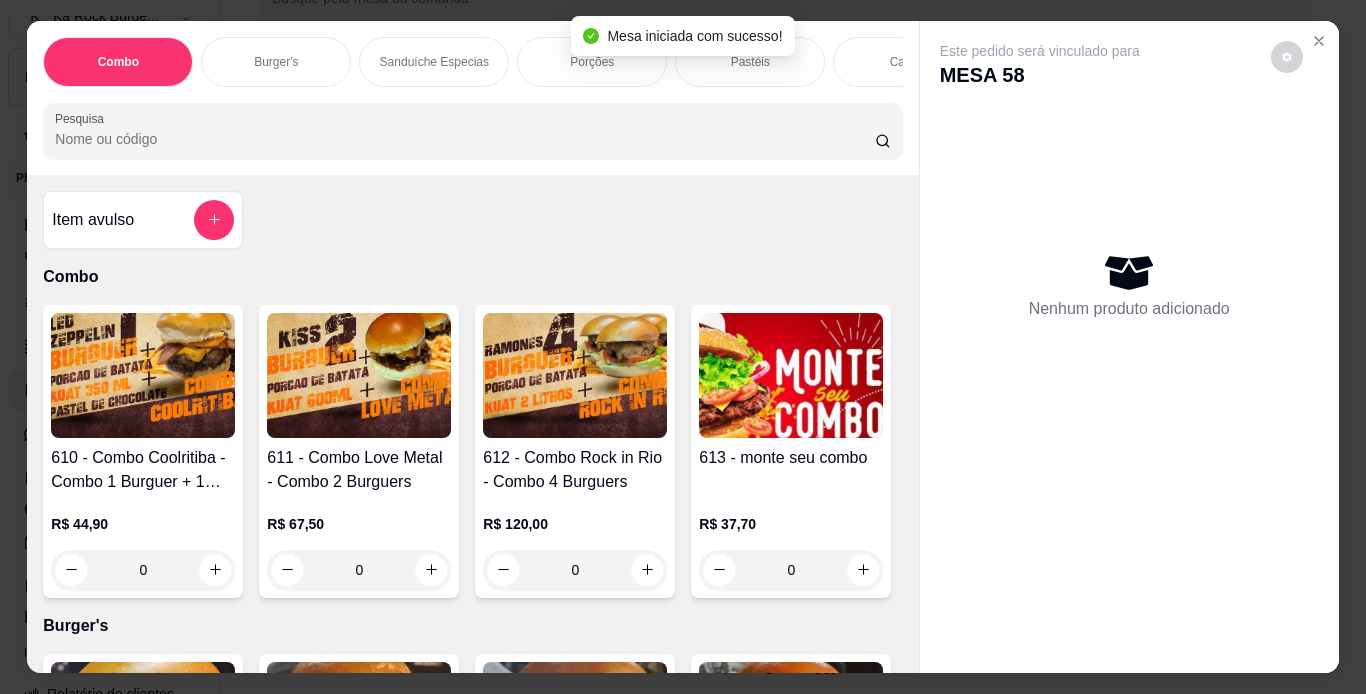 click on "Porções" at bounding box center (592, 62) 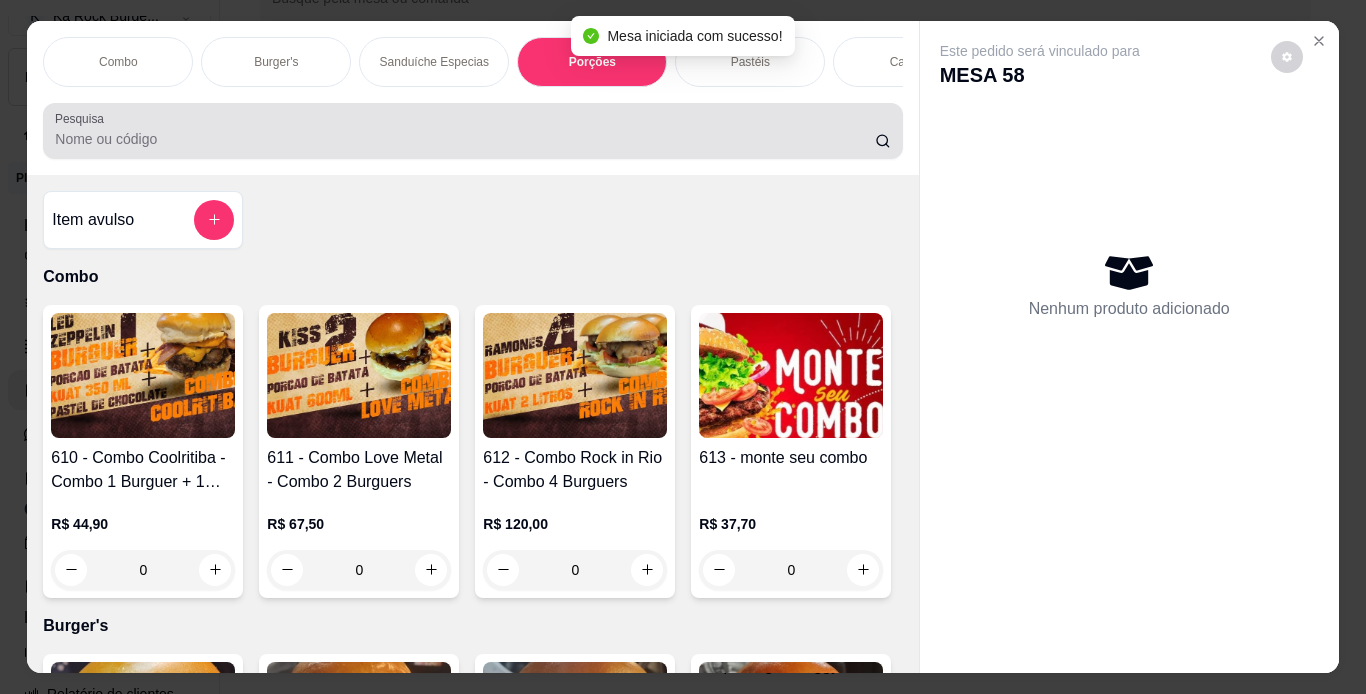 scroll, scrollTop: 3441, scrollLeft: 0, axis: vertical 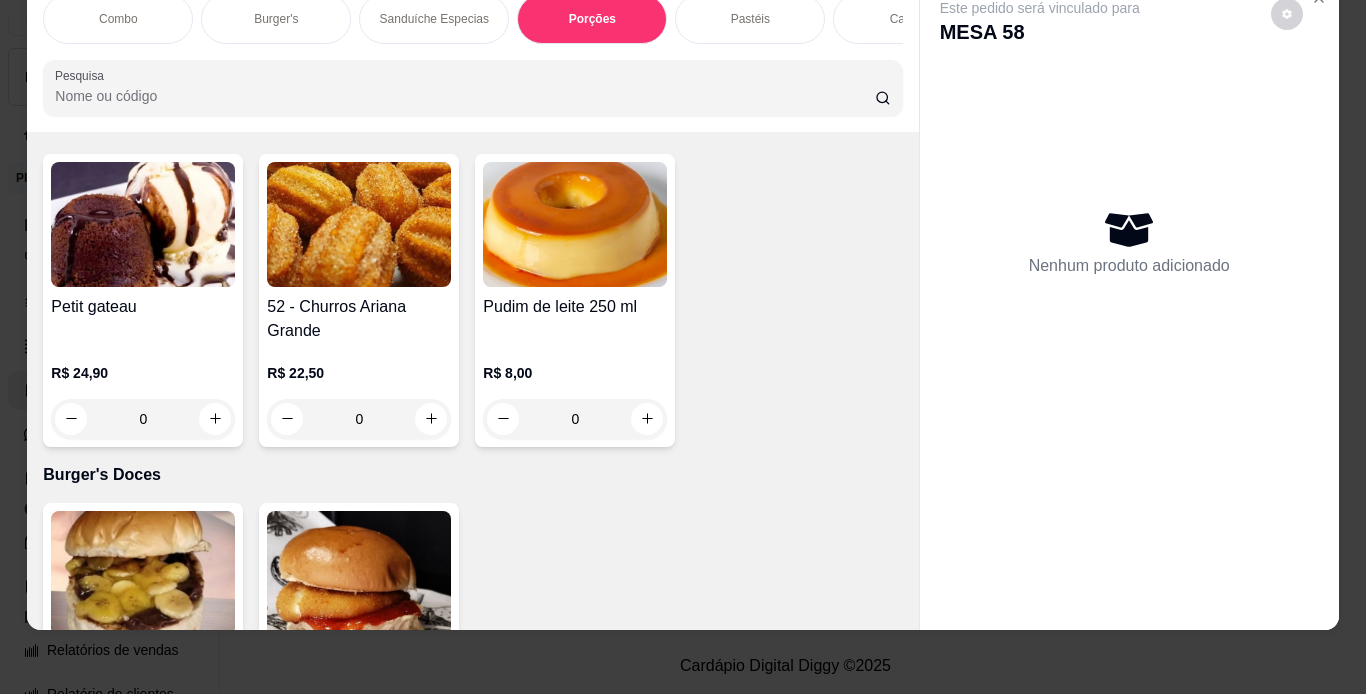 click at bounding box center [359, -1108] 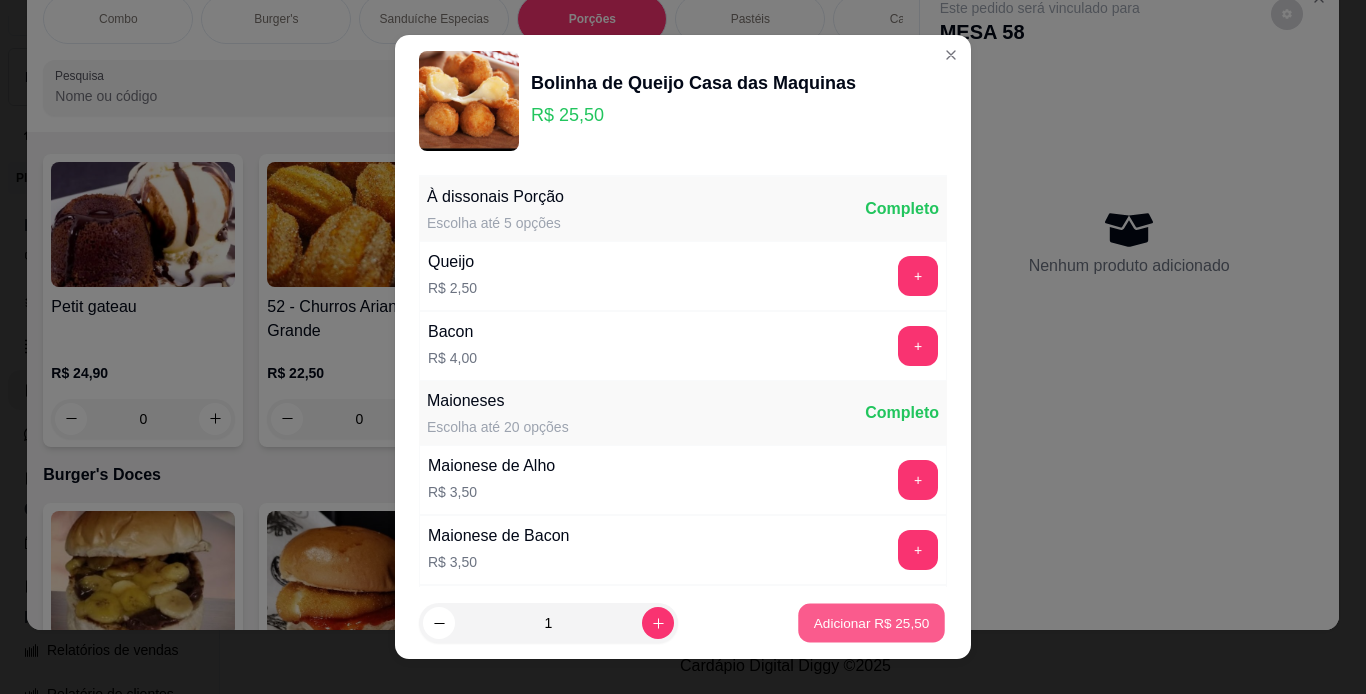 click on "Adicionar R$ 25,50" at bounding box center (872, 623) 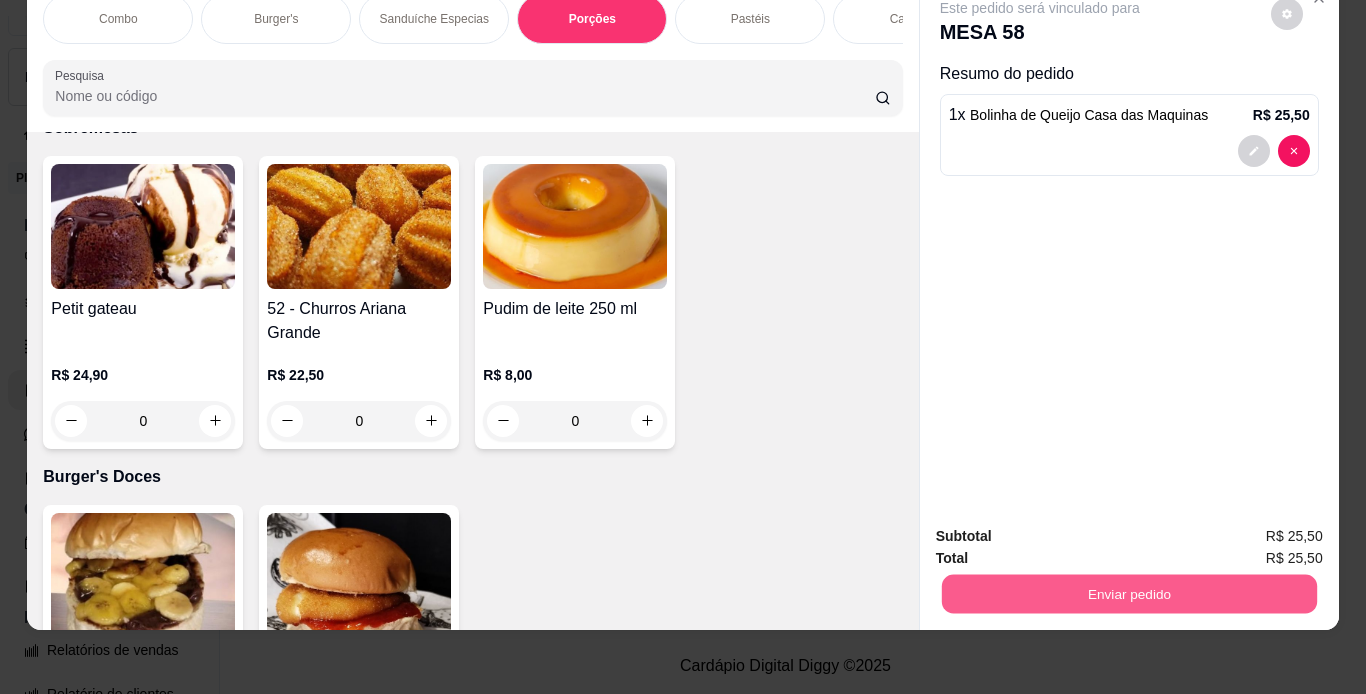 click on "Enviar pedido" at bounding box center [1128, 594] 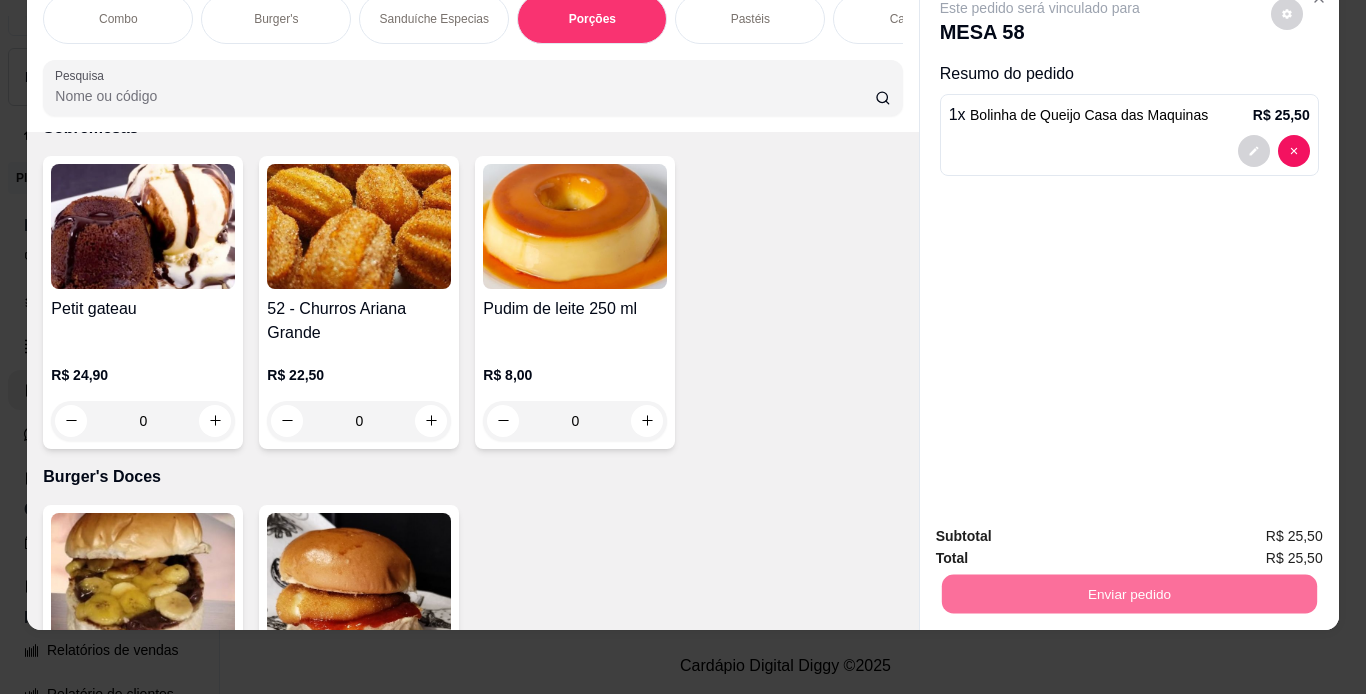 click on "Não registrar e enviar pedido" at bounding box center (1063, 530) 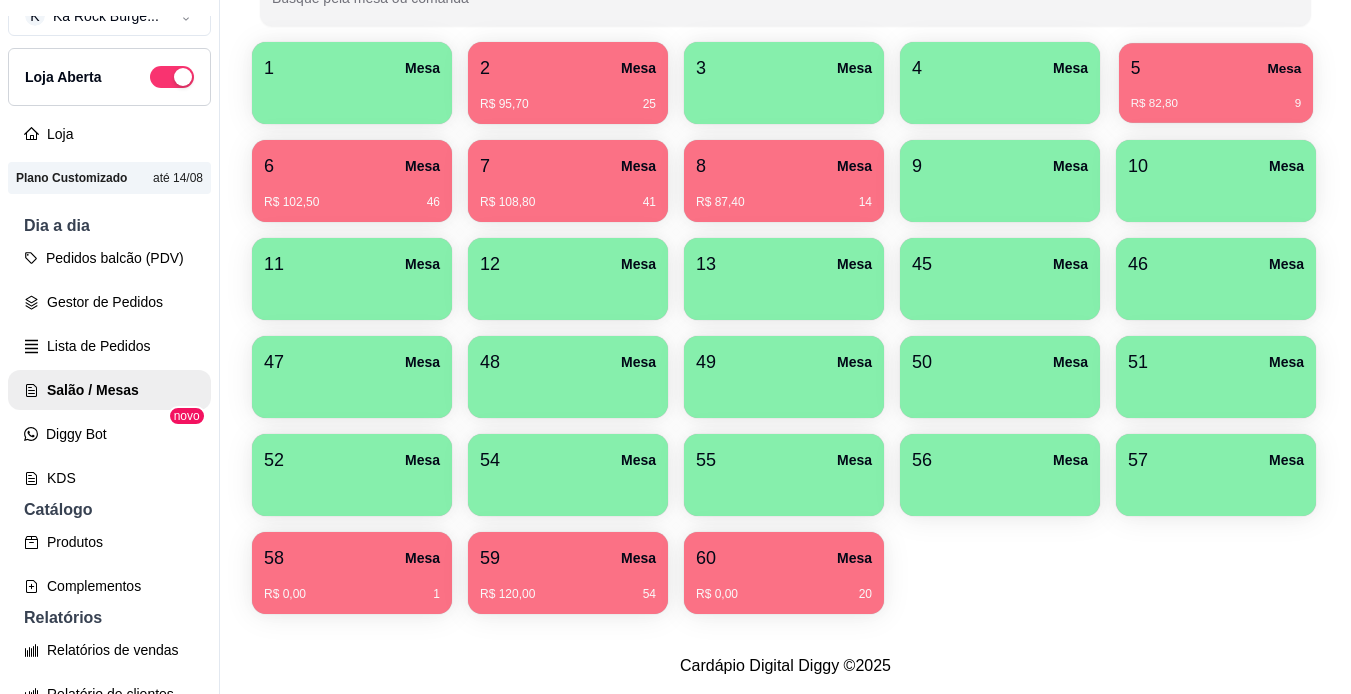 click on "5 Mesa" at bounding box center [1216, 68] 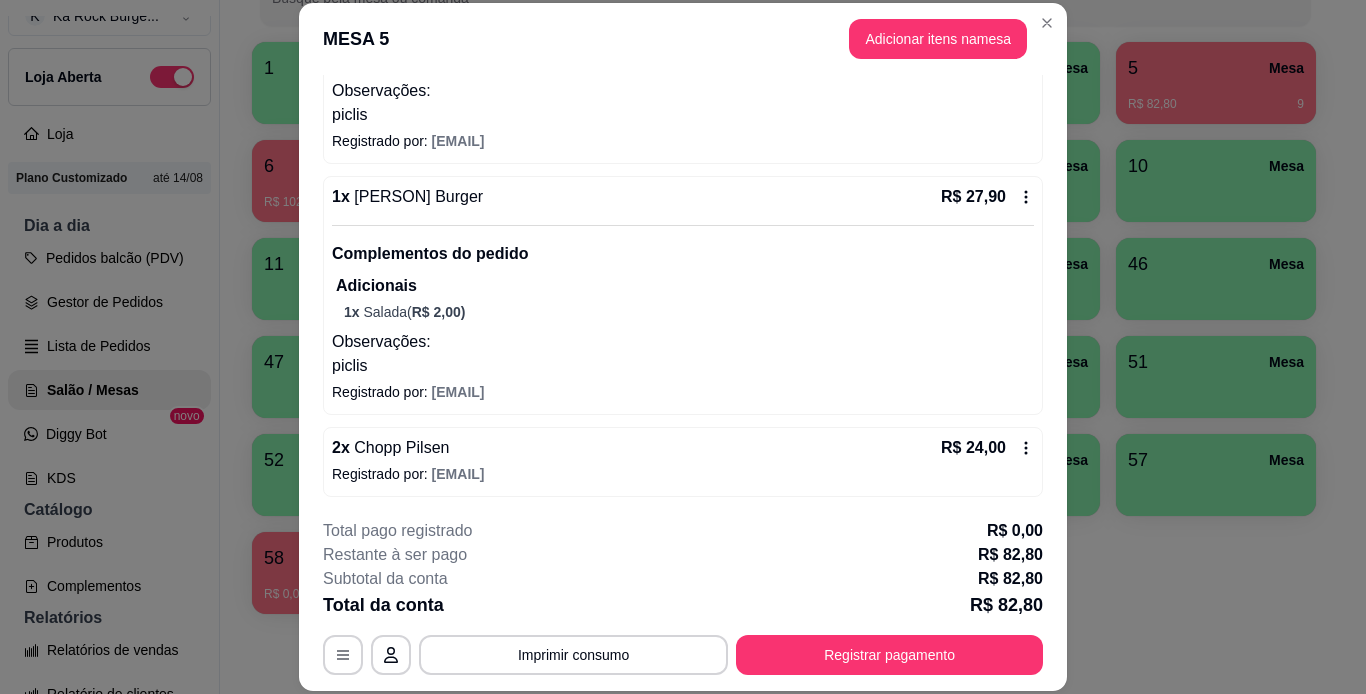 scroll, scrollTop: 366, scrollLeft: 0, axis: vertical 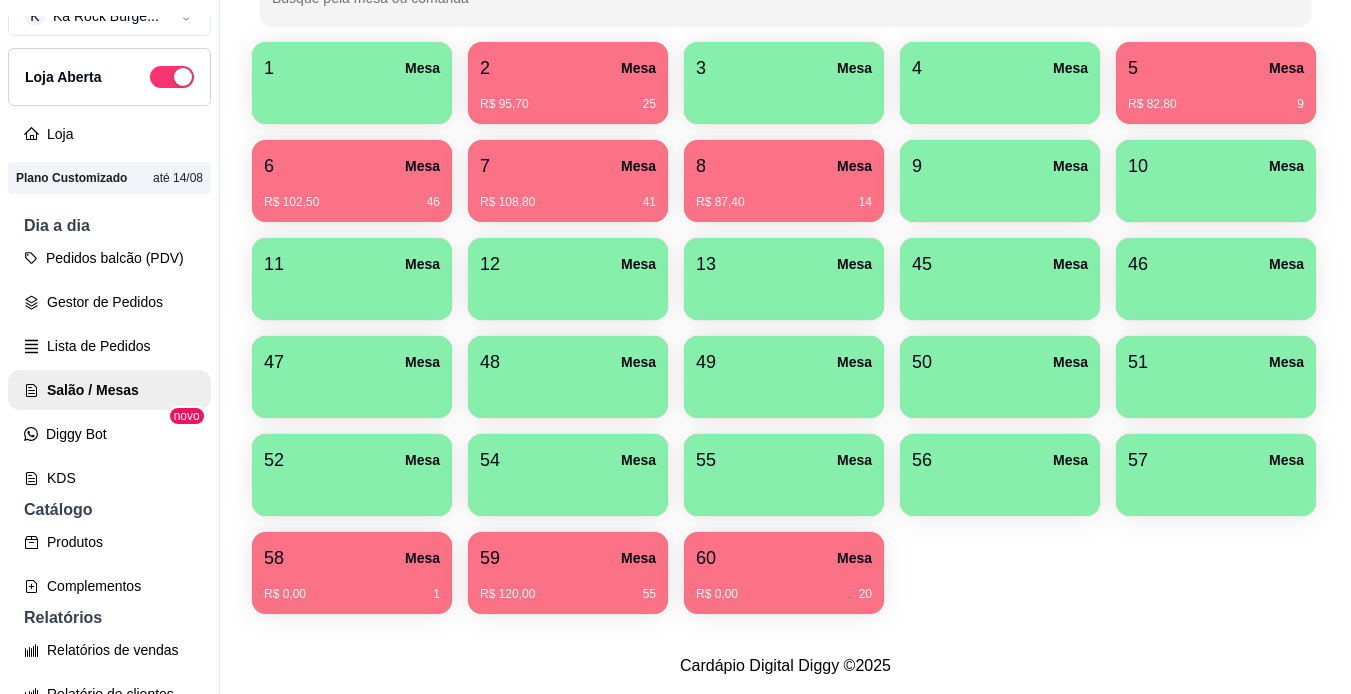 click on "1 Mesa 2 Mesa R$ 95,70 25 3 Mesa 4 Mesa 5 Mesa R$ 82,80 9 6 Mesa R$ 102,50 46 7 Mesa R$ 108,80 41 8 Mesa R$ 87,40 14 9 Mesa 10 Mesa 11 Mesa 12 Mesa 13 Mesa 45 Mesa 46 Mesa 47 Mesa 48 Mesa 49 Mesa 50 Mesa 51 Mesa 52 Mesa 54 Mesa 55 Mesa 56 Mesa 57 Mesa 58 Mesa R$ 0,00 1 59 Mesa R$ 120,00 55 60 Mesa R$ 0,00 20" at bounding box center (785, 328) 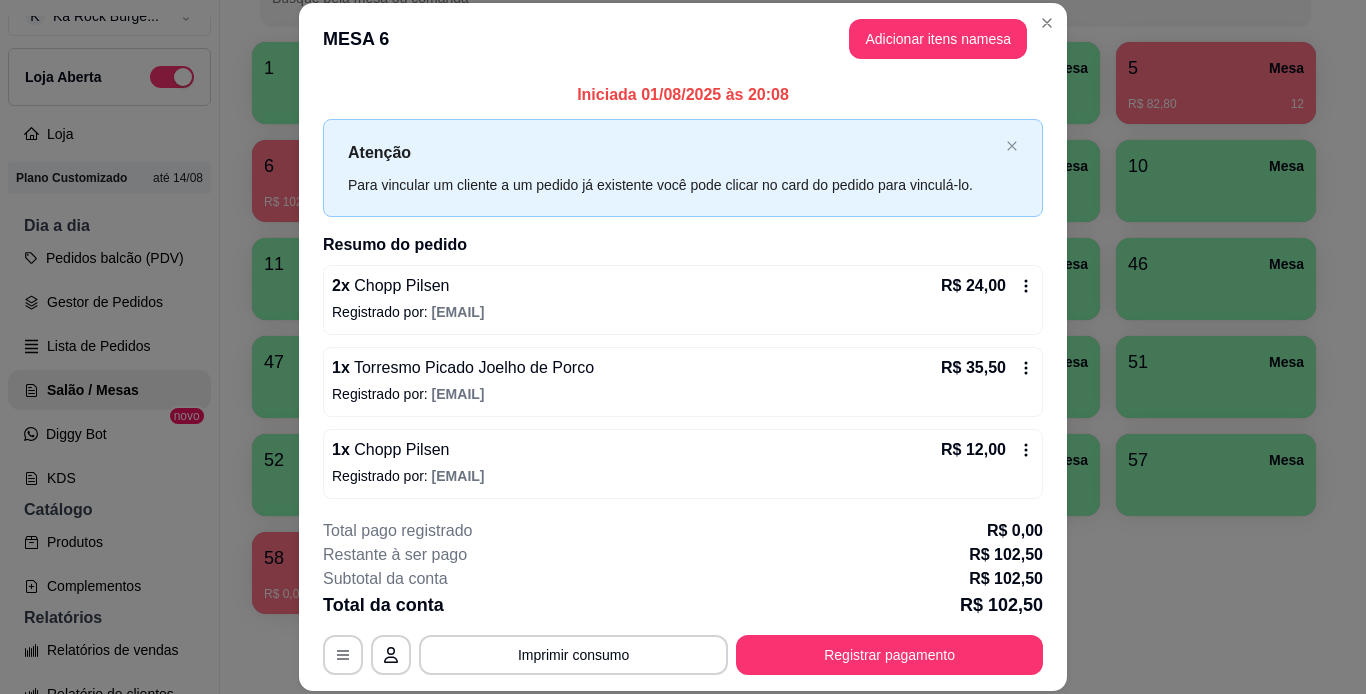 click on "Iniciada 01/08/2025 às 20:08 Atenção Para vincular um cliente a um pedido já existente você pode clicar no card do pedido para vinculá-lo. Resumo do pedido 2 x Chopp Pilsen R$ 24,00 Registrado por: [EMAIL] 1 x Torresmo Picado Joelho de Porco R$ 35,50 Registrado por: [EMAIL] 1 x Chopp Pilsen R$ 12,00 Registrado por: [EMAIL] 1 x Batata Pequena R$ 7,00 Registrado por: [EMAIL] 2 x Chopp Pilsen R$ 24,00 Registrado por: [EMAIL]" at bounding box center [683, 288] 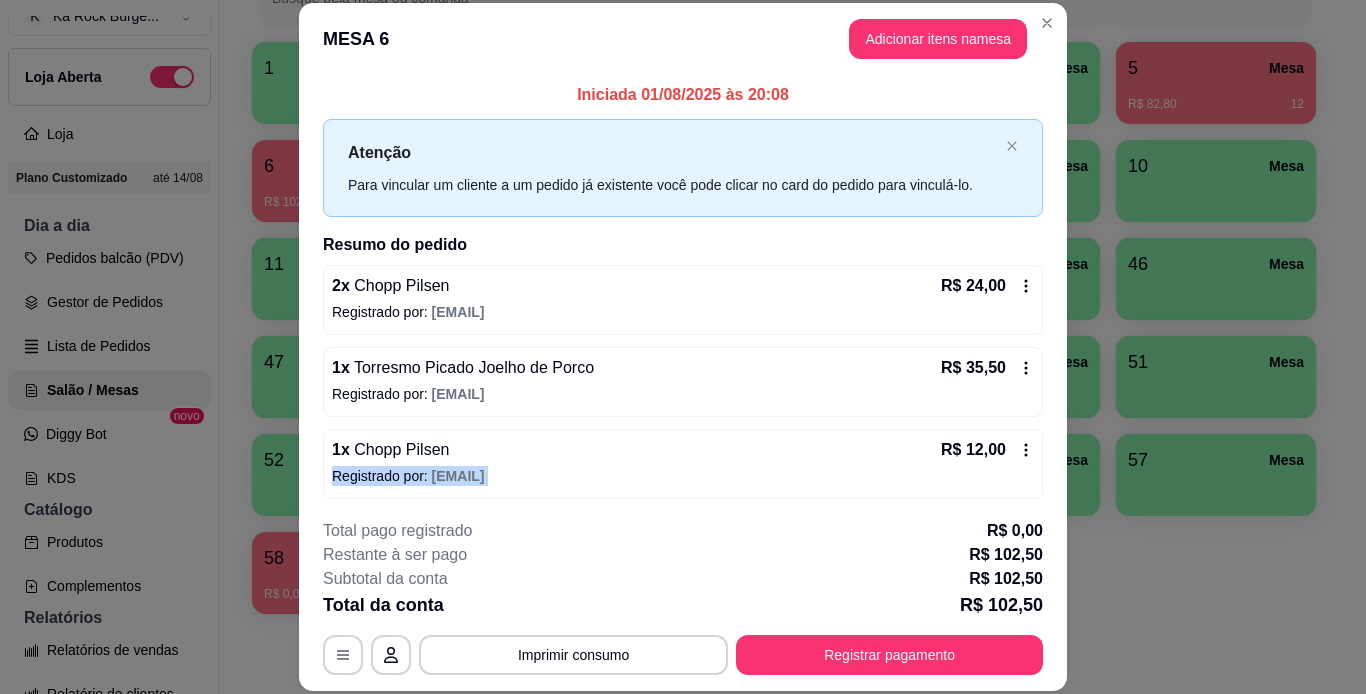 click on "Iniciada 01/08/2025 às 20:08 Atenção Para vincular um cliente a um pedido já existente você pode clicar no card do pedido para vinculá-lo. Resumo do pedido 2 x Chopp Pilsen R$ 24,00 Registrado por: [EMAIL] 1 x Torresmo Picado Joelho de Porco R$ 35,50 Registrado por: [EMAIL] 1 x Chopp Pilsen R$ 12,00 Registrado por: [EMAIL] 1 x Batata Pequena R$ 7,00 Registrado por: [EMAIL] 2 x Chopp Pilsen R$ 24,00 Registrado por: [EMAIL]" at bounding box center [683, 288] 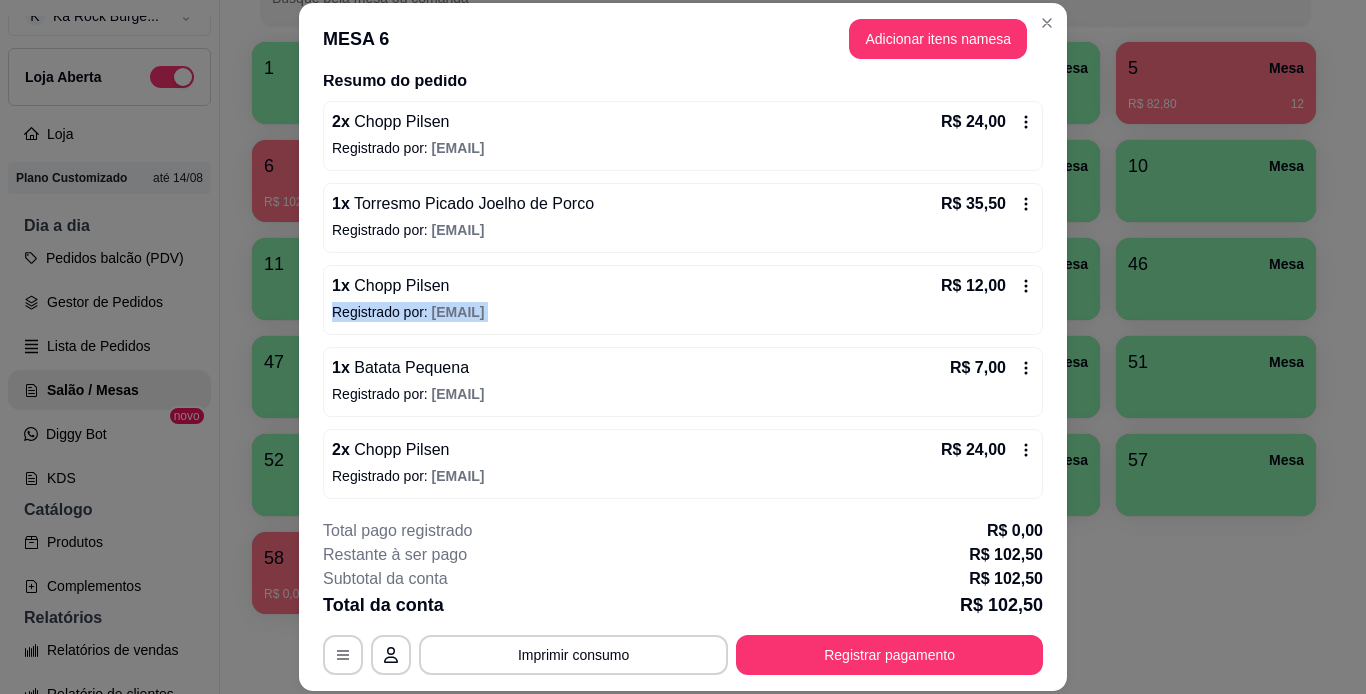 scroll, scrollTop: 168, scrollLeft: 0, axis: vertical 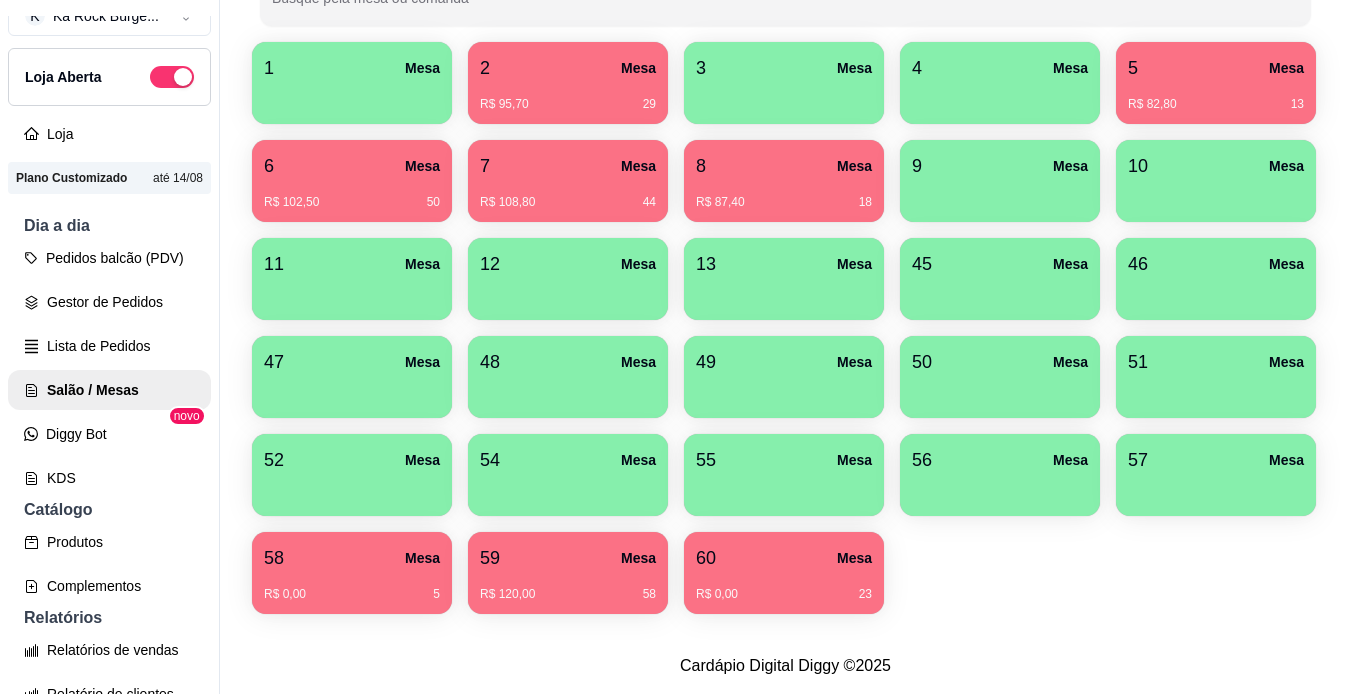 click on "1 Mesa 2 Mesa R$ 95,70 29 3 Mesa 4 Mesa 5 Mesa R$ 82,80 13 6 Mesa R$ 102,50 50 7 Mesa R$ 108,80 44 8 Mesa R$ 87,40 18 9 Mesa 10 Mesa 11 Mesa 12 Mesa 13 Mesa 45 Mesa 46 Mesa 47 Mesa 48 Mesa 49 Mesa 50 Mesa 51 Mesa 52 Mesa 54 Mesa 55 Mesa 56 Mesa 57 Mesa 58 Mesa R$ 0,00 5 59 Mesa R$ 120,00 58 60 Mesa R$ 0,00 23" at bounding box center (785, 328) 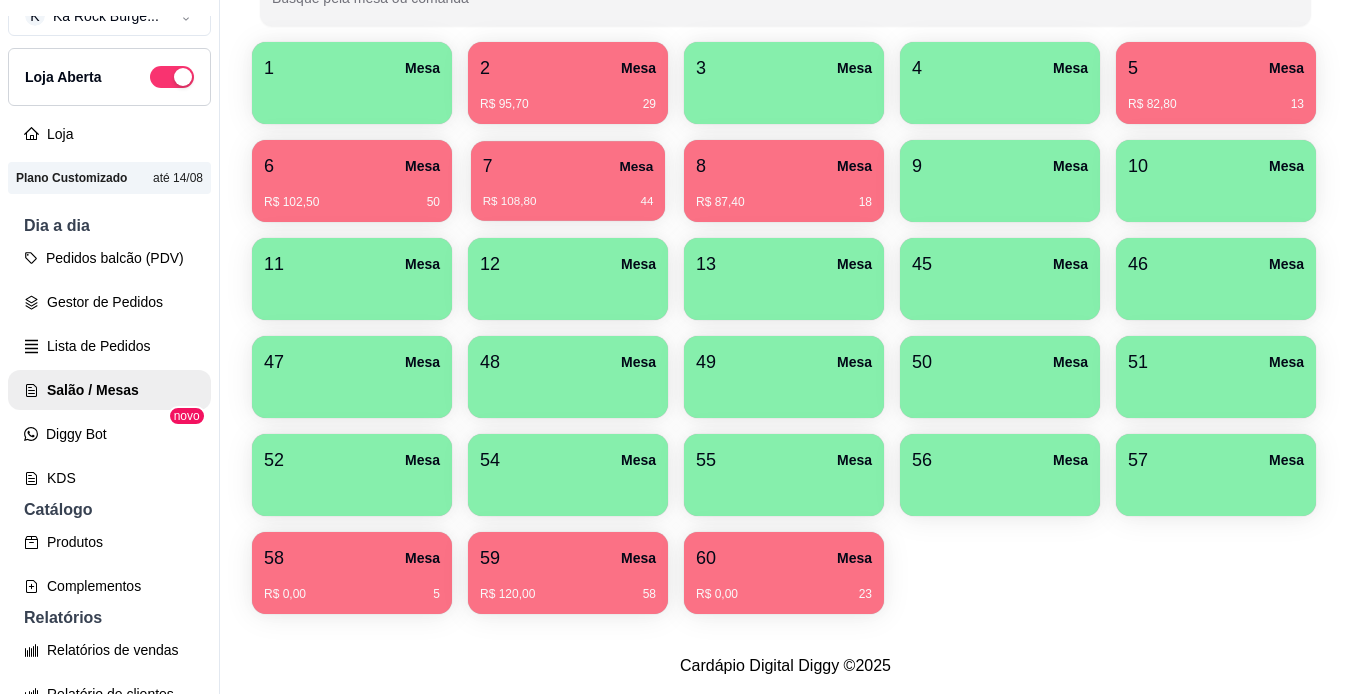 click on "7 Mesa" at bounding box center [568, 166] 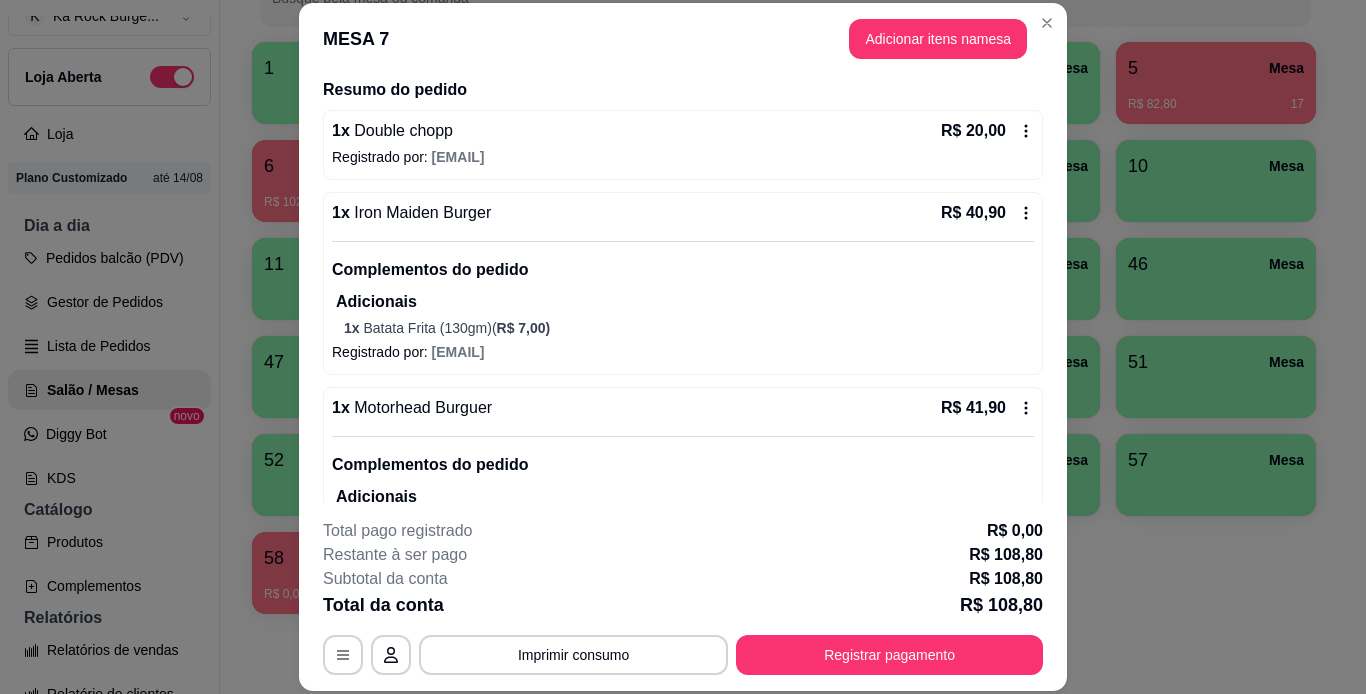 scroll, scrollTop: 160, scrollLeft: 0, axis: vertical 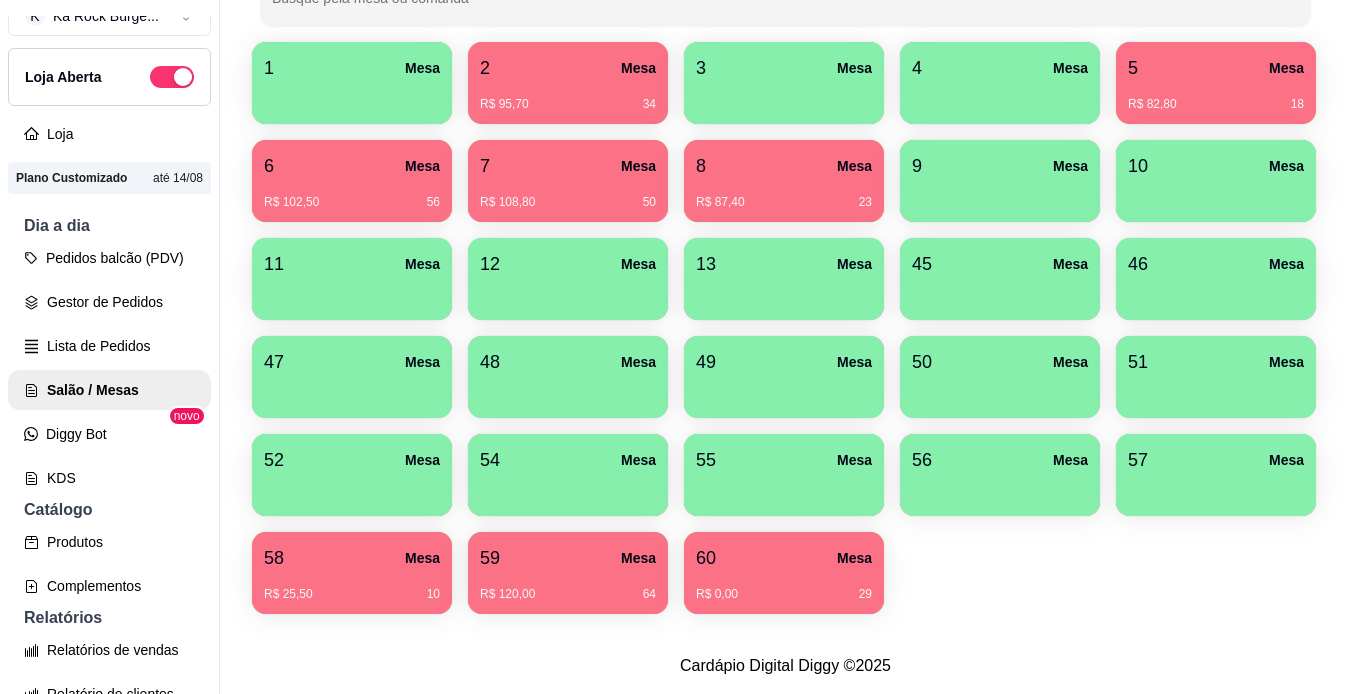 click on "R$ 82,80 18" at bounding box center [1216, 97] 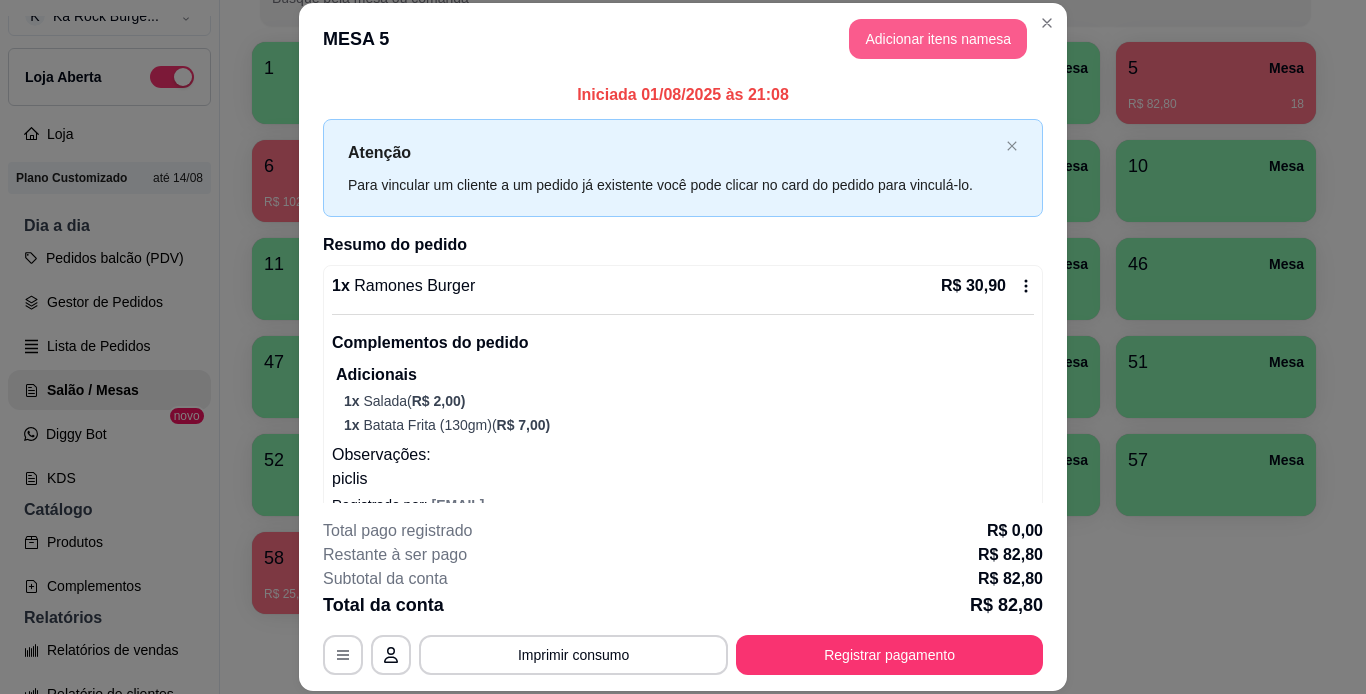 click on "Adicionar itens na  mesa" at bounding box center (938, 39) 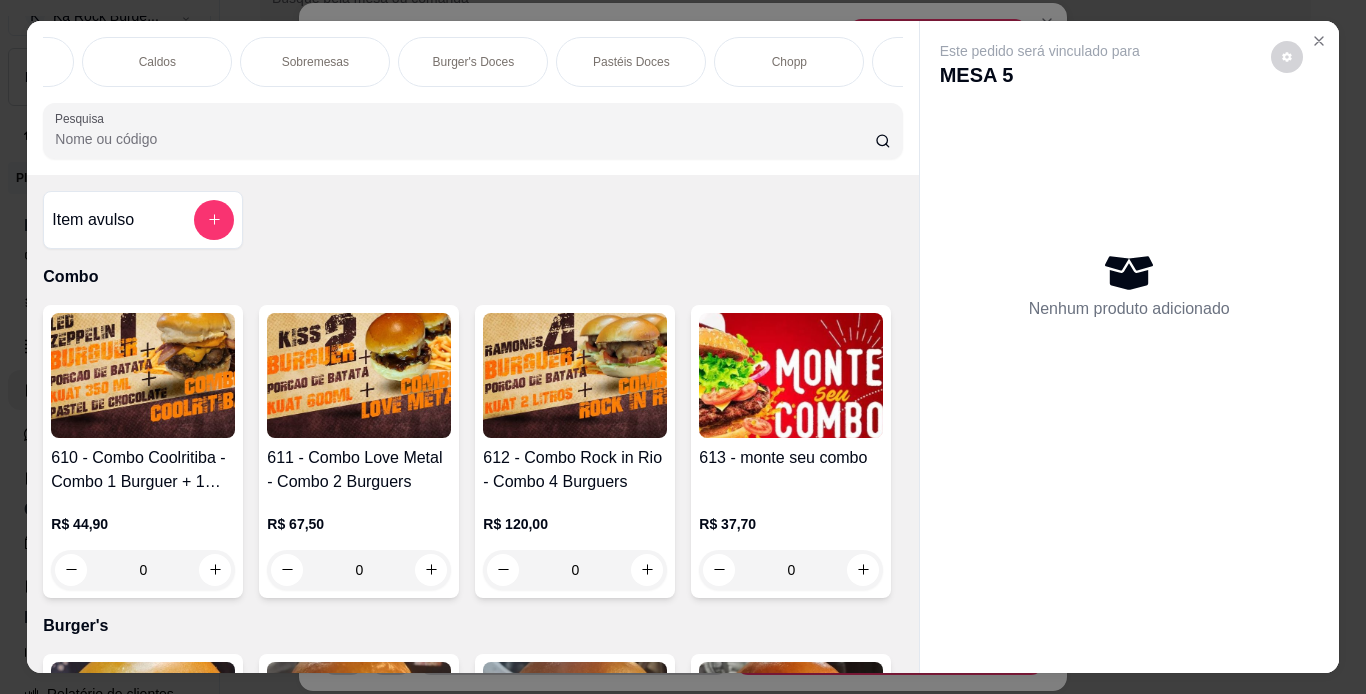 scroll, scrollTop: 0, scrollLeft: 752, axis: horizontal 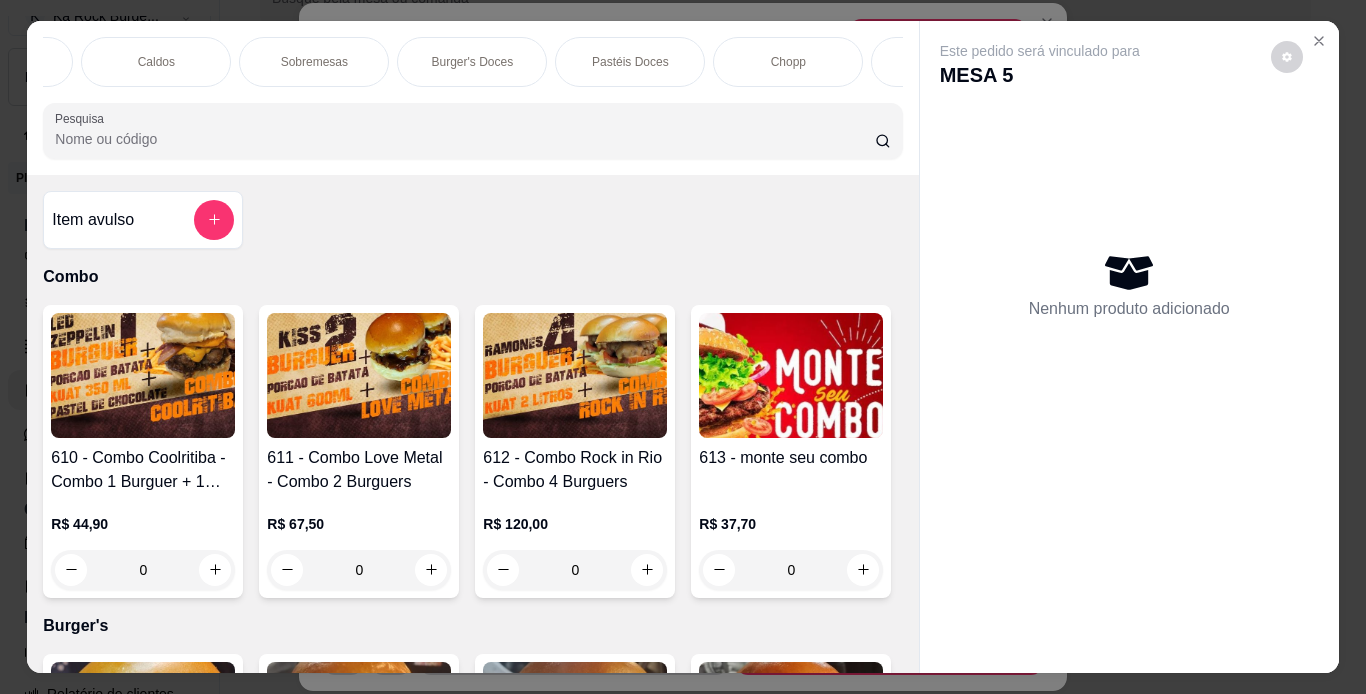 click on "Chopp" at bounding box center [788, 62] 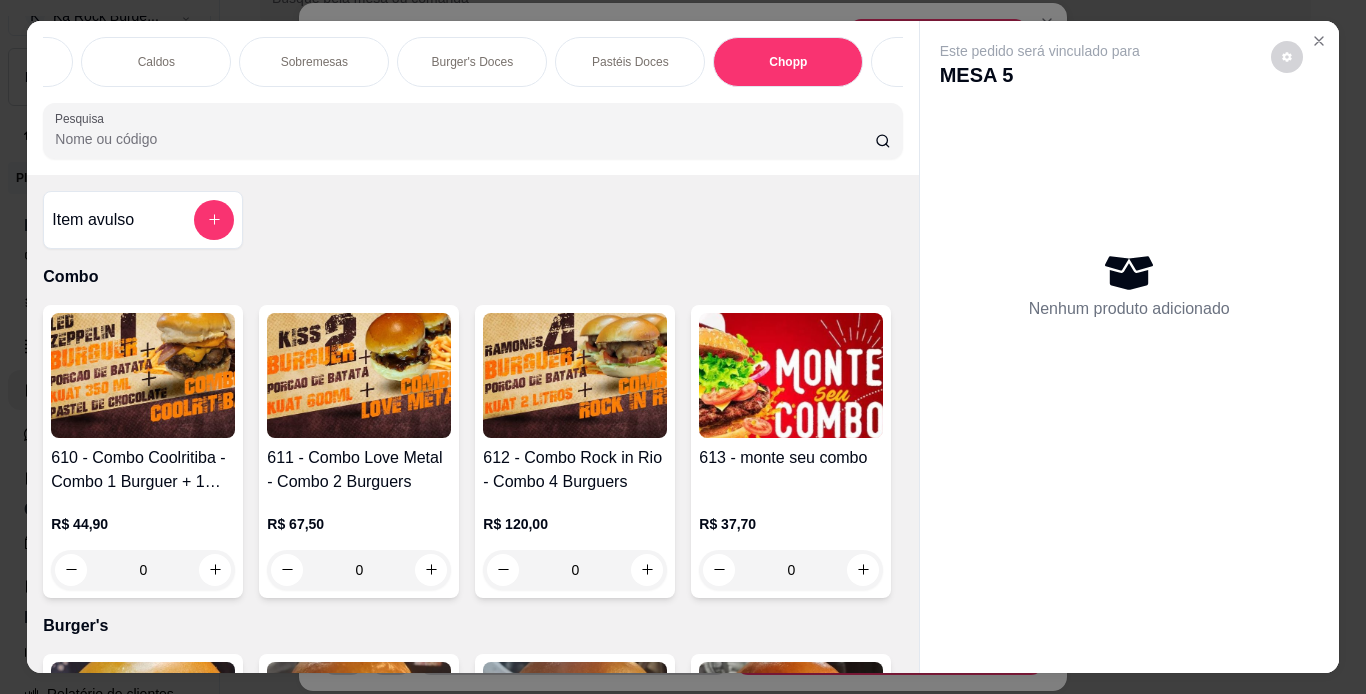 scroll, scrollTop: 7887, scrollLeft: 0, axis: vertical 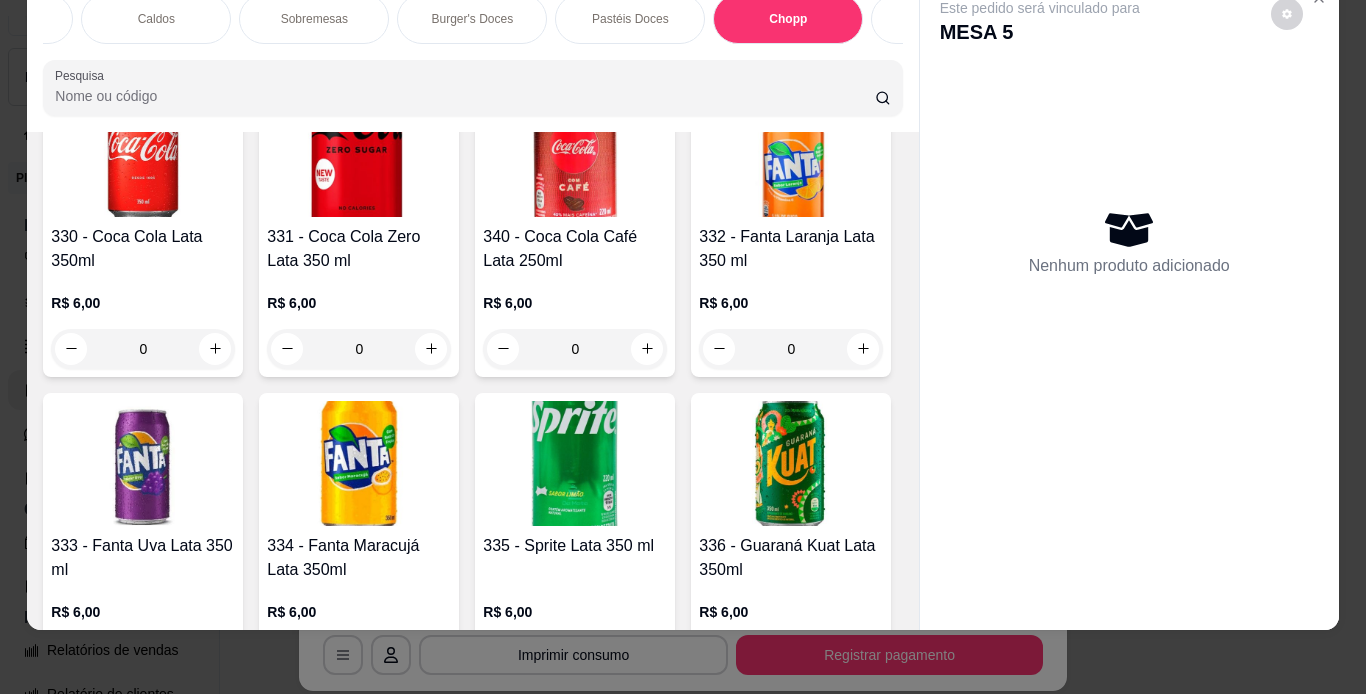 click at bounding box center [575, -1130] 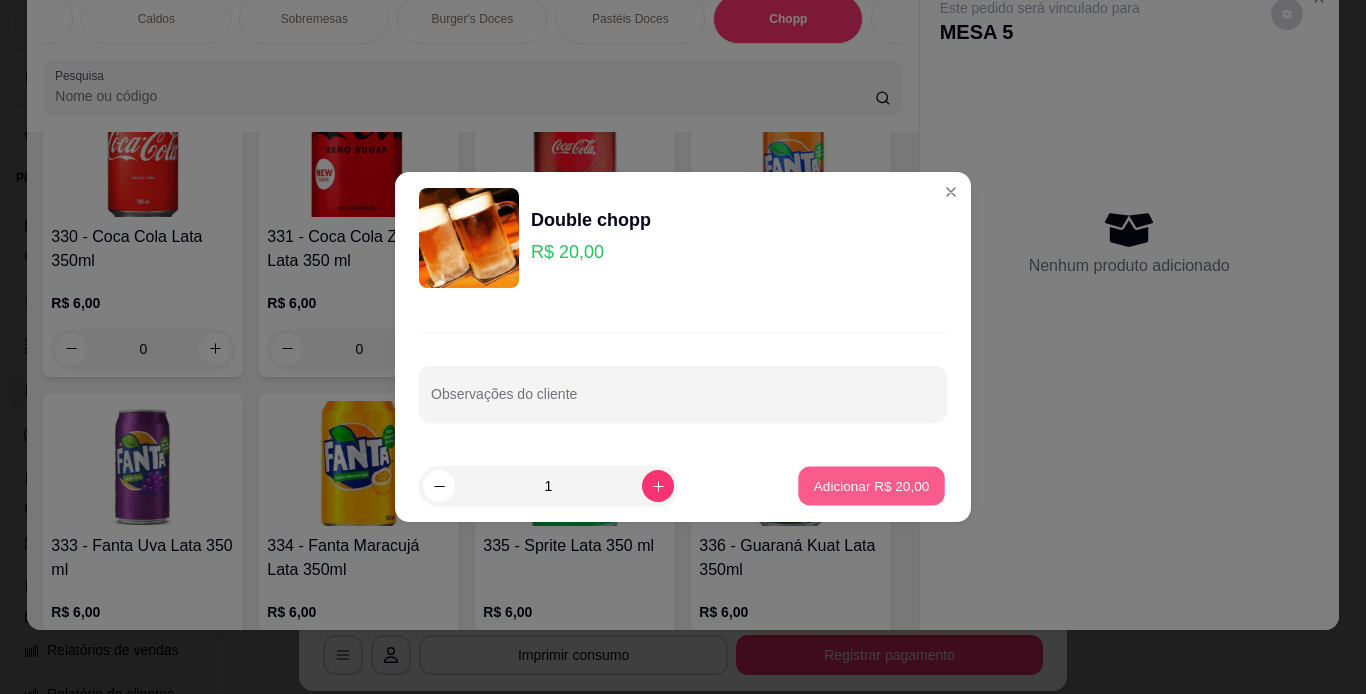 click on "Adicionar   R$ 20,00" at bounding box center [872, 485] 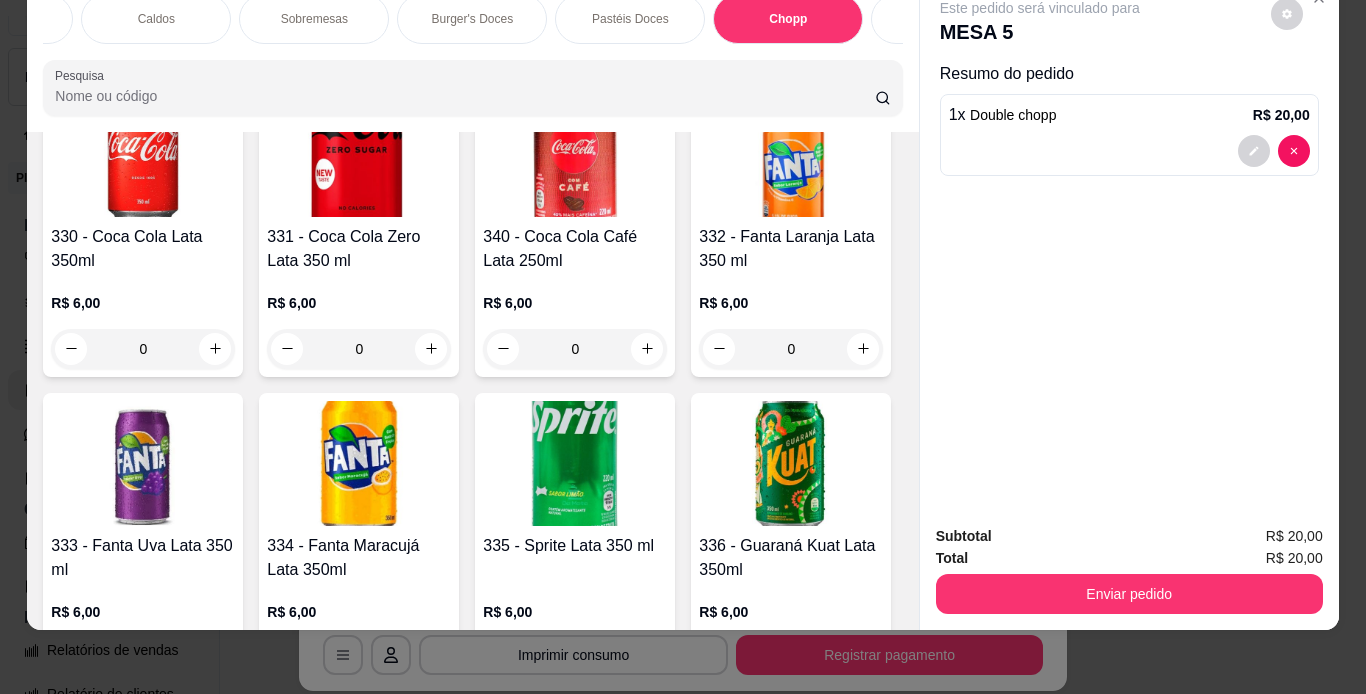 click on "Item avulso Combo  610 - Combo Coolritiba - Combo 1 Burguer + 1 Pastel   R$ 44,90 0 611 - Combo Love Metal - Combo 2 Burguers   R$ 67,50 0 612 - Combo Rock in Rio - Combo 4 Burguers   R$ 120,00 0 613 - monte seu combo    R$ 37,70 0 Burger's  1 - Ramones Burger    R$ 21,90 0 2 - John Lennon Burger   R$ 25,90 0 3 - Zztop Burger    R$ 25,90 0 4 - Led Zepplin Burger    R$ 26,90 0 5 - Kiss Burger    R$ 25,90 0 6 - Iron Maiden Burger    R$ 33,90 0 7 - The Doors Burger    R$ 26,90 0 8 - Deep Purple Burger   R$ 28,90 0 9 - Rolling Stones Burger   R$ 28,90 0 10 - Red Hot Chili Peppers Burger   R$ 30,90 0 11 - Metallica Burger    R$ 27,90 0 12 - Motorhead Burguer    R$ 34,90 0 13 - Rita Lee Burger   R$ 25,90 0 14 - Baby Metal Burger   R$ 15,90 0 15 - The Sex Pistol's Burger   R$ 23,90 0 16 - Queen Burger   R$ 22,90 0 17 - The Beatles Burguer    R$ 20,90 0 18 - Thin Lizzy Burger    R$ 33,90 0 19 - Ac/Dc Burguer    R$ 39,90 0 20 - 22 - Guns N' Roses   R$ 22,90 0 21 - The Clash   R$ 32,90 0   0" at bounding box center [472, 381] 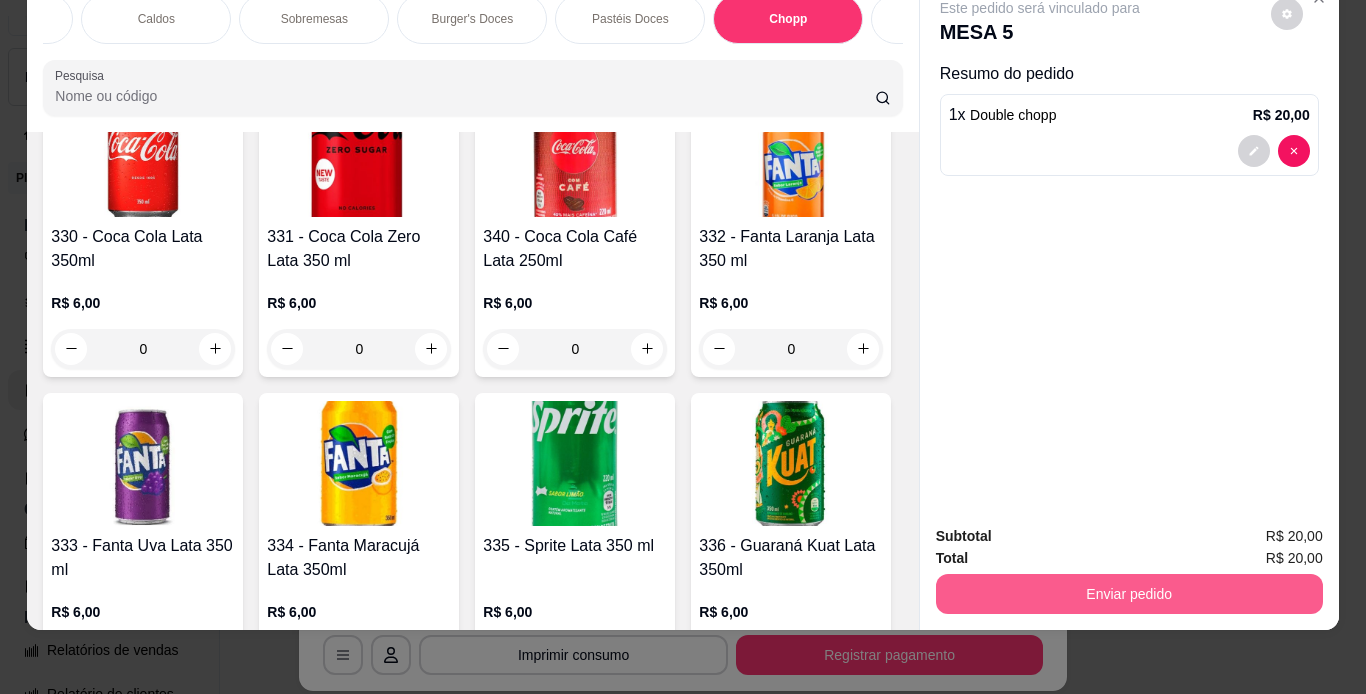 click on "Enviar pedido" at bounding box center [1129, 594] 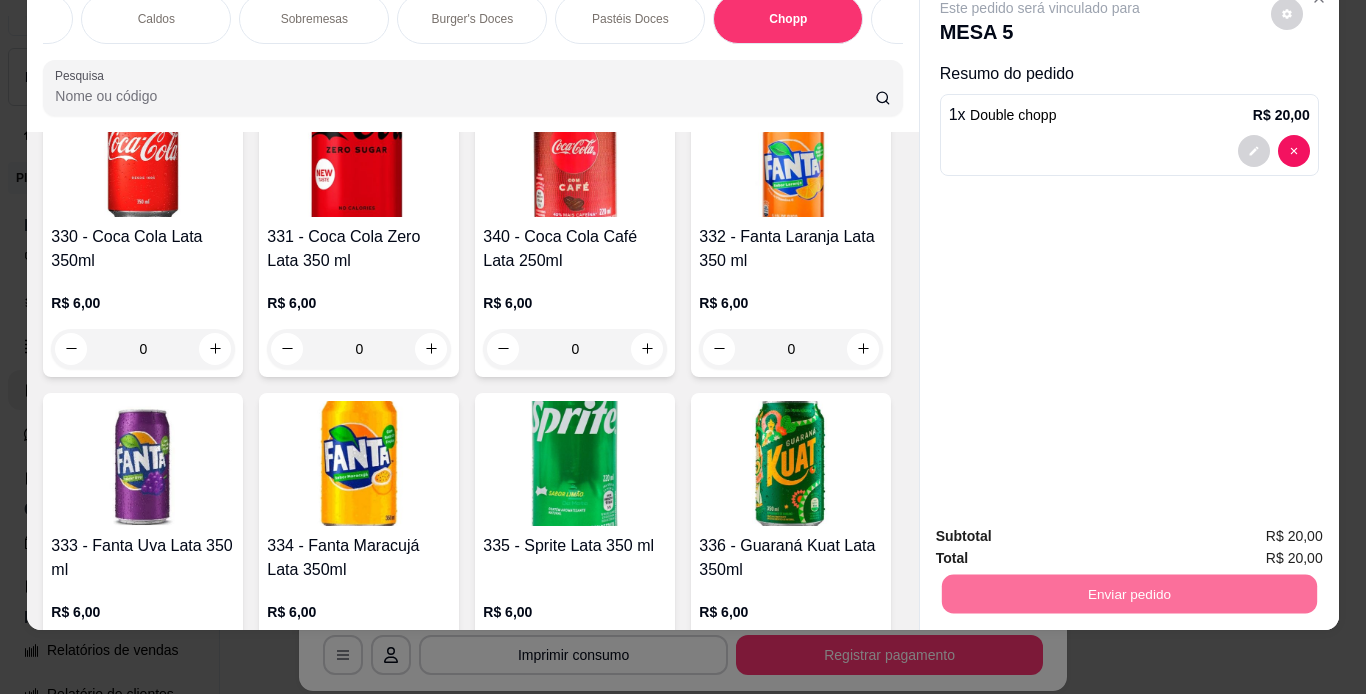 click on "Não registrar e enviar pedido" at bounding box center (1063, 529) 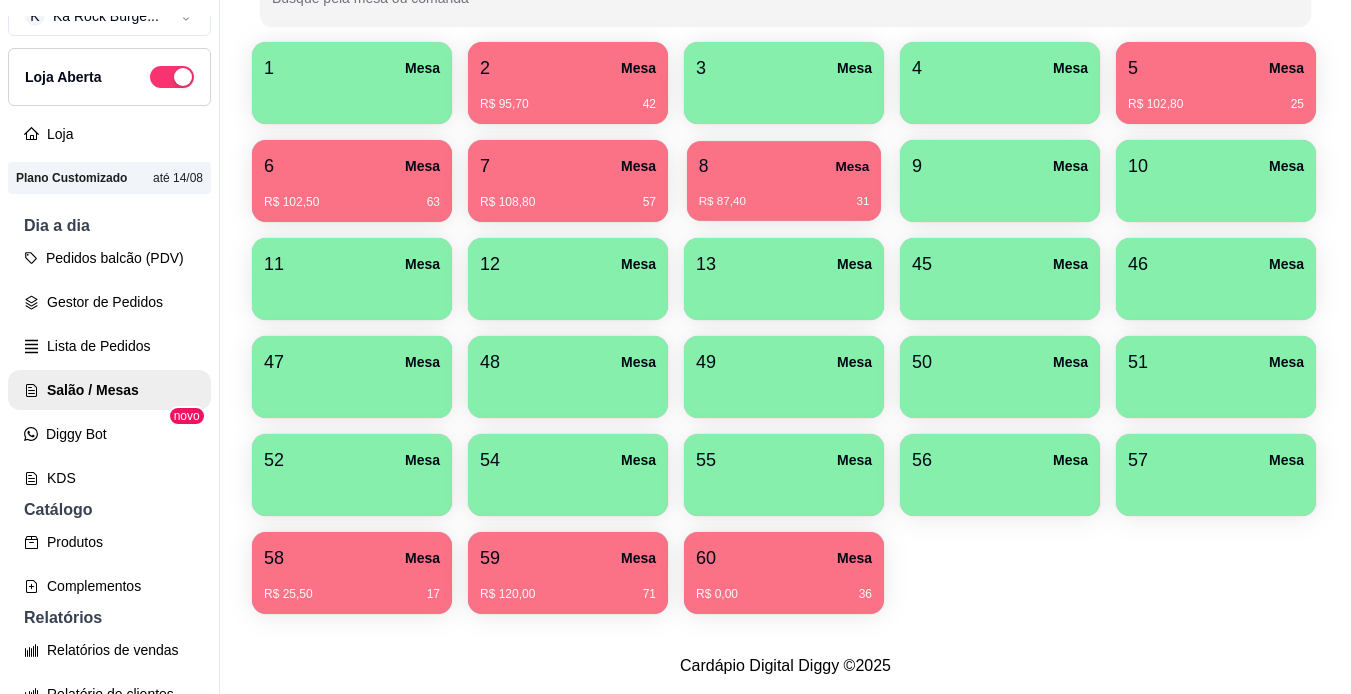 click on "R$ 87,40" at bounding box center (722, 202) 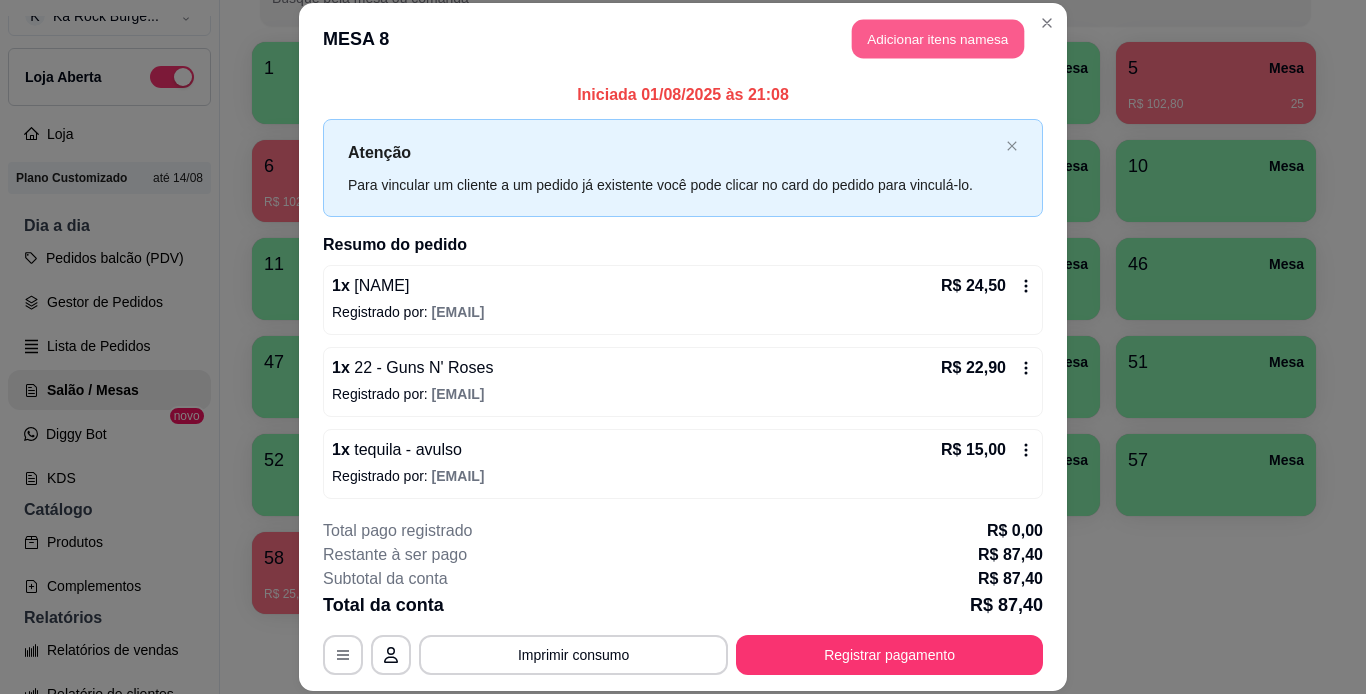 click on "Adicionar itens na  mesa" at bounding box center [938, 39] 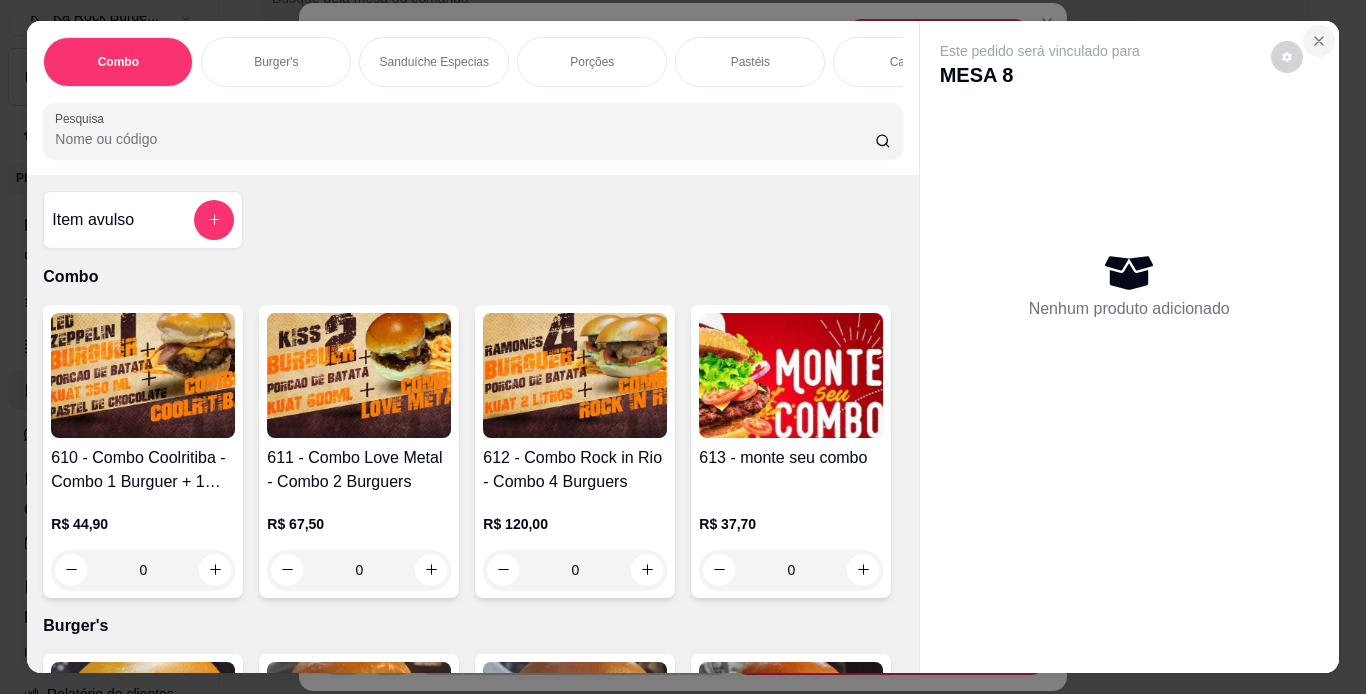 click at bounding box center [1319, 41] 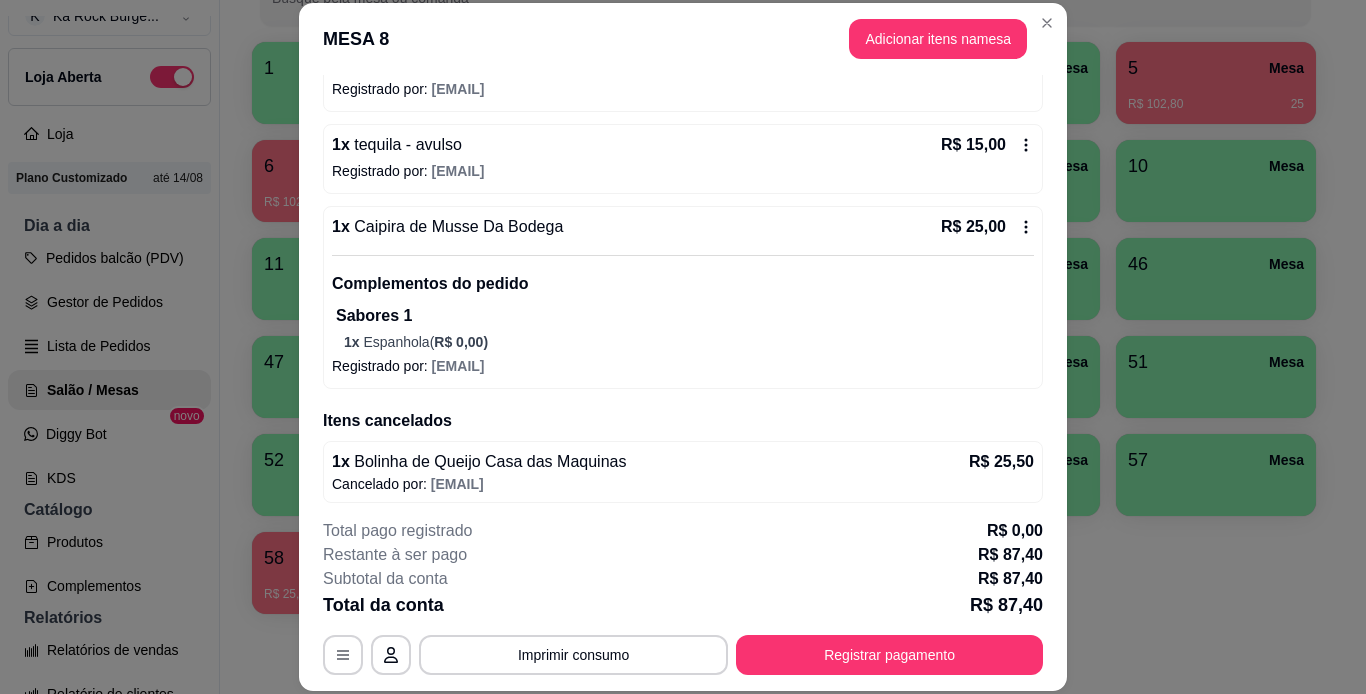 scroll, scrollTop: 313, scrollLeft: 0, axis: vertical 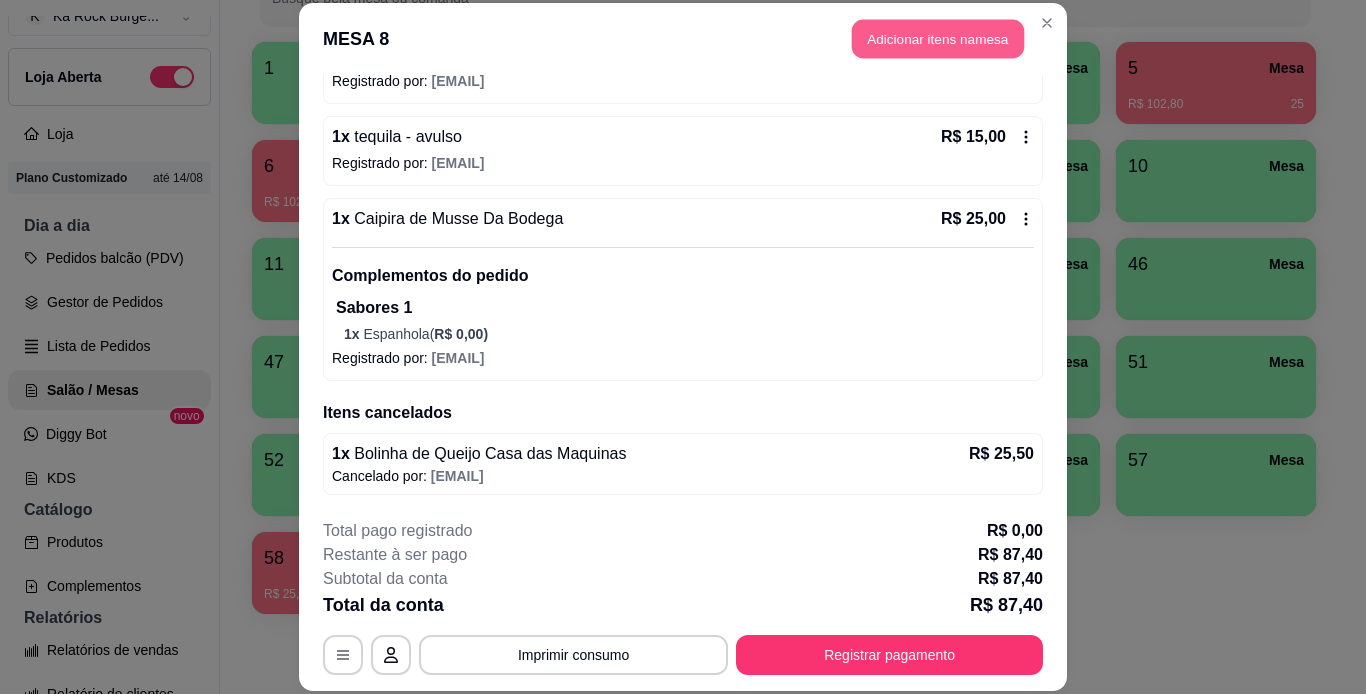 click on "Adicionar itens na  mesa" at bounding box center (938, 39) 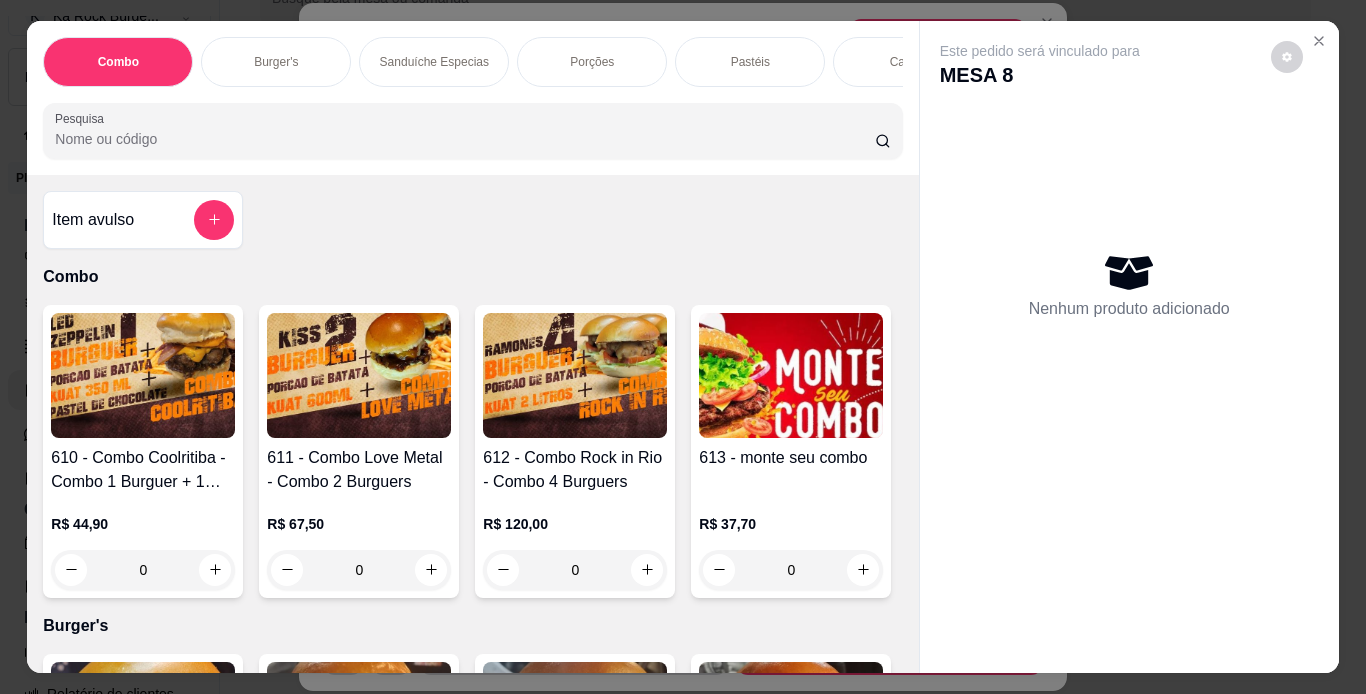 scroll, scrollTop: 424, scrollLeft: 0, axis: vertical 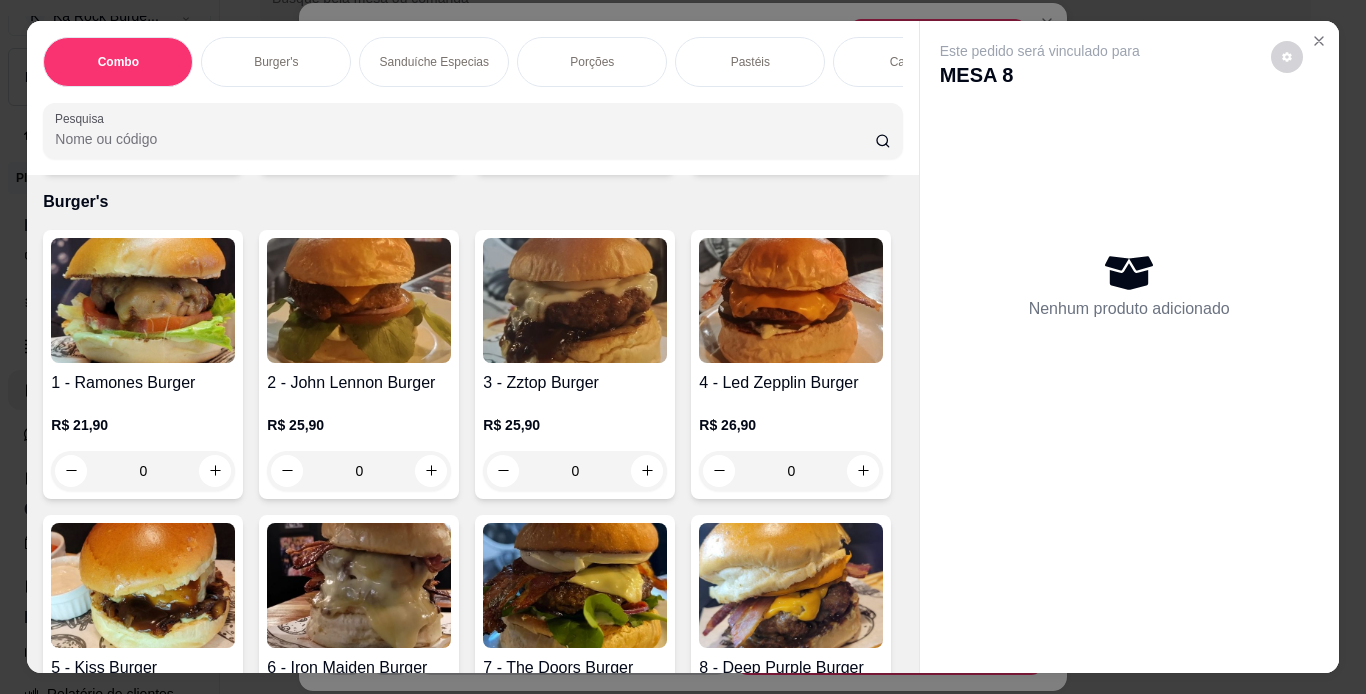 click on "Este pedido será vinculado para MESA 8 Nenhum produto adicionado" at bounding box center (1129, 331) 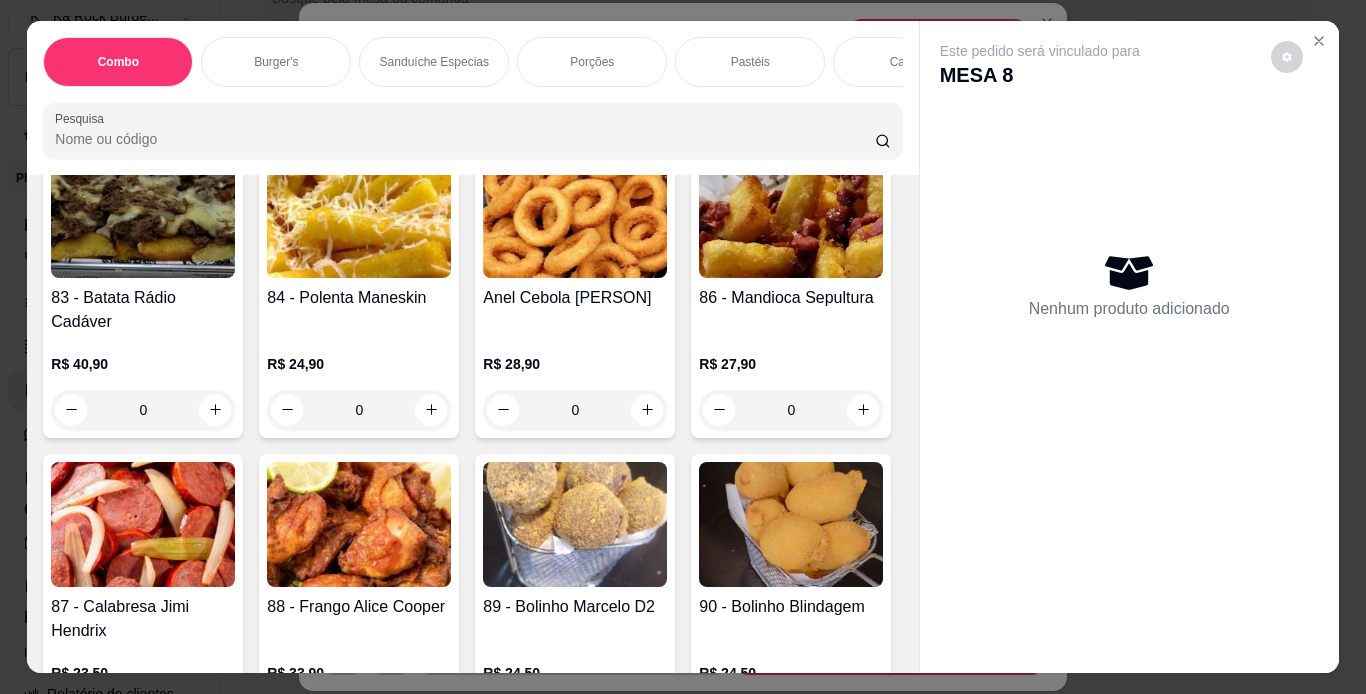 scroll, scrollTop: 3388, scrollLeft: 0, axis: vertical 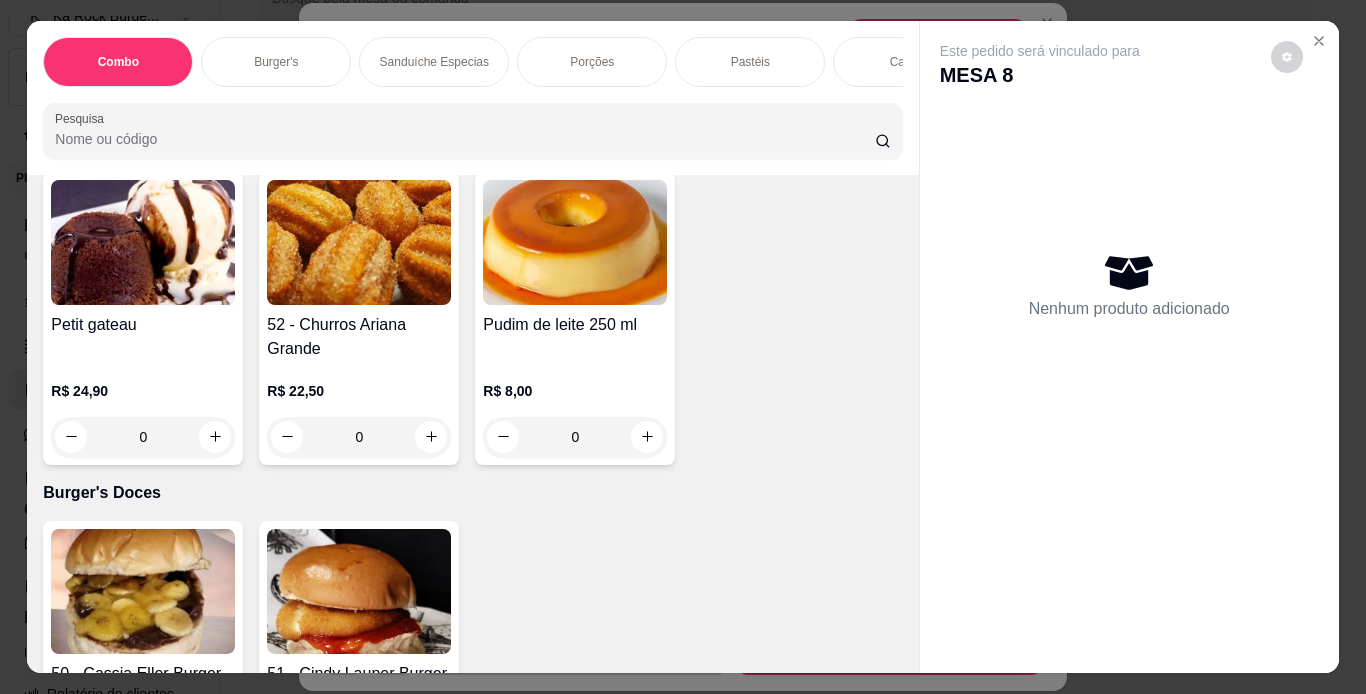 click on "0" at bounding box center [359, -895] 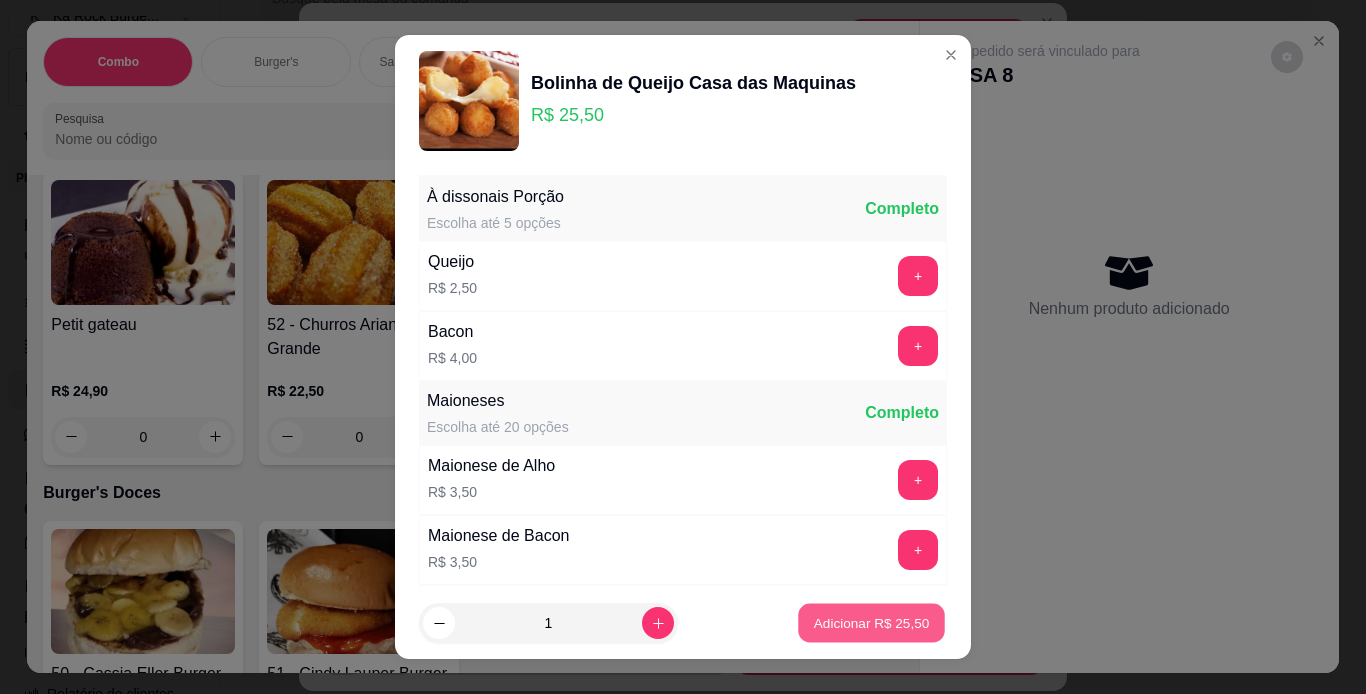 click on "Adicionar R$ 25,50" at bounding box center [872, 623] 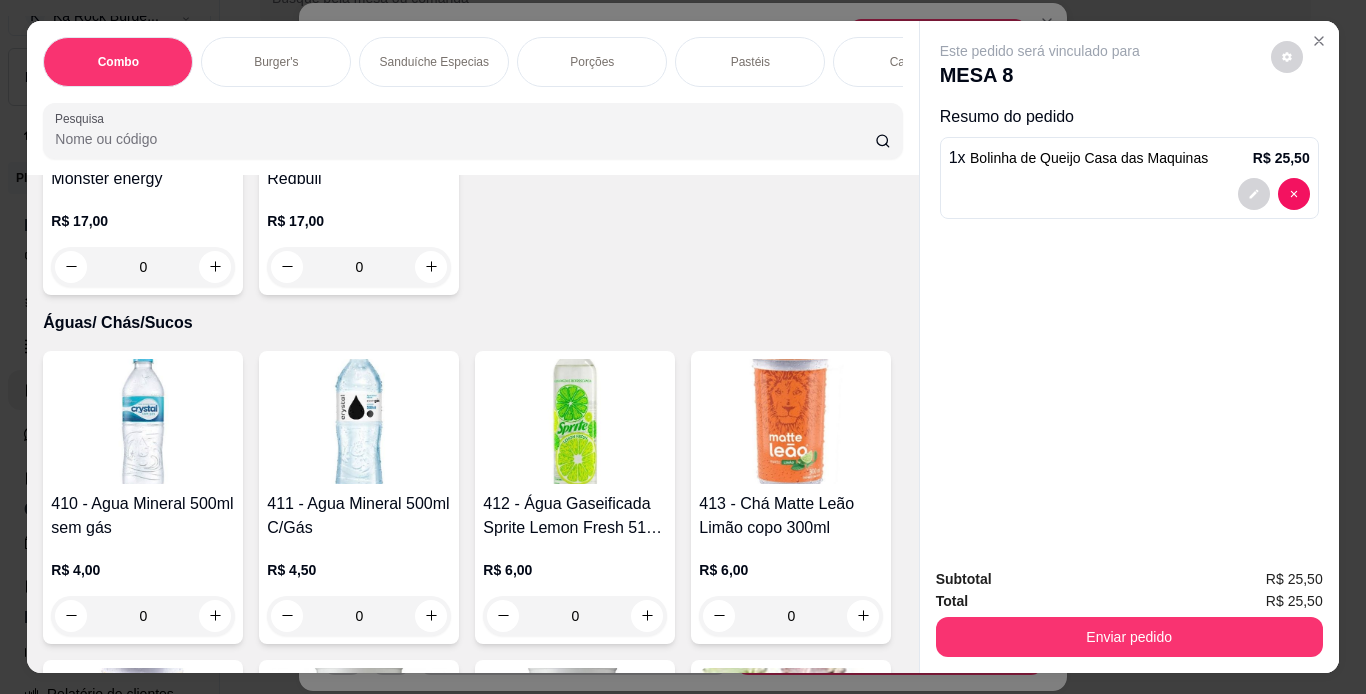 scroll, scrollTop: 10588, scrollLeft: 0, axis: vertical 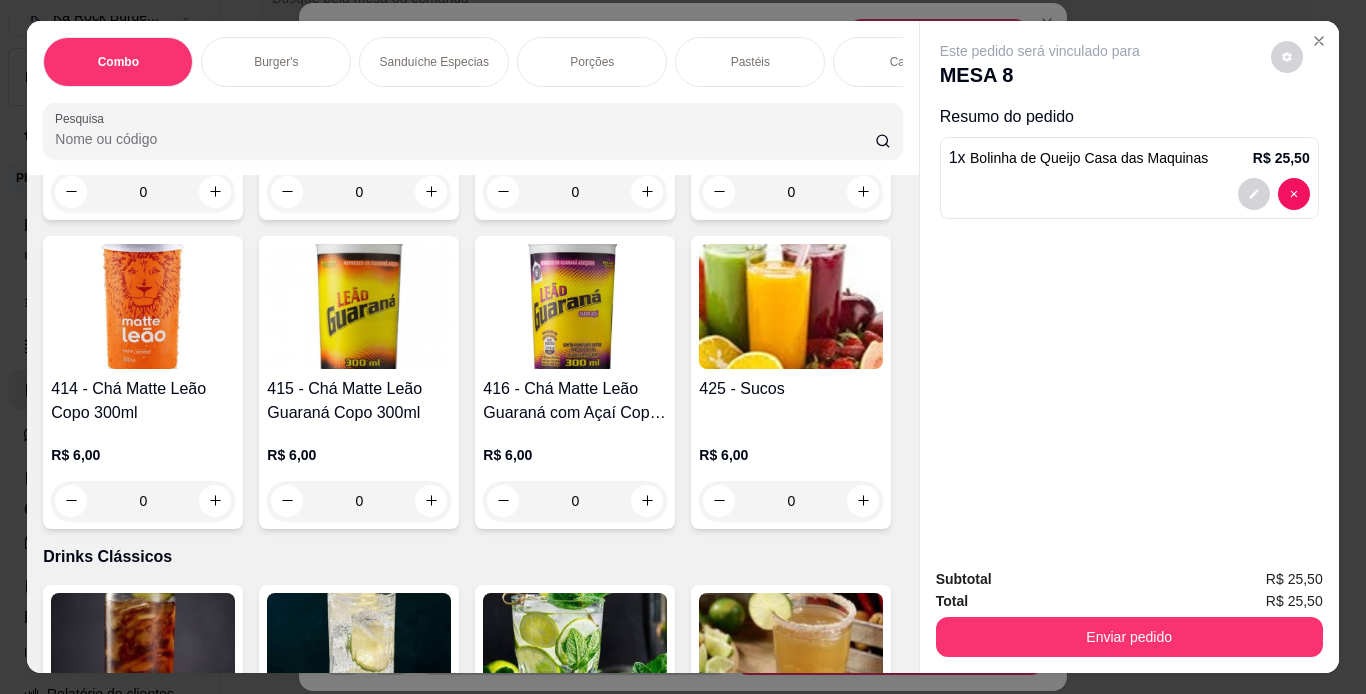 click 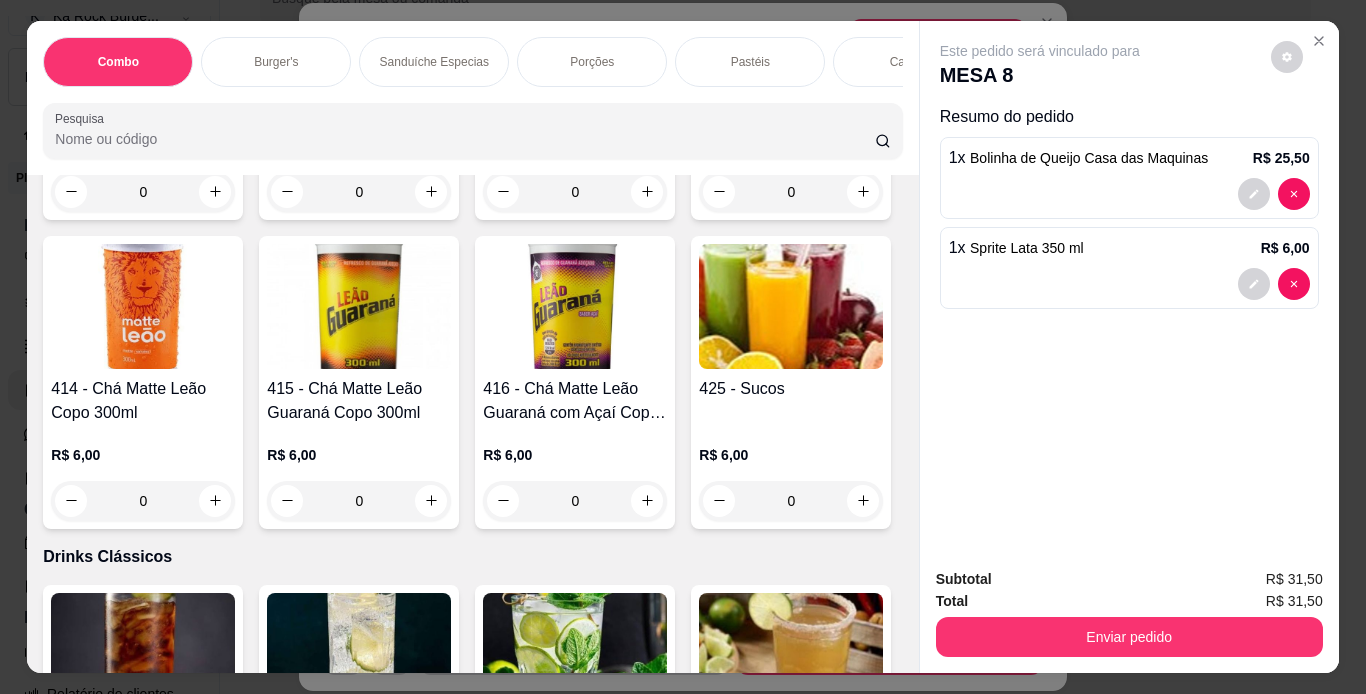 scroll, scrollTop: 10589, scrollLeft: 0, axis: vertical 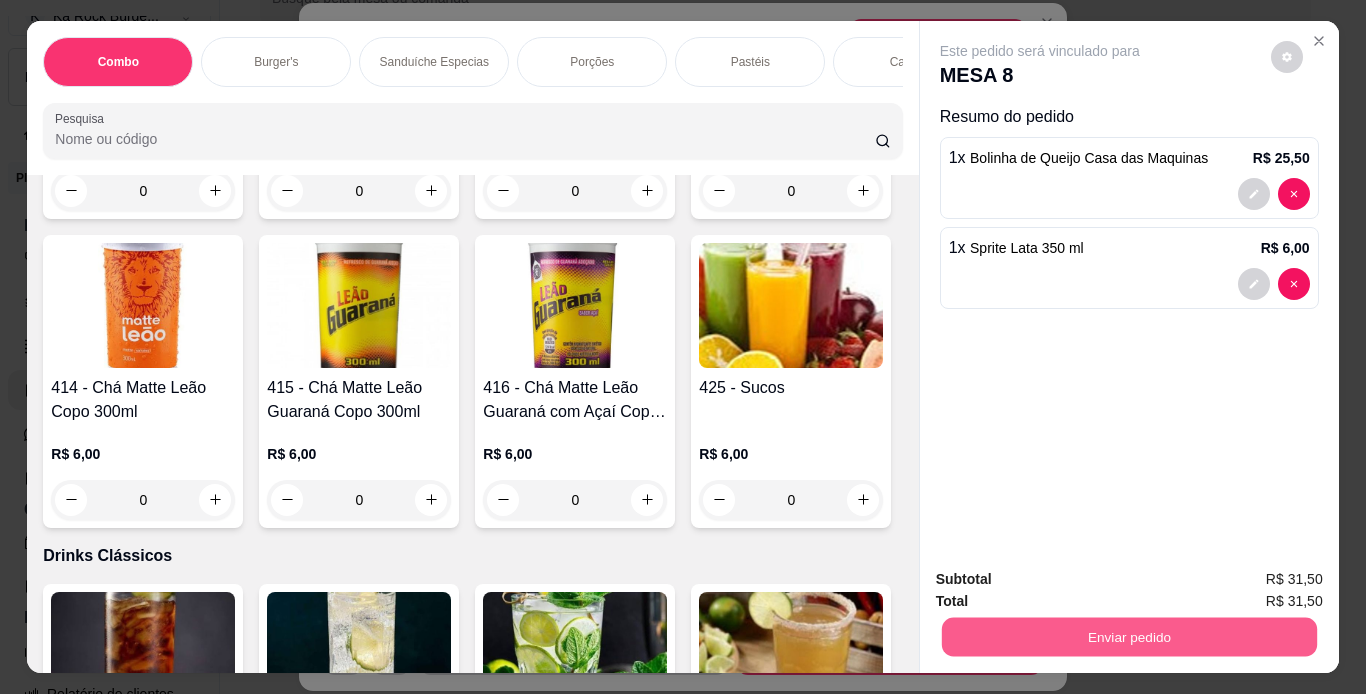 click on "Enviar pedido" at bounding box center (1128, 637) 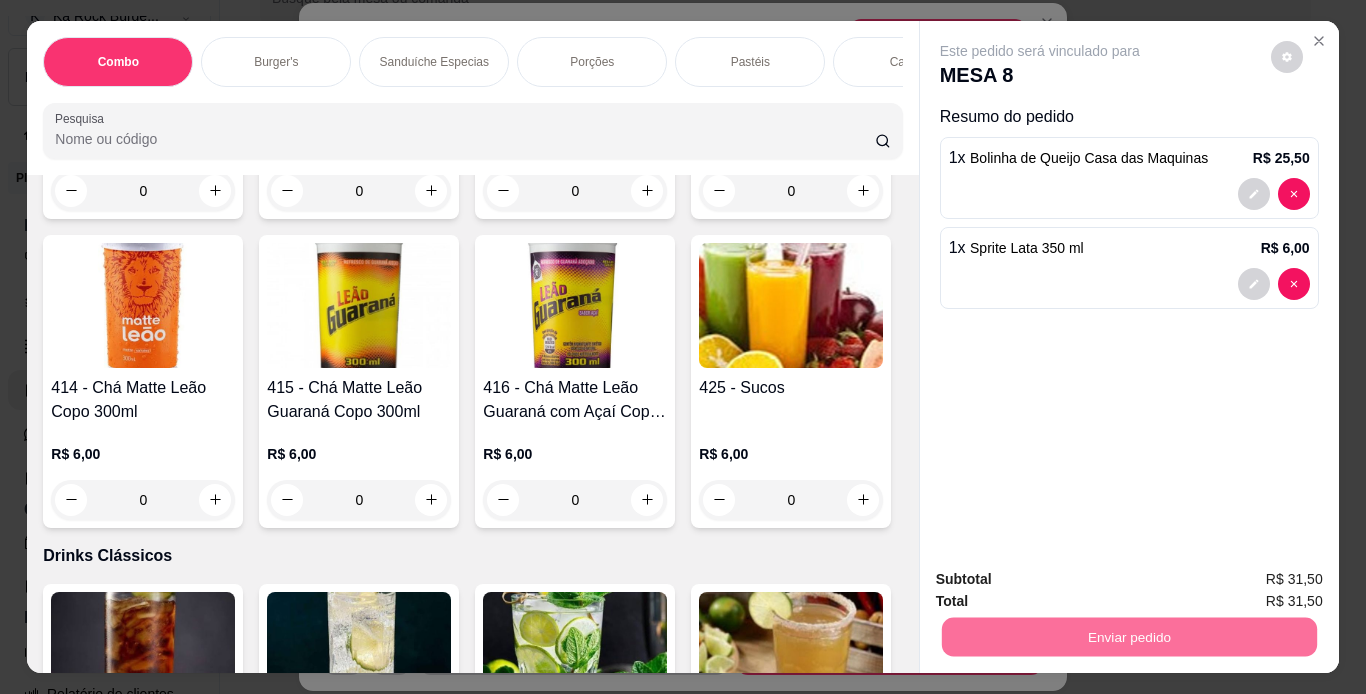 click on "Não registrar e enviar pedido" at bounding box center [1063, 580] 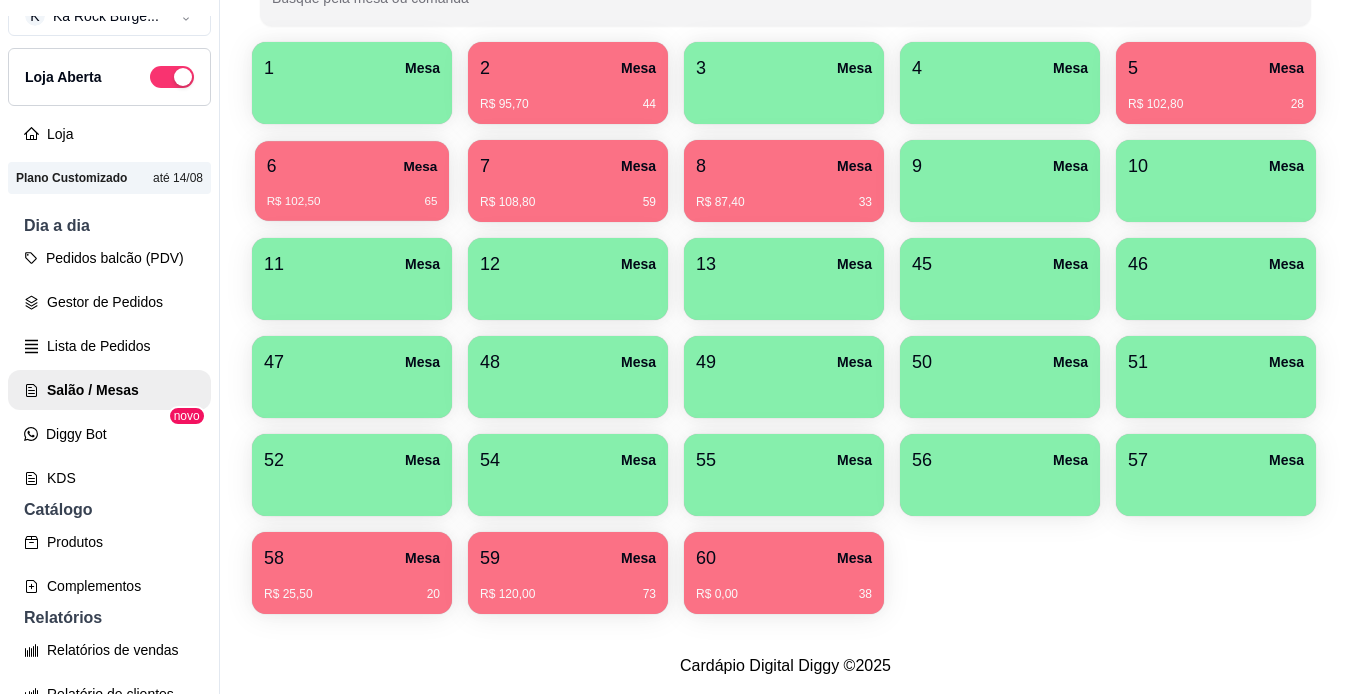 click on "6 Mesa" at bounding box center (352, 166) 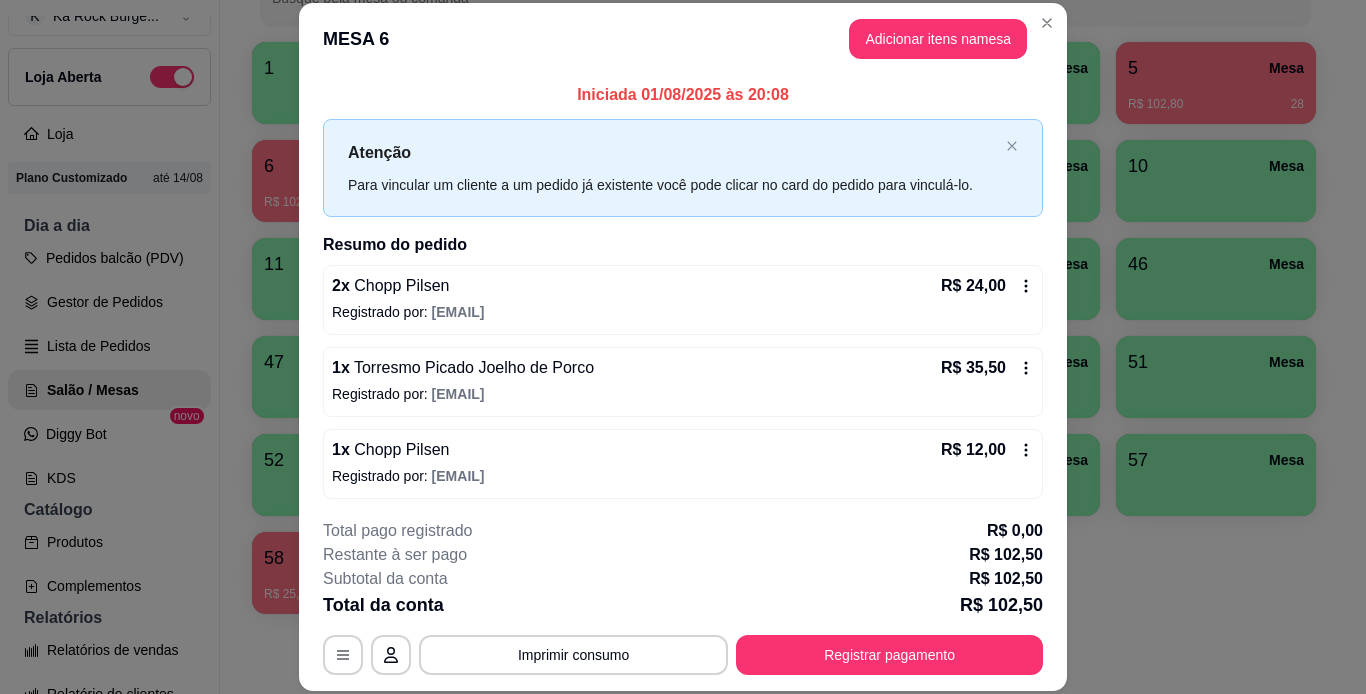 scroll, scrollTop: 168, scrollLeft: 0, axis: vertical 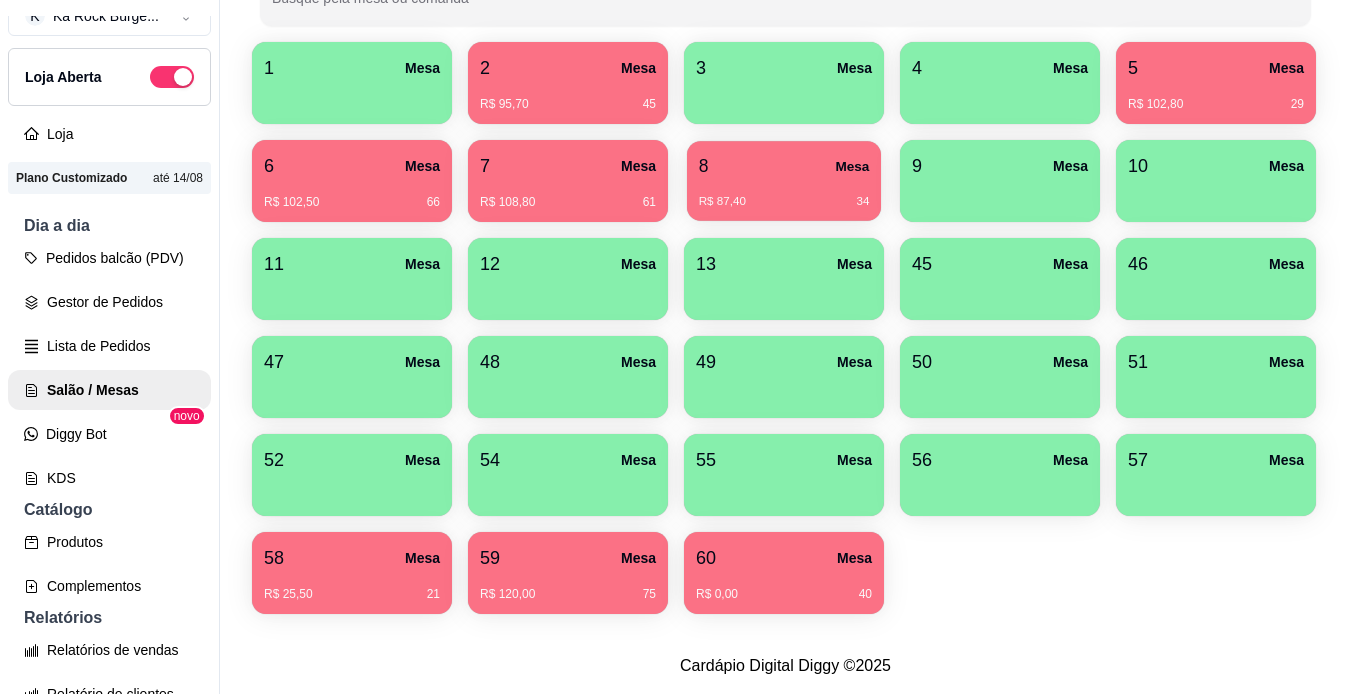 click on "R$ 87,40 34" at bounding box center [784, 194] 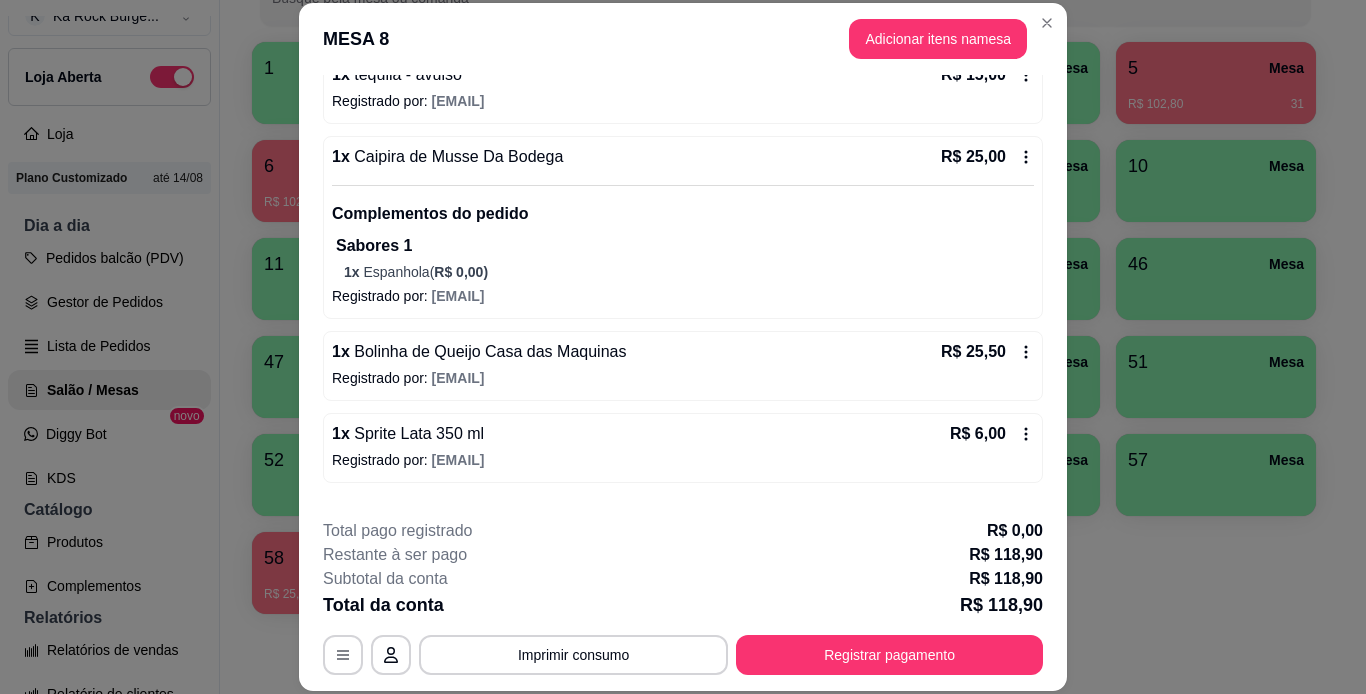 scroll, scrollTop: 477, scrollLeft: 0, axis: vertical 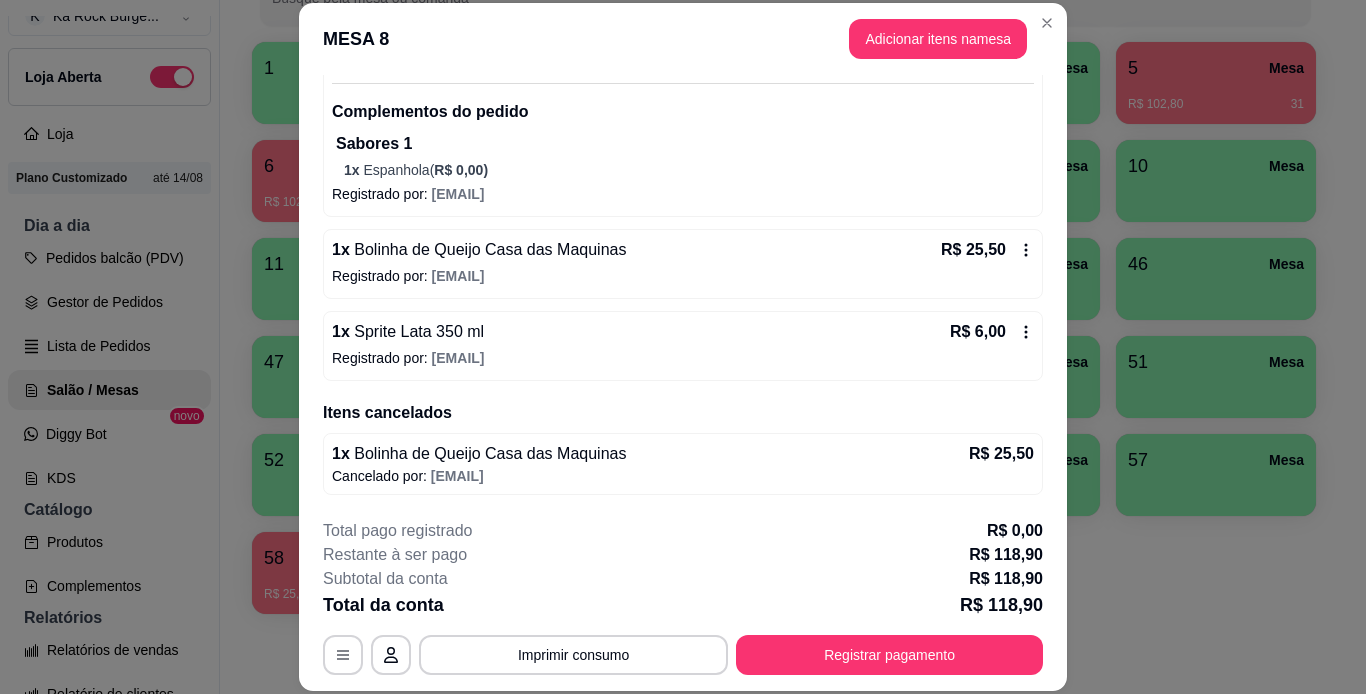 click 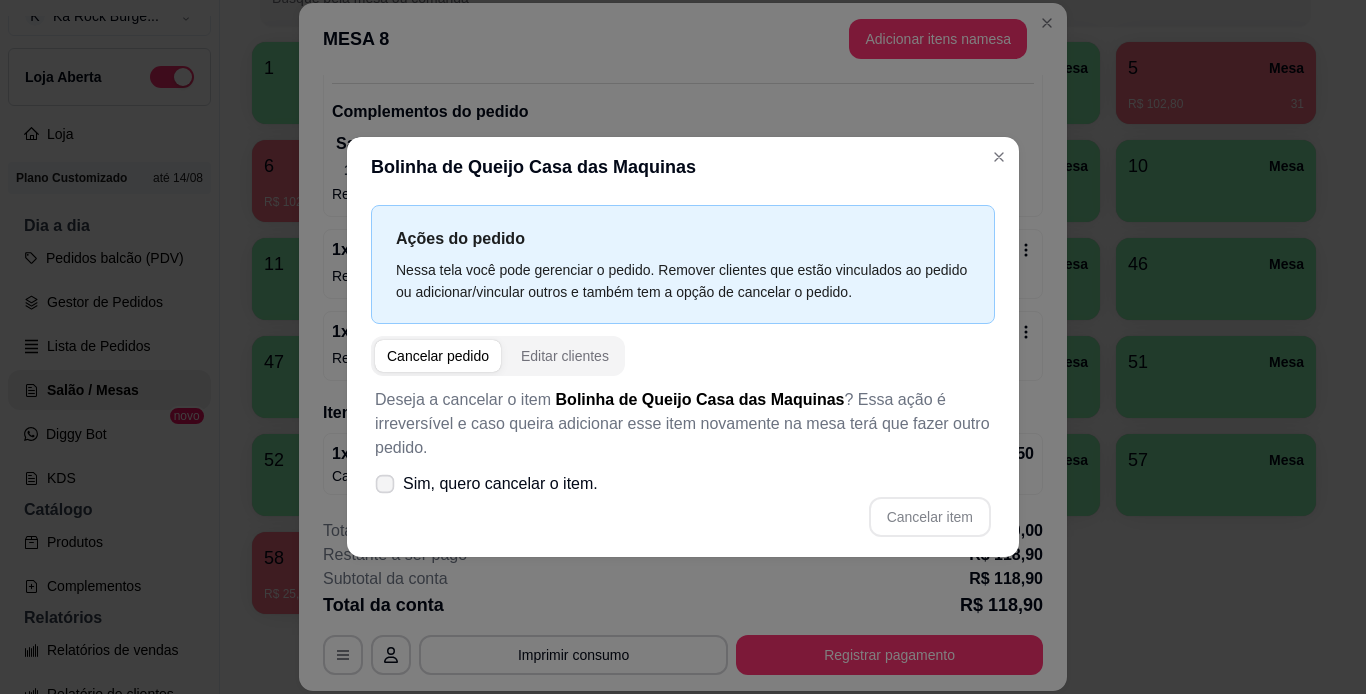 click at bounding box center (385, 484) 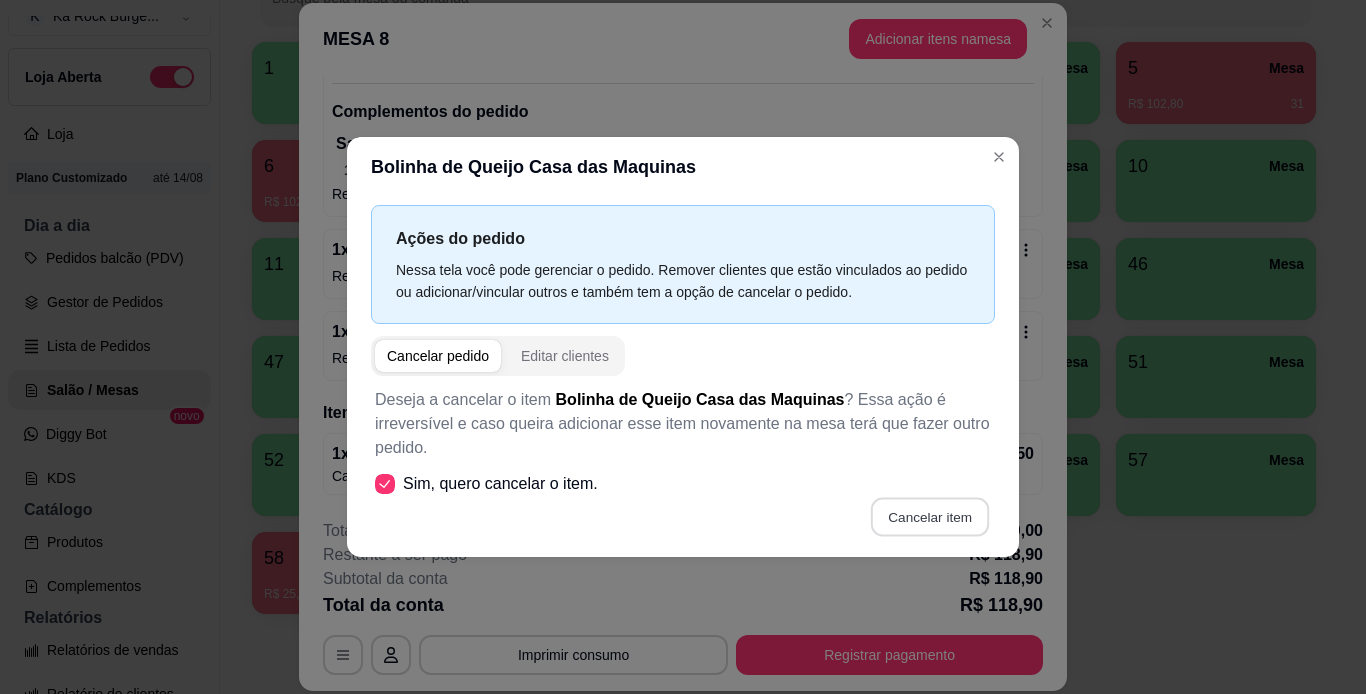 click on "Cancelar item" at bounding box center [929, 517] 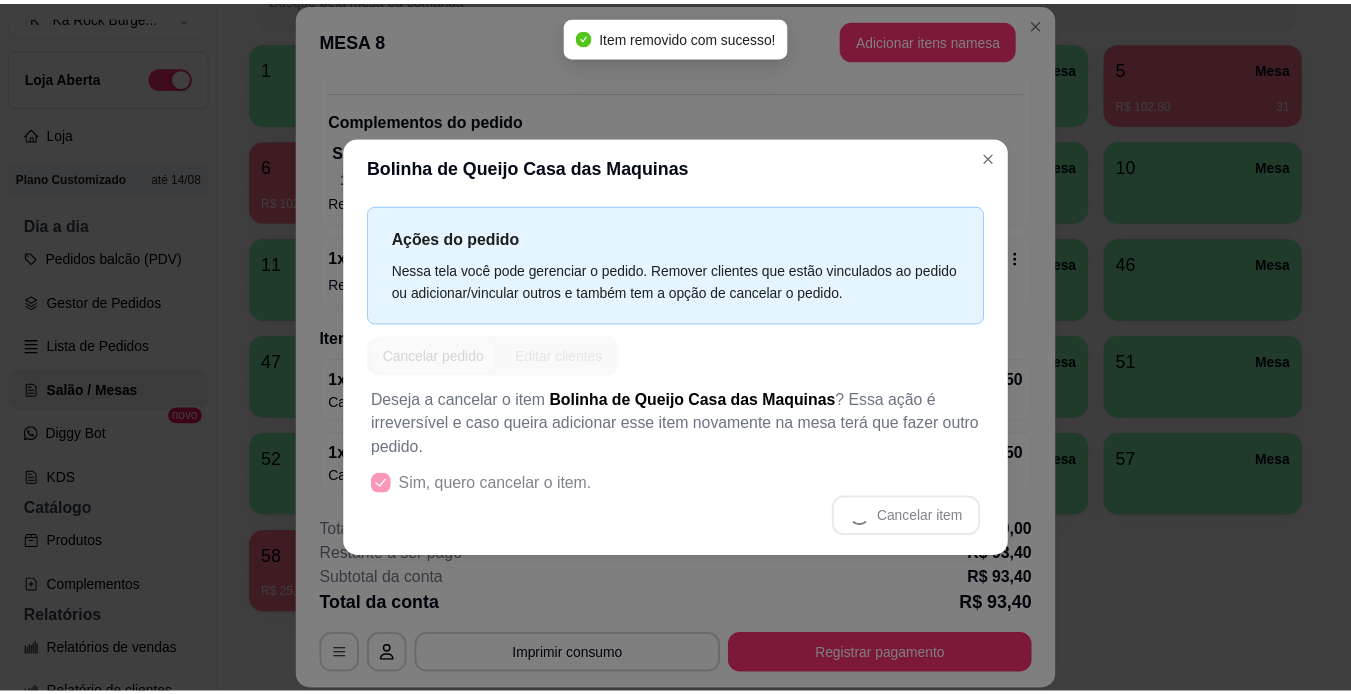 scroll, scrollTop: 469, scrollLeft: 0, axis: vertical 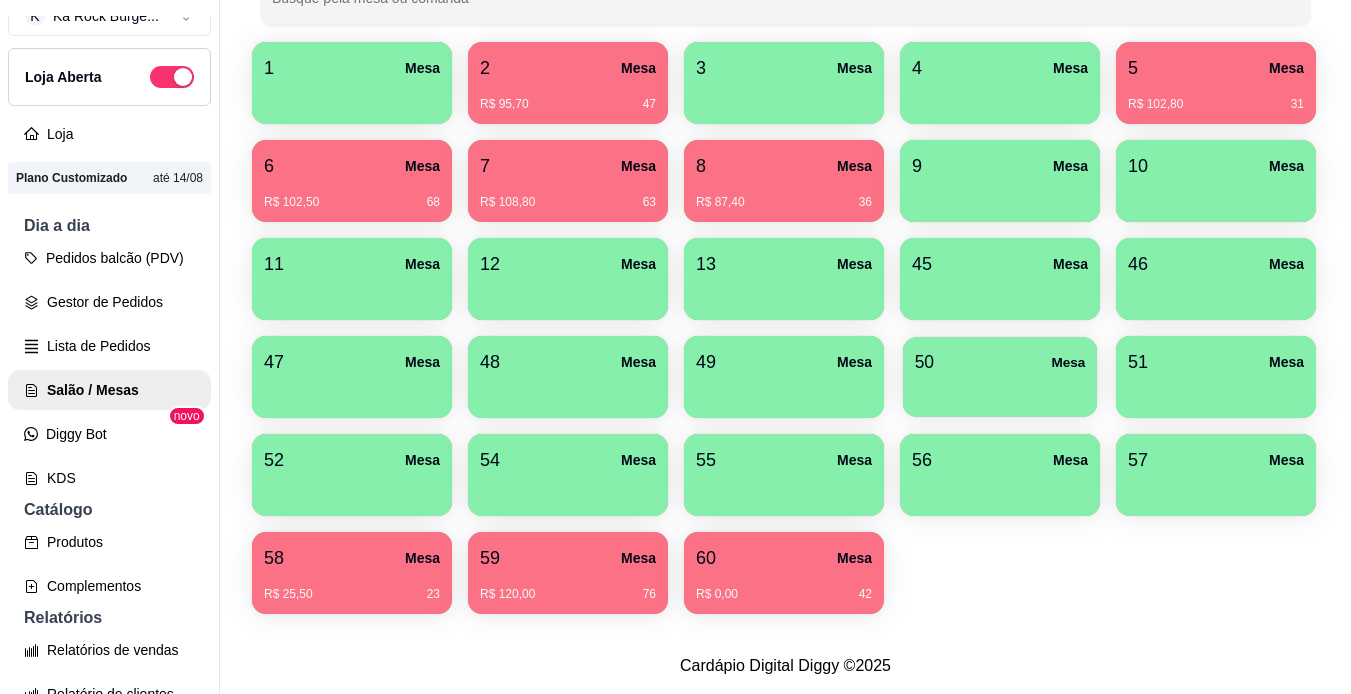 click on "50 Mesa" at bounding box center [1000, 362] 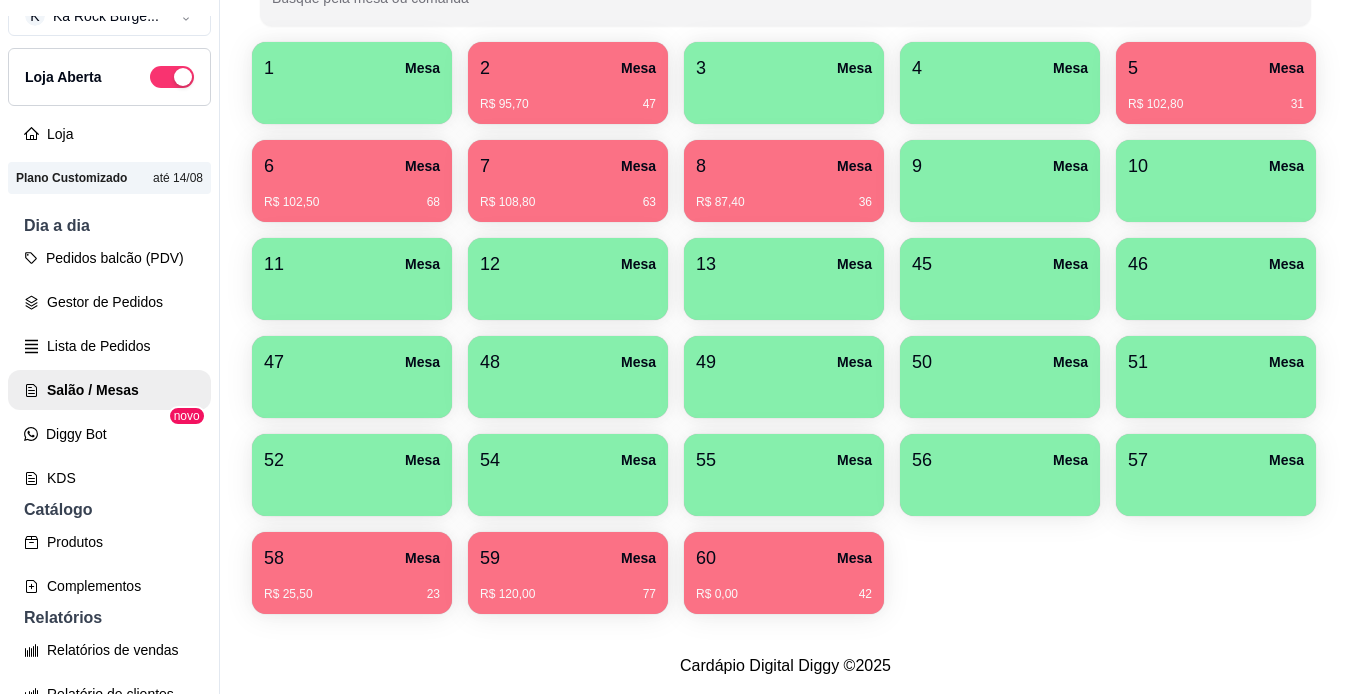 drag, startPoint x: 592, startPoint y: 607, endPoint x: 609, endPoint y: 559, distance: 50.92151 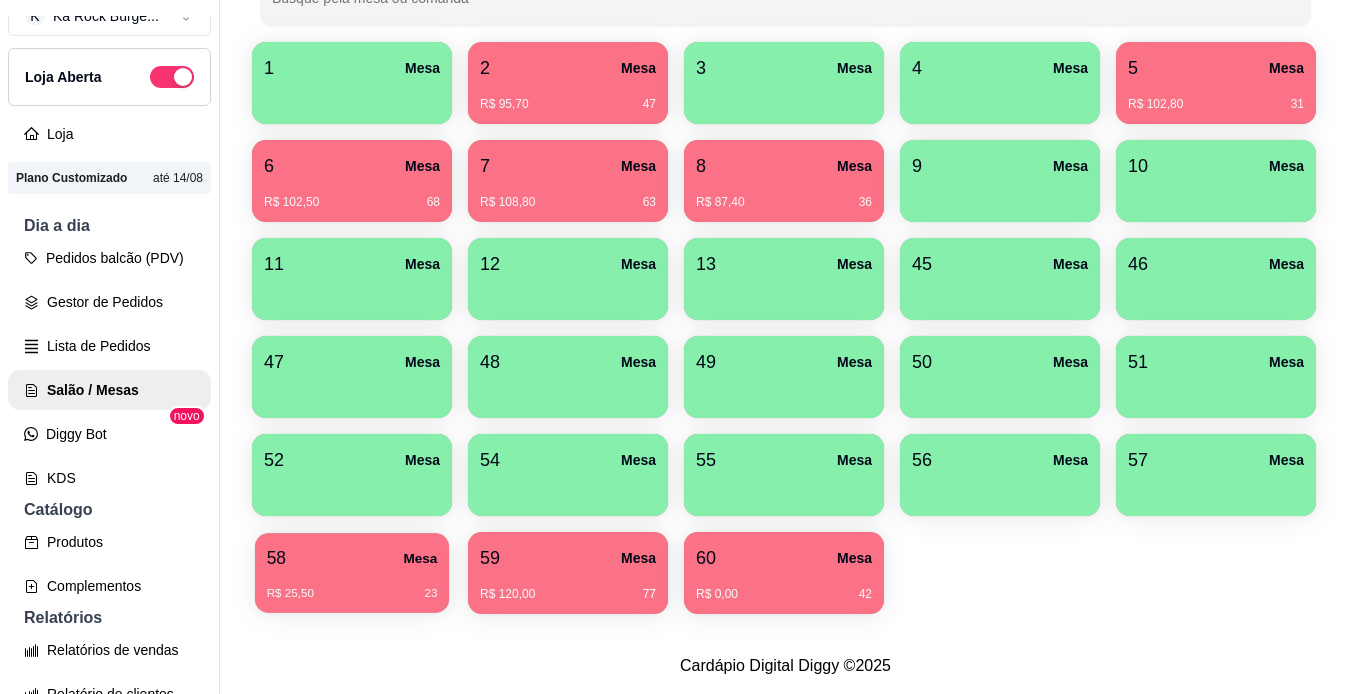 click on "R$ 25,50 23" at bounding box center [352, 586] 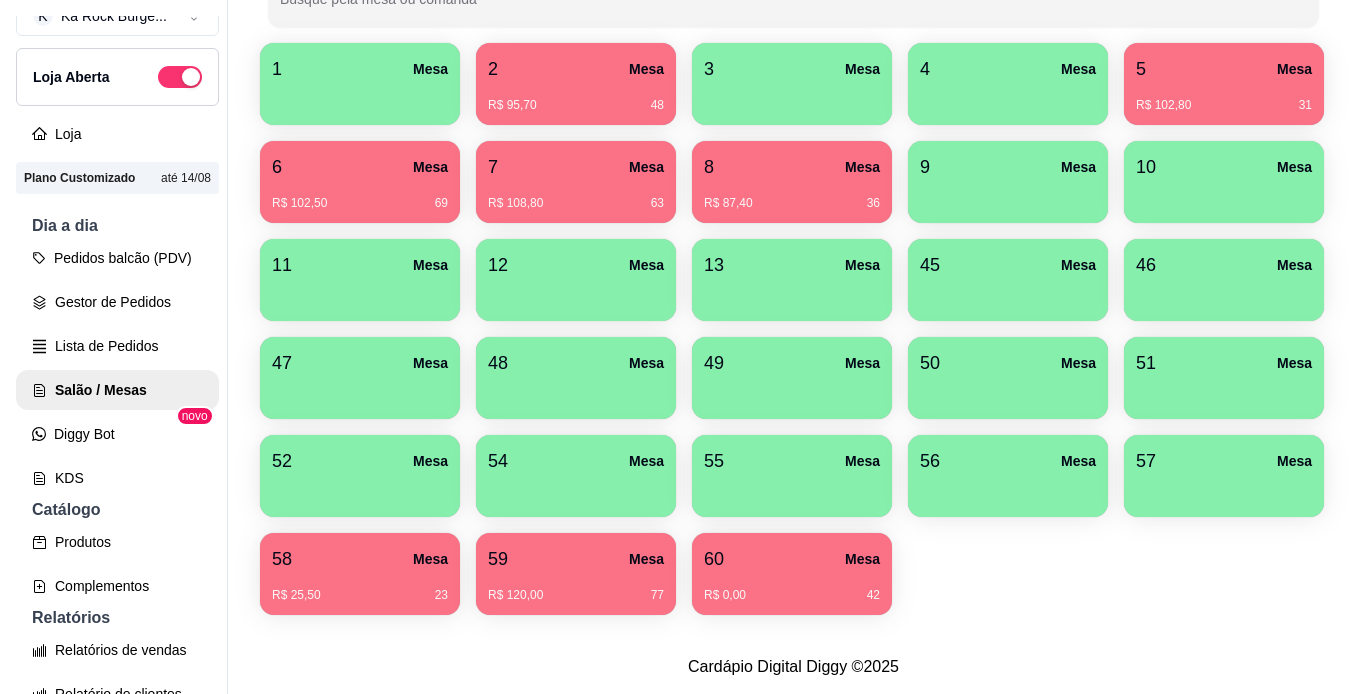 scroll, scrollTop: 309, scrollLeft: 0, axis: vertical 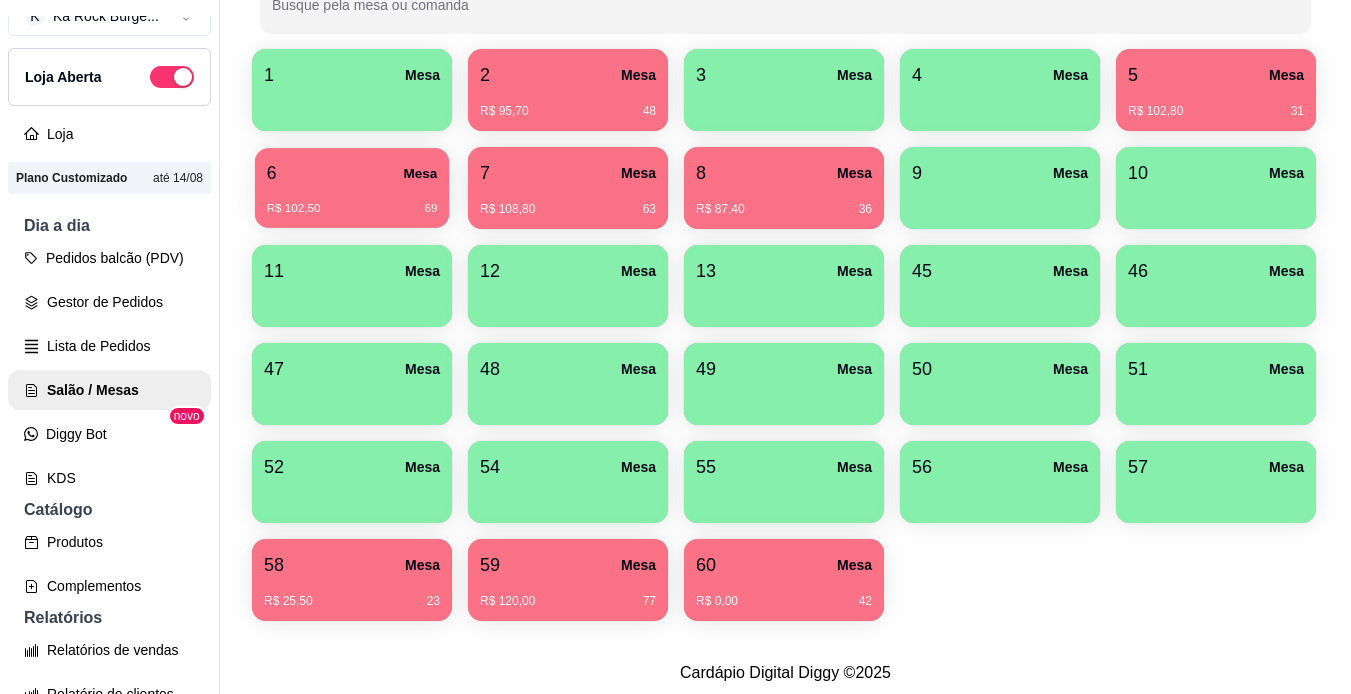 click on "R$ 102,50 69" at bounding box center (352, 201) 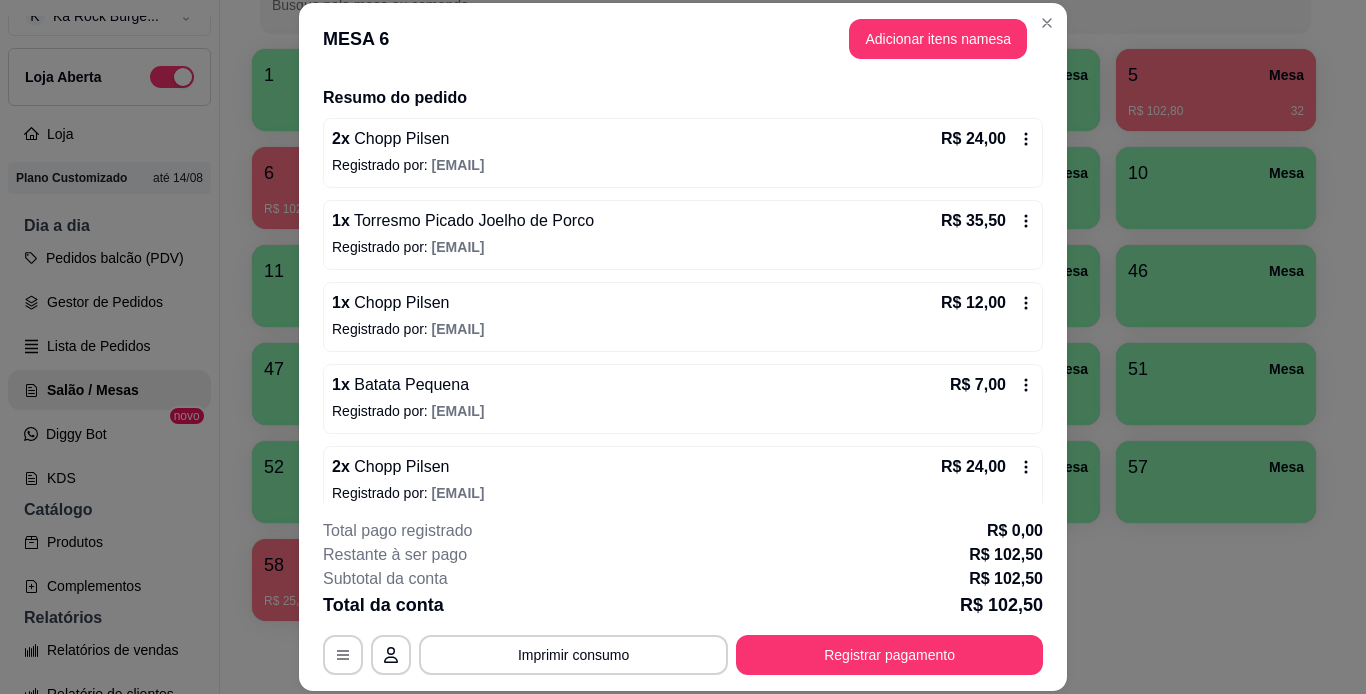 scroll, scrollTop: 160, scrollLeft: 0, axis: vertical 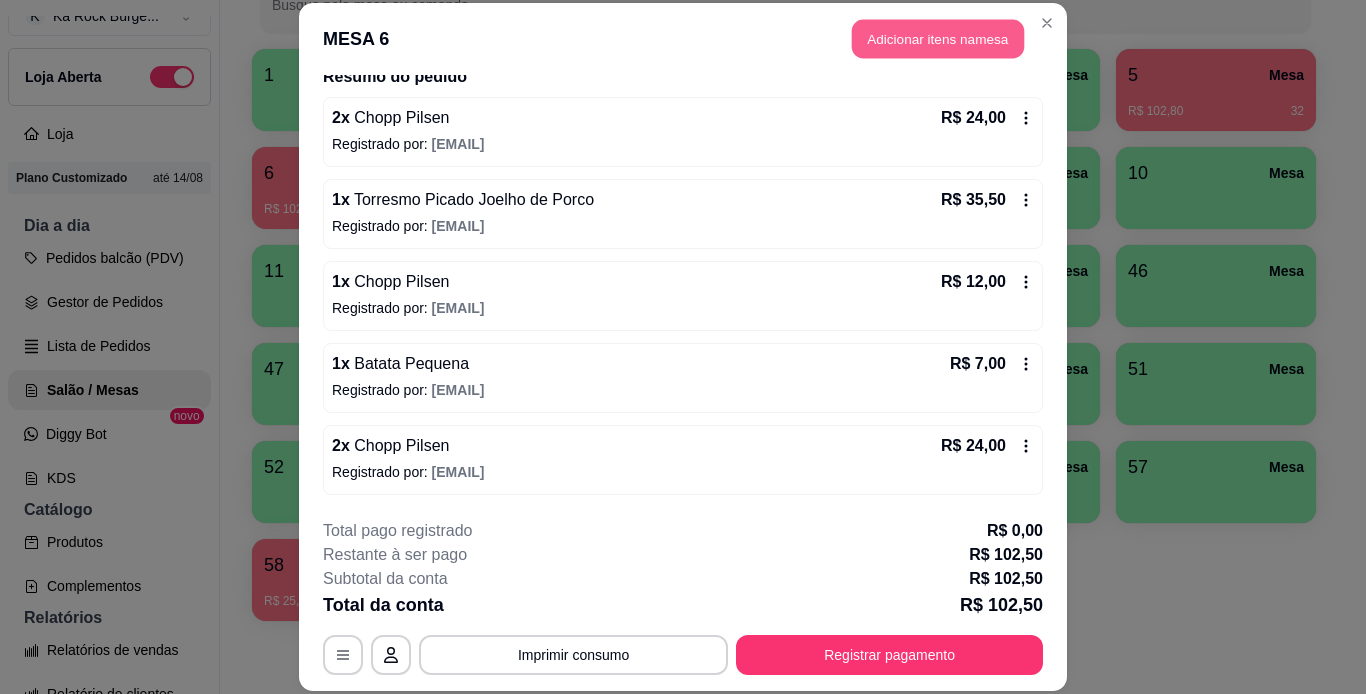click on "Adicionar itens na  mesa" at bounding box center (938, 39) 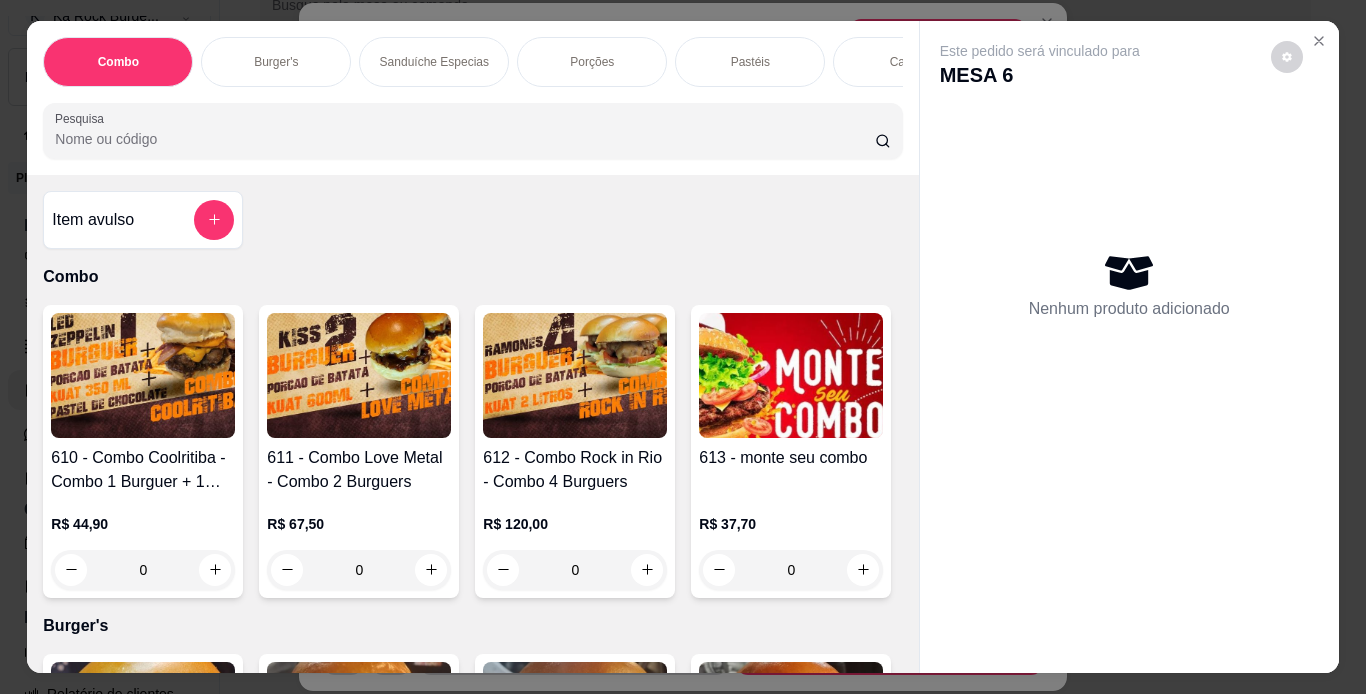 click on "Este pedido será vinculado para   MESA 6 Nenhum produto adicionado" at bounding box center [1129, 331] 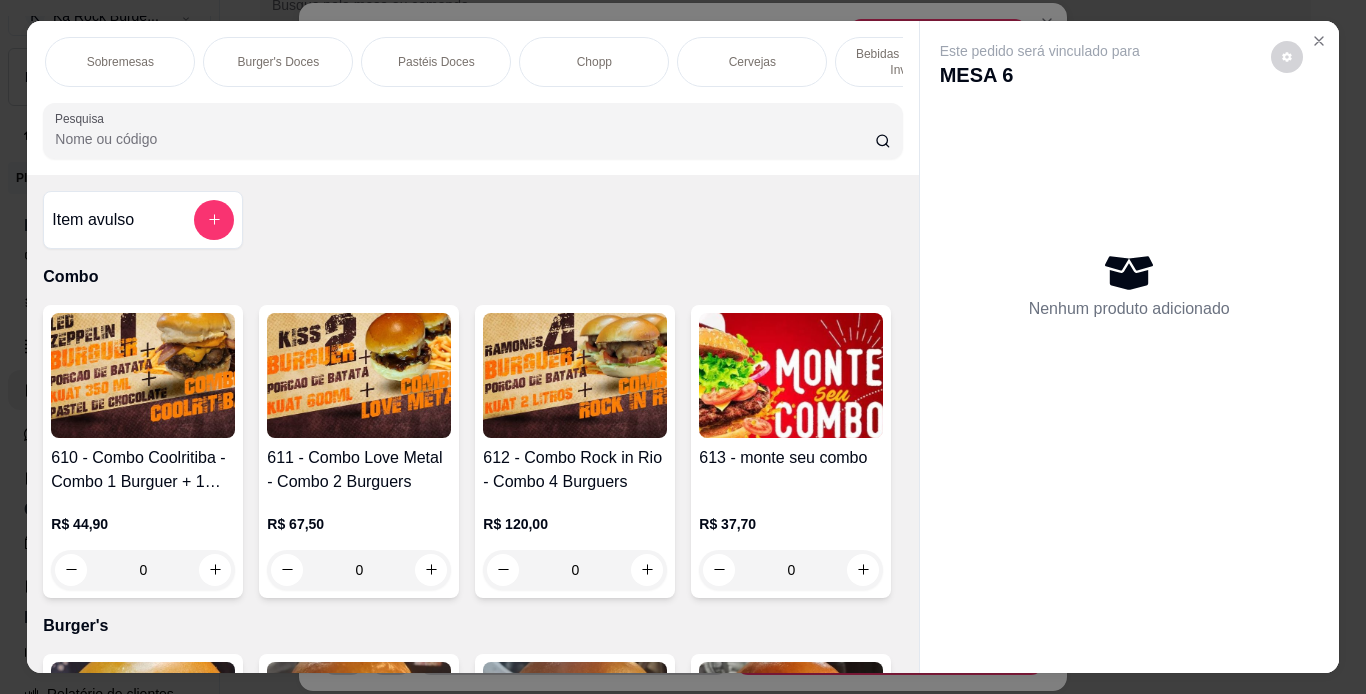 scroll, scrollTop: 0, scrollLeft: 960, axis: horizontal 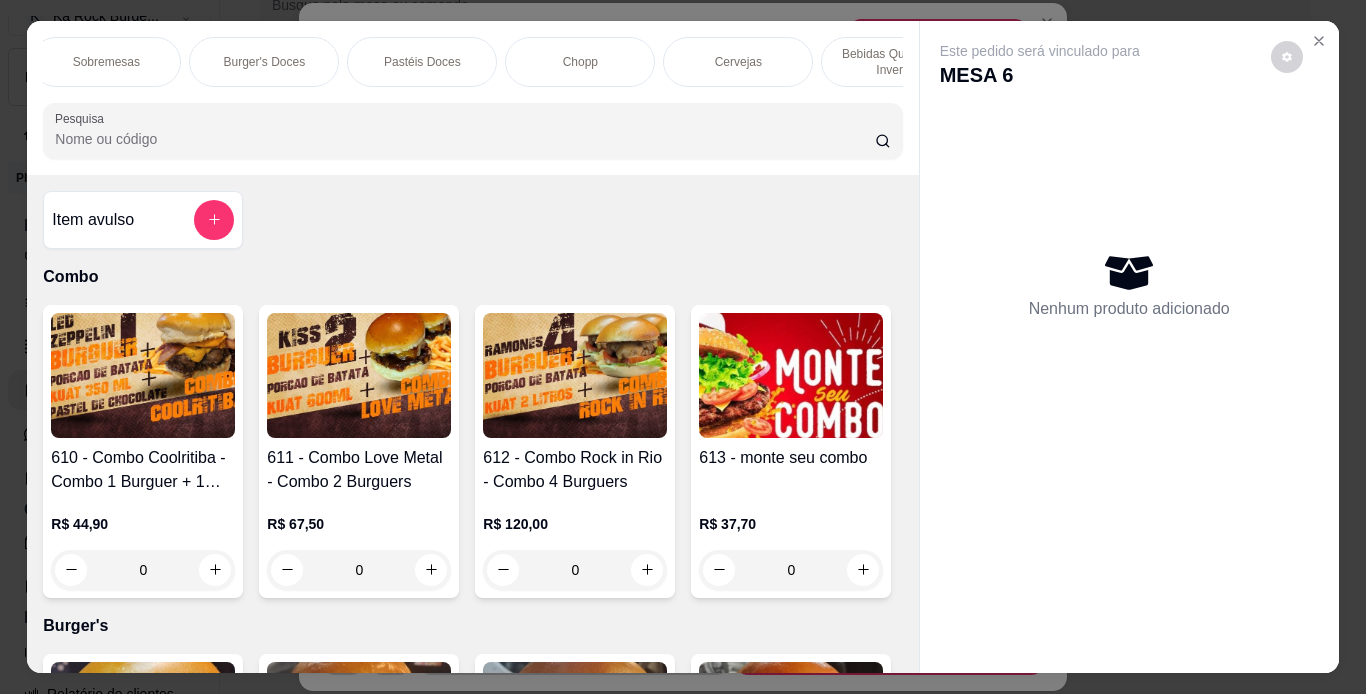 click on "Cervejas" at bounding box center [738, 62] 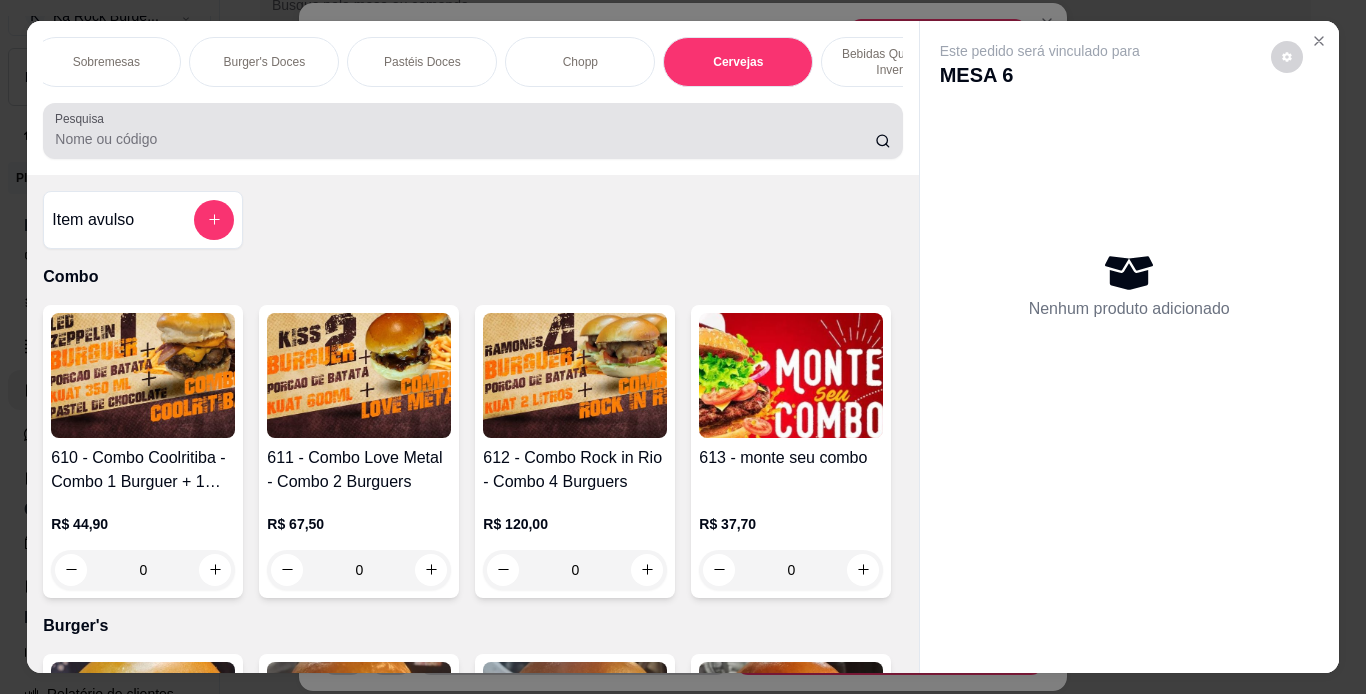 scroll, scrollTop: 8830, scrollLeft: 0, axis: vertical 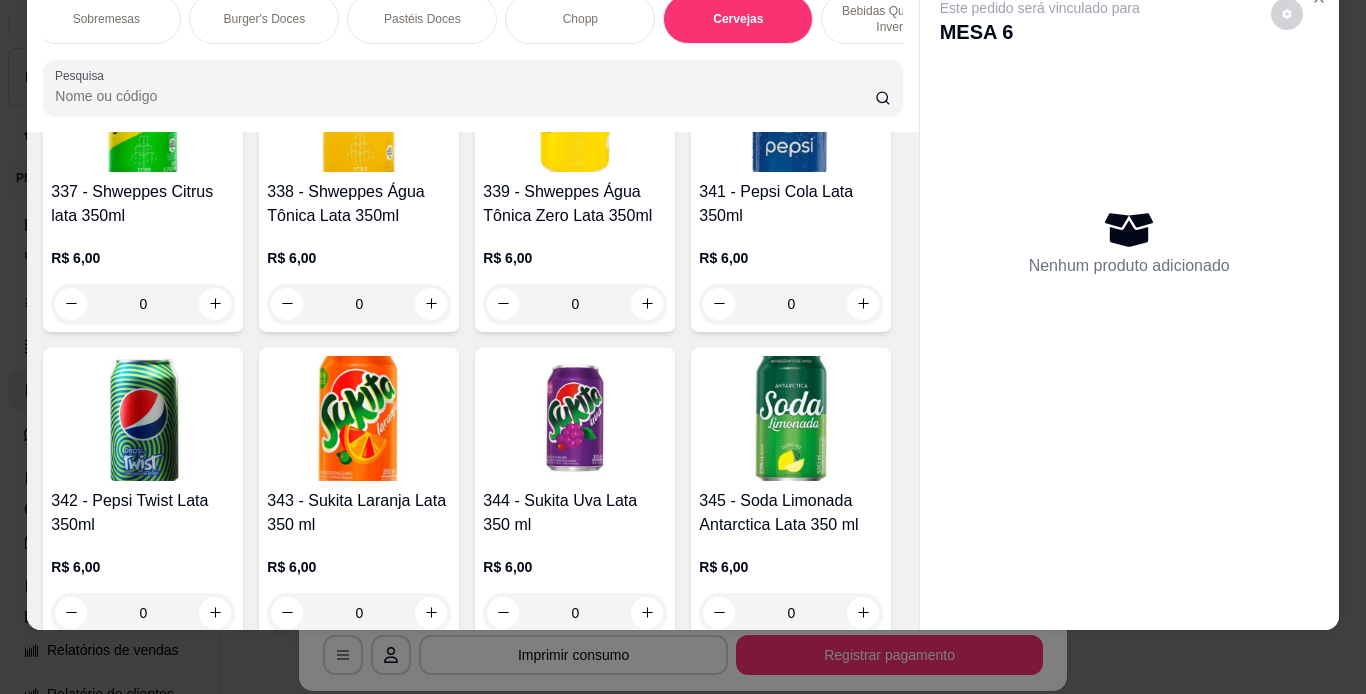 click at bounding box center (359, -1159) 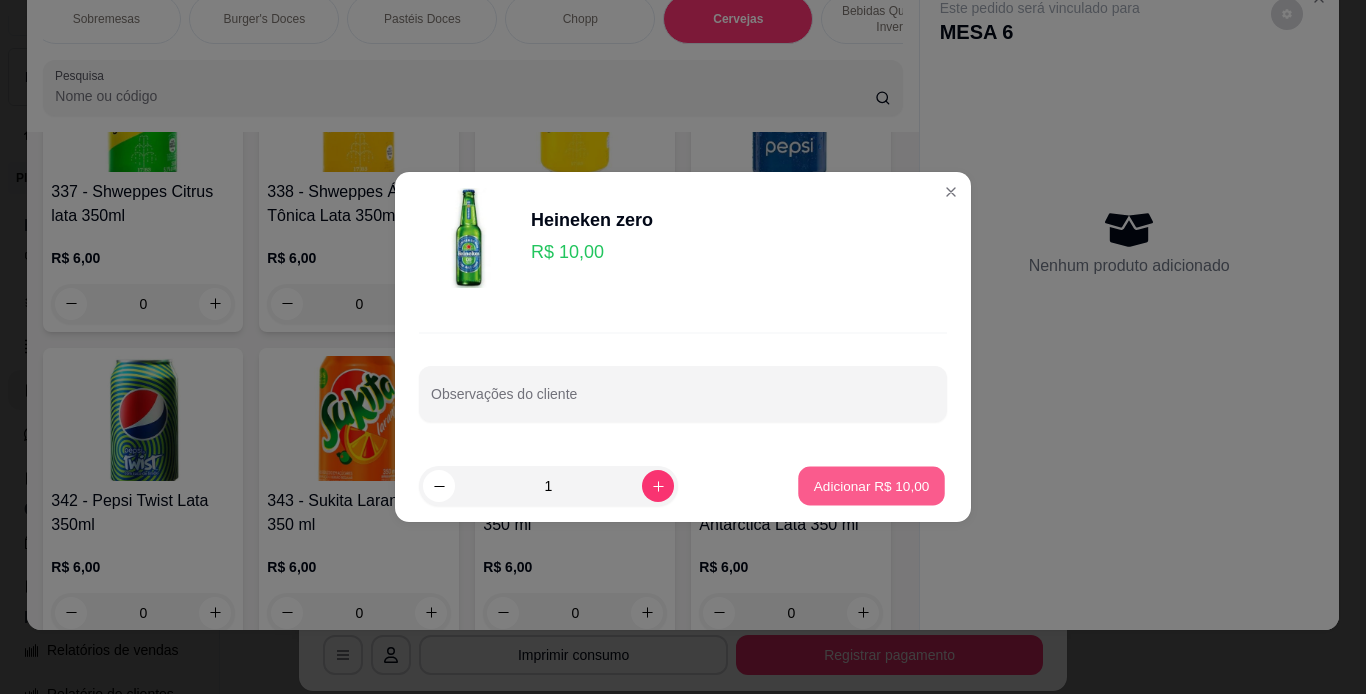click on "Adicionar   R$ 10,00" at bounding box center [872, 485] 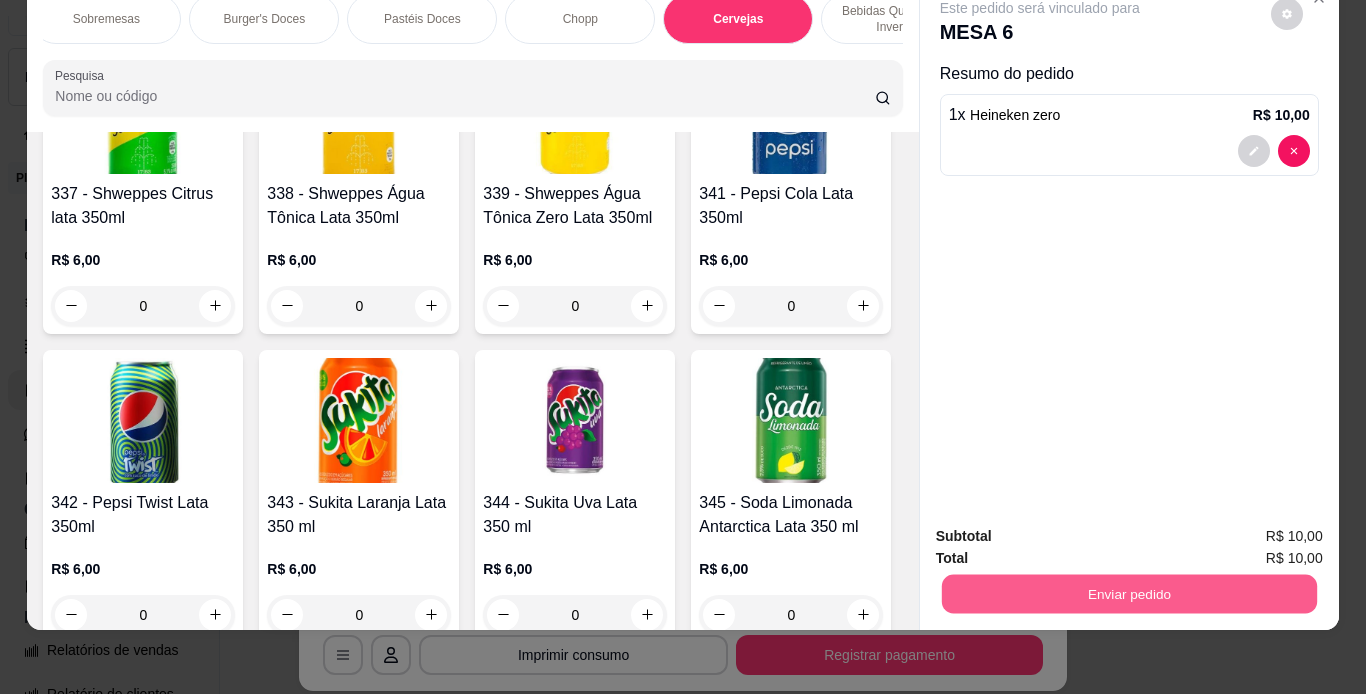 click on "Enviar pedido" at bounding box center [1128, 594] 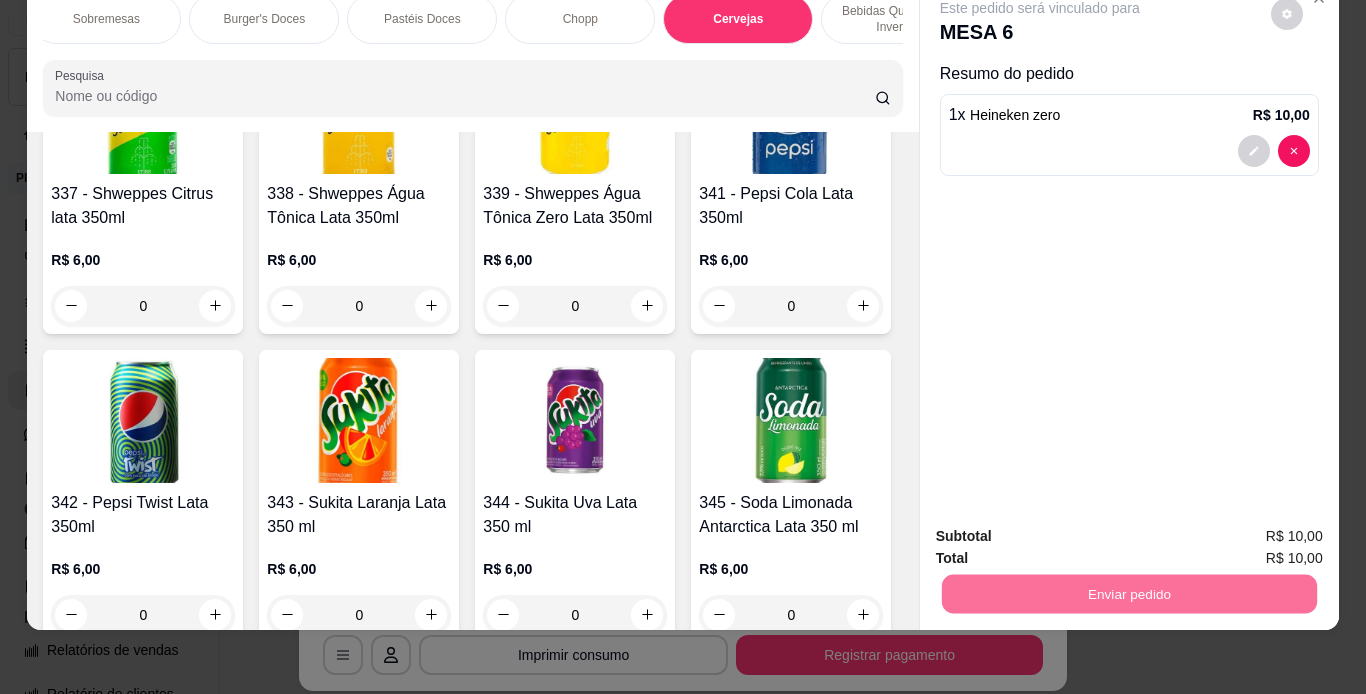 click on "Não registrar e enviar pedido" at bounding box center (1063, 528) 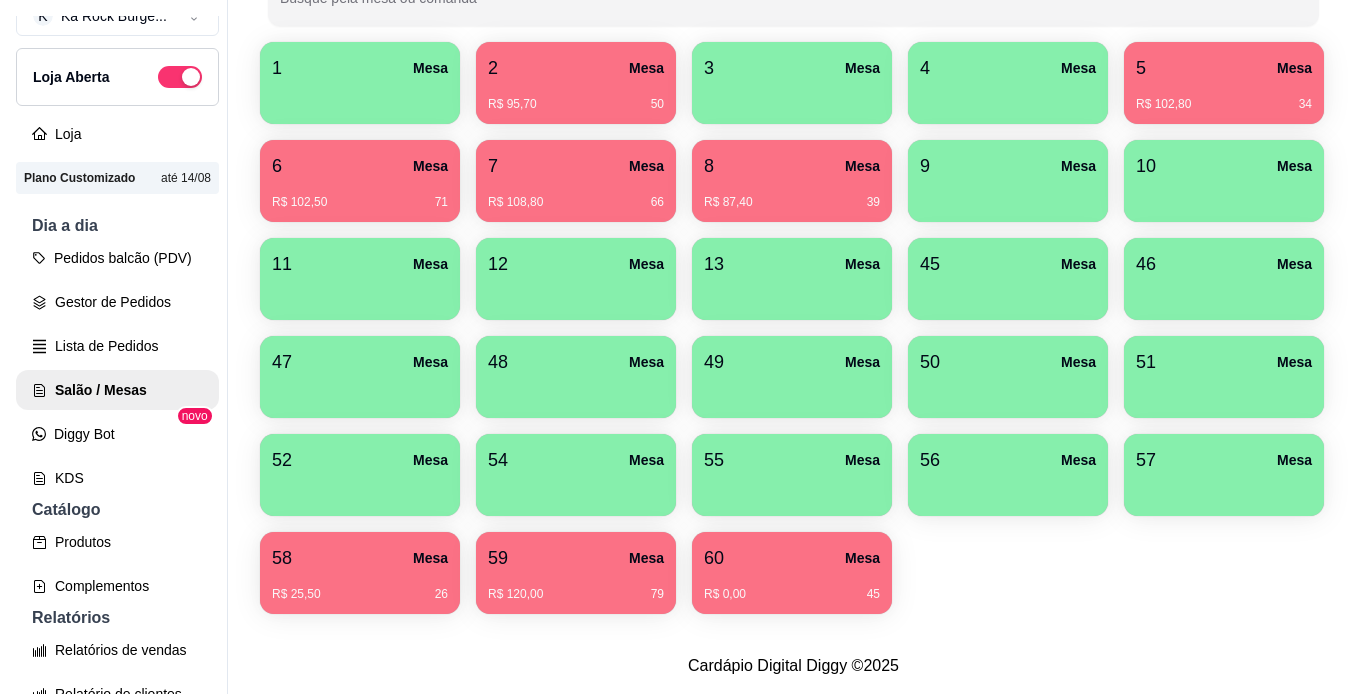 scroll, scrollTop: 429, scrollLeft: 0, axis: vertical 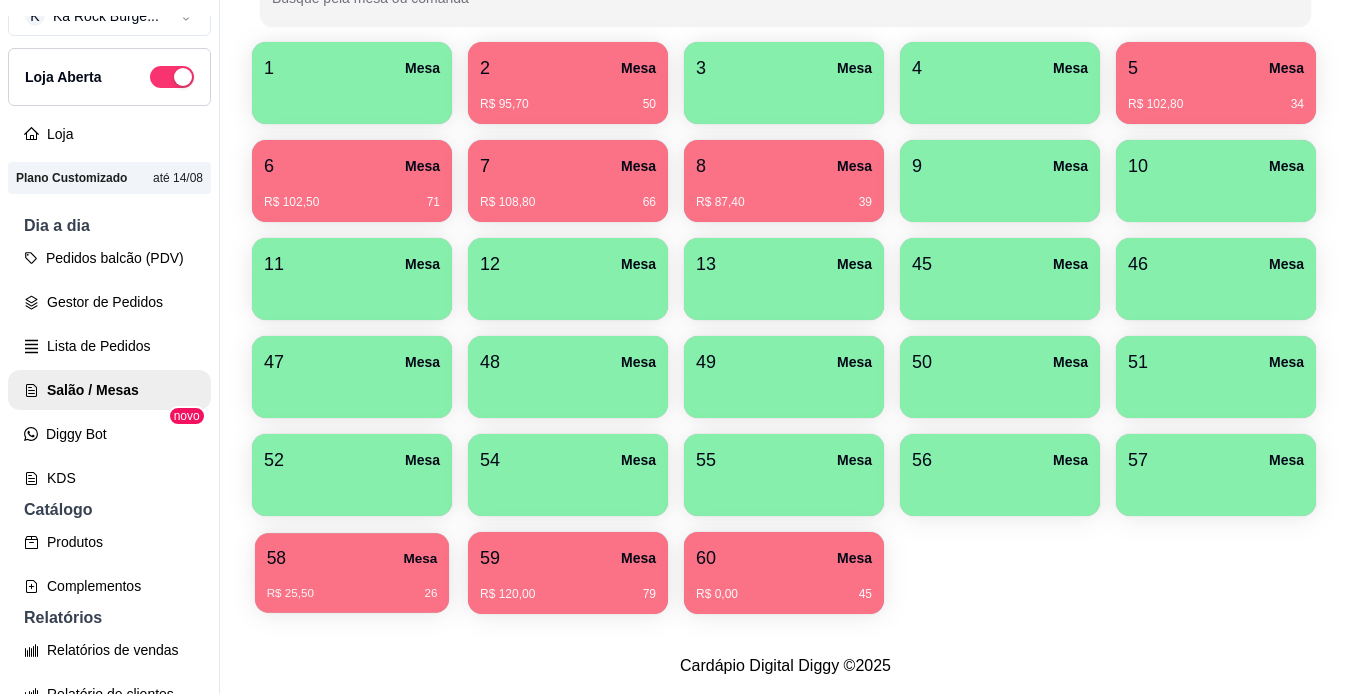 click on "R$ 25,50 26" at bounding box center [352, 586] 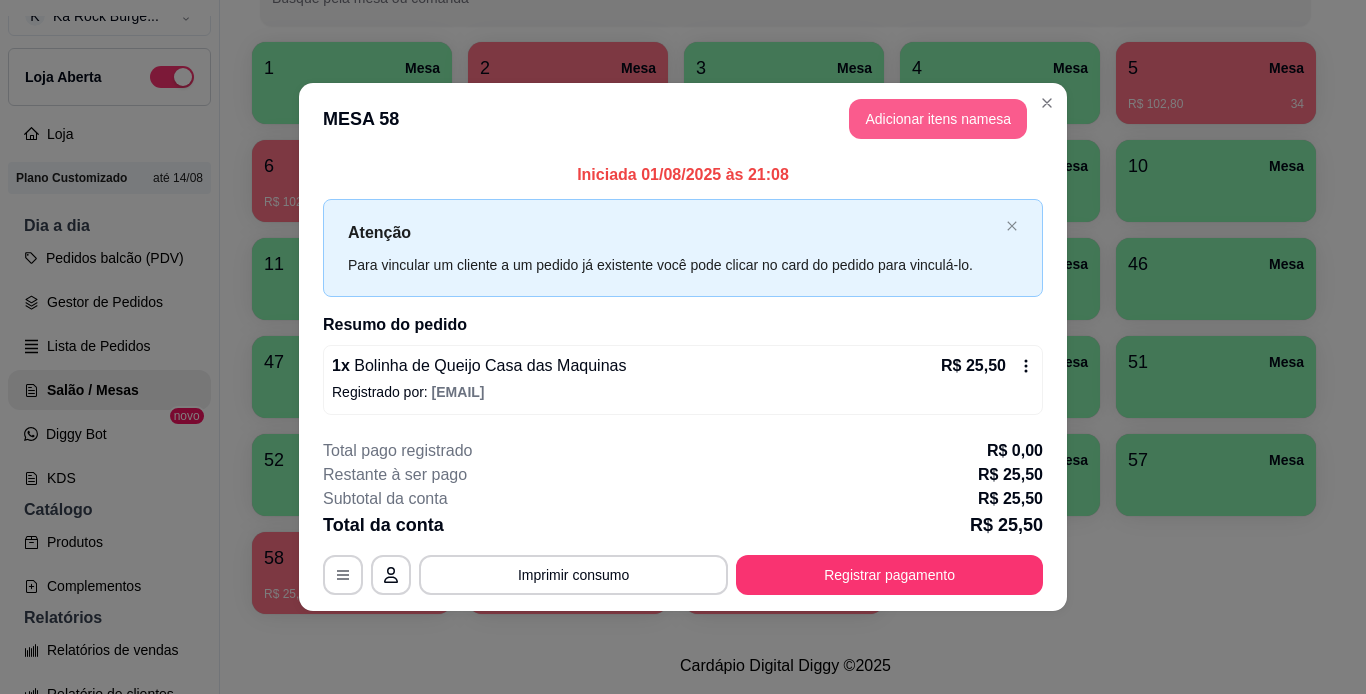 click on "Adicionar itens na  mesa" at bounding box center (938, 119) 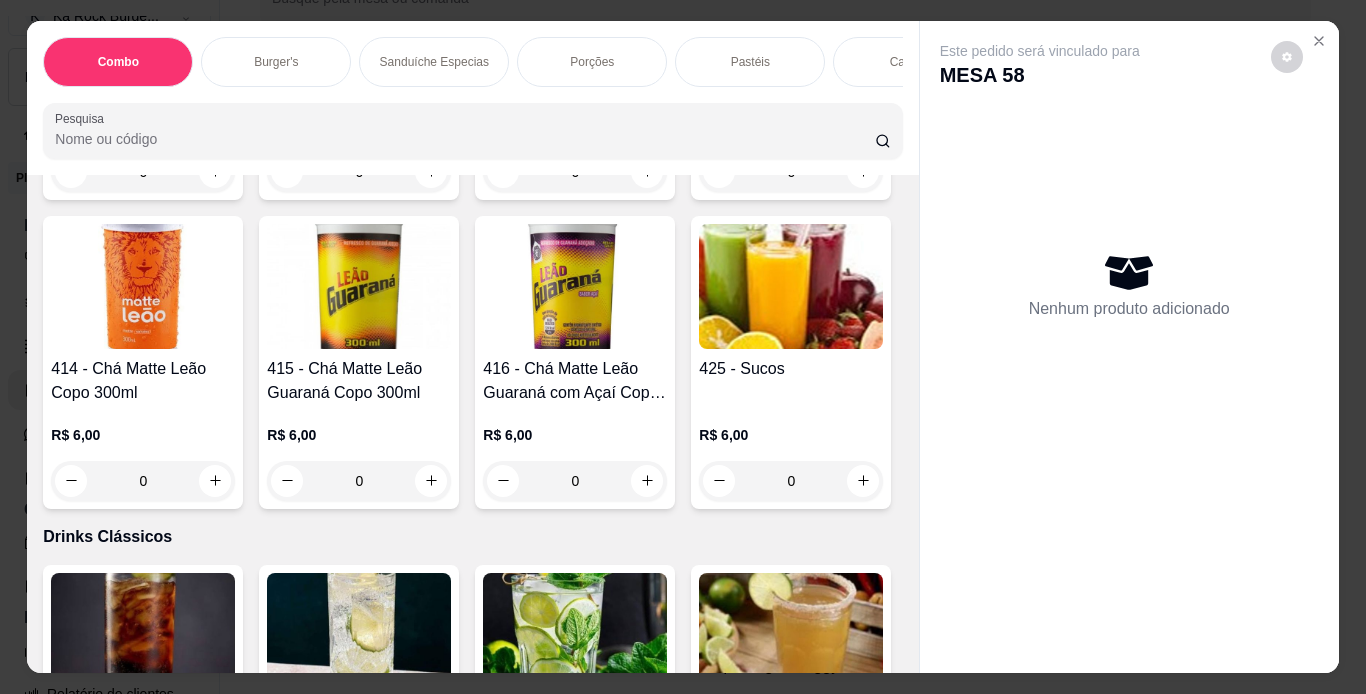 scroll, scrollTop: 11011, scrollLeft: 0, axis: vertical 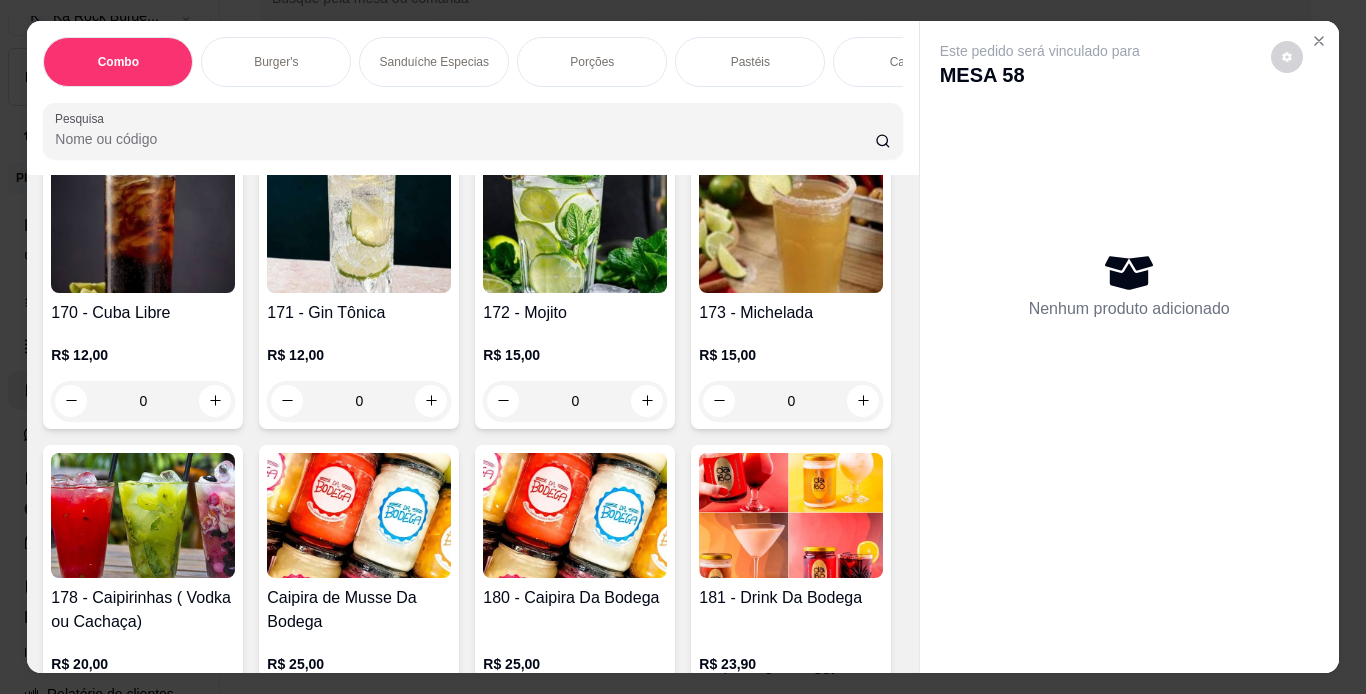 click at bounding box center (359, -1411) 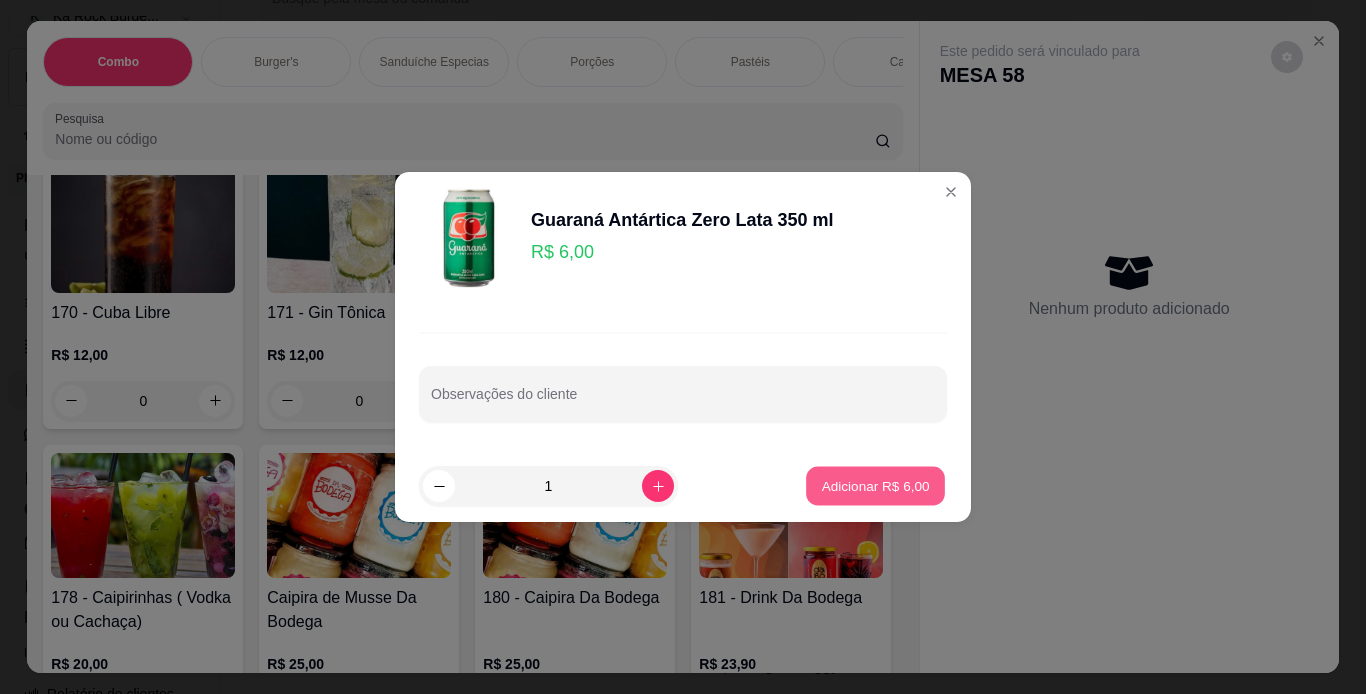 click on "Adicionar   R$ 6,00" at bounding box center [875, 486] 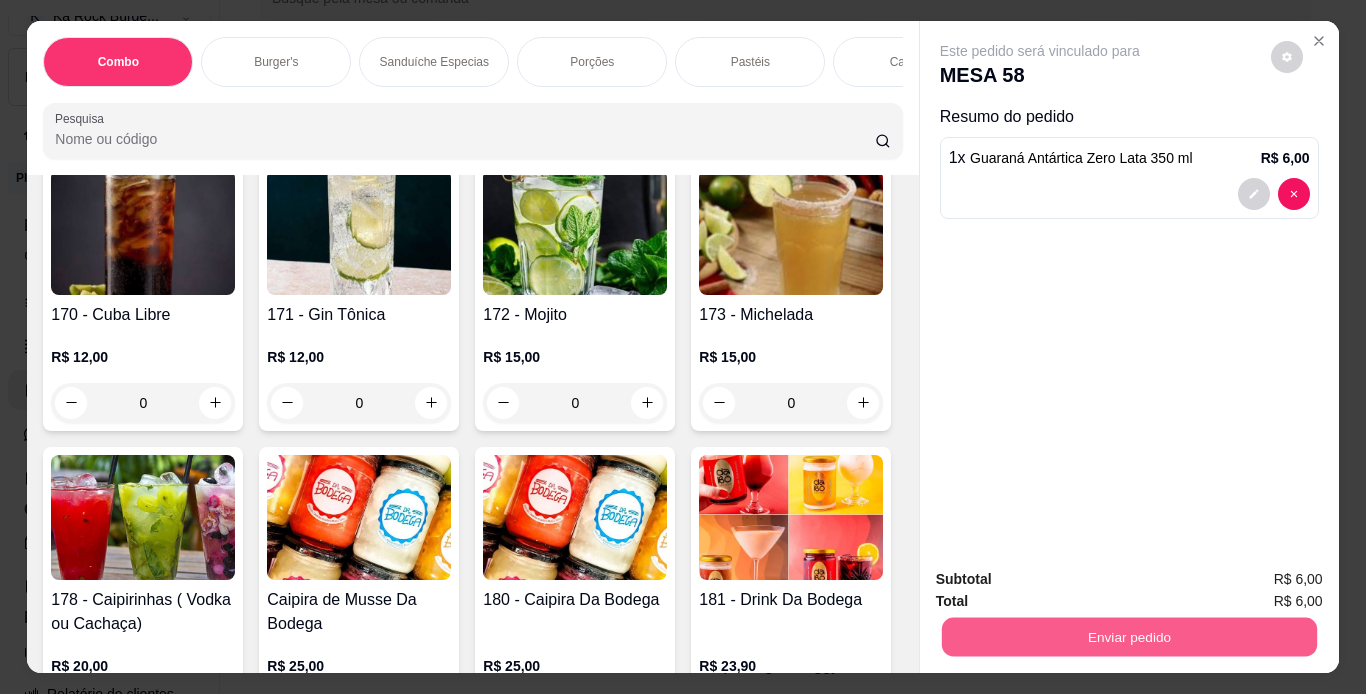 click on "Enviar pedido" at bounding box center (1128, 637) 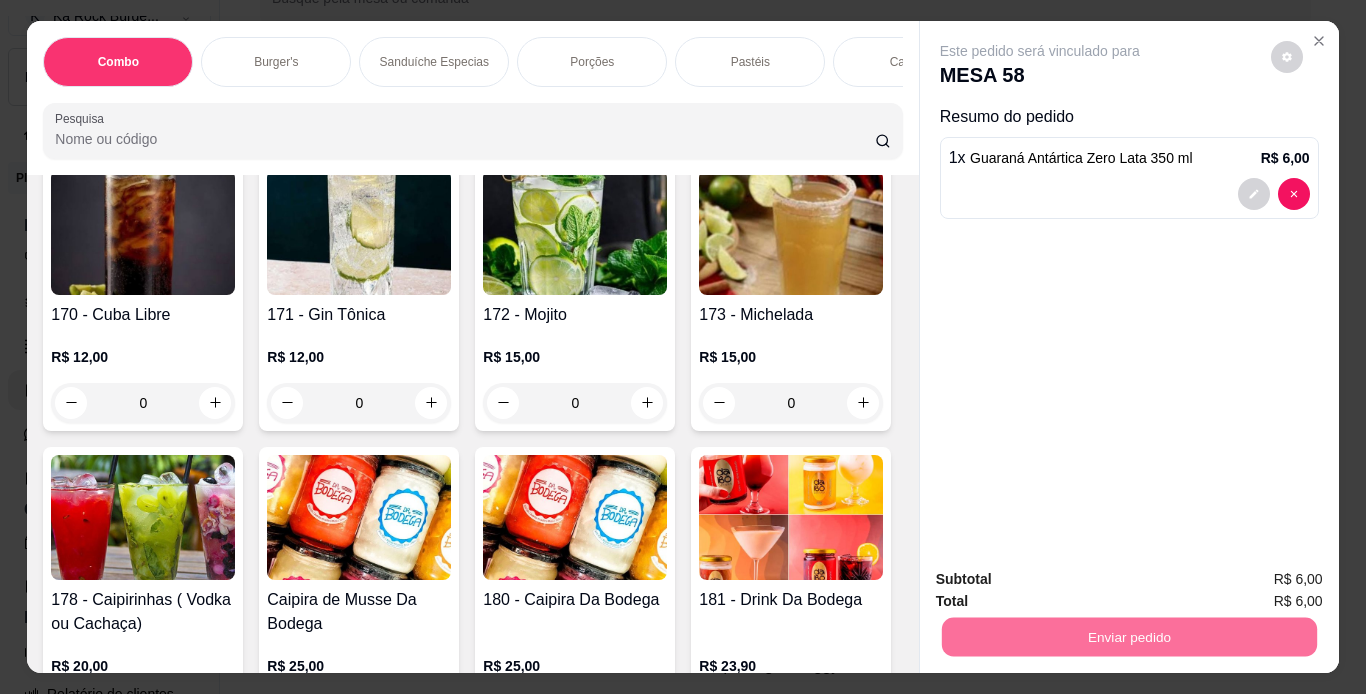 click on "Não registrar e enviar pedido" at bounding box center [1063, 580] 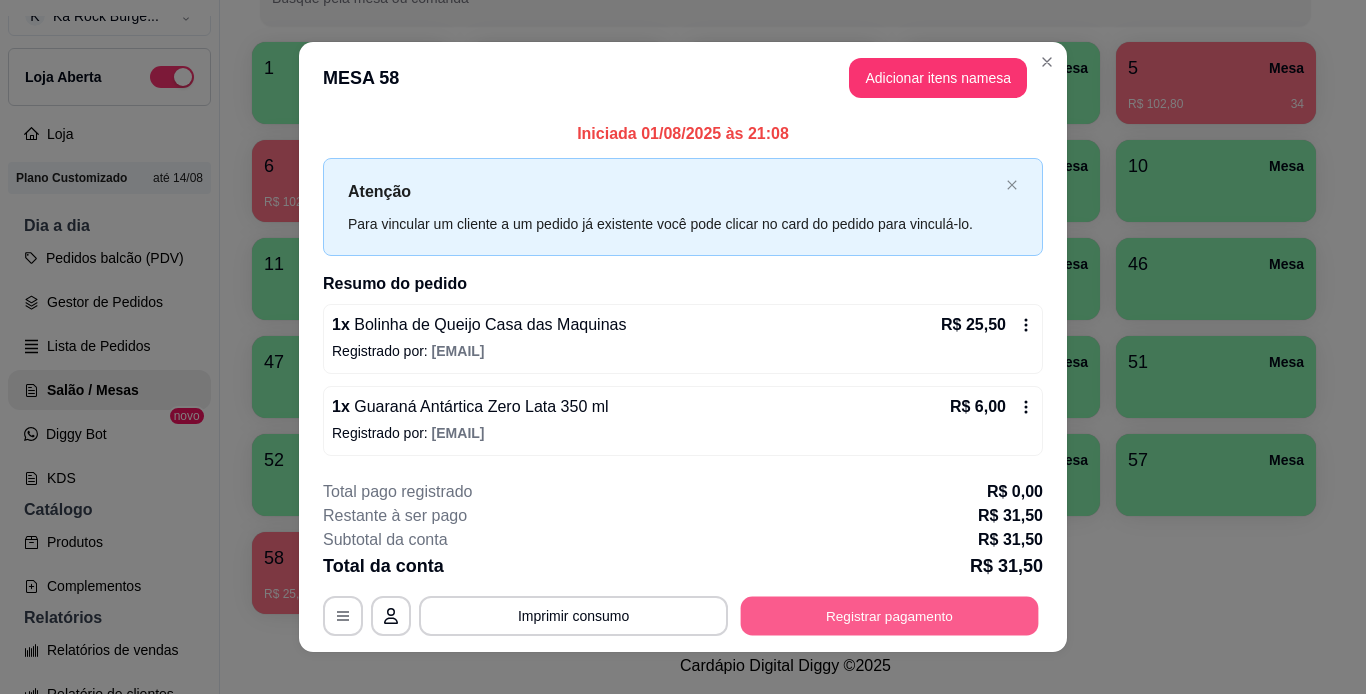 click on "Registrar pagamento" at bounding box center [890, 615] 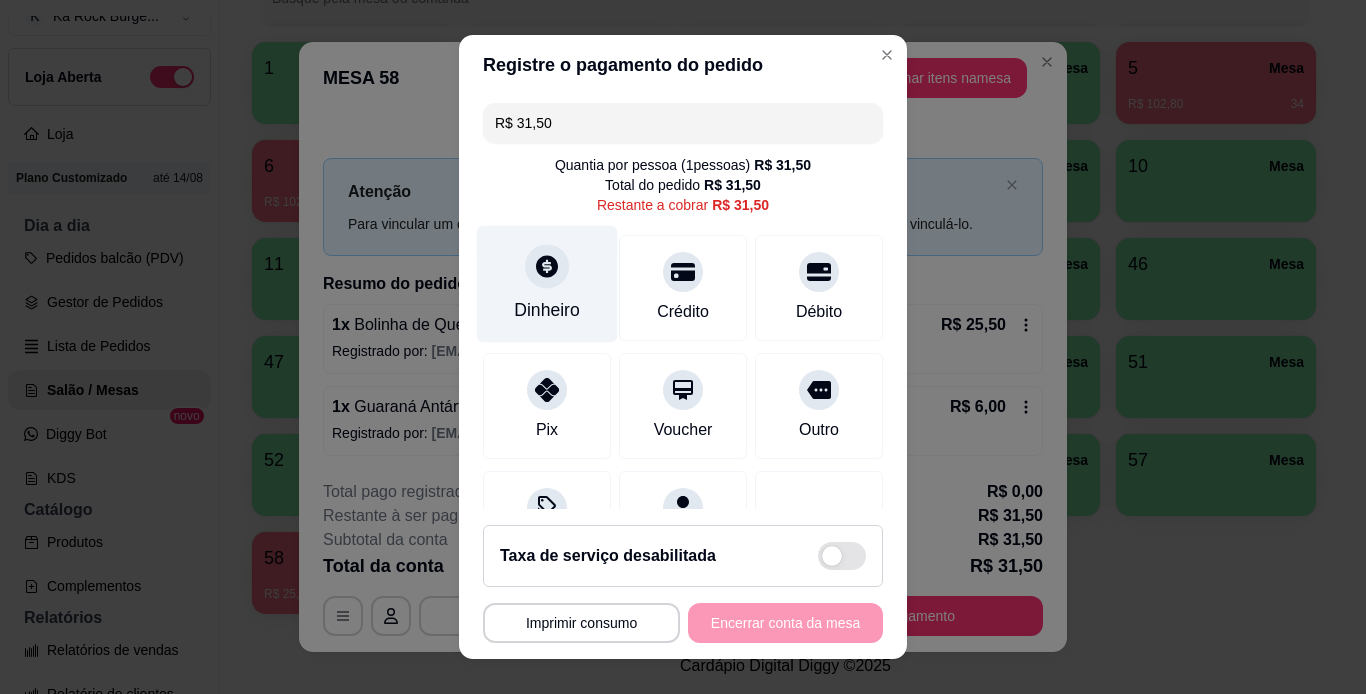 click on "Dinheiro" at bounding box center (547, 283) 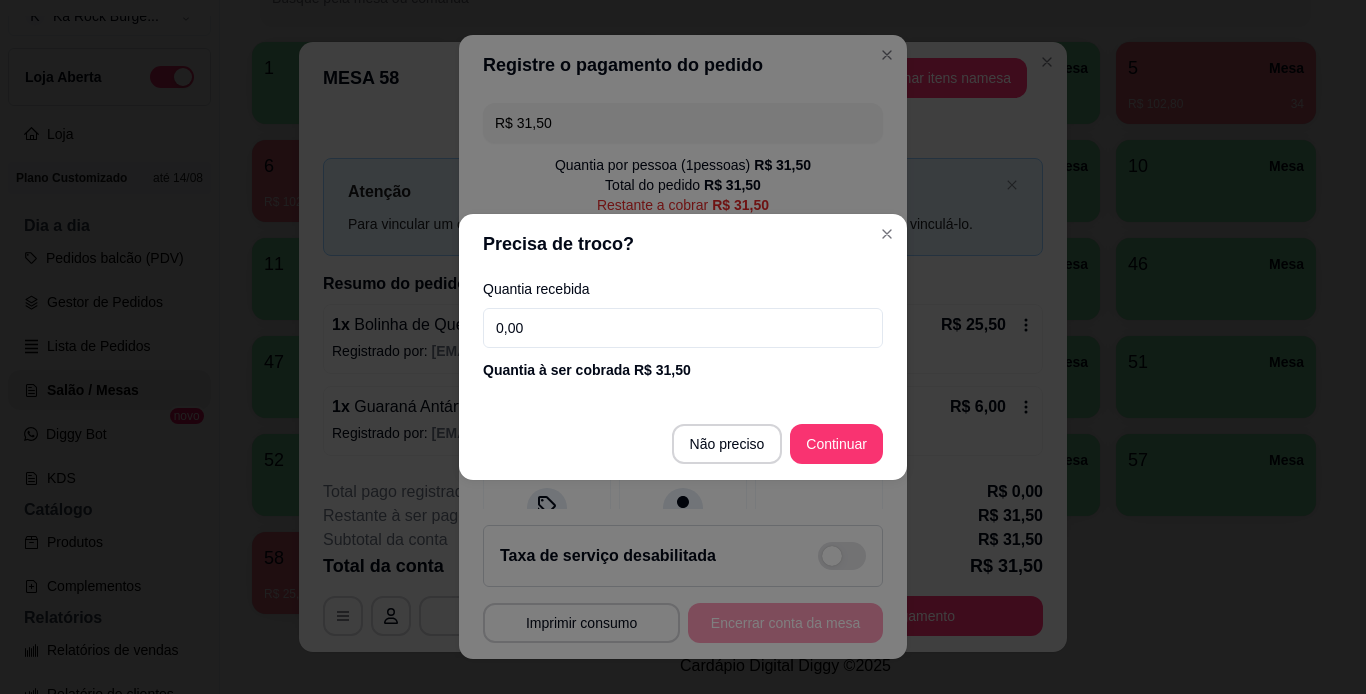 click on "0,00" at bounding box center (683, 328) 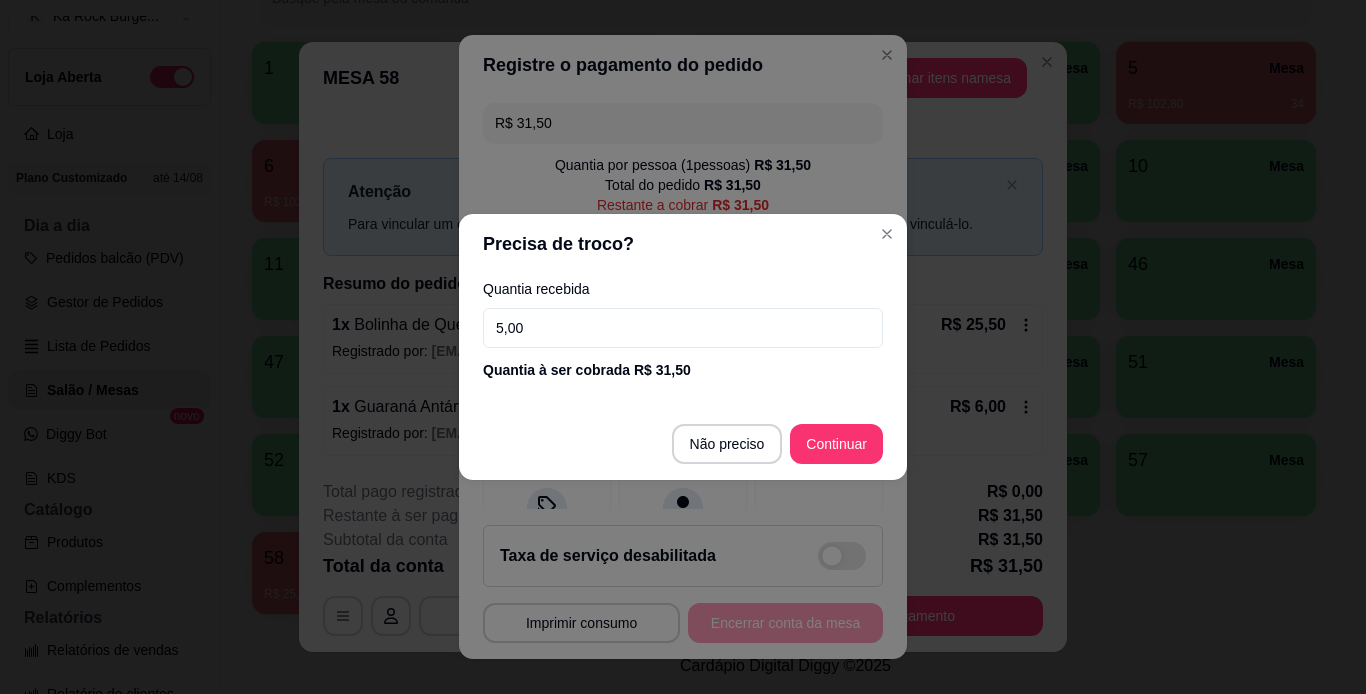 type on "50,00" 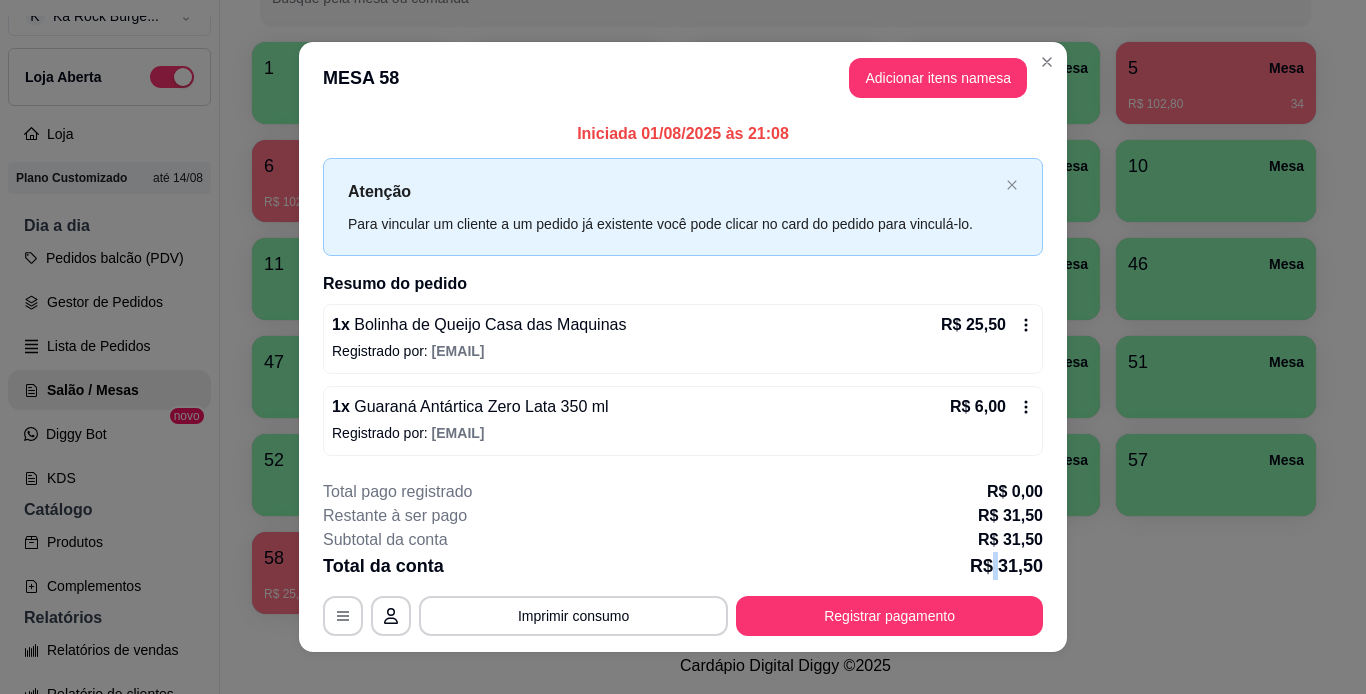 click on "R$ 31,50" at bounding box center (1006, 566) 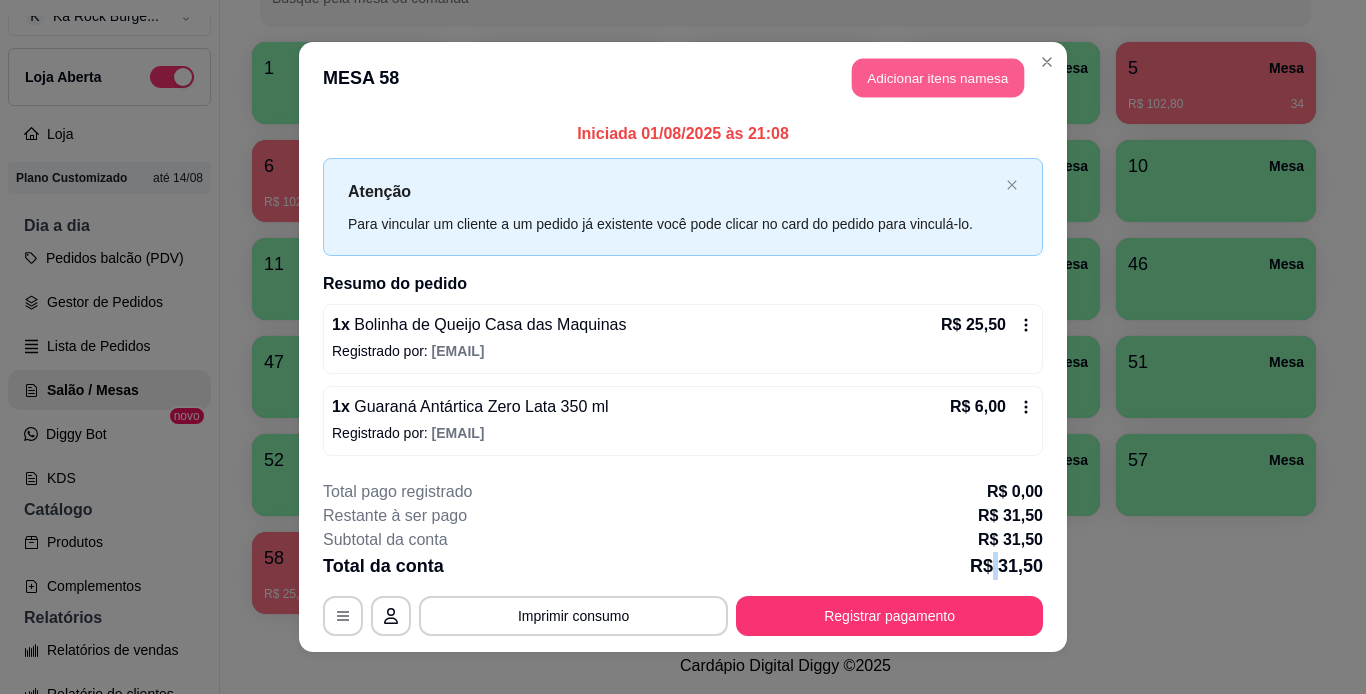click on "Adicionar itens na  mesa" at bounding box center [938, 78] 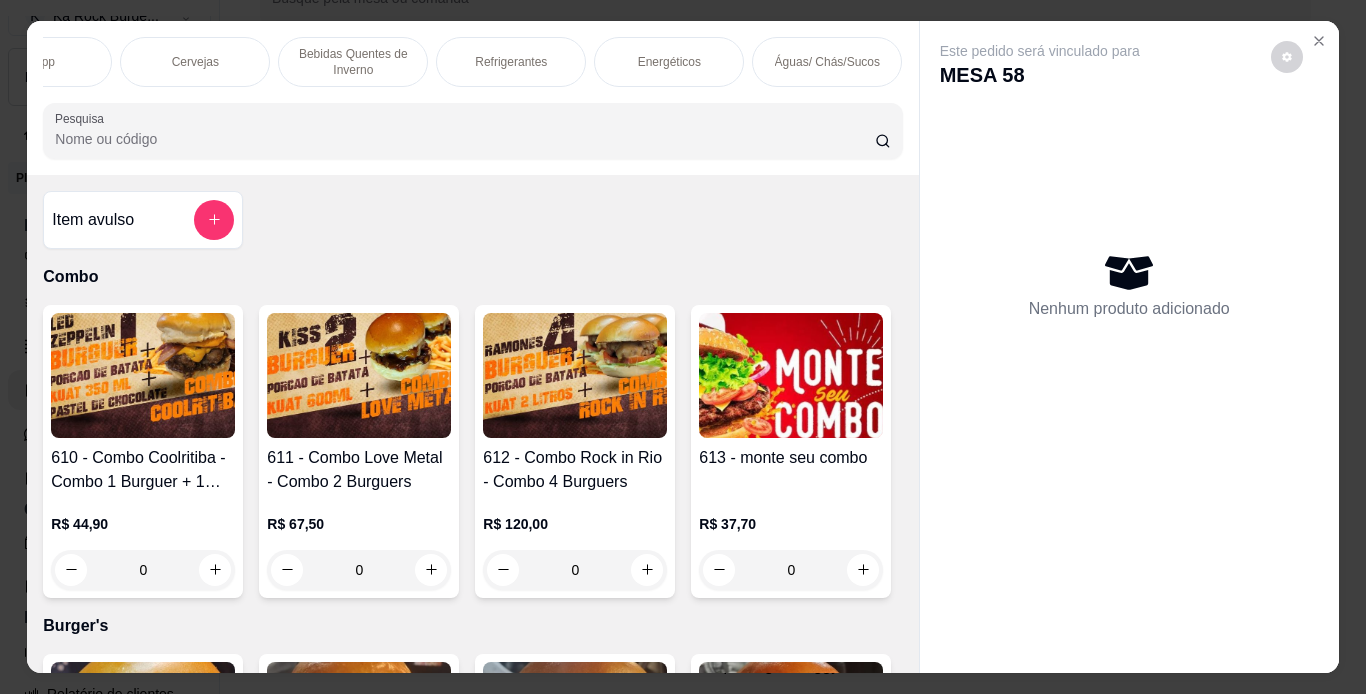 scroll, scrollTop: 0, scrollLeft: 2255, axis: horizontal 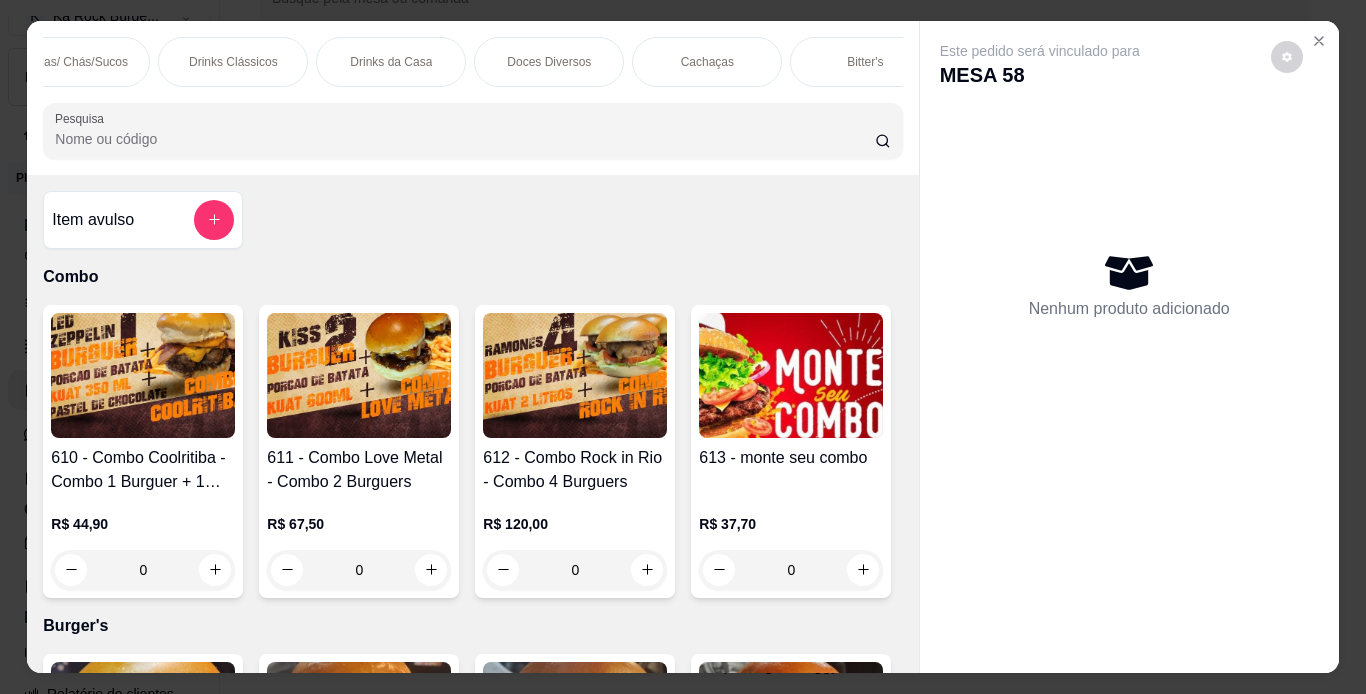 click on "Doces Diversos" at bounding box center (549, 62) 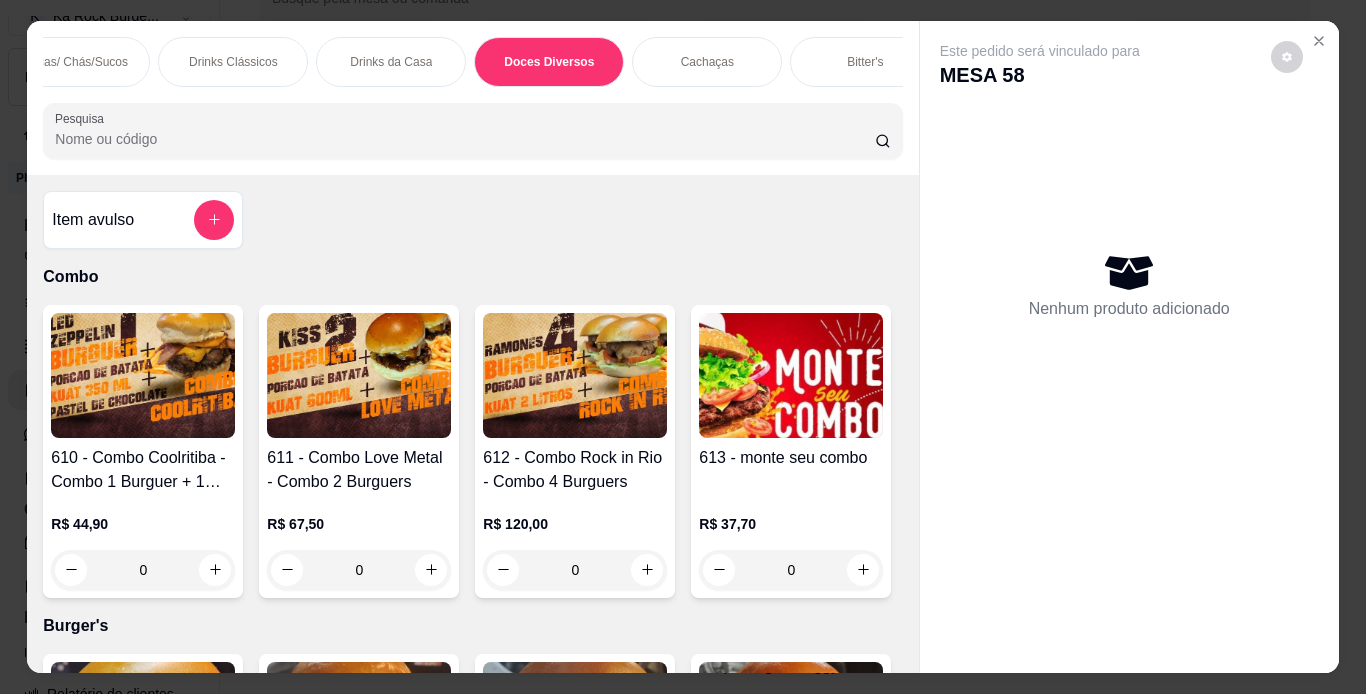 scroll, scrollTop: 14504, scrollLeft: 0, axis: vertical 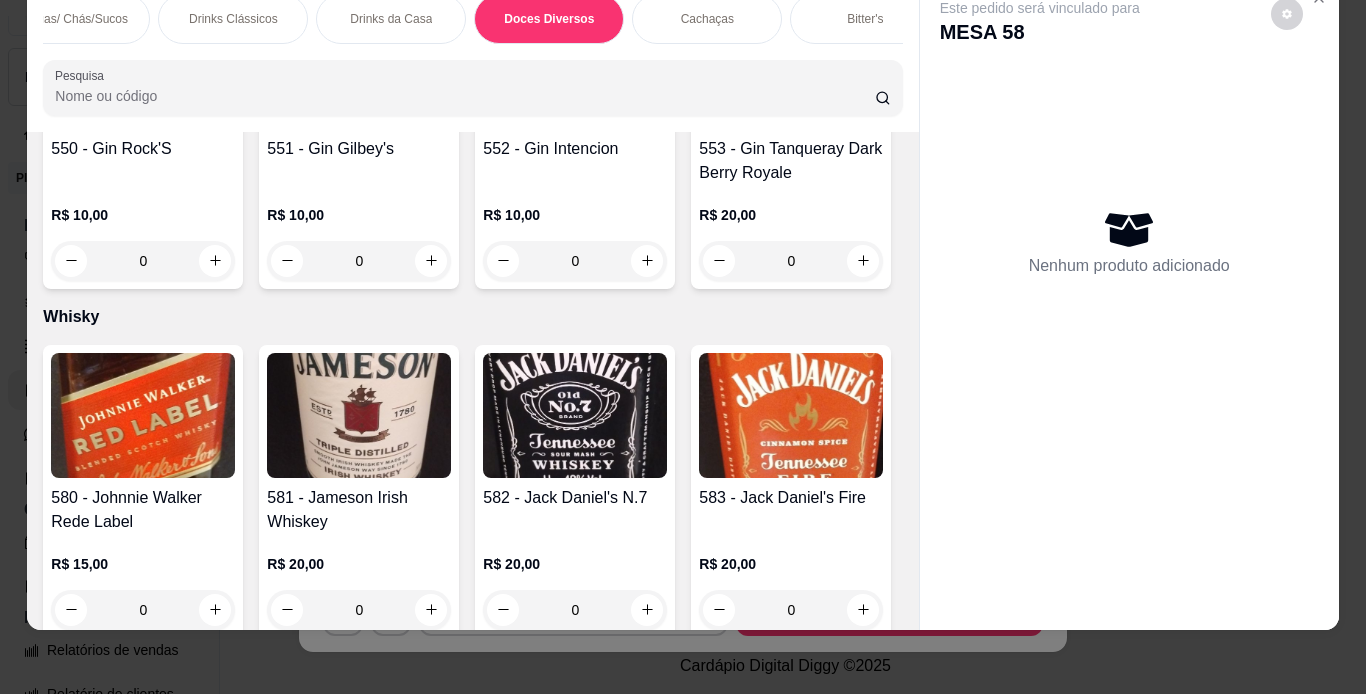 click on "384 - Chicletes Mentos Spearmint" at bounding box center (575, -2423) 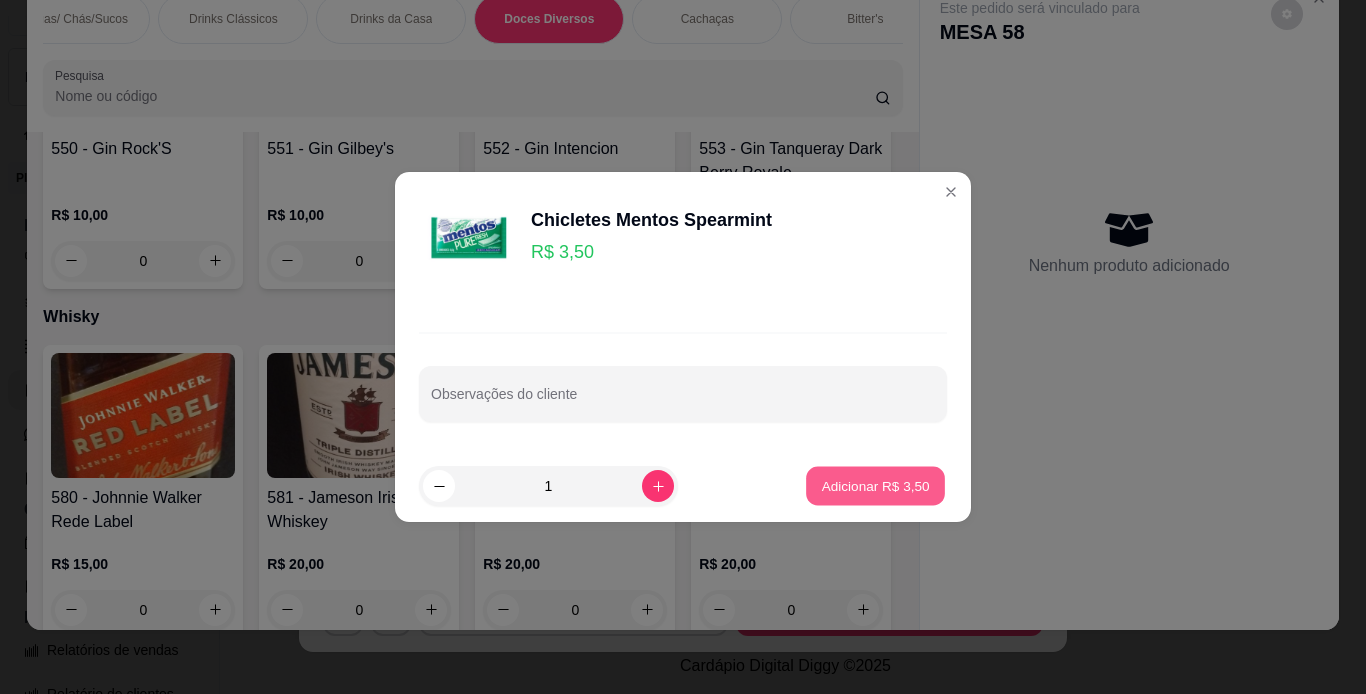 click on "Adicionar   R$ 3,50" at bounding box center (875, 485) 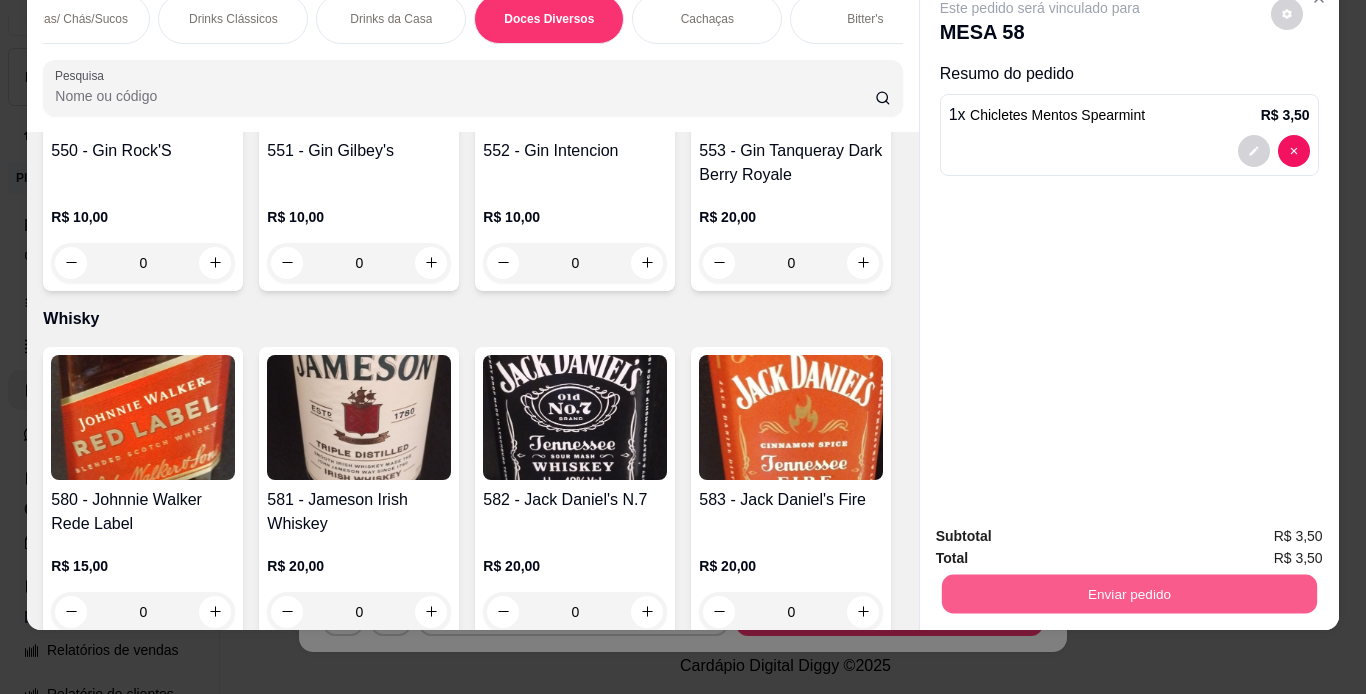 click on "Enviar pedido" at bounding box center (1128, 594) 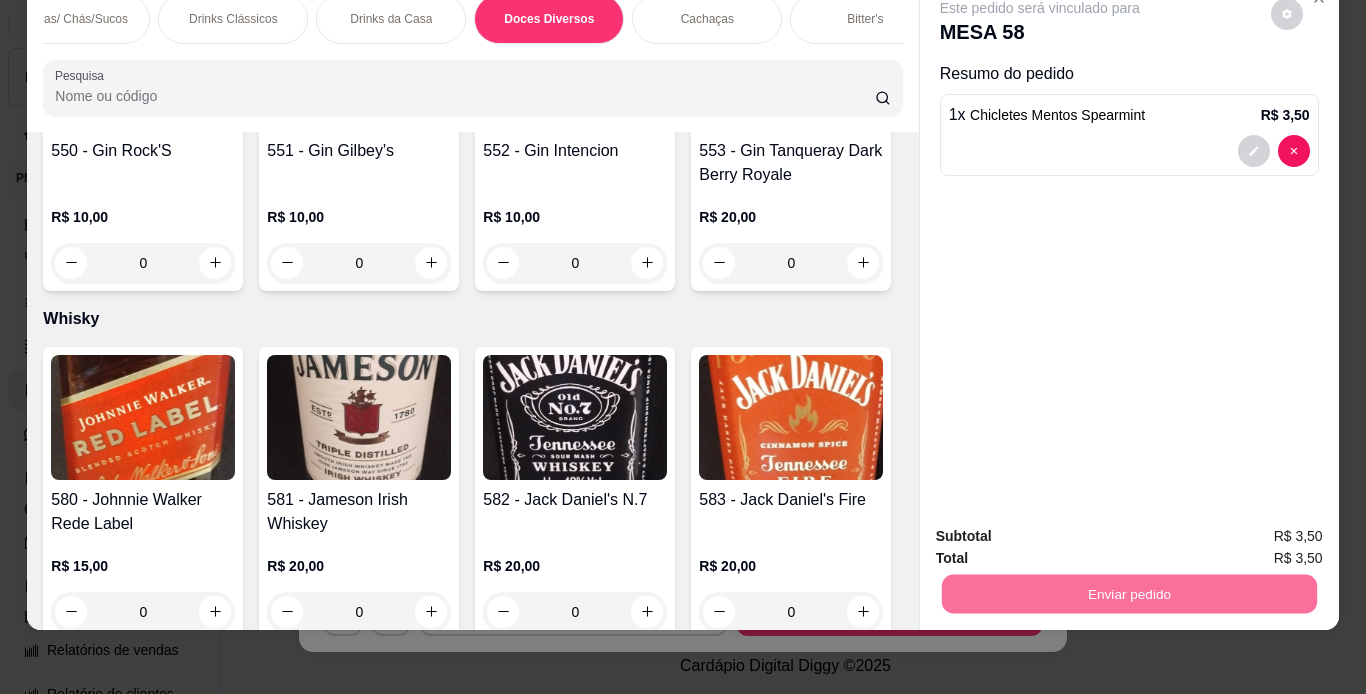 click on "Não registrar e enviar pedido" at bounding box center (1063, 529) 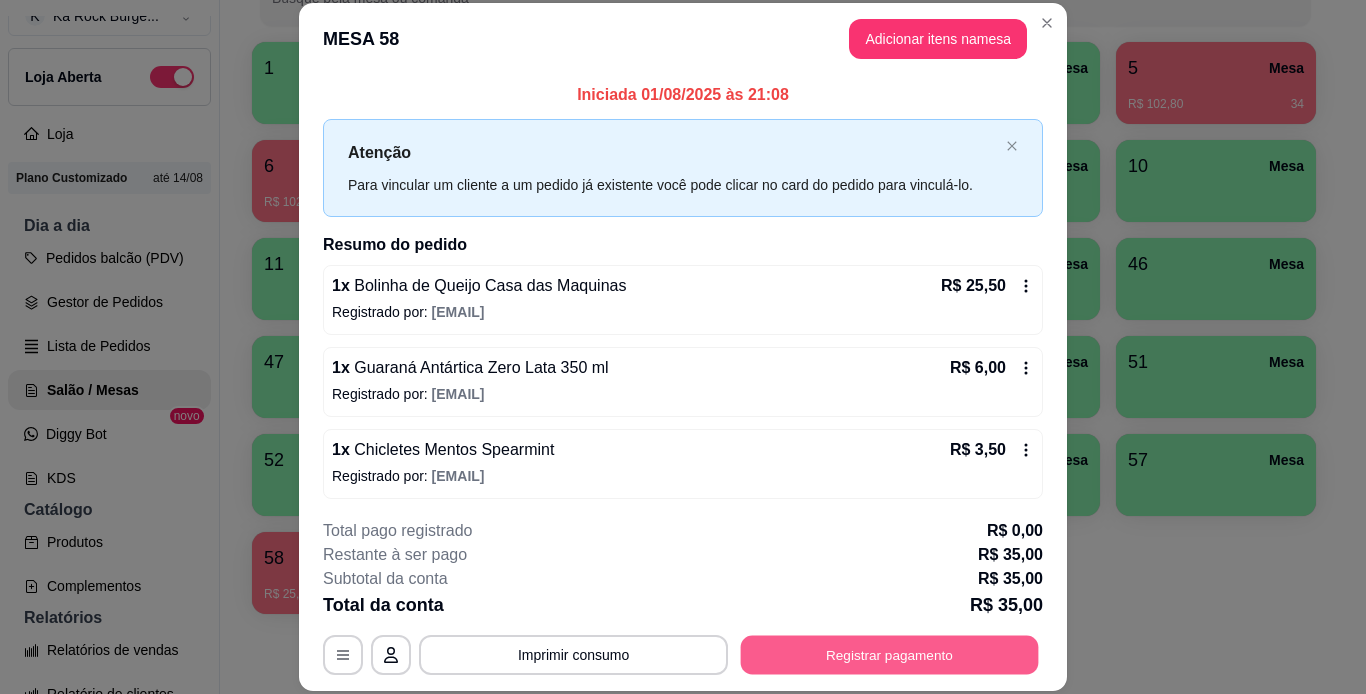 click on "Registrar pagamento" at bounding box center (890, 654) 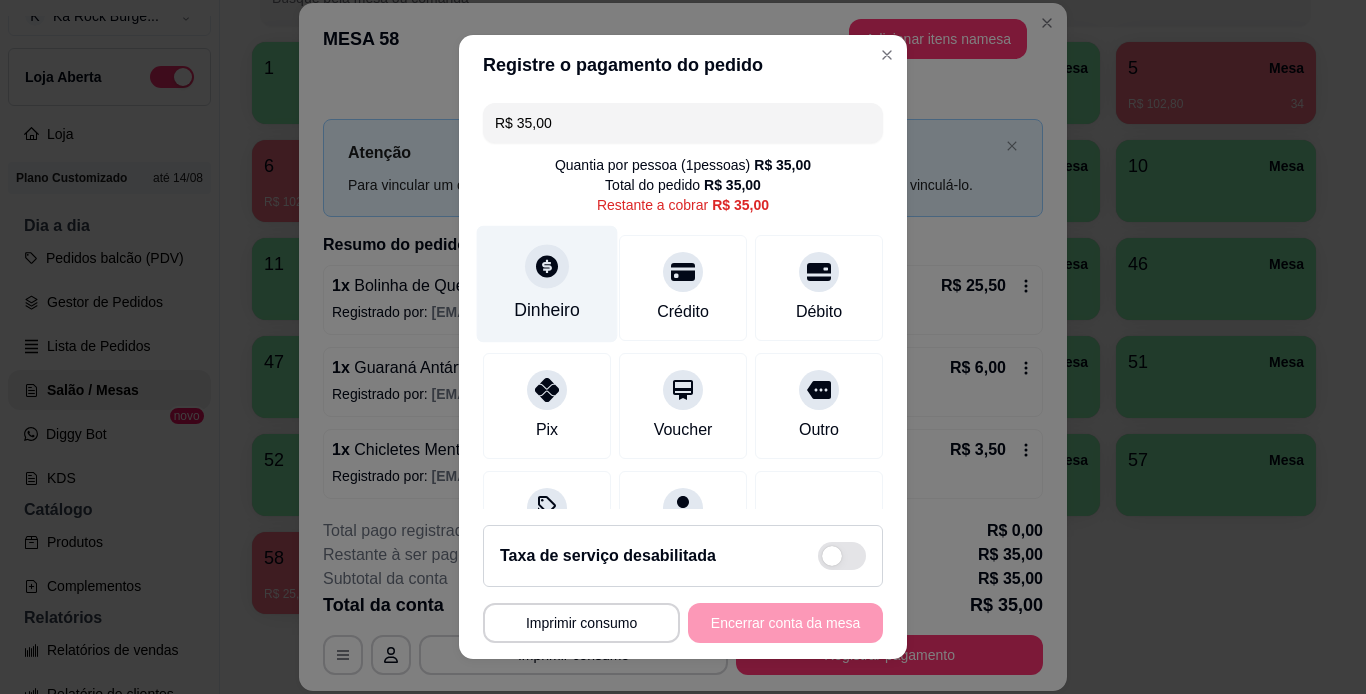 click on "Dinheiro" at bounding box center [547, 310] 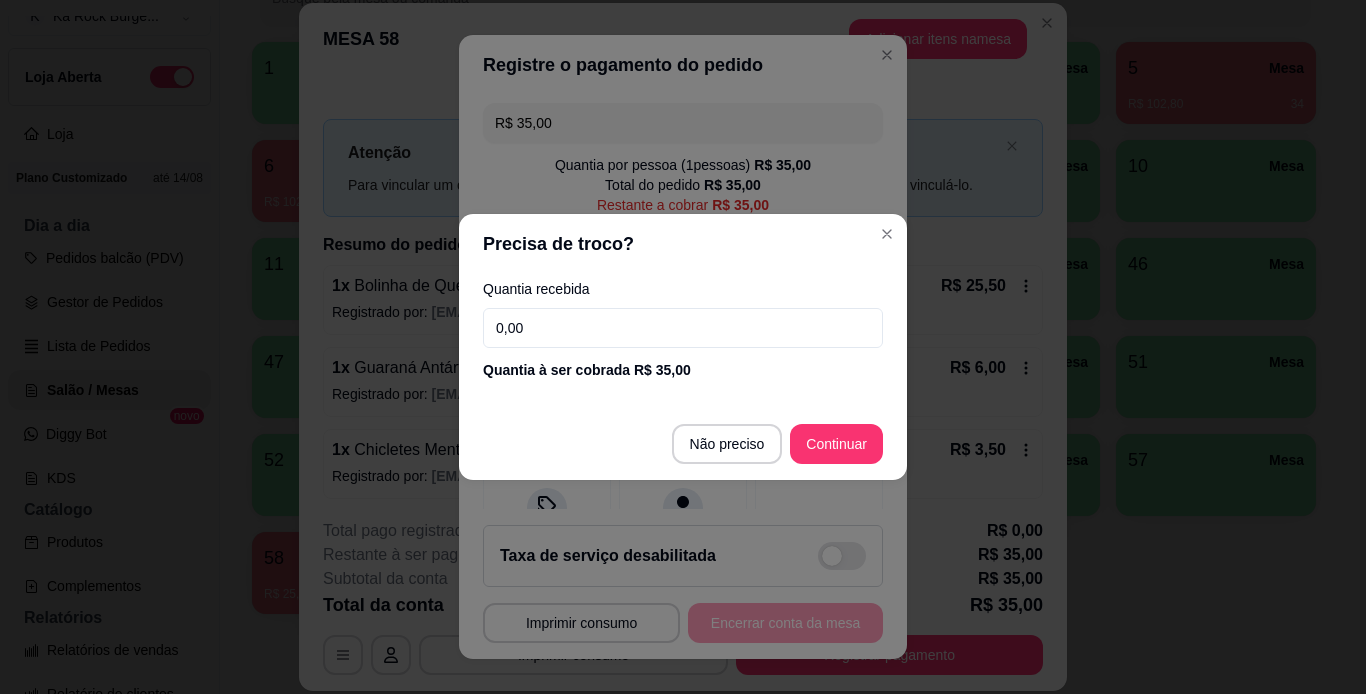 click on "0,00" at bounding box center [683, 328] 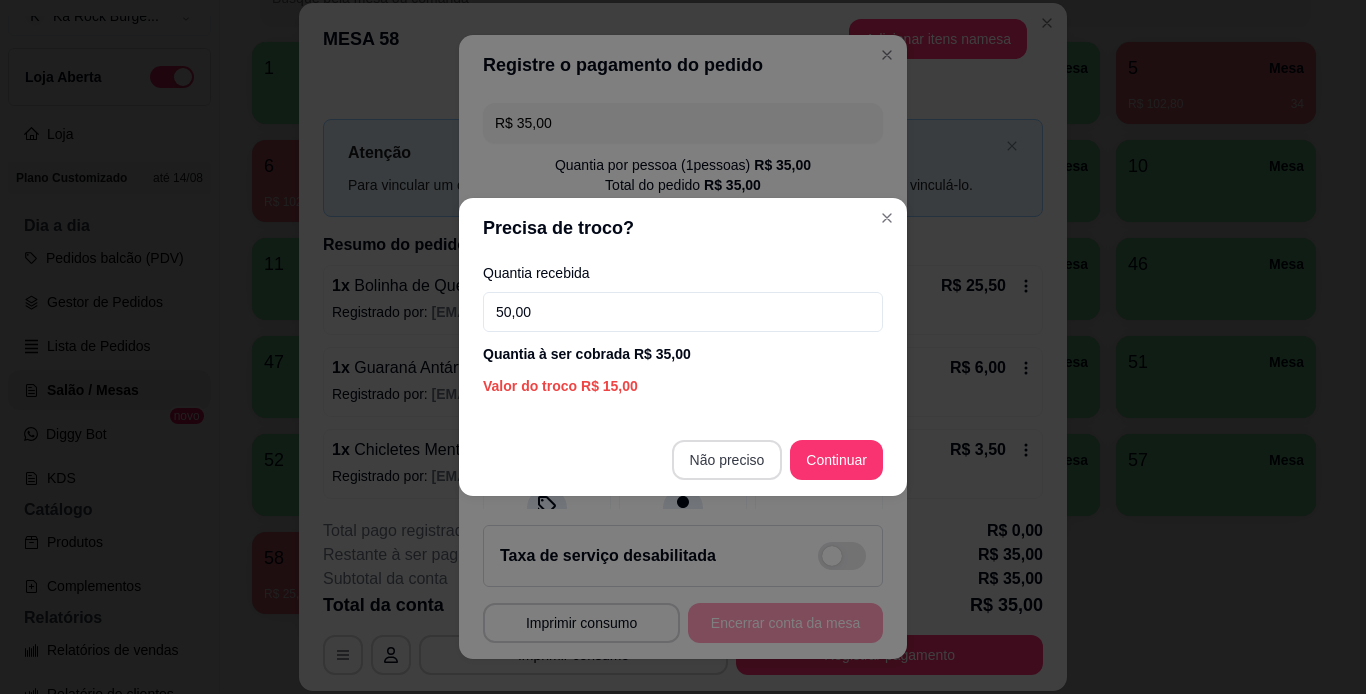 type on "50,00" 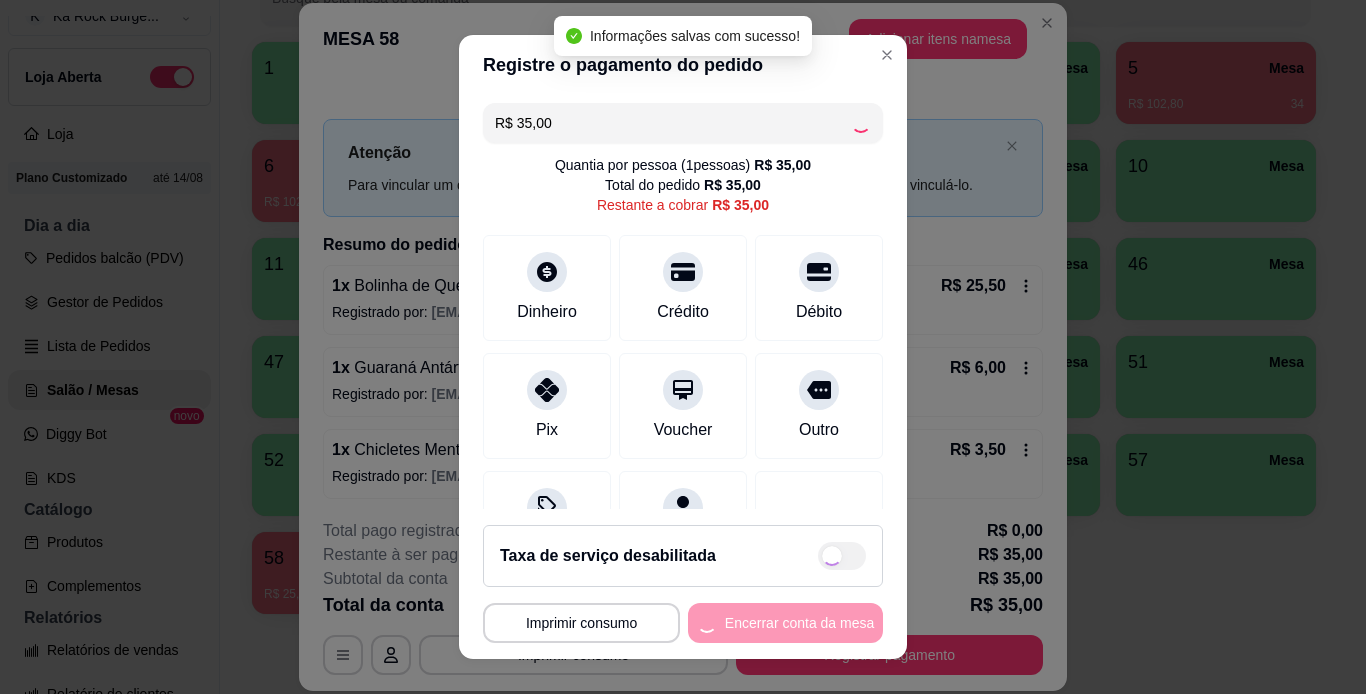 type on "R$ 0,00" 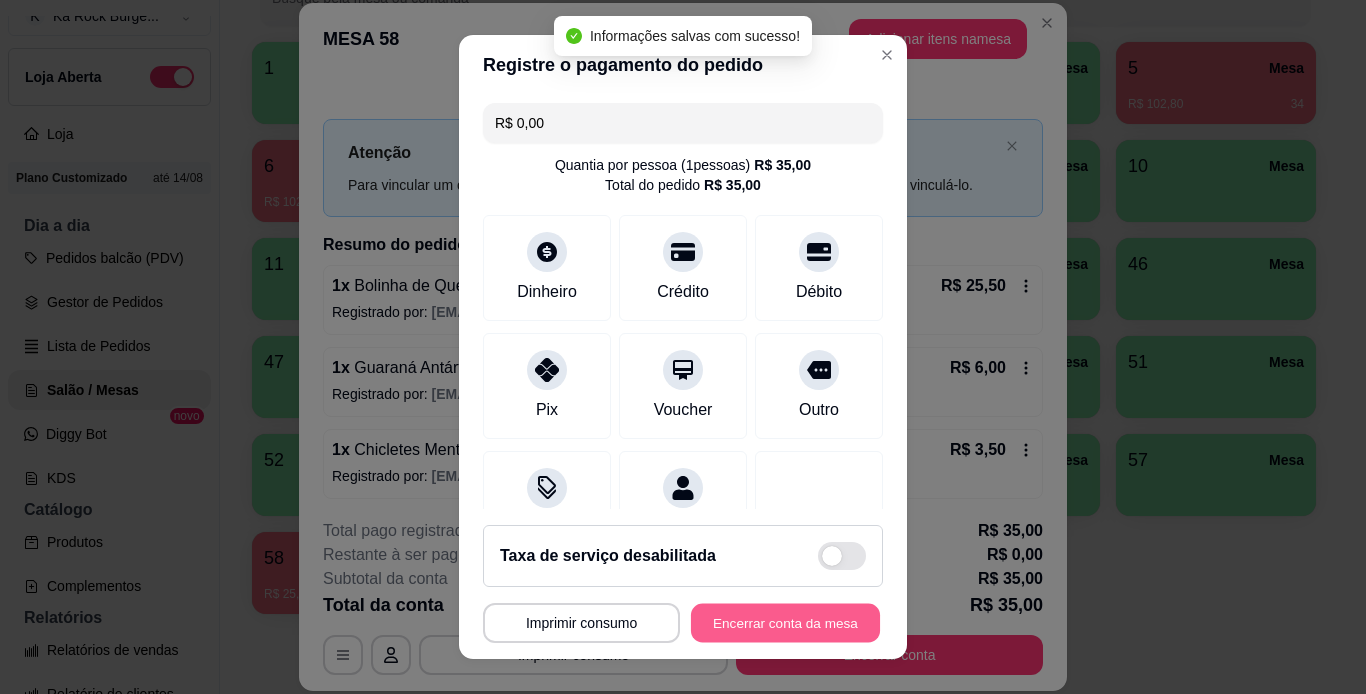 click on "Encerrar conta da mesa" at bounding box center (785, 623) 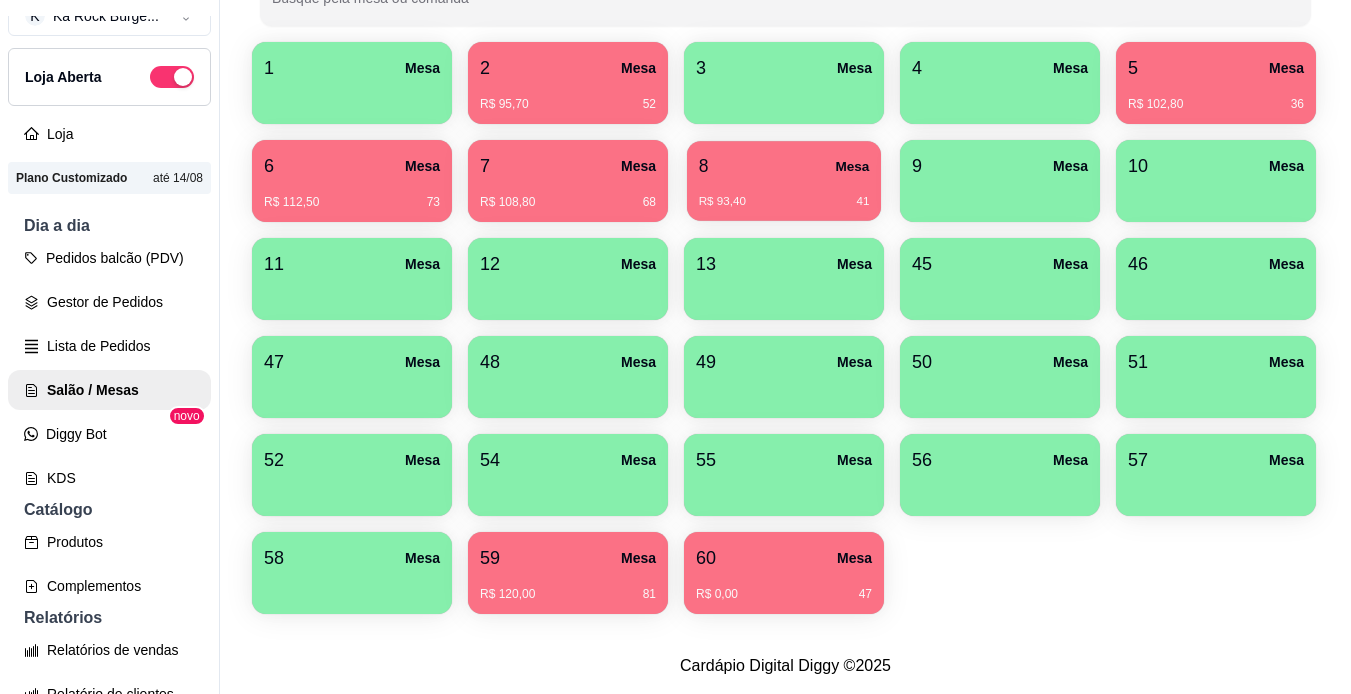 click on "8 Mesa" at bounding box center [784, 166] 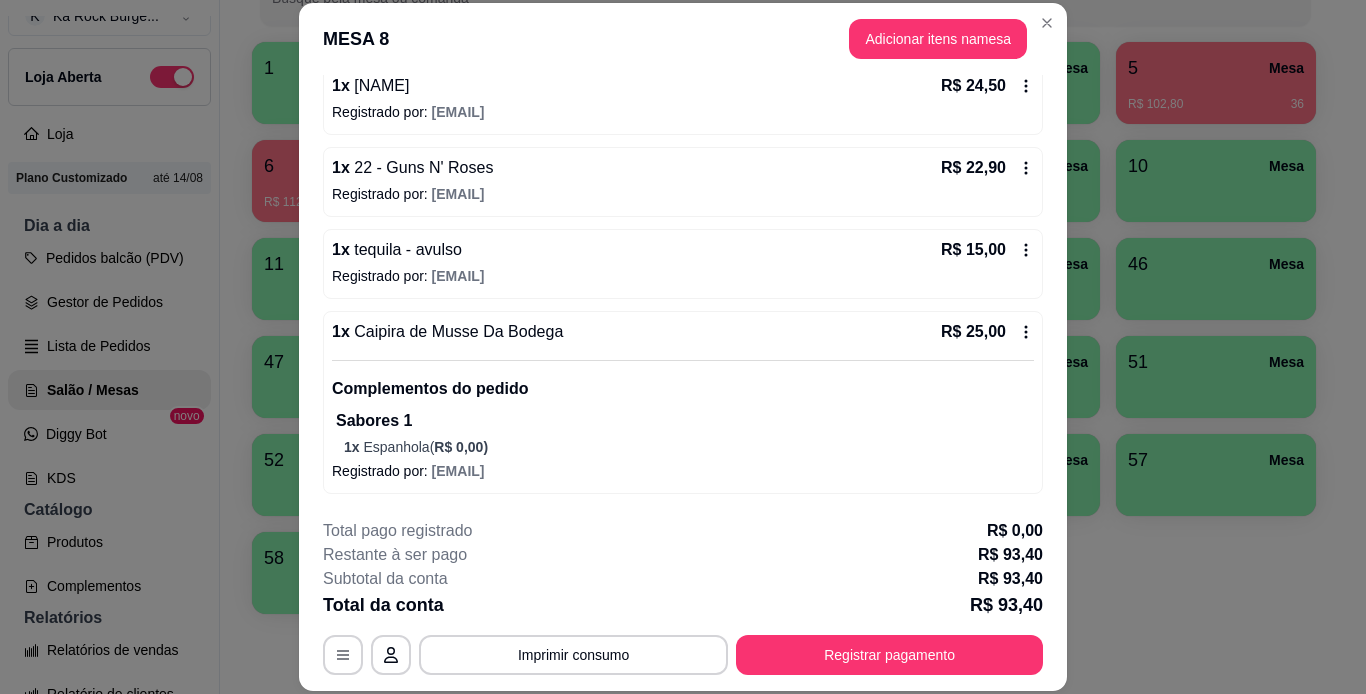 scroll, scrollTop: 240, scrollLeft: 0, axis: vertical 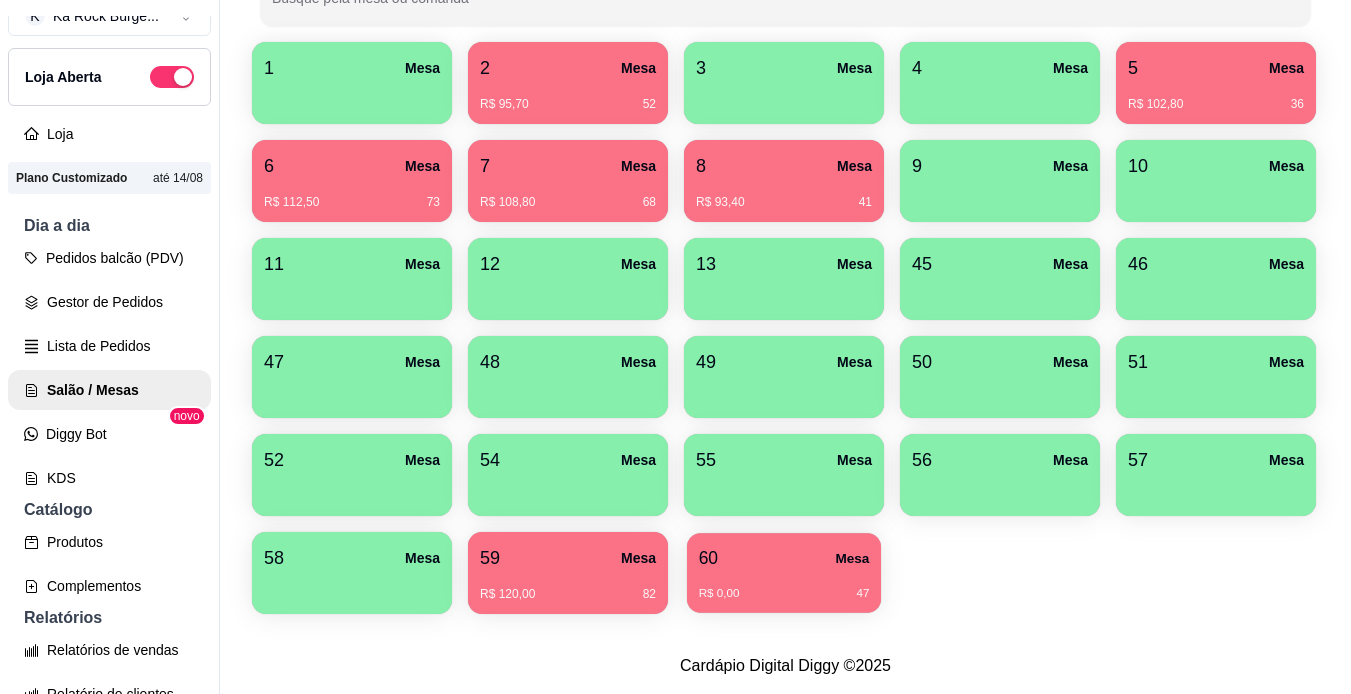 click on "R$ 0,00 47" at bounding box center [784, 586] 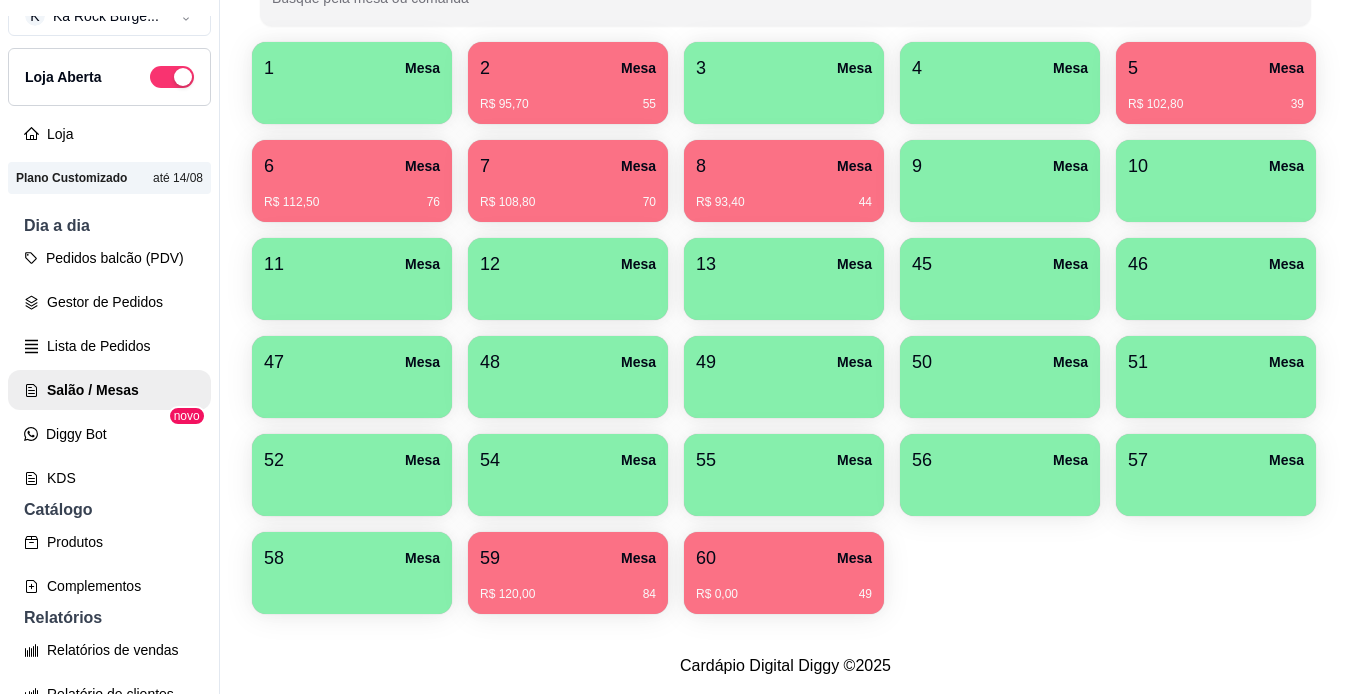 click on "58 Mesa" at bounding box center [352, 558] 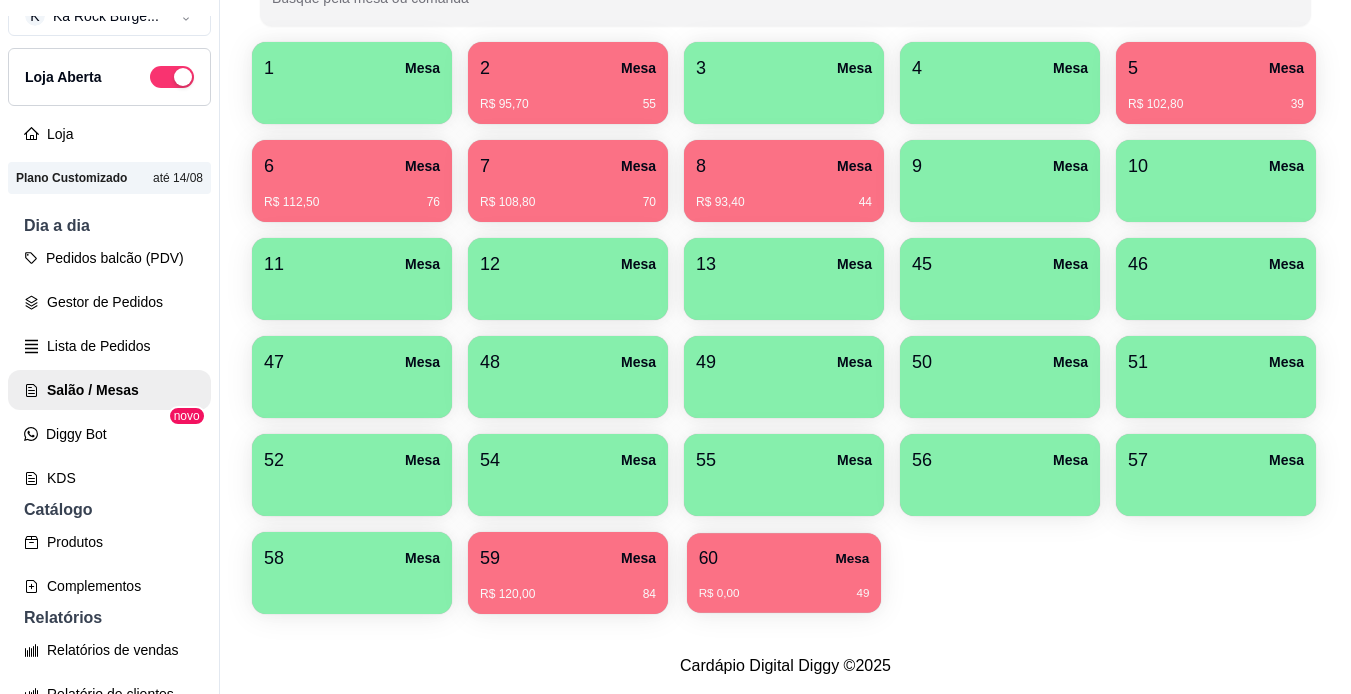 click on "R$ 0,00 49" at bounding box center [784, 586] 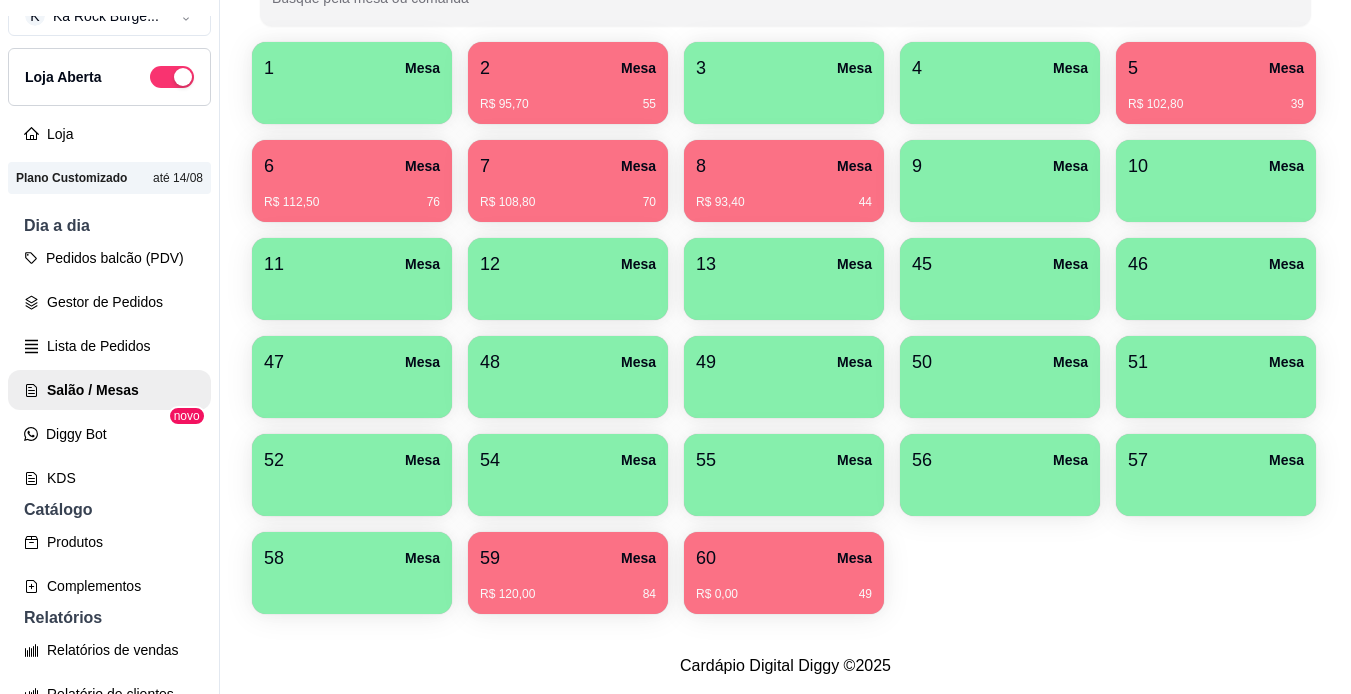 click on "R$ 93,40 44" at bounding box center [784, 202] 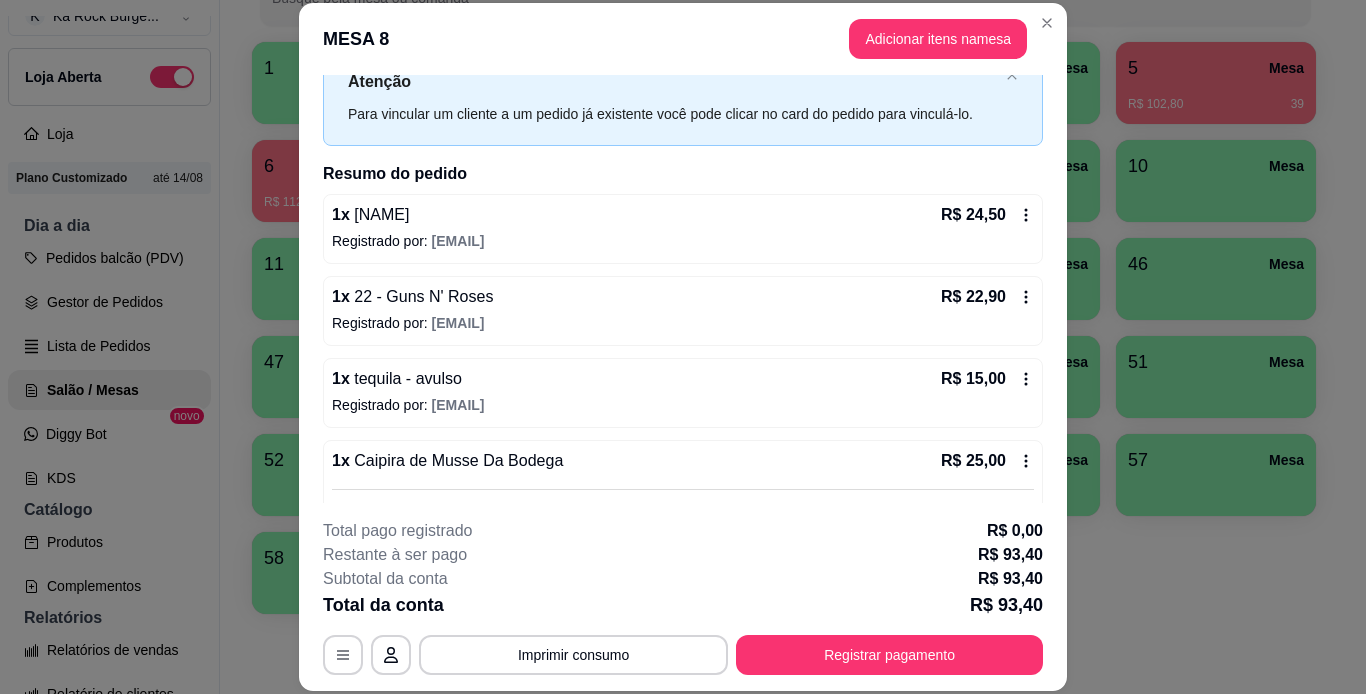 scroll, scrollTop: 73, scrollLeft: 0, axis: vertical 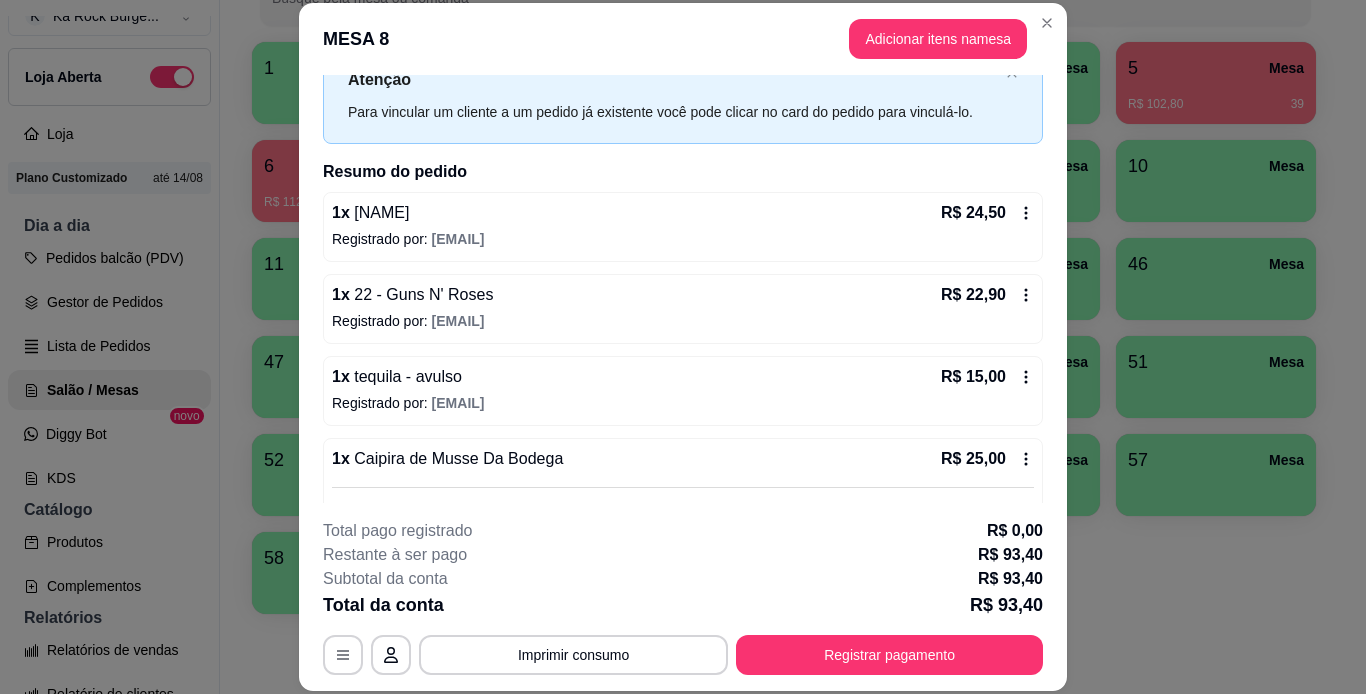 click on "MESA 8 Adicionar itens na mesa Iniciada 01/08/2025 às 21:08 Atenção Para vincular um cliente a um pedido já existente você pode clicar no card do pedido para vinculá-lo. Resumo do pedido 1 x Elvis costello R$ 24,50 Registrado por: [EMAIL] 1 x 22 - Guns N' Roses R$ 22,90 Registrado por: [EMAIL] 1 x tequila - avulso R$ 15,00 Registrado por: [EMAIL] 1 x Caipira de Musse Da Bodega R$ 25,00 Complementos do pedido Sabores 1 1 x Espanhola ( R$ 0,00 ) Registrado por: [EMAIL] 1 x Sprite Lata 350 ml R$ 6,00 Registrado por: [EMAIL] Itens cancelados 1 x Bolinha de Queijo Casa das Maquinas R$ 25,50 Cancelado por: [EMAIL] 1 x Bolinha de Queijo Casa das Maquinas R$ 25,50 Cancelado por: [EMAIL] Total pago registrado R$ 0,00 Restante à ser pago R$ 93,40 Subtotal da conta R$ 93,40 Total da conta R$ 93,40 MESA 8 Tempo de permanência: 44 minutos Cod. Segurança: 3546 4 1" at bounding box center [683, 347] 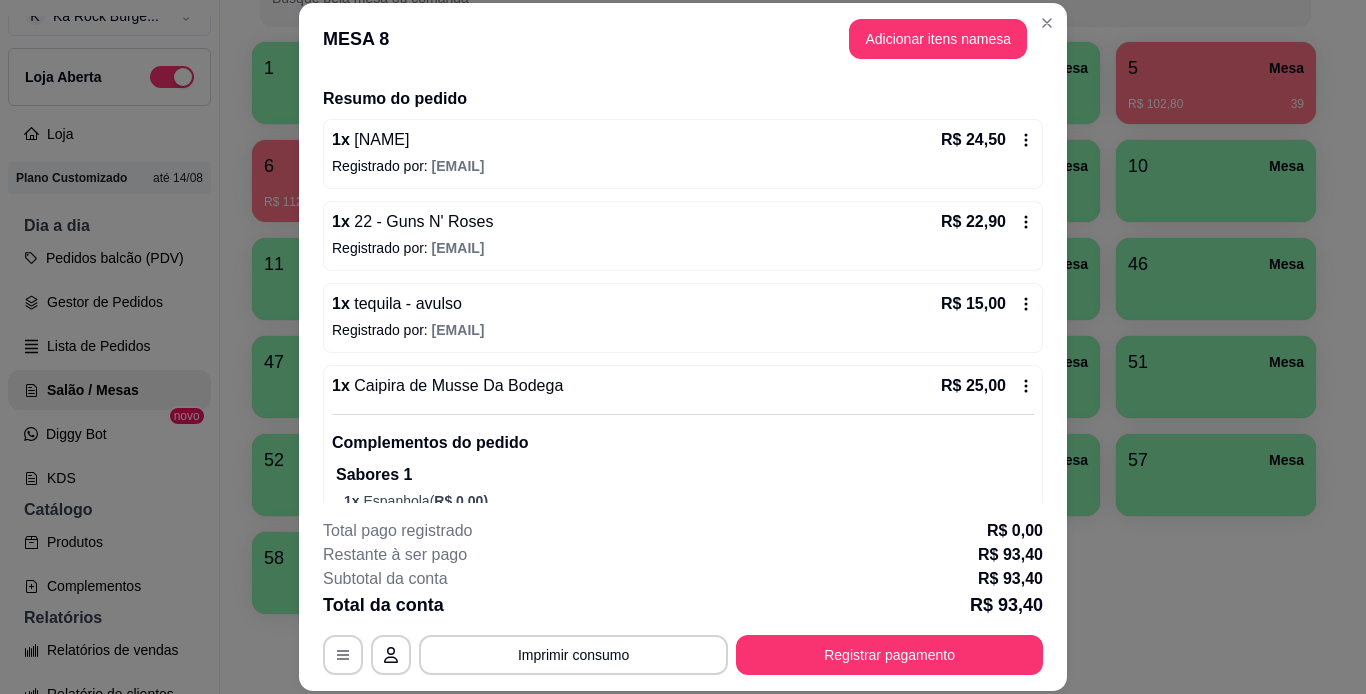 scroll, scrollTop: 147, scrollLeft: 0, axis: vertical 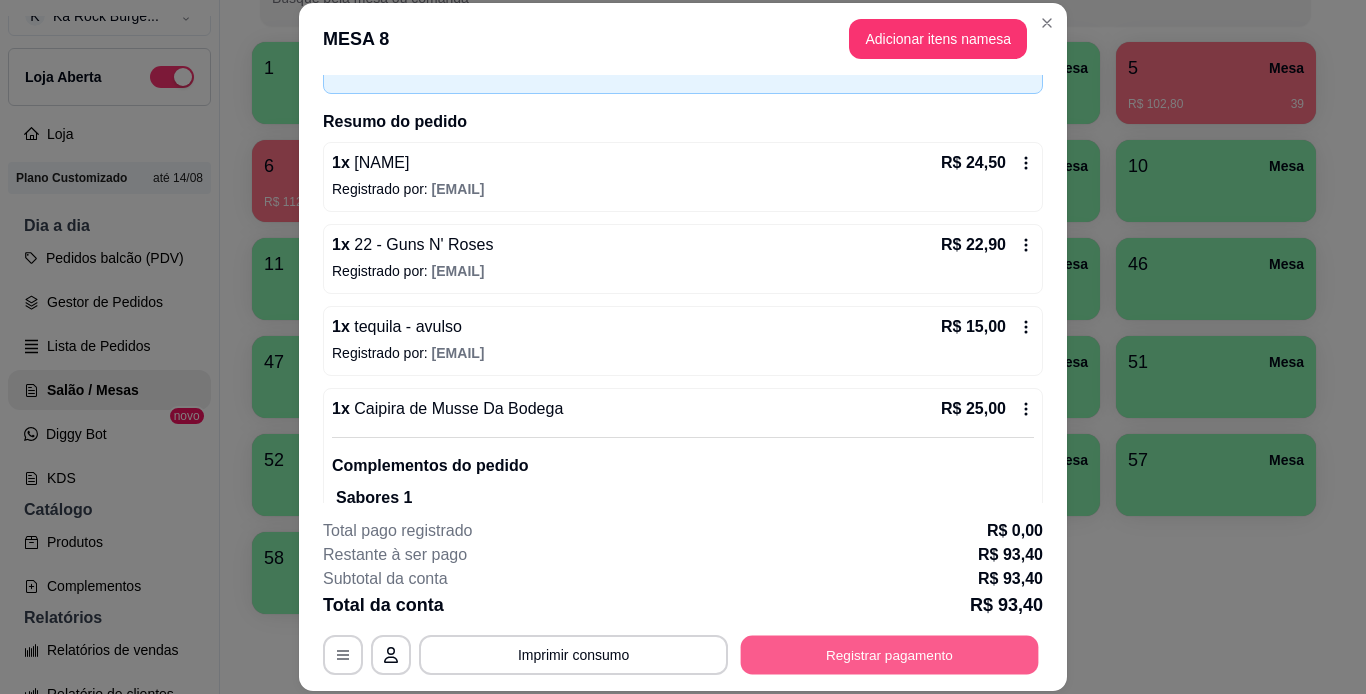 click on "Registrar pagamento" at bounding box center (890, 654) 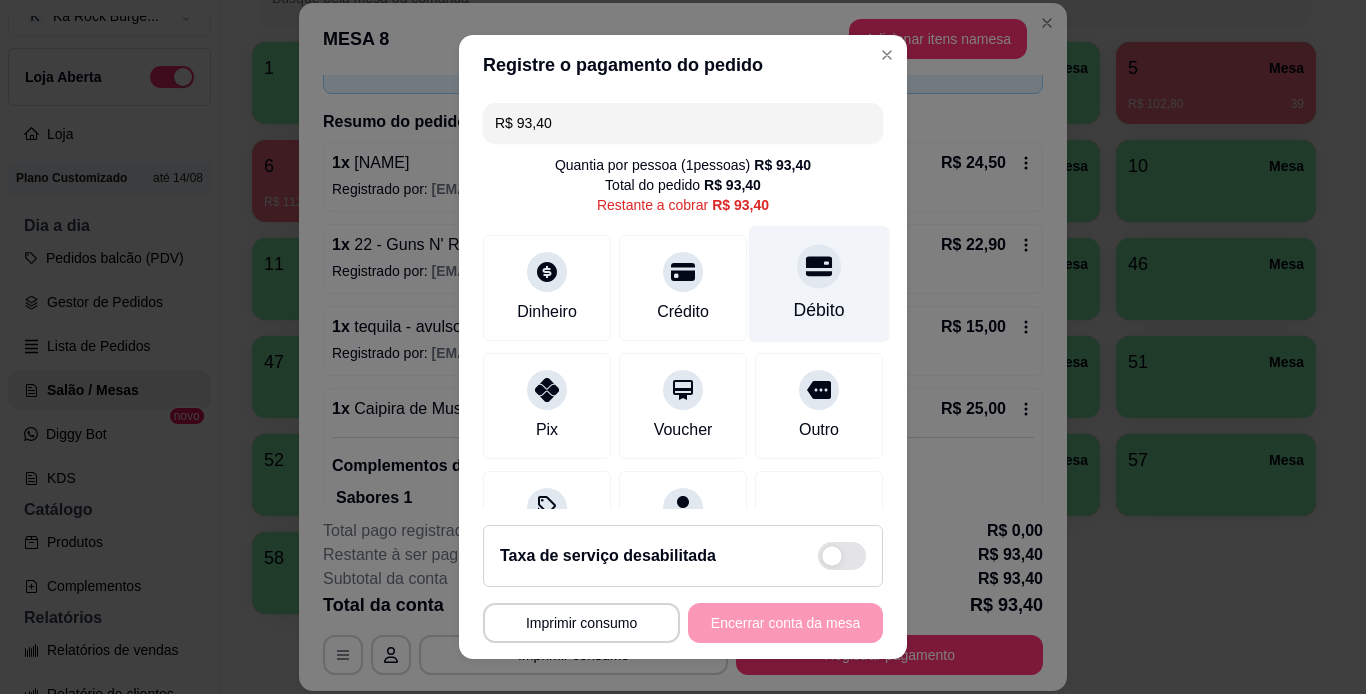 click on "Débito" at bounding box center [819, 310] 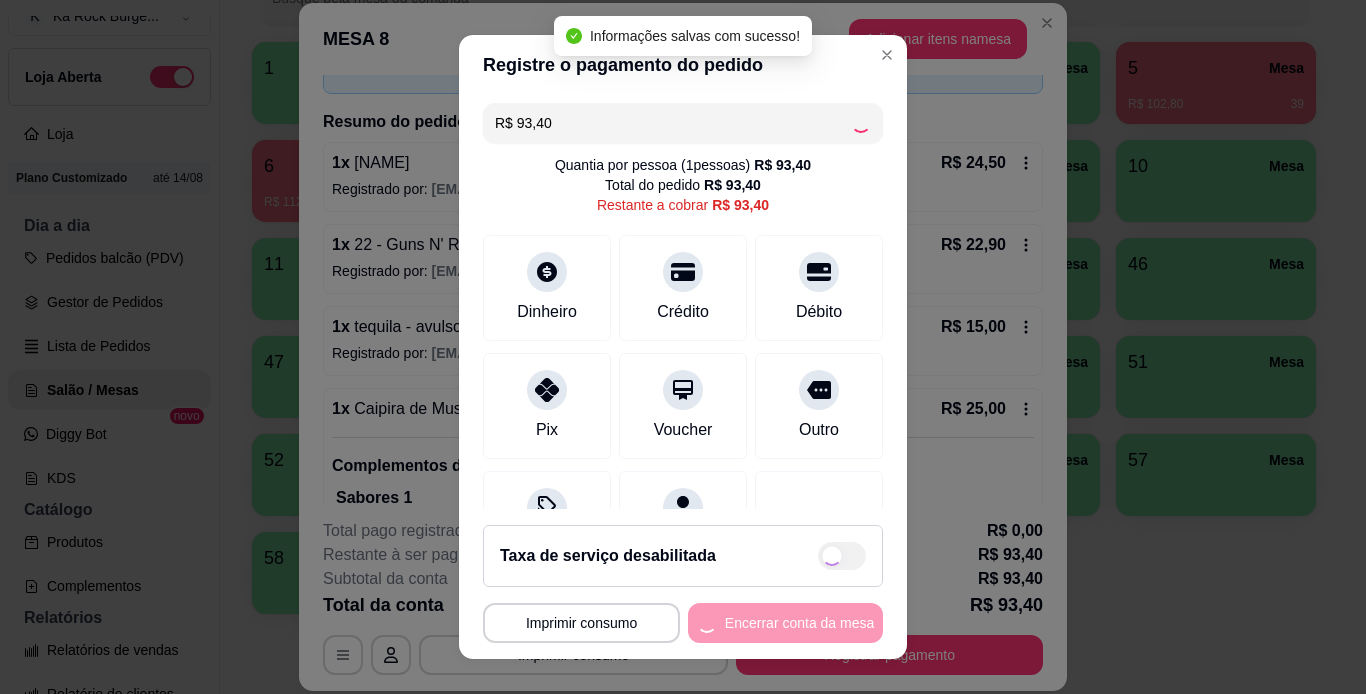 type on "R$ 0,00" 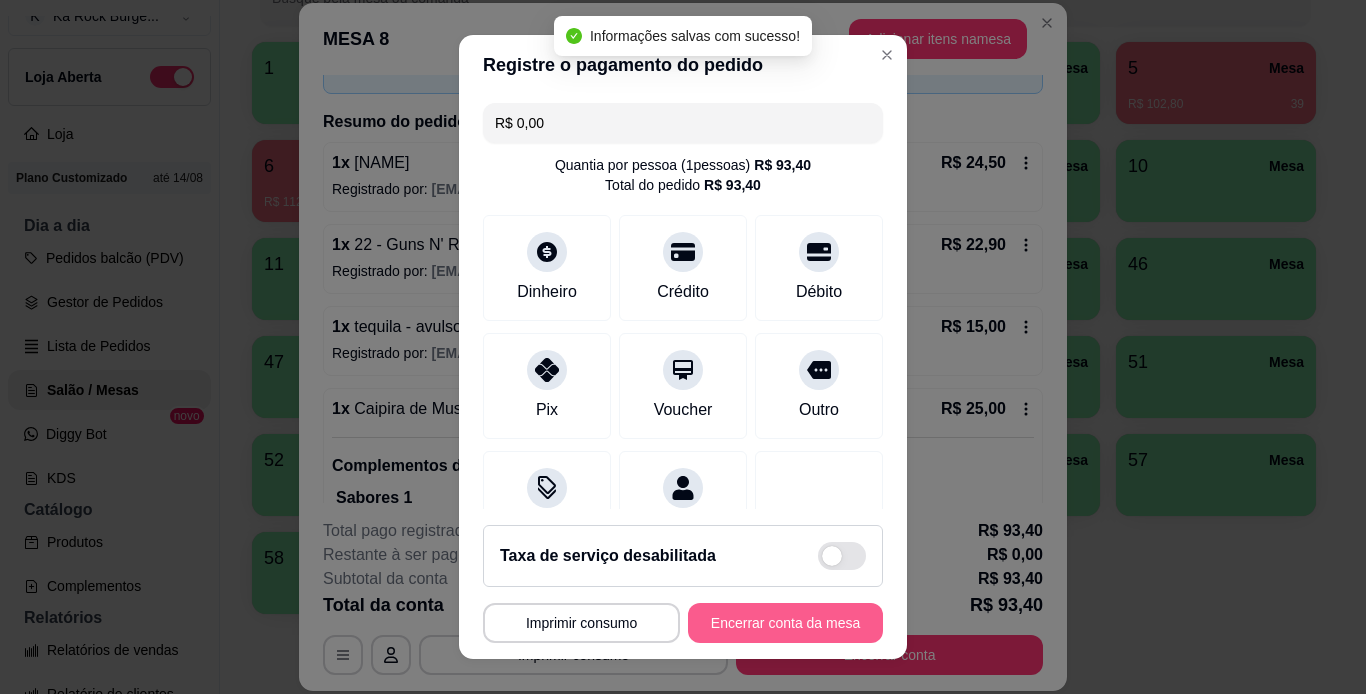 click on "Encerrar conta da mesa" at bounding box center (785, 623) 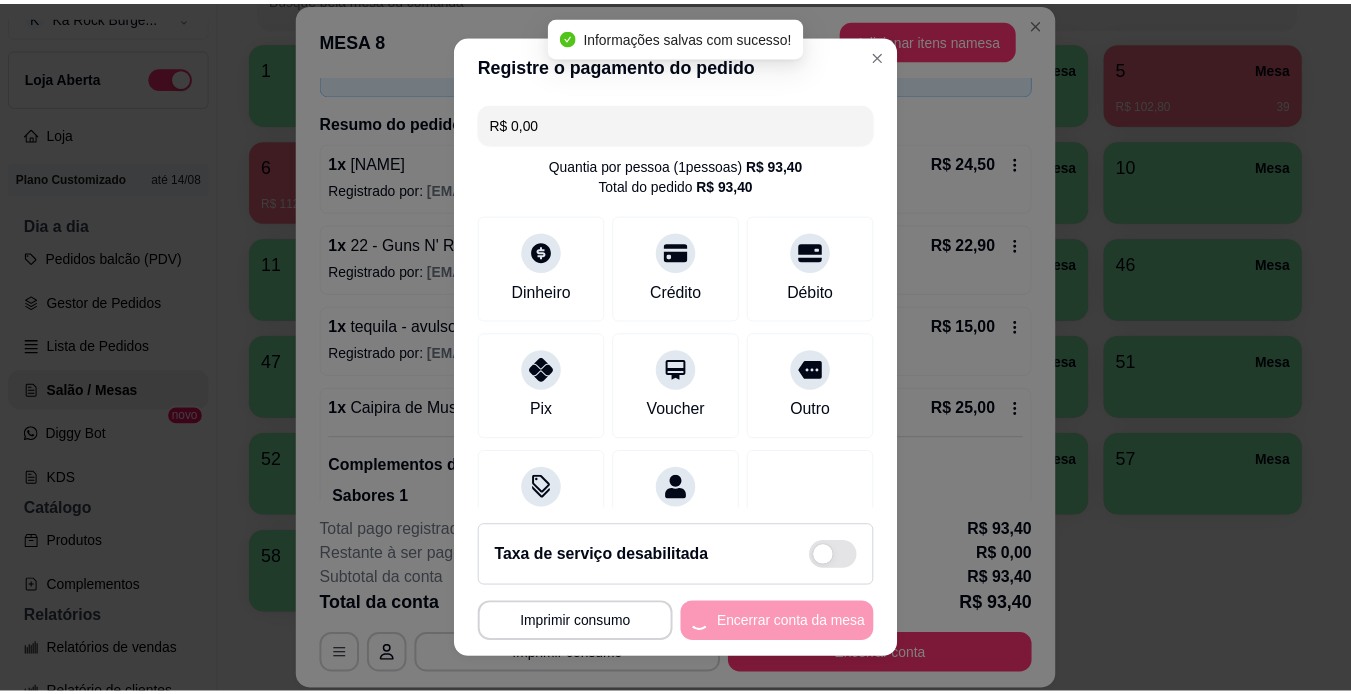 scroll, scrollTop: 0, scrollLeft: 0, axis: both 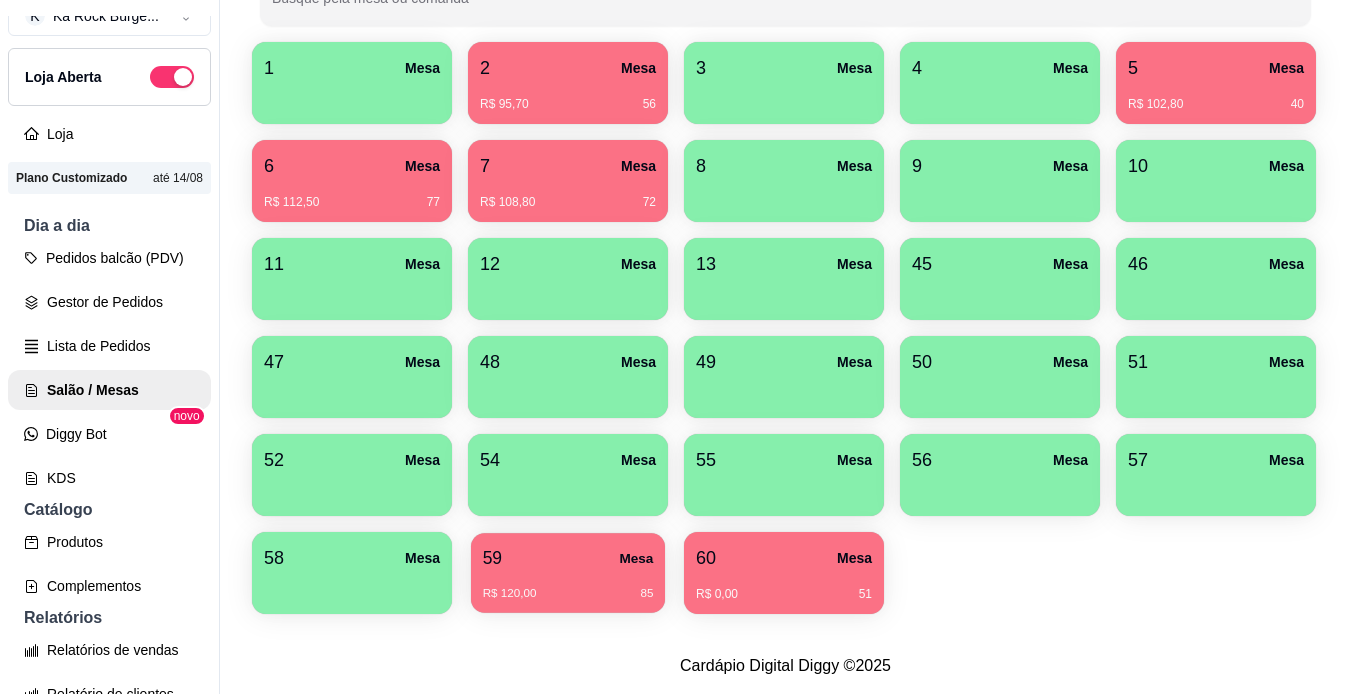 click on "R$ 120,00 85" at bounding box center (568, 586) 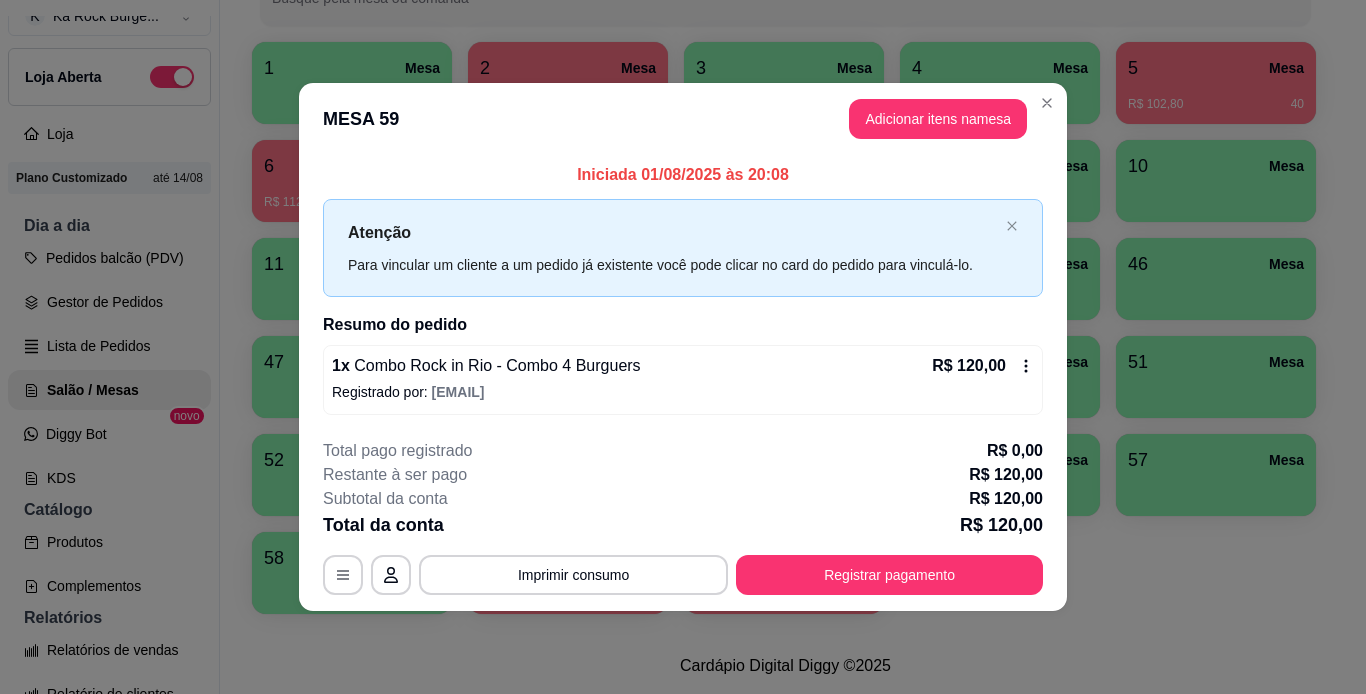 click on "**********" at bounding box center [683, 517] 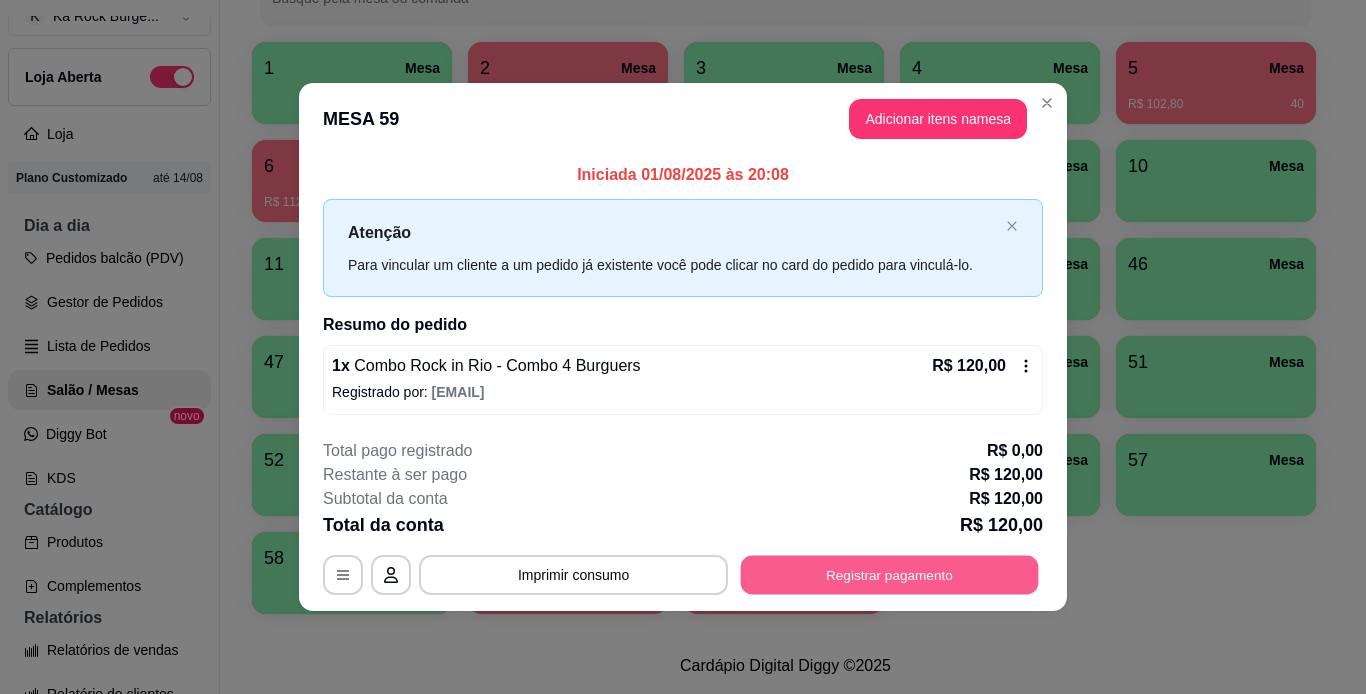 click on "Registrar pagamento" at bounding box center (890, 574) 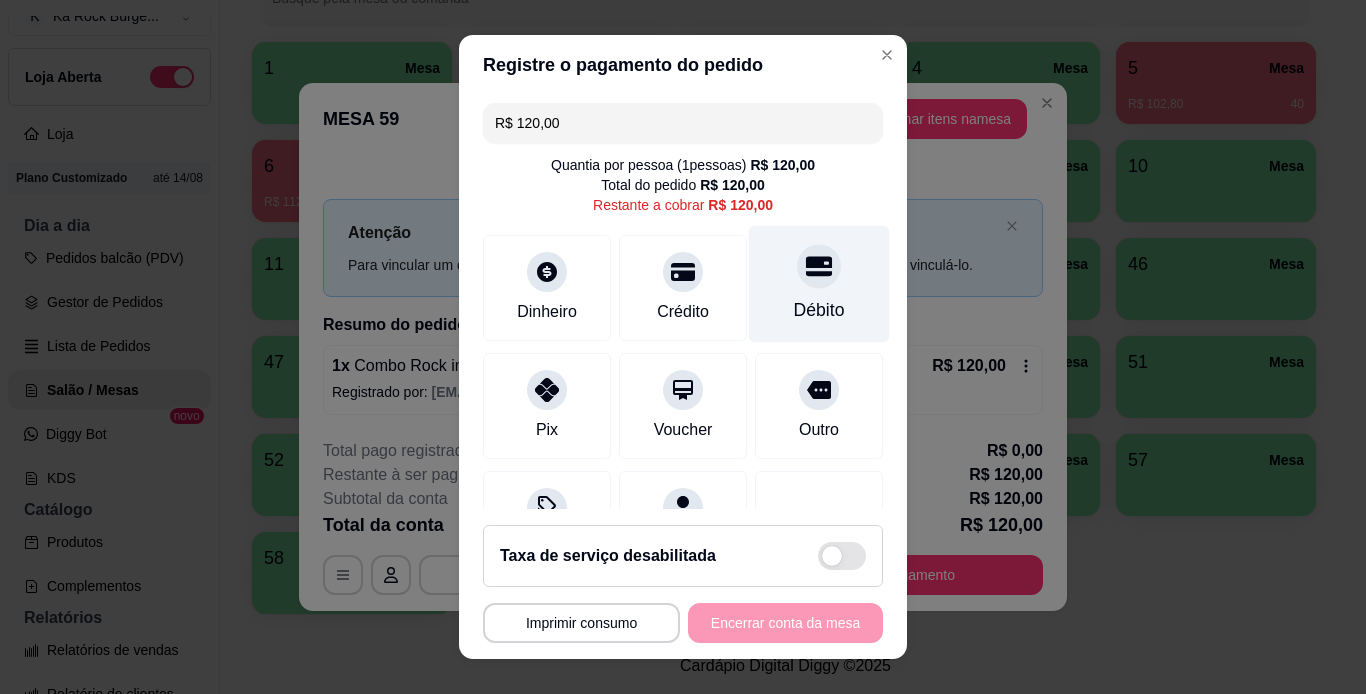 click on "Débito" at bounding box center [819, 283] 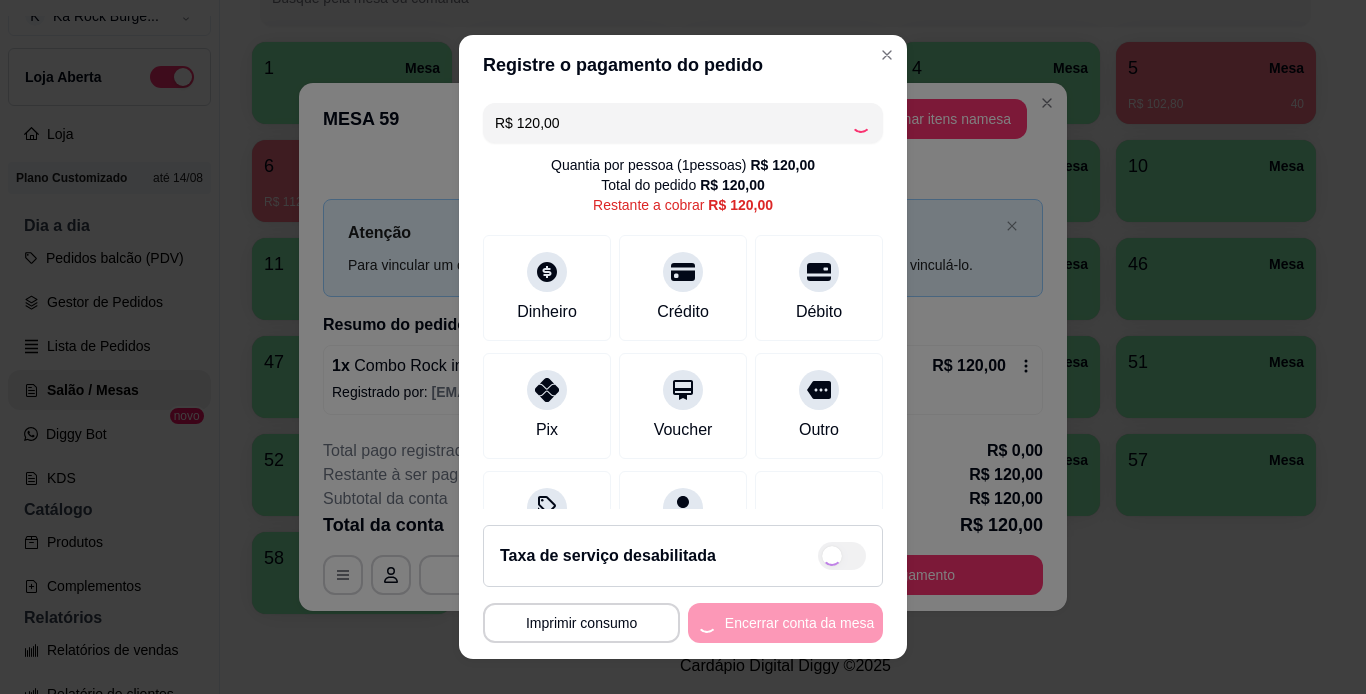 type on "R$ 0,00" 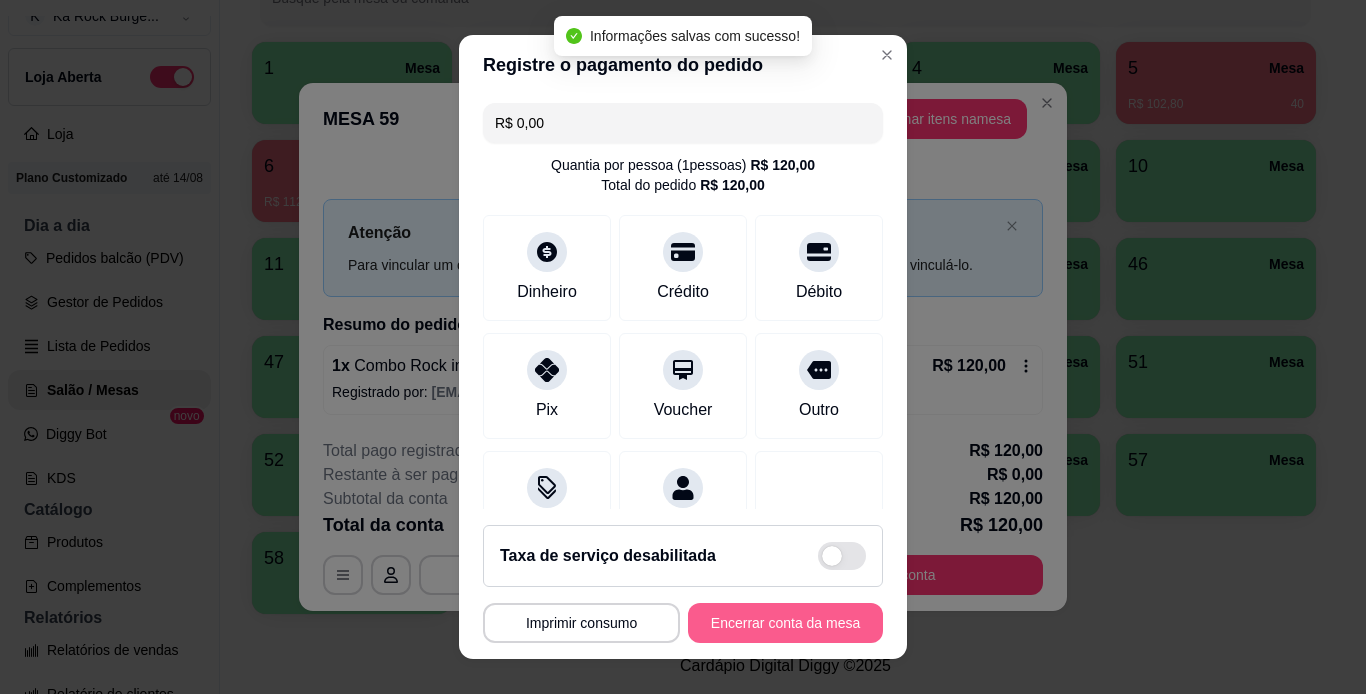 click on "Encerrar conta da mesa" at bounding box center (785, 623) 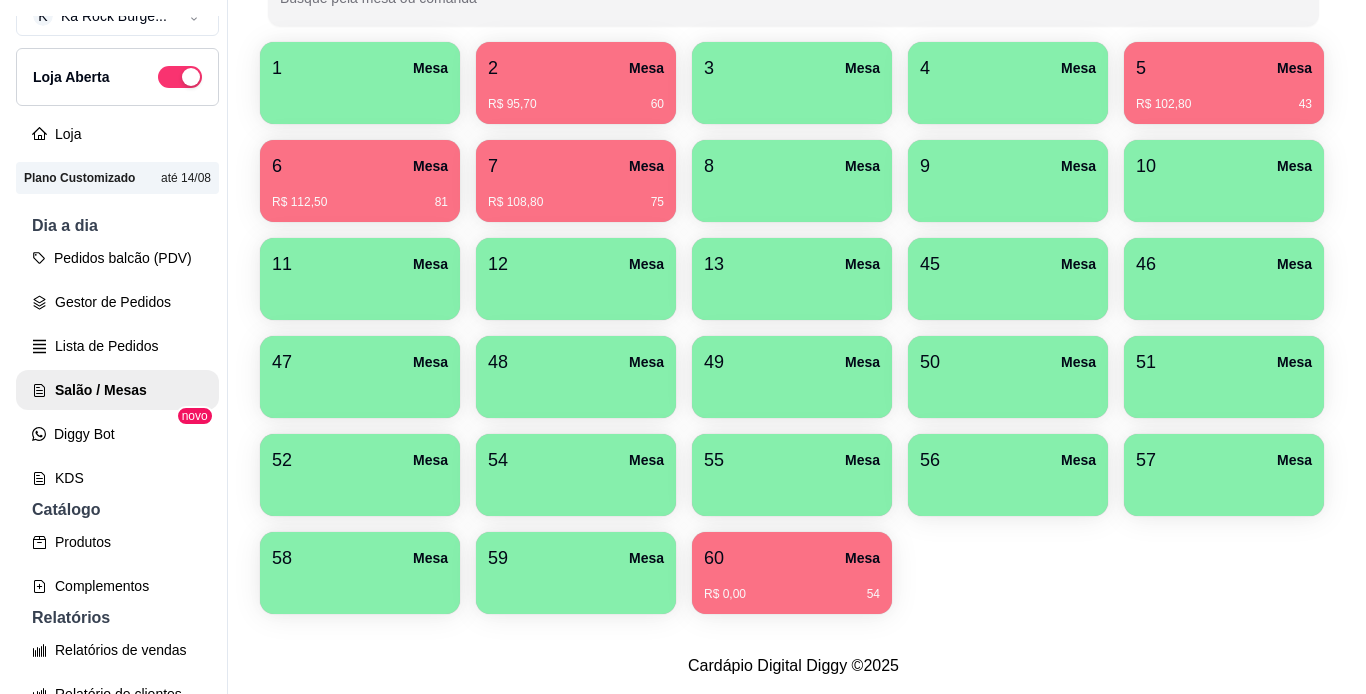 scroll, scrollTop: 0, scrollLeft: 0, axis: both 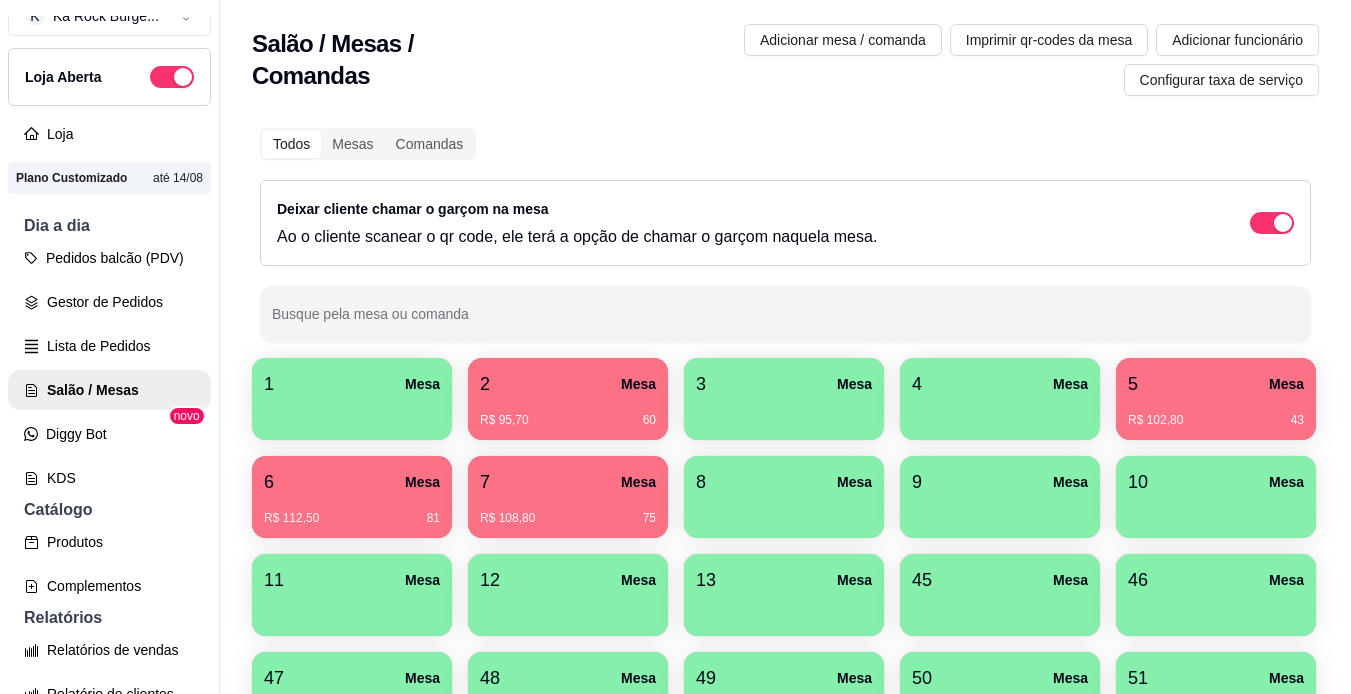 click on "2 Mesa" at bounding box center (568, 384) 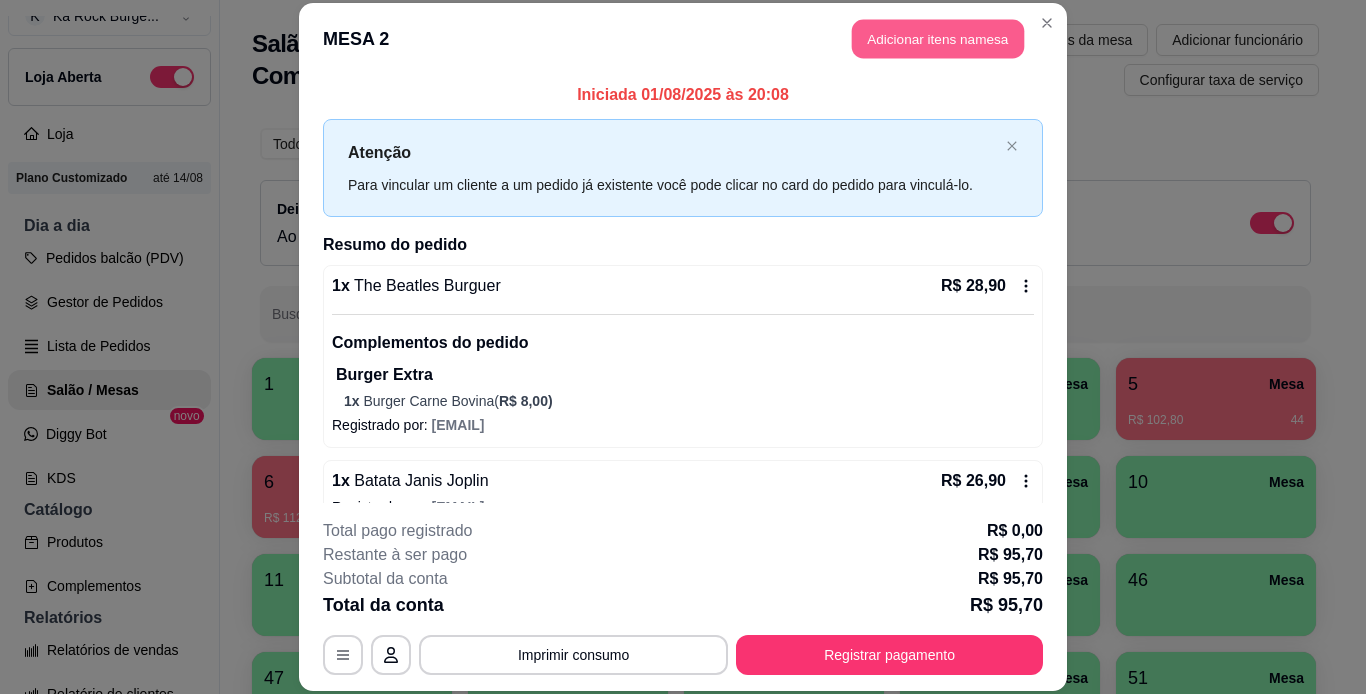 click on "Adicionar itens na  mesa" at bounding box center (938, 39) 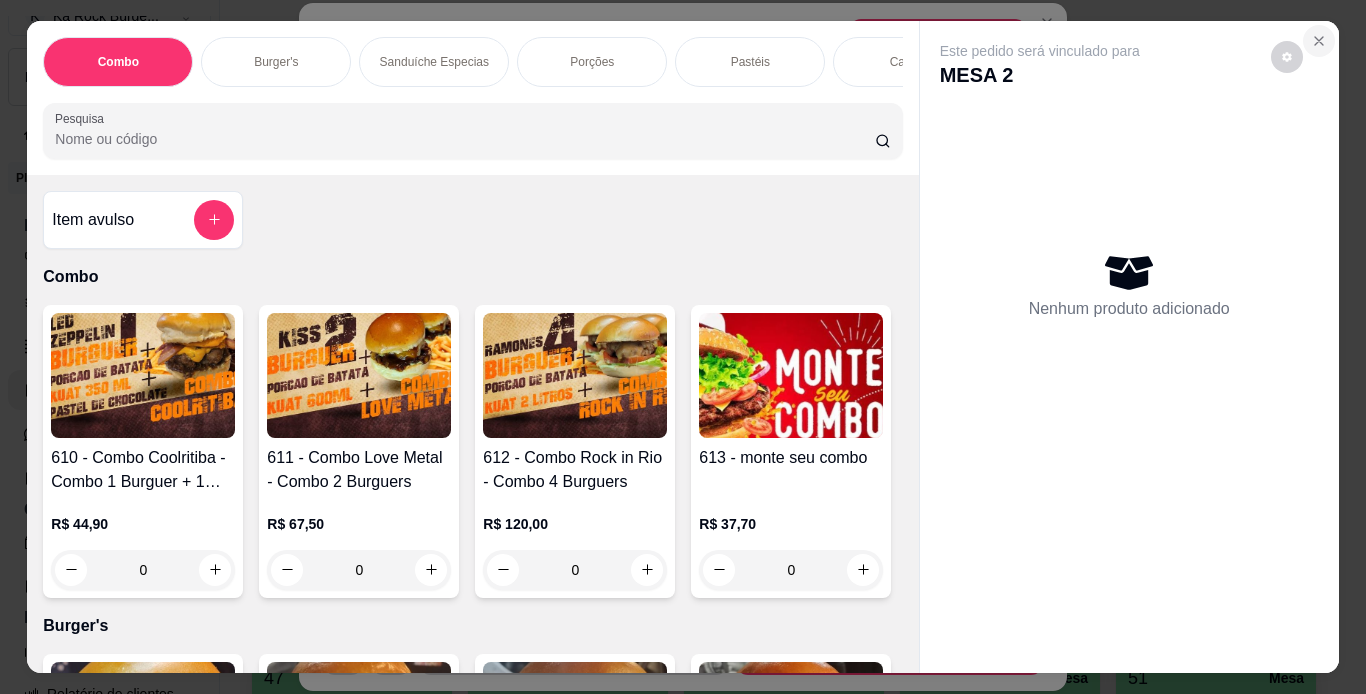 click at bounding box center (1319, 41) 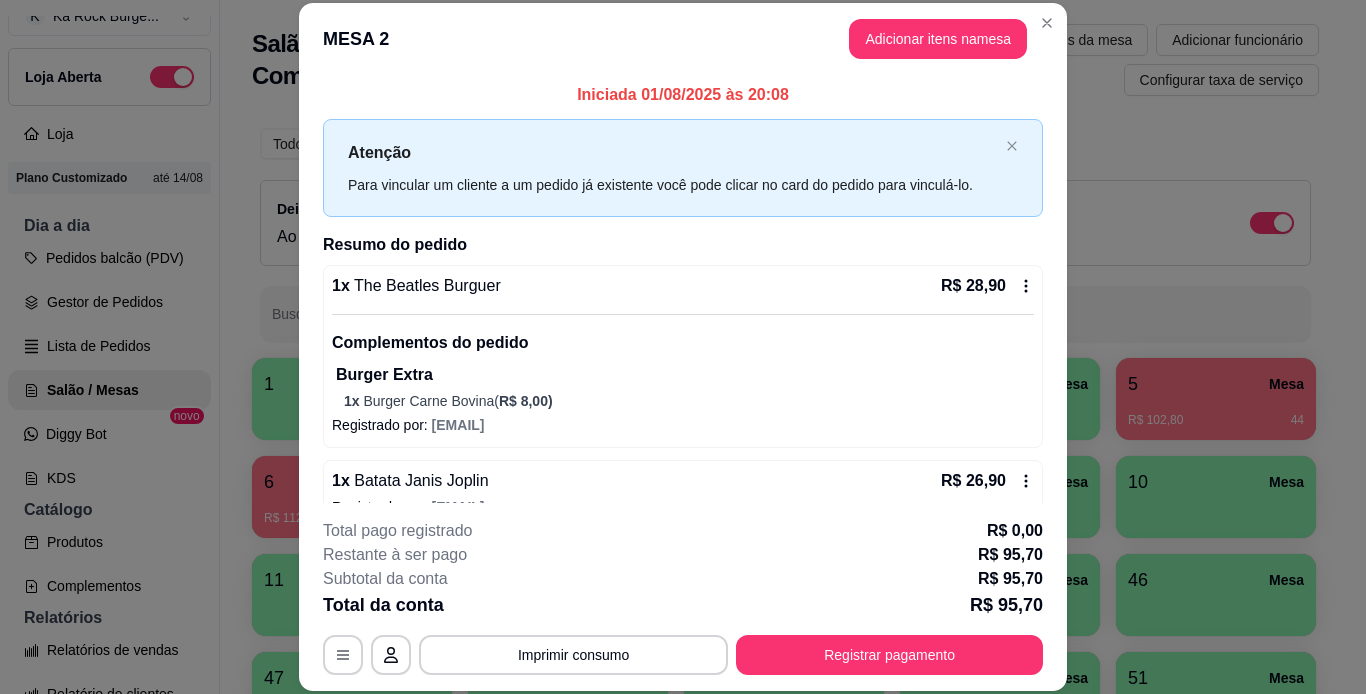 scroll, scrollTop: 281, scrollLeft: 0, axis: vertical 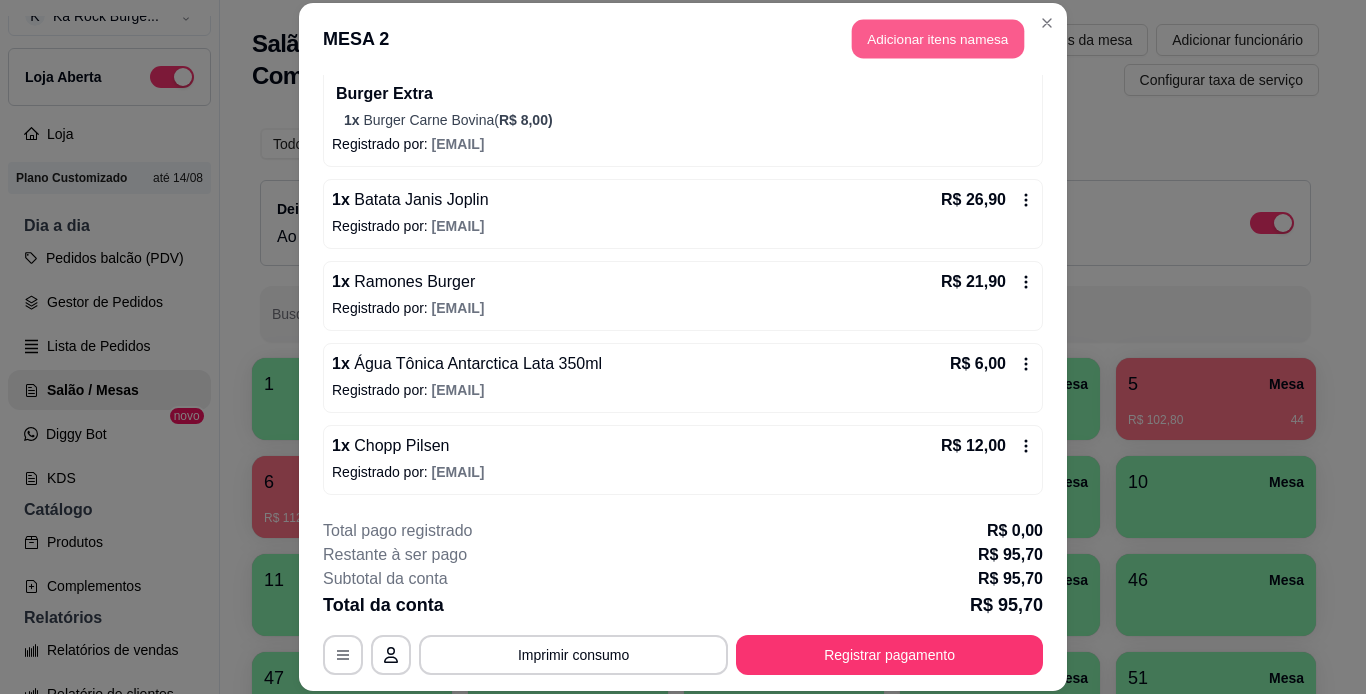 click on "Adicionar itens na  mesa" at bounding box center (938, 39) 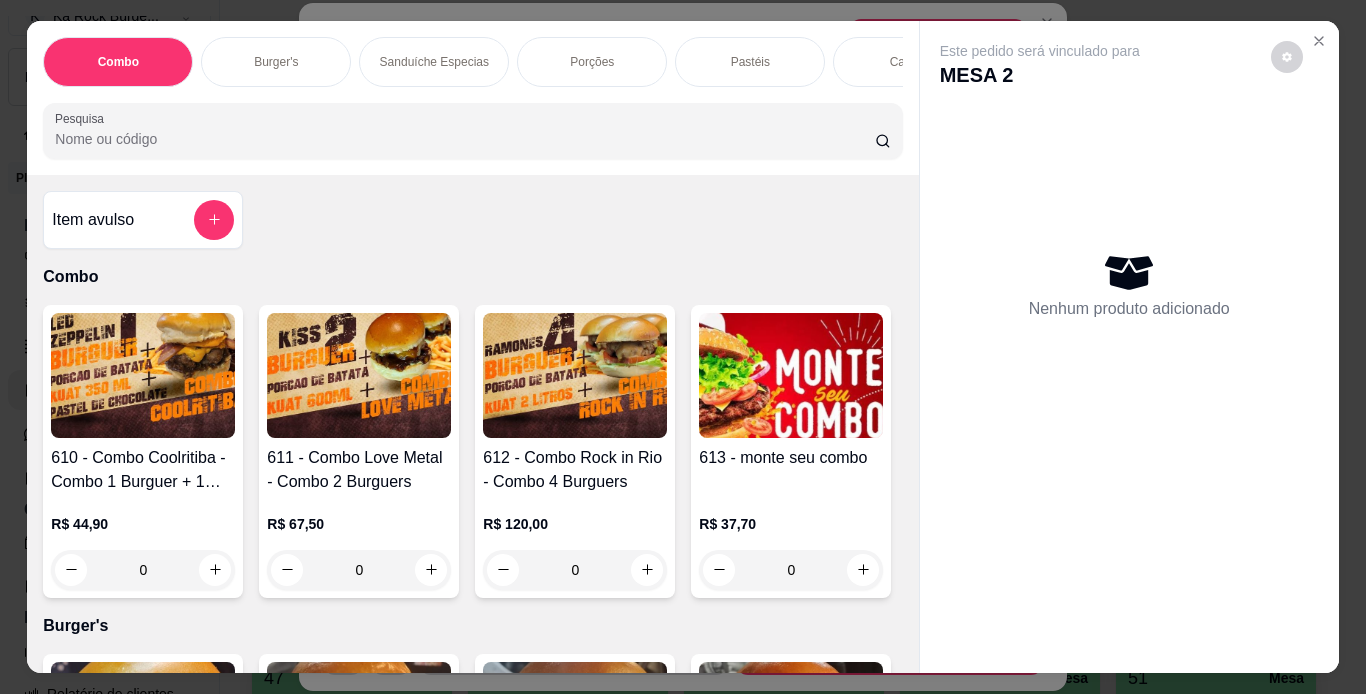 scroll, scrollTop: 0, scrollLeft: 752, axis: horizontal 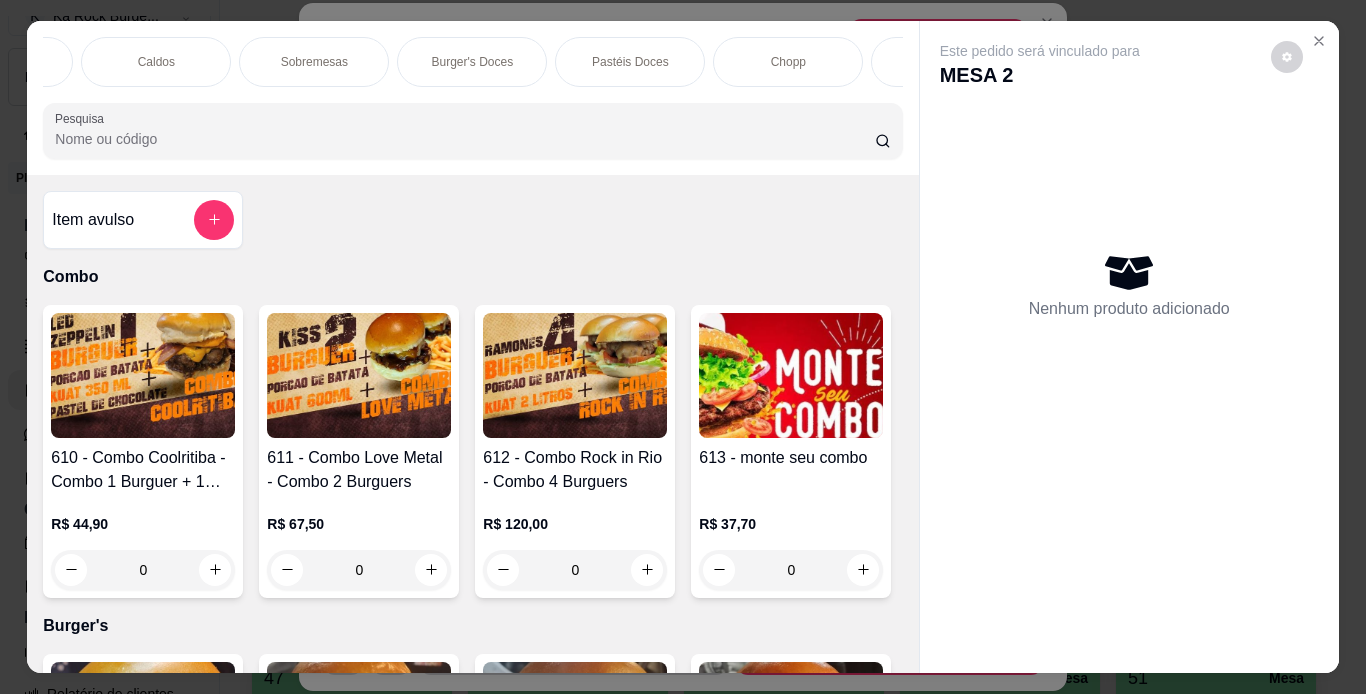 click on "Chopp" at bounding box center [788, 62] 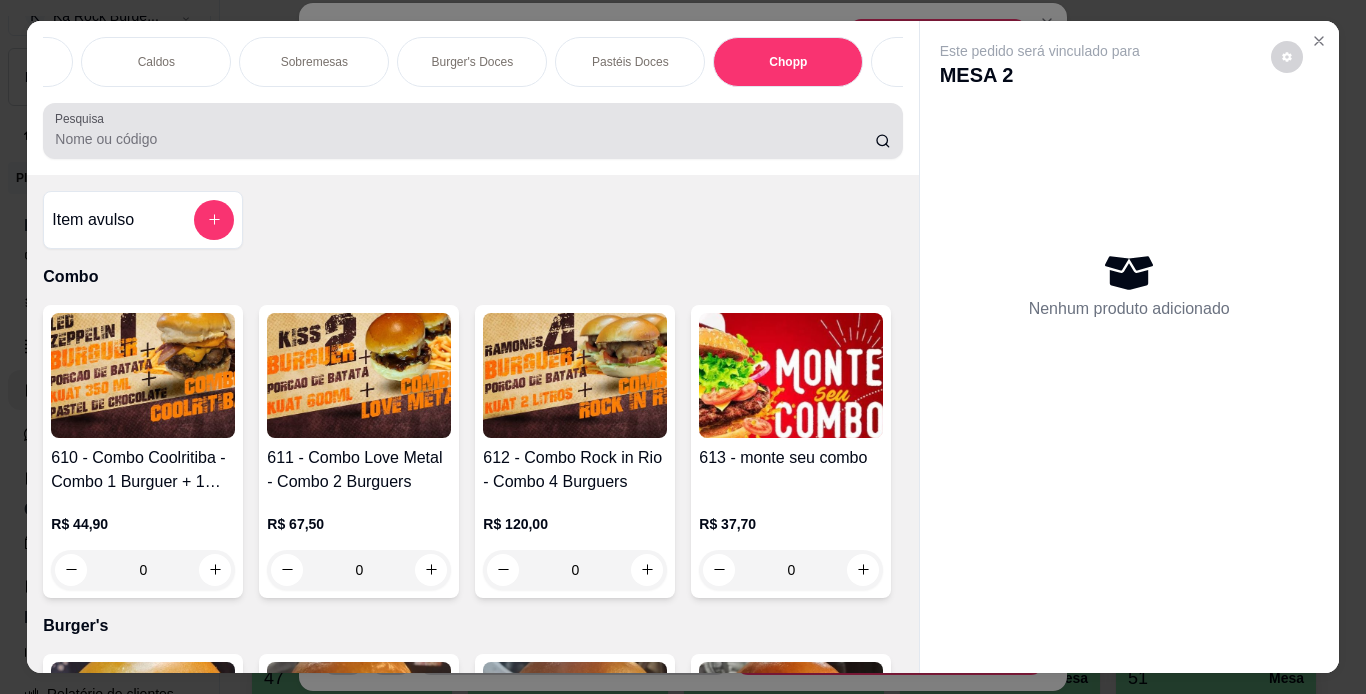 scroll, scrollTop: 7887, scrollLeft: 0, axis: vertical 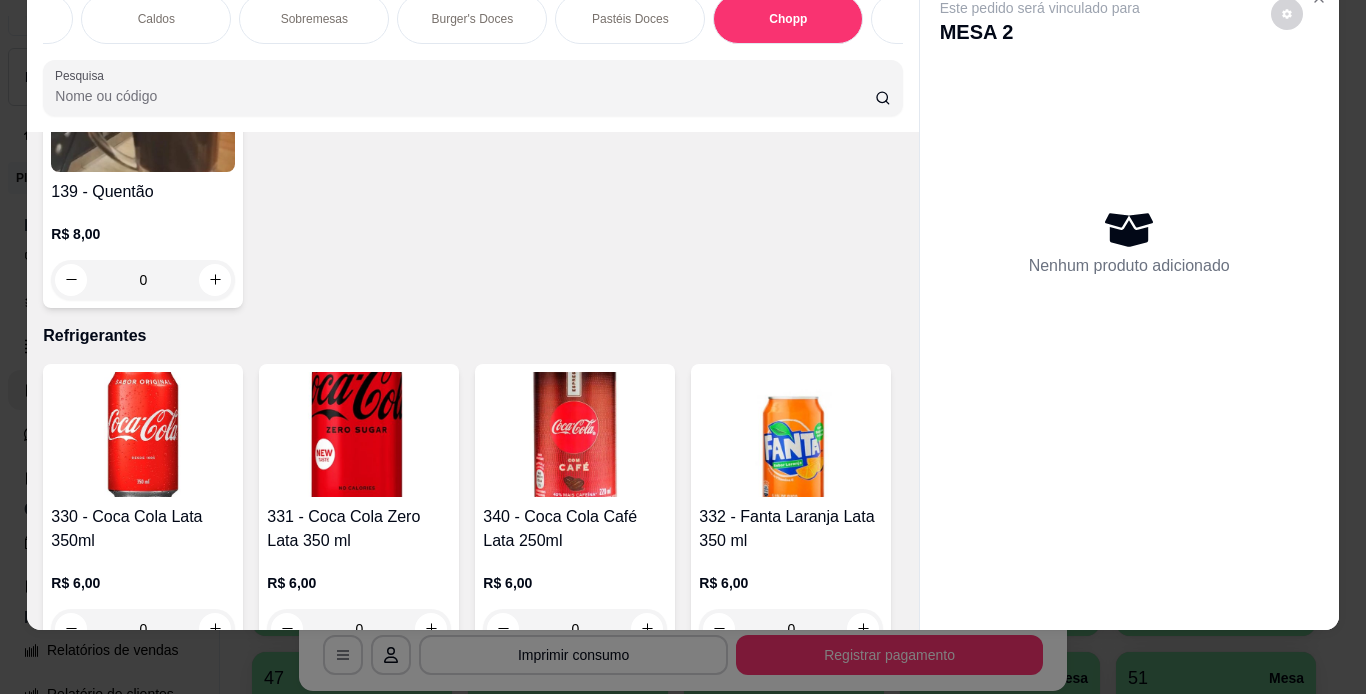 click 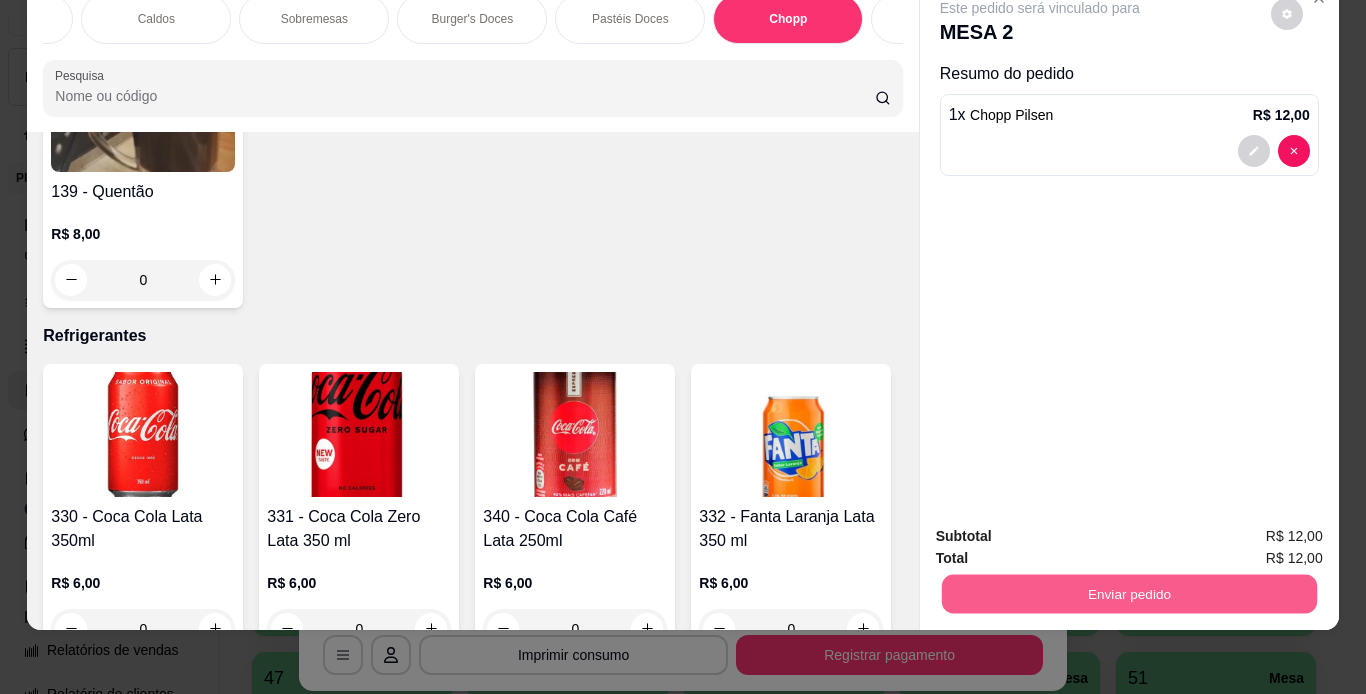 click on "Enviar pedido" at bounding box center (1128, 594) 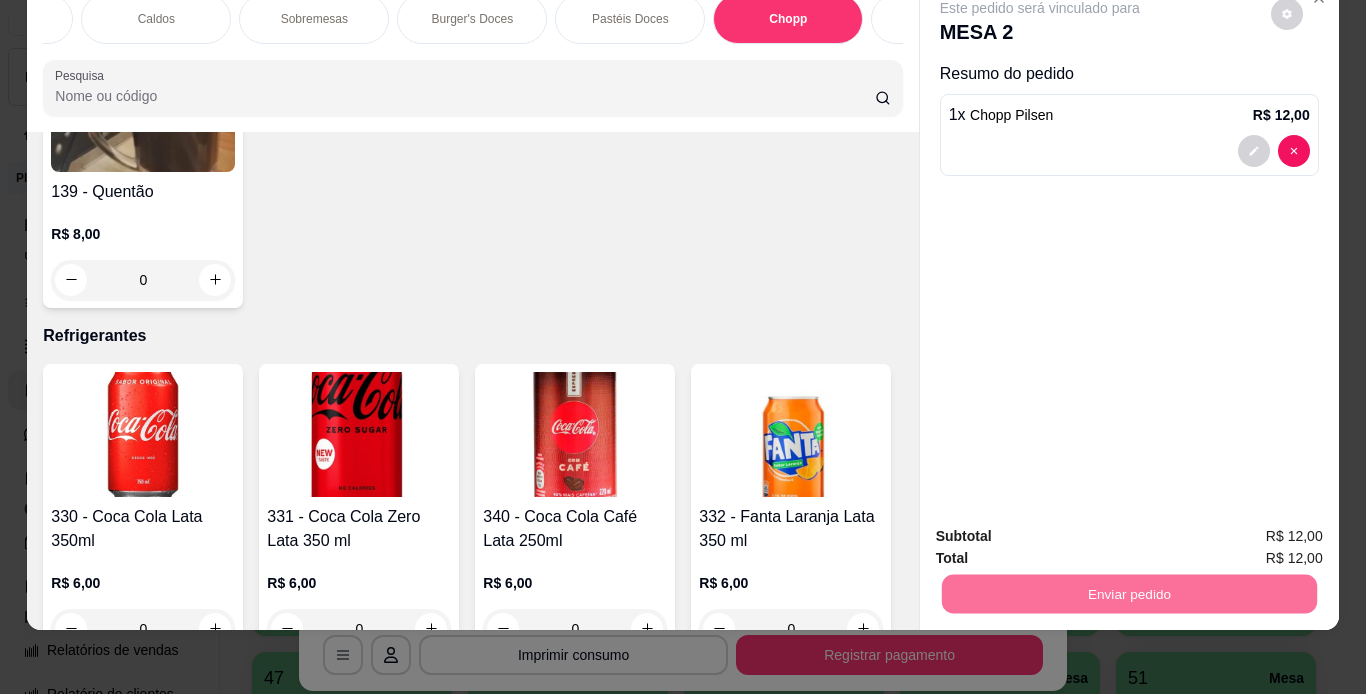 click on "Não registrar e enviar pedido" at bounding box center (1063, 529) 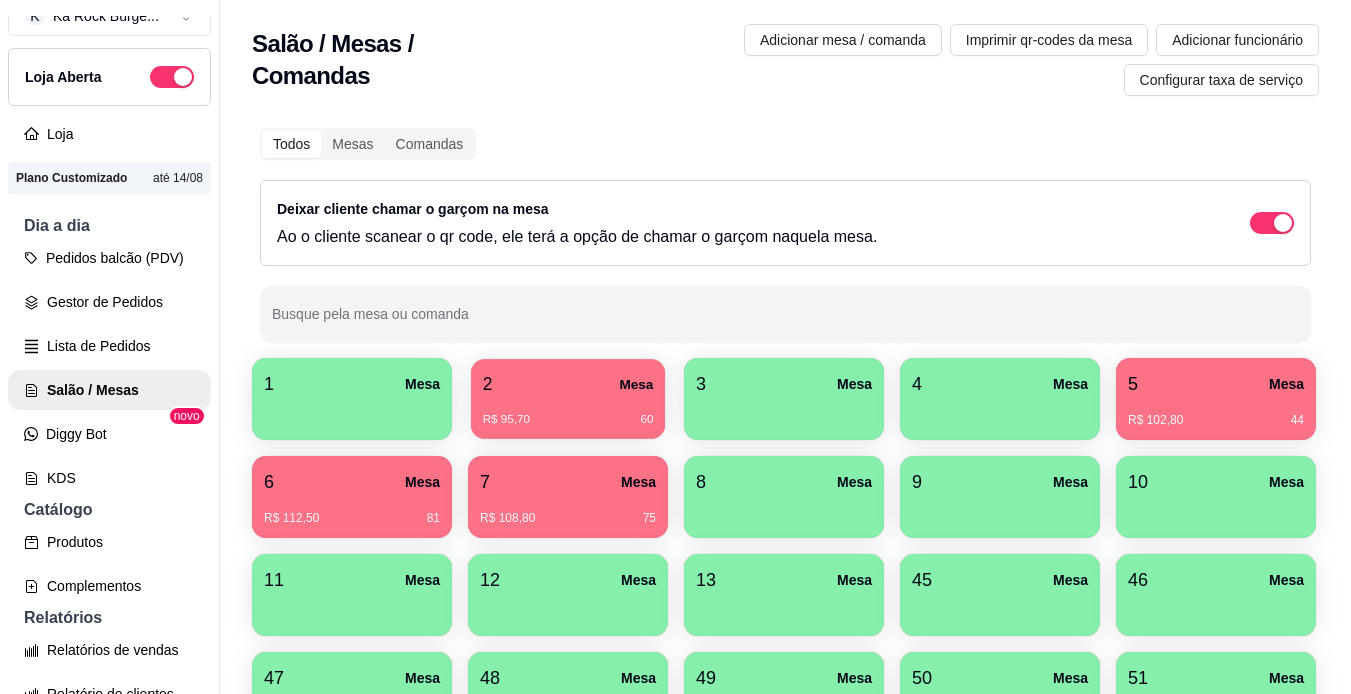 click on "R$ 95,70 60" at bounding box center (568, 420) 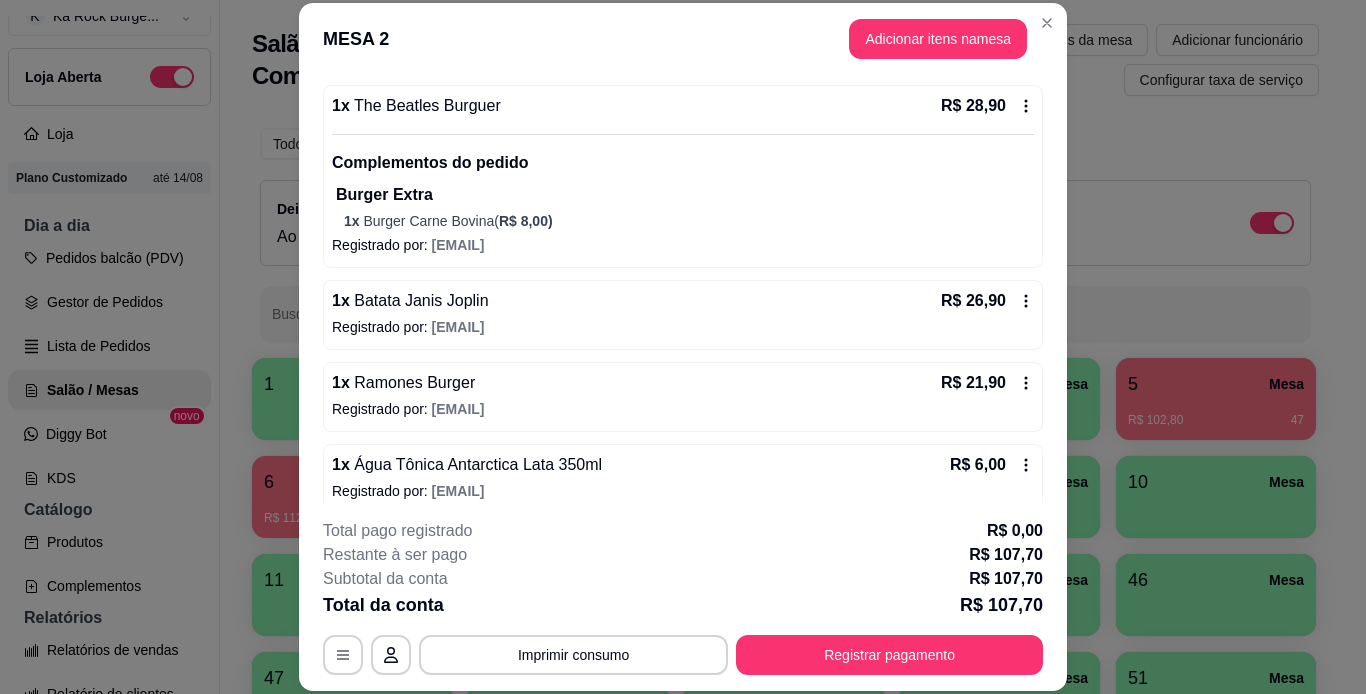scroll, scrollTop: 200, scrollLeft: 0, axis: vertical 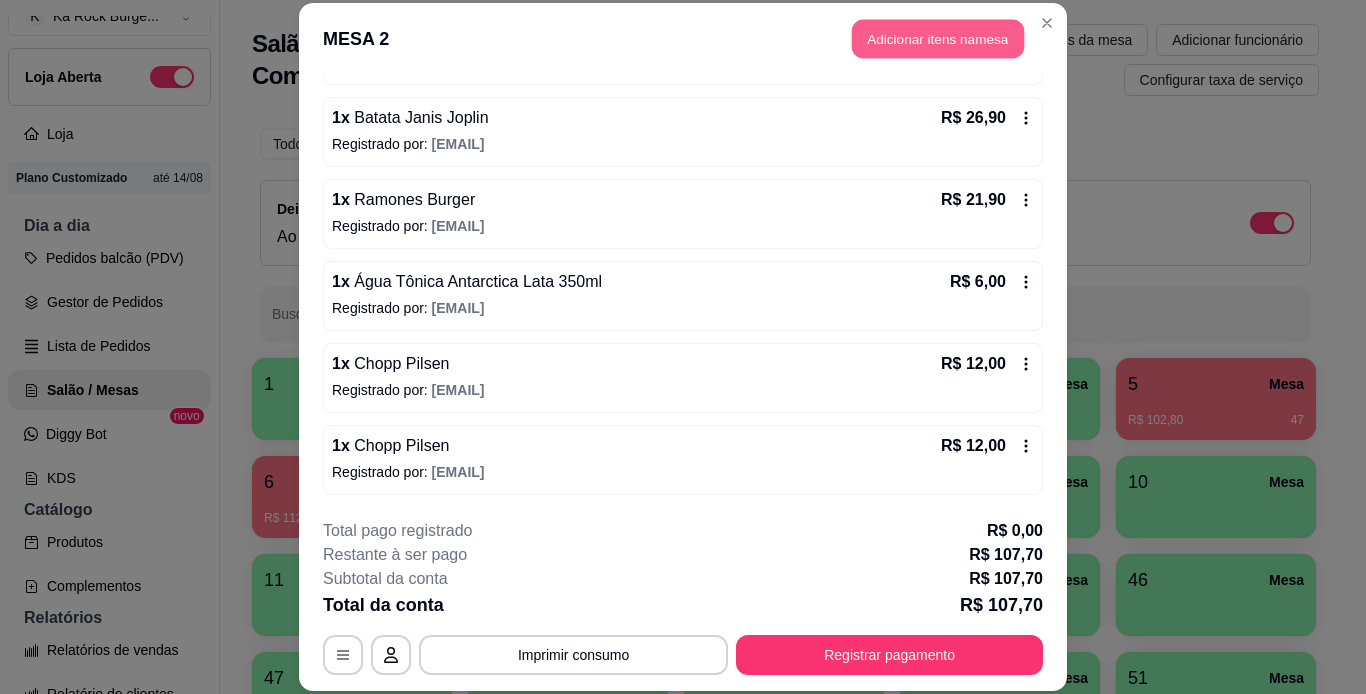 click on "Adicionar itens na  mesa" at bounding box center [938, 39] 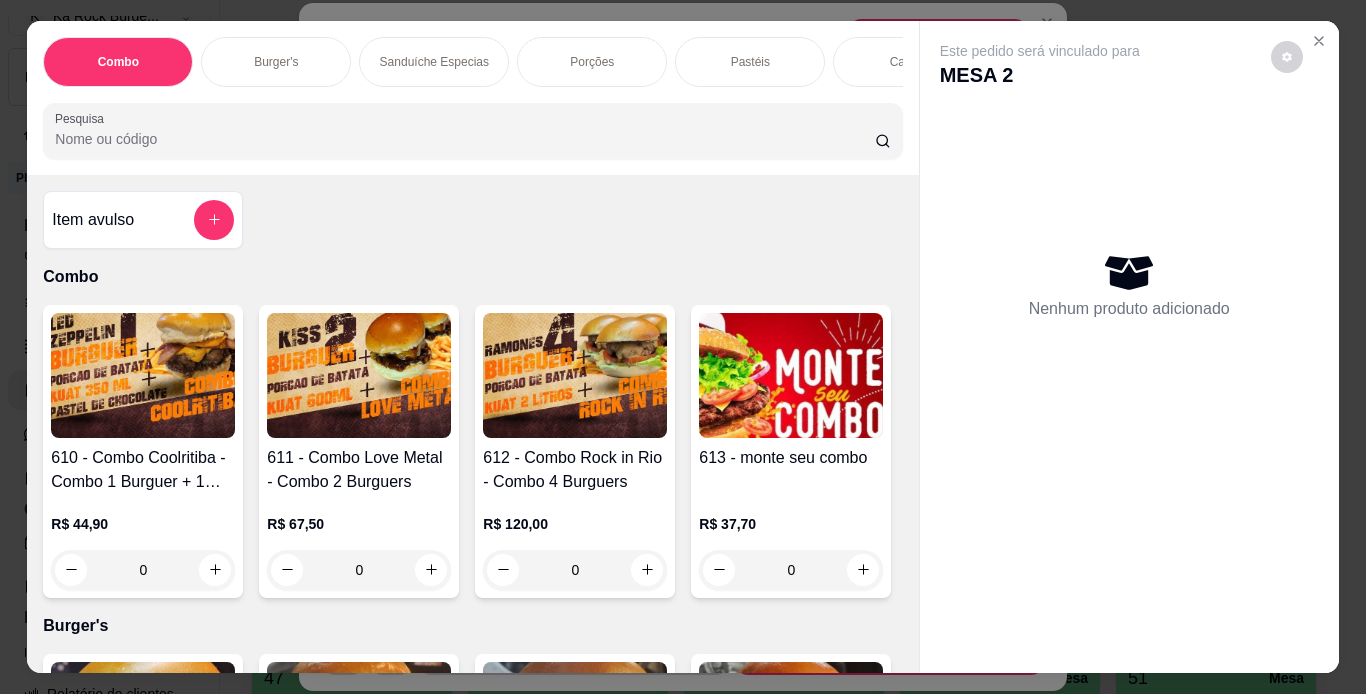 click at bounding box center (1129, 657) 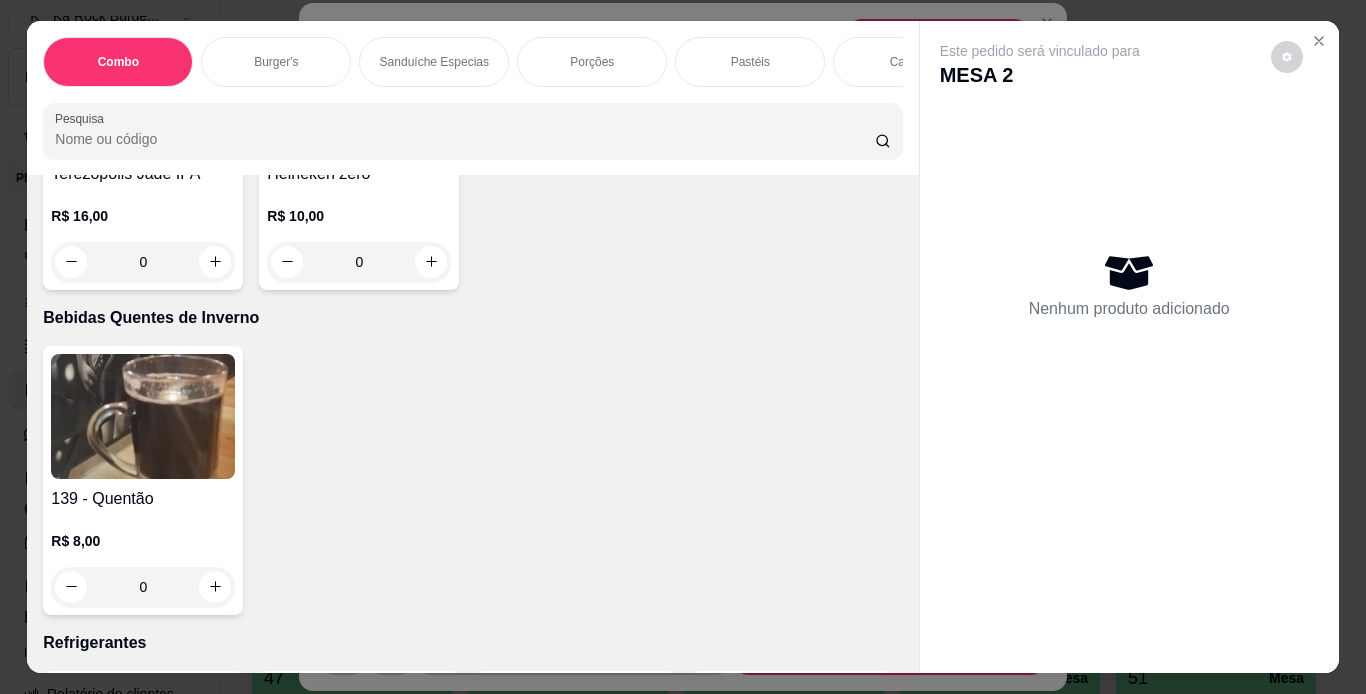 scroll, scrollTop: 8047, scrollLeft: 0, axis: vertical 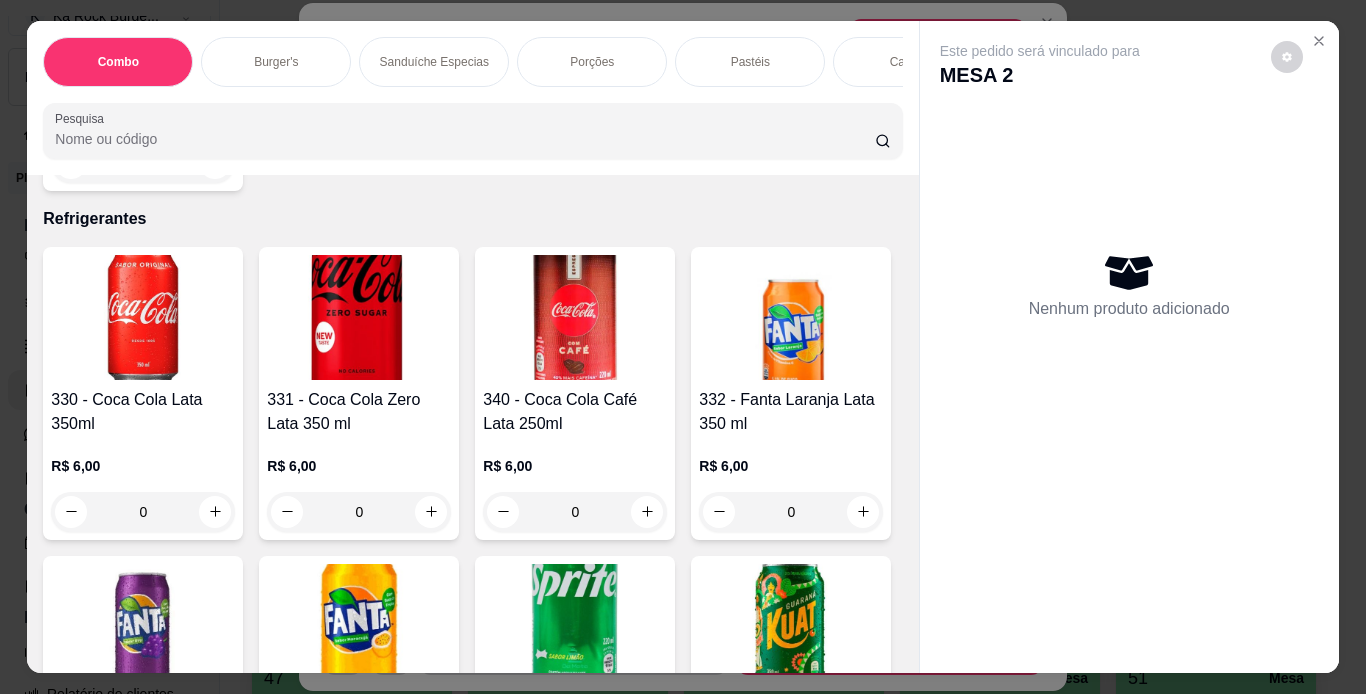 click on "0" at bounding box center [143, -1081] 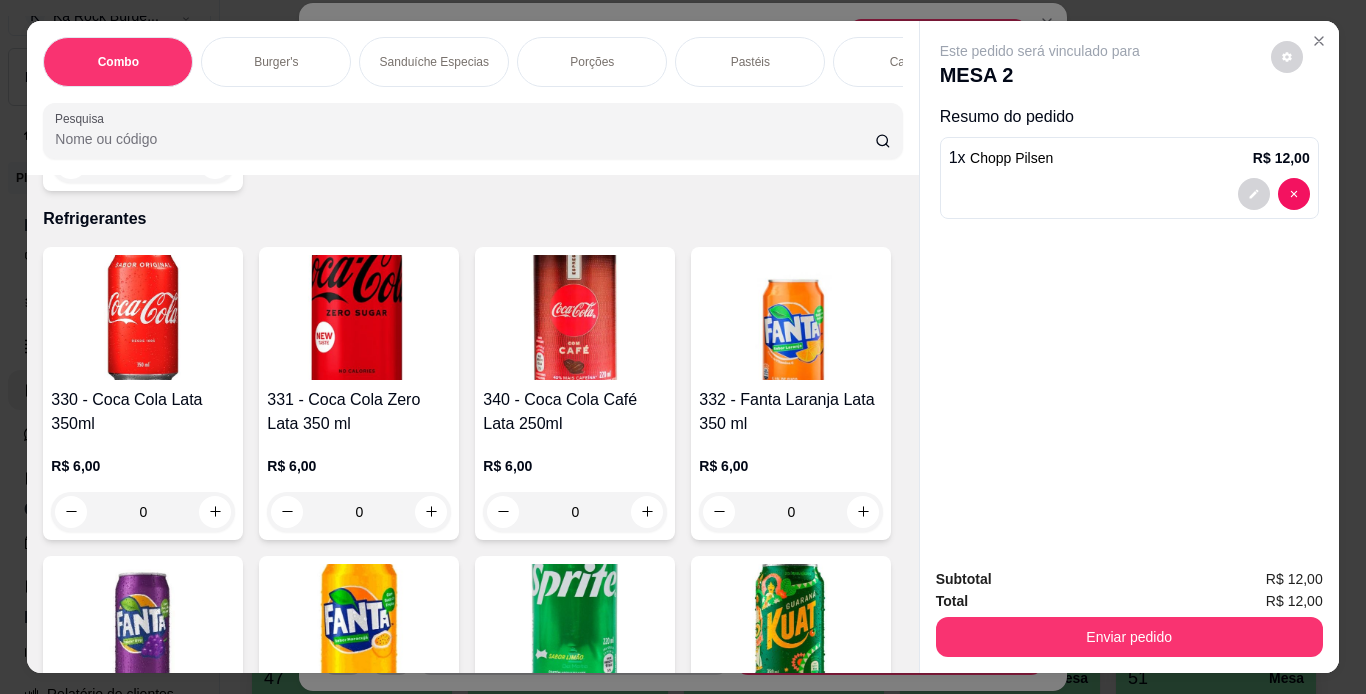 scroll, scrollTop: 8048, scrollLeft: 0, axis: vertical 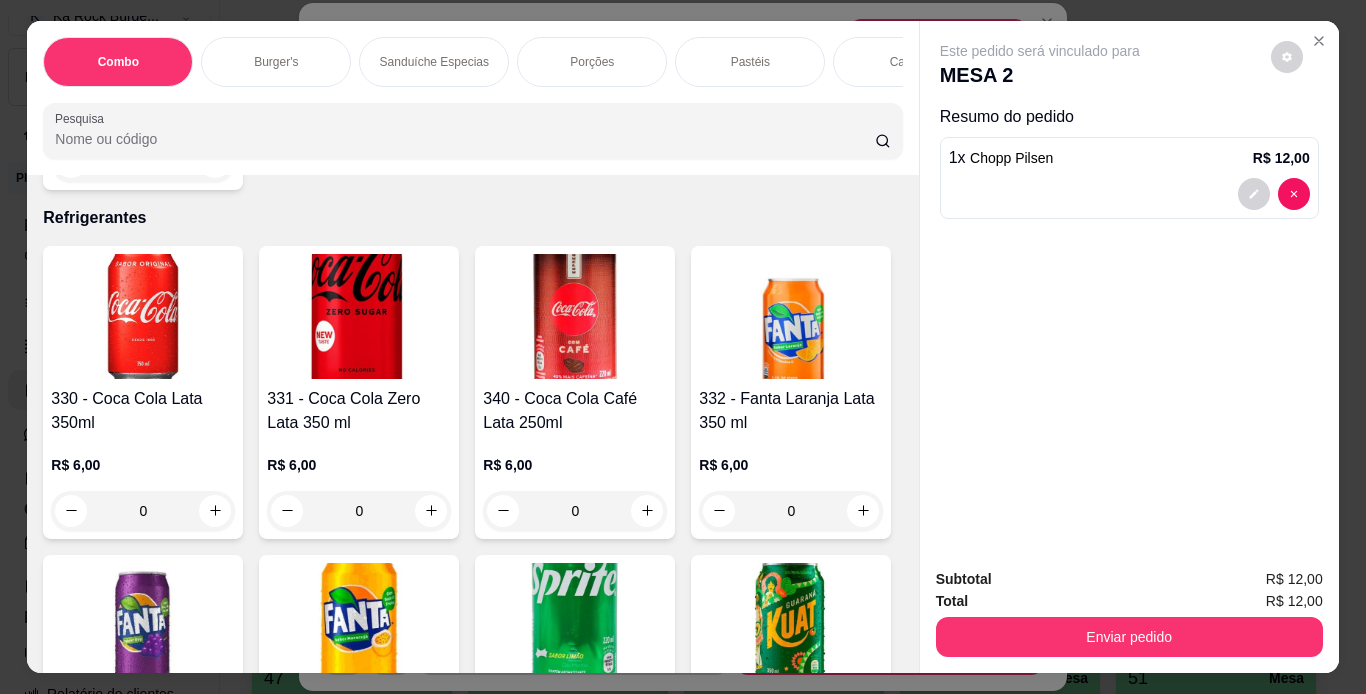 click on "Subtotal R$ 12,00 Total R$ 12,00 Enviar pedido" at bounding box center [1129, 612] 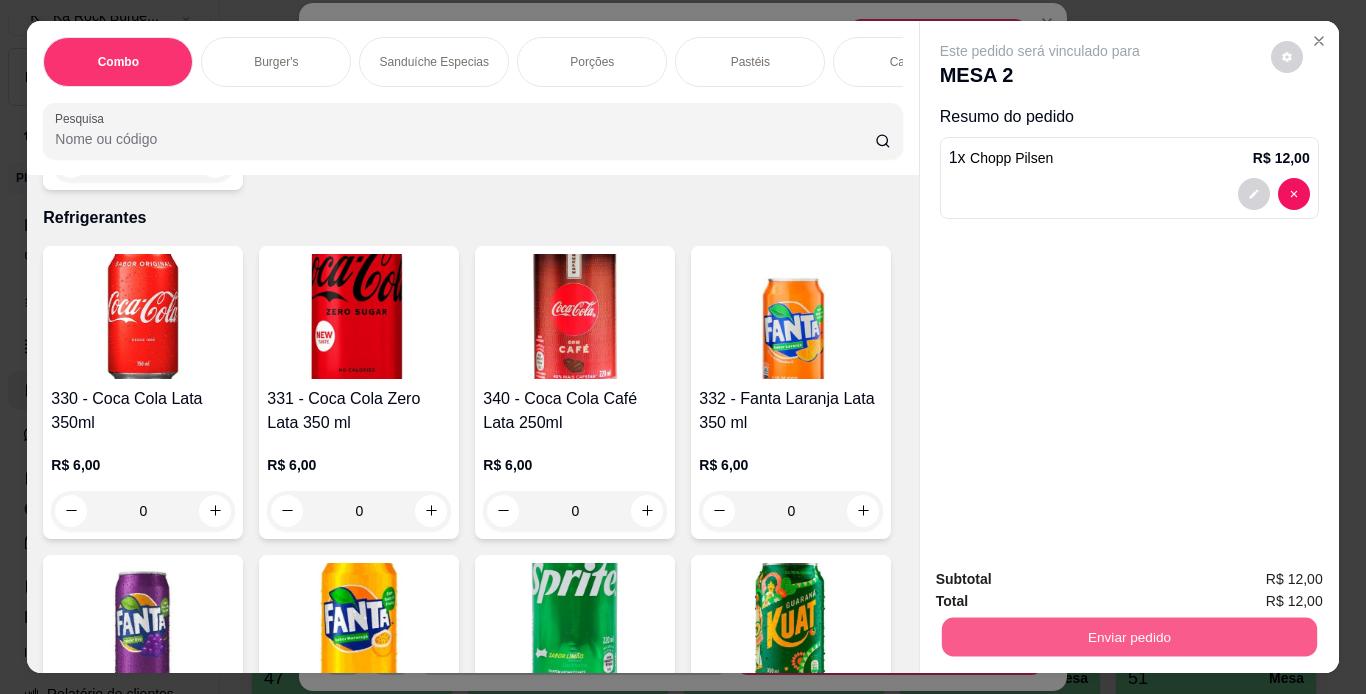 click on "Enviar pedido" at bounding box center (1128, 637) 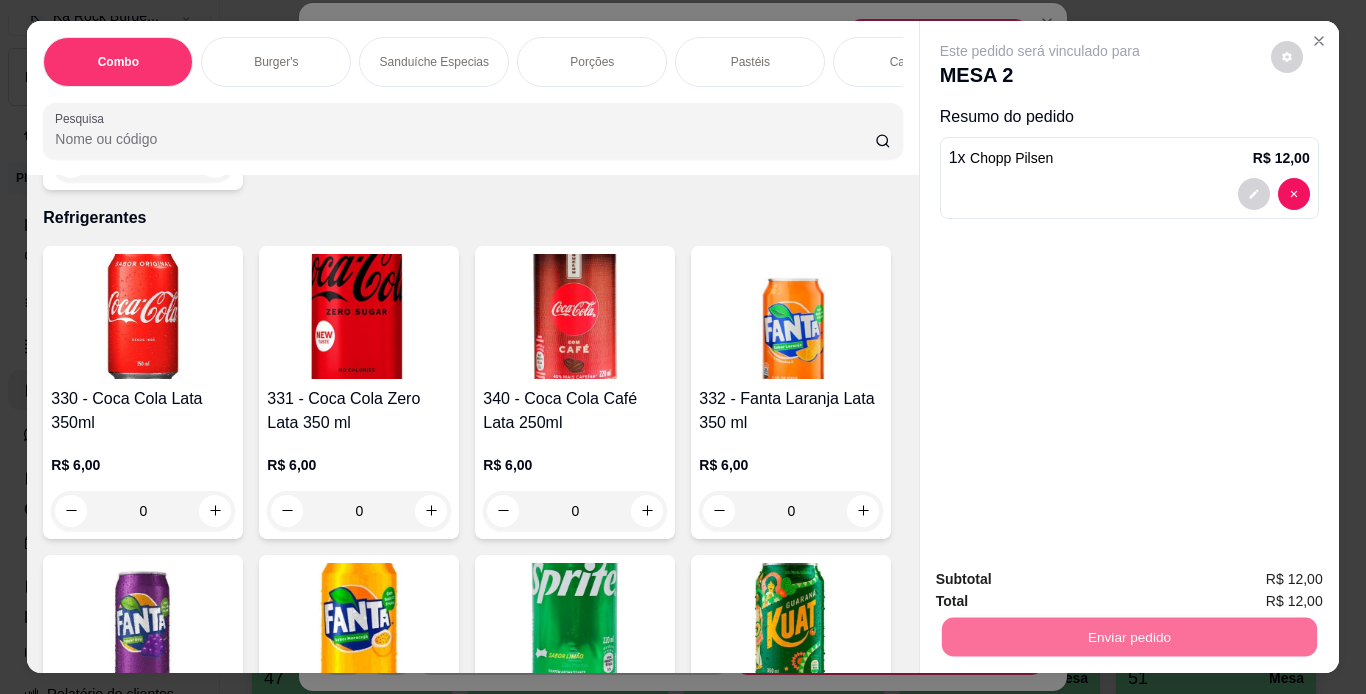 click on "Não registrar e enviar pedido" at bounding box center (1063, 580) 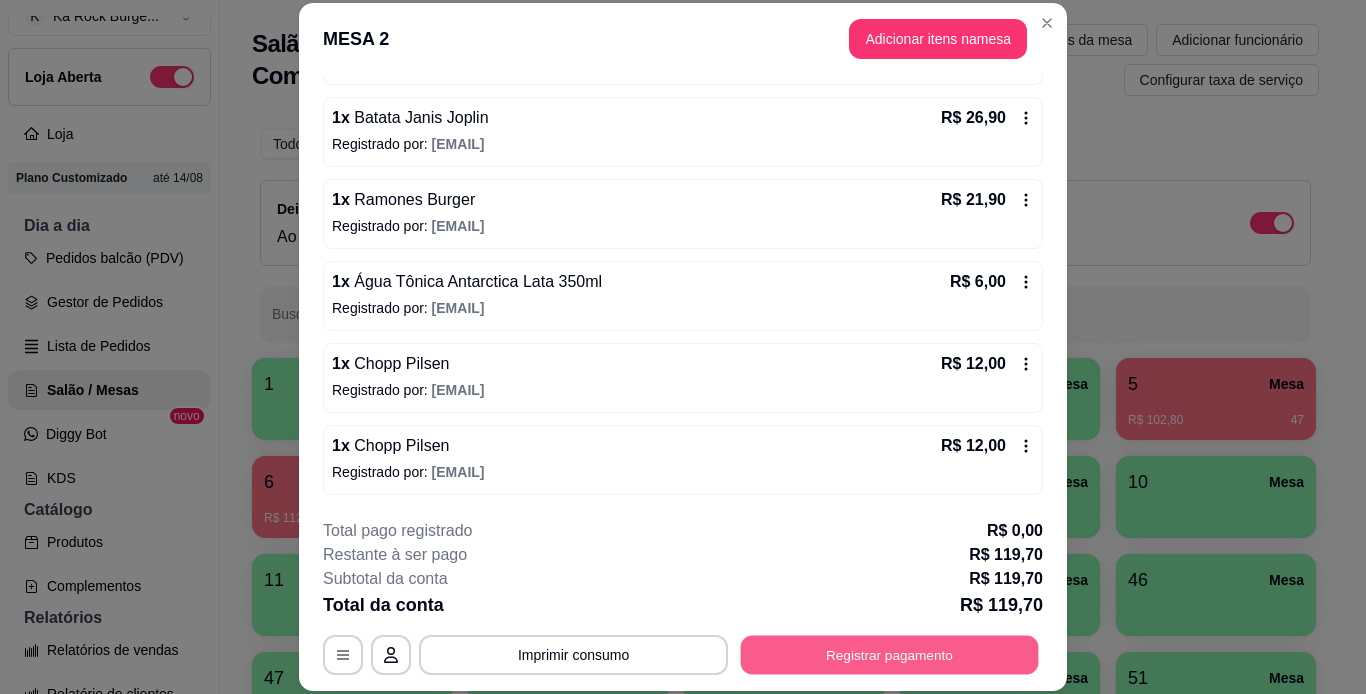 click on "Registrar pagamento" at bounding box center (890, 654) 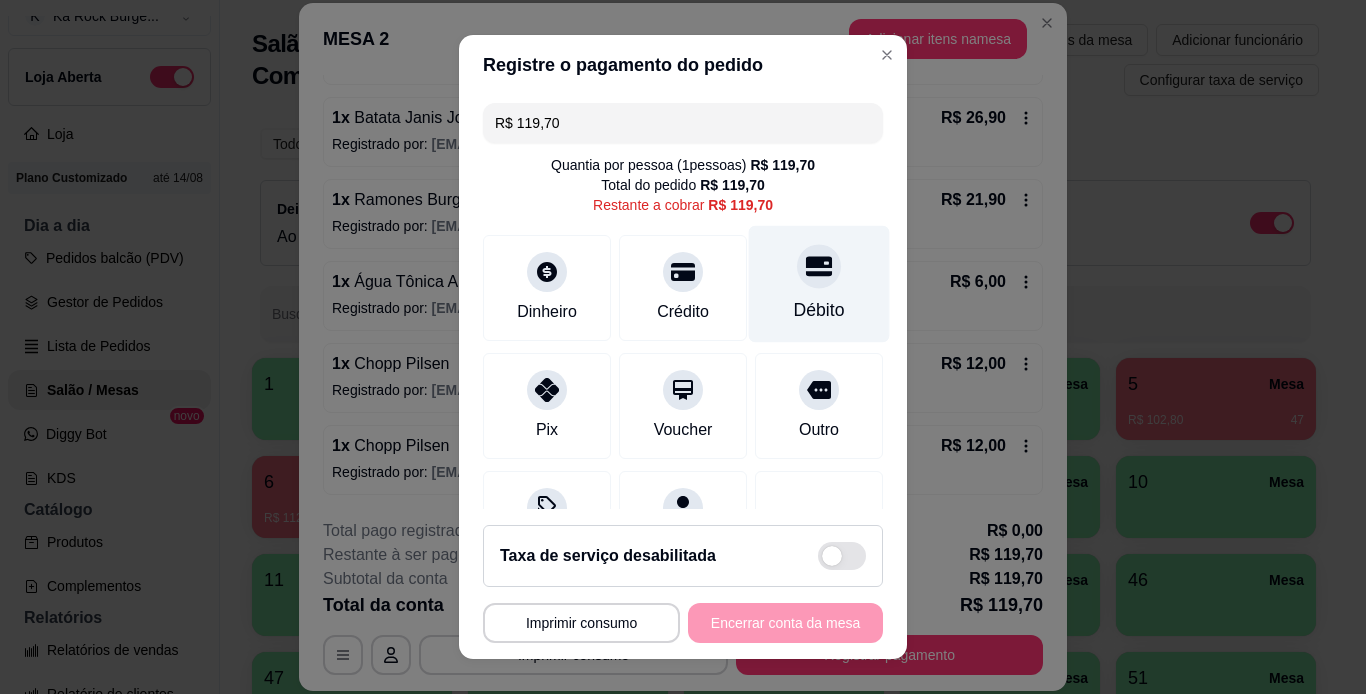 click on "Débito" at bounding box center [819, 283] 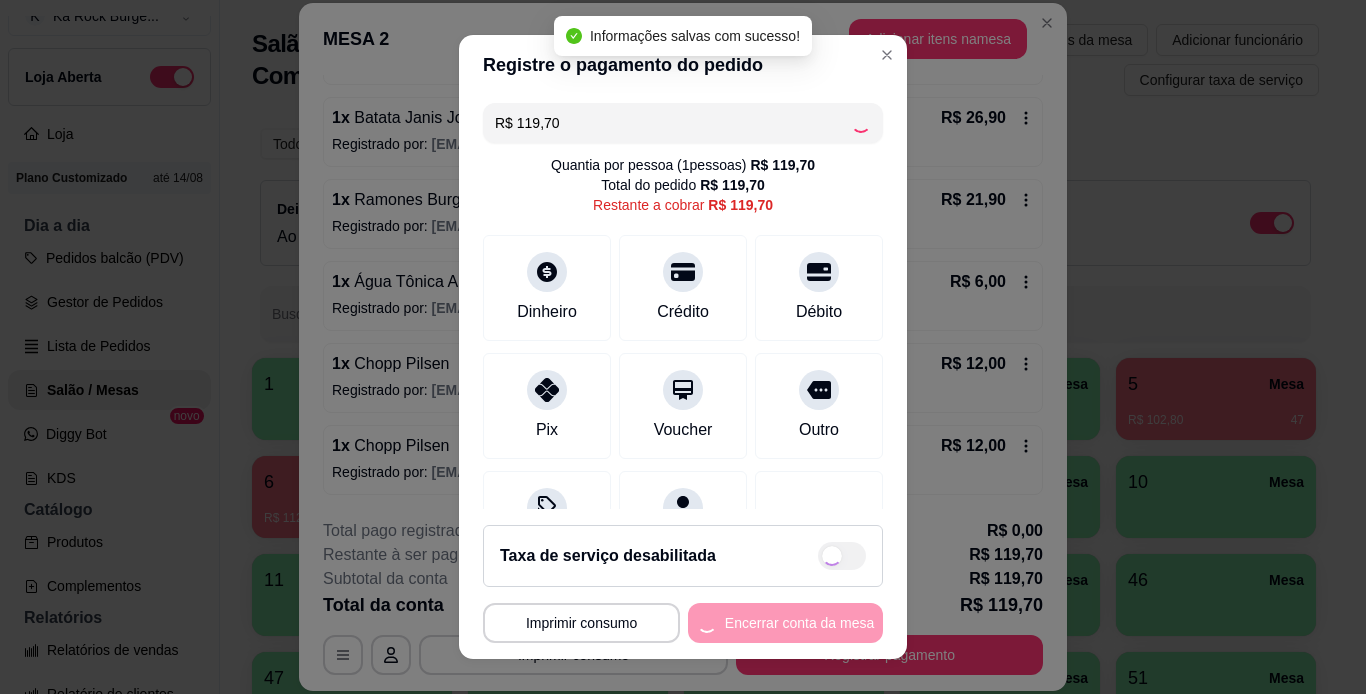 type on "R$ 0,00" 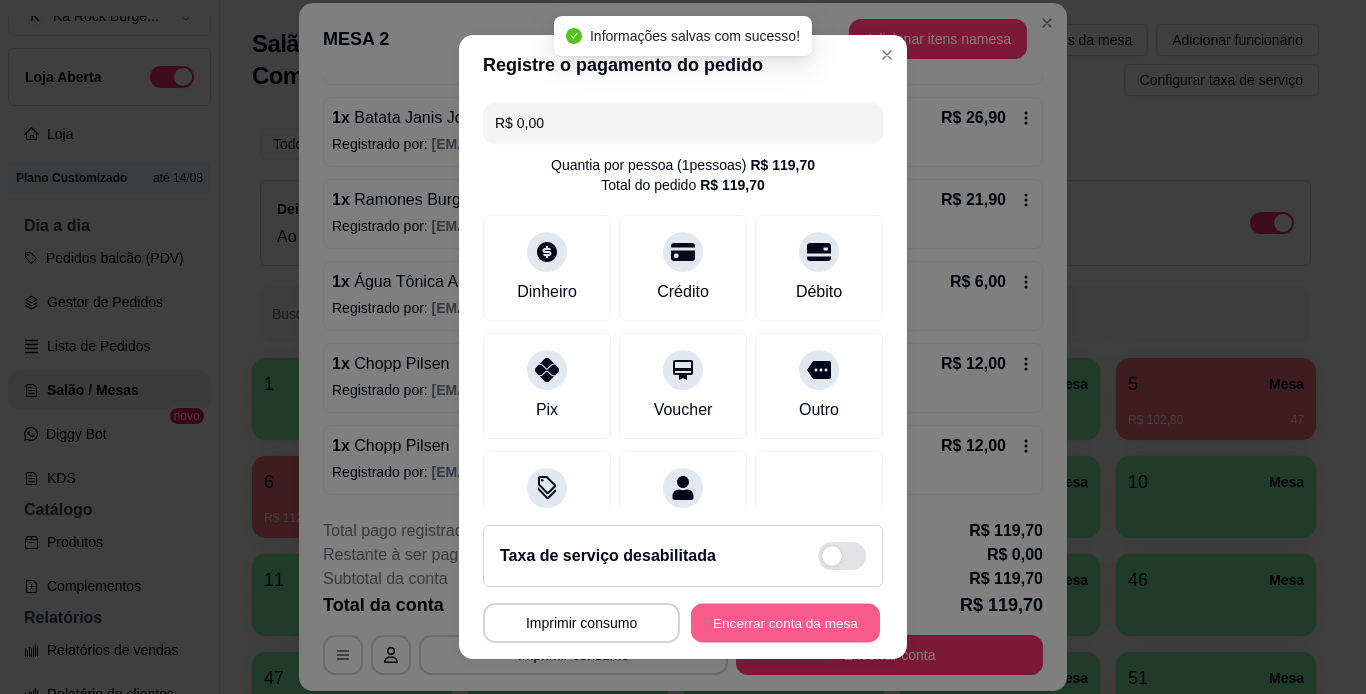 click on "Encerrar conta da mesa" at bounding box center [785, 623] 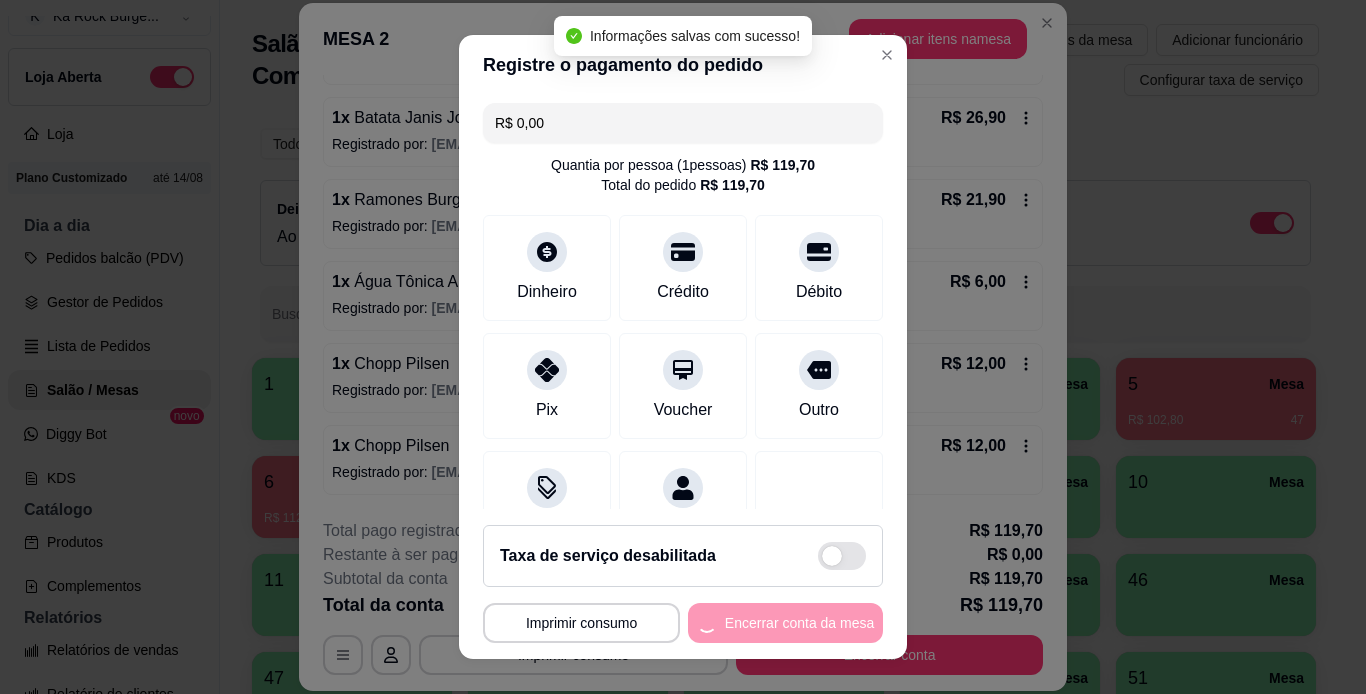 scroll, scrollTop: 0, scrollLeft: 0, axis: both 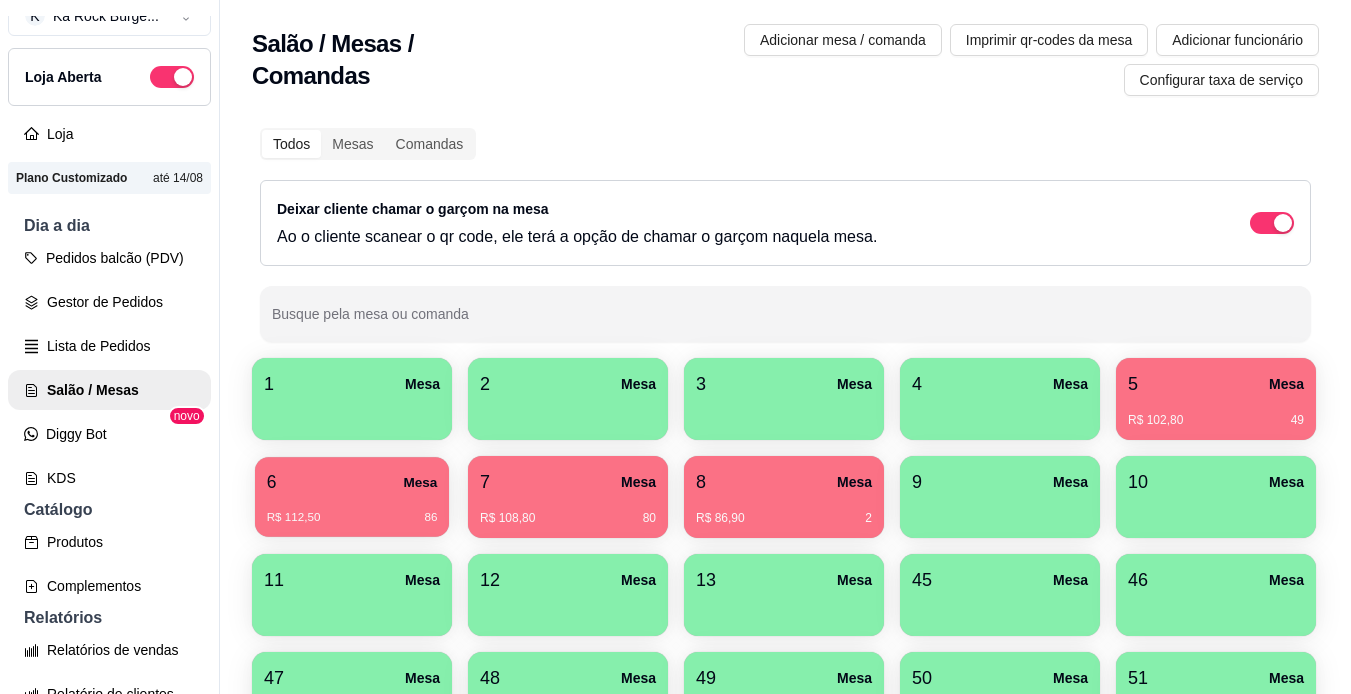 click on "R$ 112,50 86" at bounding box center (352, 510) 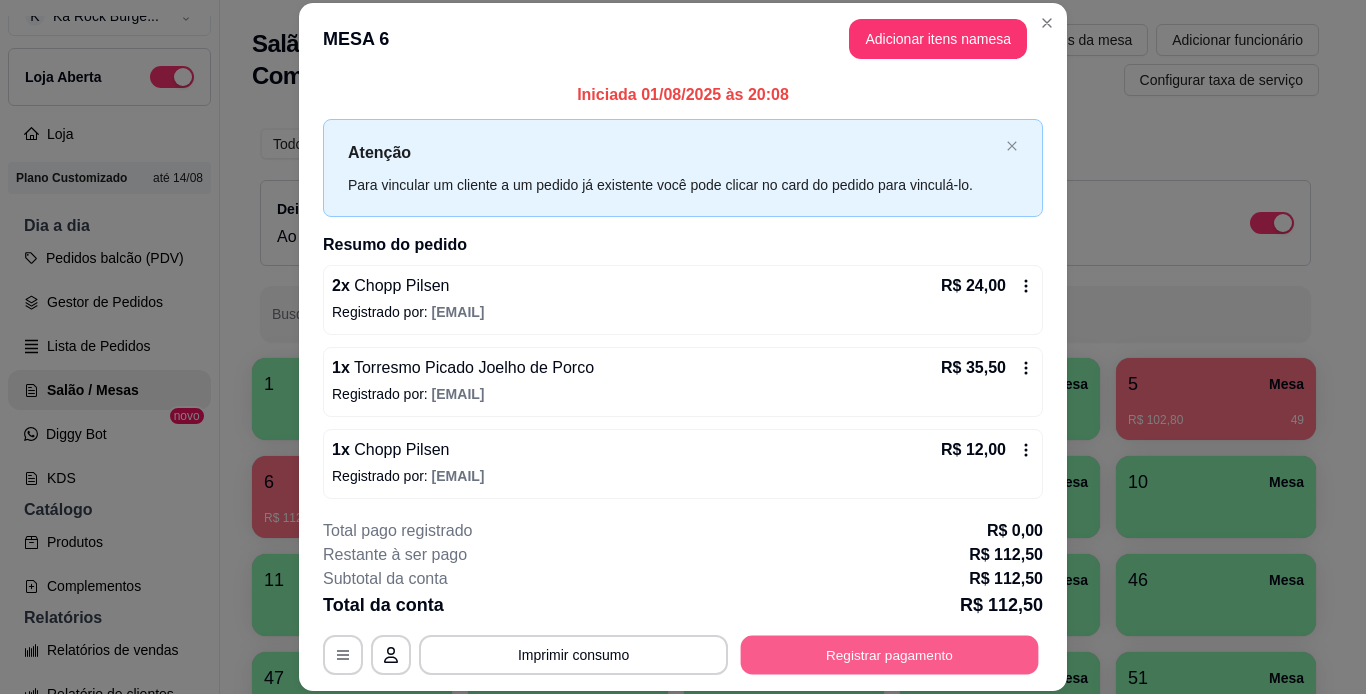 click on "Registrar pagamento" at bounding box center [890, 654] 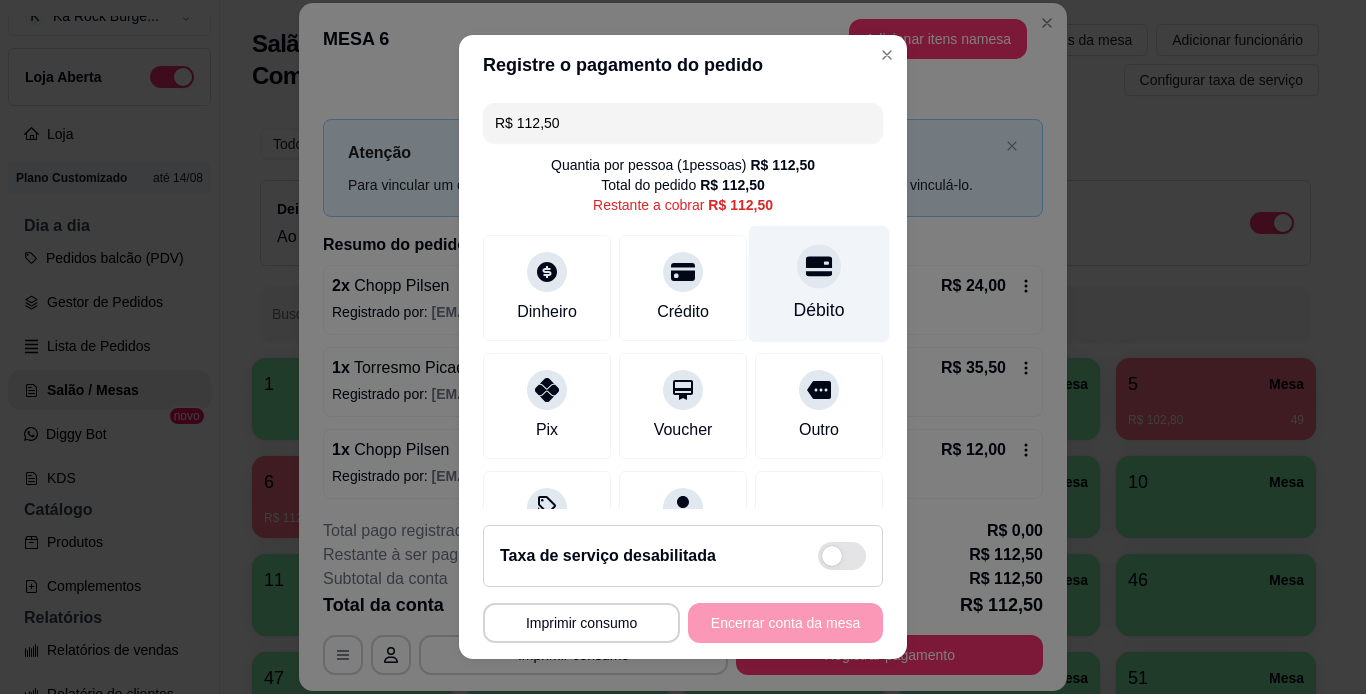 click on "Débito" at bounding box center (819, 310) 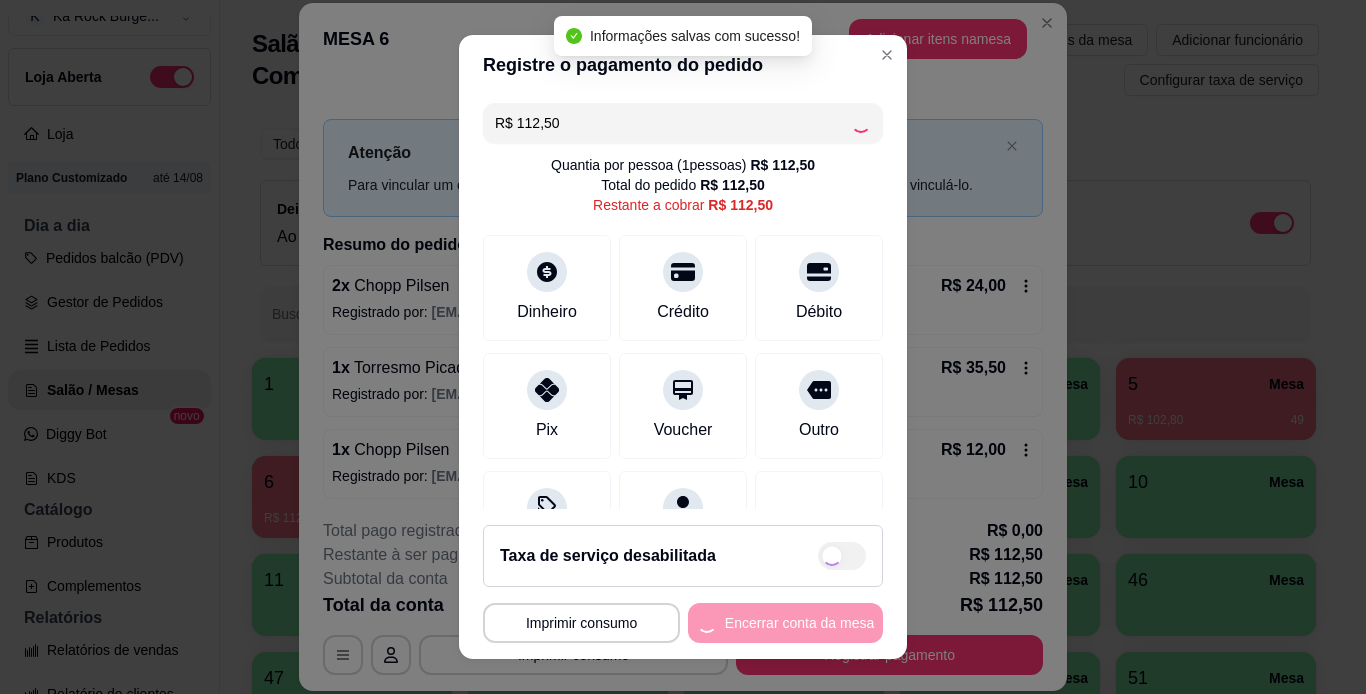 type on "R$ 0,00" 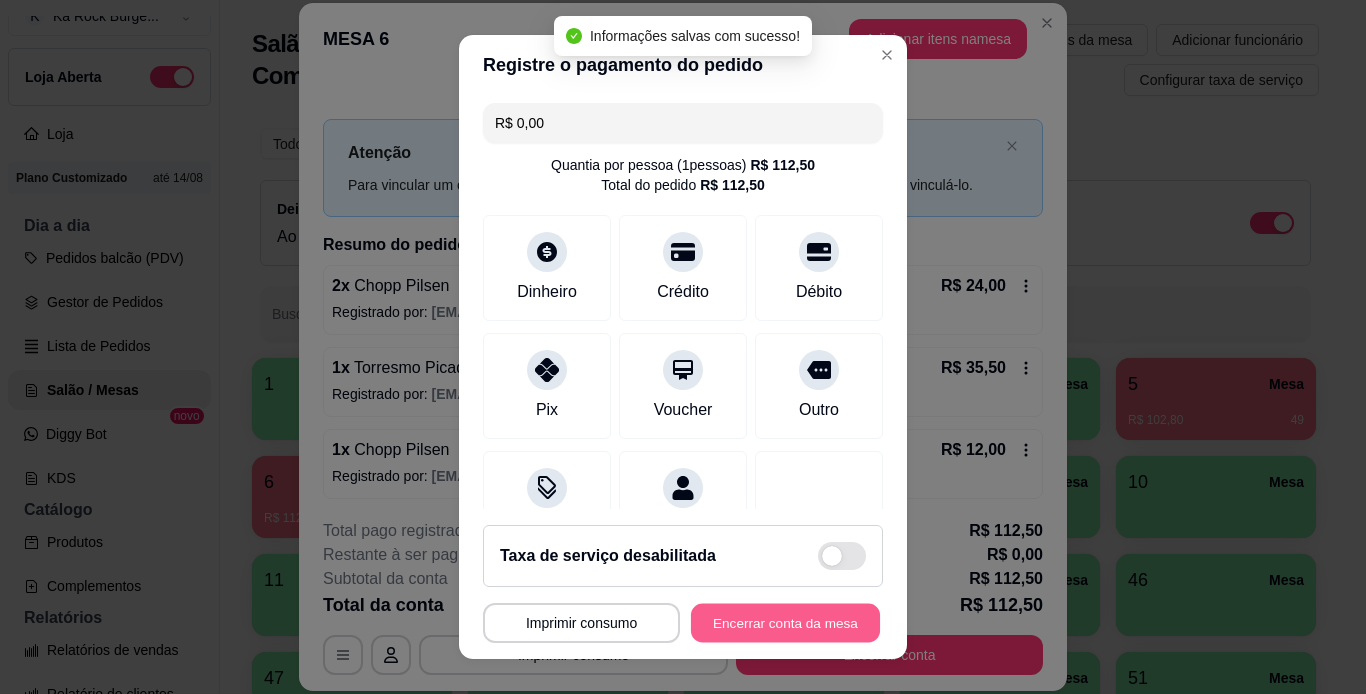 click on "Encerrar conta da mesa" at bounding box center (785, 623) 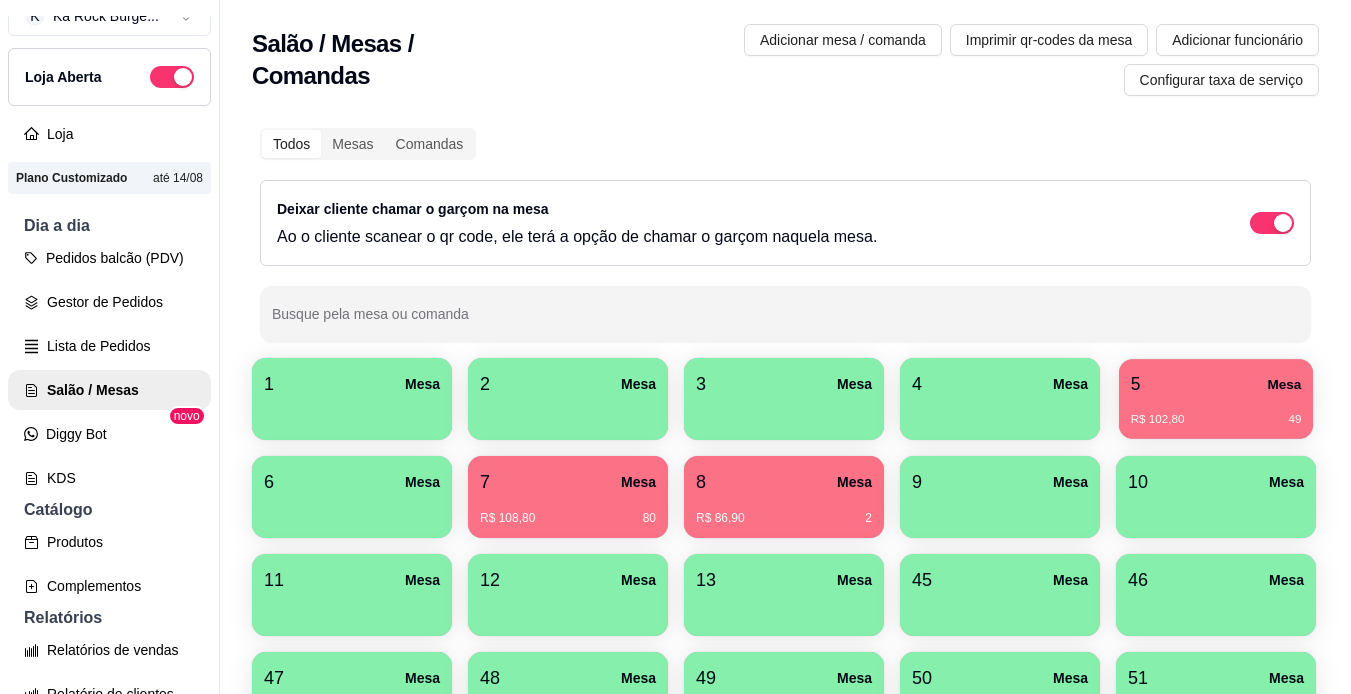 click on "R$ 102,80 49" at bounding box center (1216, 420) 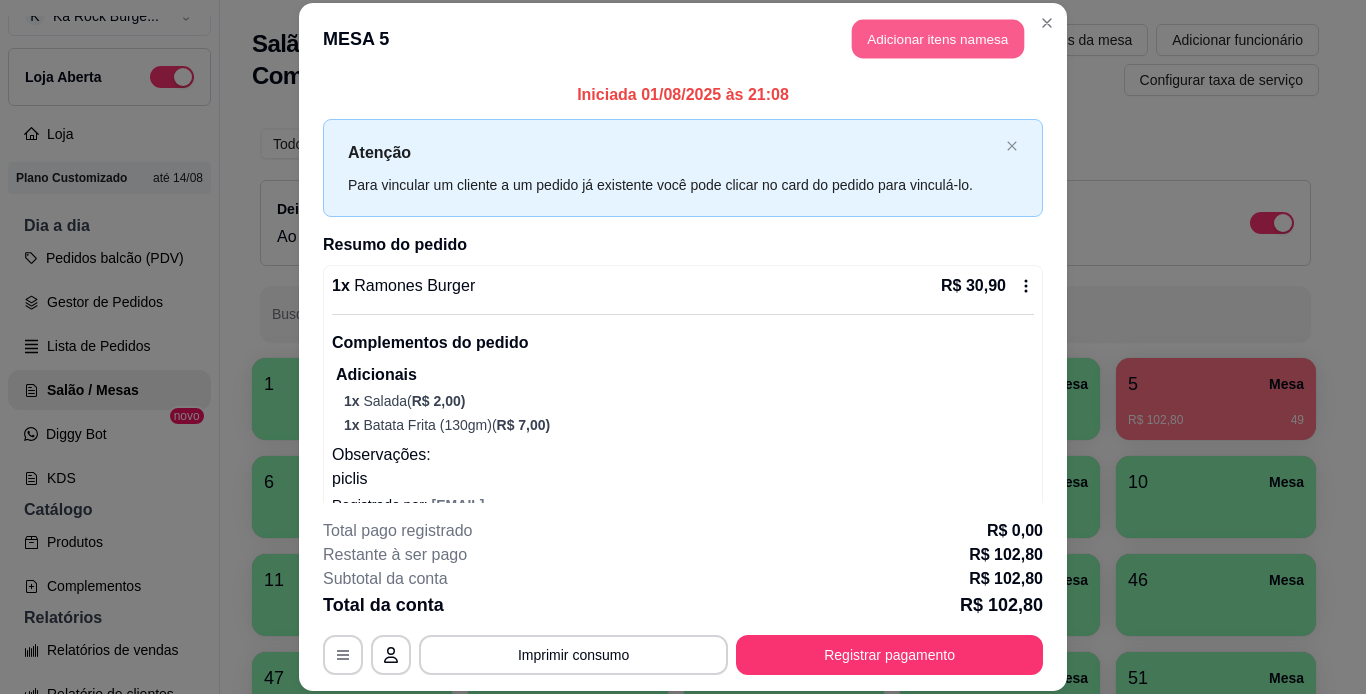 click on "Adicionar itens na  mesa" at bounding box center [938, 39] 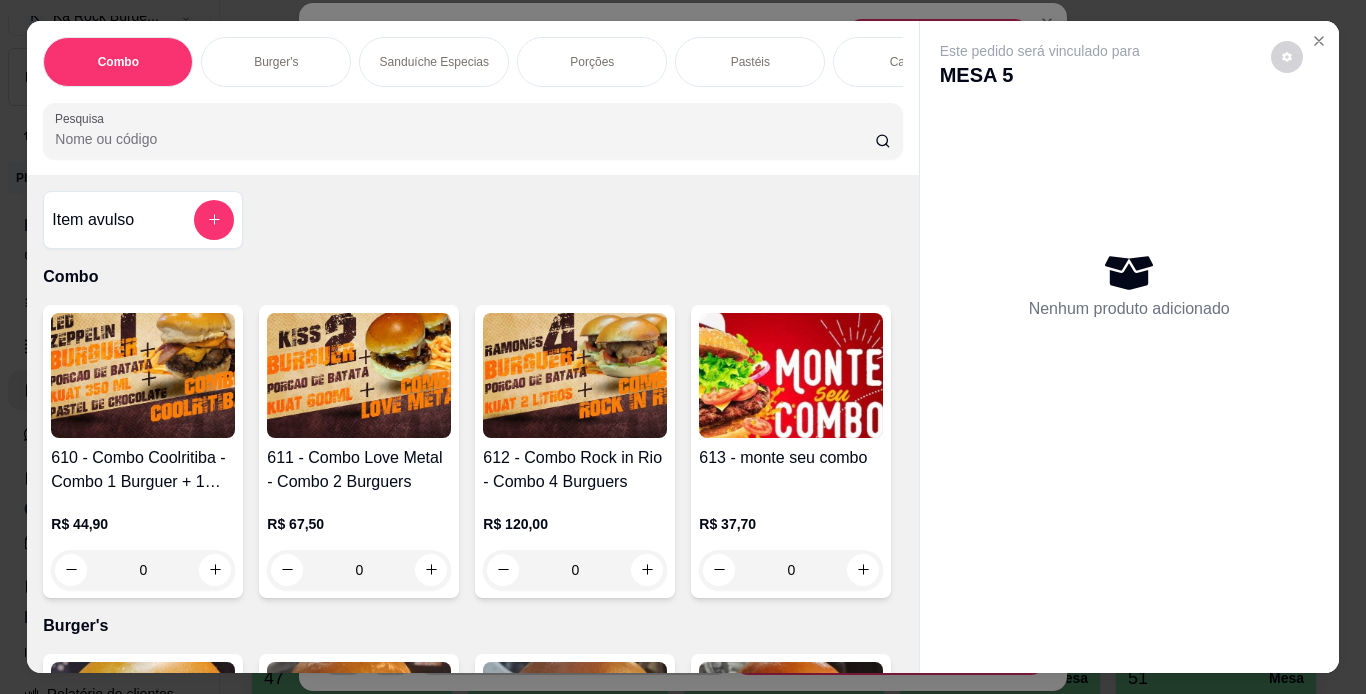 scroll, scrollTop: 0, scrollLeft: 752, axis: horizontal 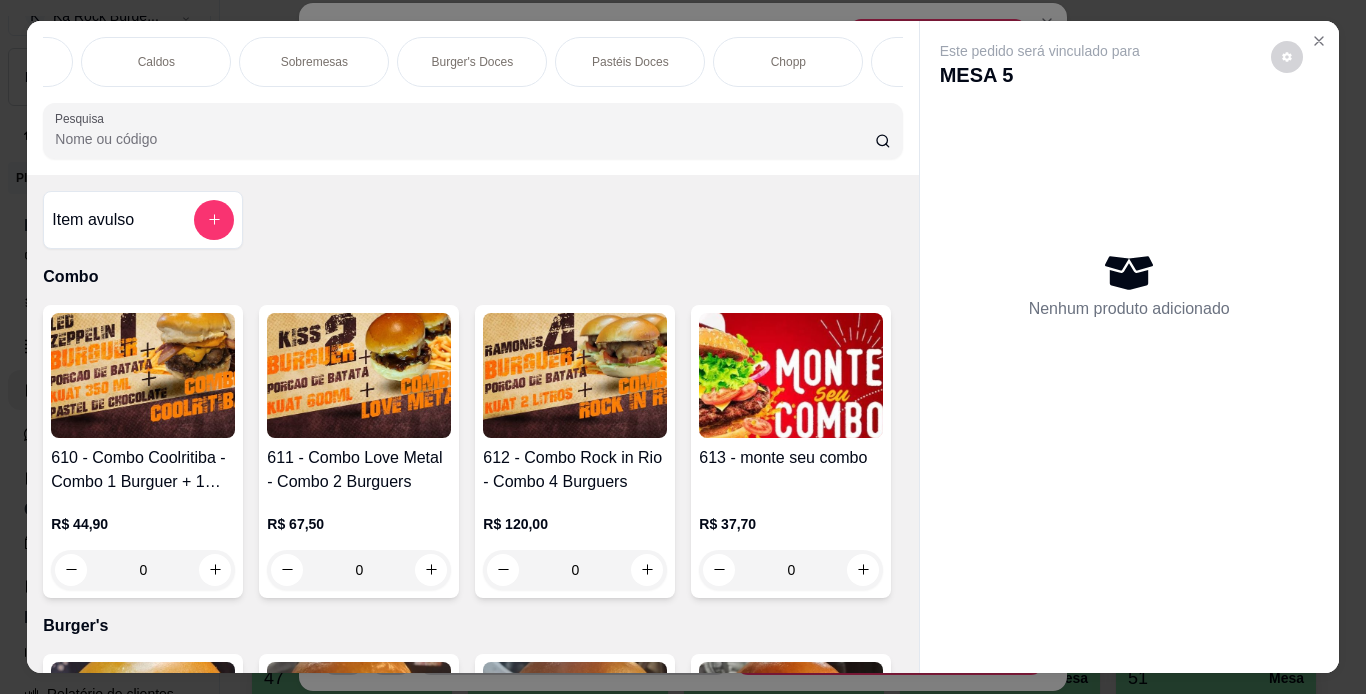 click on "Chopp" at bounding box center (788, 62) 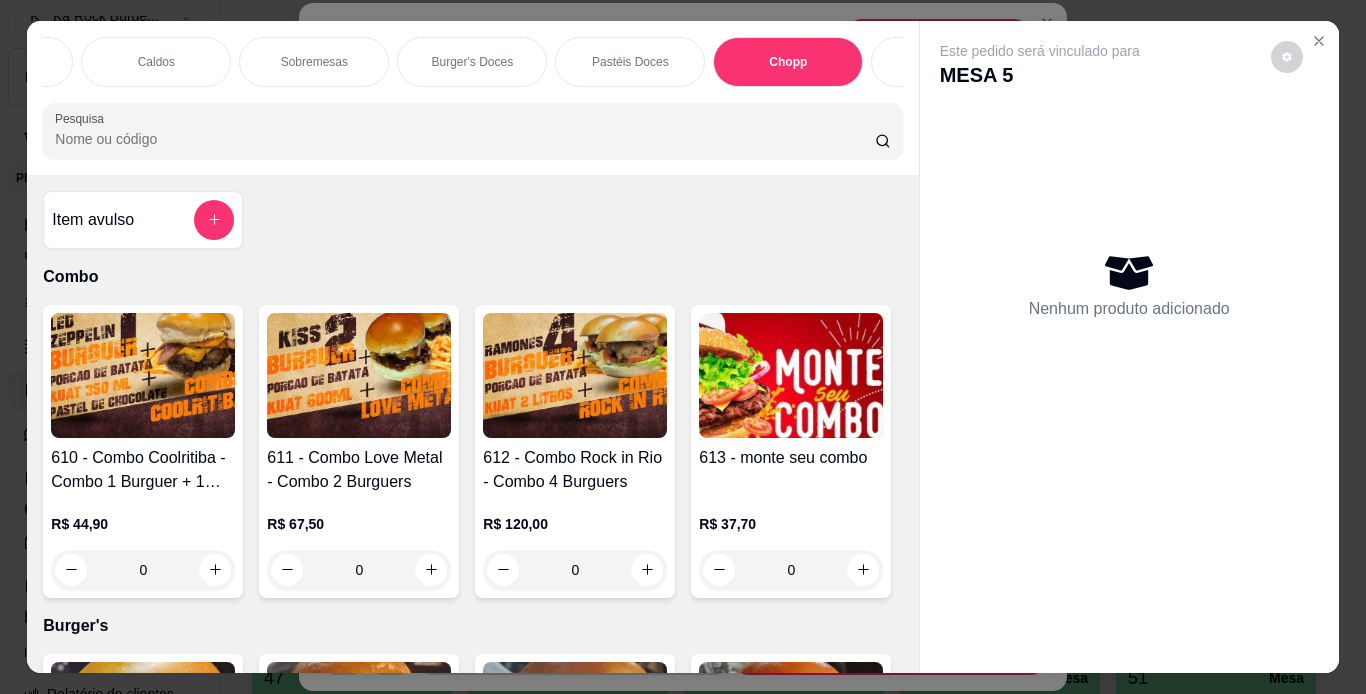 scroll, scrollTop: 7887, scrollLeft: 0, axis: vertical 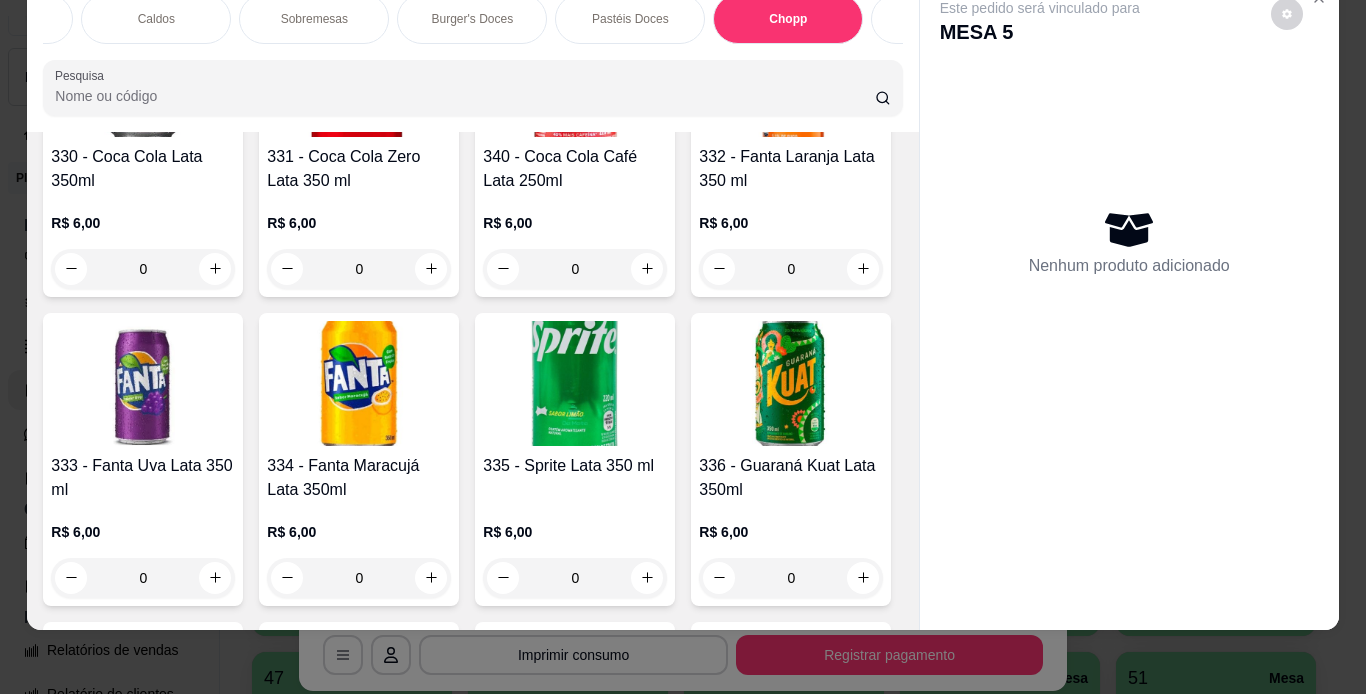 click at bounding box center [575, -1210] 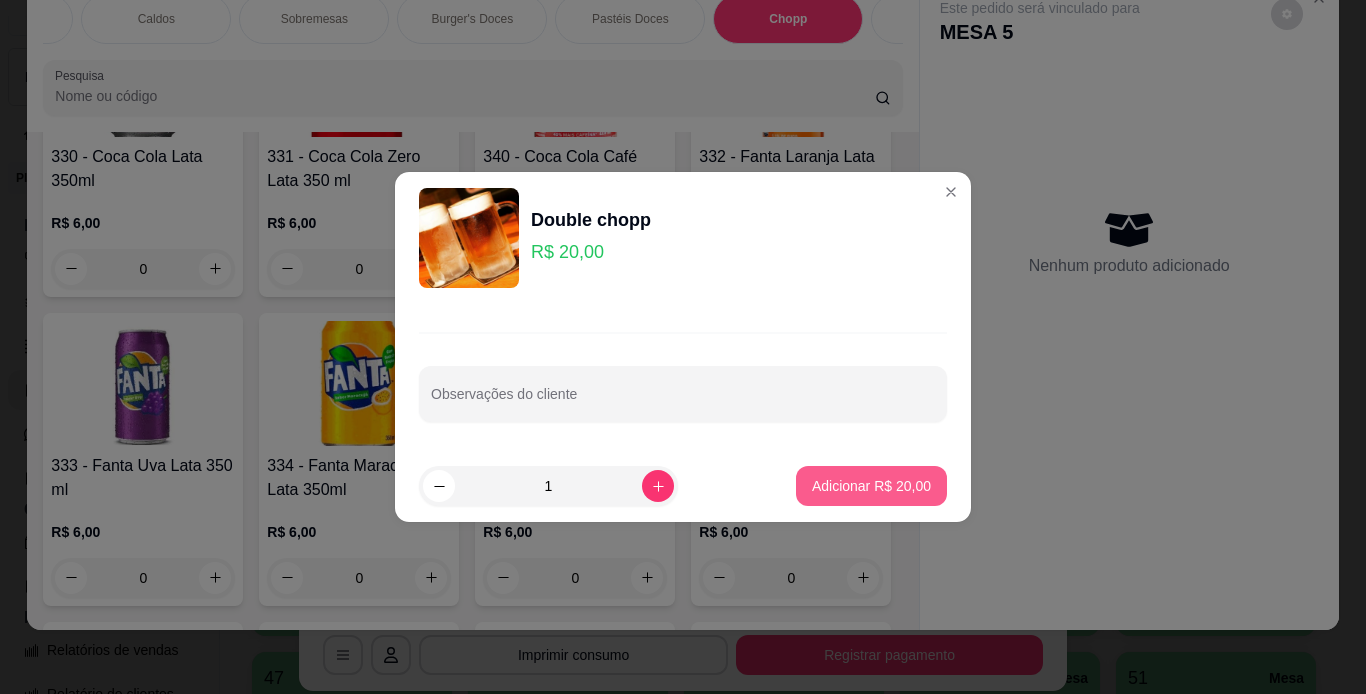 click on "Adicionar   R$ 20,00" at bounding box center [871, 486] 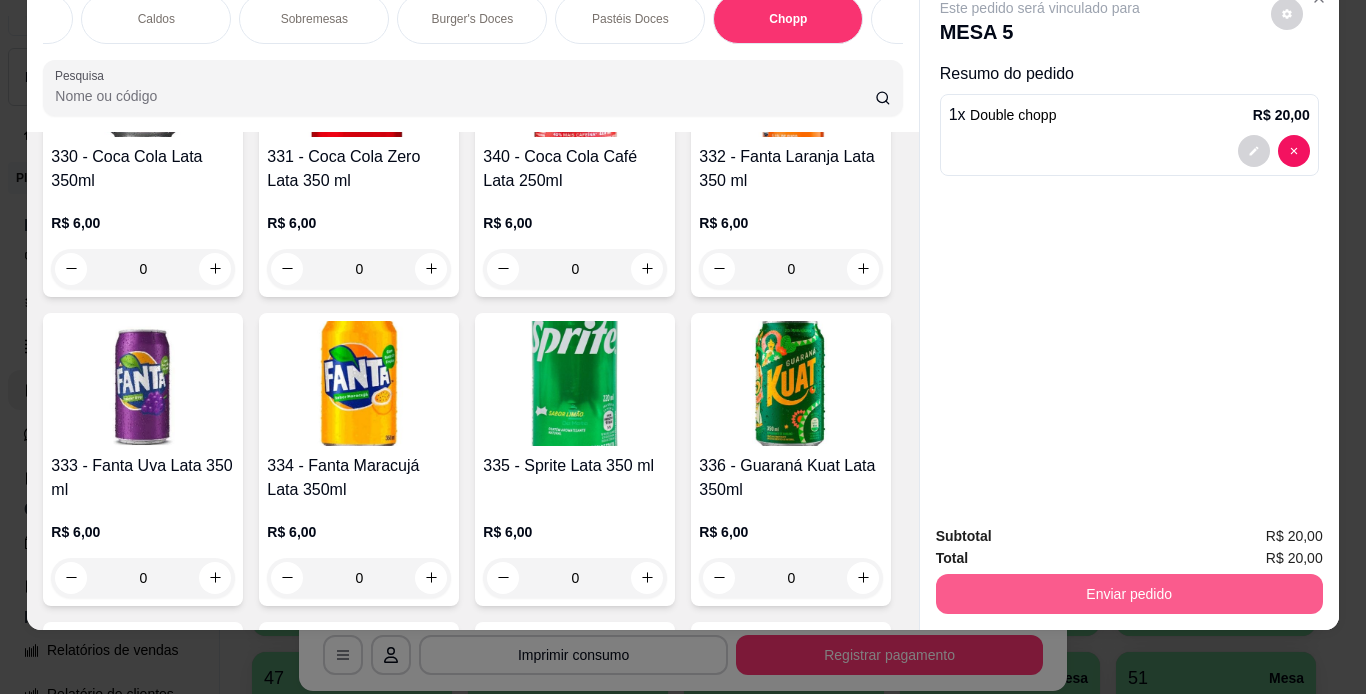 click on "Enviar pedido" at bounding box center (1129, 594) 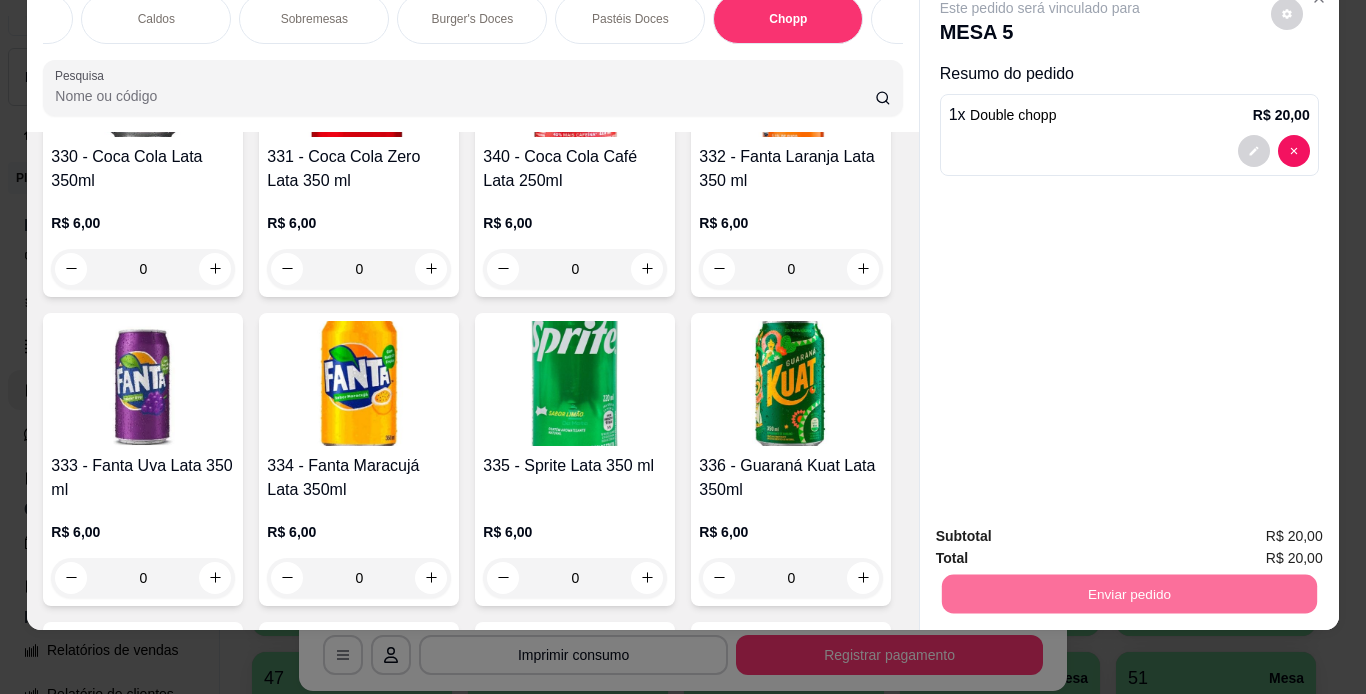 click on "Não registrar e enviar pedido" at bounding box center [1063, 529] 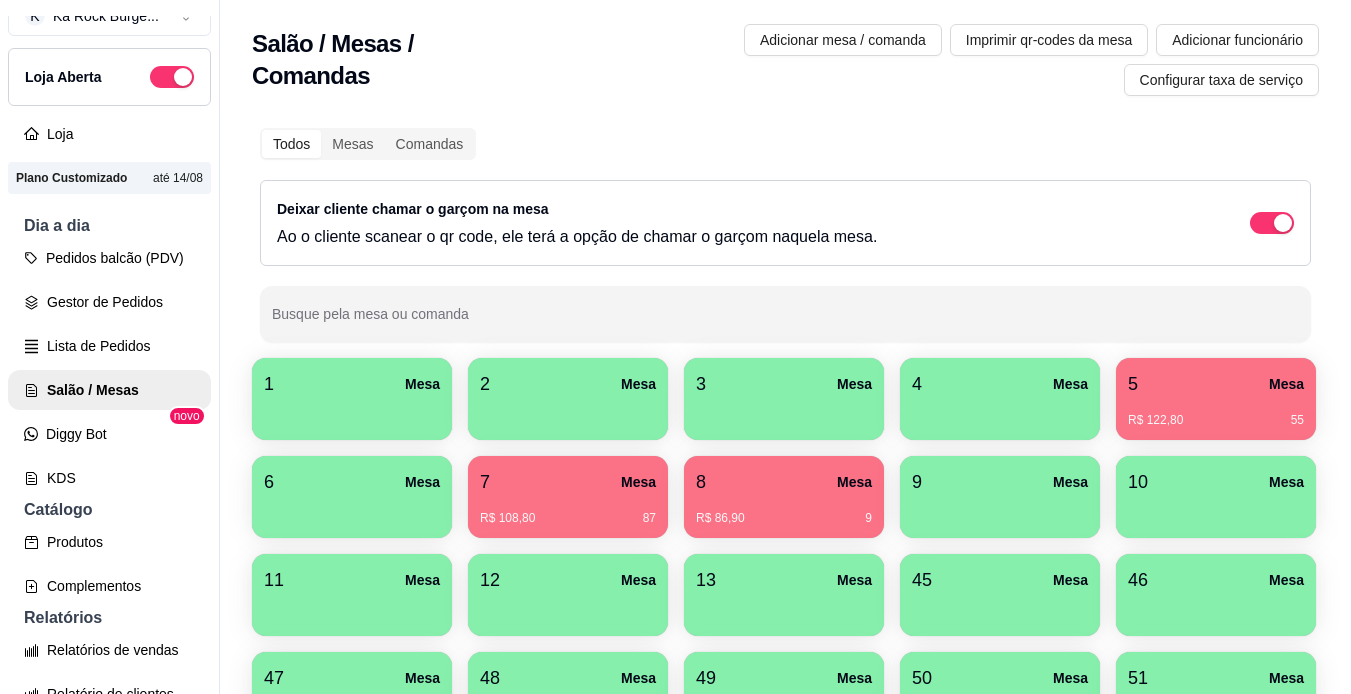 click on "8 Mesa" at bounding box center [784, 482] 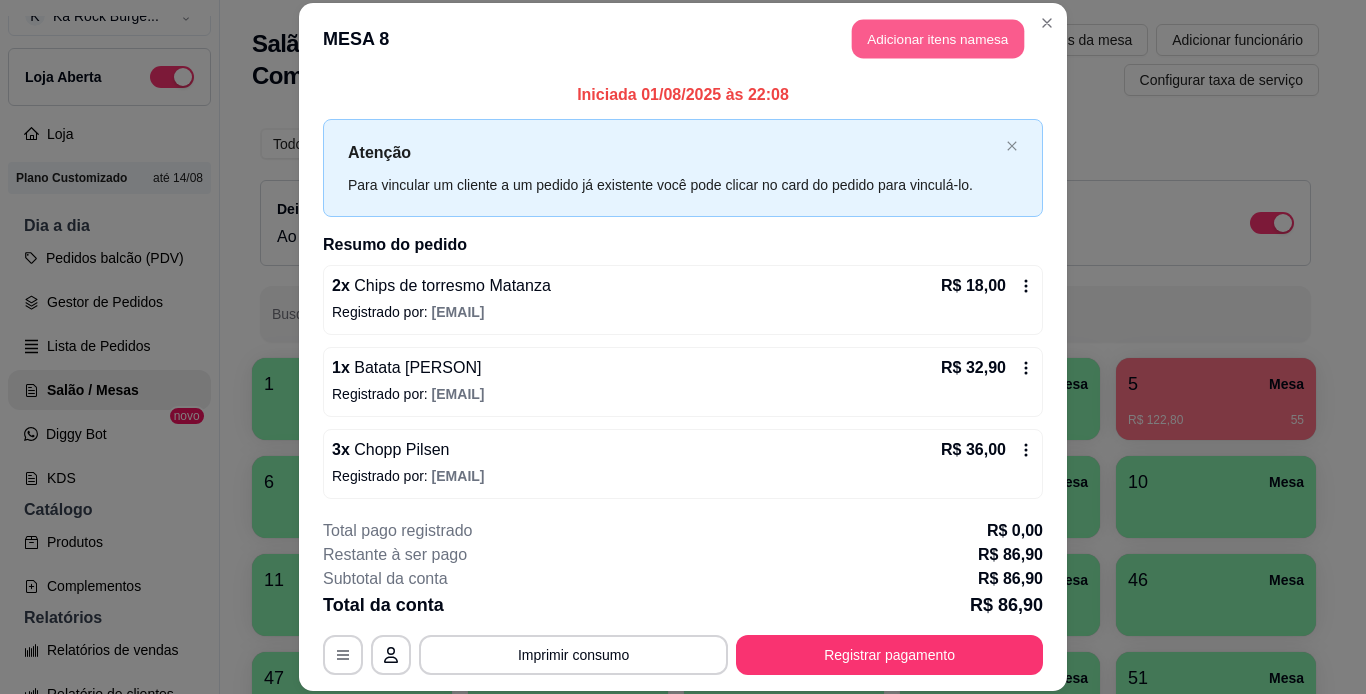 click on "Adicionar itens na  mesa" at bounding box center (938, 39) 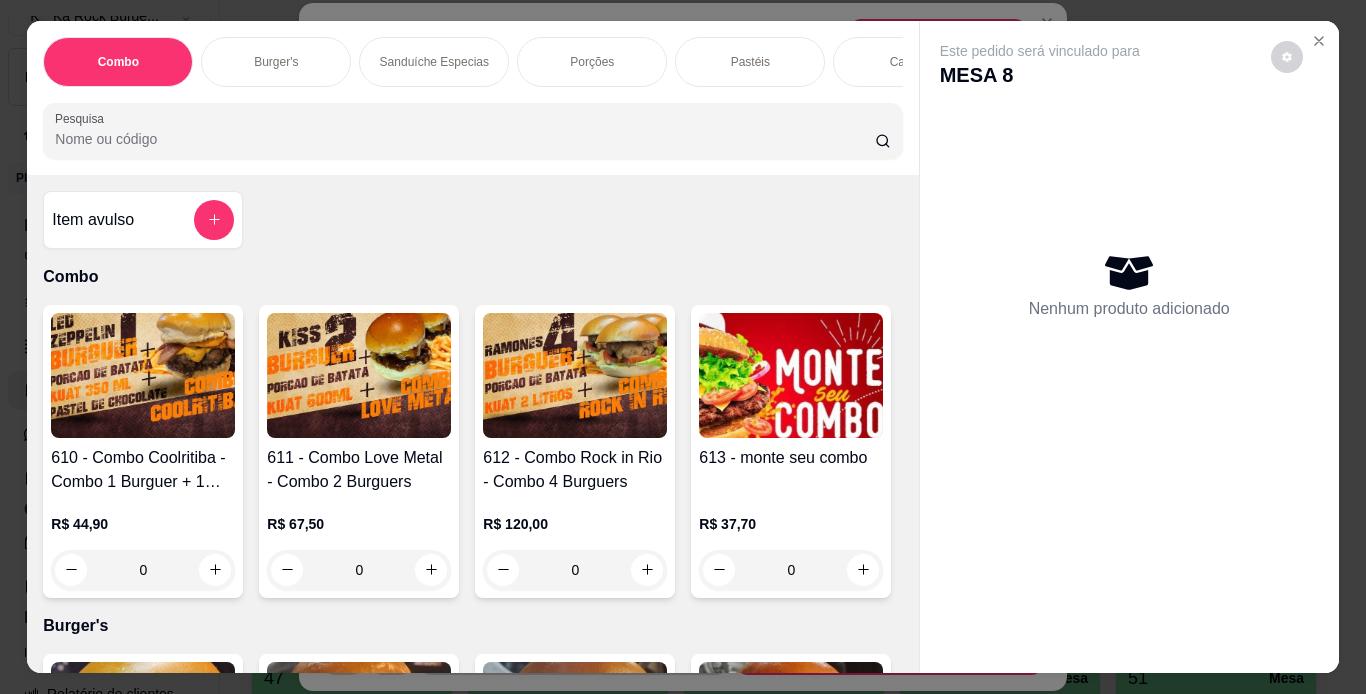 scroll, scrollTop: 0, scrollLeft: 752, axis: horizontal 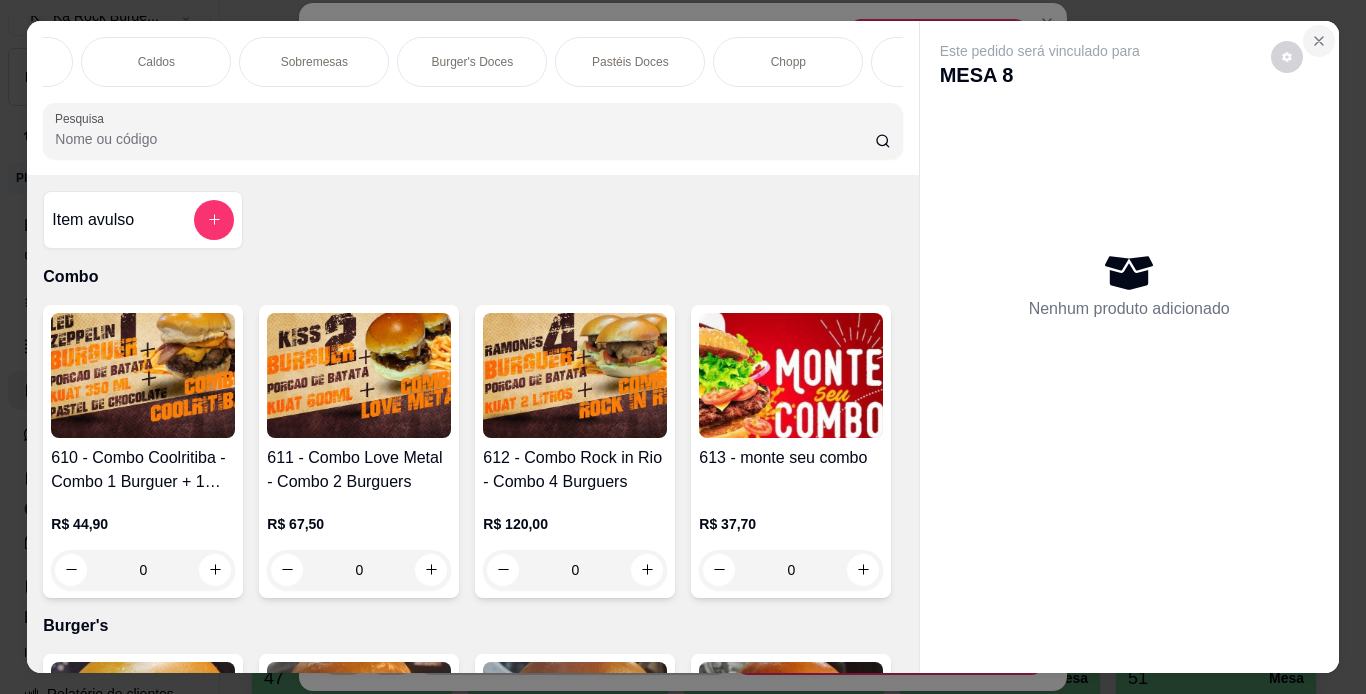 click 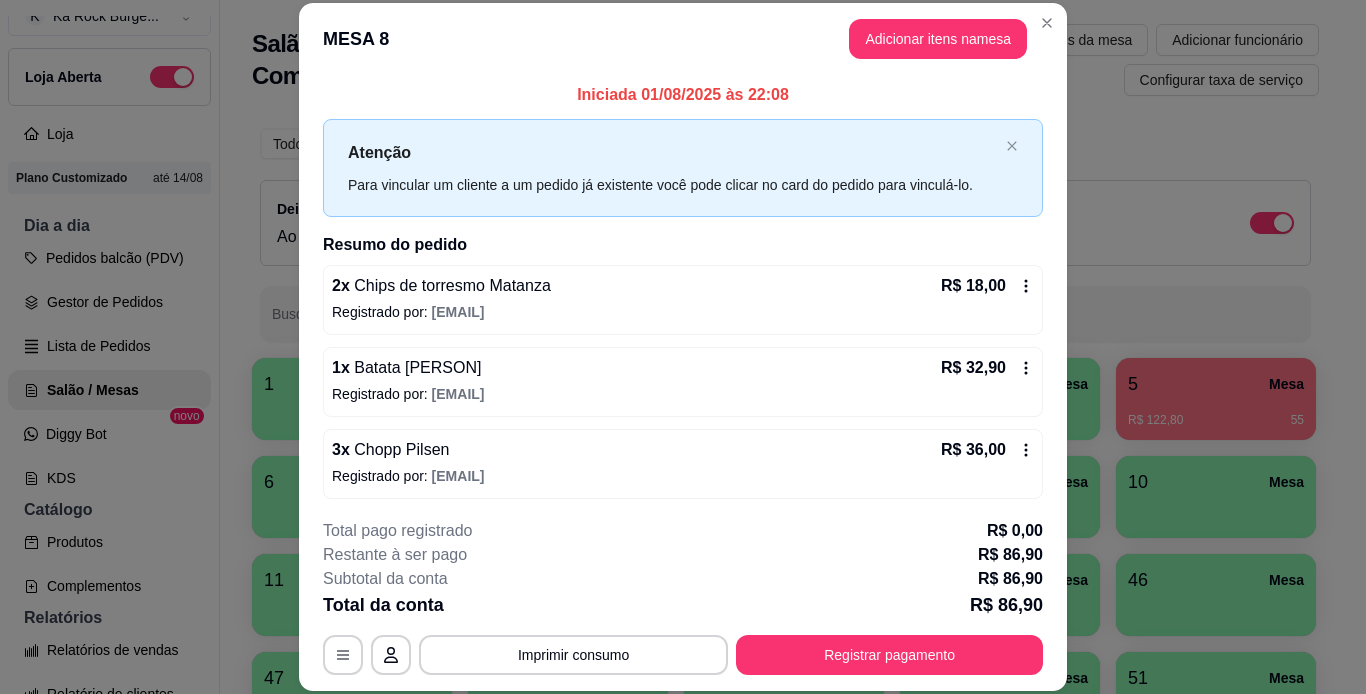scroll, scrollTop: 4, scrollLeft: 0, axis: vertical 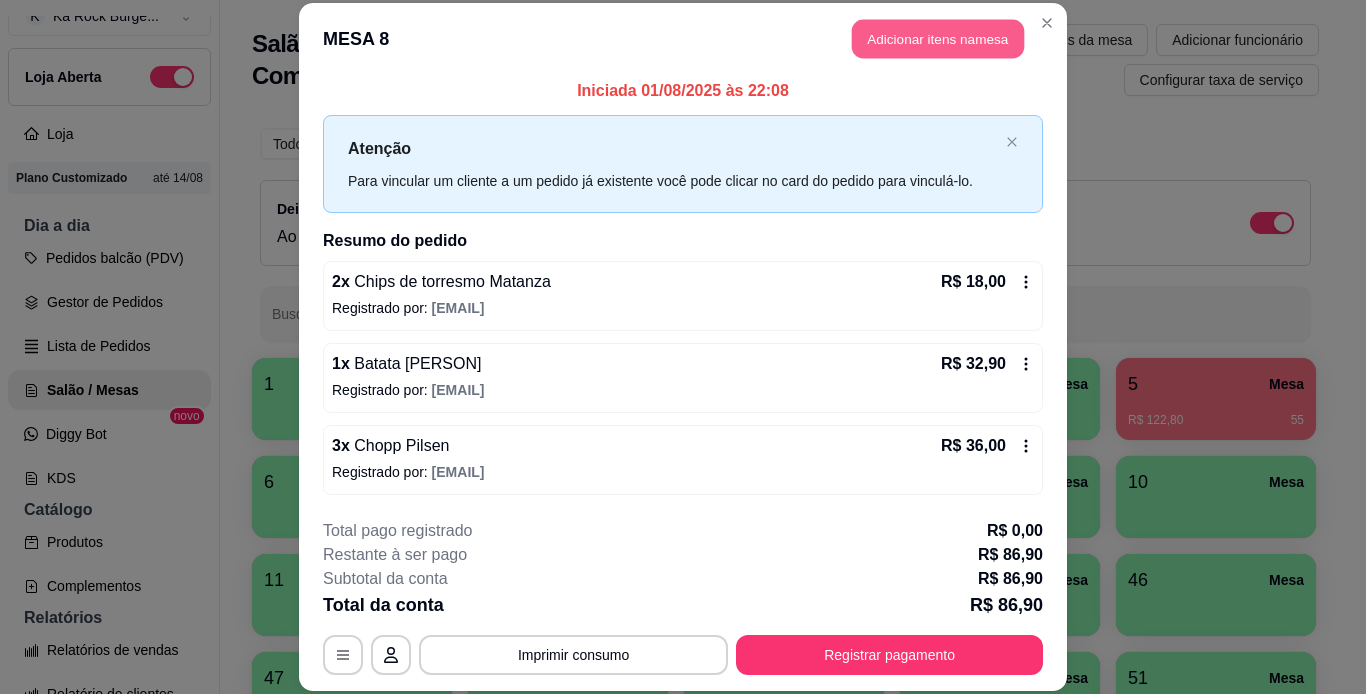click on "Adicionar itens na  mesa" at bounding box center [938, 39] 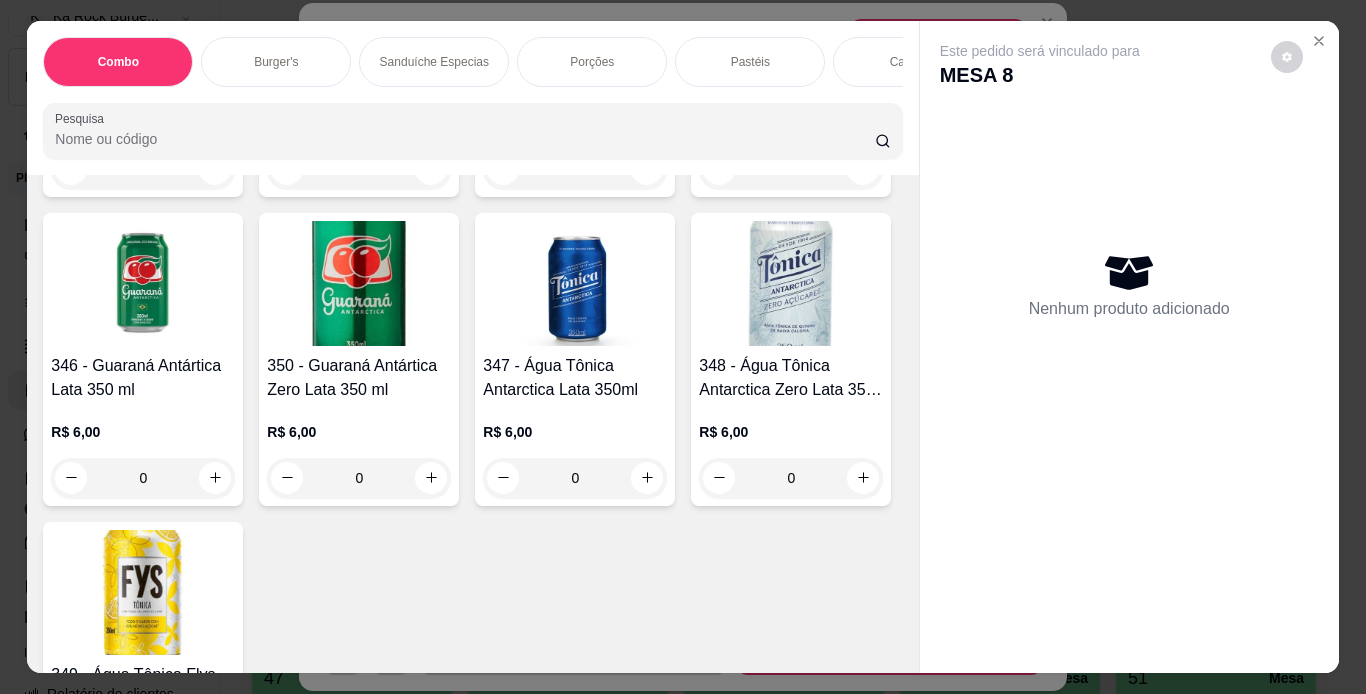 scroll, scrollTop: 9741, scrollLeft: 0, axis: vertical 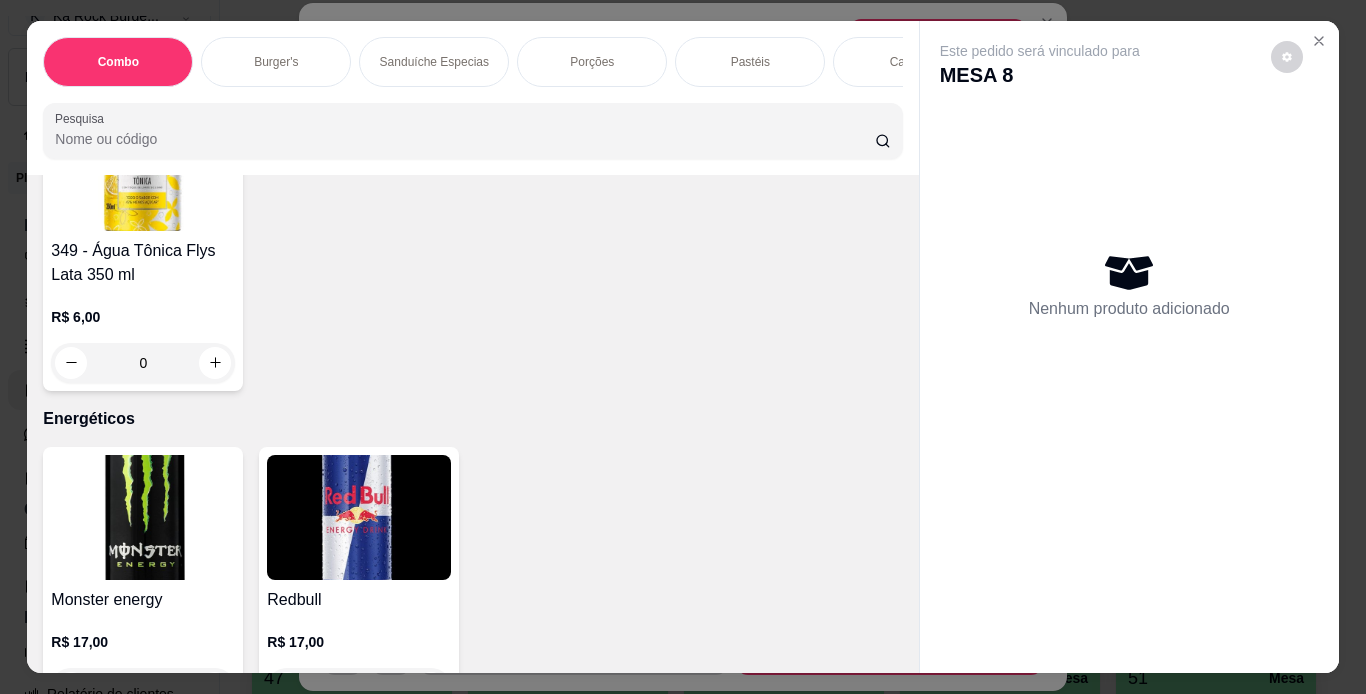 click on "0" at bounding box center (143, -1182) 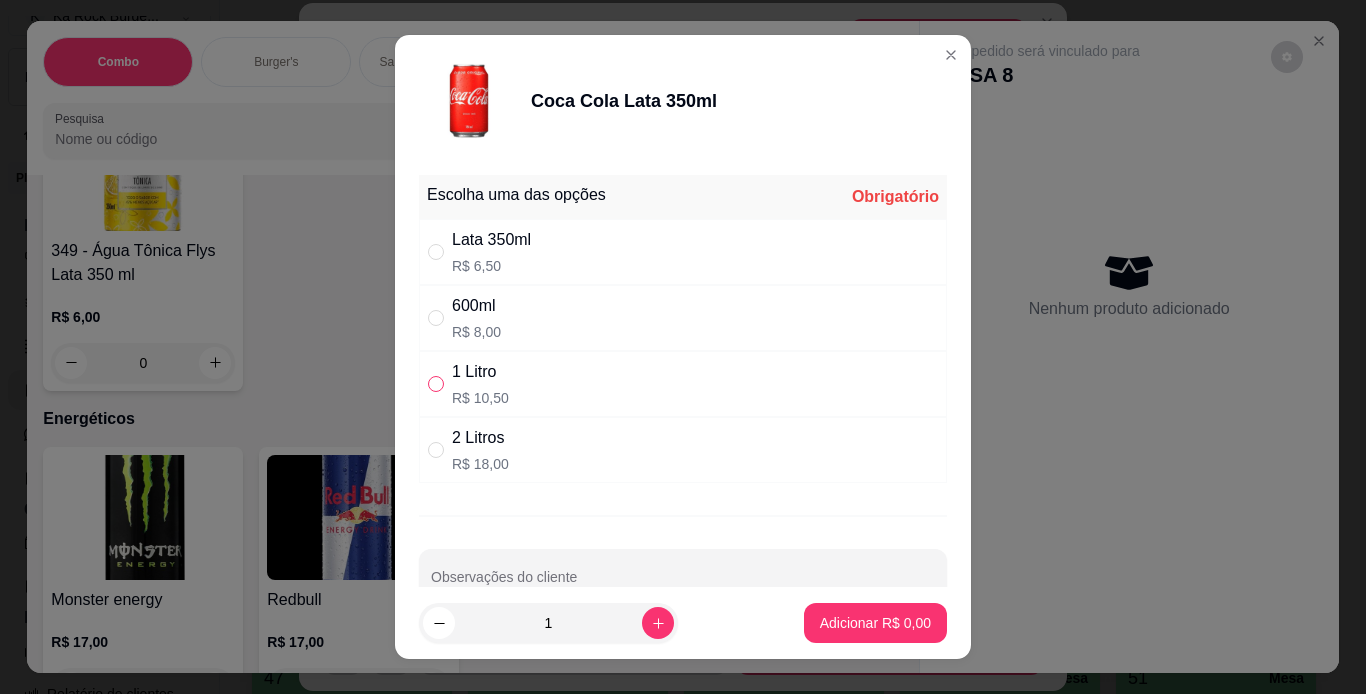click at bounding box center [436, 384] 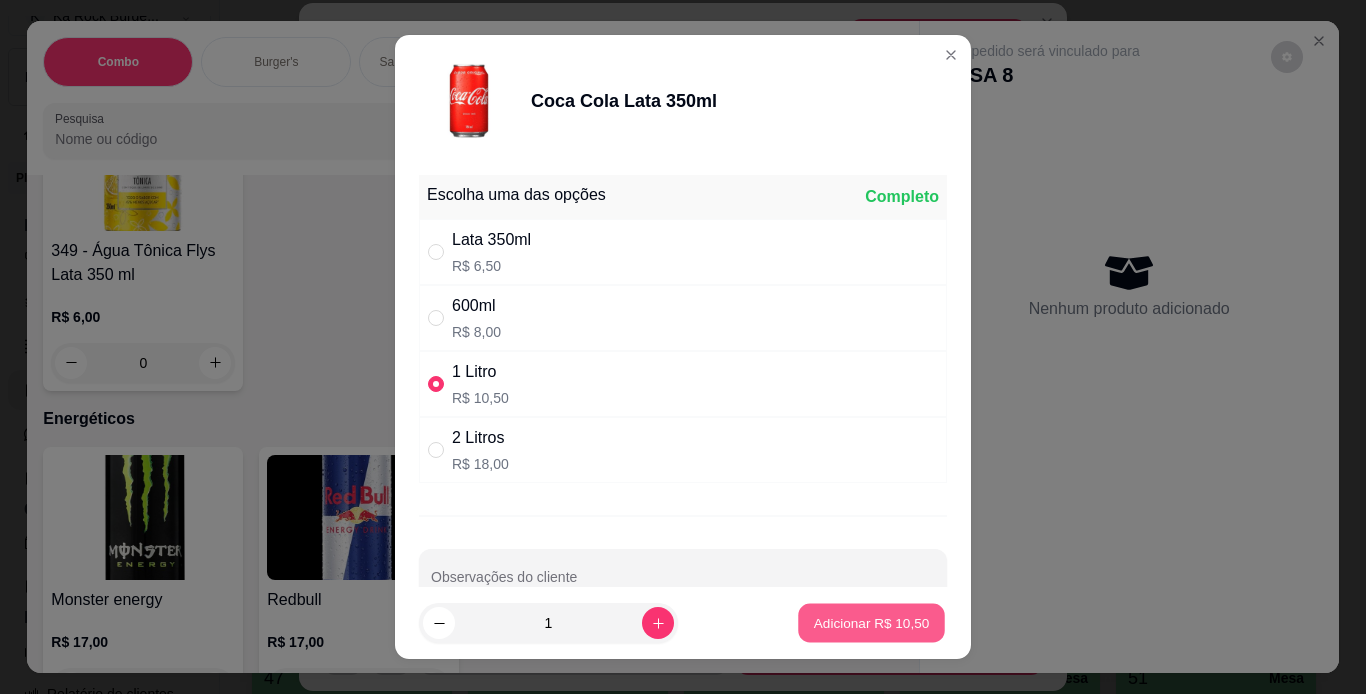 click on "Adicionar R$ 10,50" at bounding box center (872, 623) 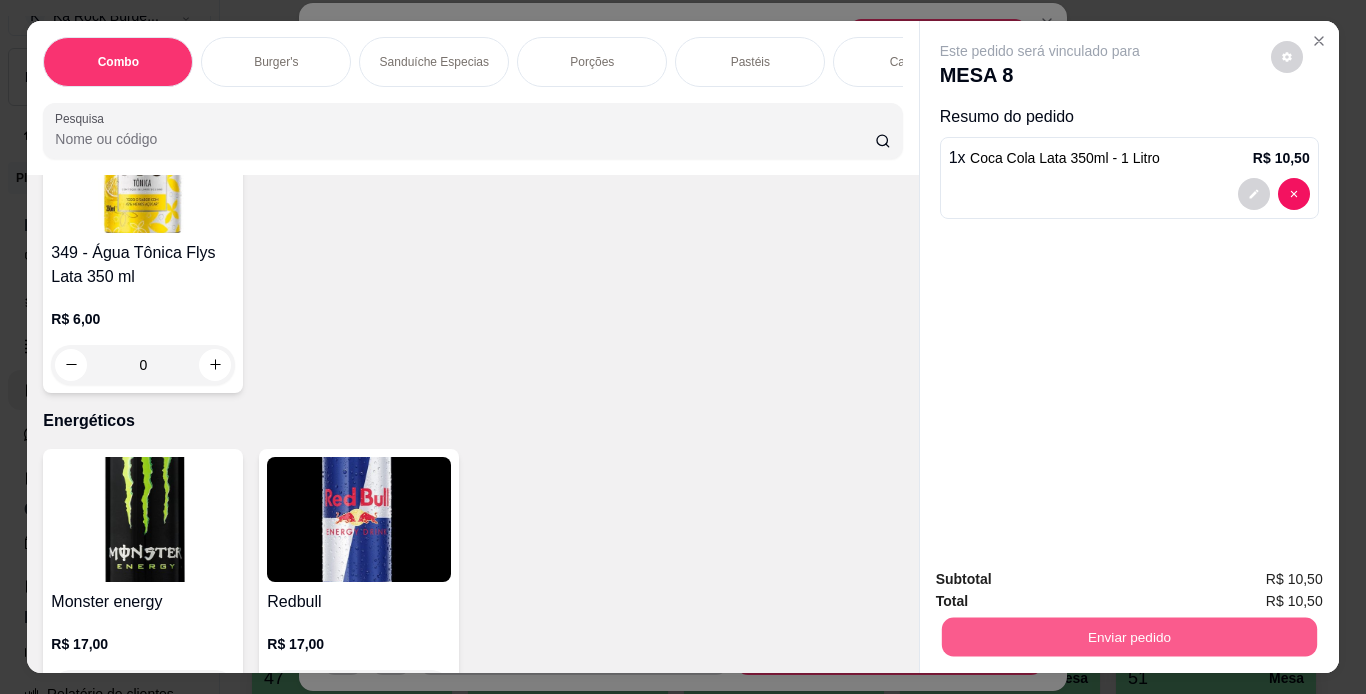 click on "Enviar pedido" at bounding box center (1128, 637) 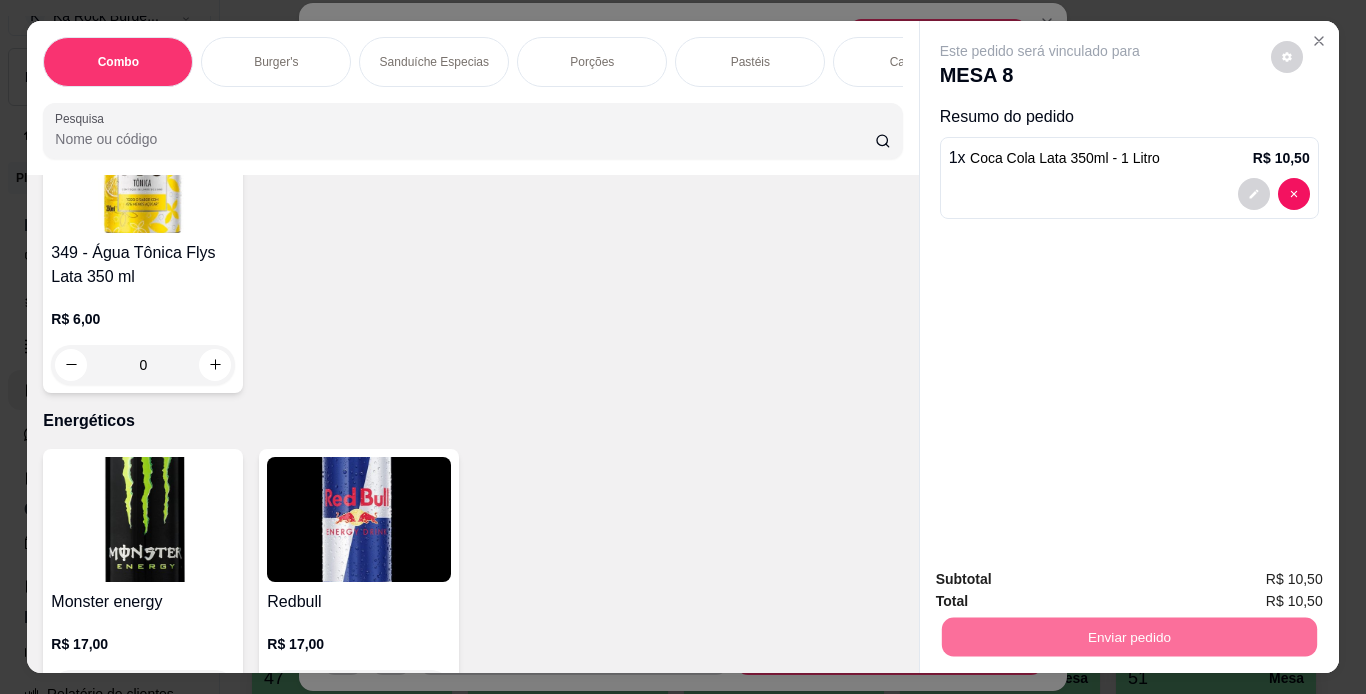 click on "Não registrar e enviar pedido" at bounding box center (1063, 580) 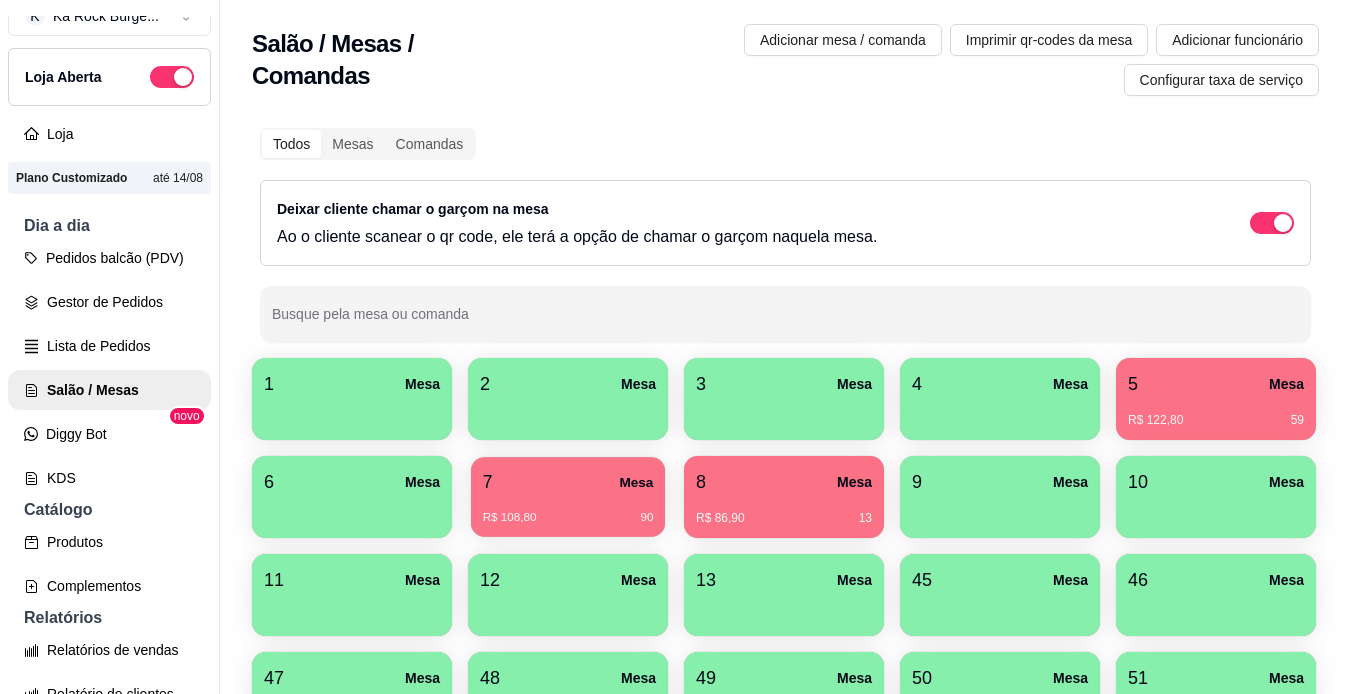 click on "R$ 108,80 90" at bounding box center (568, 518) 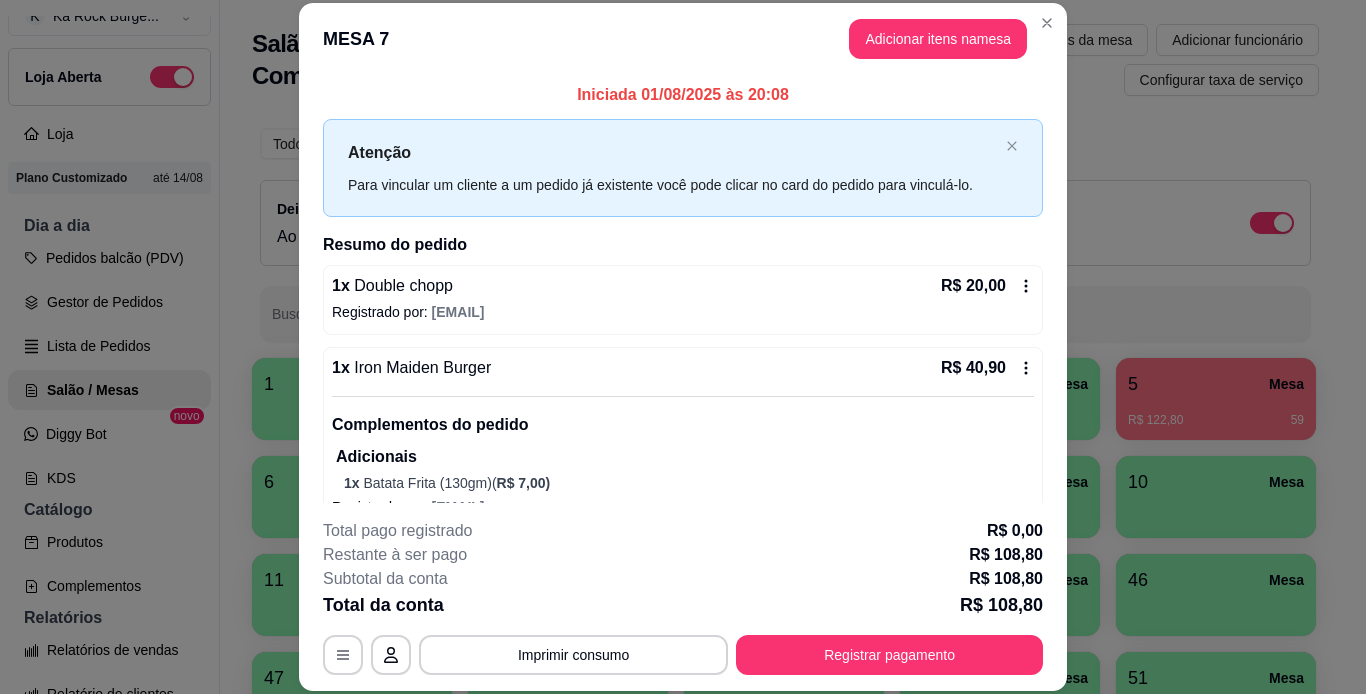 scroll, scrollTop: 375, scrollLeft: 0, axis: vertical 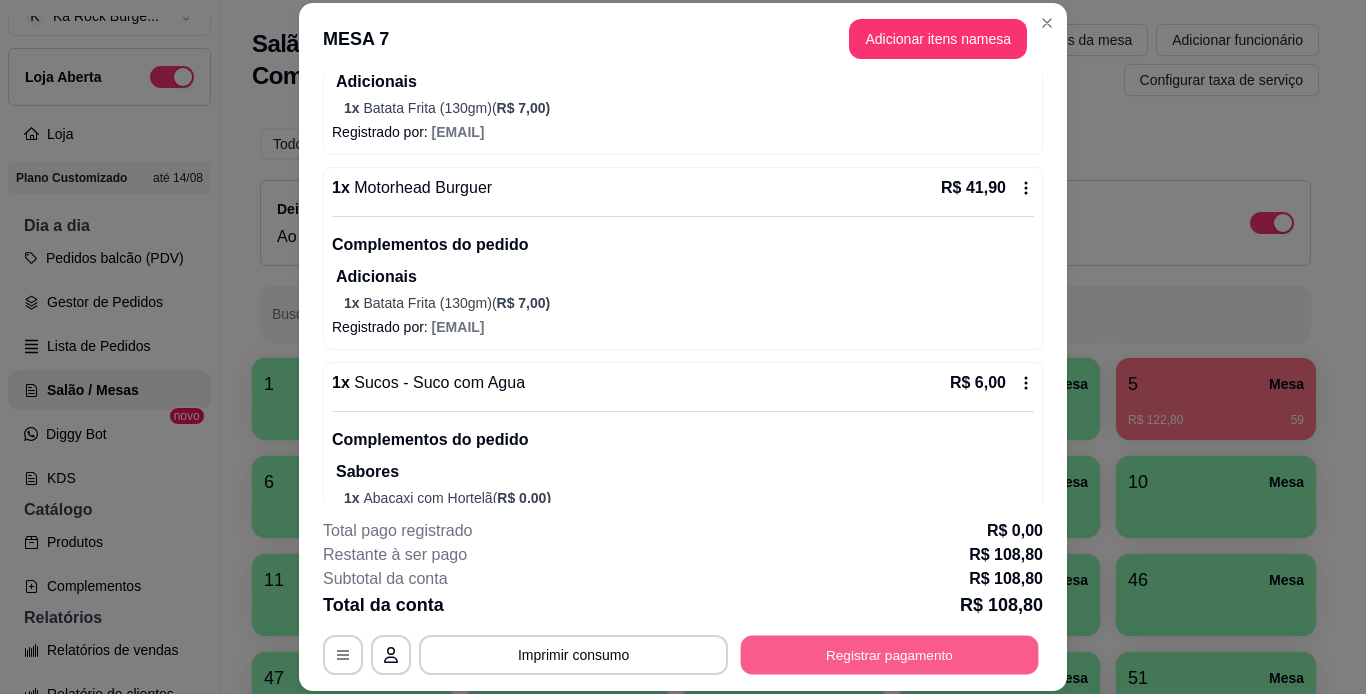 click on "Registrar pagamento" at bounding box center [890, 654] 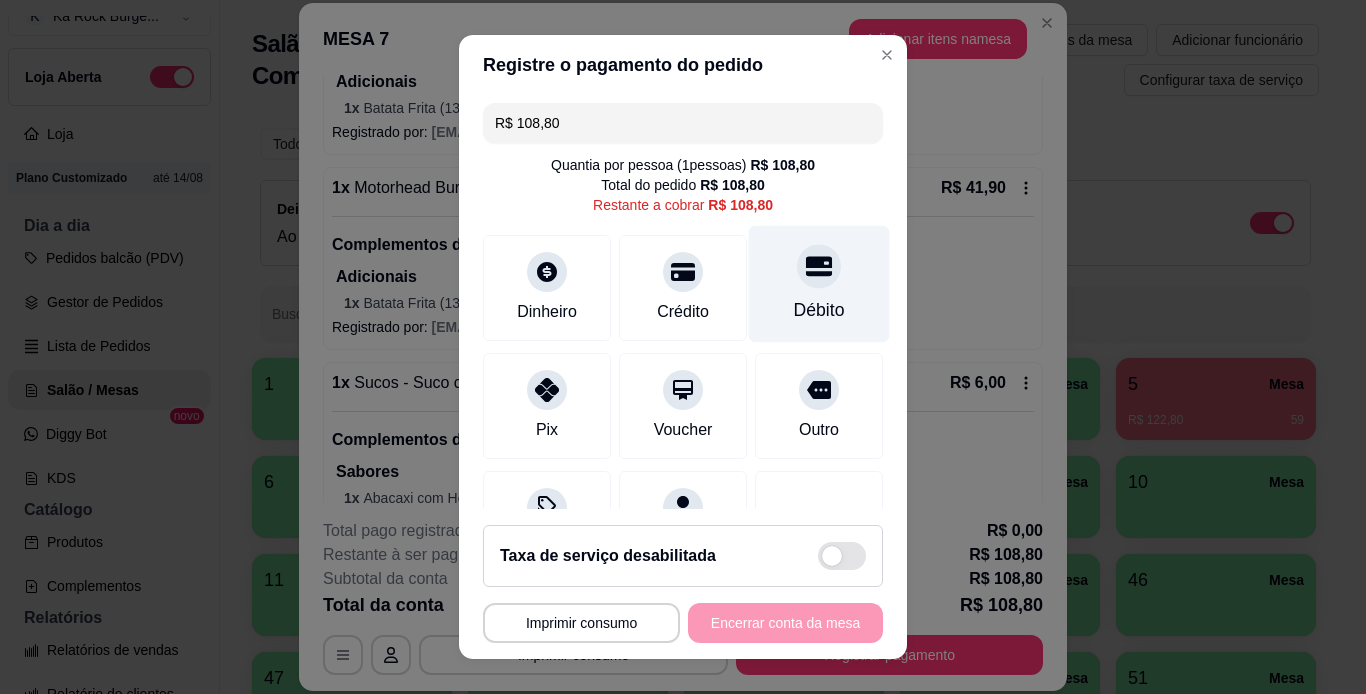 click on "Débito" at bounding box center [819, 310] 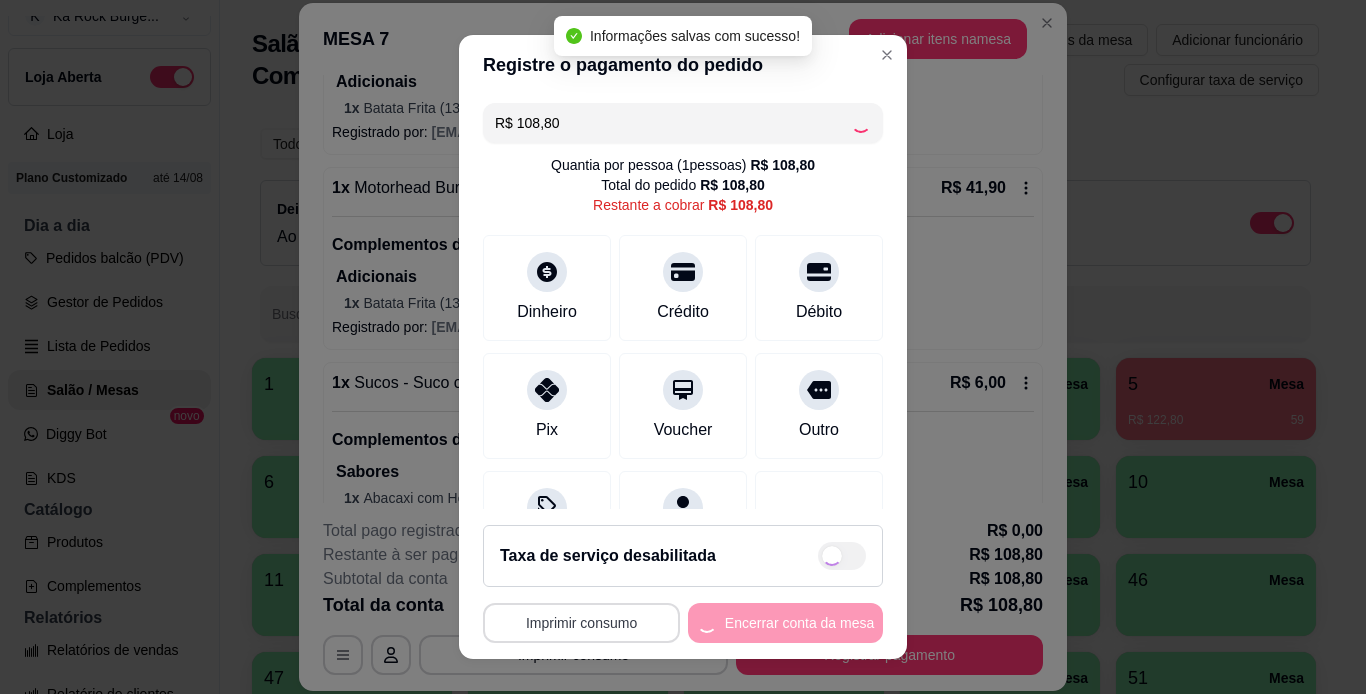 type on "R$ 0,00" 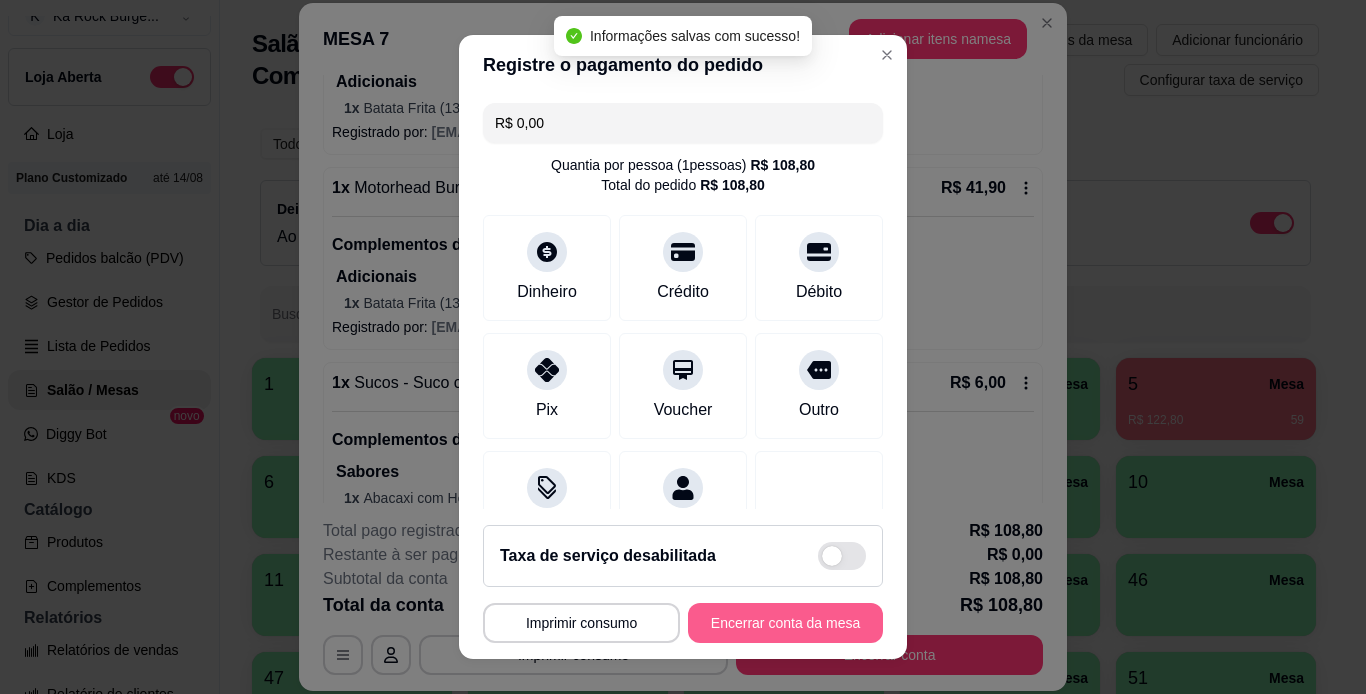 click on "Encerrar conta da mesa" at bounding box center [785, 623] 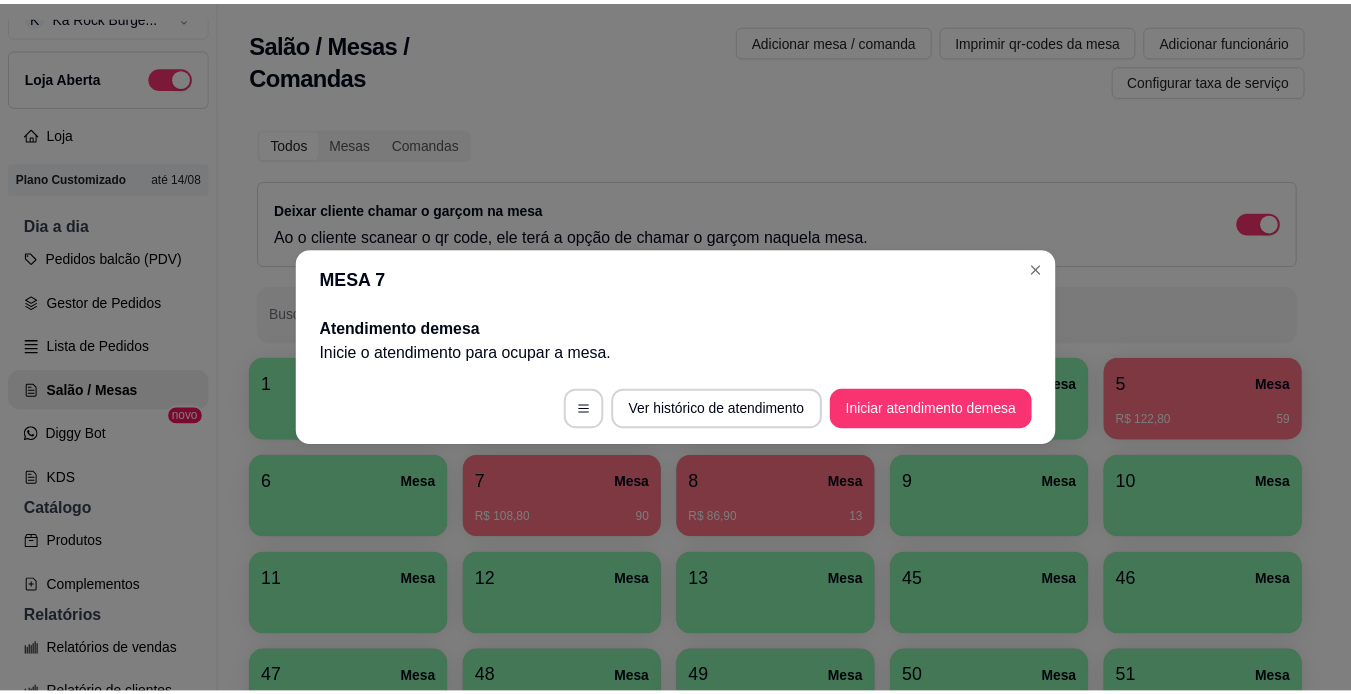 scroll, scrollTop: 0, scrollLeft: 0, axis: both 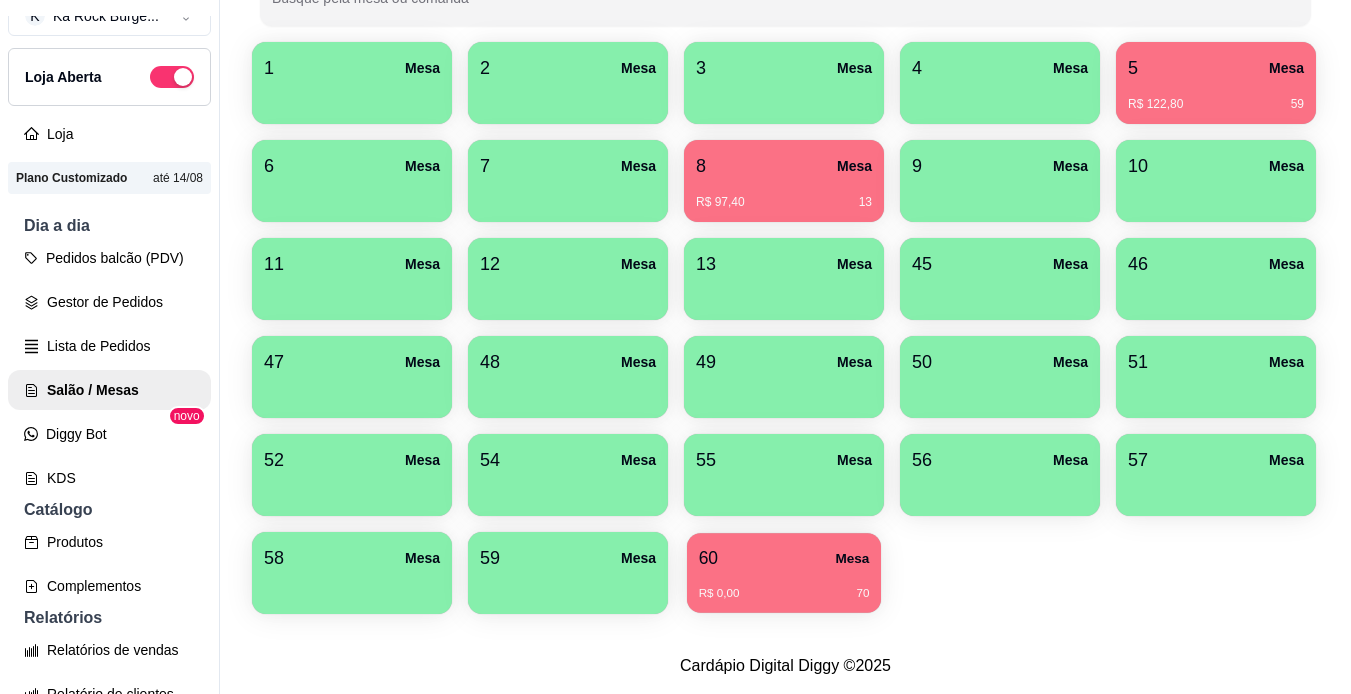 click on "60 Mesa R$ 0,00 70" at bounding box center (784, 573) 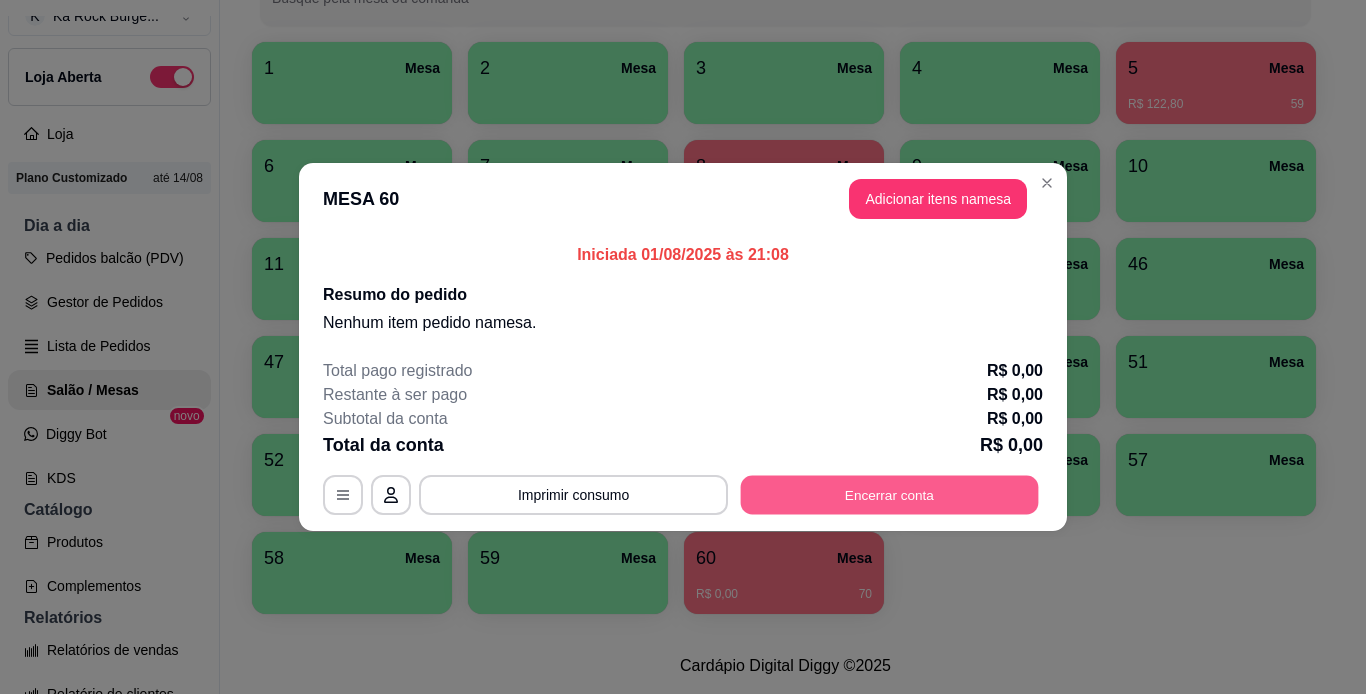 click on "Encerrar conta" at bounding box center (890, 495) 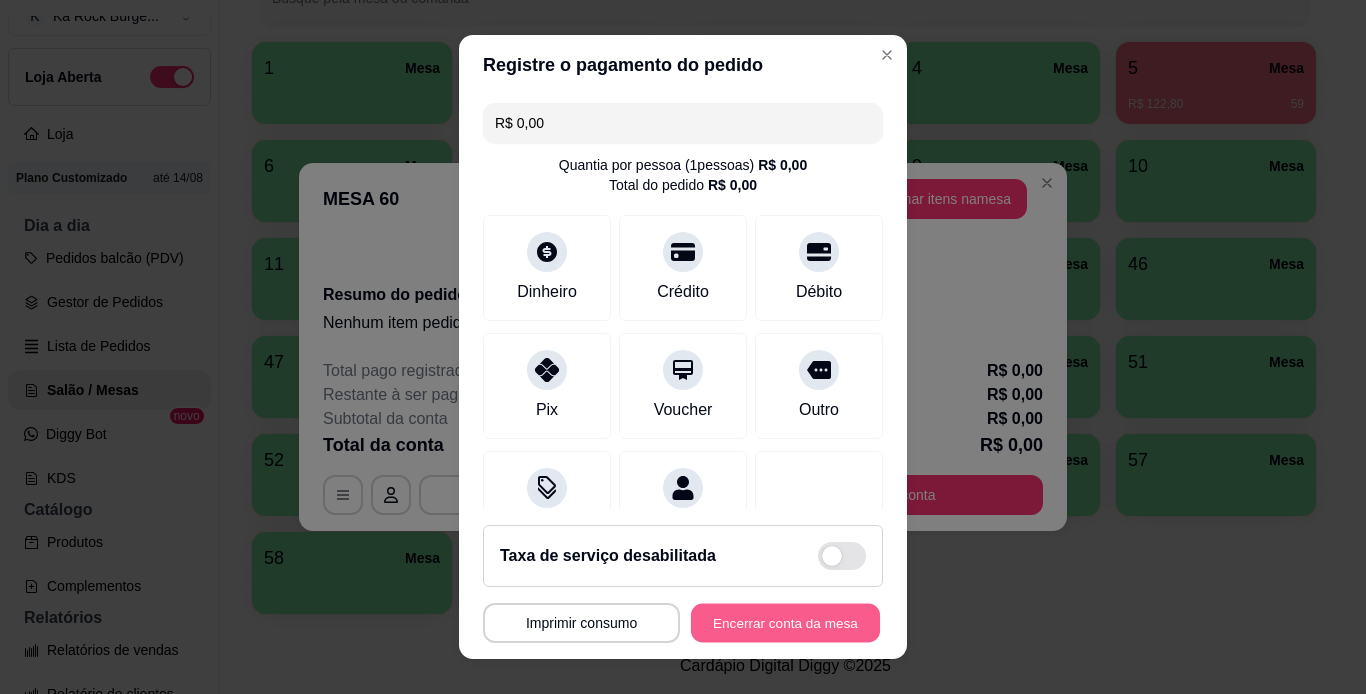 click on "Encerrar conta da mesa" at bounding box center [785, 623] 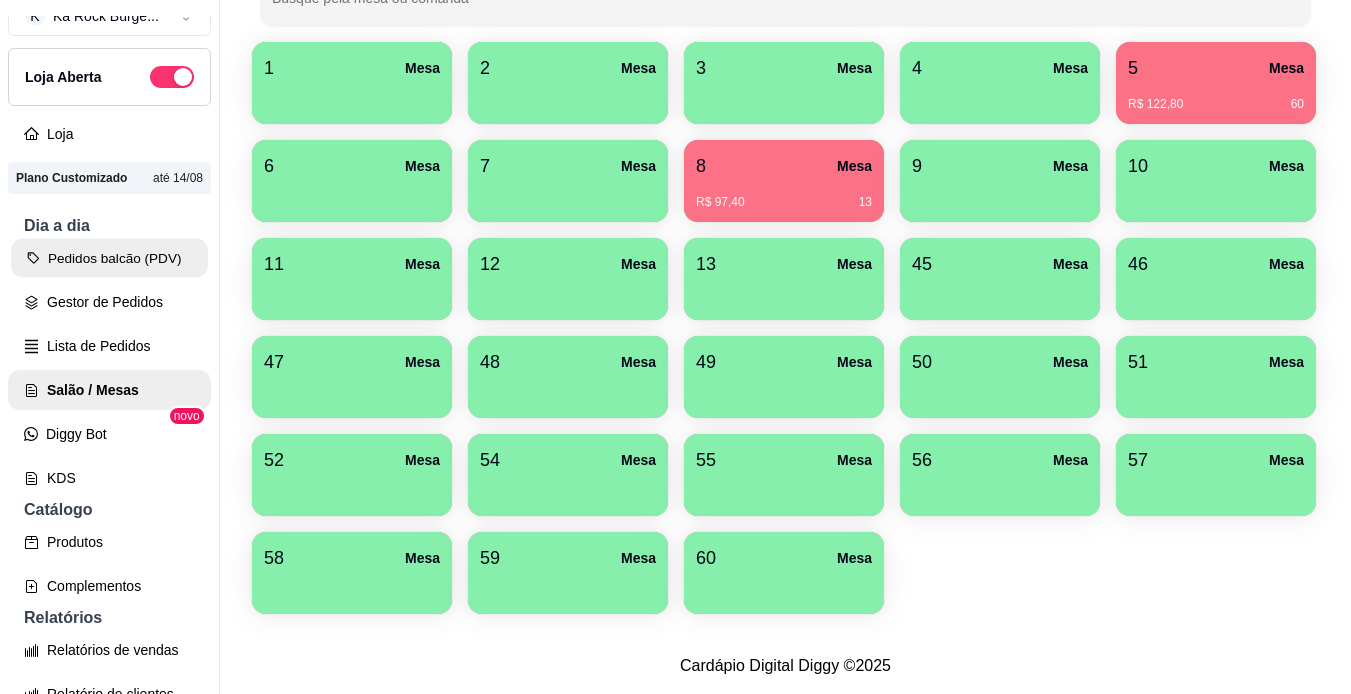 click on "Pedidos balcão (PDV)" at bounding box center [109, 258] 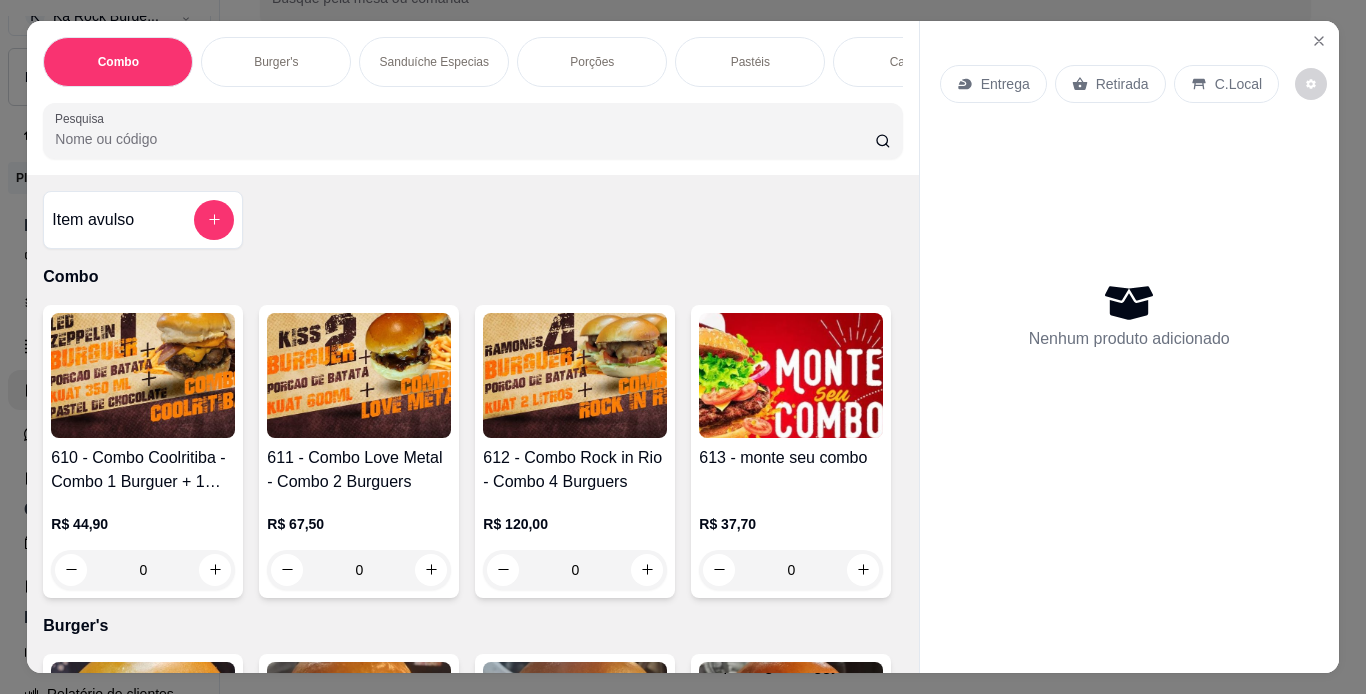click at bounding box center (143, 375) 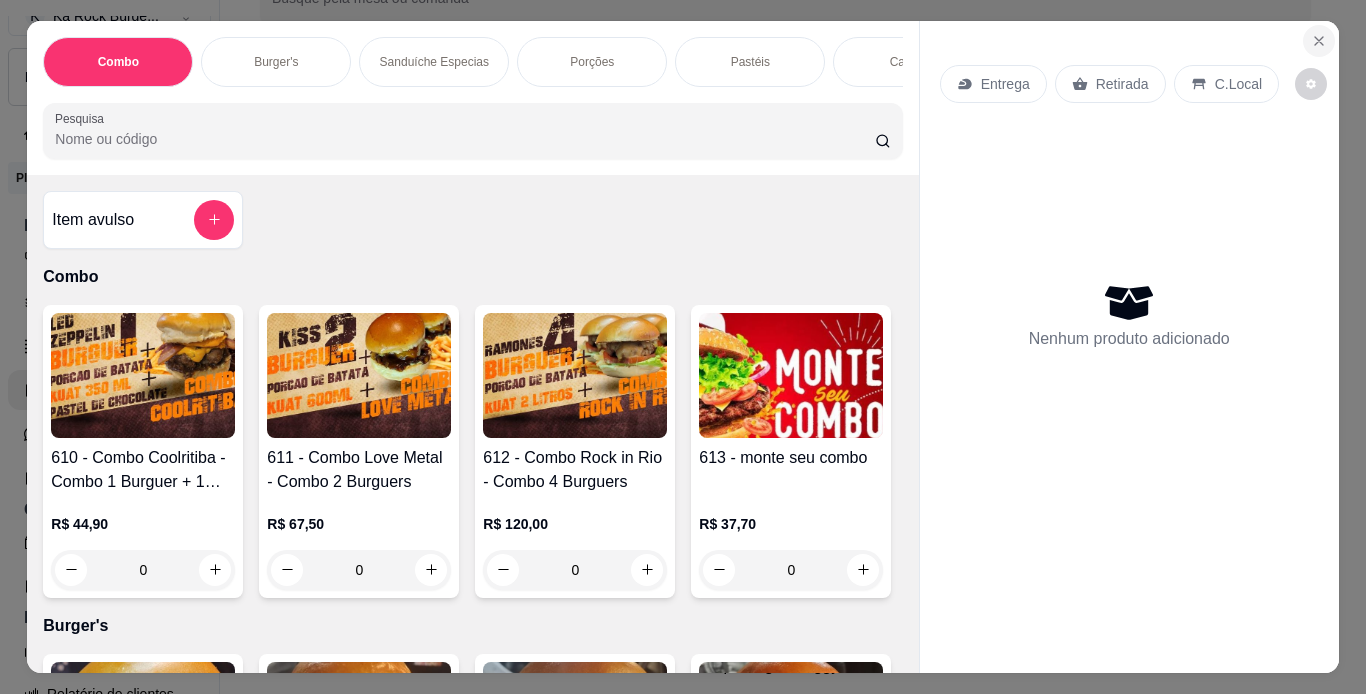 click 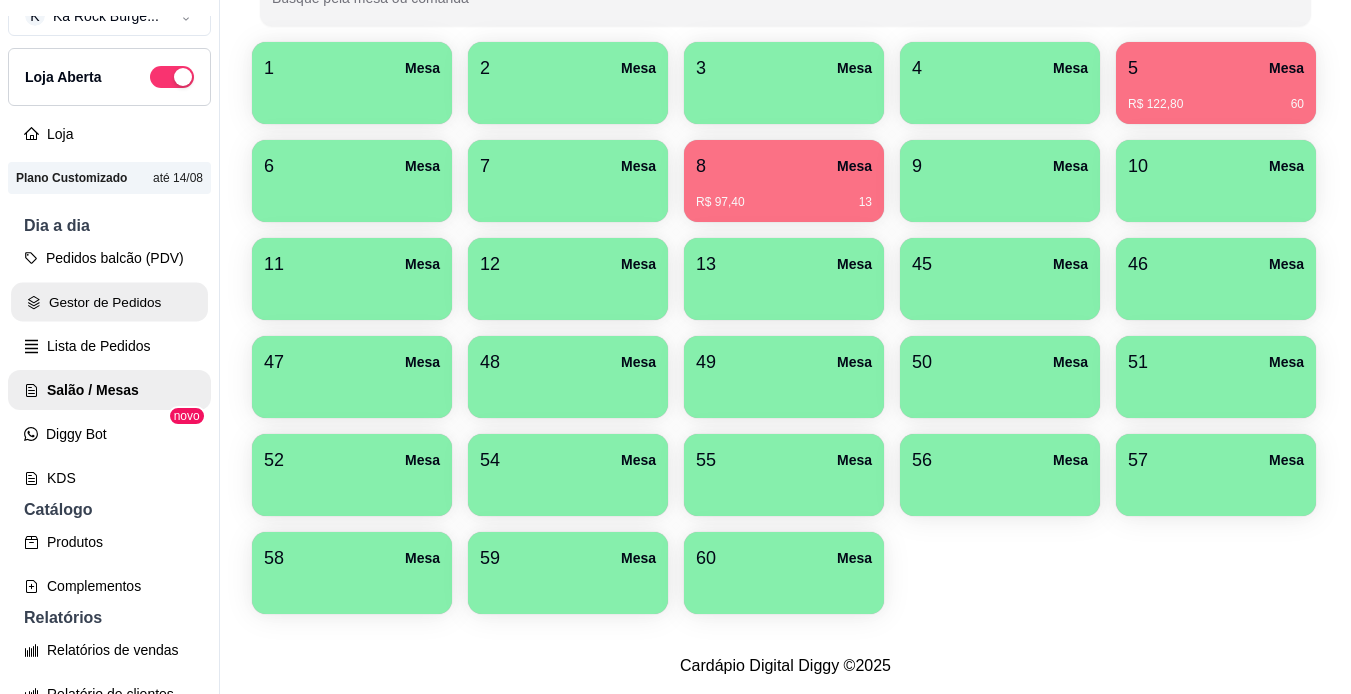 click on "Gestor de Pedidos" at bounding box center (109, 302) 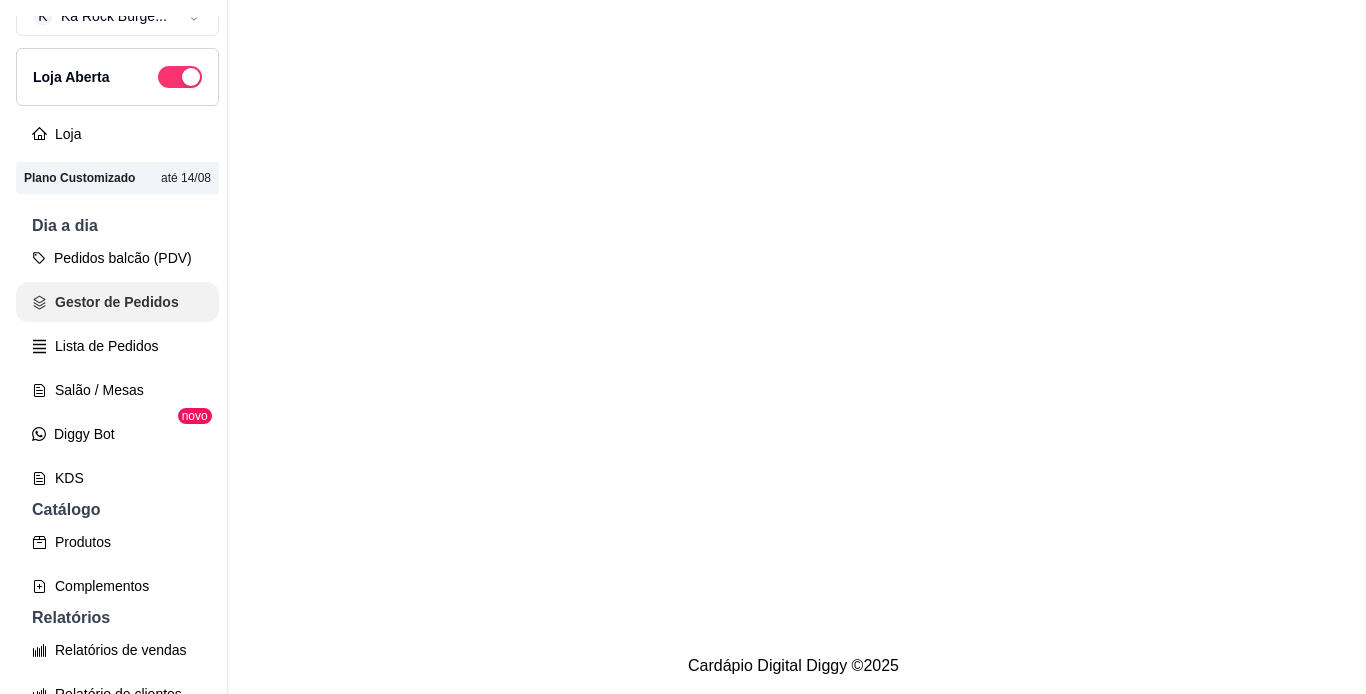 scroll, scrollTop: 0, scrollLeft: 0, axis: both 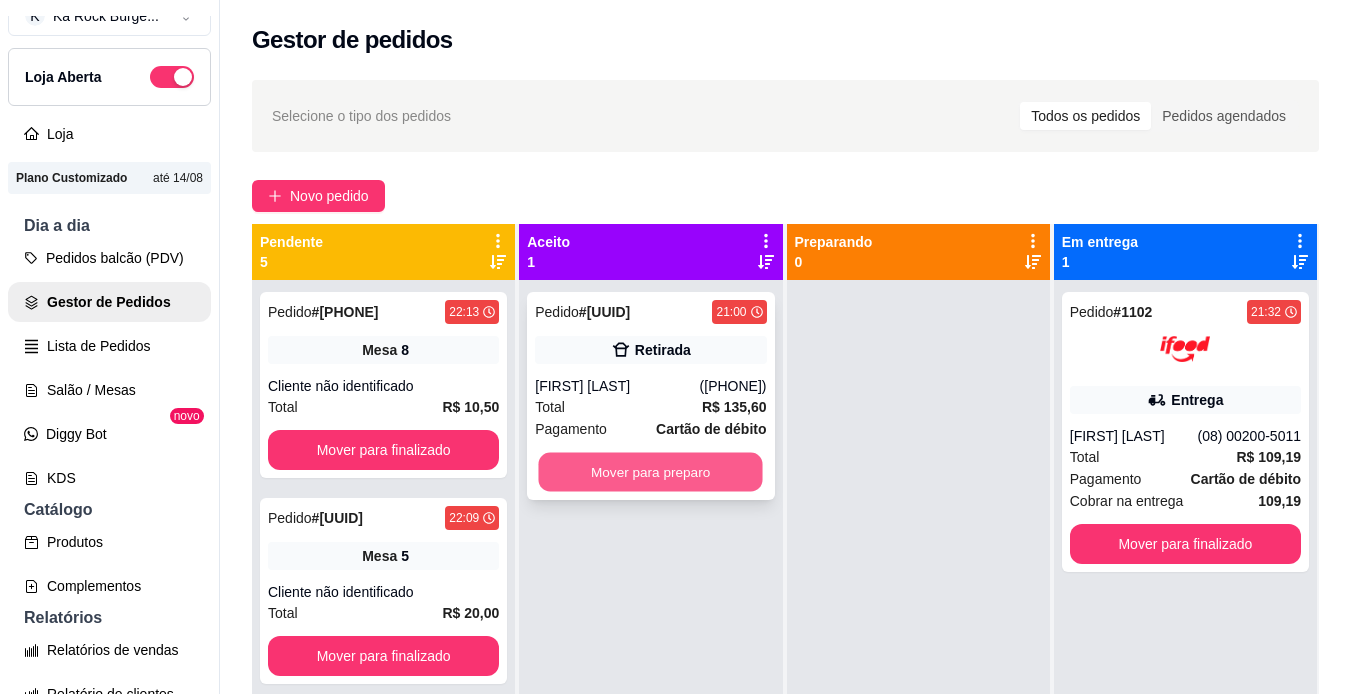 click on "Mover para preparo" at bounding box center [651, 472] 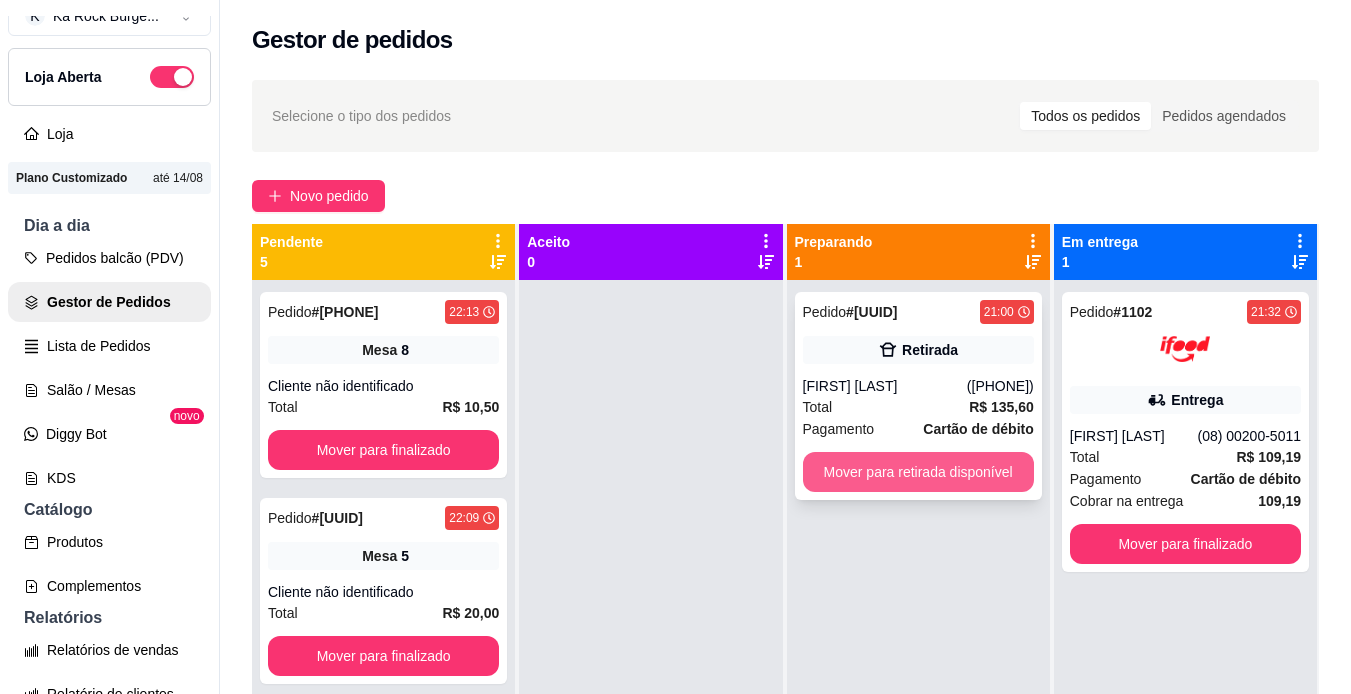 click on "Mover para retirada disponível" at bounding box center (918, 472) 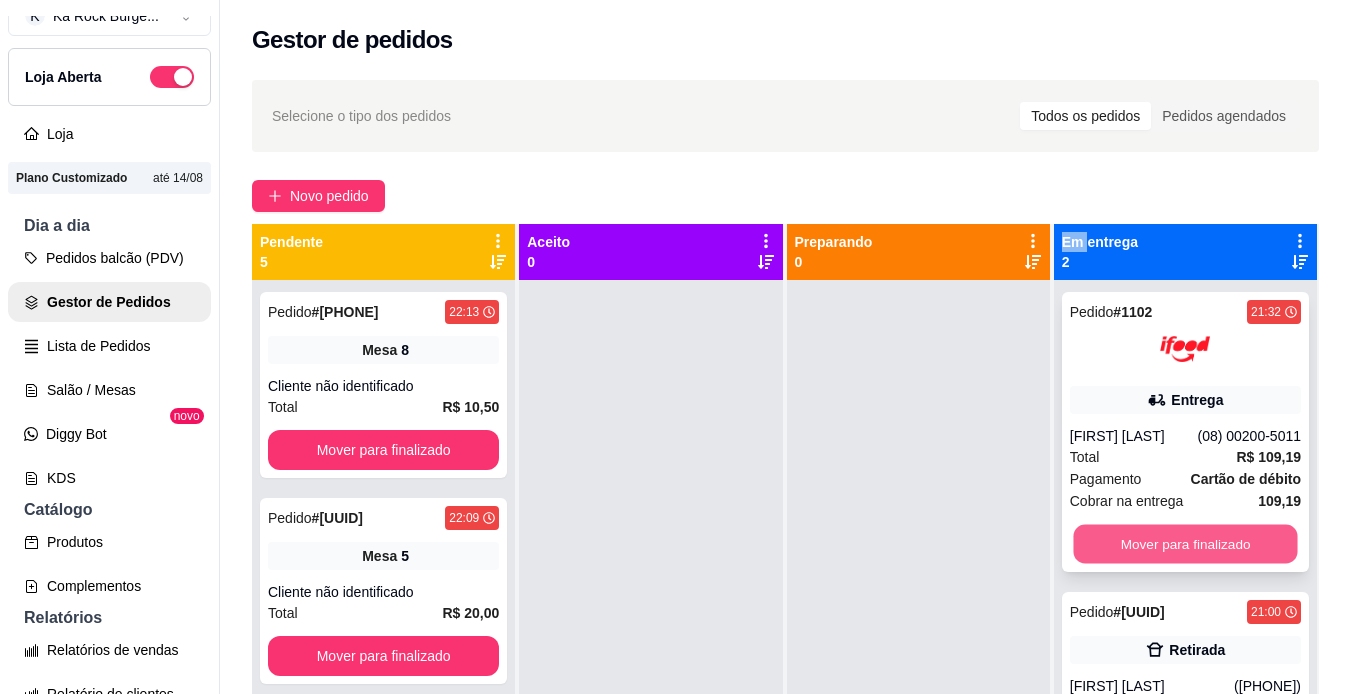 click on "Mover para finalizado" at bounding box center (1185, 544) 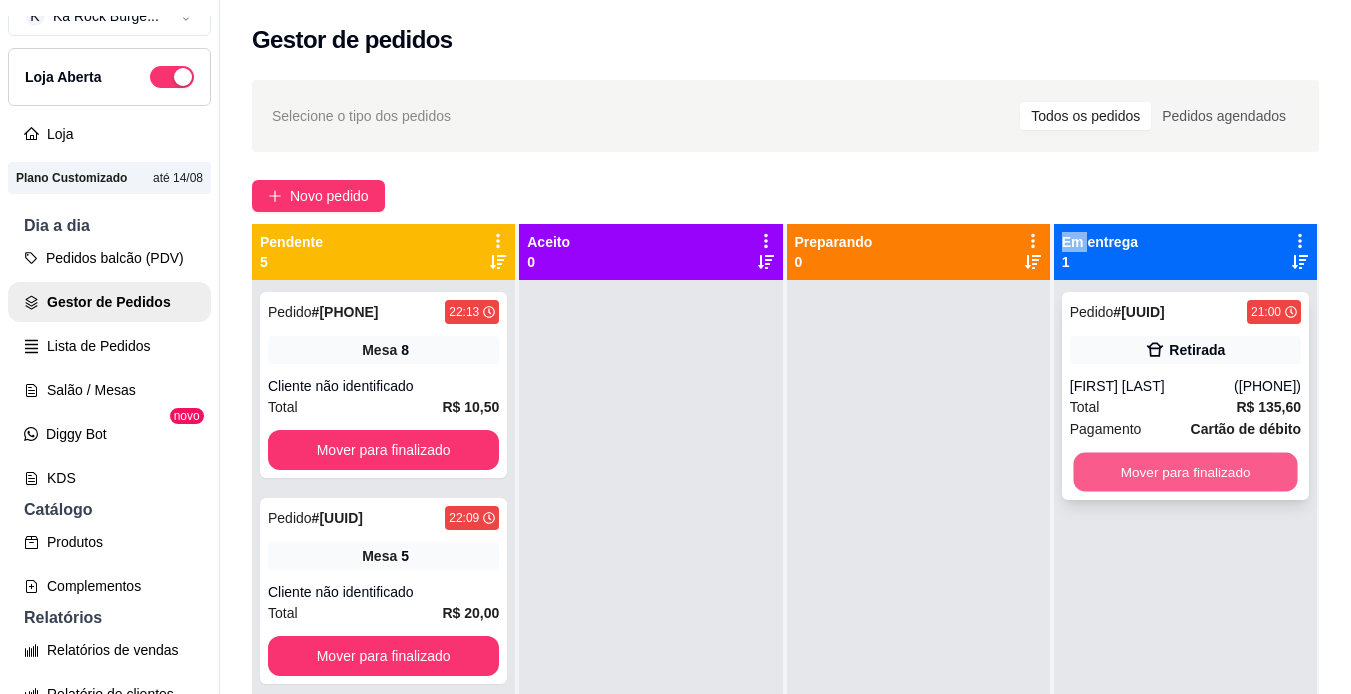 click on "Mover para finalizado" at bounding box center [1185, 472] 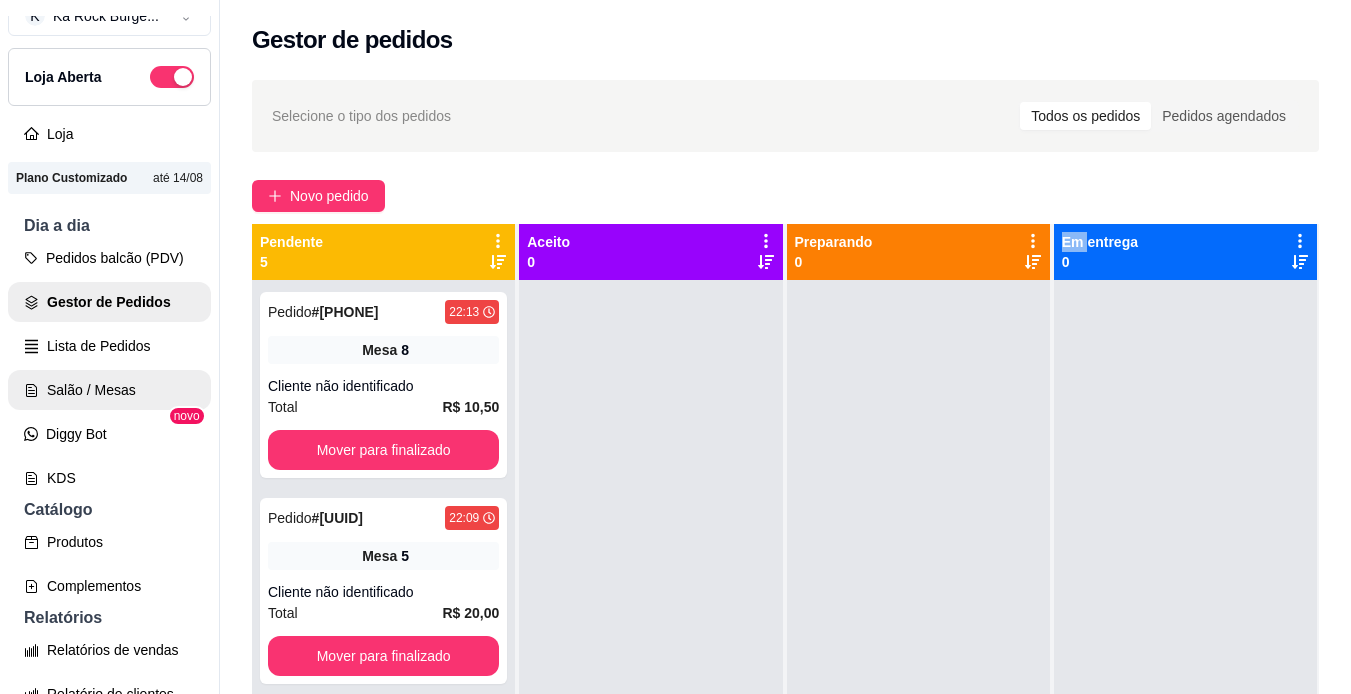 click on "Salão / Mesas" at bounding box center (109, 390) 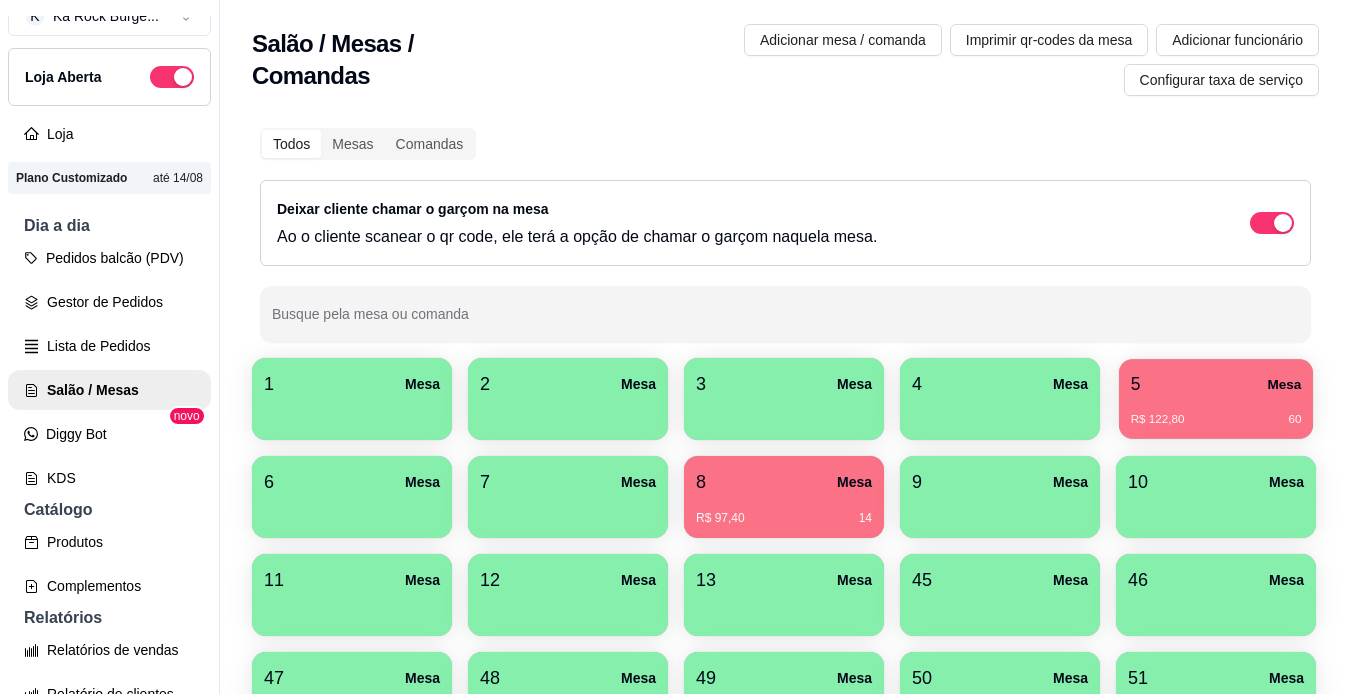 click on "R$ 122,80 60" at bounding box center [1216, 412] 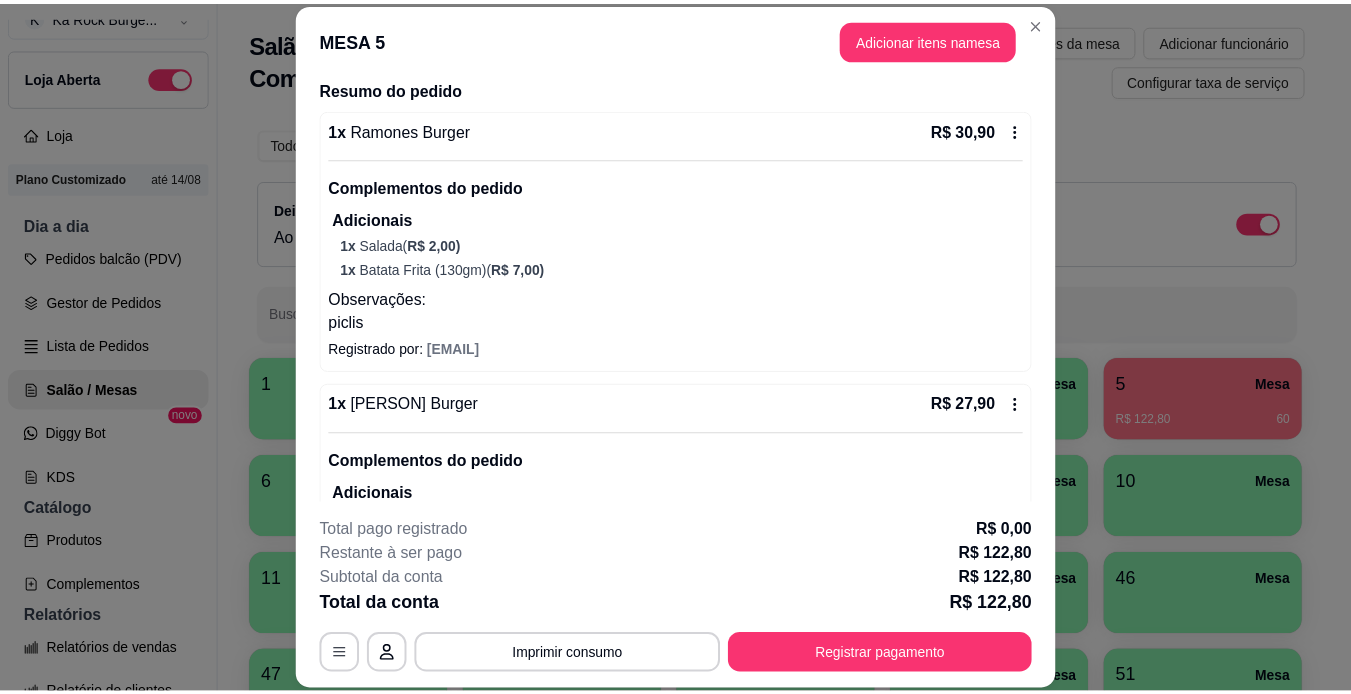 scroll, scrollTop: 530, scrollLeft: 0, axis: vertical 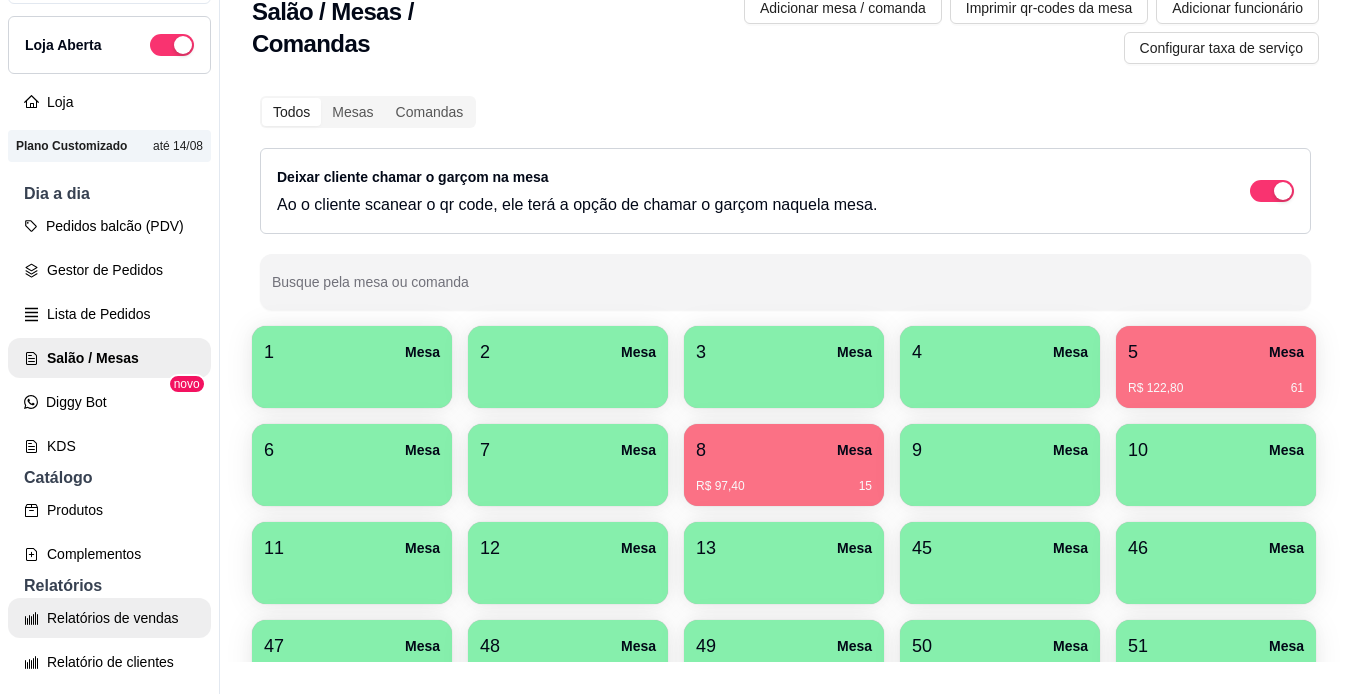 click on "Relatórios de vendas" at bounding box center (109, 618) 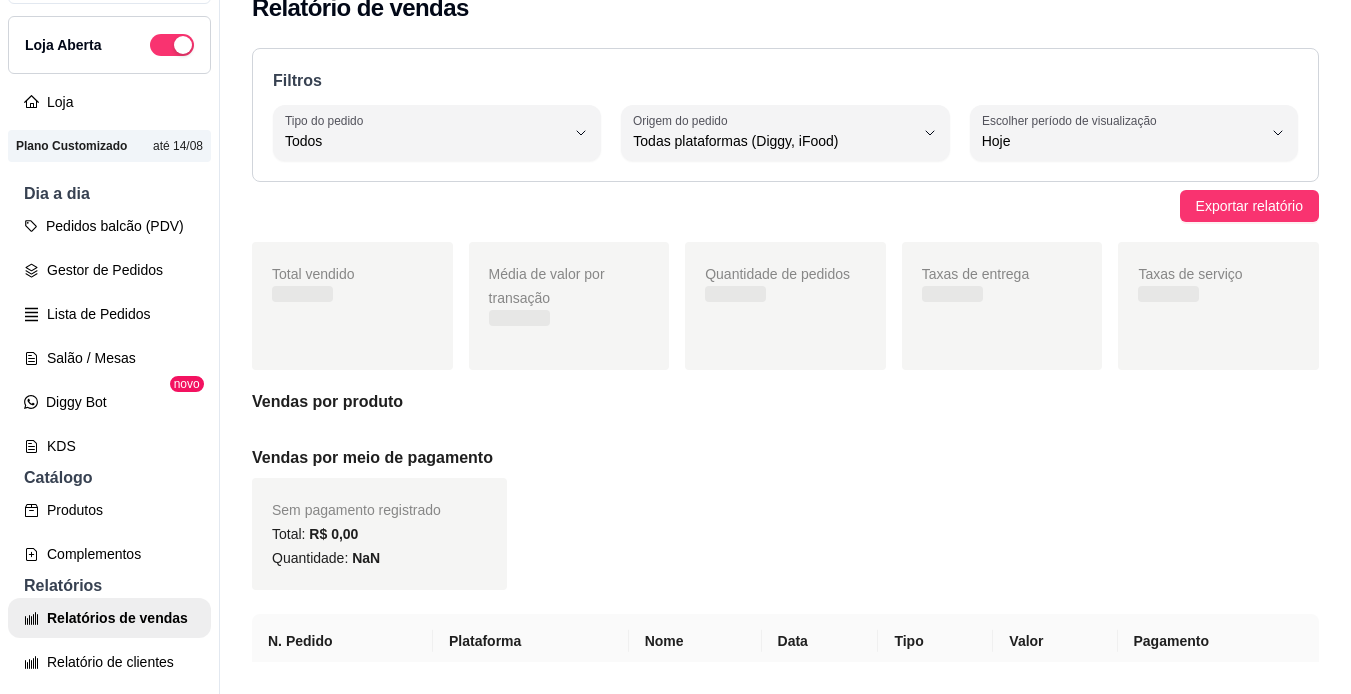 scroll, scrollTop: 0, scrollLeft: 0, axis: both 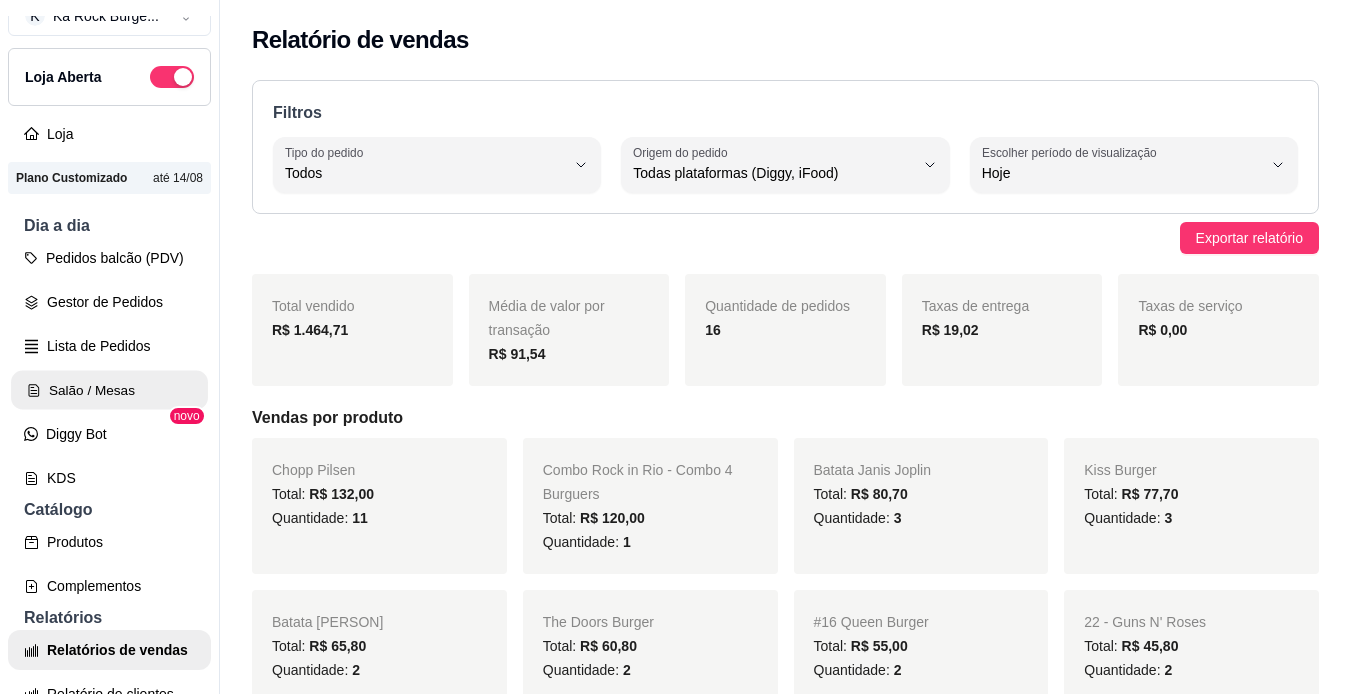 click on "Salão / Mesas" at bounding box center [109, 390] 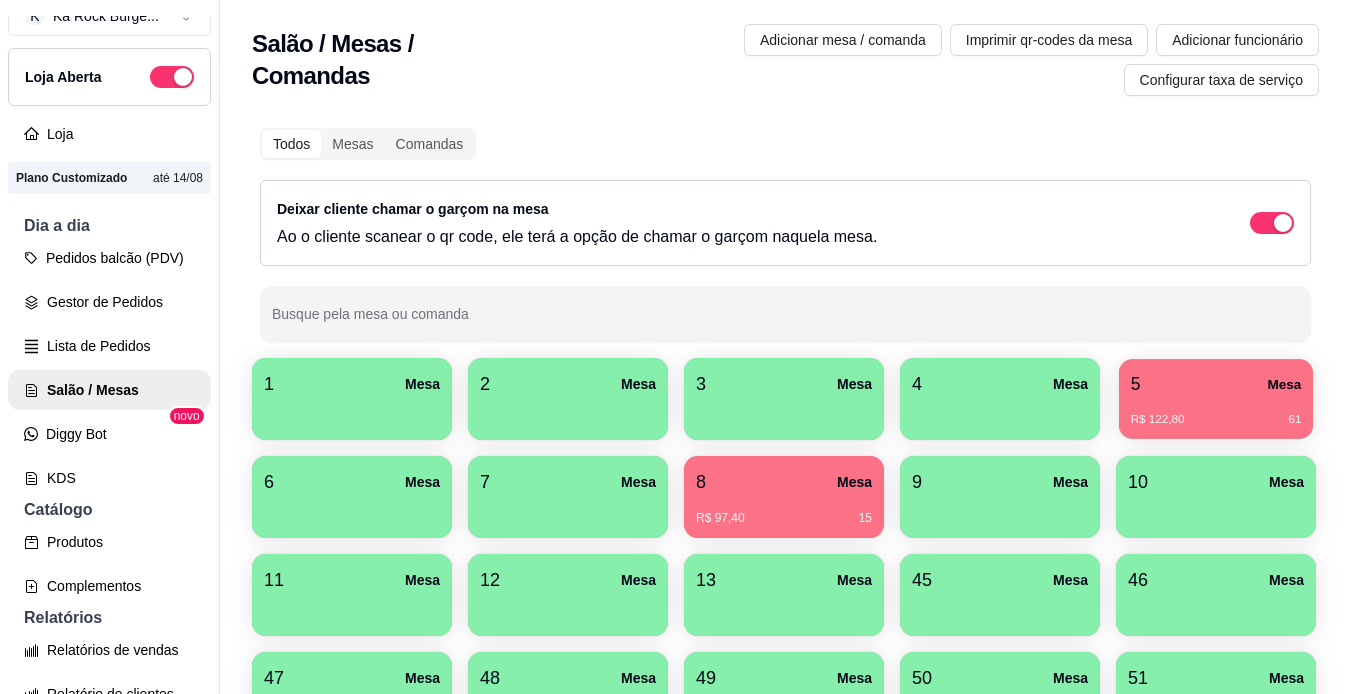 click on "1 Mesa 2 Mesa 3 Mesa 4 Mesa 5 Mesa R$ 122,80 61 6 Mesa 7 Mesa 8 Mesa R$ 97,40 15 9 Mesa 10 Mesa 11 Mesa 12 Mesa 13 Mesa 45 Mesa 46 Mesa 47 Mesa 48 Mesa 49 Mesa 50 Mesa 51 Mesa 52 Mesa 54 Mesa 55 Mesa 56 Mesa 57 Mesa 58 Mesa 59 Mesa 60 Mesa" at bounding box center (785, 644) 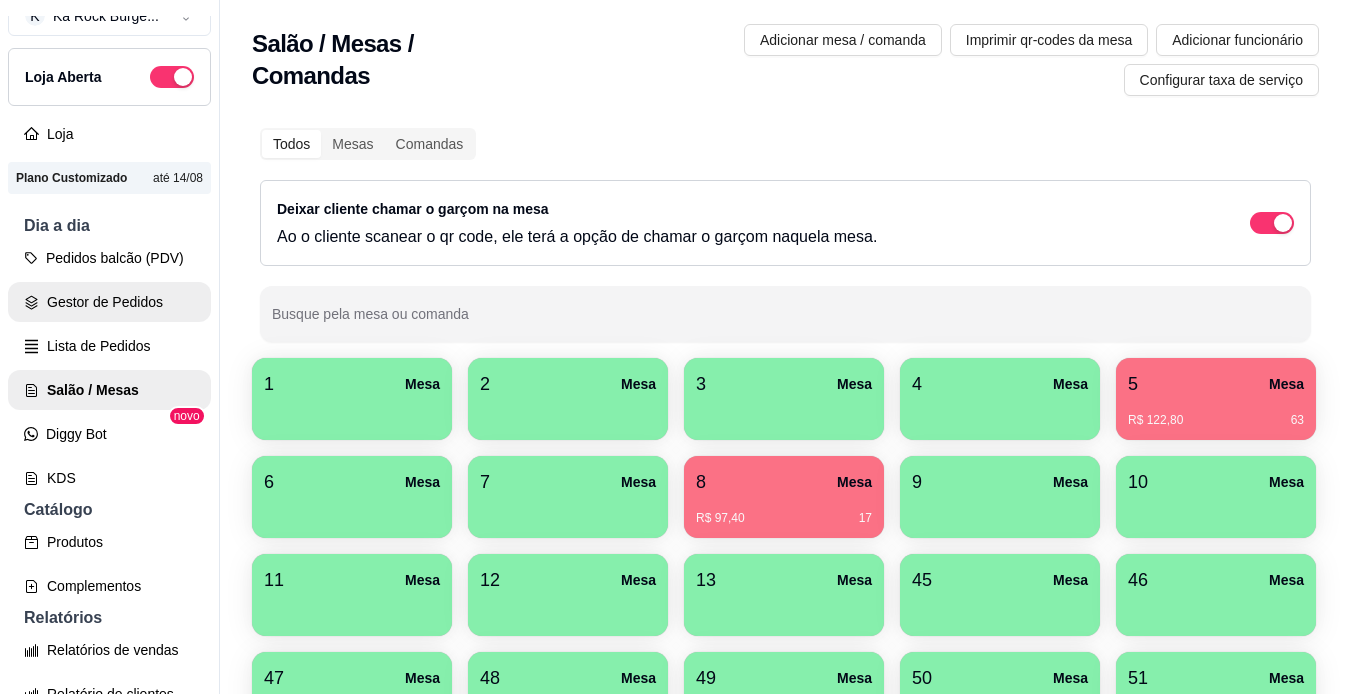 click on "Gestor de Pedidos" at bounding box center [109, 302] 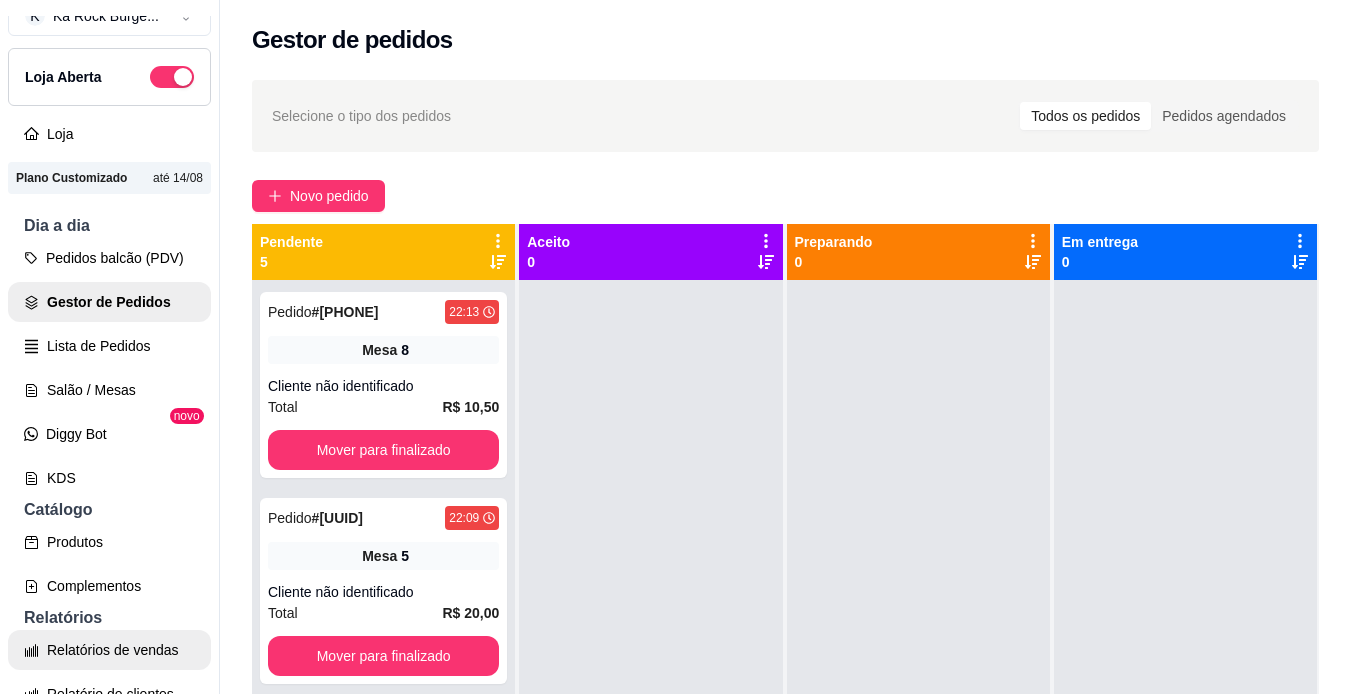 click on "Relatórios de vendas" at bounding box center [109, 650] 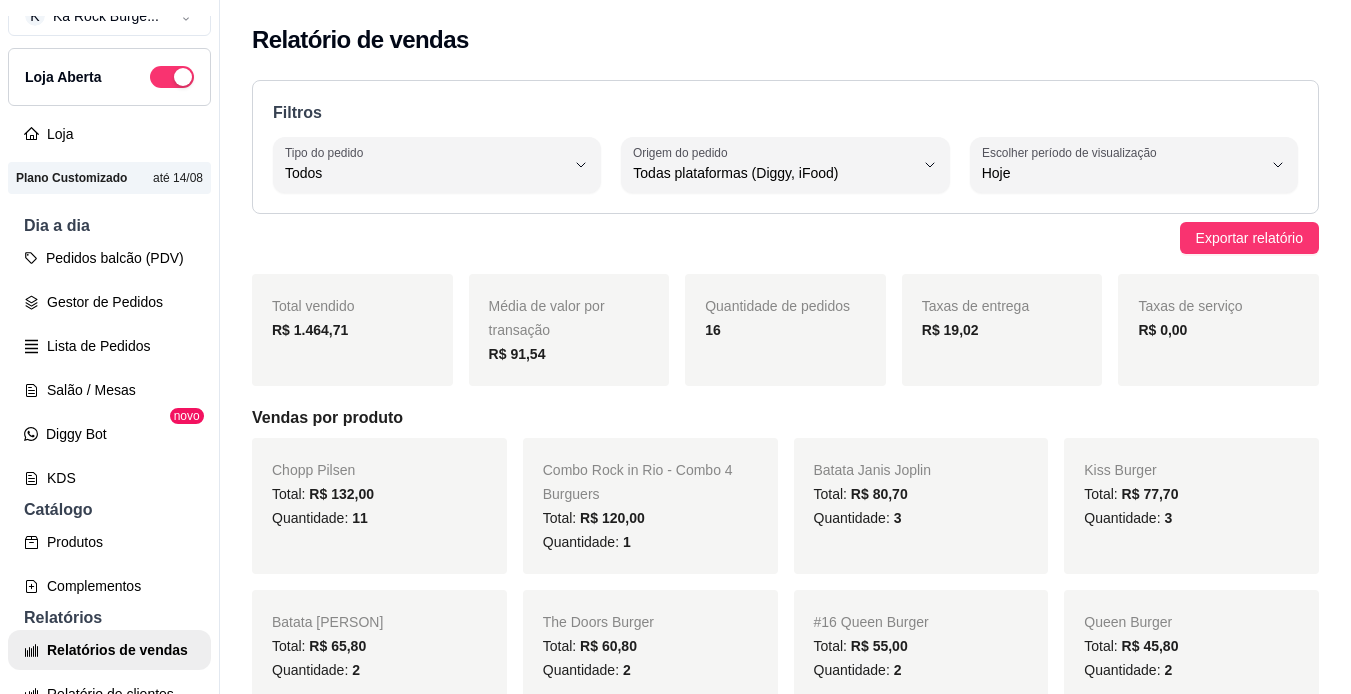 drag, startPoint x: 1333, startPoint y: 56, endPoint x: 1340, endPoint y: 17, distance: 39.623226 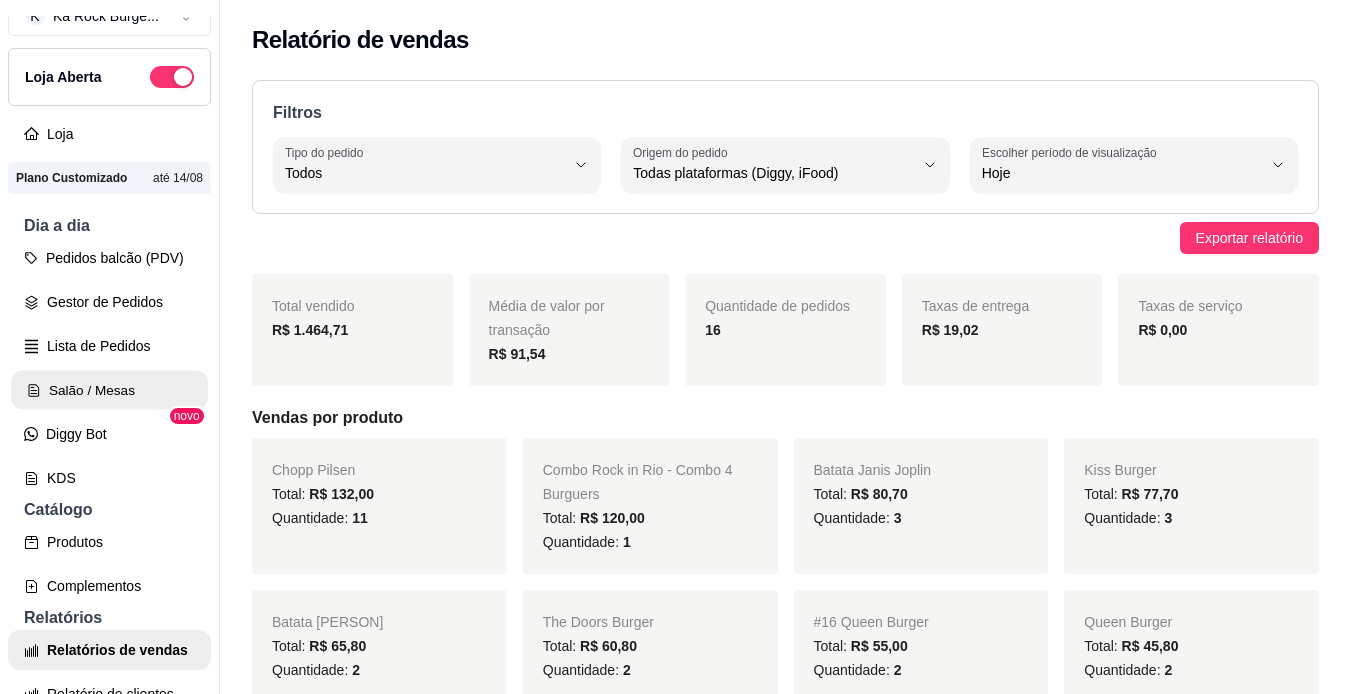 click on "Salão / Mesas" at bounding box center (109, 390) 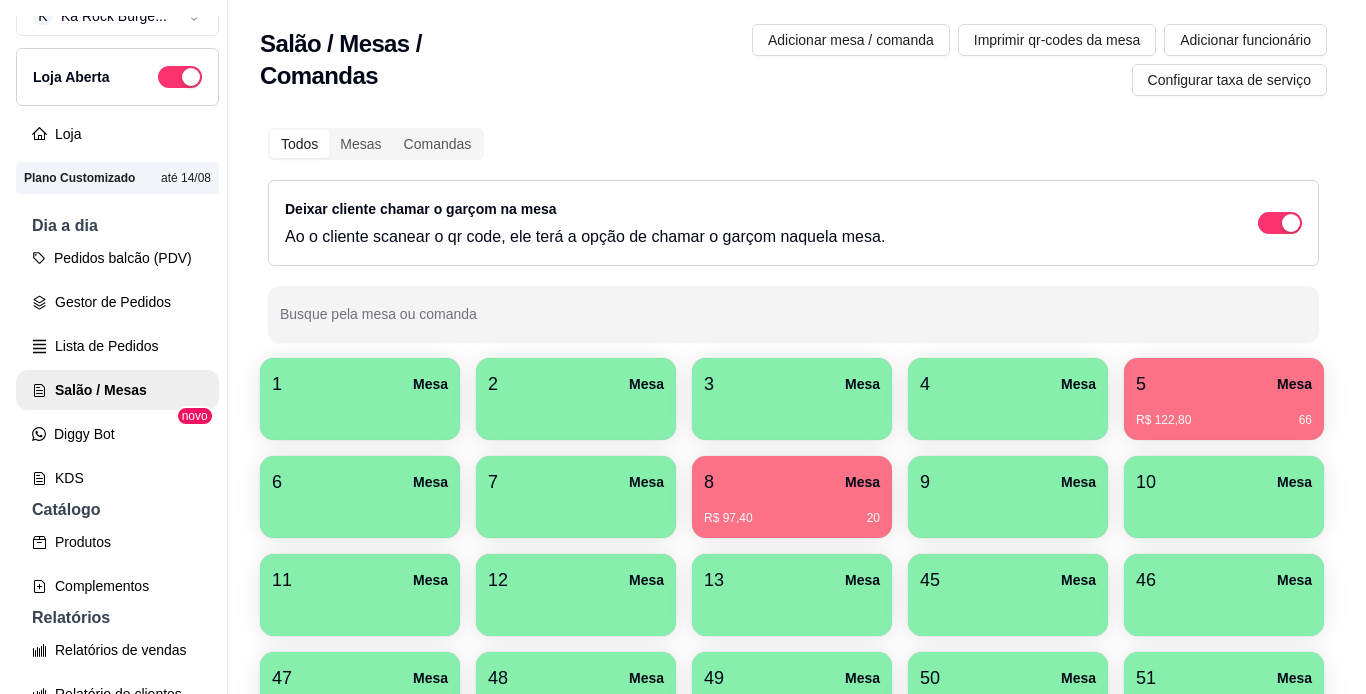 scroll, scrollTop: 635, scrollLeft: 0, axis: vertical 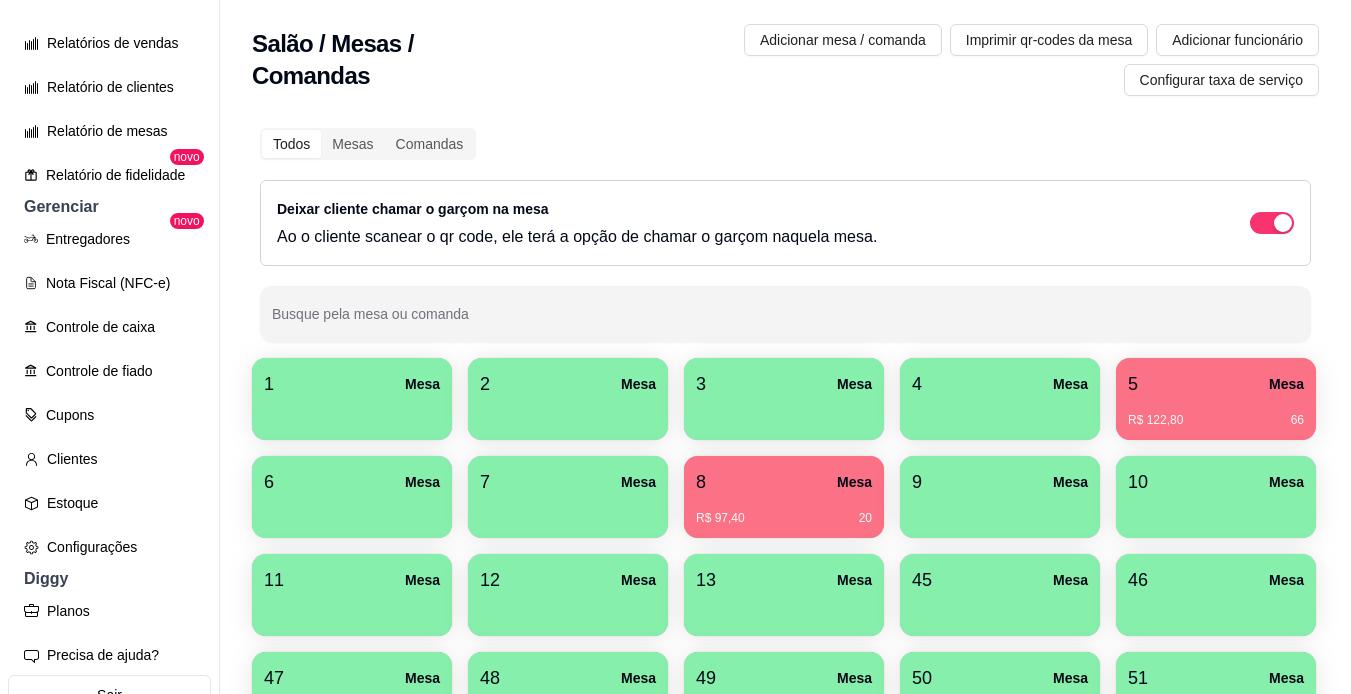click on "5 Mesa" at bounding box center (1216, 384) 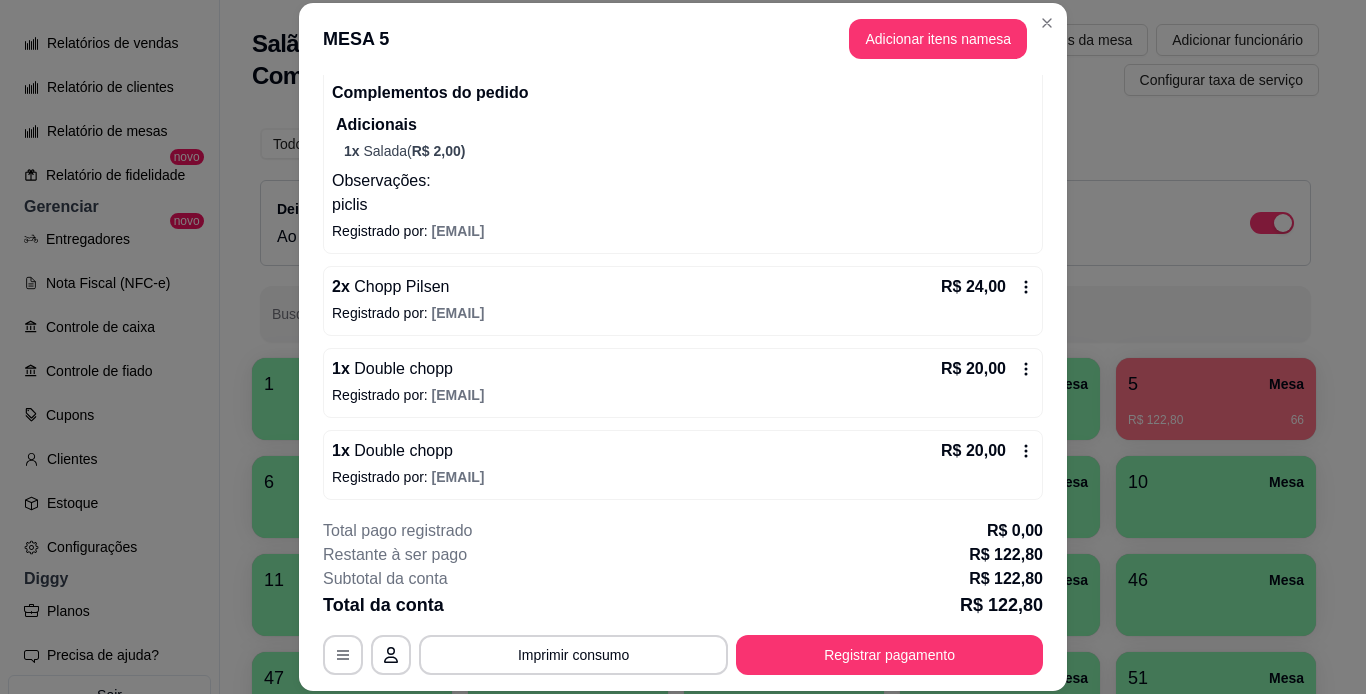 scroll, scrollTop: 530, scrollLeft: 0, axis: vertical 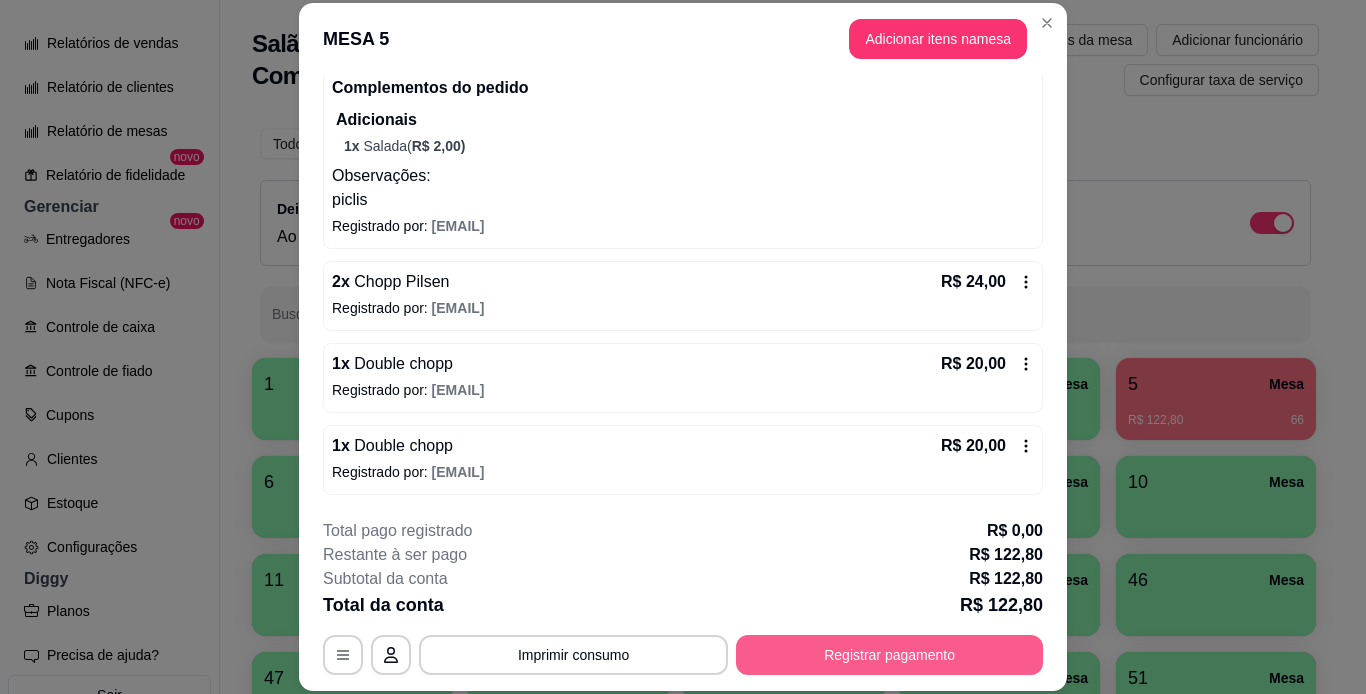 click on "Registrar pagamento" at bounding box center [889, 655] 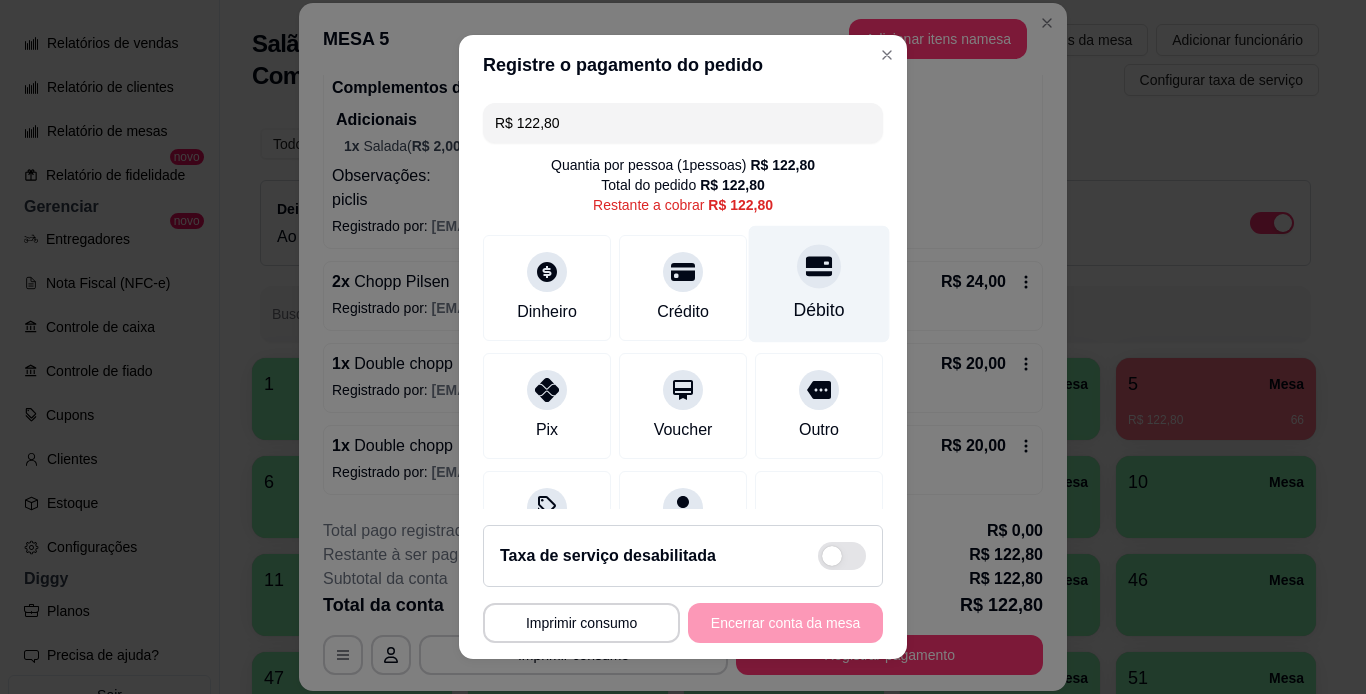 click 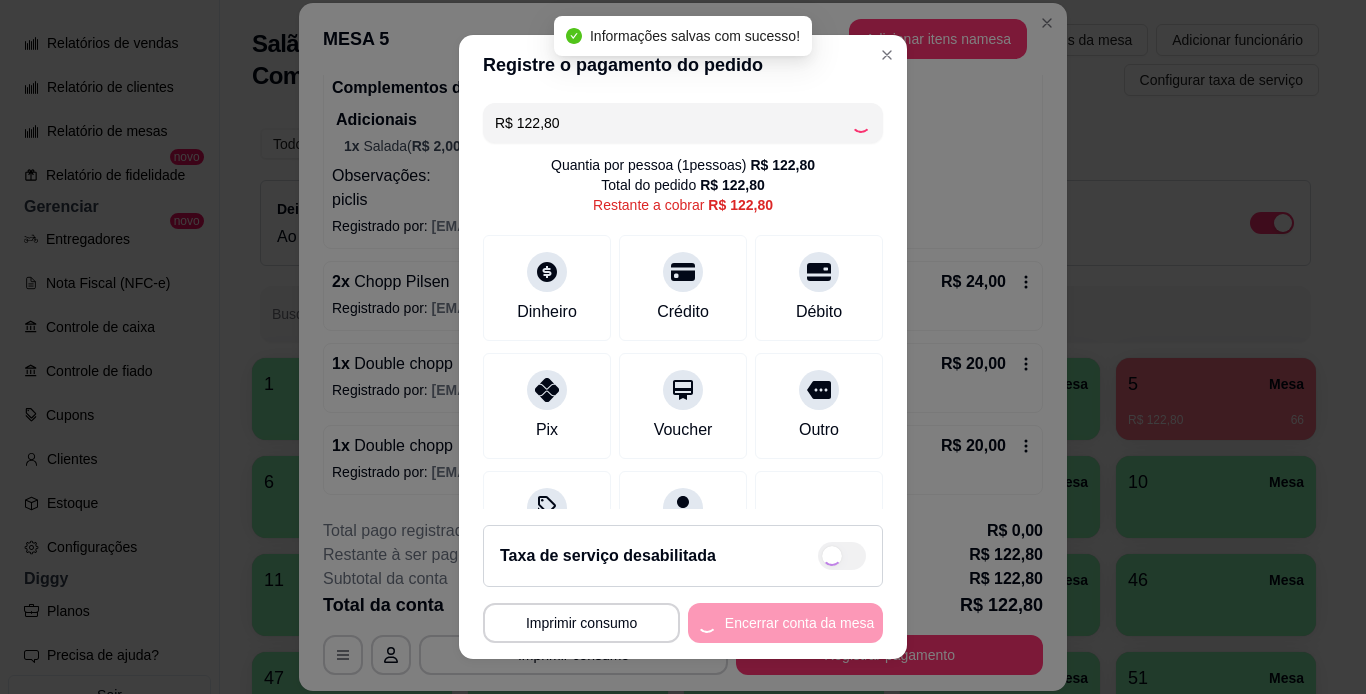 click on "MESA 5 Adicionar itens na mesa Iniciada 01/08/2025 às 21:08 Atenção Para vincular um cliente a um pedido já existente você pode clicar no card do pedido para vinculá-lo. Resumo do pedido 1 x Ramones Burger R$ 30,90 Complementos do pedido Adicionais 1 x Salada (R$ 2,00 ) 1 x Batata Frita (130gm) (R$ 7,00 ) Observações: piclis Registrado por: [EMAIL] 1 x John Lennon Burger R$ 27,90 Complementos do pedido Adicionais 1 x Salada (R$ 2,00 ) Observações: piclis Registrado por: [EMAIL] 2 x Chopp Pilsen R$ 24,00 Registrado por: [EMAIL] 1 x Double chopp R$ 20,00 Registrado por: [EMAIL] 1 x Double chopp R$ 20,00 Registrado por: [EMAIL] Total pago registrado R$ 0,00 Restante à ser pago R$ 122,80 Subtotal da conta R$ 122,80 Total da conta R$ 122,80 MESA 5 Tempo de permanência: 60 minutos Cod. Segurança: 1356 Qtd. de Pedidos: 3 Clientes da mesa: ** CONSUMO ** Produto Qtd Preco 1 * 1" at bounding box center (683, 623) 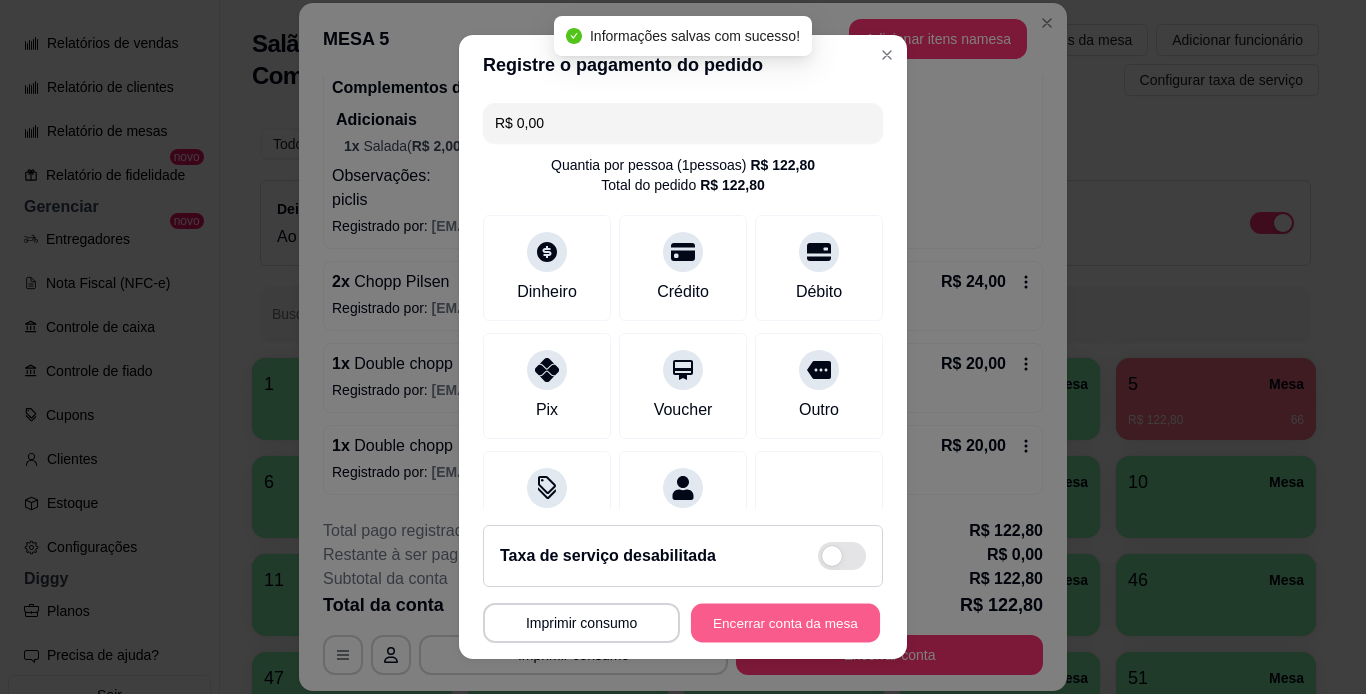 click on "Encerrar conta da mesa" at bounding box center (785, 623) 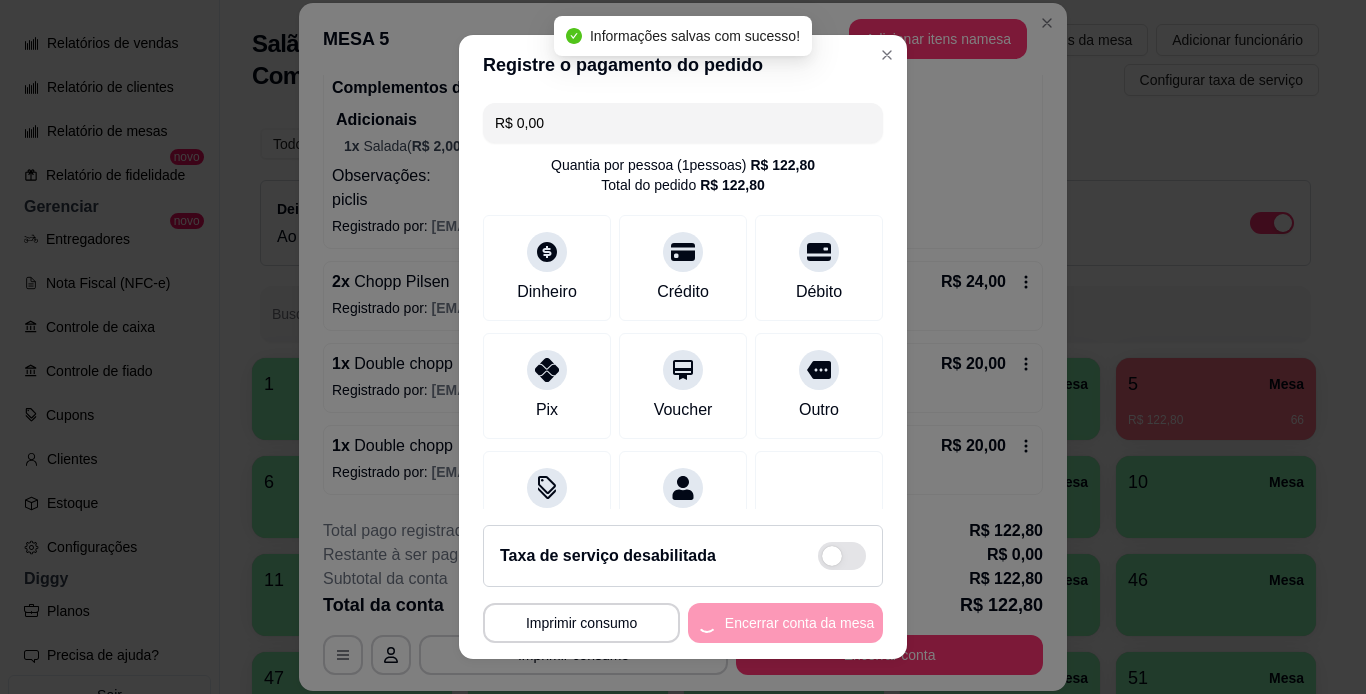 click on "MESA 5 Adicionar itens na mesa Iniciada 01/08/2025 às 21:08 Atenção Para vincular um cliente a um pedido já existente você pode clicar no card do pedido para vinculá-lo. Resumo do pedido 1 x Ramones Burger R$ 30,90 Complementos do pedido Adicionais 1 x Salada (R$ 2,00 ) 1 x Batata Frita (130gm) (R$ 7,00 ) Observações: piclis Registrado por: [EMAIL] 1 x John Lennon Burger R$ 27,90 Complementos do pedido Adicionais 1 x Salada (R$ 2,00 ) Observações: piclis Registrado por: [EMAIL] 2 x Chopp Pilsen R$ 24,00 Registrado por: [EMAIL] 1 x Double chopp R$ 20,00 Registrado por: [EMAIL] 1 x Double chopp R$ 20,00 Registrado por: [EMAIL] Total pago registrado R$ 0,00 Restante à ser pago R$ 122,80 Subtotal da conta R$ 122,80 Total da conta R$ 122,80 MESA 5 Tempo de permanência: 60 minutos Cod. Segurança: 1356 Qtd. de Pedidos: 3 Clientes da mesa: ** CONSUMO ** Produto Qtd Preco 1 * 1" at bounding box center (683, 623) 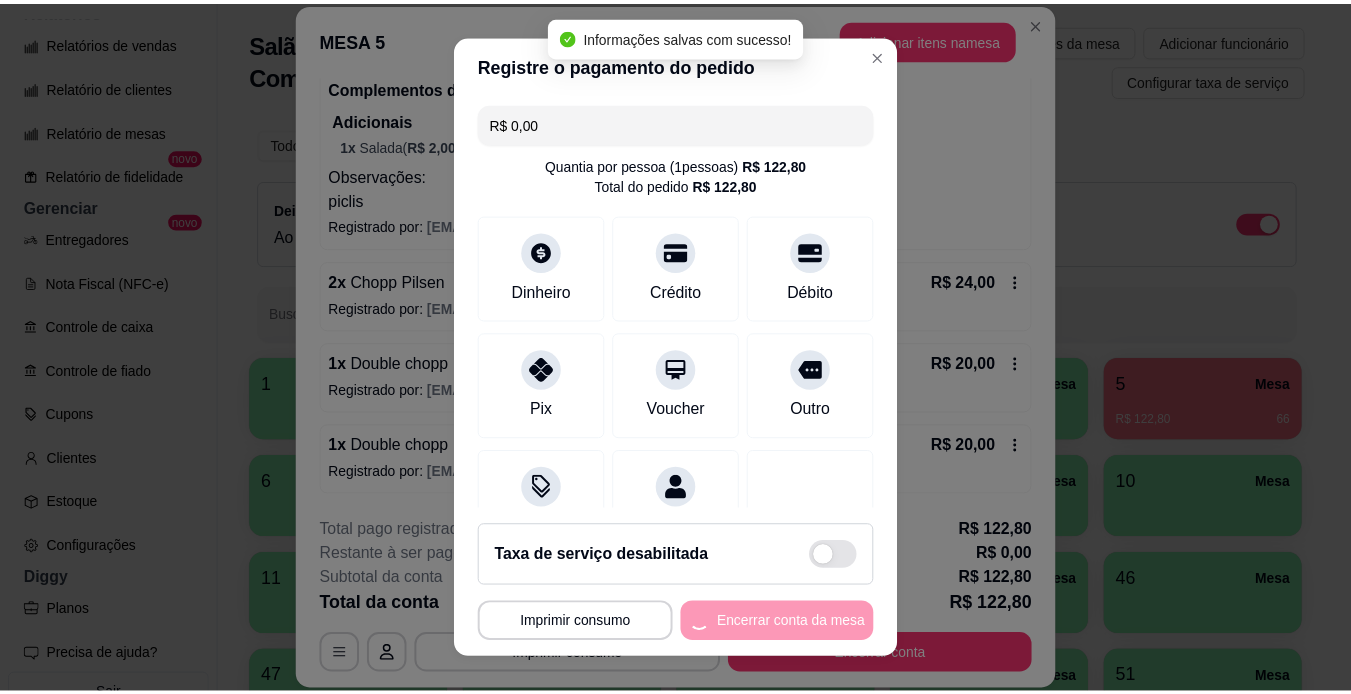 scroll, scrollTop: 0, scrollLeft: 0, axis: both 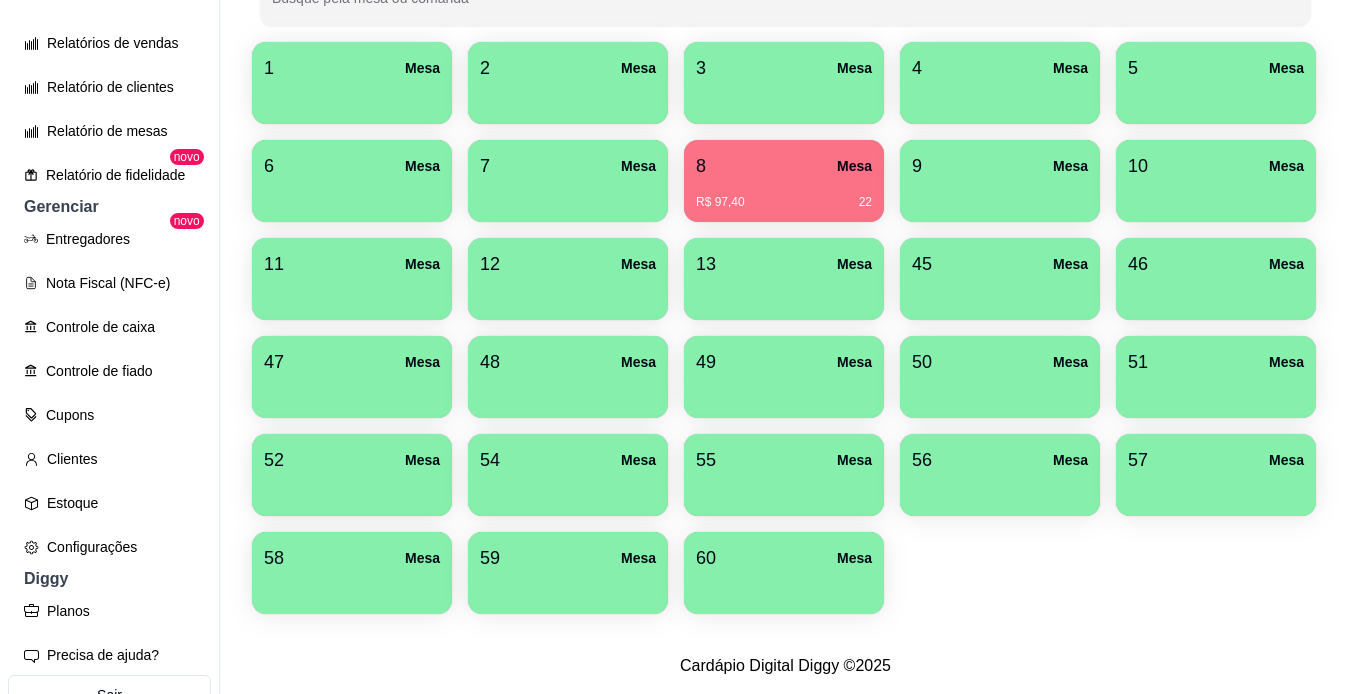 click at bounding box center [784, 587] 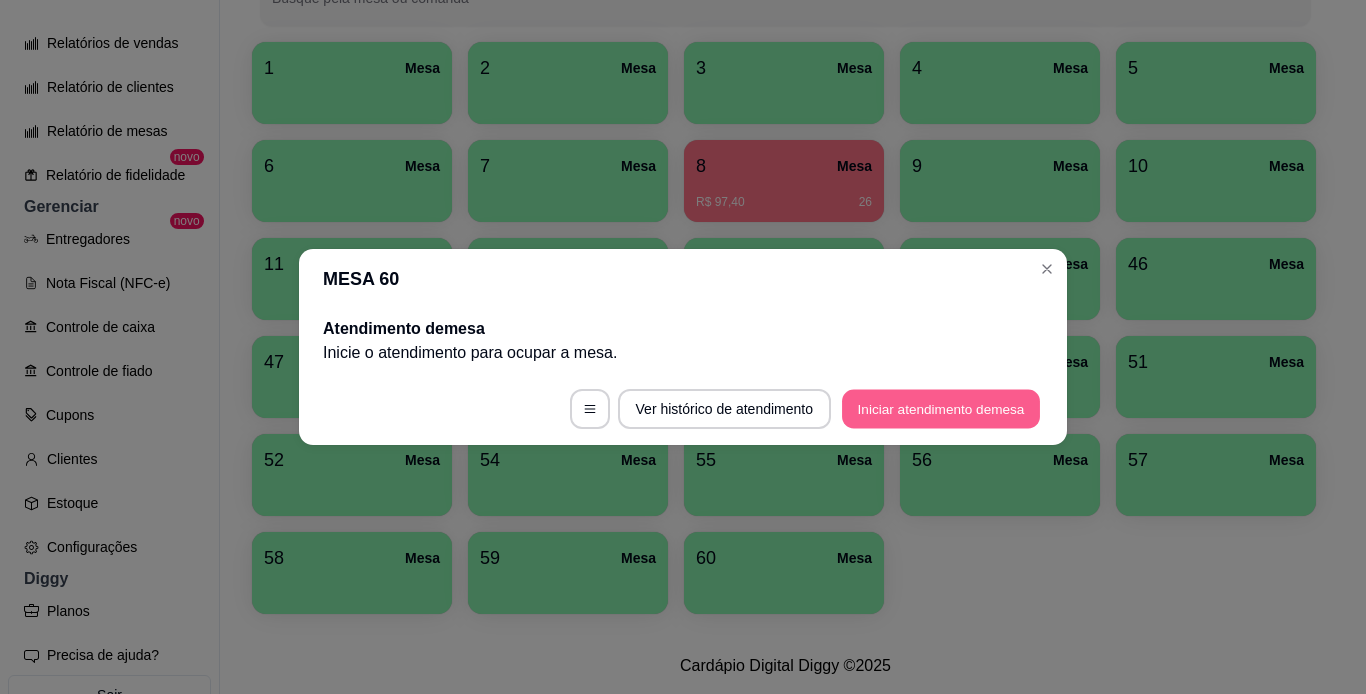 click on "Iniciar atendimento de  mesa" at bounding box center [941, 409] 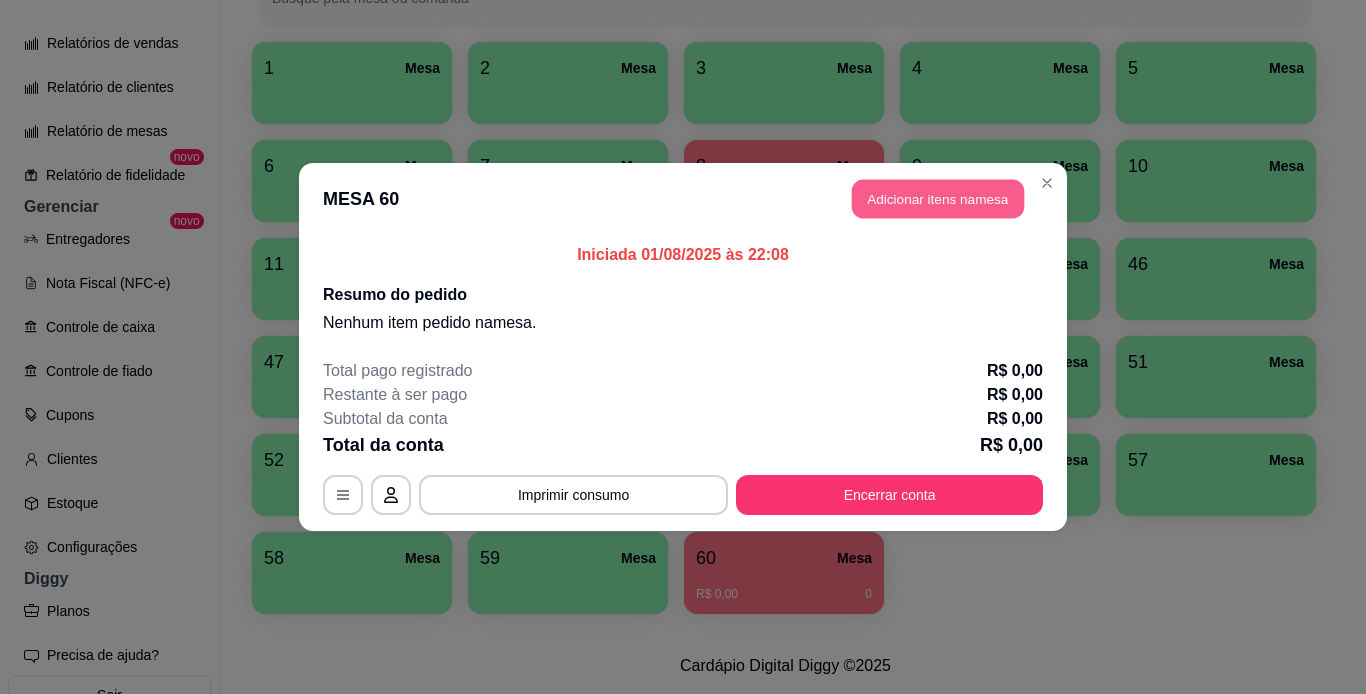 click on "Adicionar itens na  mesa" at bounding box center [938, 199] 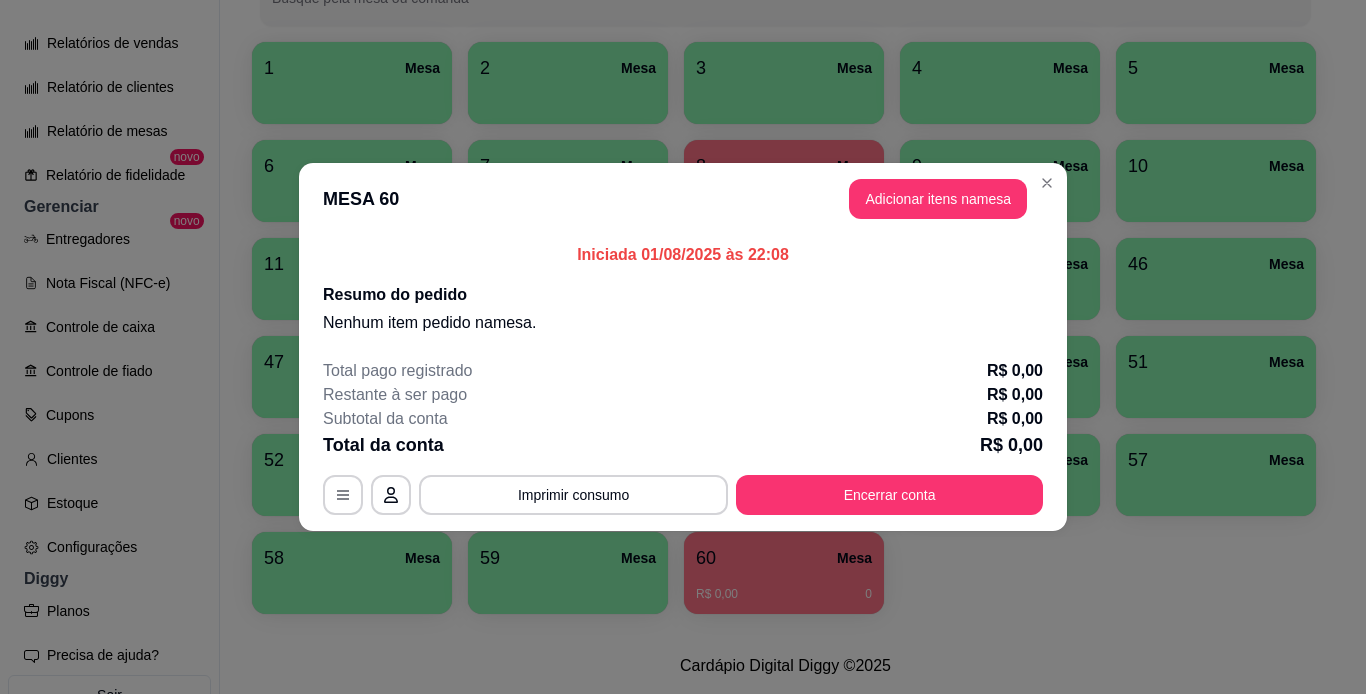 click on "Este pedido será vinculado para MESA 60 Nenhum produto adicionado" at bounding box center [1129, 331] 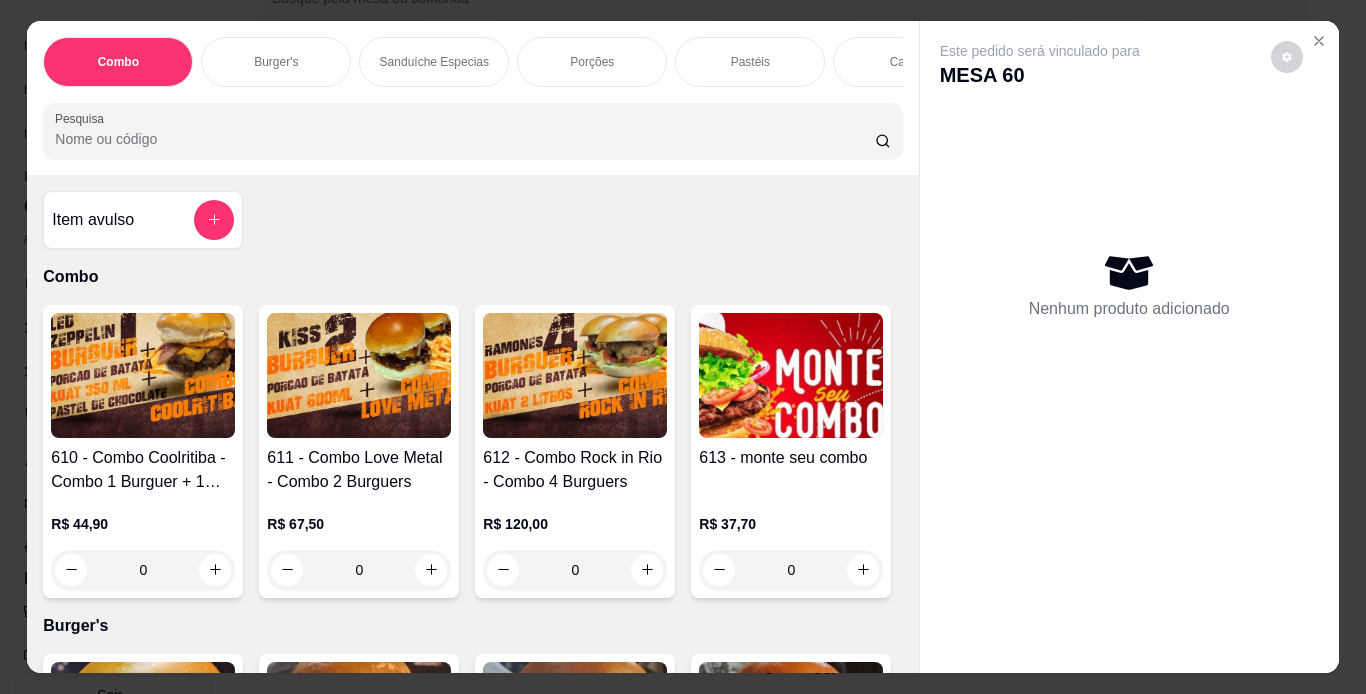 scroll, scrollTop: 424, scrollLeft: 0, axis: vertical 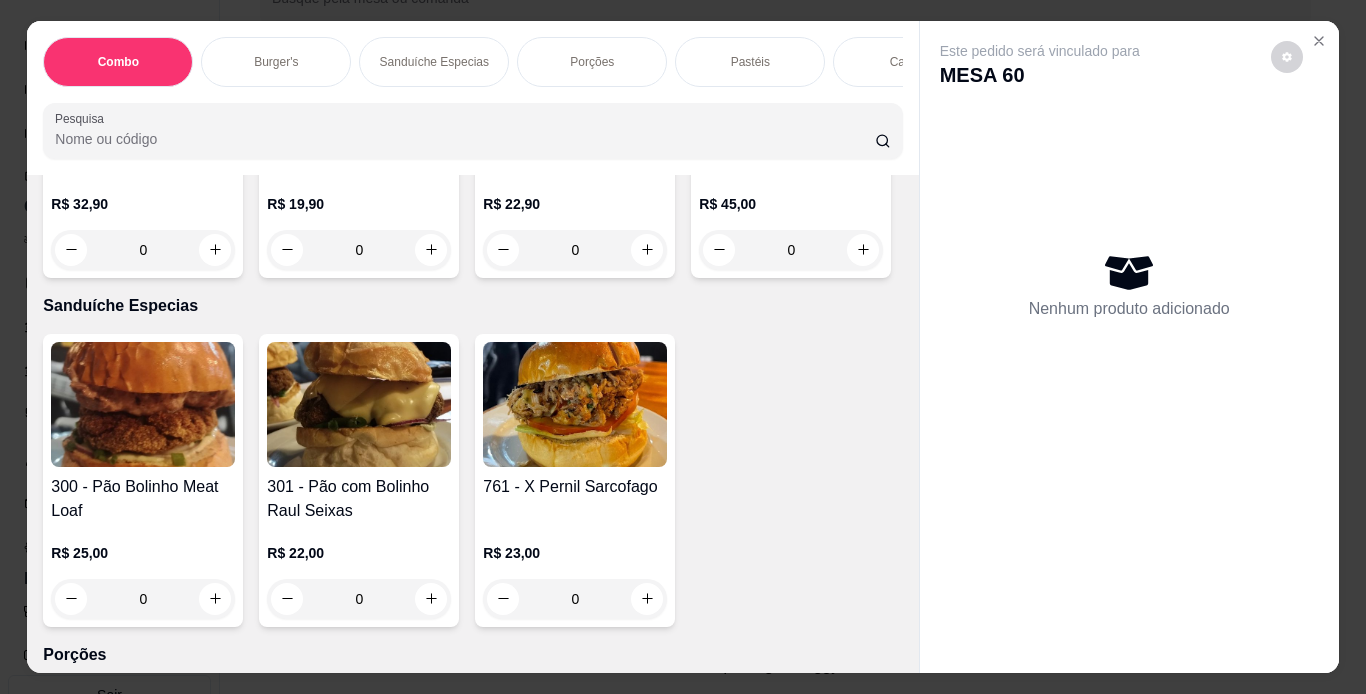 click on "0" at bounding box center (359, -35) 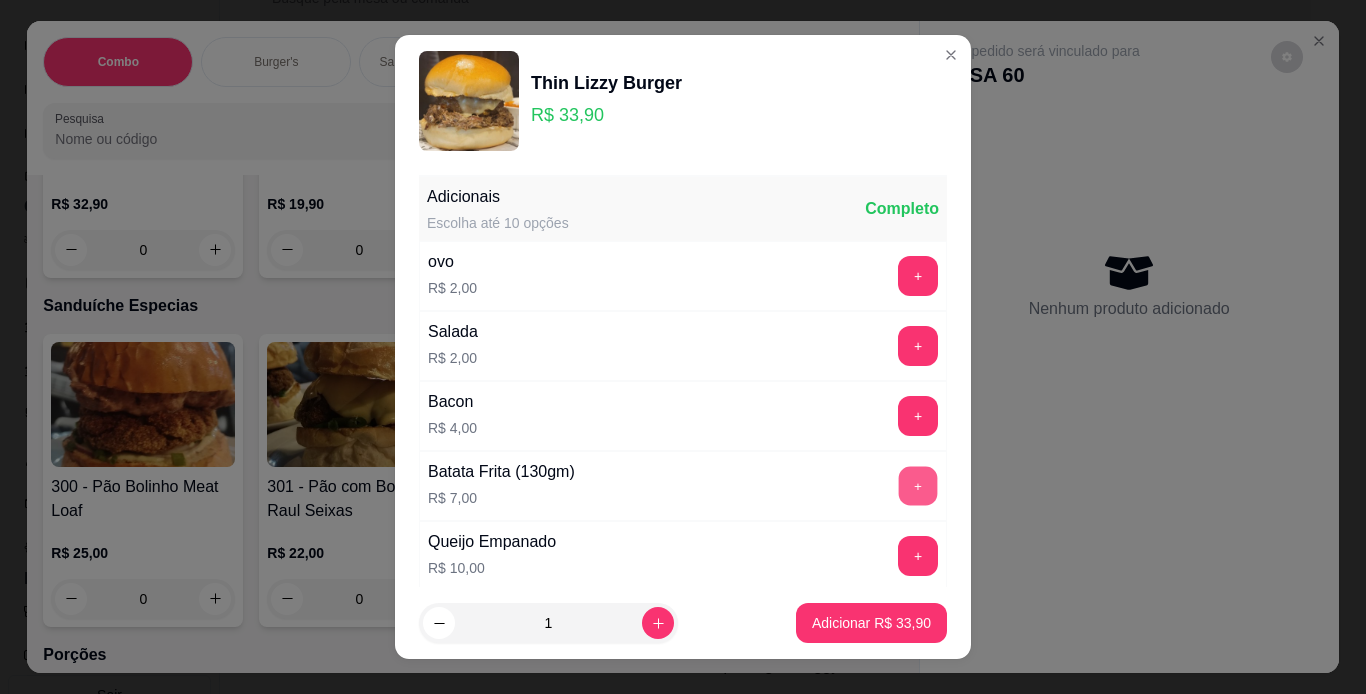 click on "+" at bounding box center [918, 485] 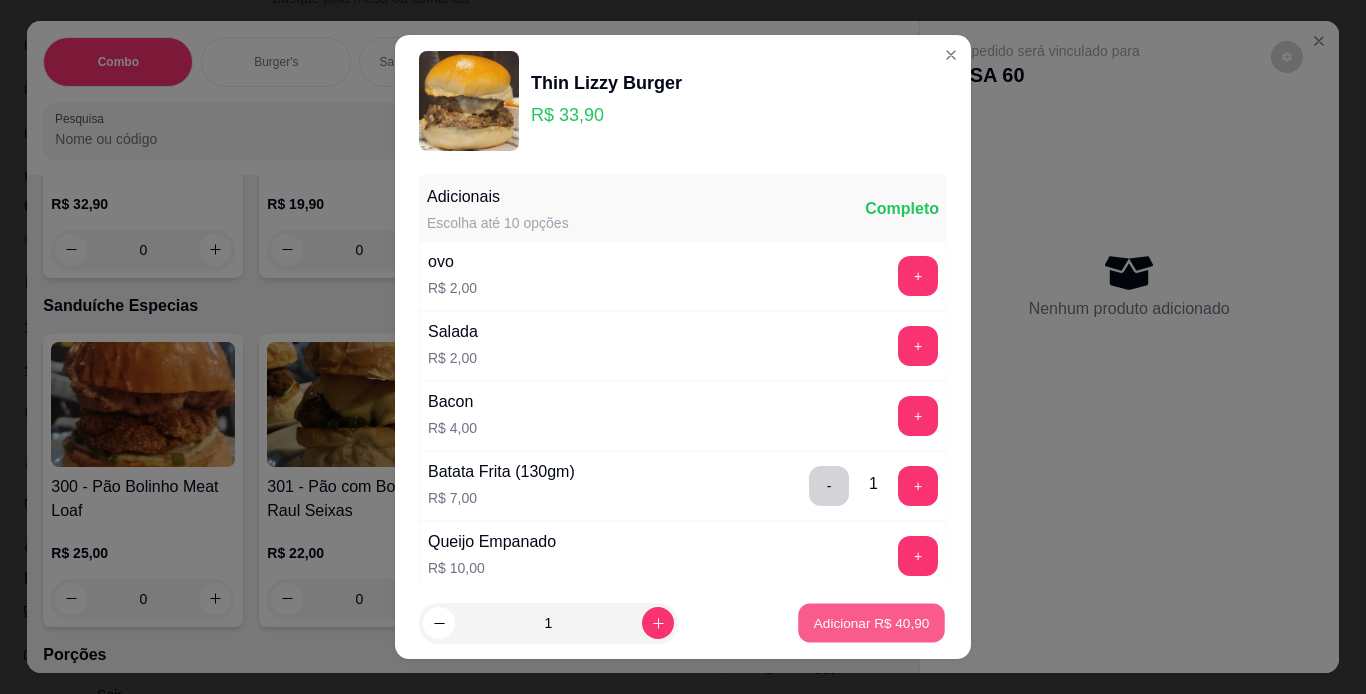 click on "Adicionar   R$ 40,90" at bounding box center (871, 623) 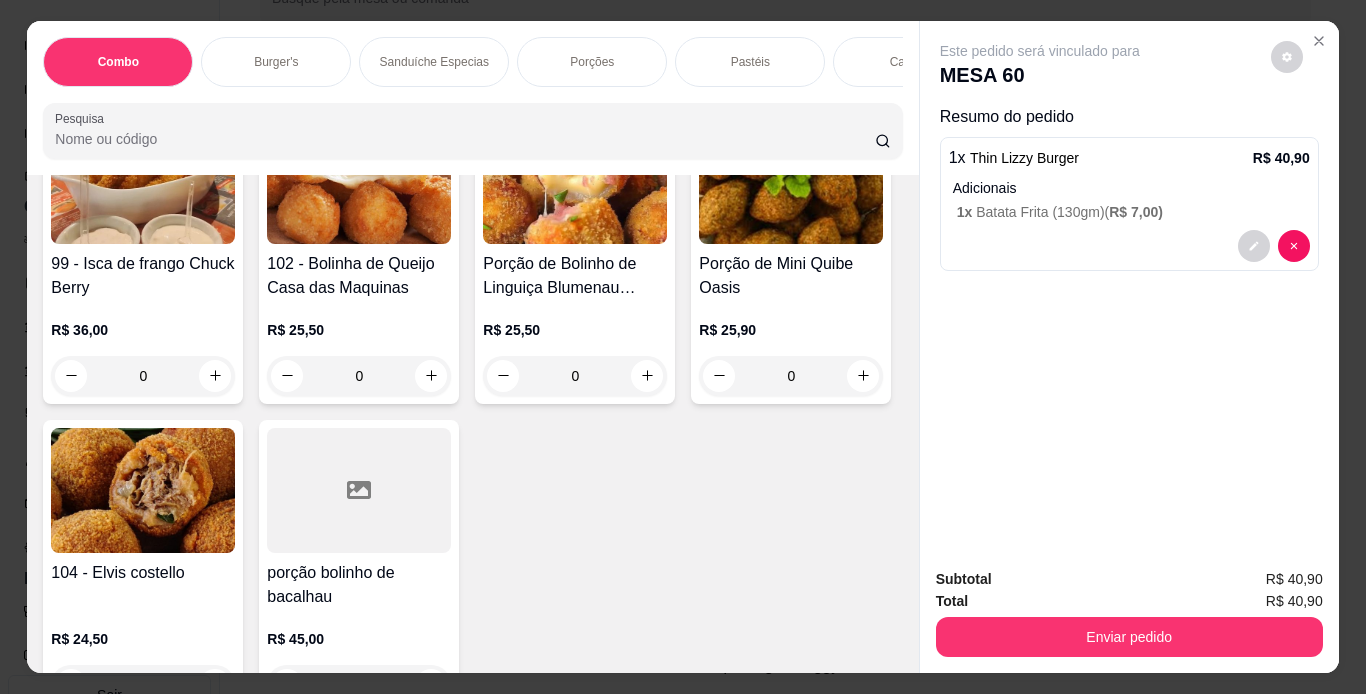 scroll, scrollTop: 4659, scrollLeft: 0, axis: vertical 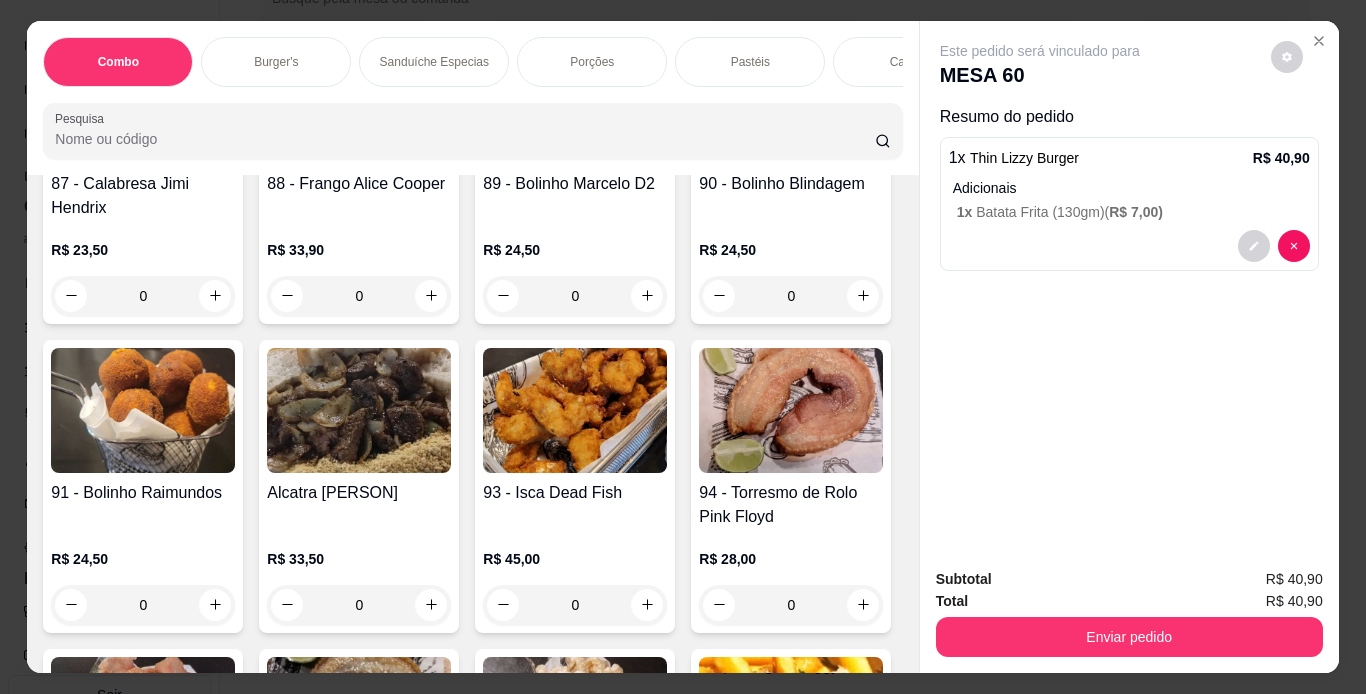 click on "R$ 32,90" at bounding box center [359, -368] 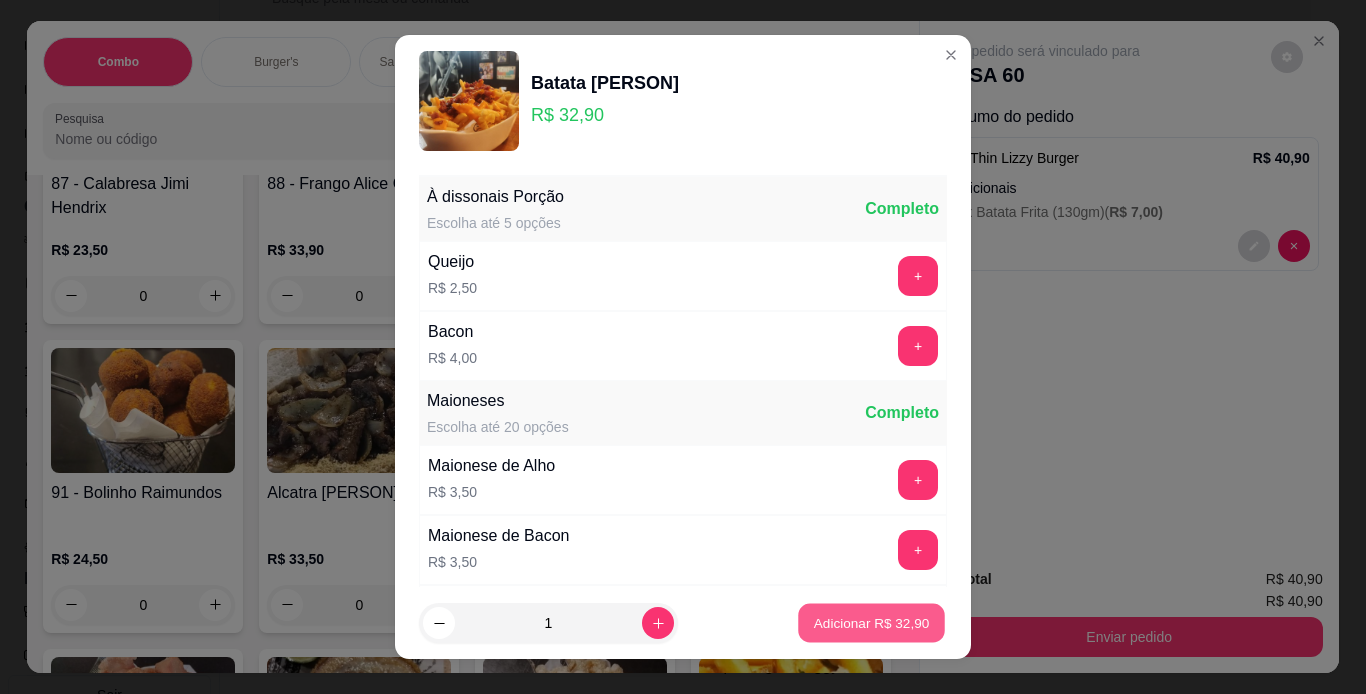 click on "Adicionar R$ 32,90" at bounding box center [872, 623] 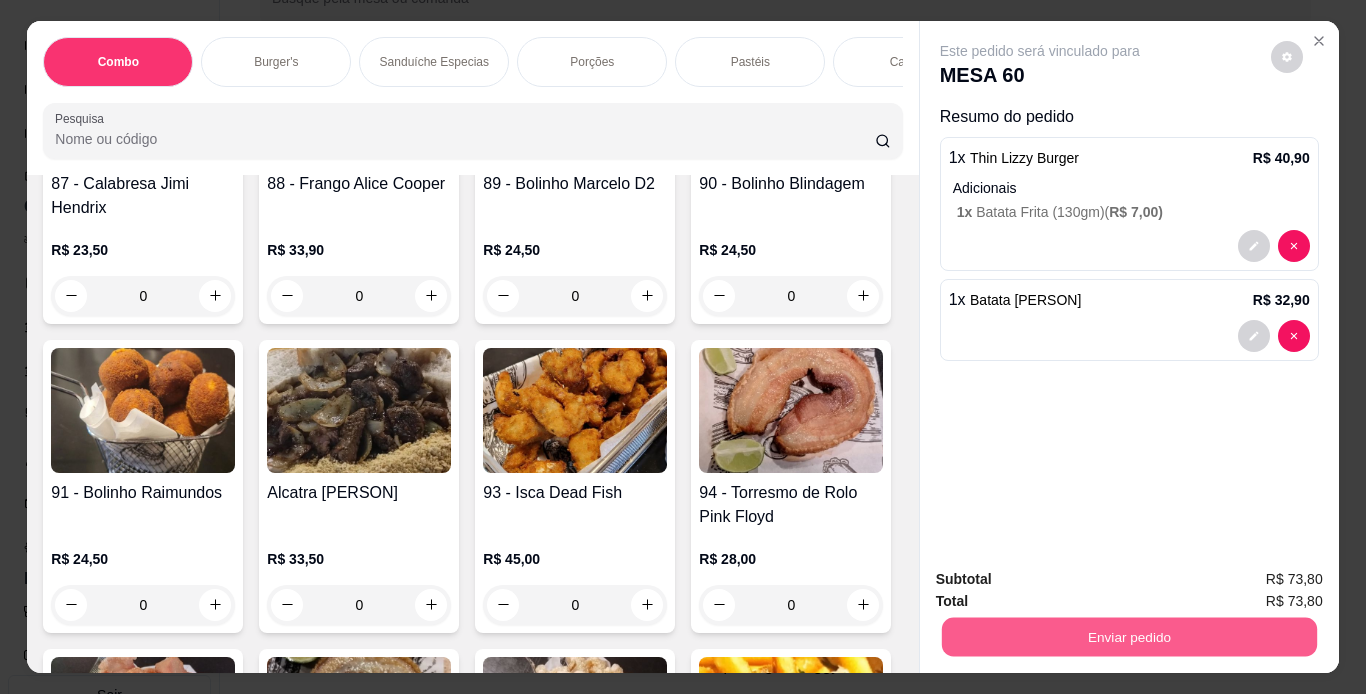 click on "Enviar pedido" at bounding box center [1128, 637] 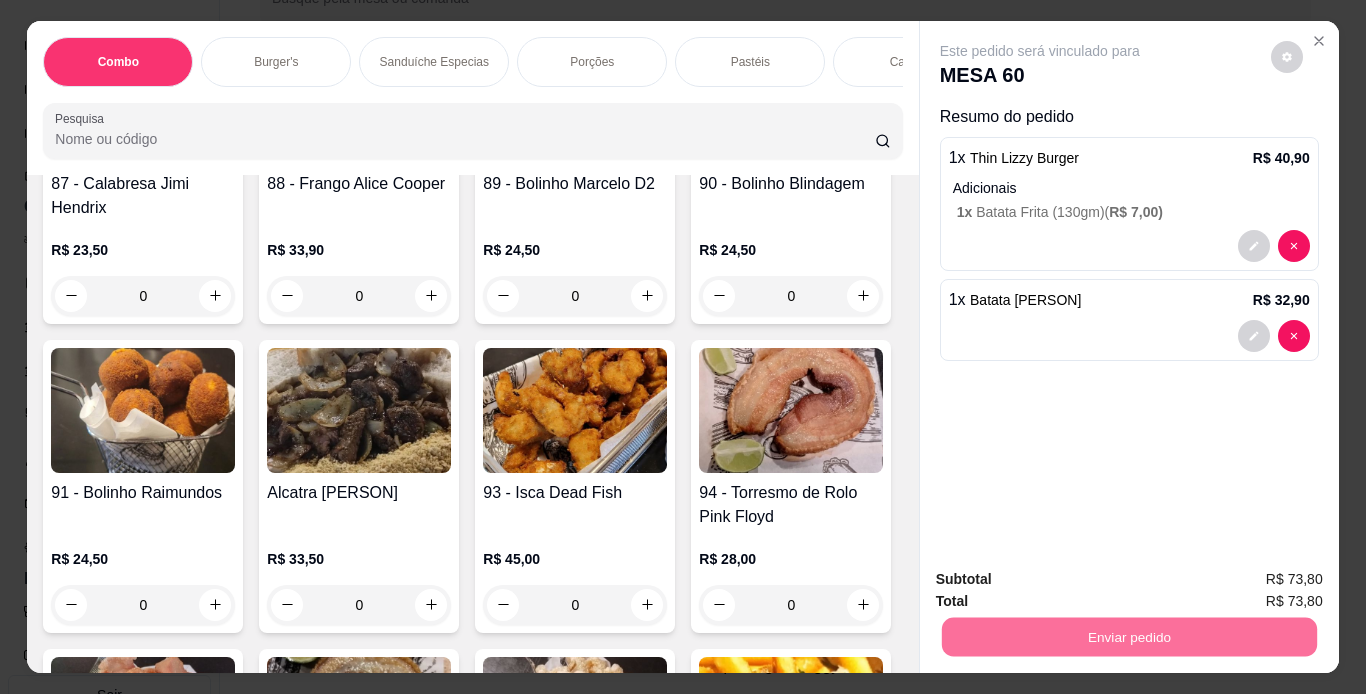 click on "Não registrar e enviar pedido" at bounding box center (1063, 580) 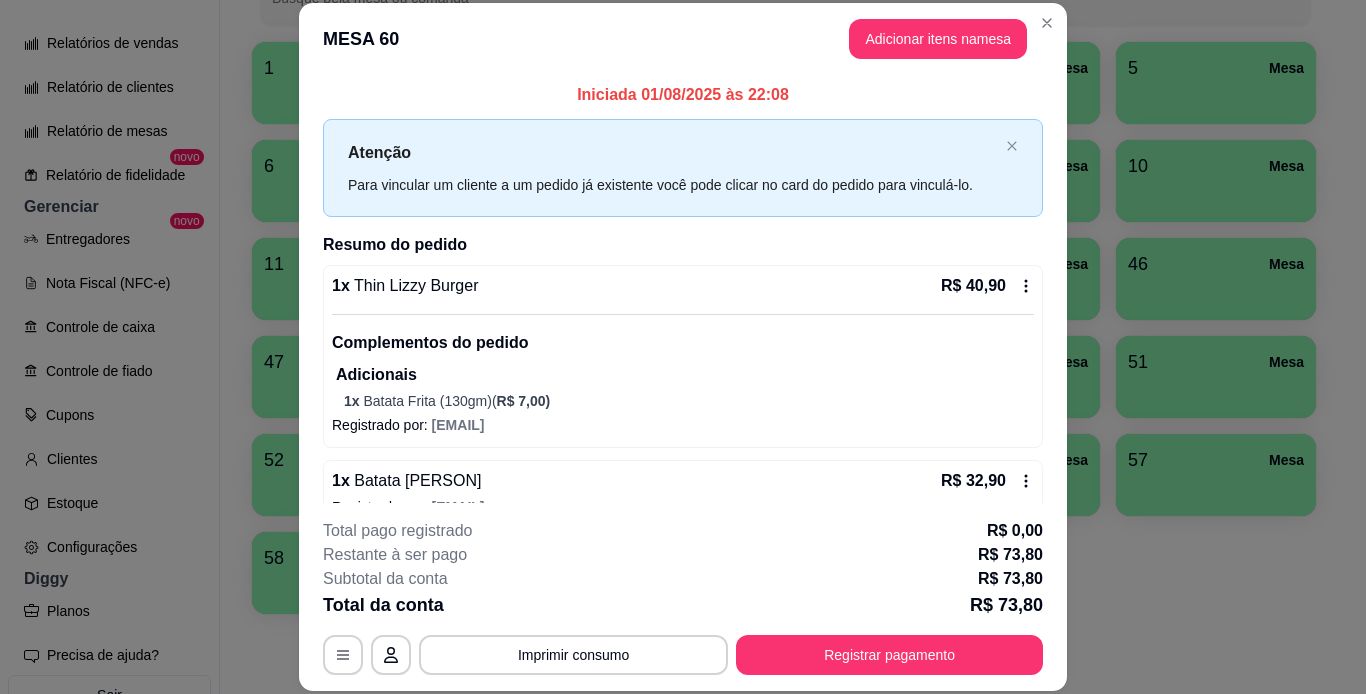 click 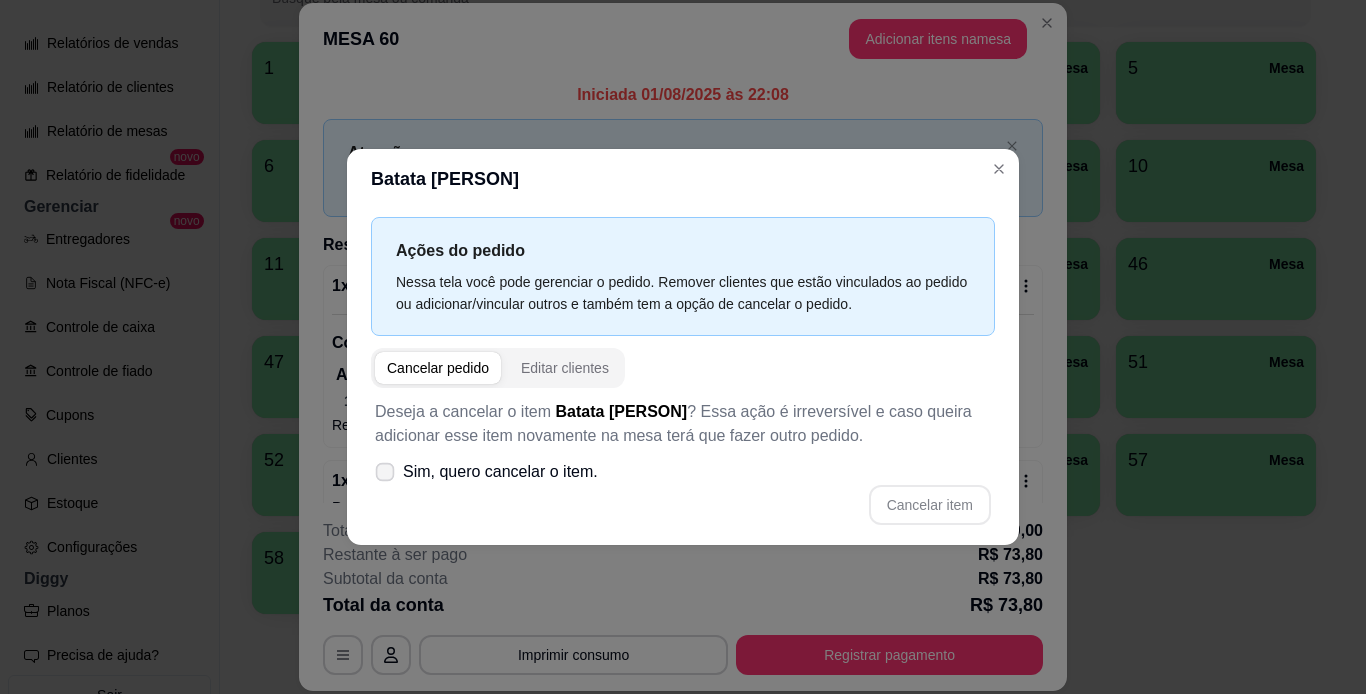click on "Sim, quero cancelar o item." at bounding box center [486, 472] 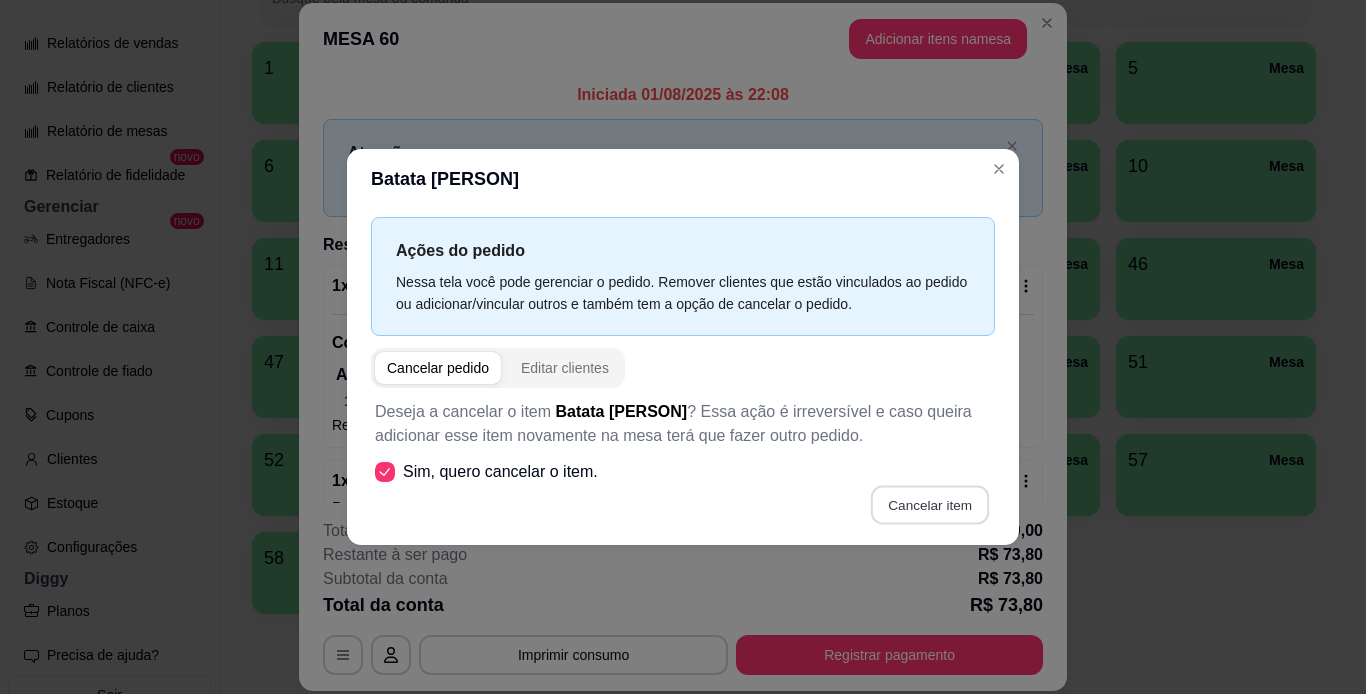 click on "Cancelar item" at bounding box center [929, 505] 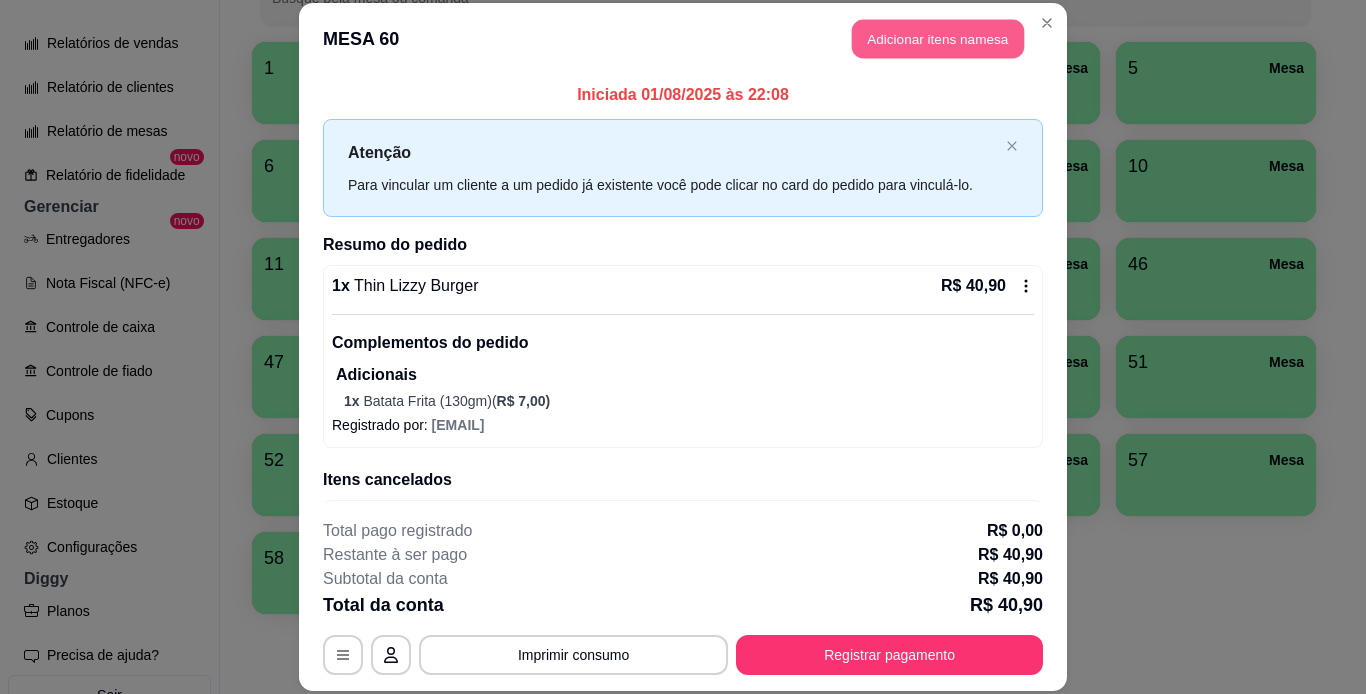 click on "Adicionar itens na  mesa" at bounding box center (938, 39) 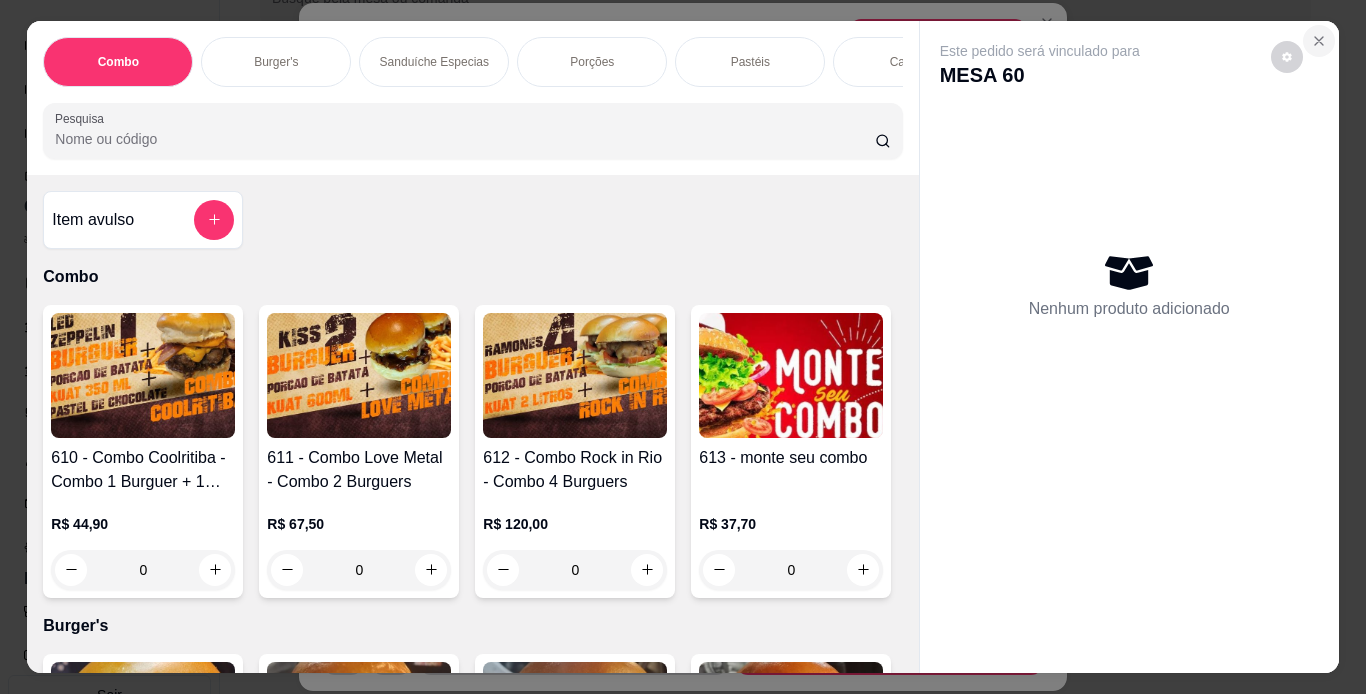 click 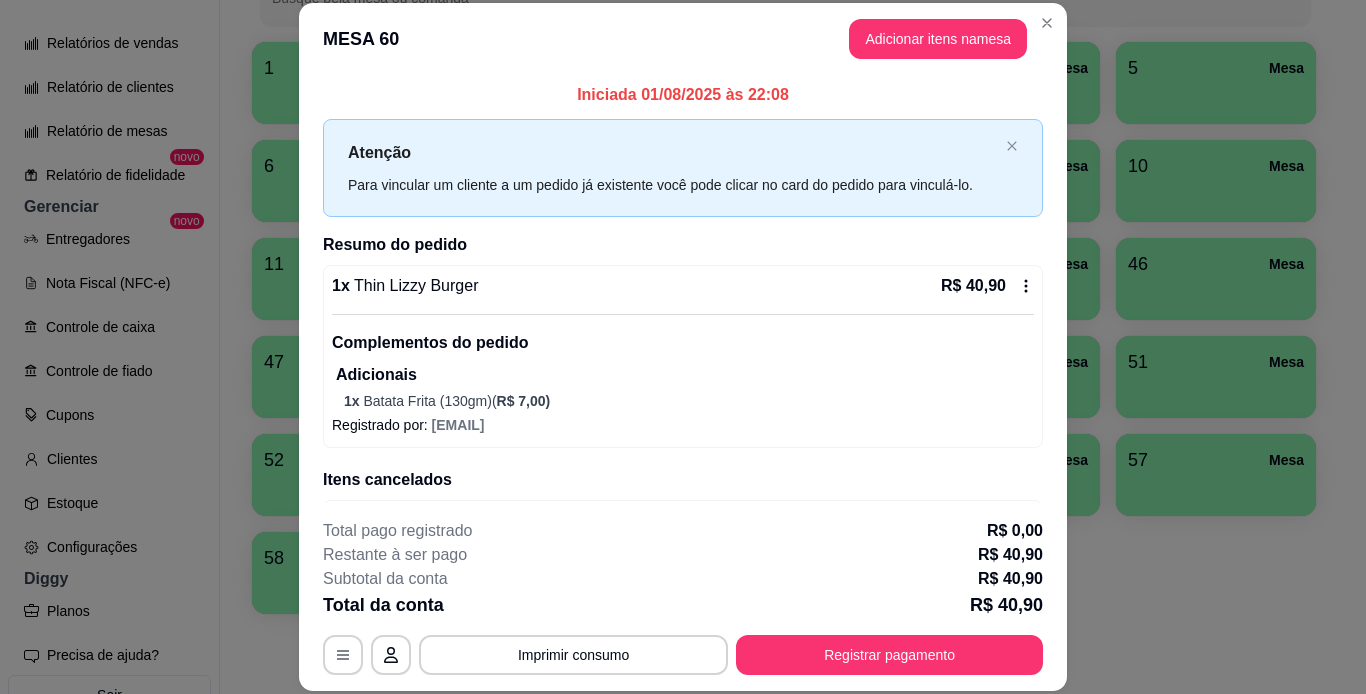 click 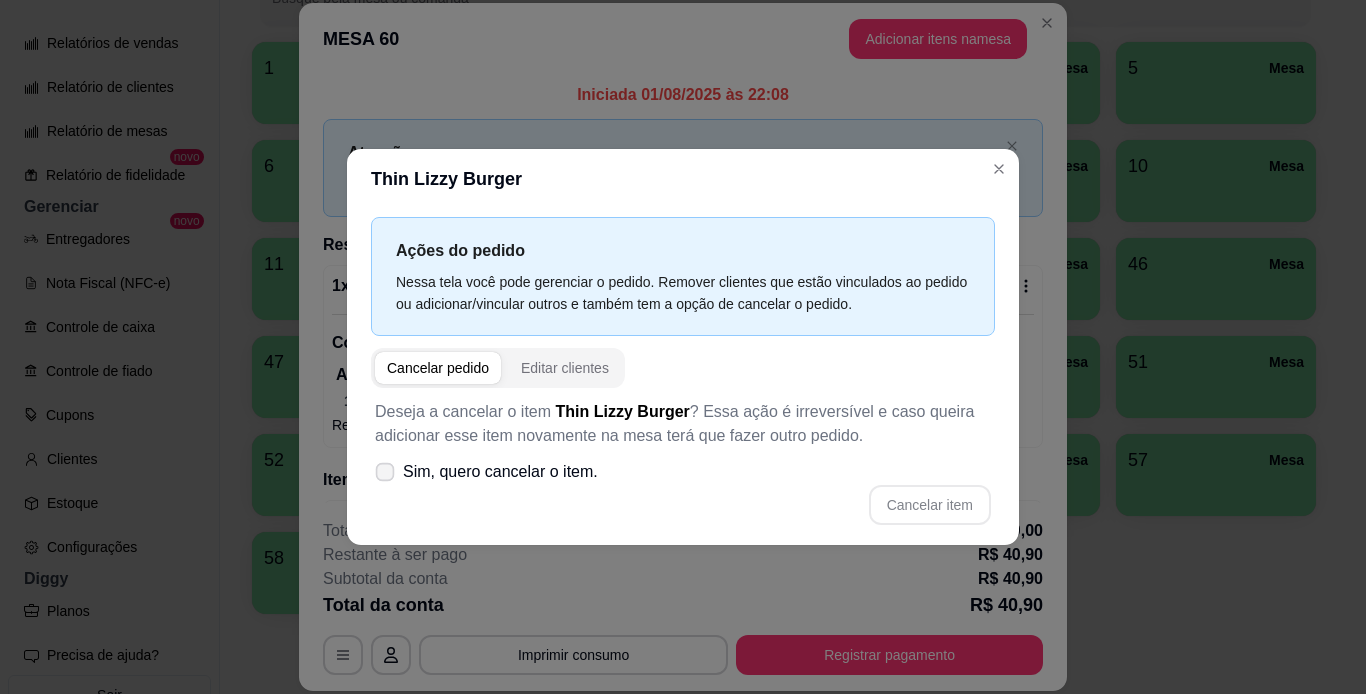 click at bounding box center (385, 472) 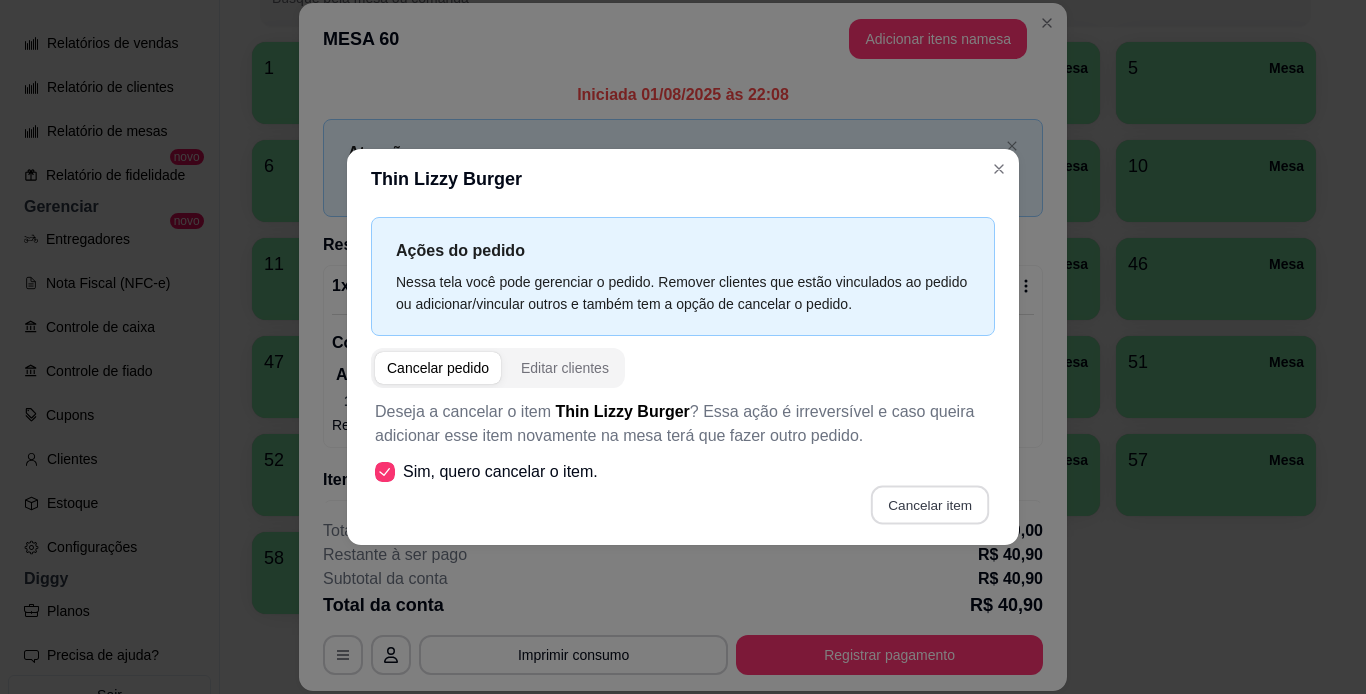 click on "Cancelar item" at bounding box center (929, 505) 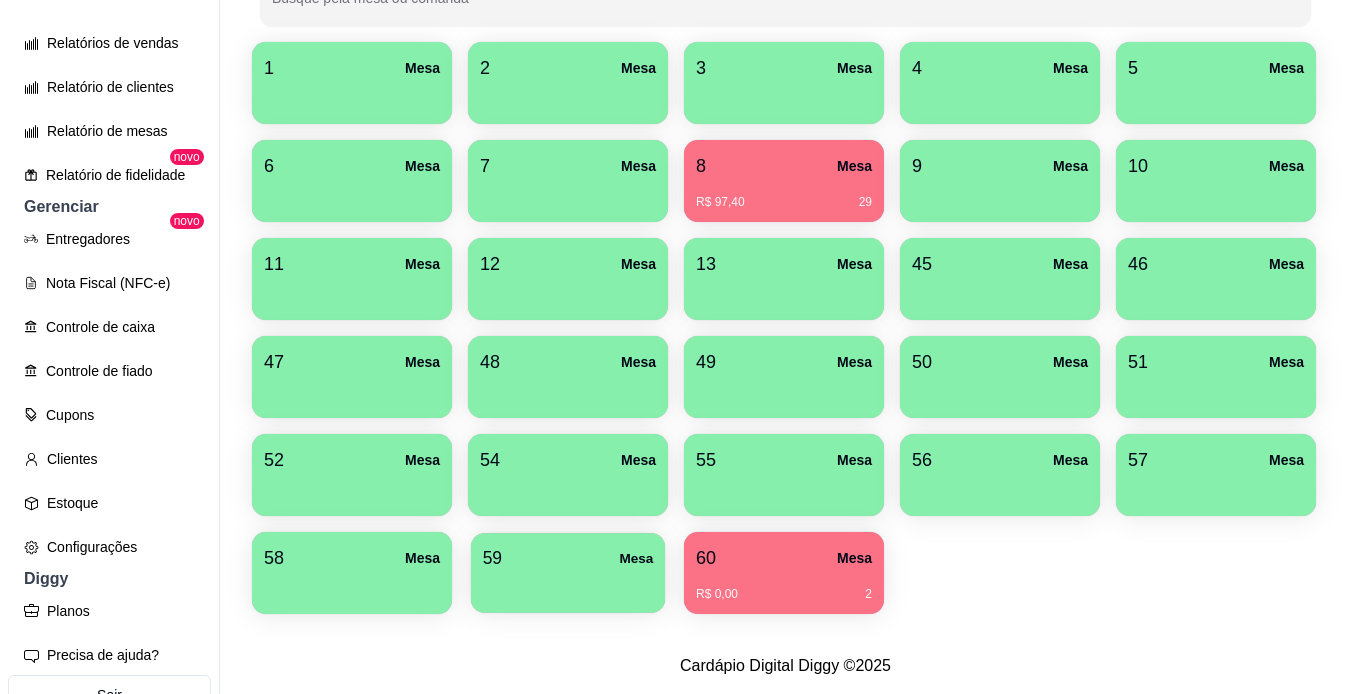 click on "59 Mesa" at bounding box center (568, 558) 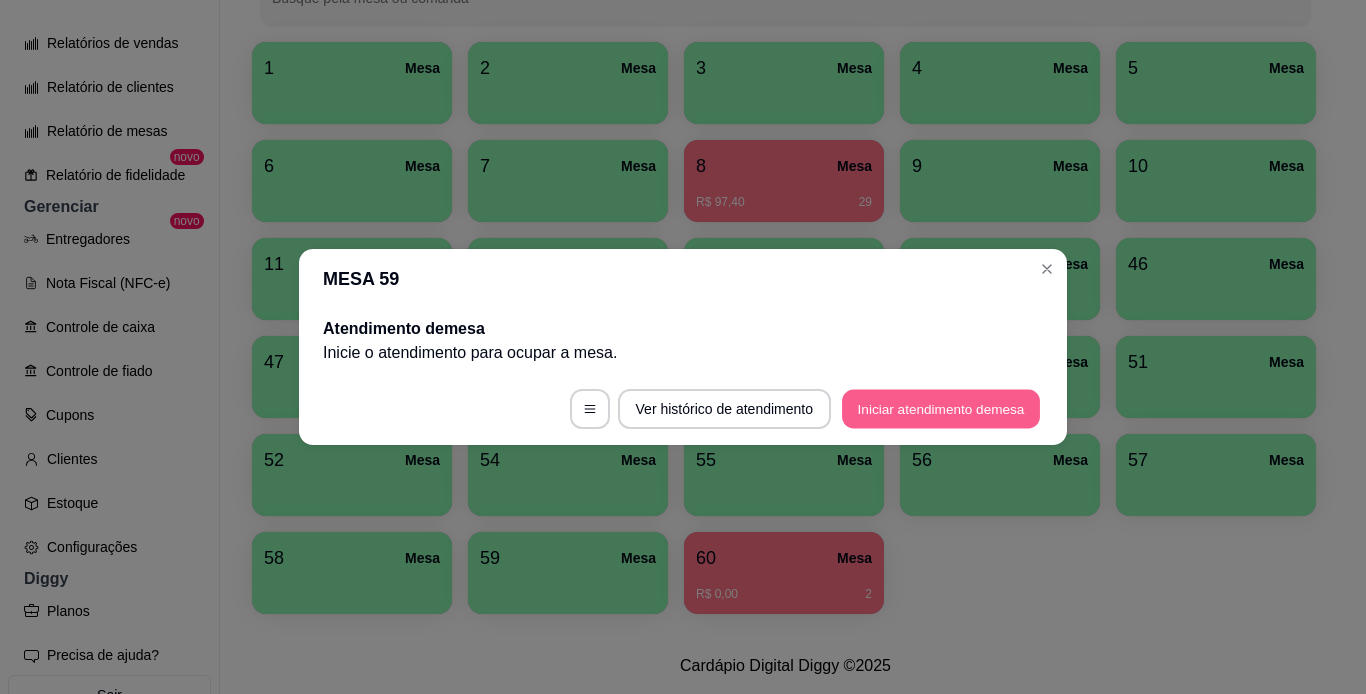 click on "Iniciar atendimento de  mesa" at bounding box center (941, 409) 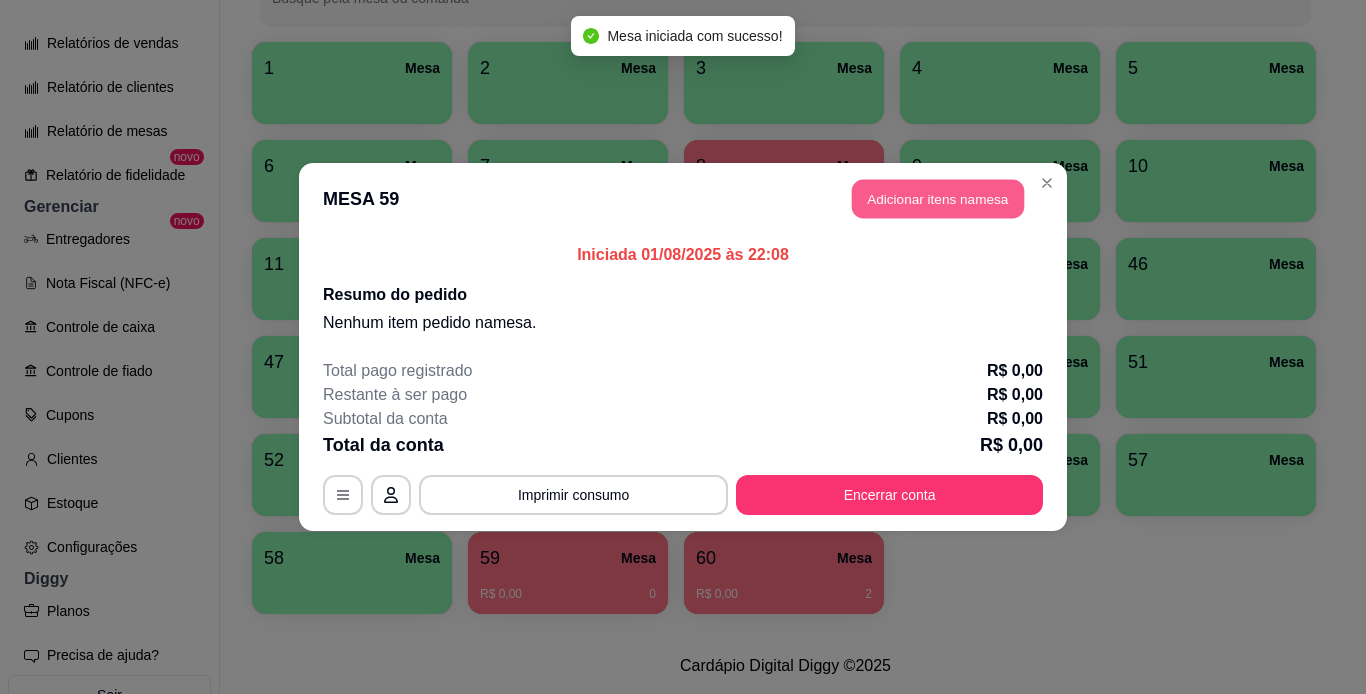 click on "Adicionar itens na  mesa" at bounding box center (938, 199) 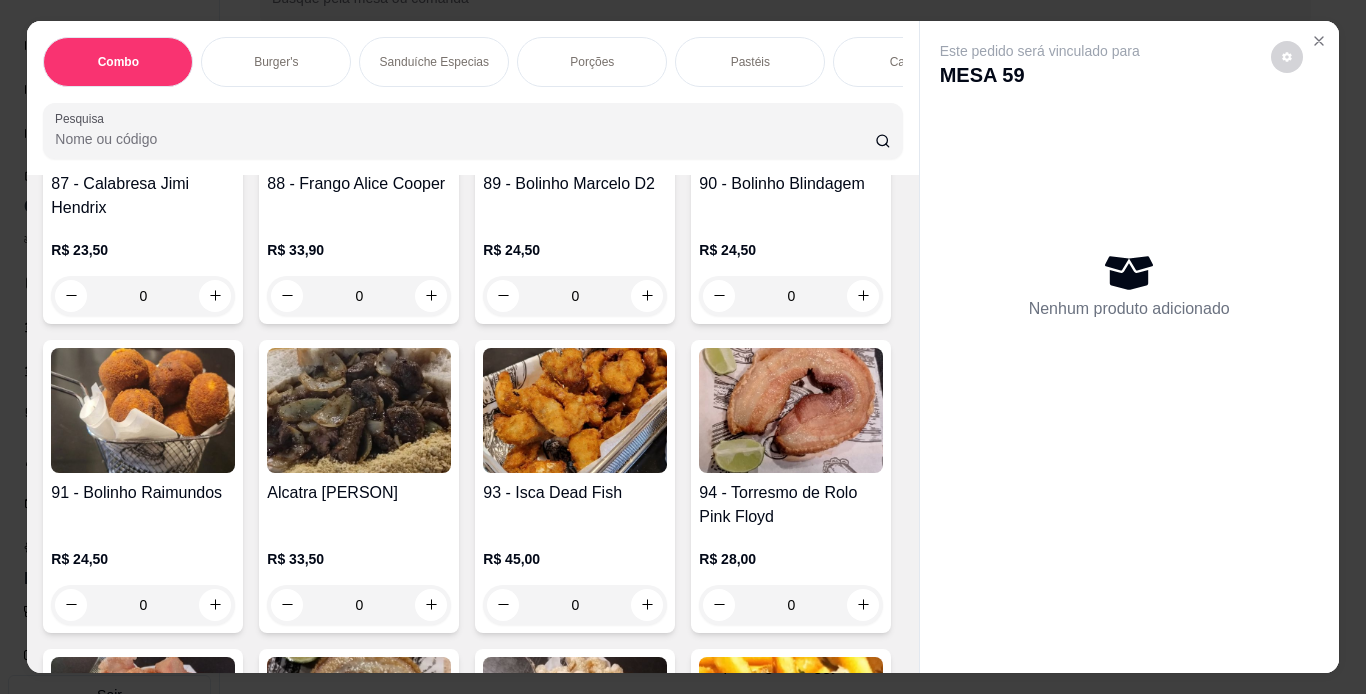scroll, scrollTop: 3812, scrollLeft: 0, axis: vertical 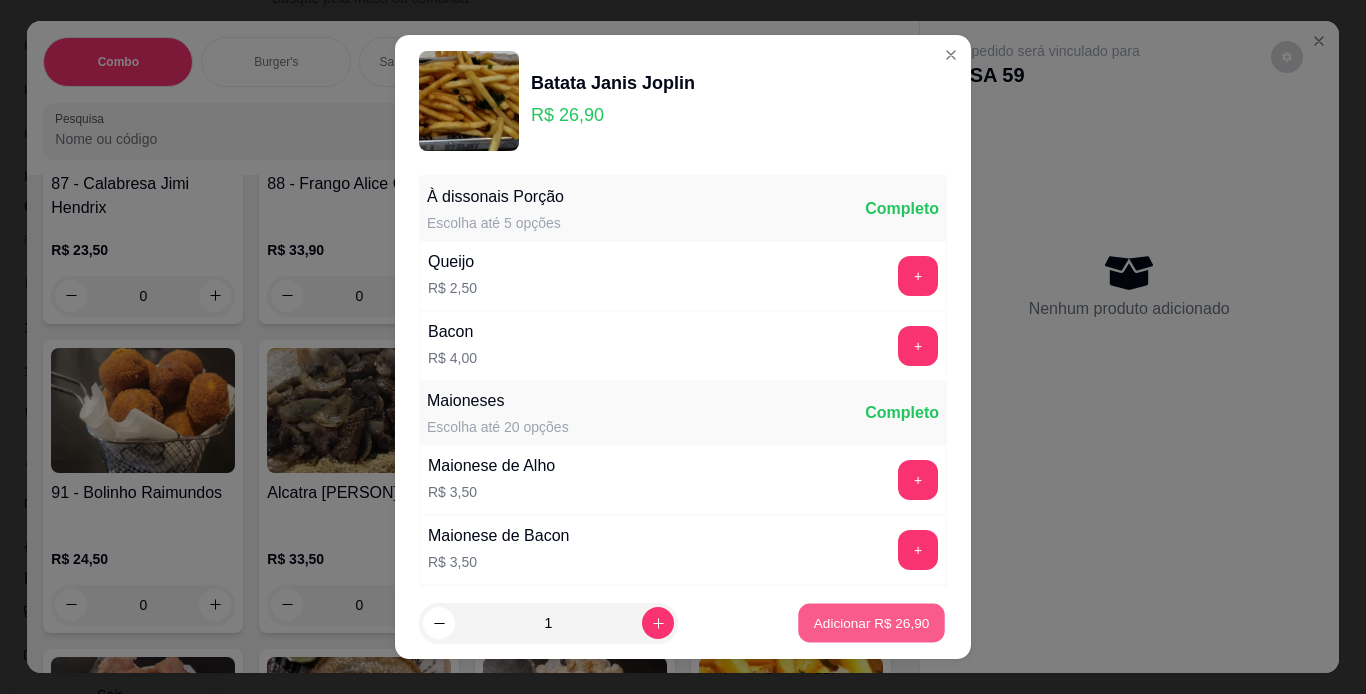click on "Adicionar   R$ 26,90" at bounding box center (872, 623) 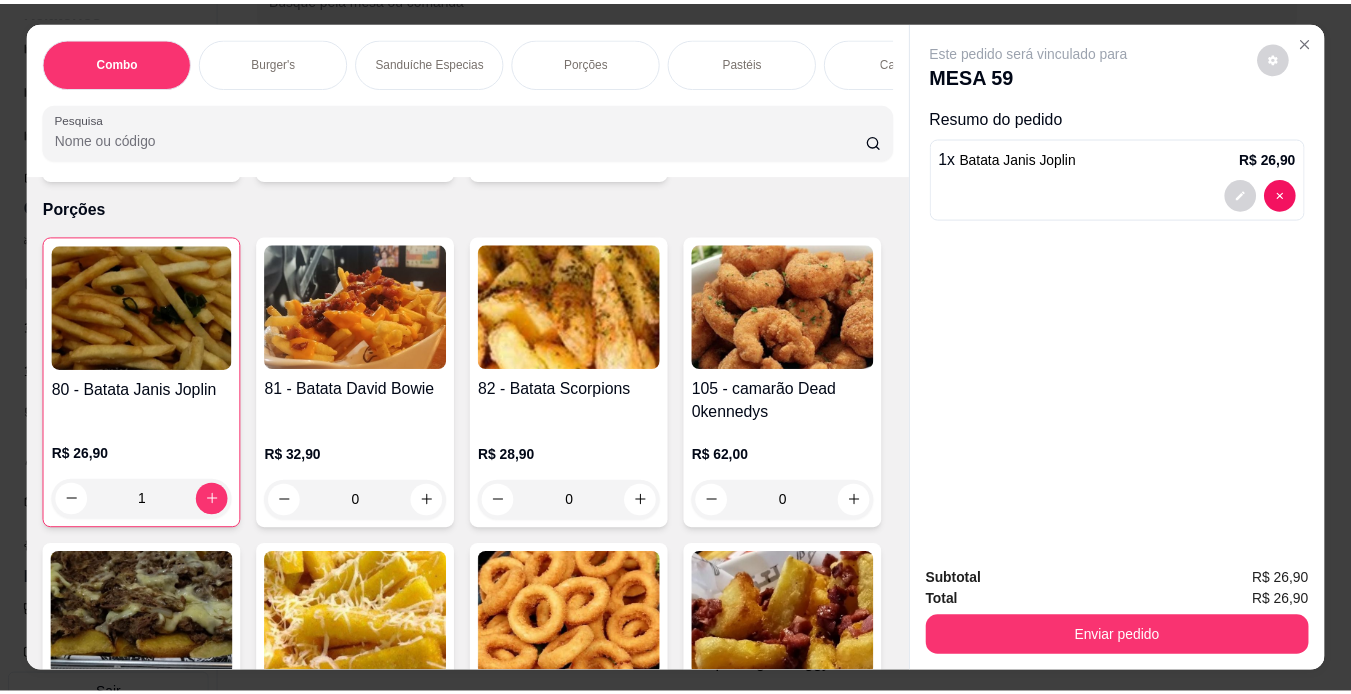scroll, scrollTop: 2141, scrollLeft: 0, axis: vertical 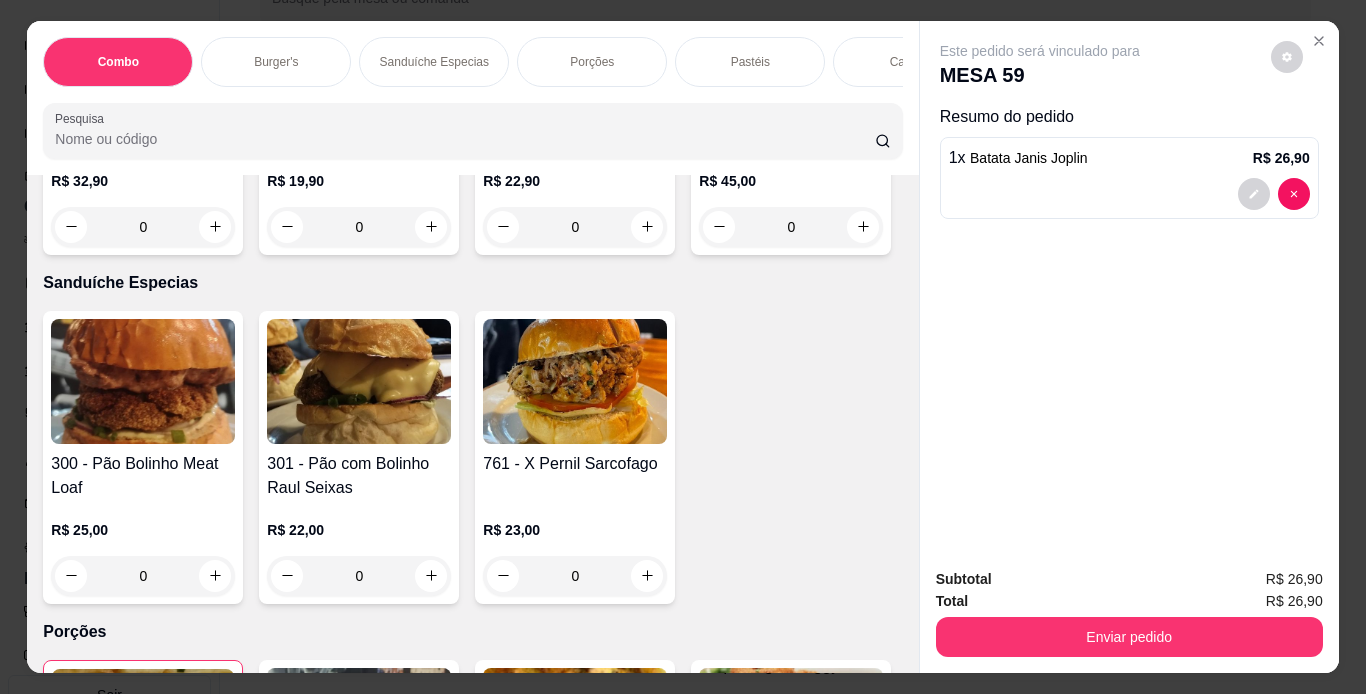 click on "1 - Ramones Burger    R$ 21,90 0 2 - John Lennon Burger   R$ 25,90 0 3 - Zztop Burger    R$ 25,90 0 4 - Led Zepplin Burger    R$ 26,90 0 5 - Kiss Burger    R$ 25,90 0 6 - Iron Maiden Burger    R$ 33,90 0 7 - The Doors Burger    R$ 26,90 0 8 - Deep Purple Burger   R$ 28,90 0 9 - Rolling Stones Burger   R$ 28,90 0 10 - Red Hot Chili Peppers Burger   R$ 30,90 0 11 - Metallica Burger    R$ 27,90 0 12 - Motorhead Burguer    R$ 34,90 0 13 - Rita Lee Burger   R$ 25,90 0 14 - Baby Metal Burger   R$ 15,90 0 15 - The Sex Pistol's Burger   R$ 23,90 0 16 - Queen Burger   R$ 22,90 0 17 - The Beatles Burguer    R$ 20,90 0 18 - Thin Lizzy Burger    R$ 33,90 0 19 - Ac/Dc Burguer    R$ 39,90 0 20 - 22 - Guns N' Roses   R$ 22,90 0 21 - The Clash   R$ 32,90 0 22 - Charlie Brown Jr   R$ 19,90 0 The Who   R$ 22,90 0 OZZY   R$ 45,00 0" at bounding box center (472, -616) 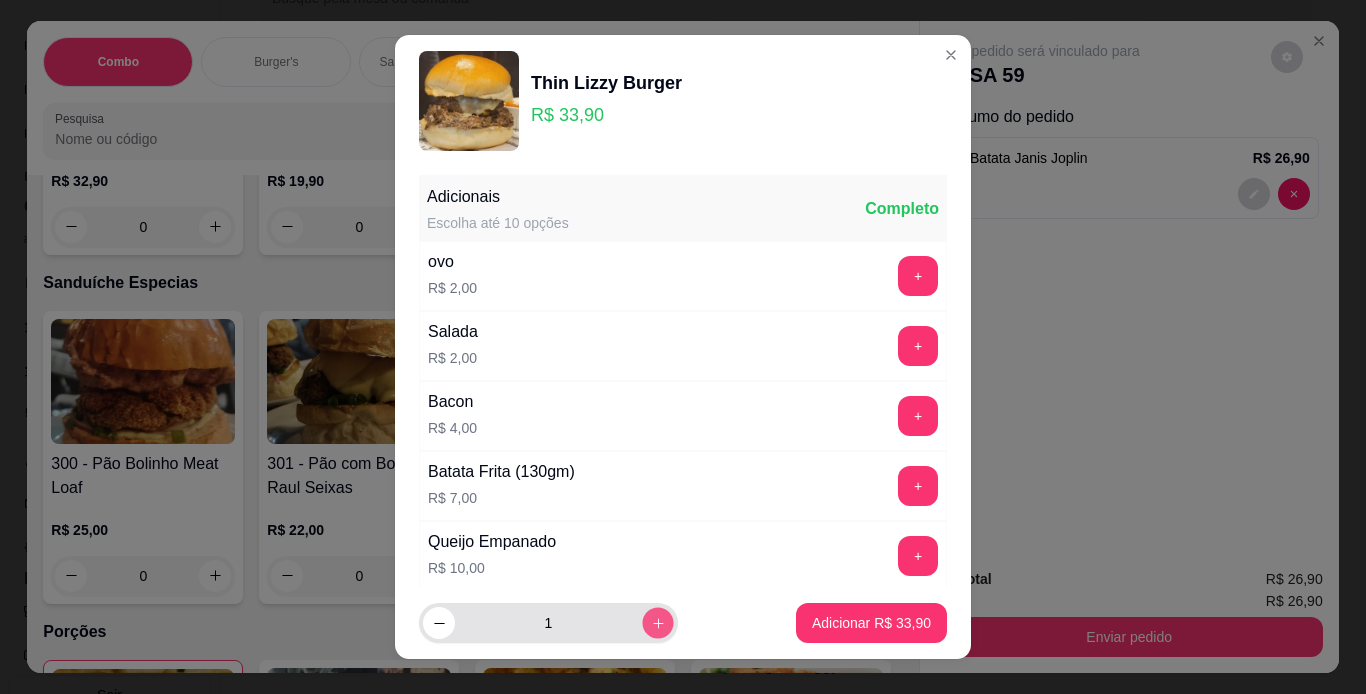 click 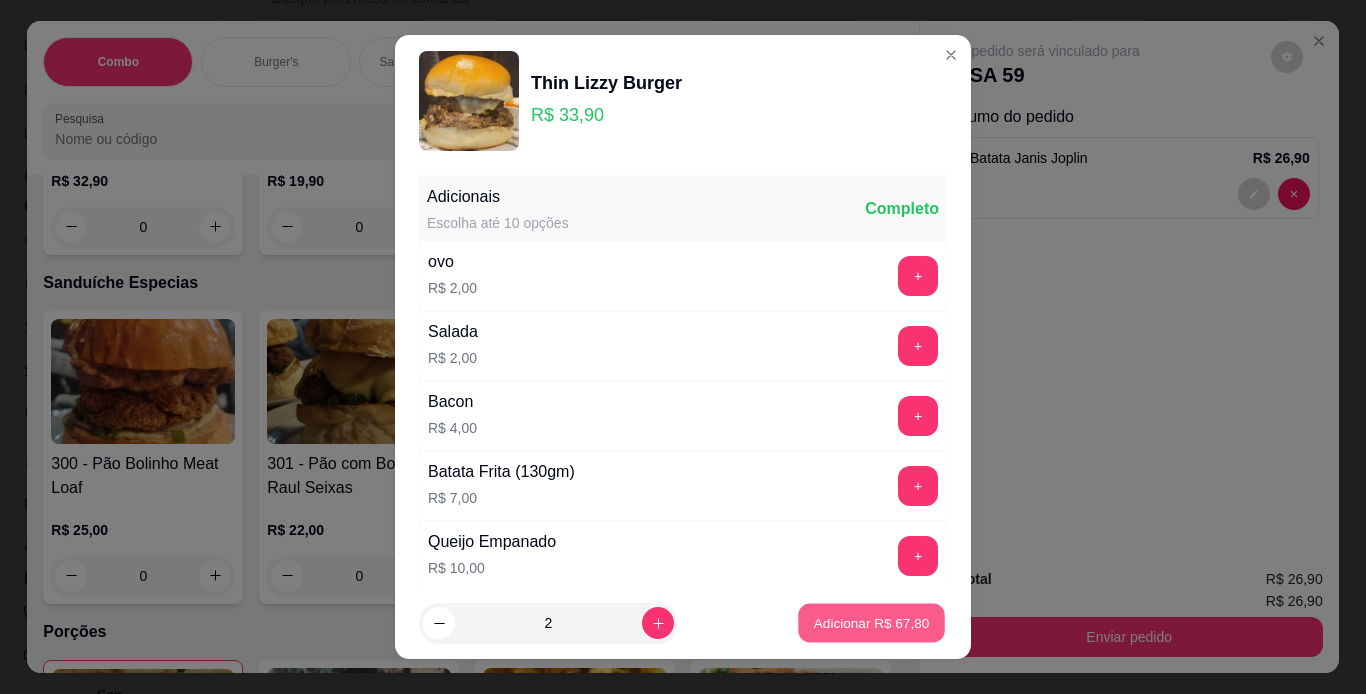 click on "Adicionar   R$ 67,80" at bounding box center [872, 623] 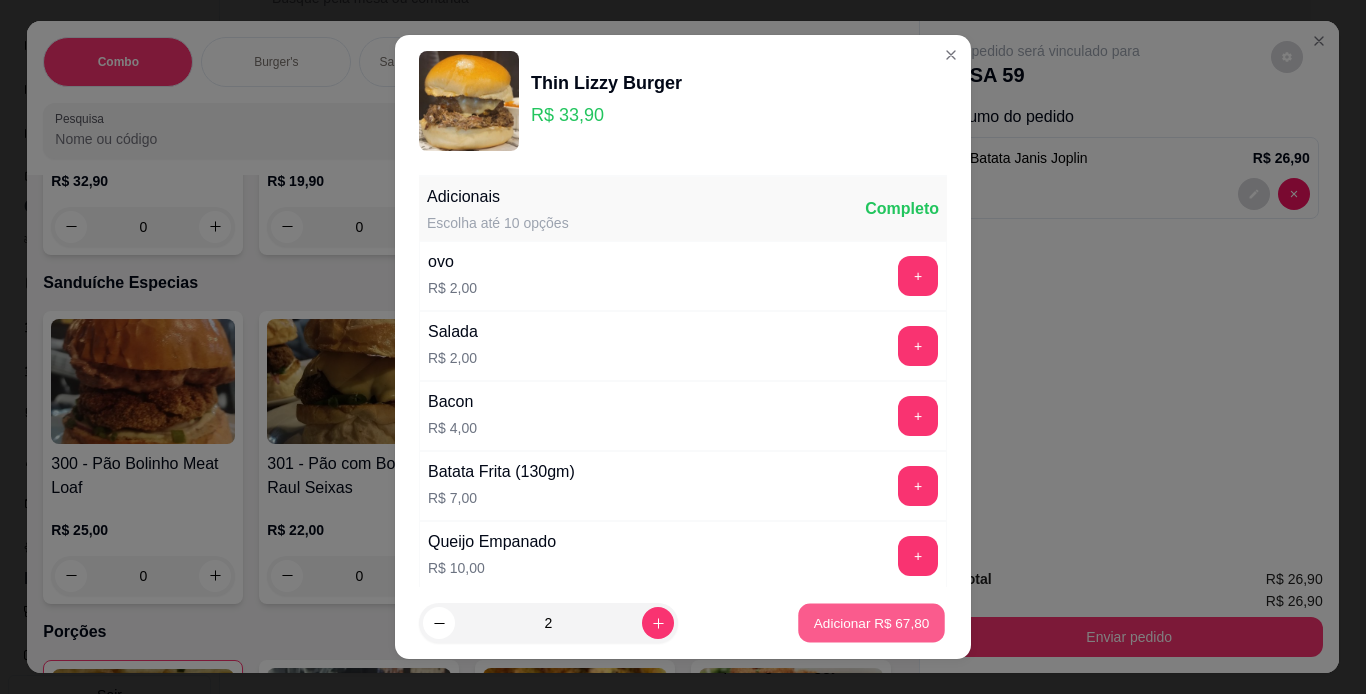 type on "2" 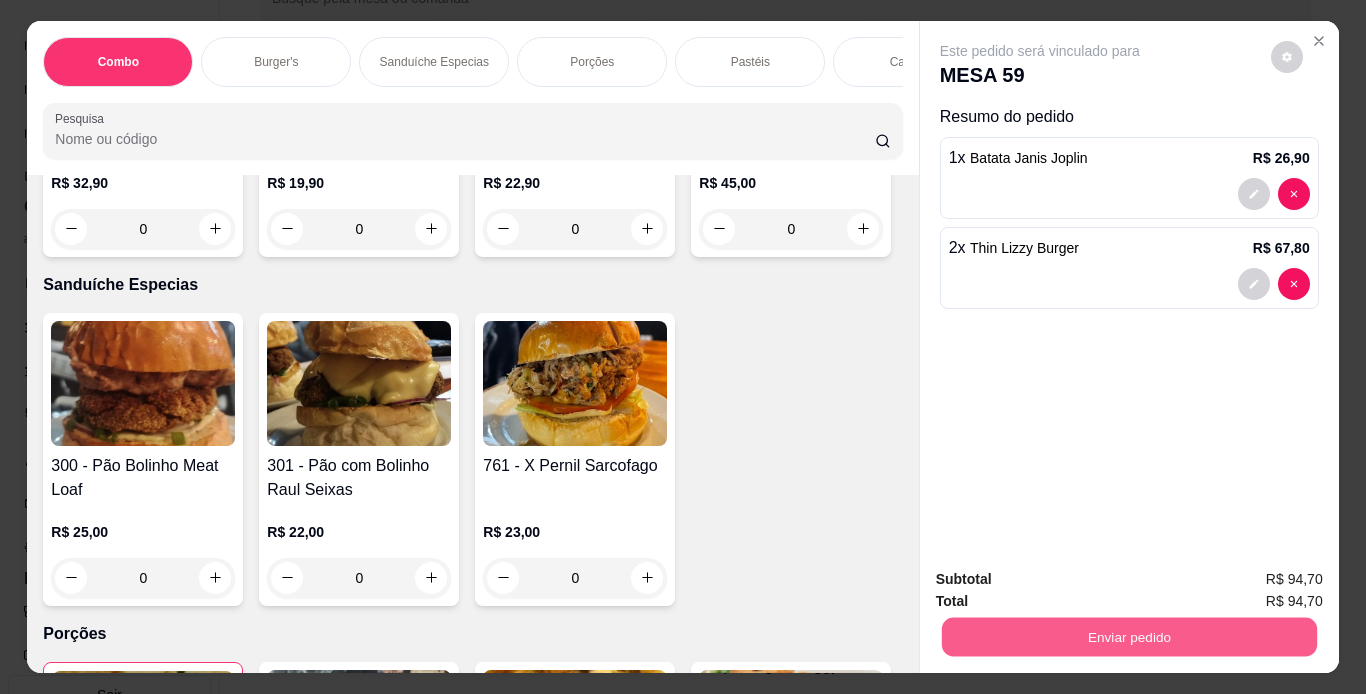 click on "Enviar pedido" at bounding box center [1128, 637] 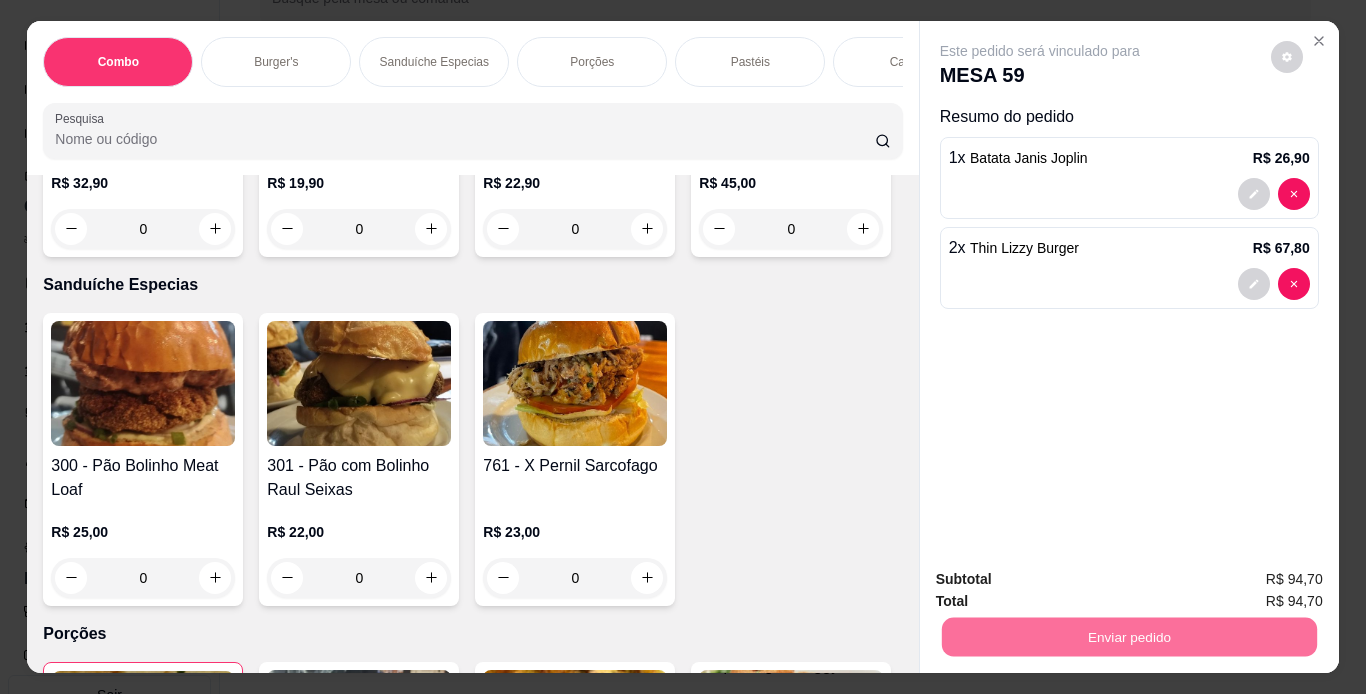 click on "Não registrar e enviar pedido" at bounding box center [1063, 580] 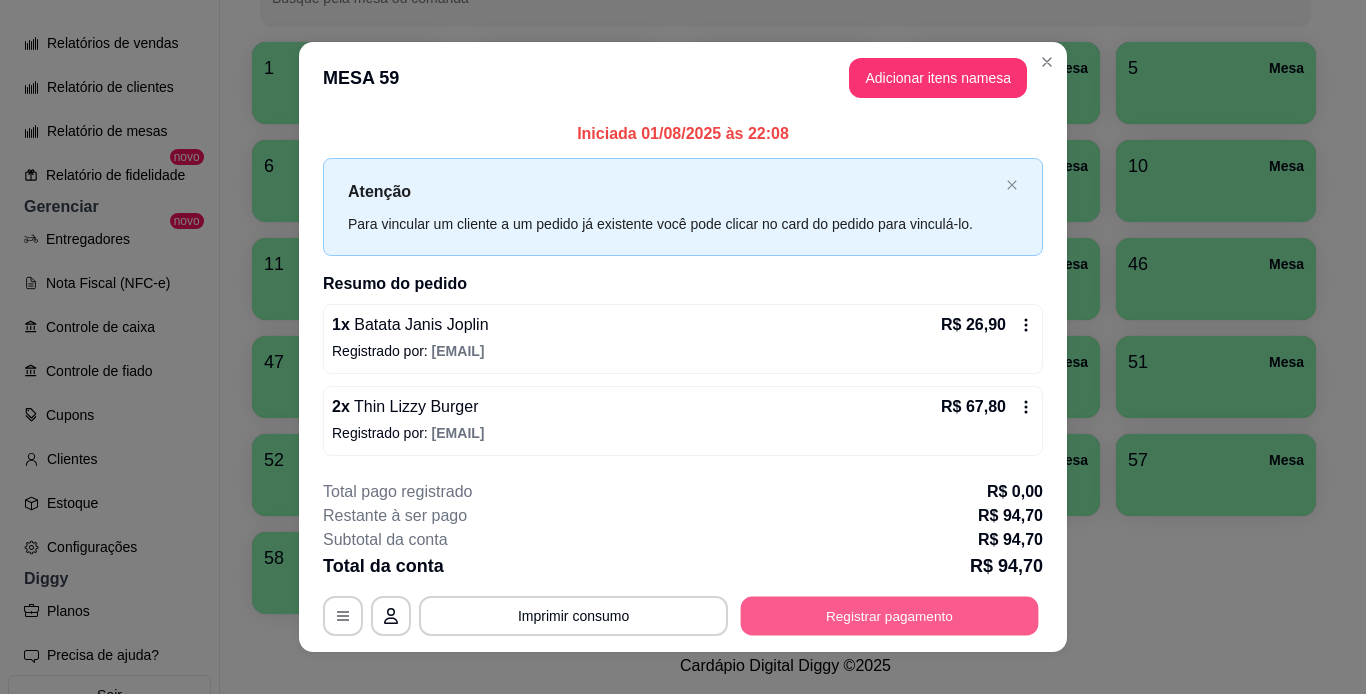 click on "Registrar pagamento" at bounding box center [890, 615] 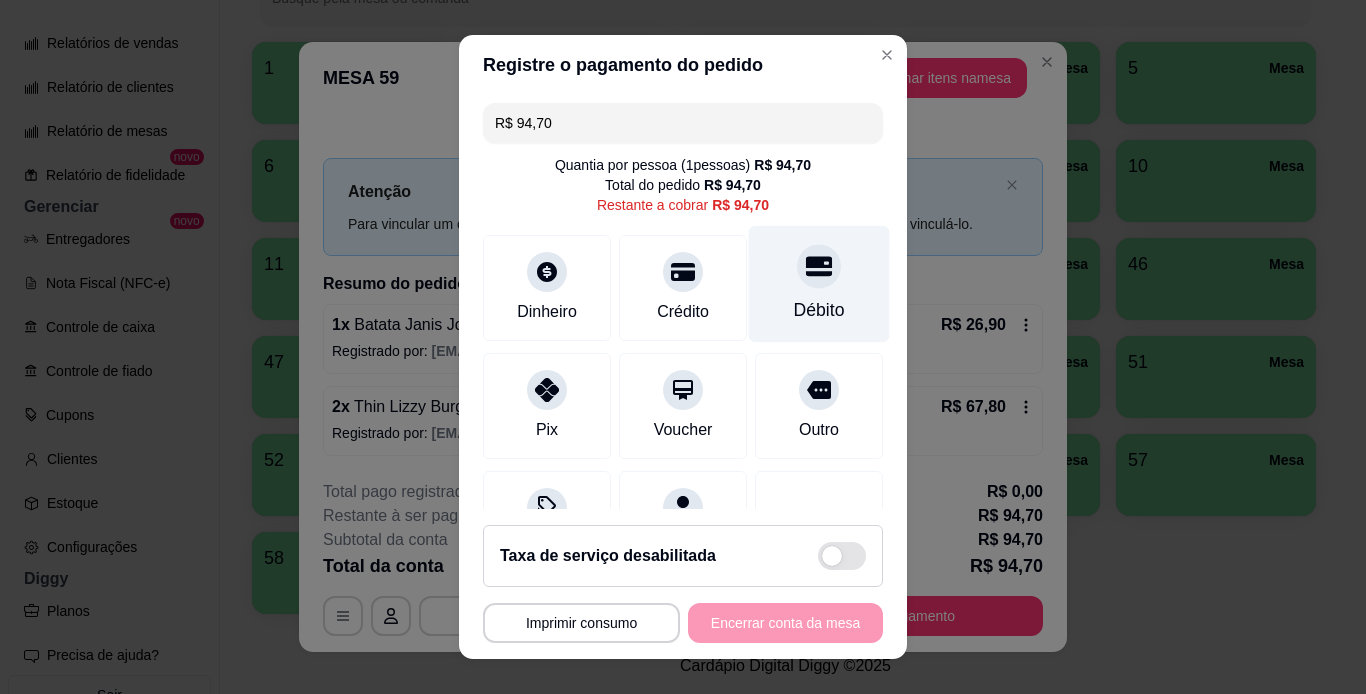 click on "Débito" at bounding box center [819, 283] 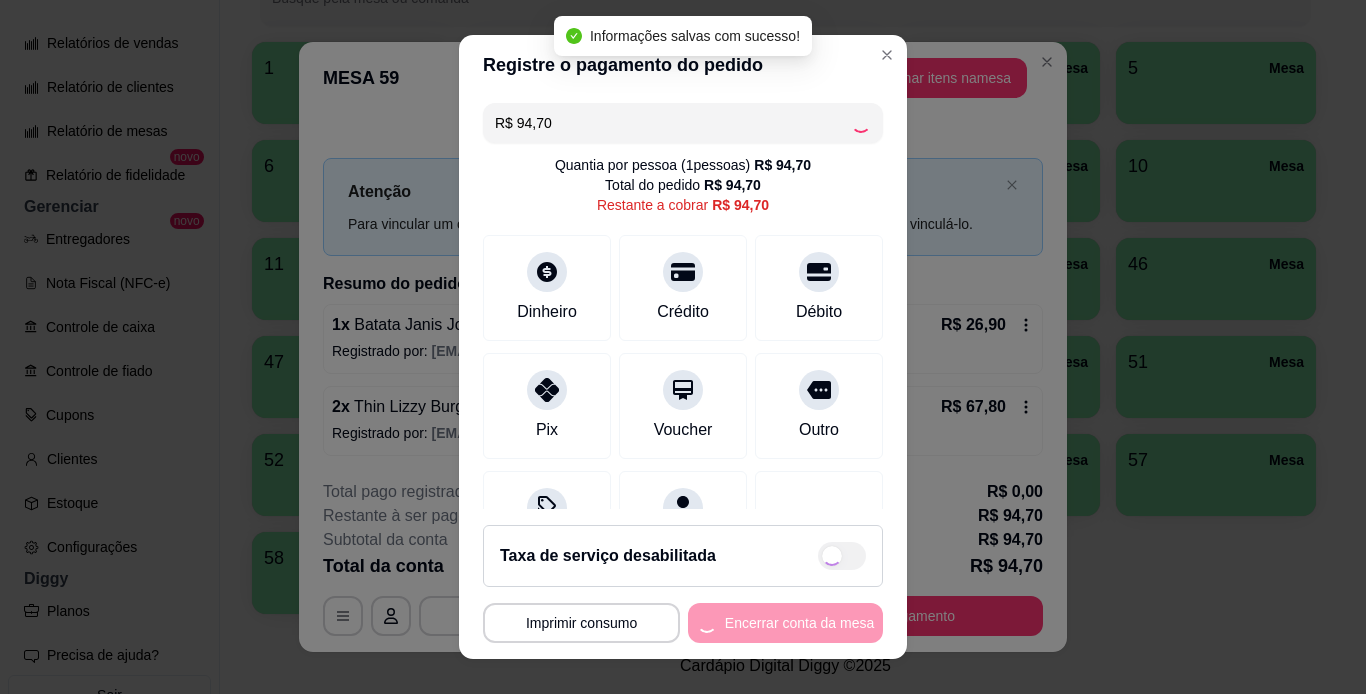 type on "R$ 0,00" 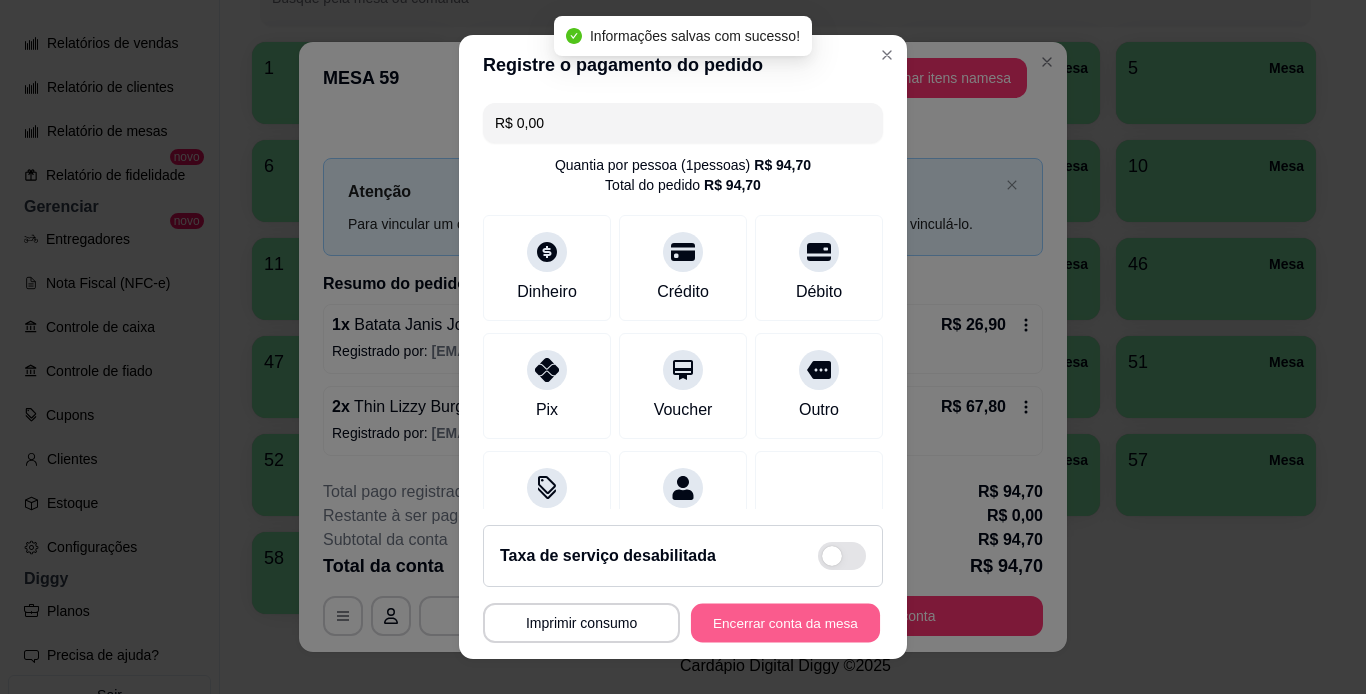 click on "Encerrar conta da mesa" at bounding box center [785, 623] 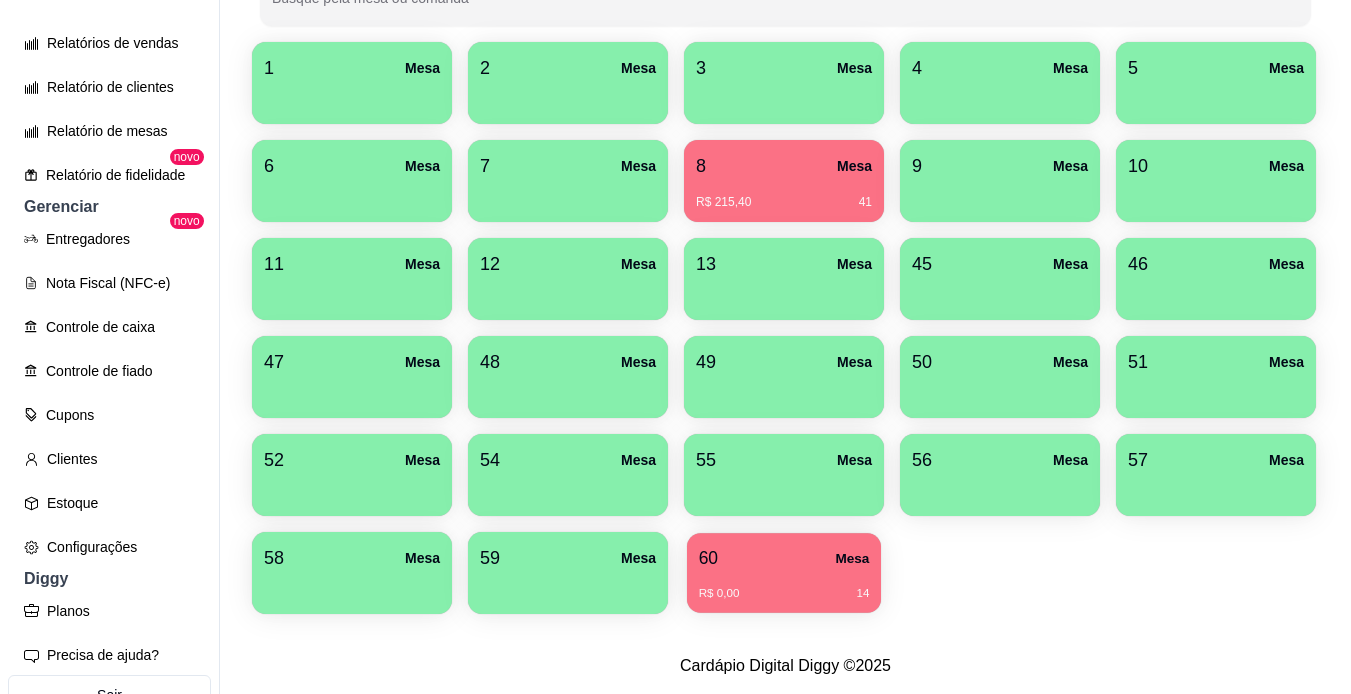 click on "R$ 0,00 14" at bounding box center [784, 594] 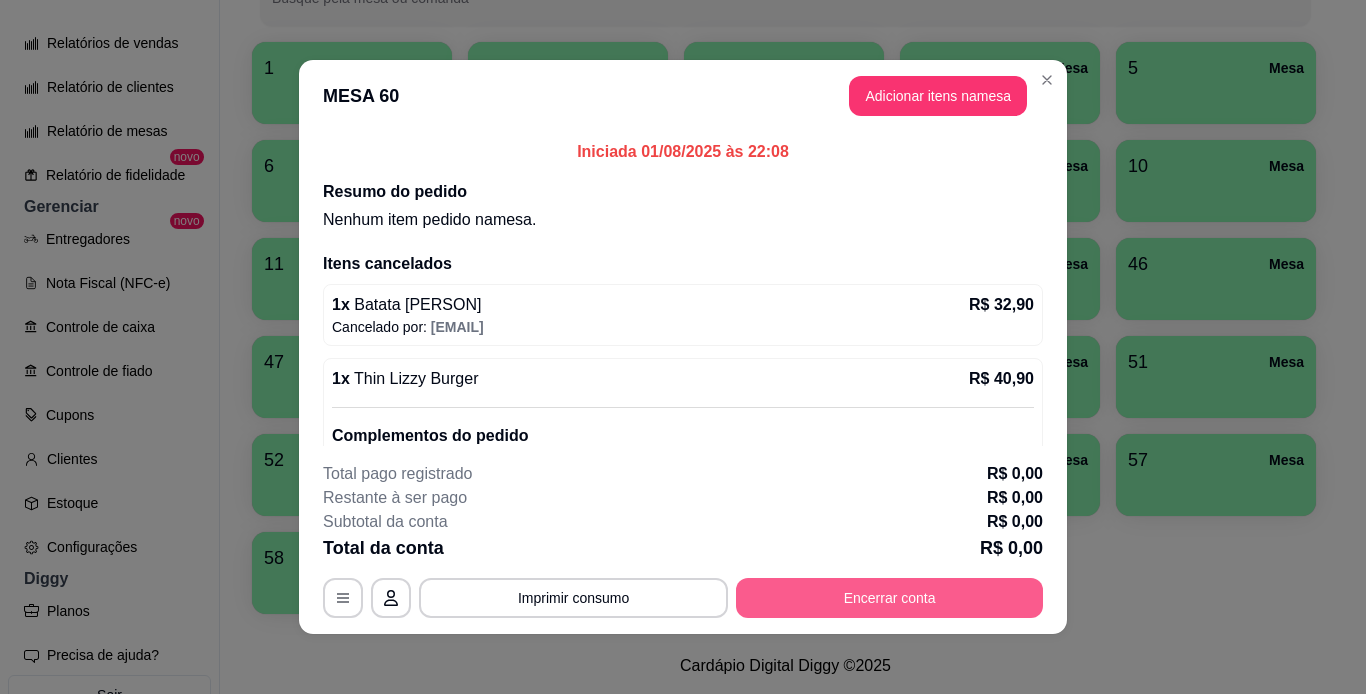 click on "Encerrar conta" at bounding box center [889, 598] 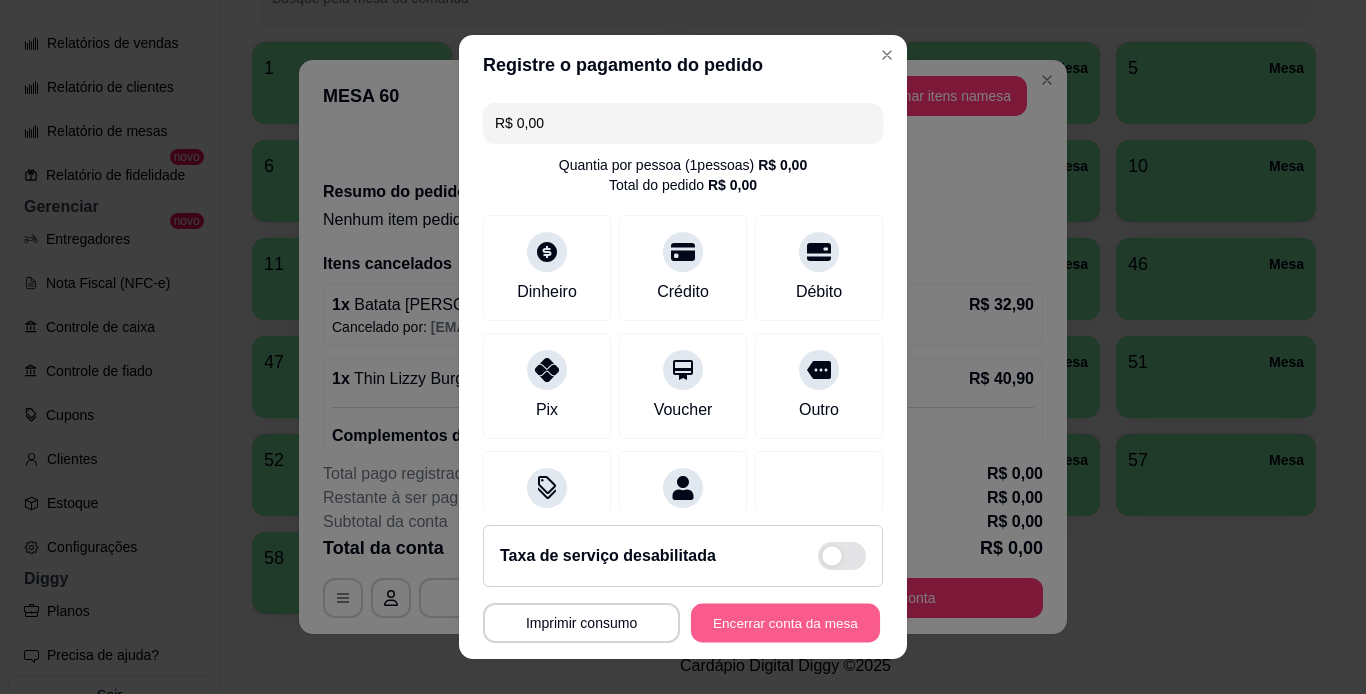 click on "Encerrar conta da mesa" at bounding box center [785, 623] 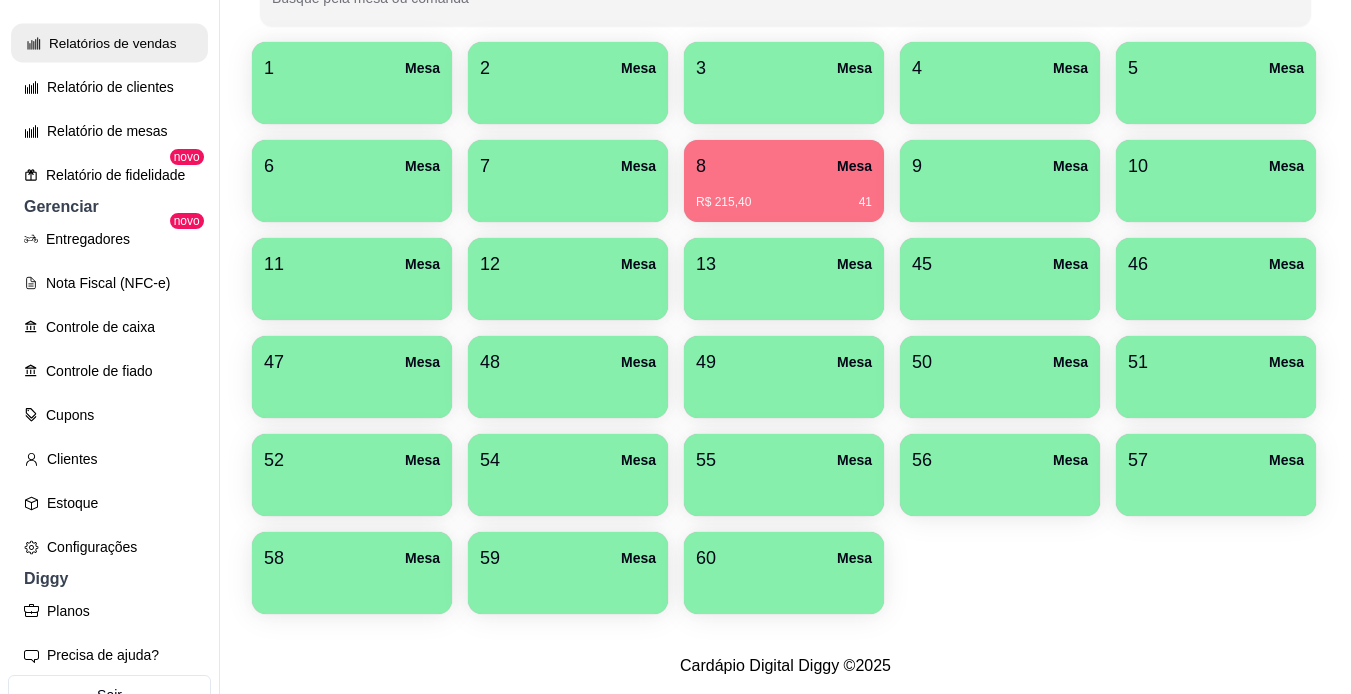 click on "Relatórios de vendas" at bounding box center [109, 43] 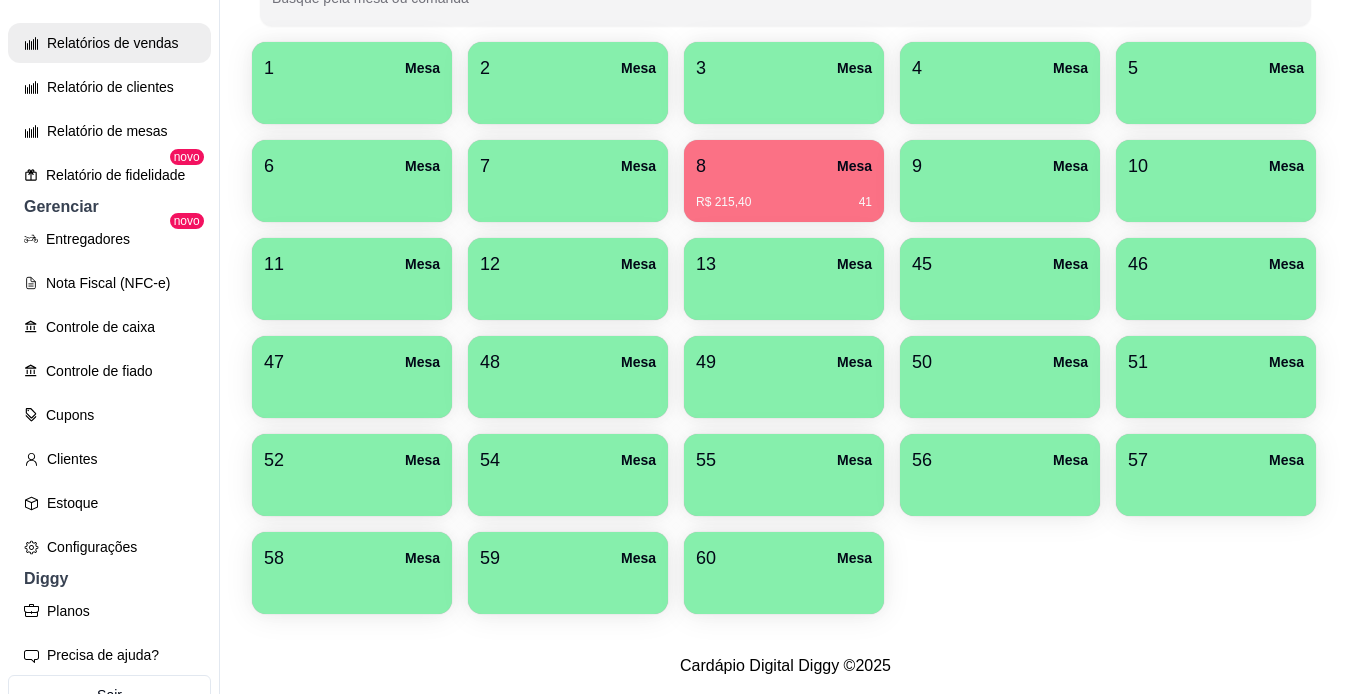 select on "ALL" 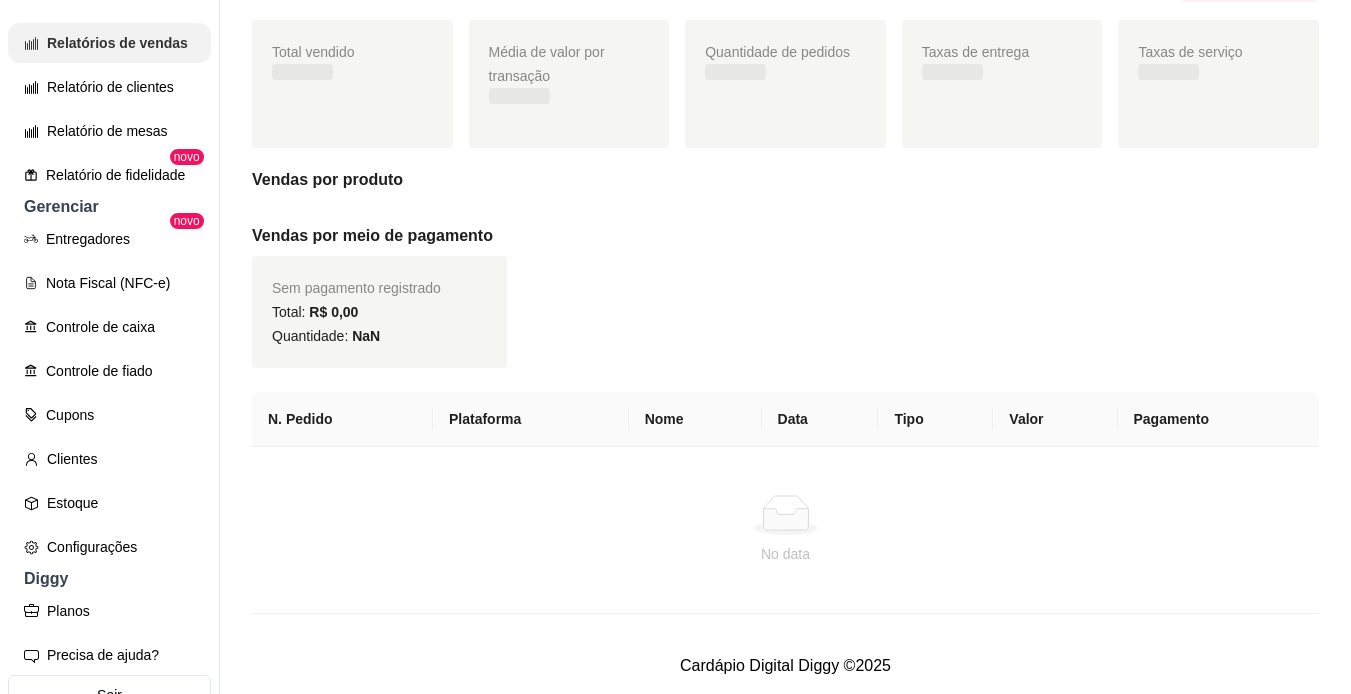 scroll, scrollTop: 0, scrollLeft: 0, axis: both 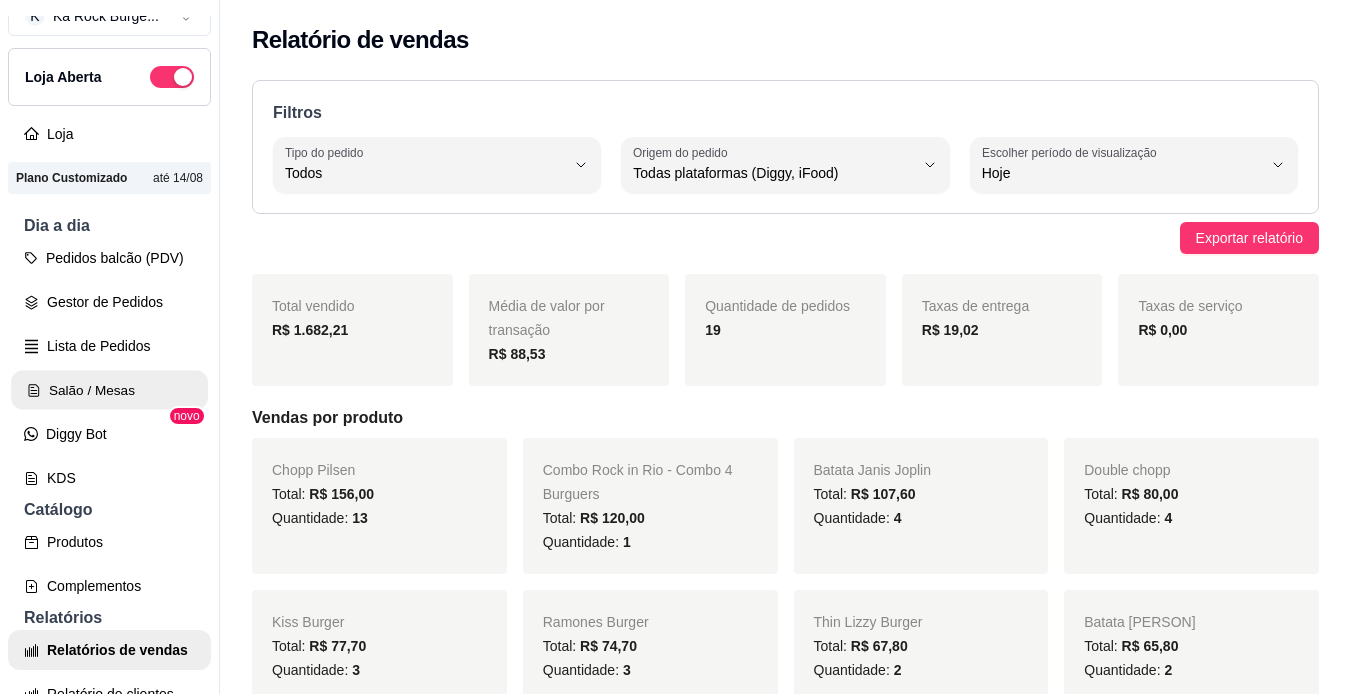 click on "Salão / Mesas" at bounding box center [109, 390] 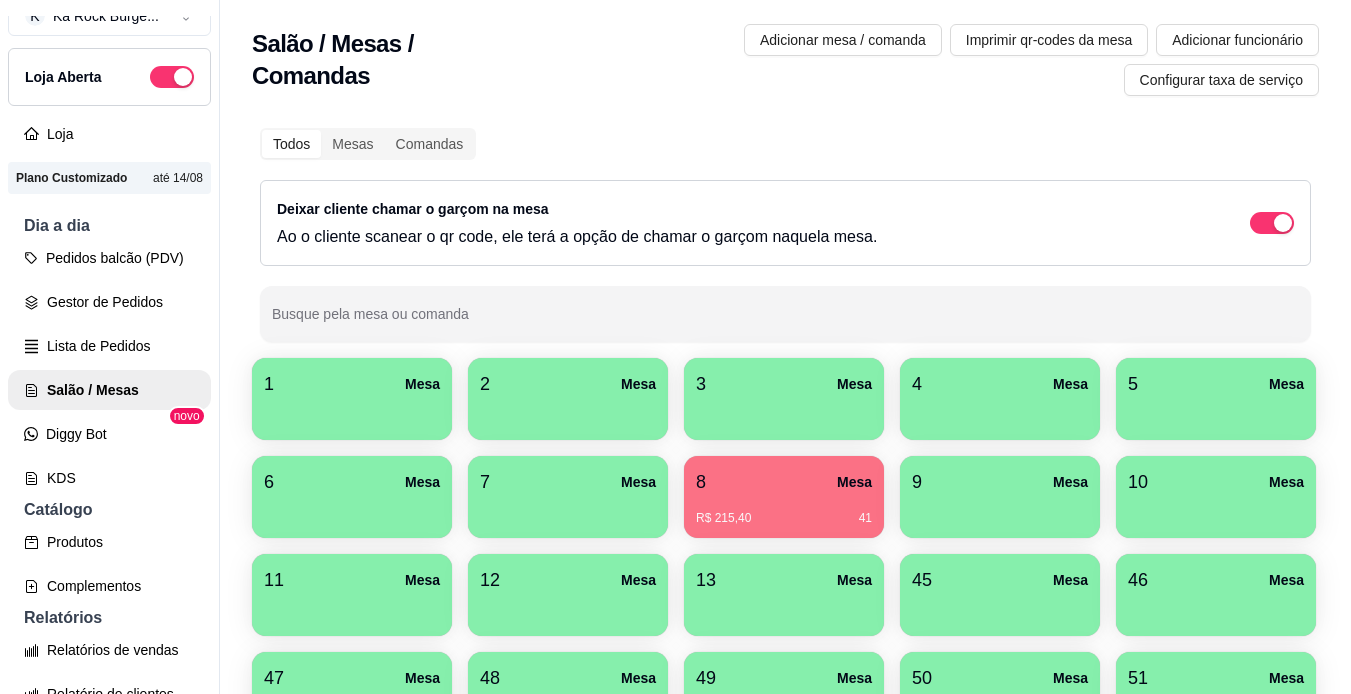 click on "6 Mesa" at bounding box center (352, 482) 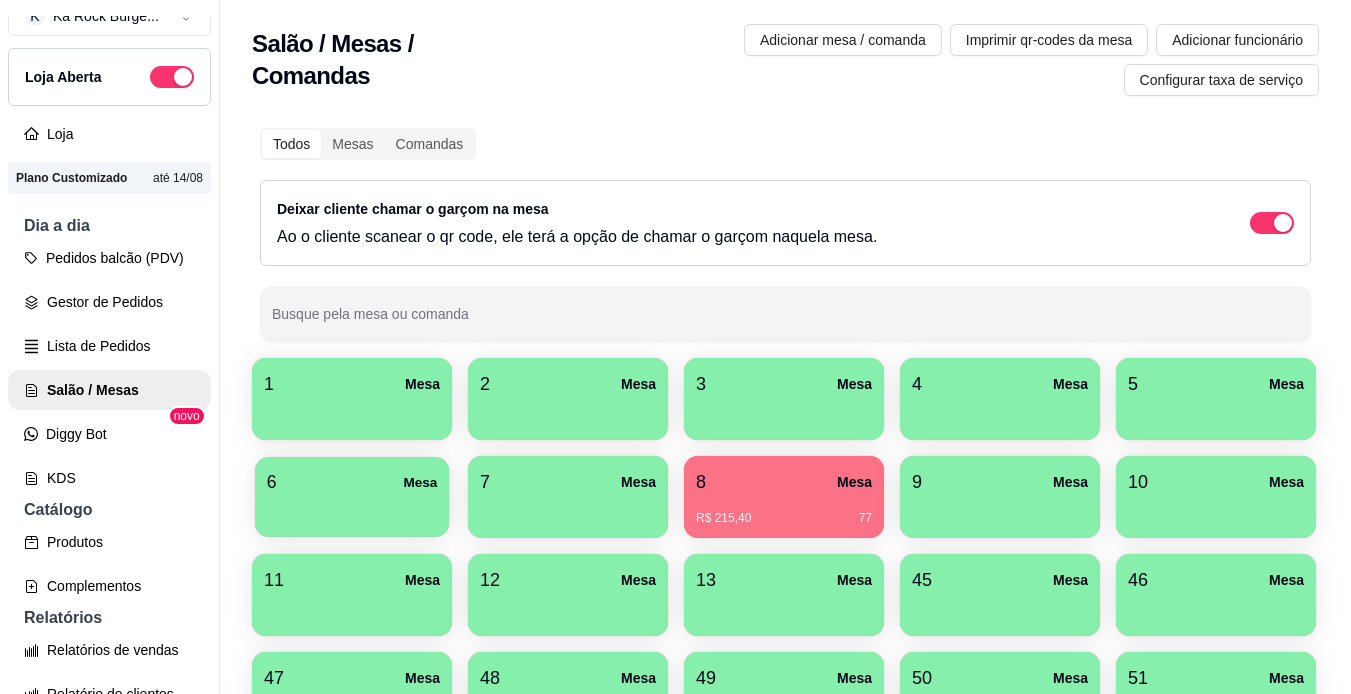 click on "6 Mesa" at bounding box center [352, 482] 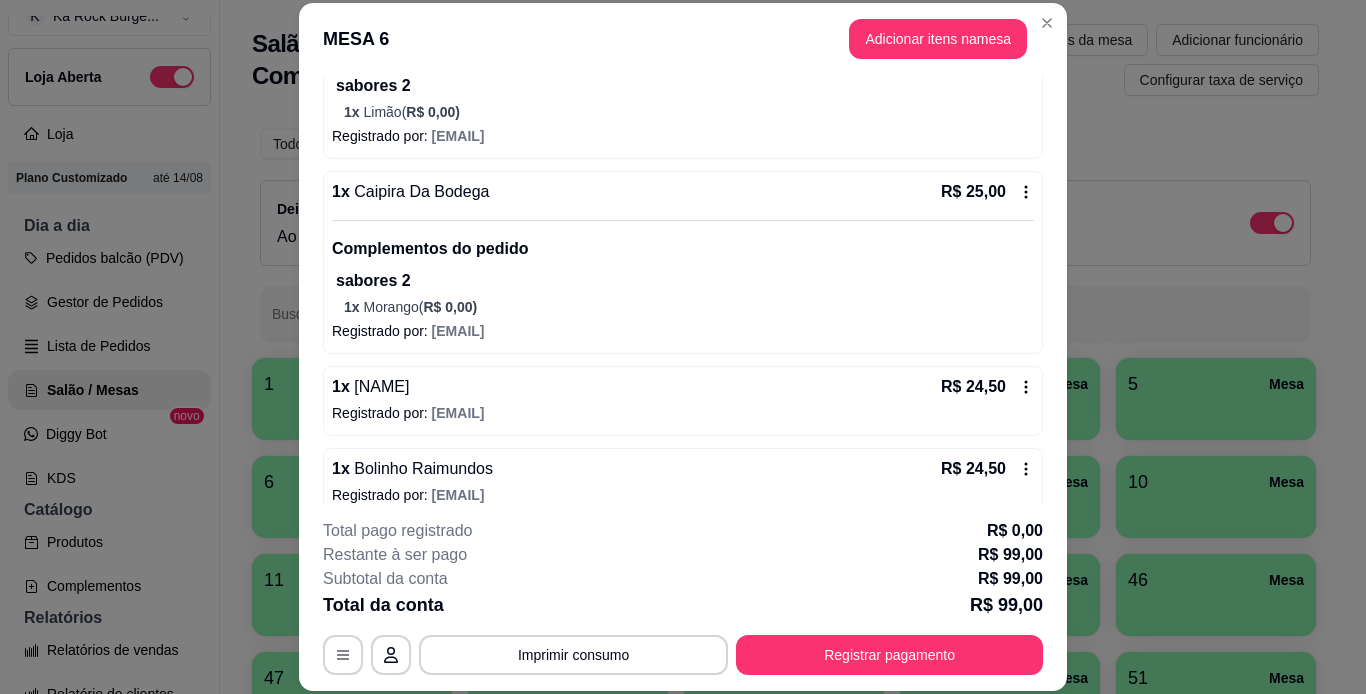 scroll, scrollTop: 312, scrollLeft: 0, axis: vertical 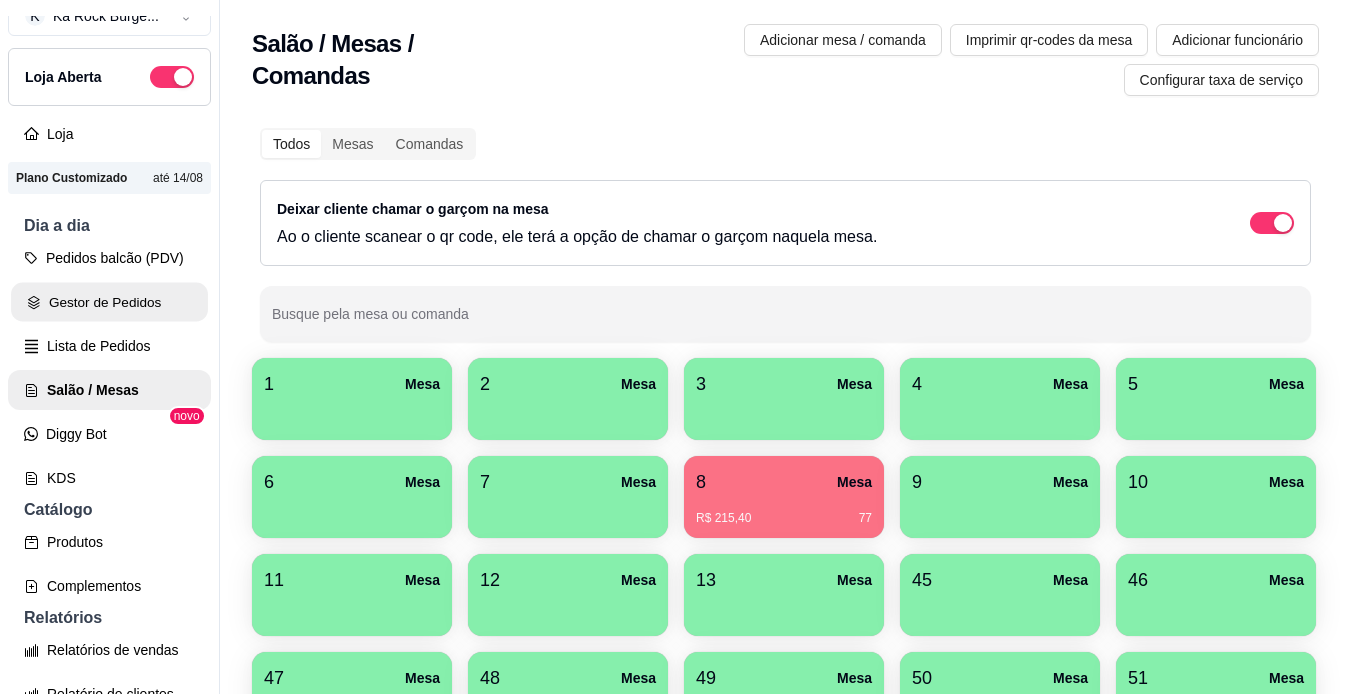 click on "Gestor de Pedidos" at bounding box center [109, 302] 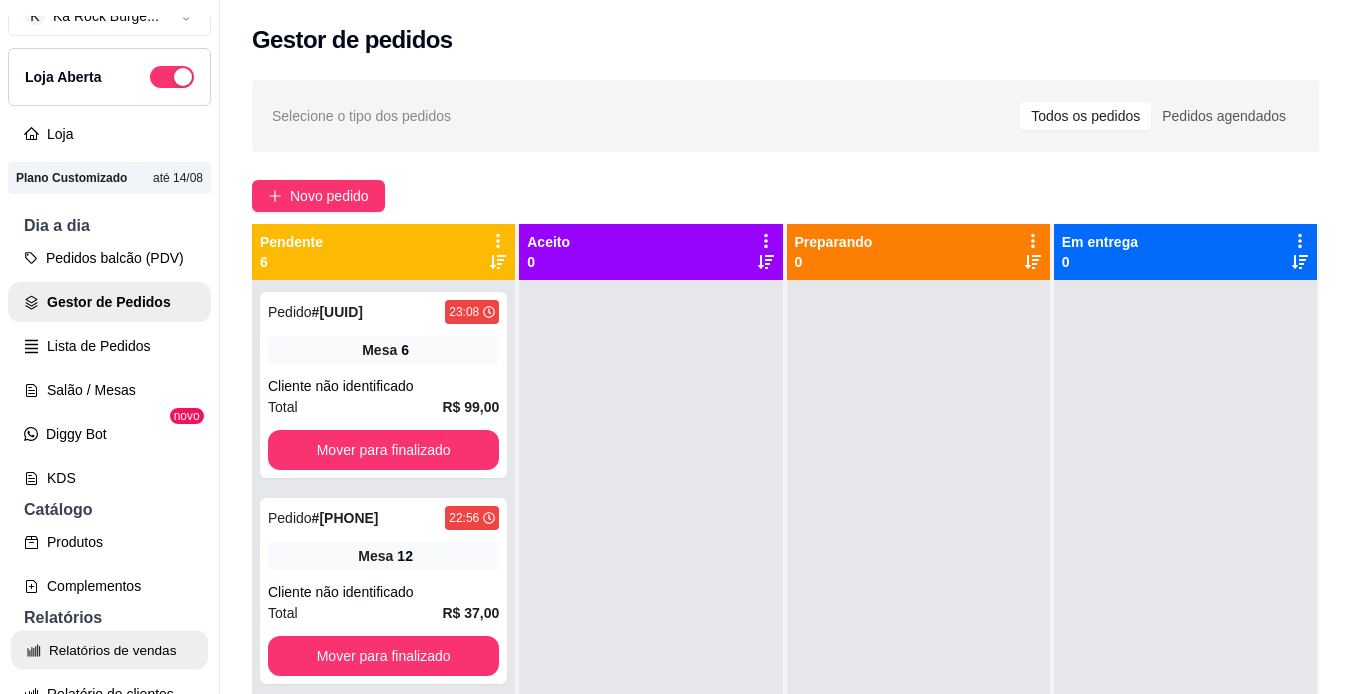 click on "Relatórios de vendas" at bounding box center [109, 650] 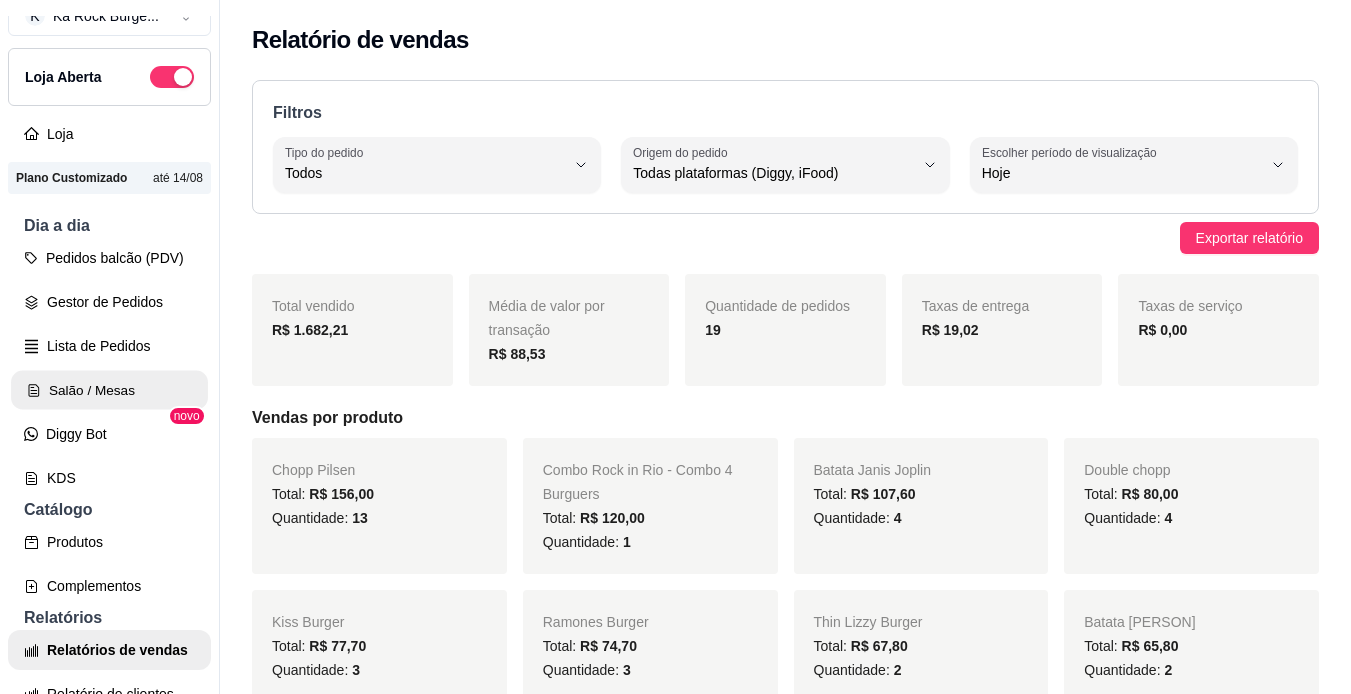 click on "Salão / Mesas" at bounding box center (109, 390) 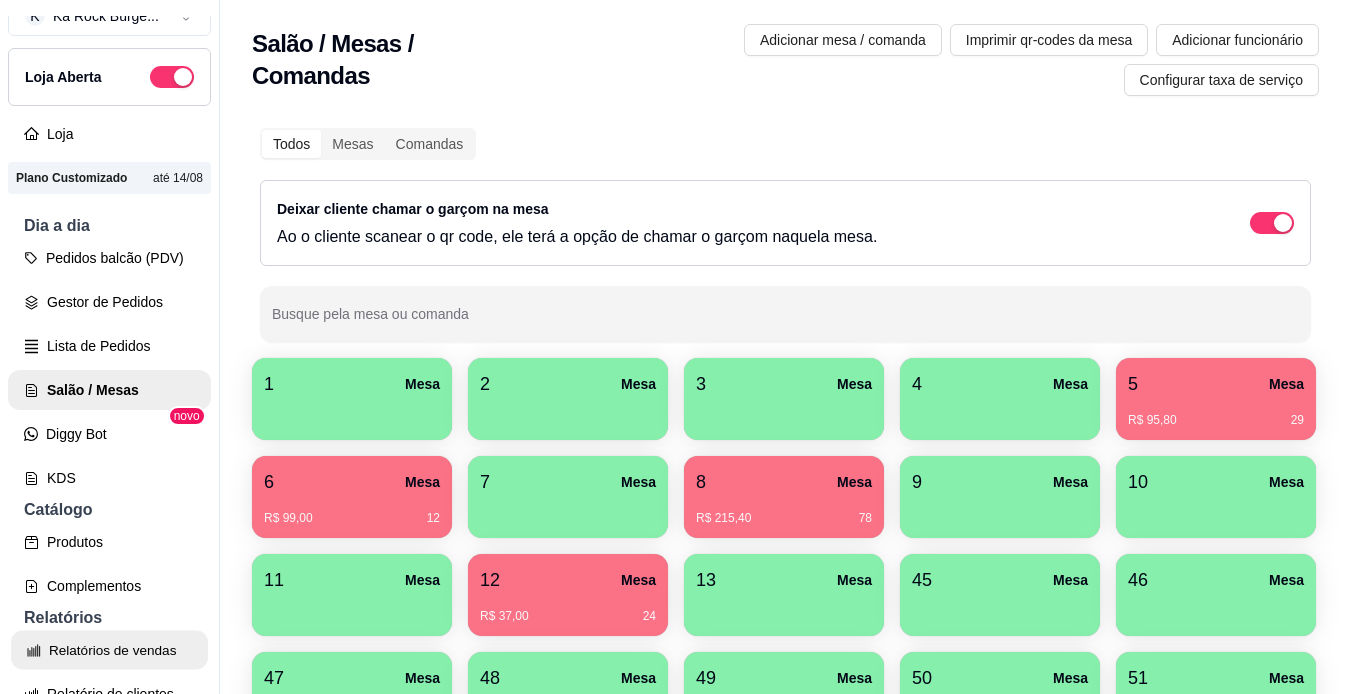 click on "Relatórios de vendas" at bounding box center (109, 650) 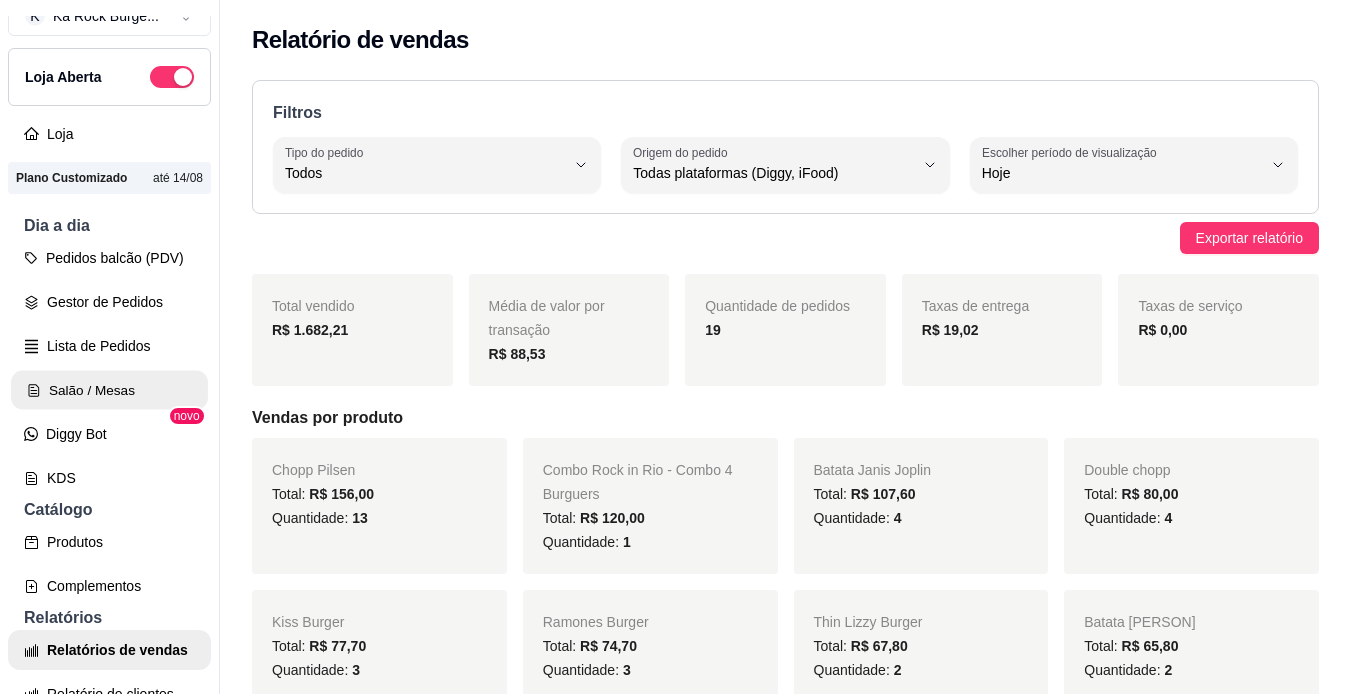 click on "Salão / Mesas" at bounding box center (109, 390) 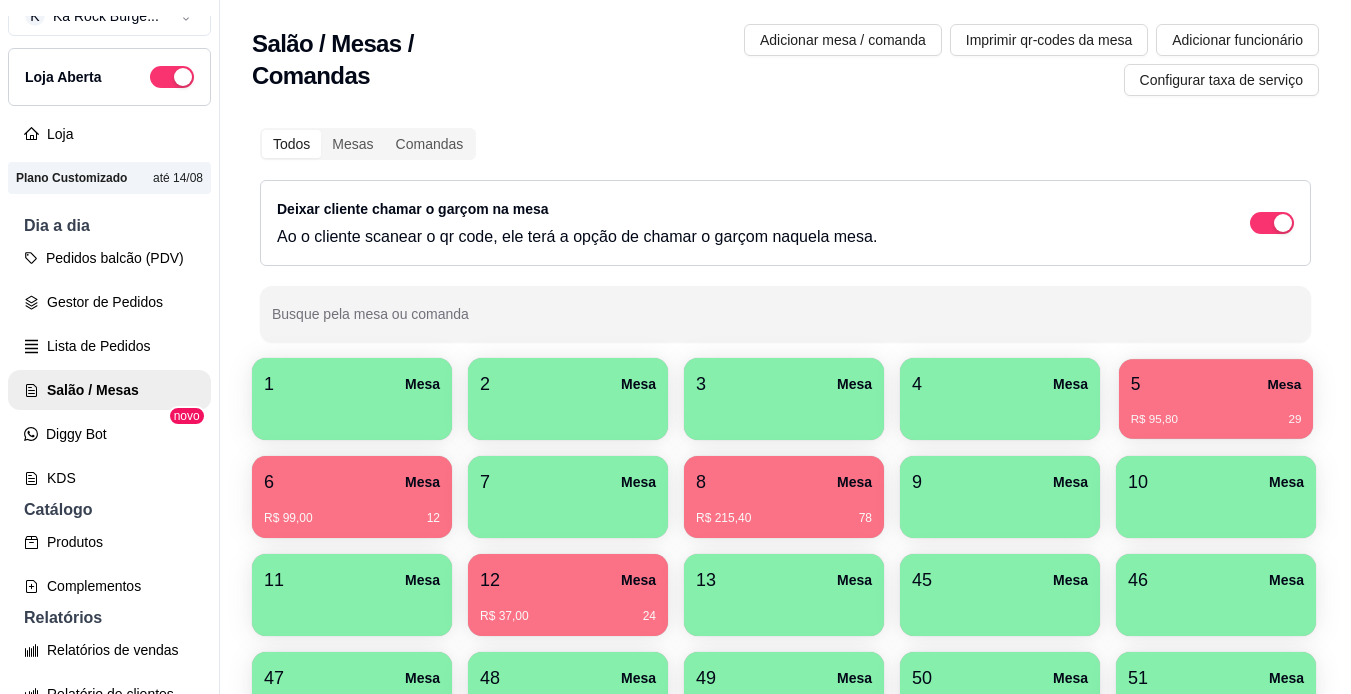 click on "R$ 95,80 29" at bounding box center (1216, 412) 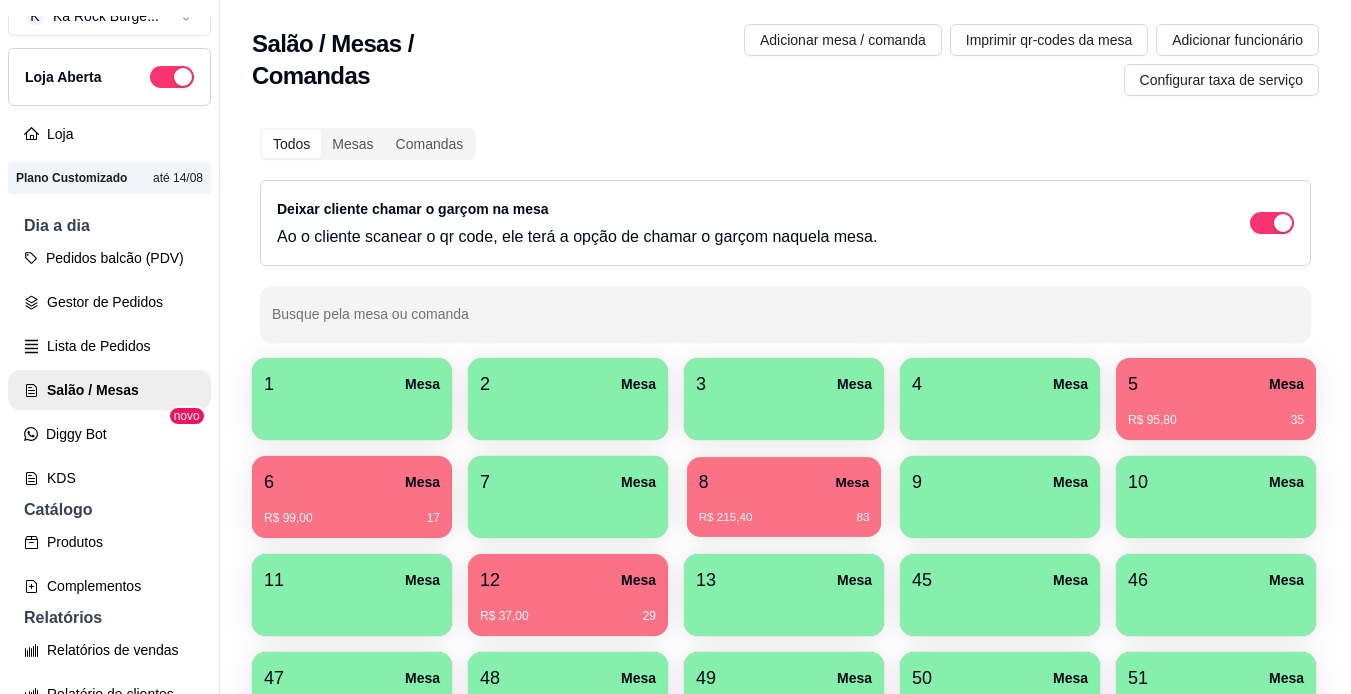 click on "R$ 215,40 83" at bounding box center (784, 510) 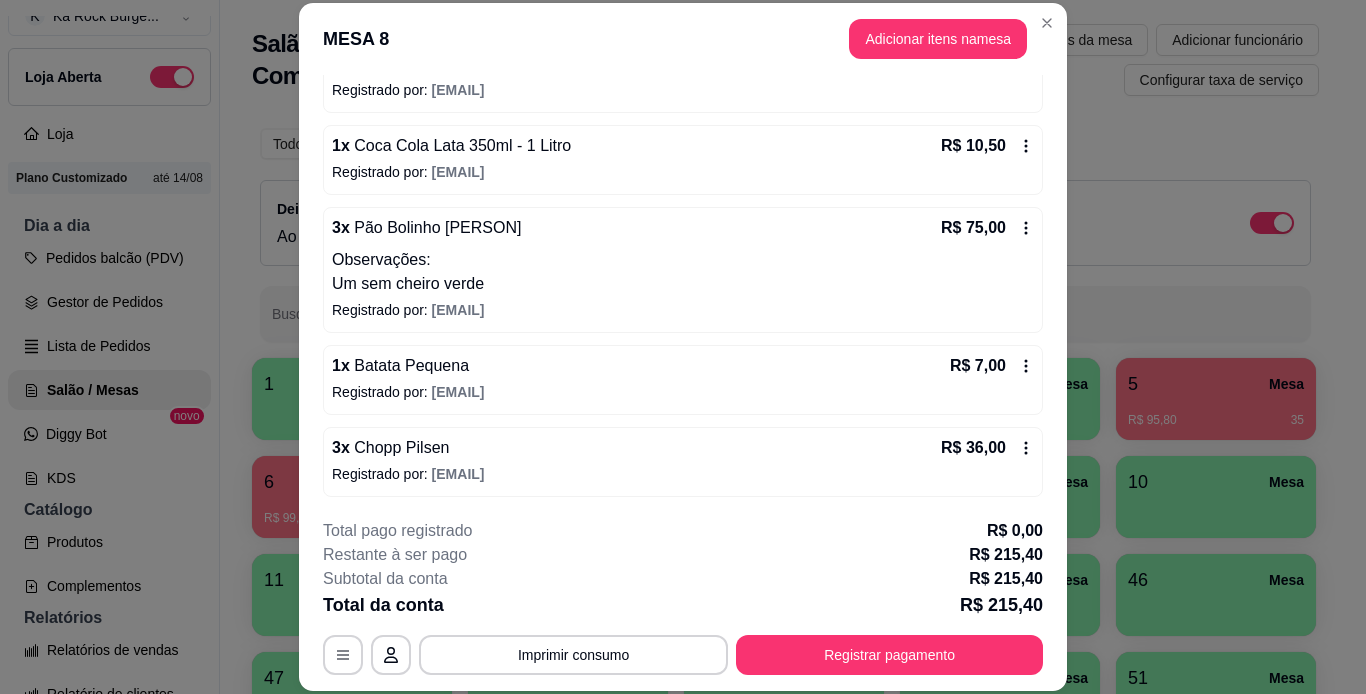 scroll, scrollTop: 388, scrollLeft: 0, axis: vertical 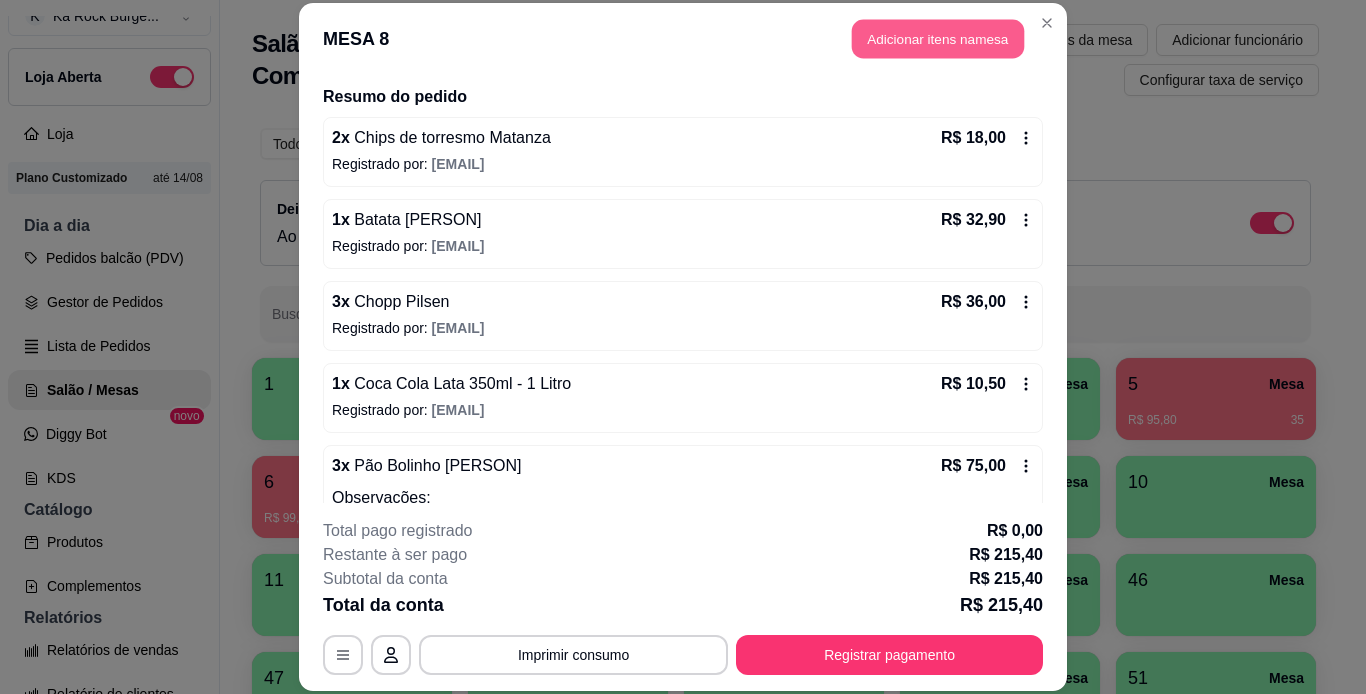 click on "Adicionar itens na  mesa" at bounding box center (938, 39) 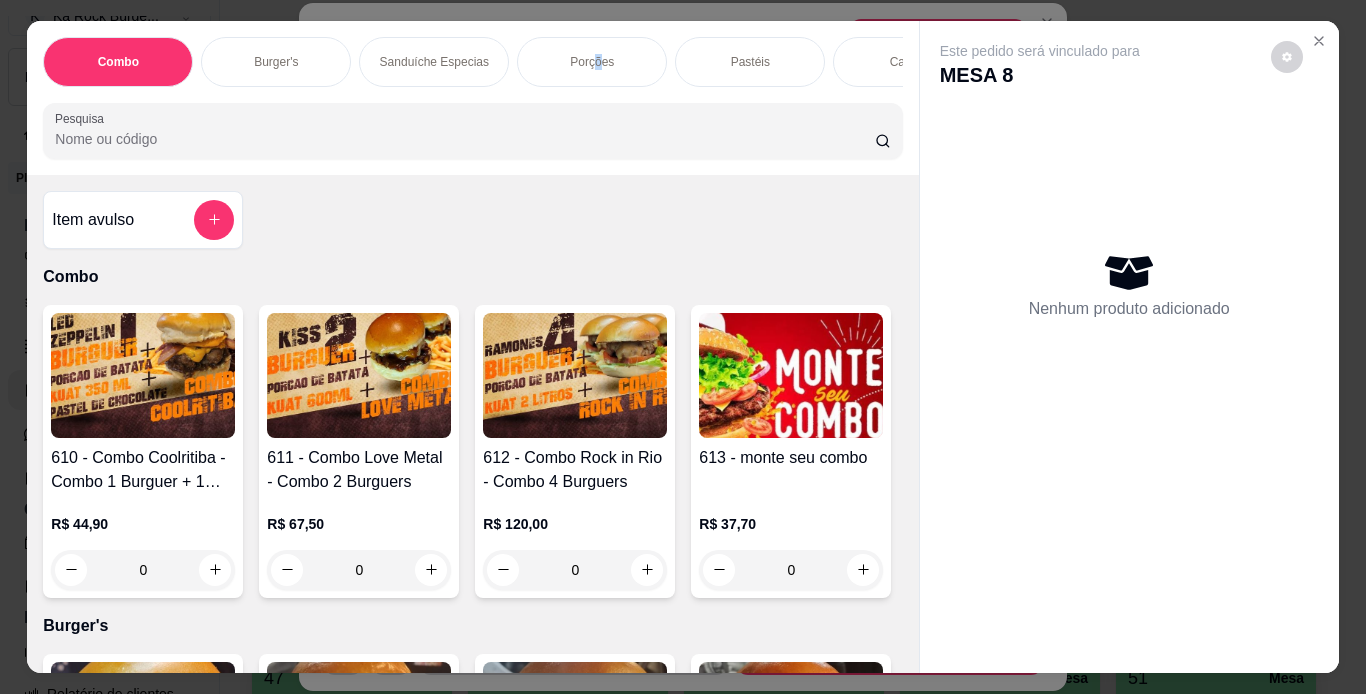 drag, startPoint x: 591, startPoint y: 23, endPoint x: 584, endPoint y: 54, distance: 31.780497 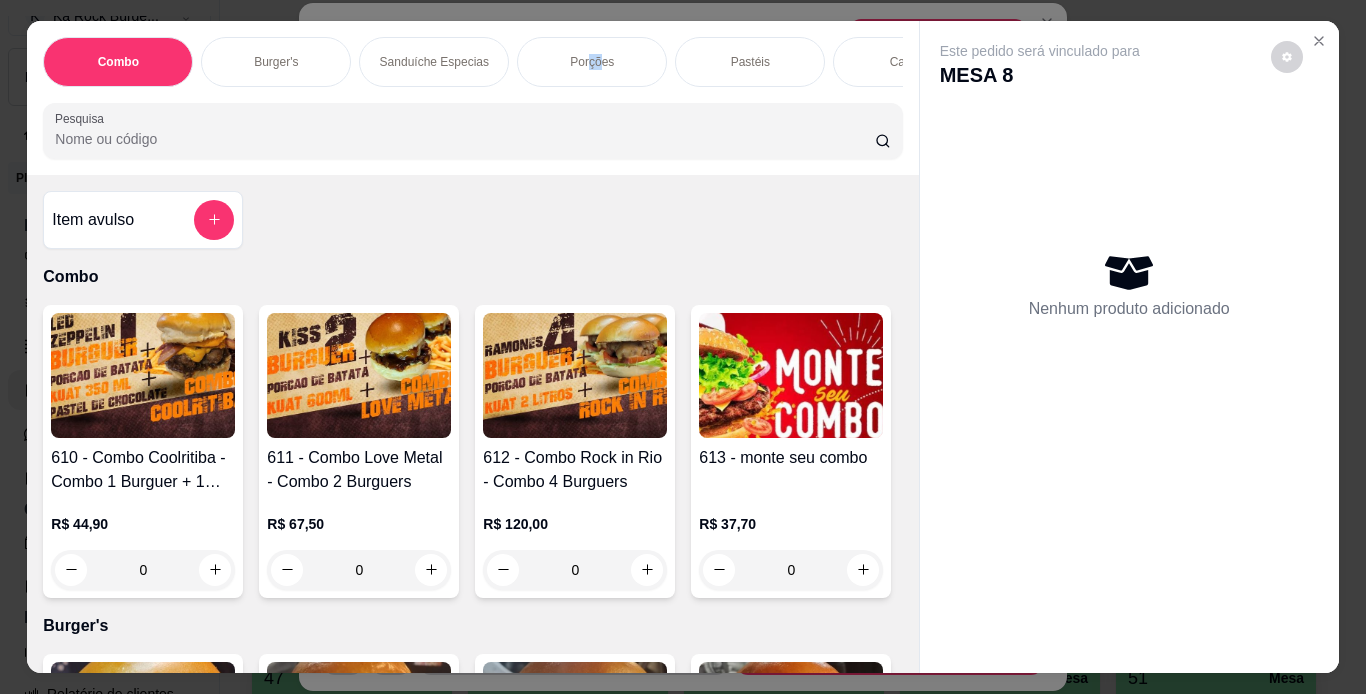 click on "Porções" at bounding box center [592, 62] 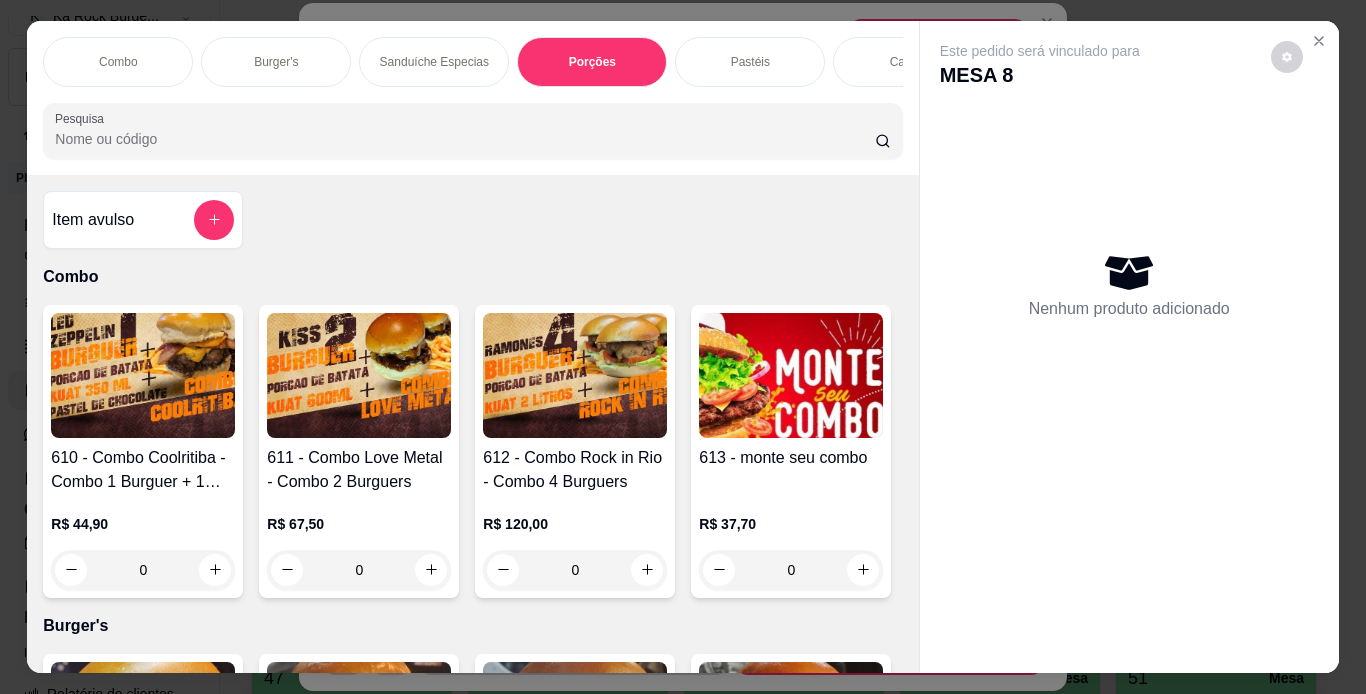 scroll, scrollTop: 3441, scrollLeft: 0, axis: vertical 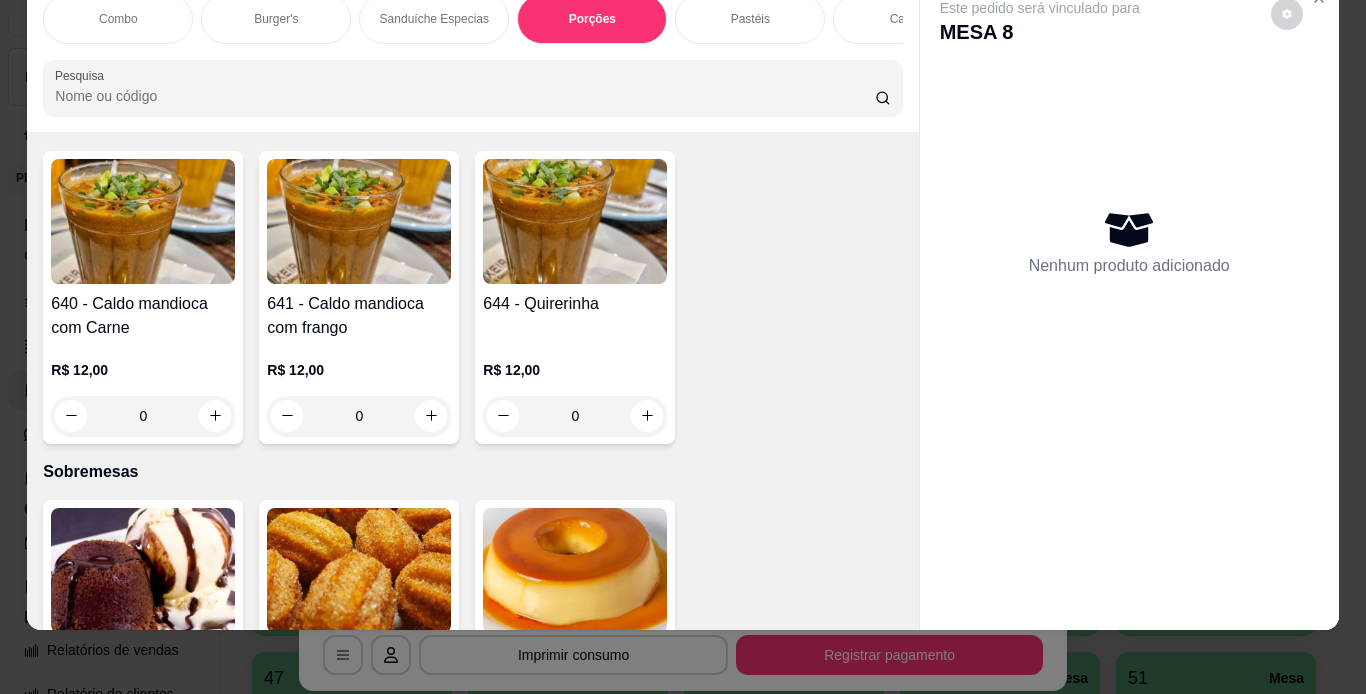 click on "R$ 7,00" at bounding box center [791, -922] 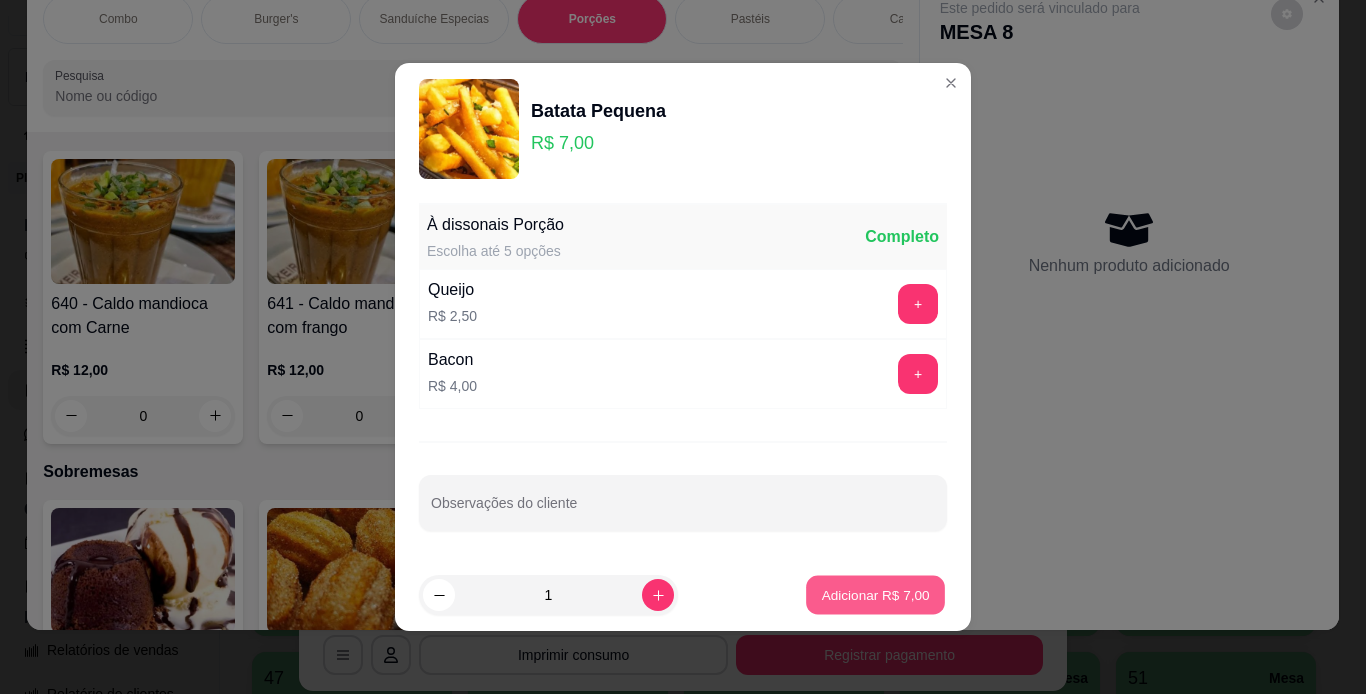 click on "Adicionar   R$ 7,00" at bounding box center [875, 595] 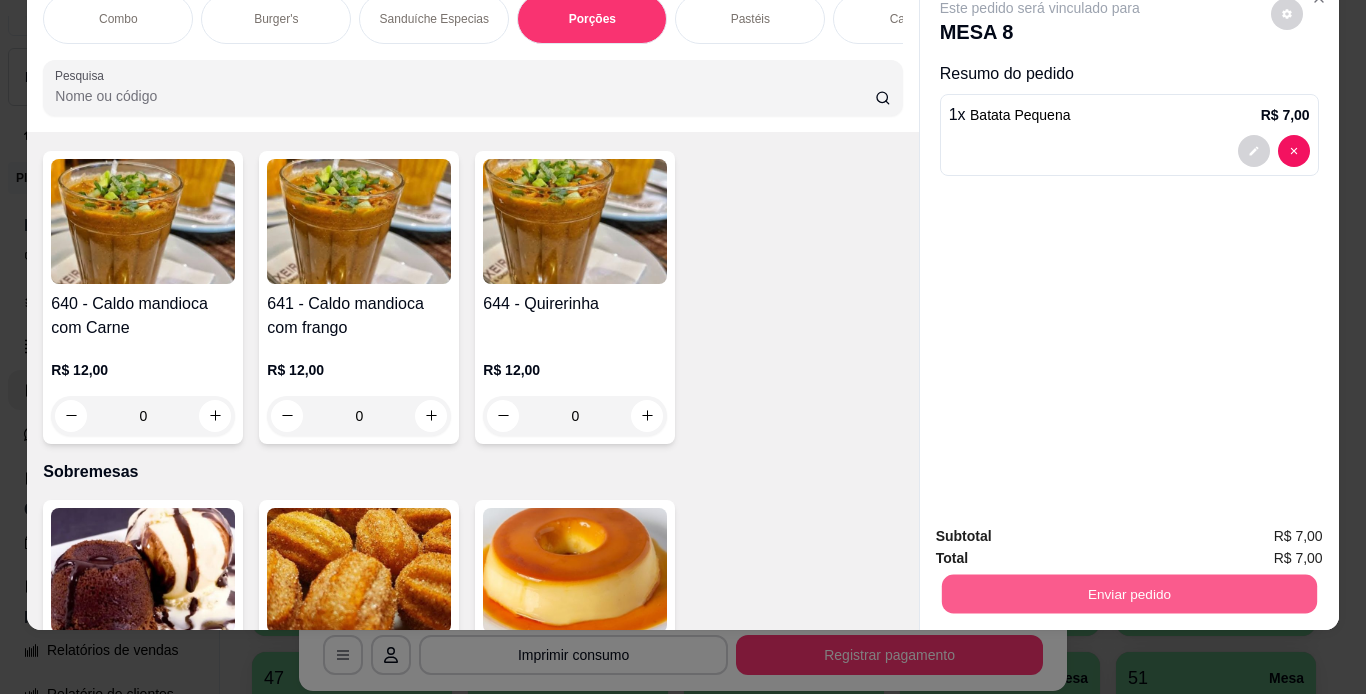click on "Enviar pedido" at bounding box center (1128, 594) 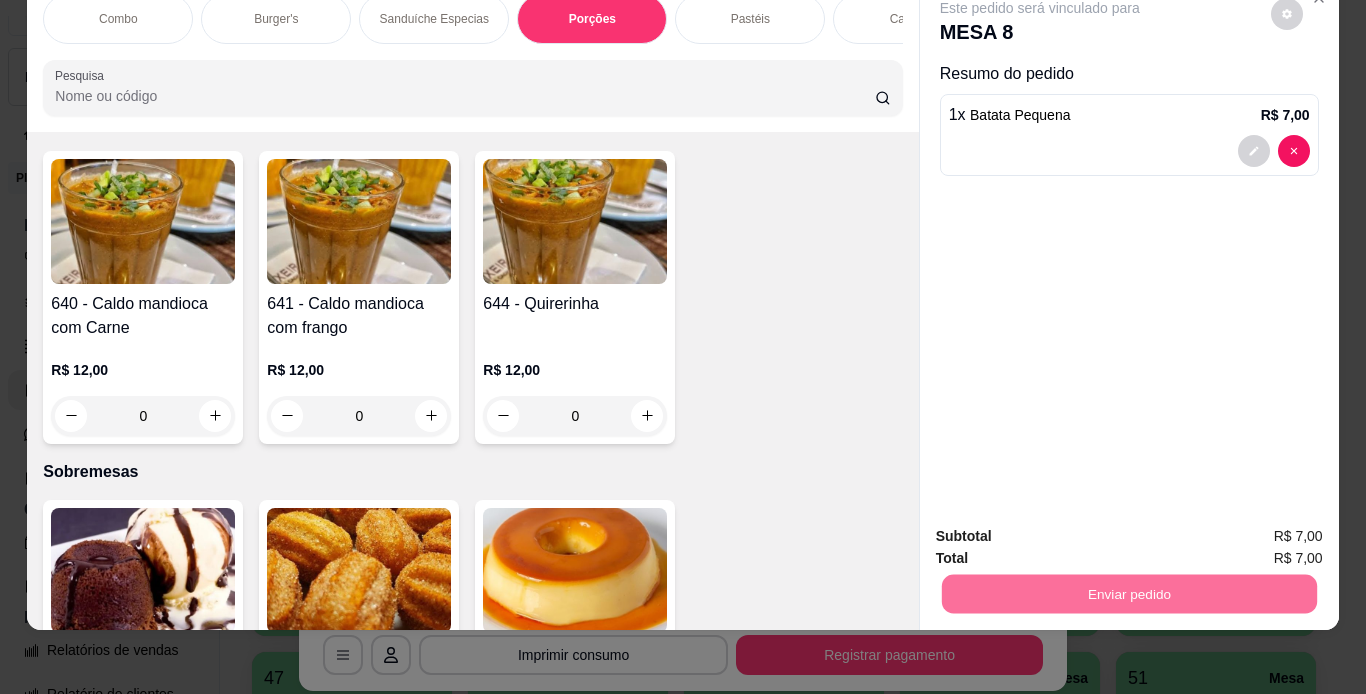 click on "Não registrar e enviar pedido" at bounding box center (1063, 529) 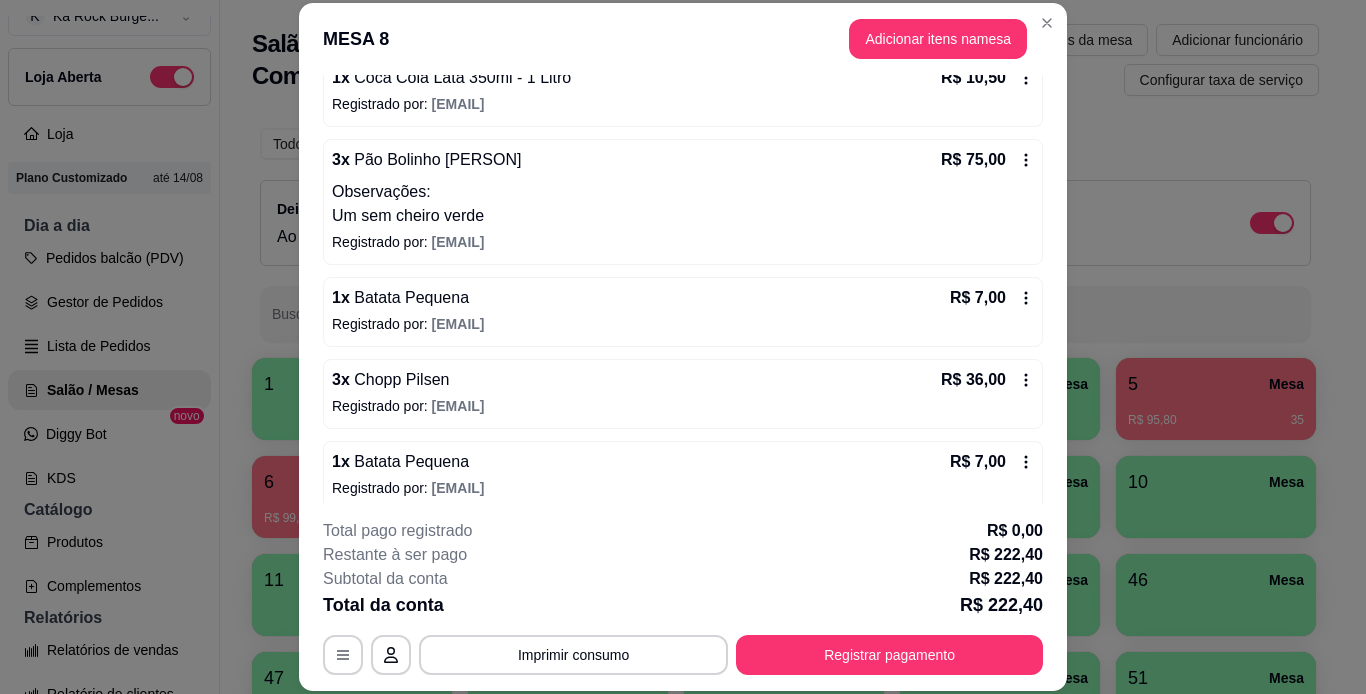 scroll, scrollTop: 468, scrollLeft: 0, axis: vertical 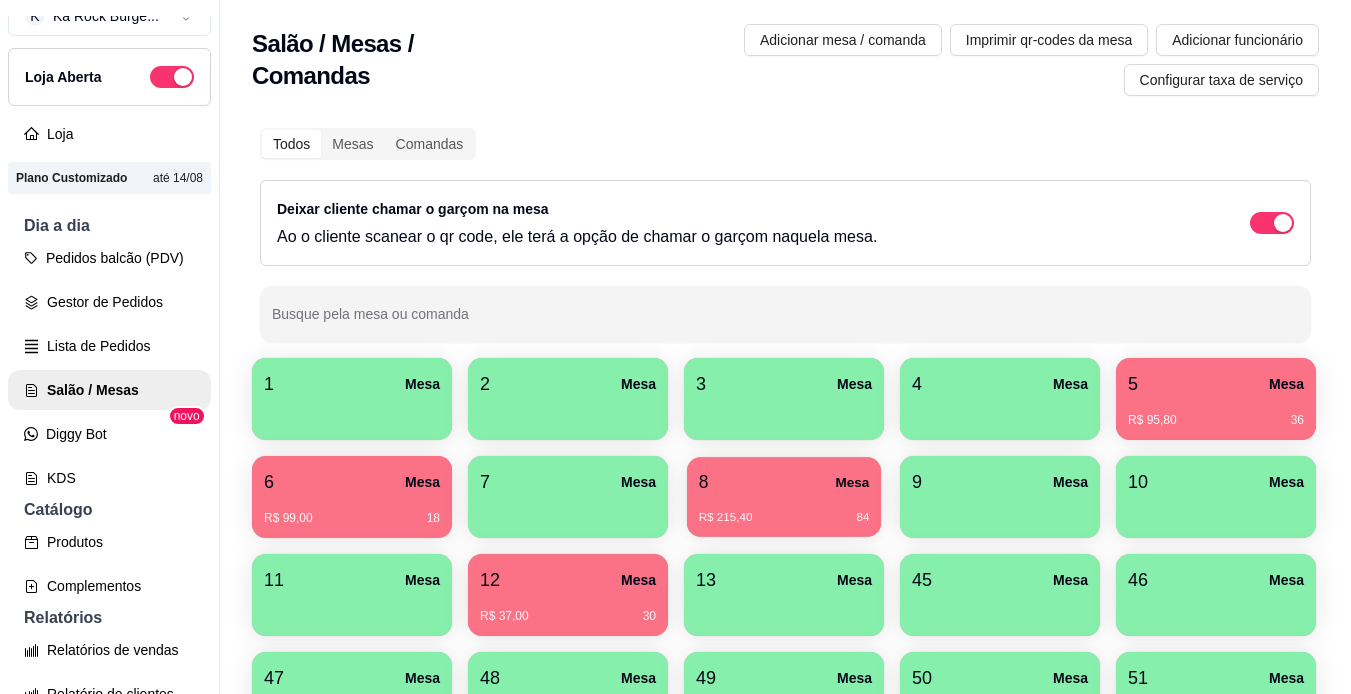 click on "R$ 215,40 84" at bounding box center [784, 510] 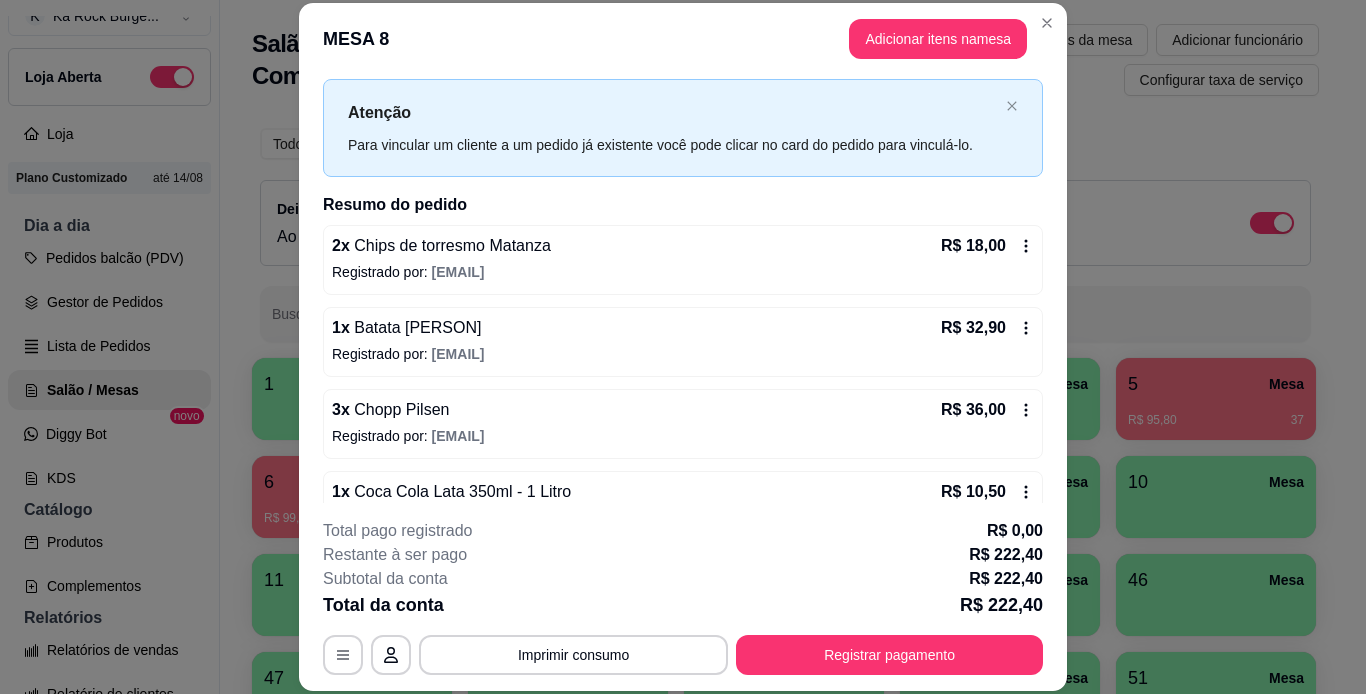scroll, scrollTop: 80, scrollLeft: 0, axis: vertical 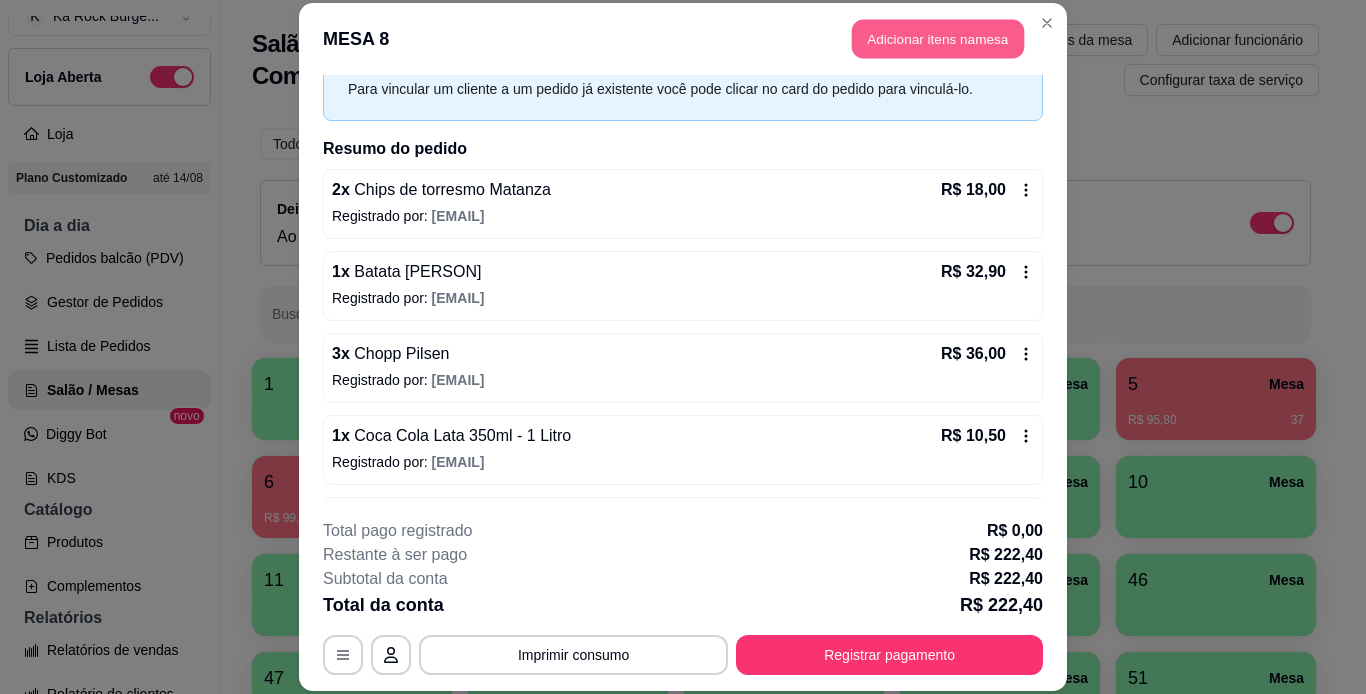 click on "Adicionar itens na  mesa" at bounding box center (938, 39) 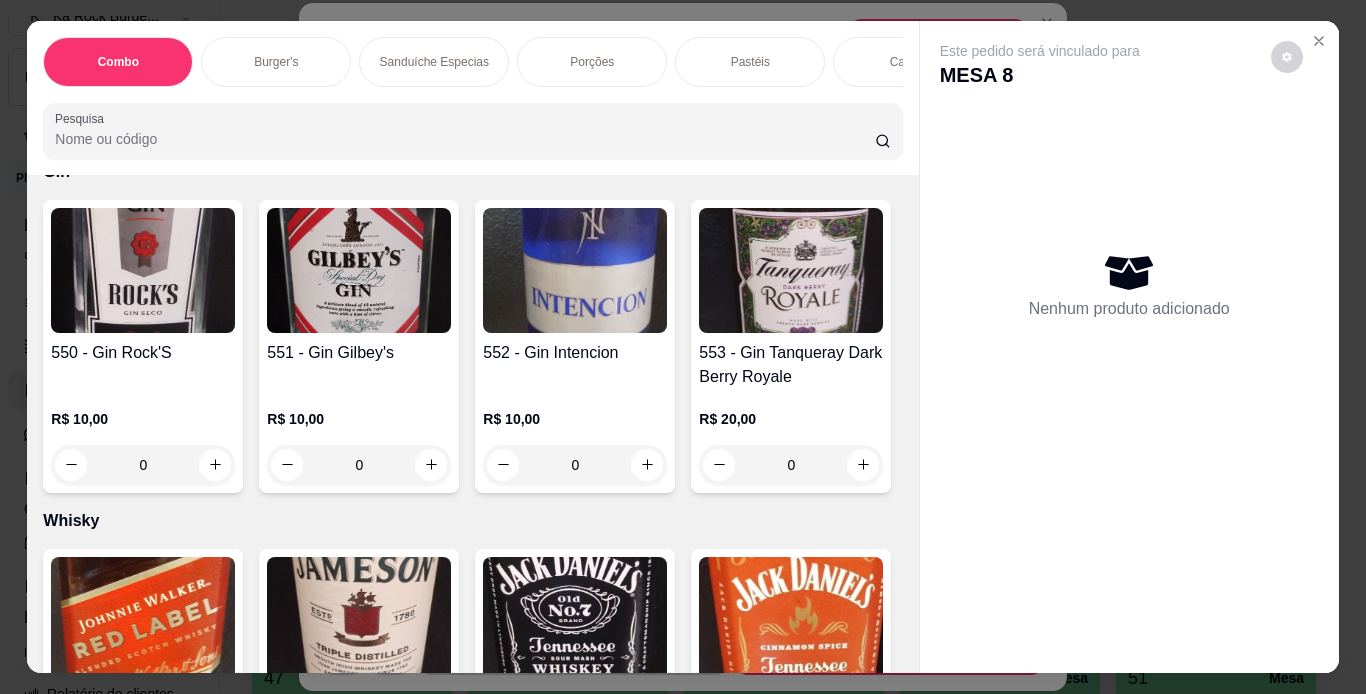 scroll, scrollTop: 15246, scrollLeft: 0, axis: vertical 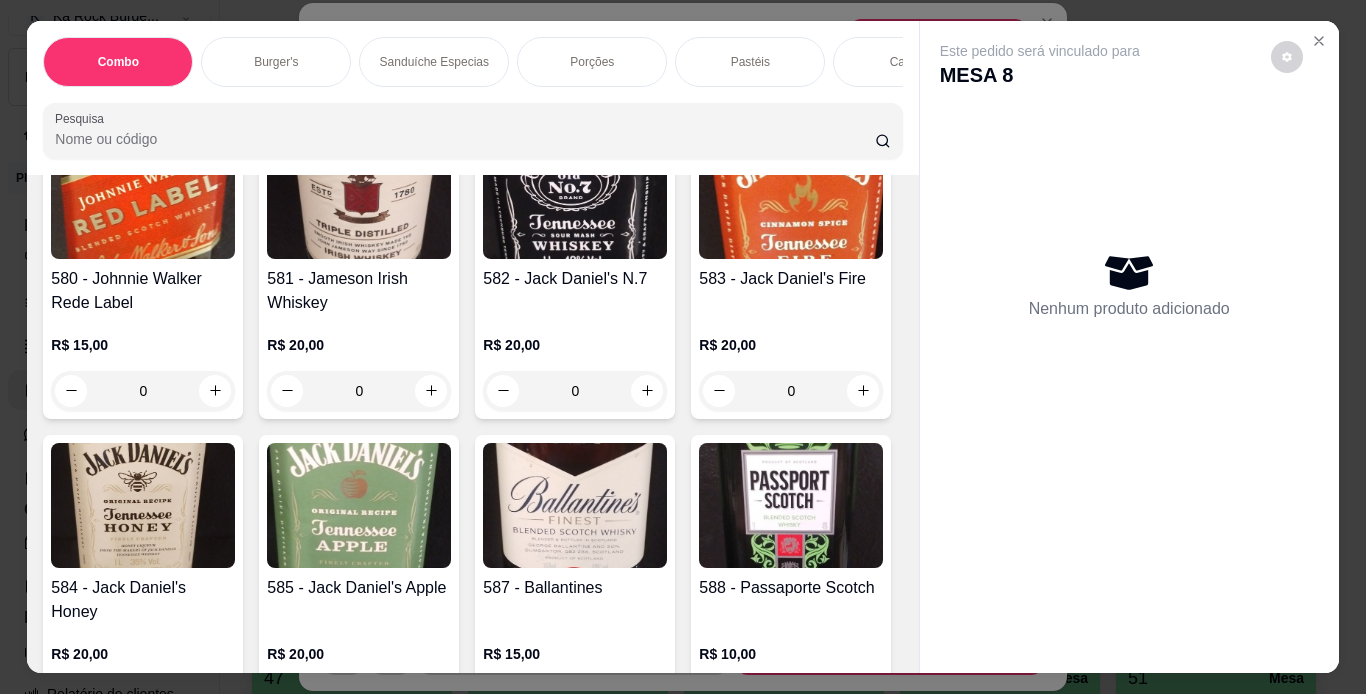 click on "380 - Paçoca amor R$ 1,50 0 382 - Bala Fini Morango 15g R$ 2,00 0 388 - Bala Fini 15g sabores R$ 2,00 0 383 - Bala Mentos Sticks Twist R$ 4,00 0 Bala butter toffees R$ 1,00 0 Bala sete belo R$ 3,00 0 384 - Chicletes Mentos Spearmint R$ 3,50 0 387 - Amendoim Japonês Pettiz Pacote 50g R$ 5,00 0" at bounding box center (472, -2815) 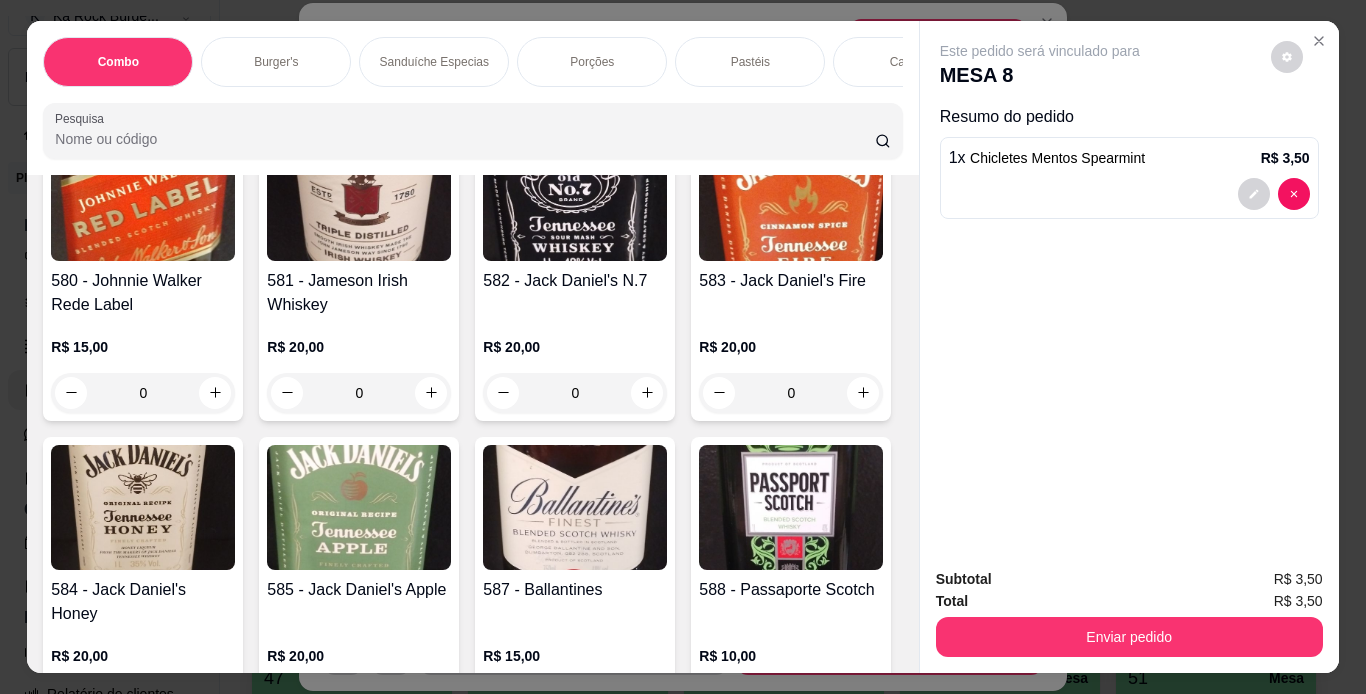 type on "1" 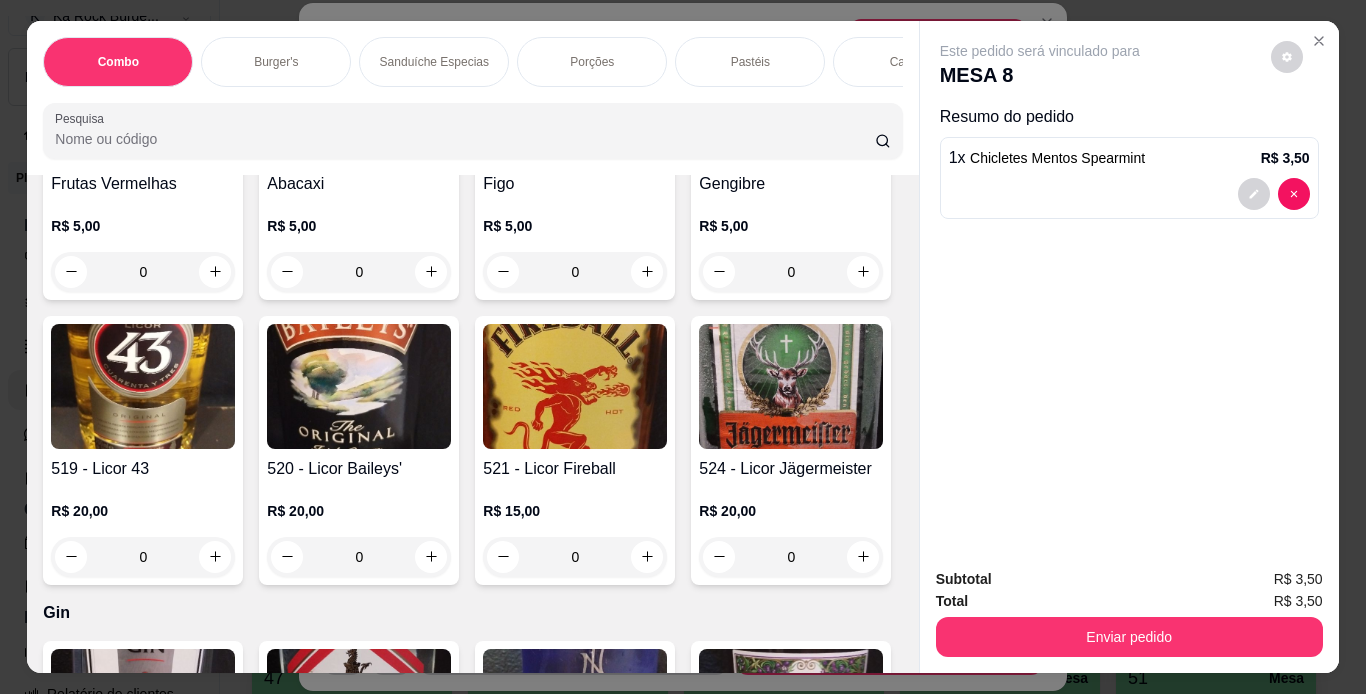 scroll, scrollTop: 14400, scrollLeft: 0, axis: vertical 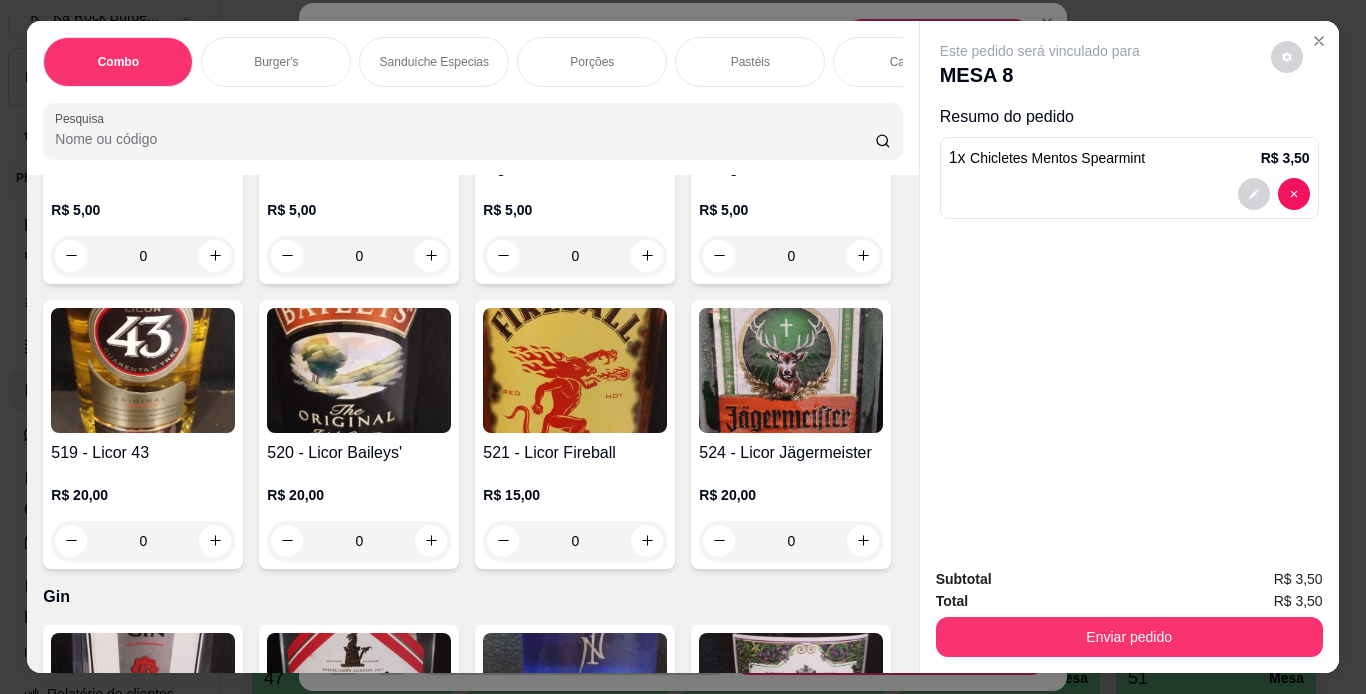 click 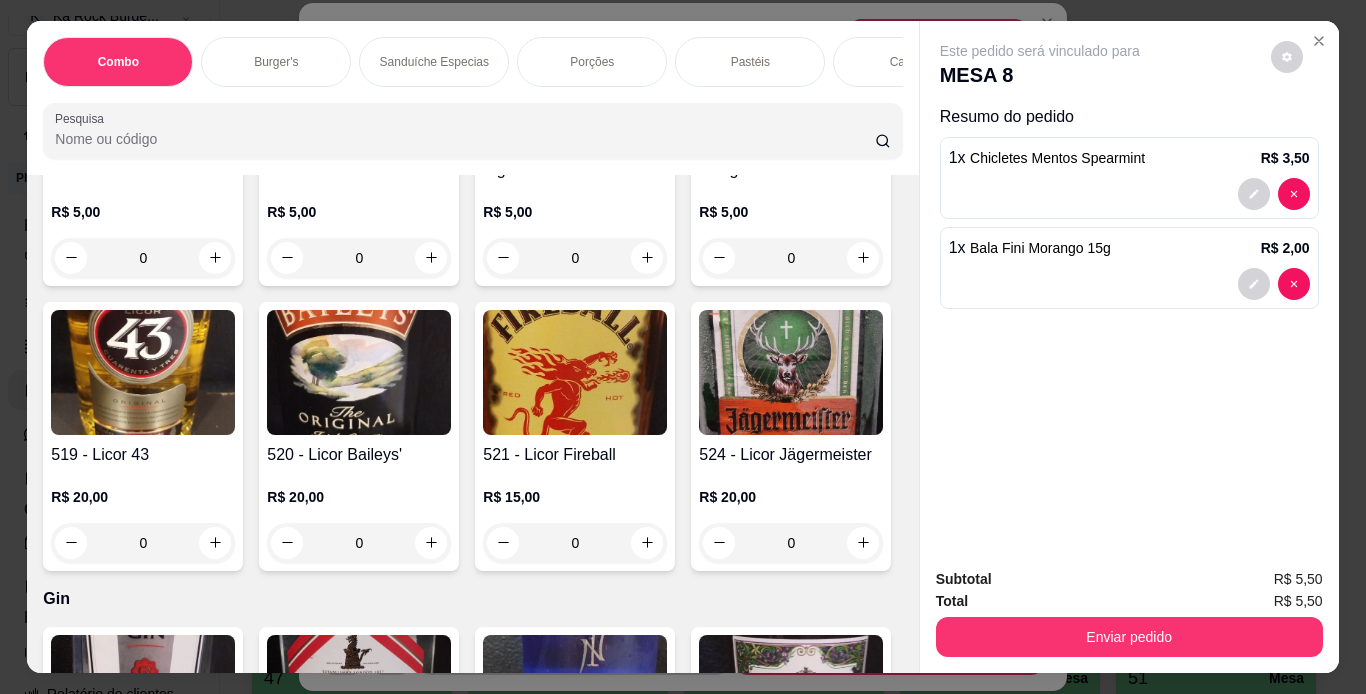 click 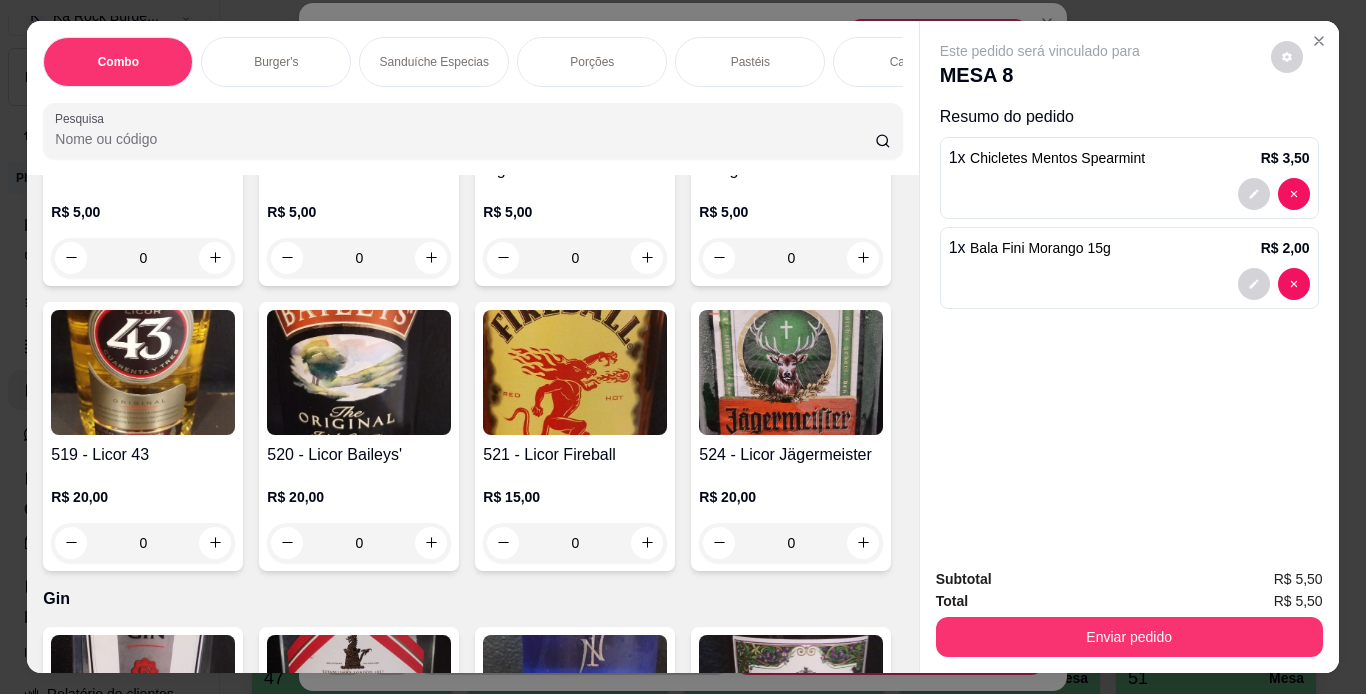 type on "2" 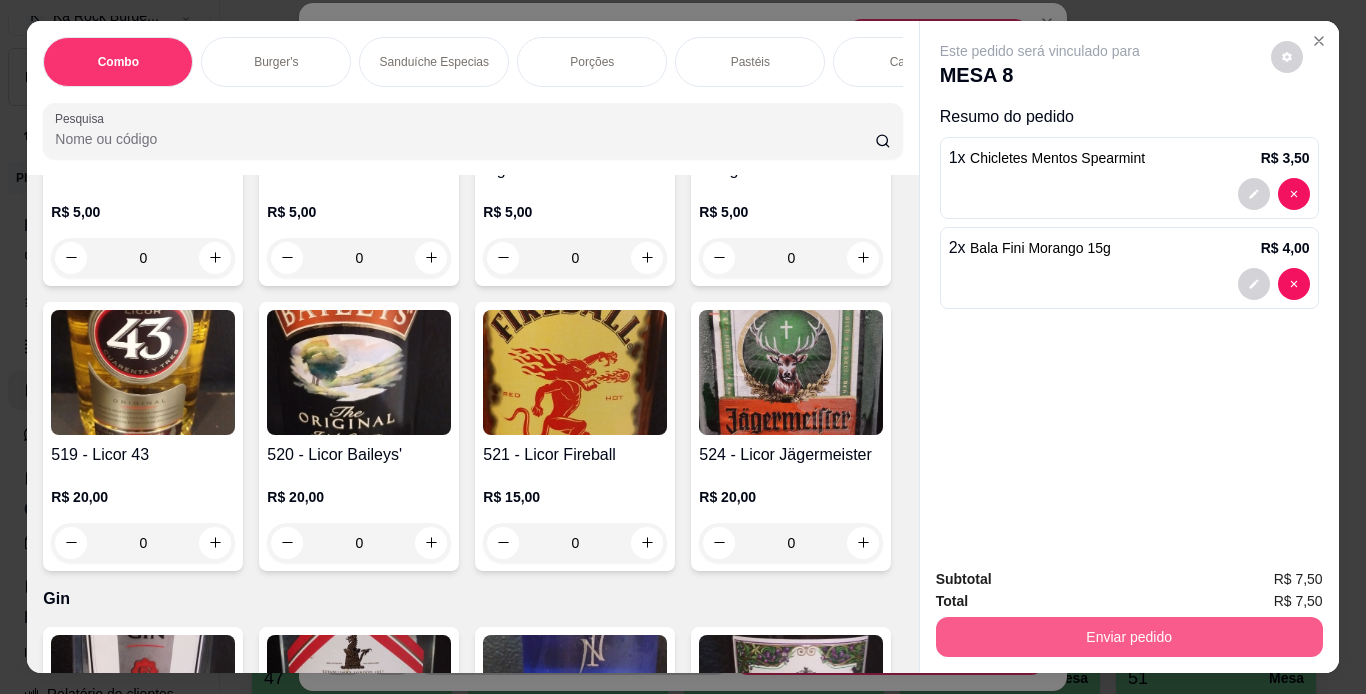 click on "Enviar pedido" at bounding box center [1129, 637] 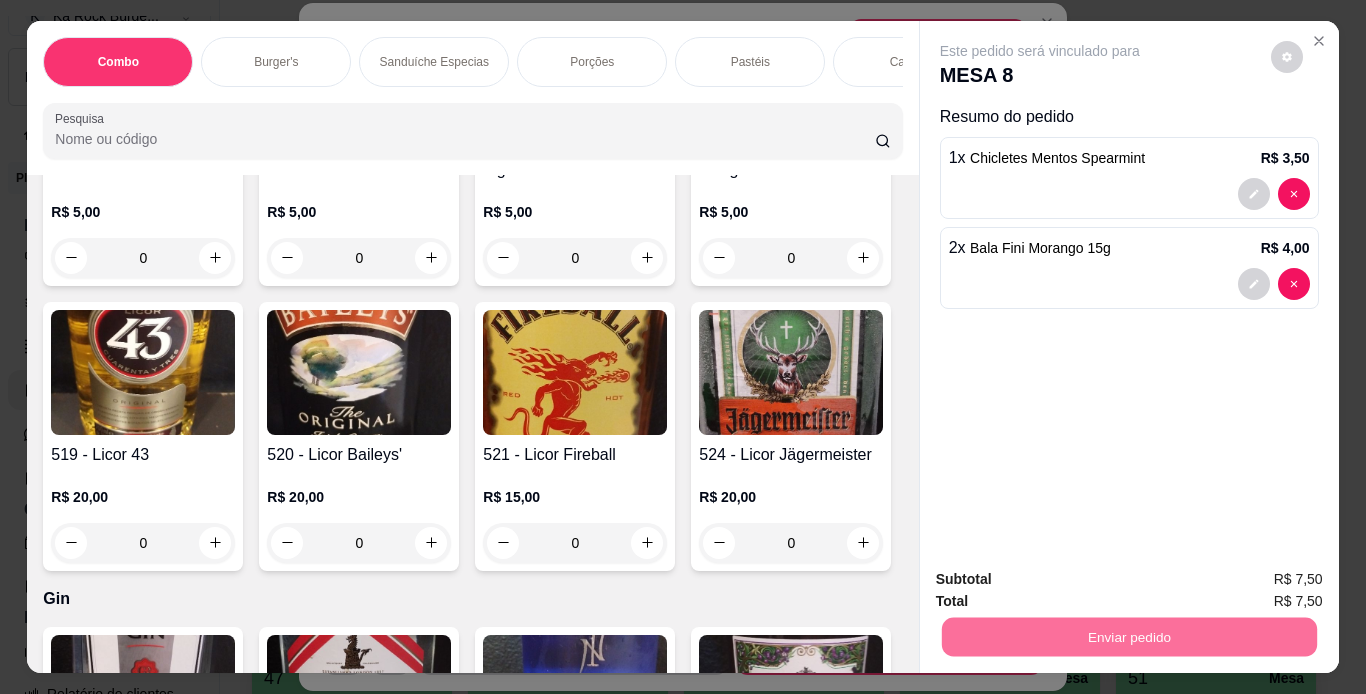 click on "Não registrar e enviar pedido" at bounding box center (1063, 580) 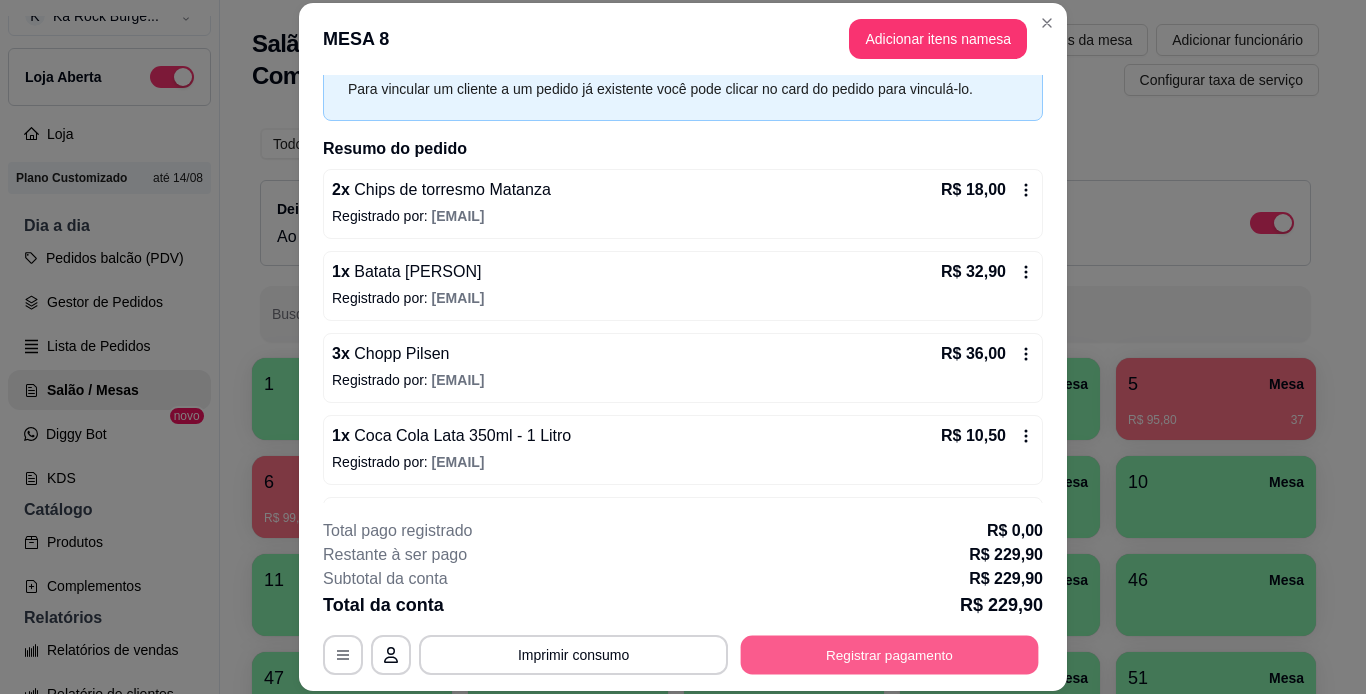 click on "Registrar pagamento" at bounding box center [890, 654] 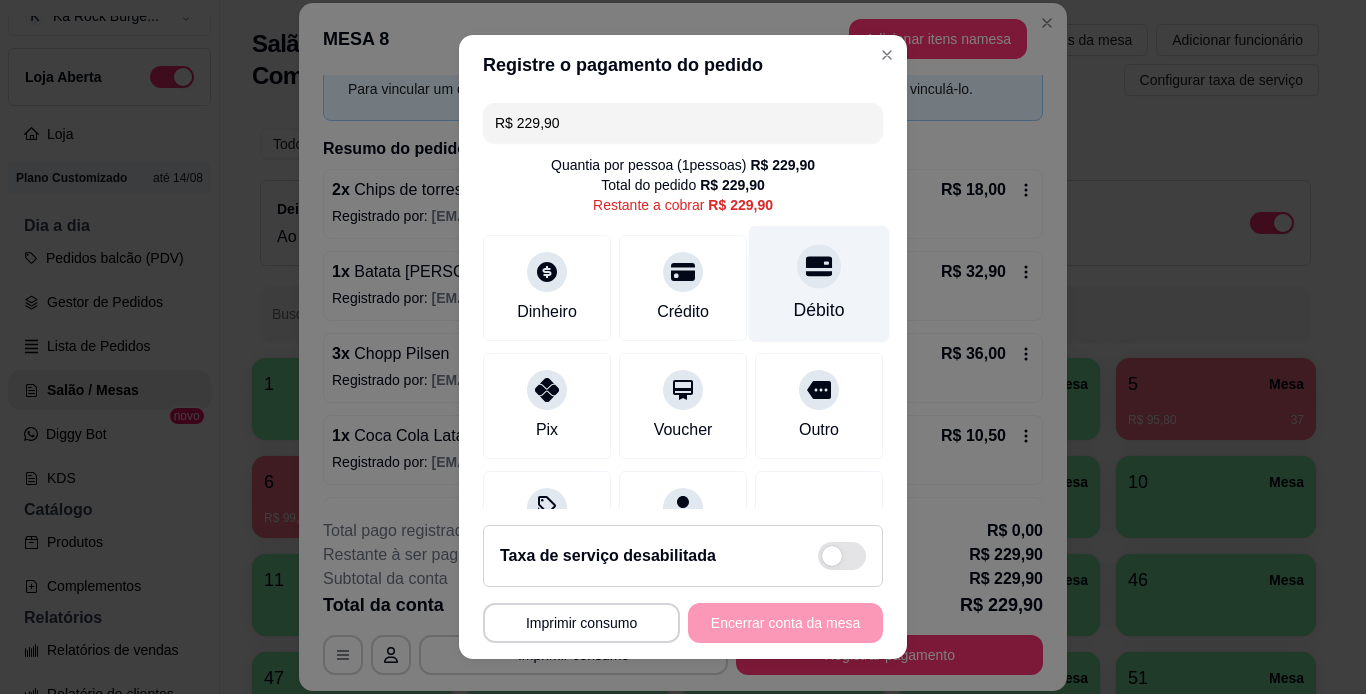 click on "Débito" at bounding box center [819, 283] 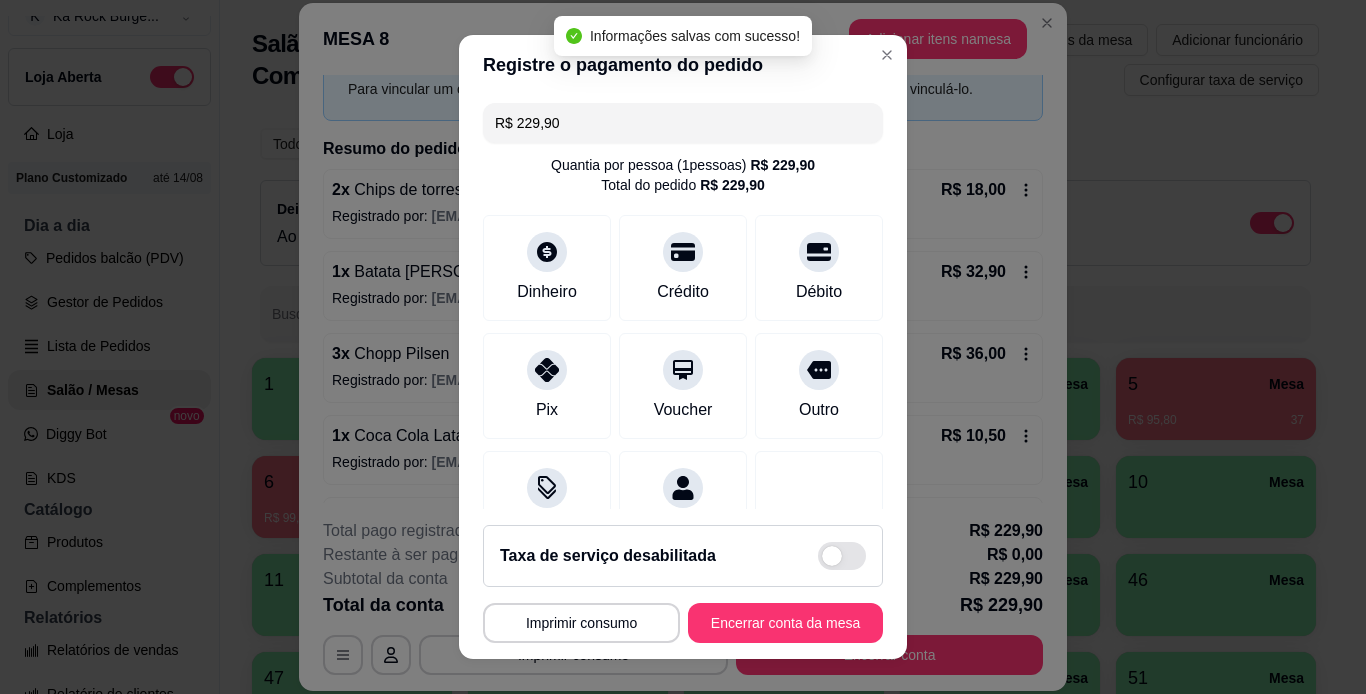 type on "R$ 0,00" 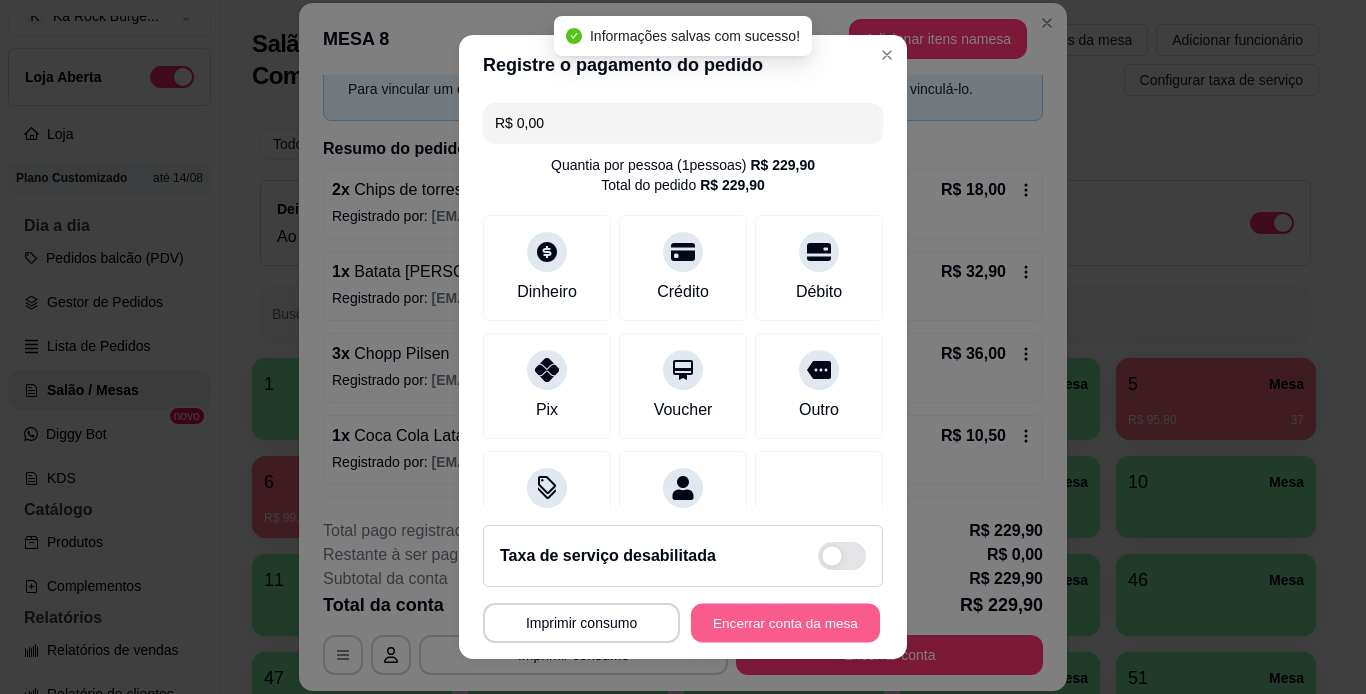 click on "Encerrar conta da mesa" at bounding box center (785, 623) 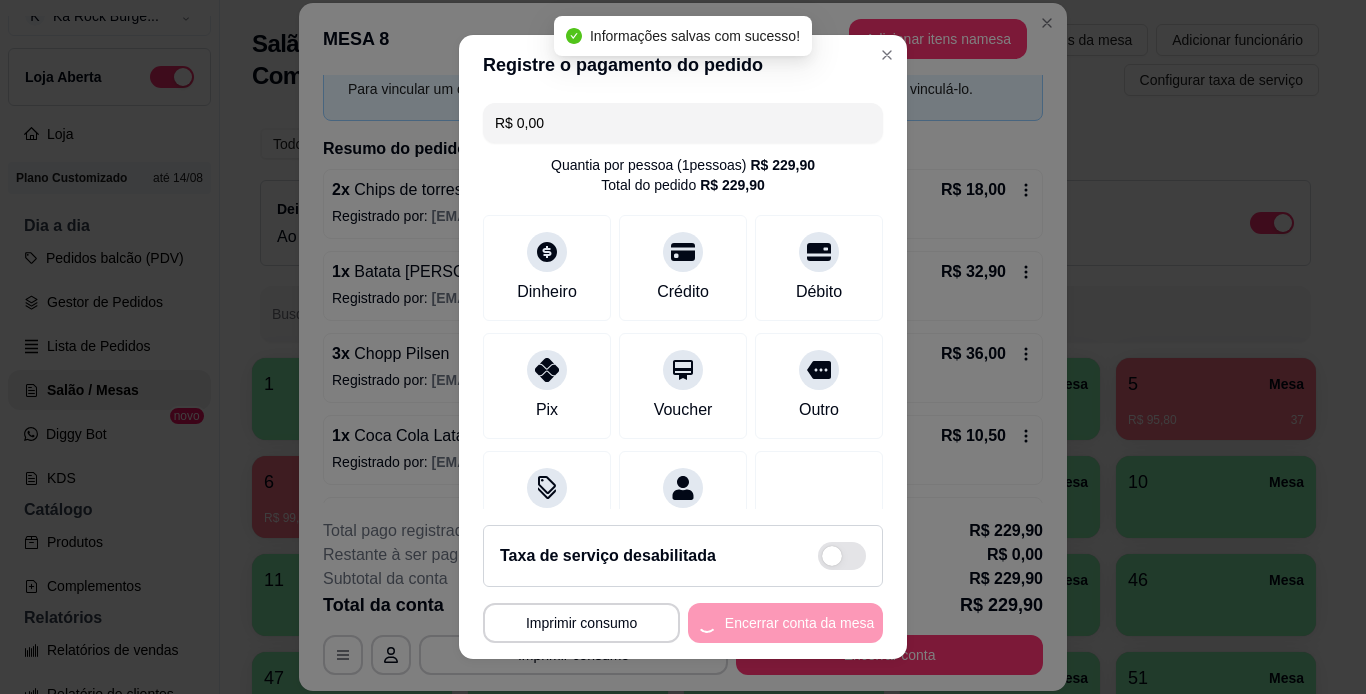 scroll, scrollTop: 0, scrollLeft: 0, axis: both 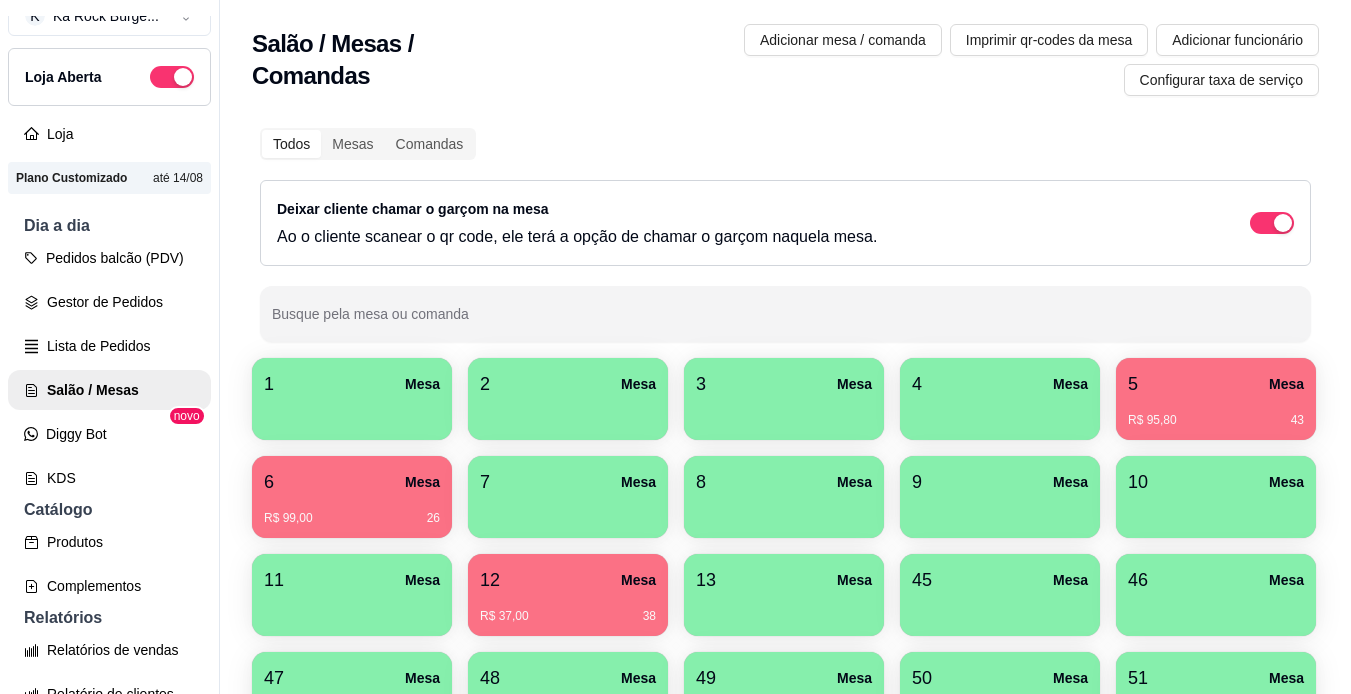 click on "R$ 37,00 38" at bounding box center (568, 609) 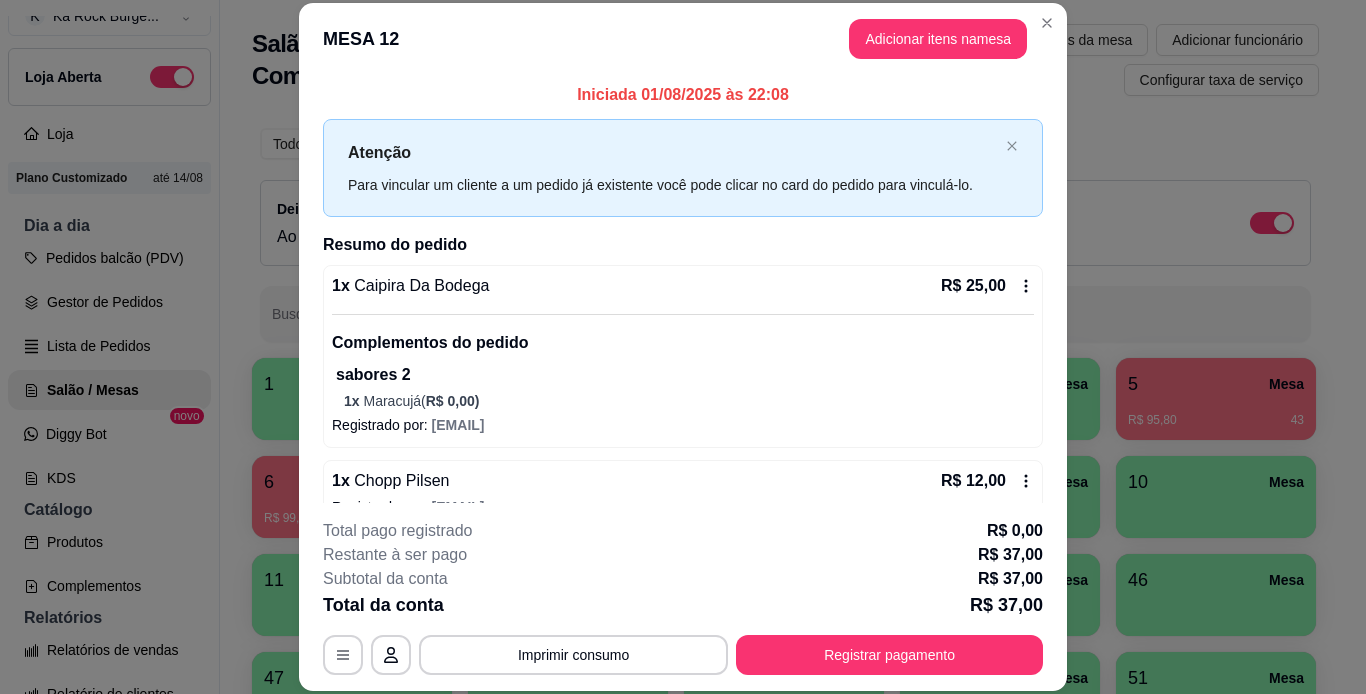 click 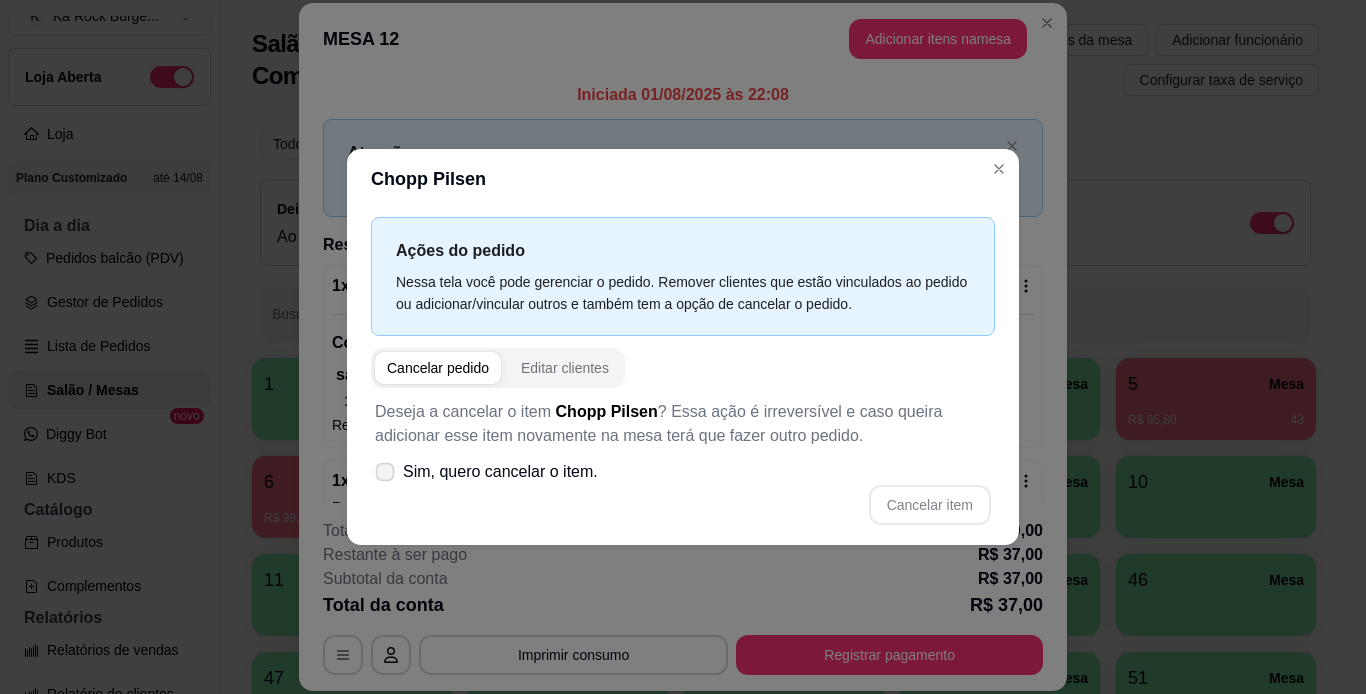click 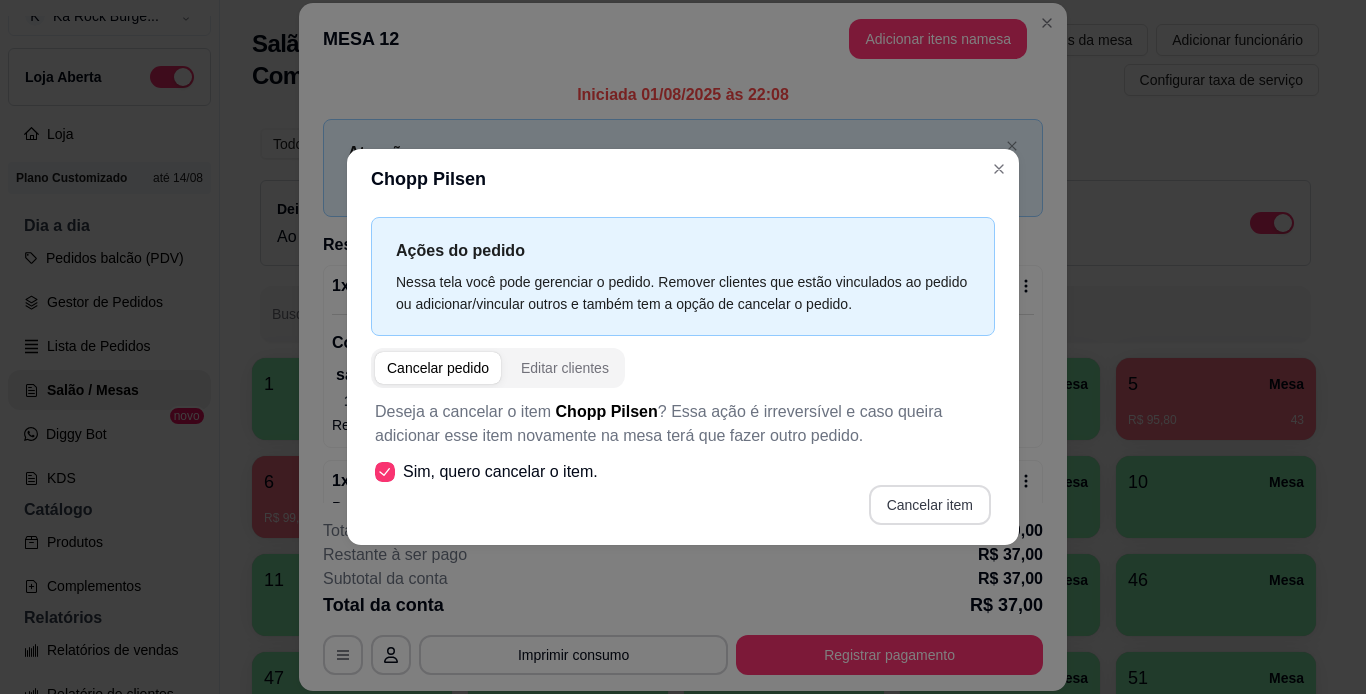 click on "Cancelar item" at bounding box center (930, 505) 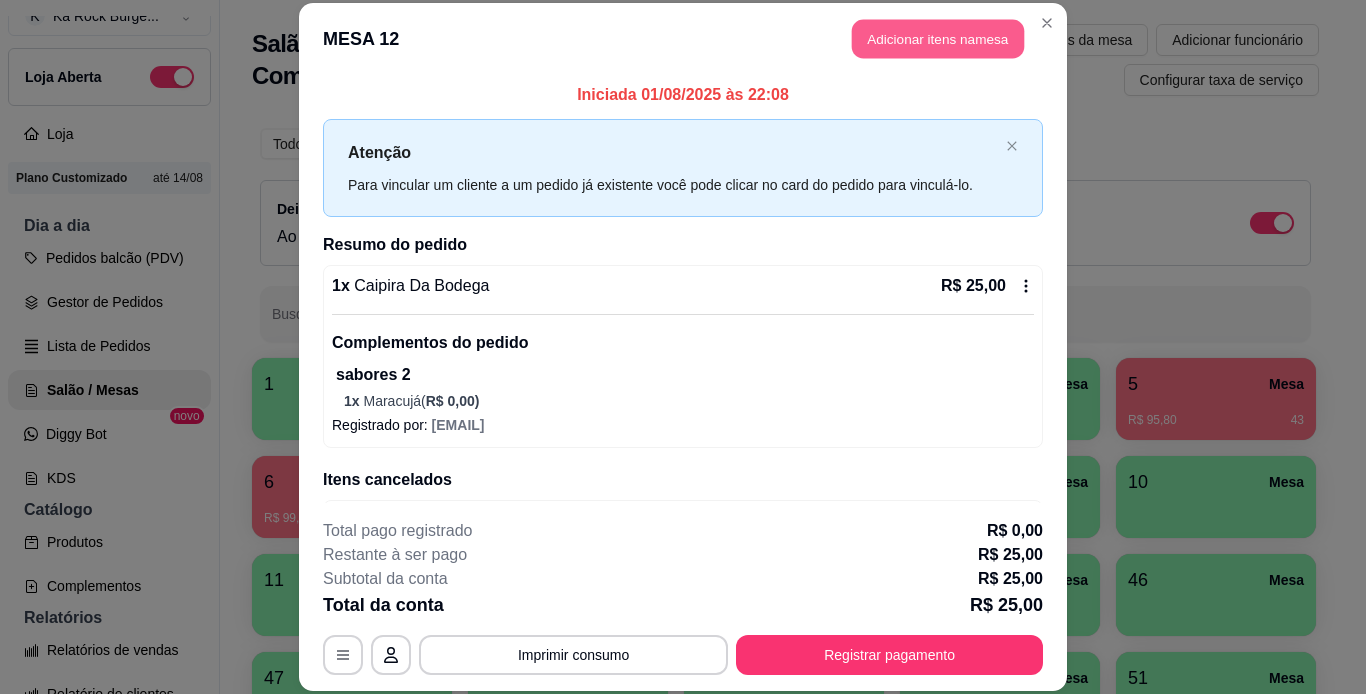 click on "Adicionar itens na  mesa" at bounding box center (938, 39) 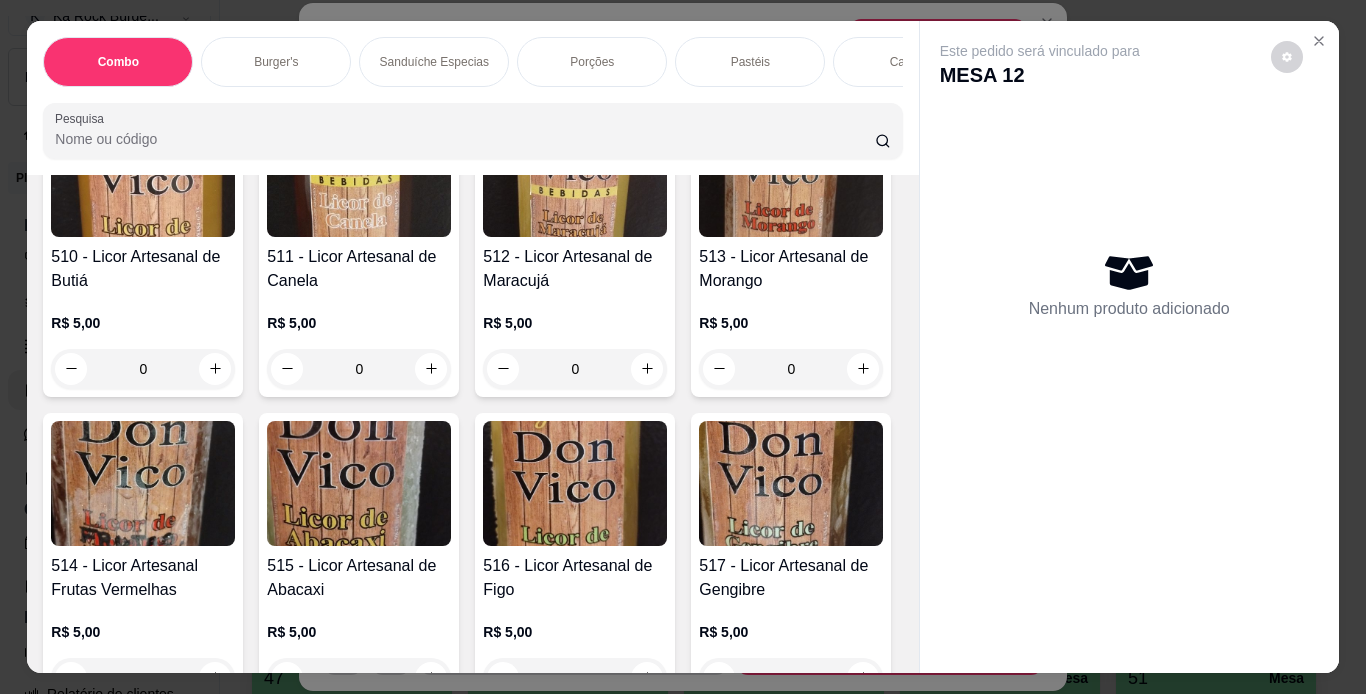 scroll, scrollTop: 13552, scrollLeft: 0, axis: vertical 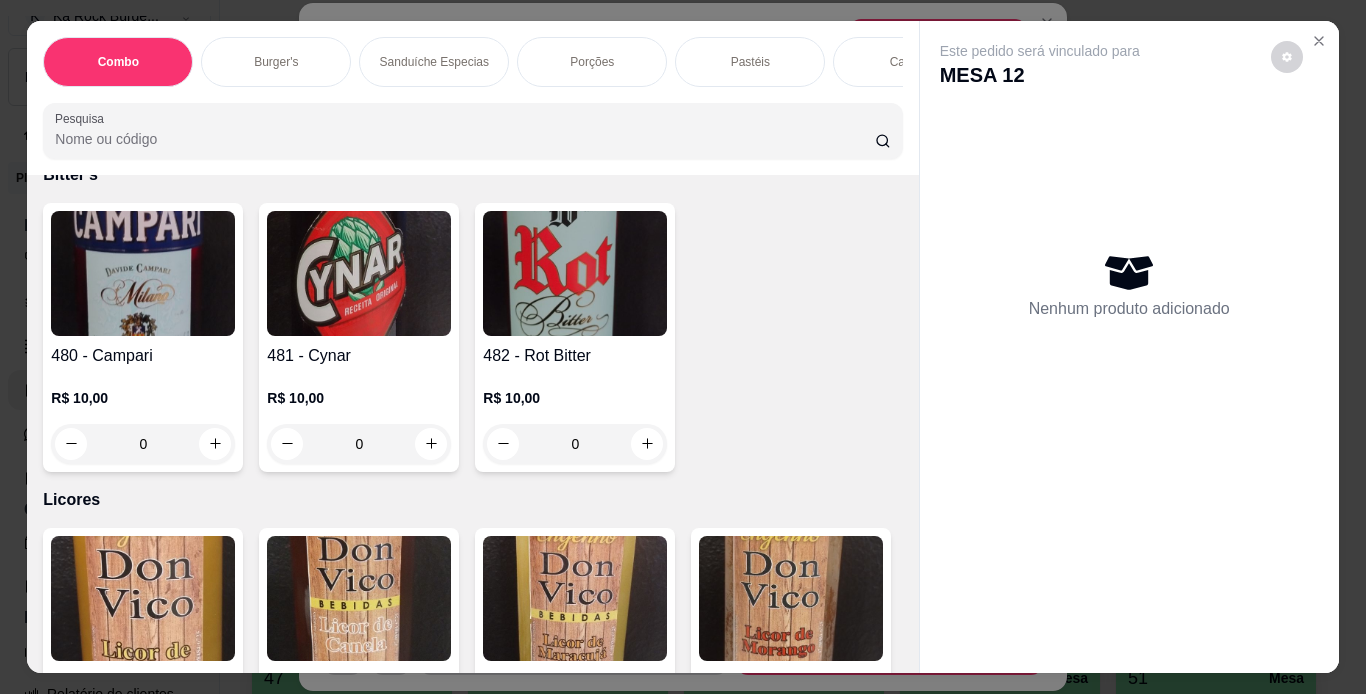 click at bounding box center (575, -2026) 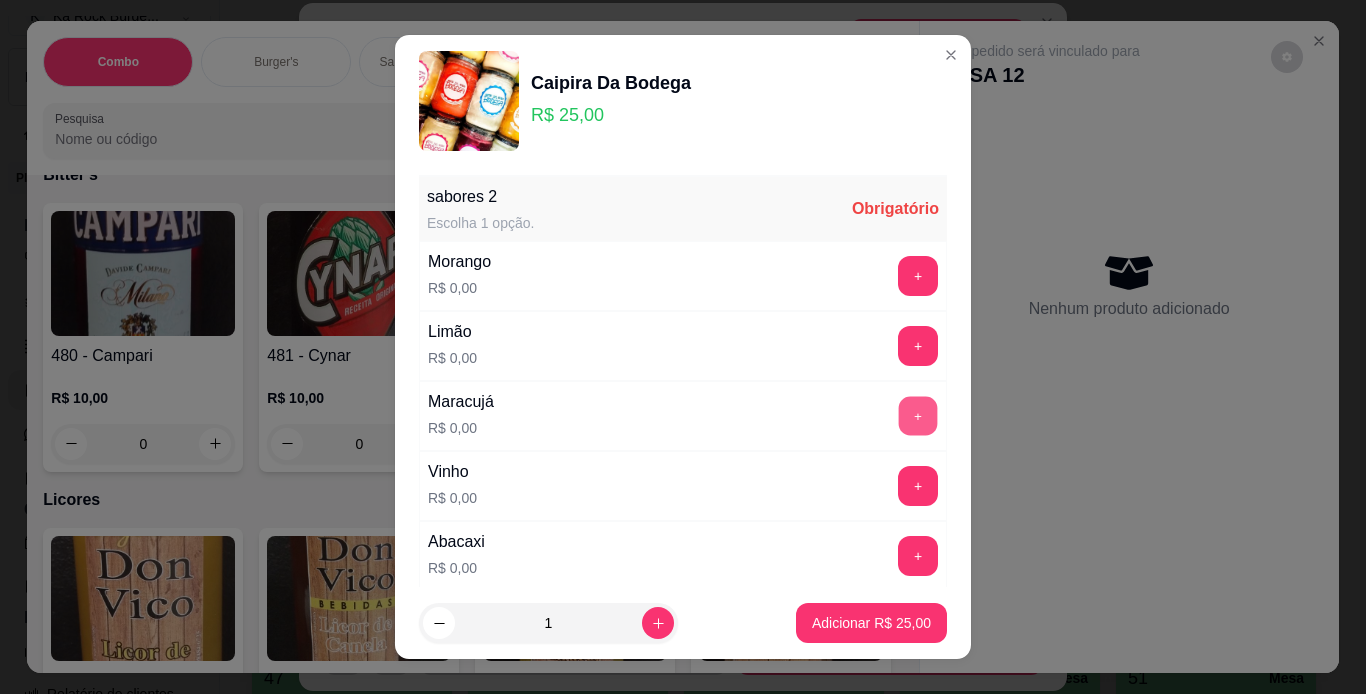 click on "+" at bounding box center (918, 415) 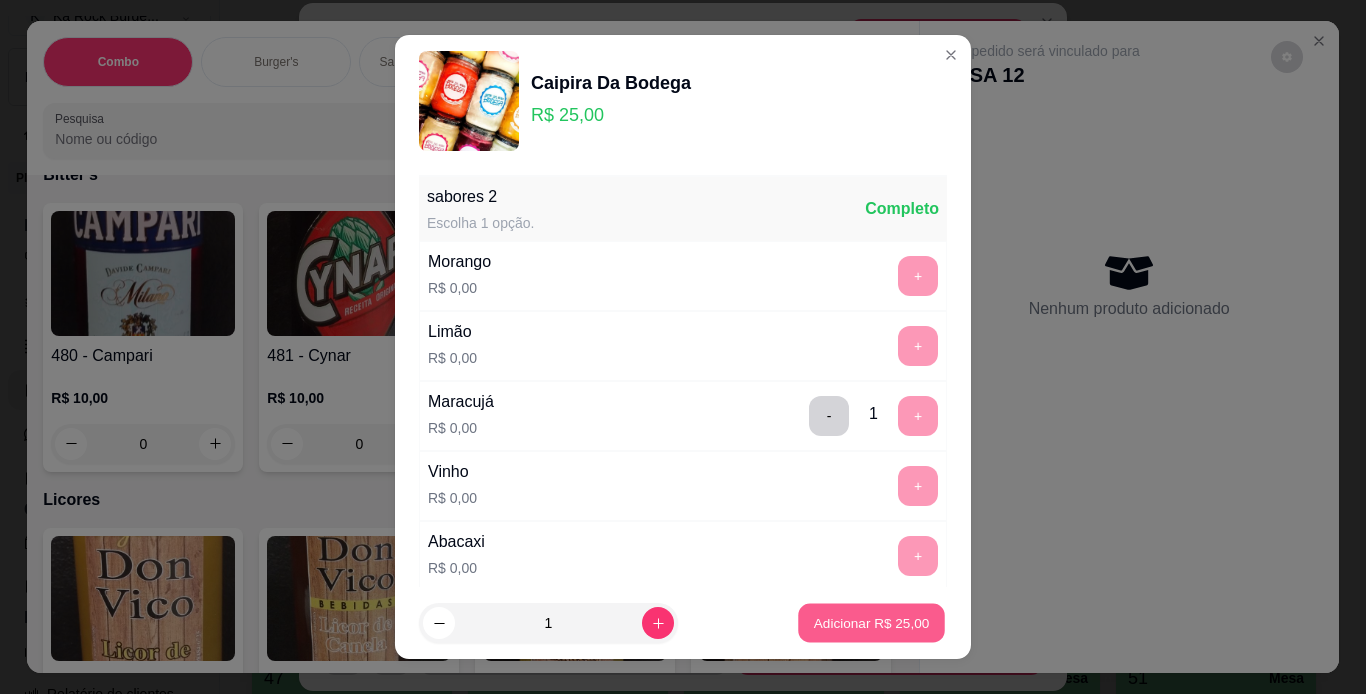 click on "Adicionar   R$ 25,00" at bounding box center [872, 623] 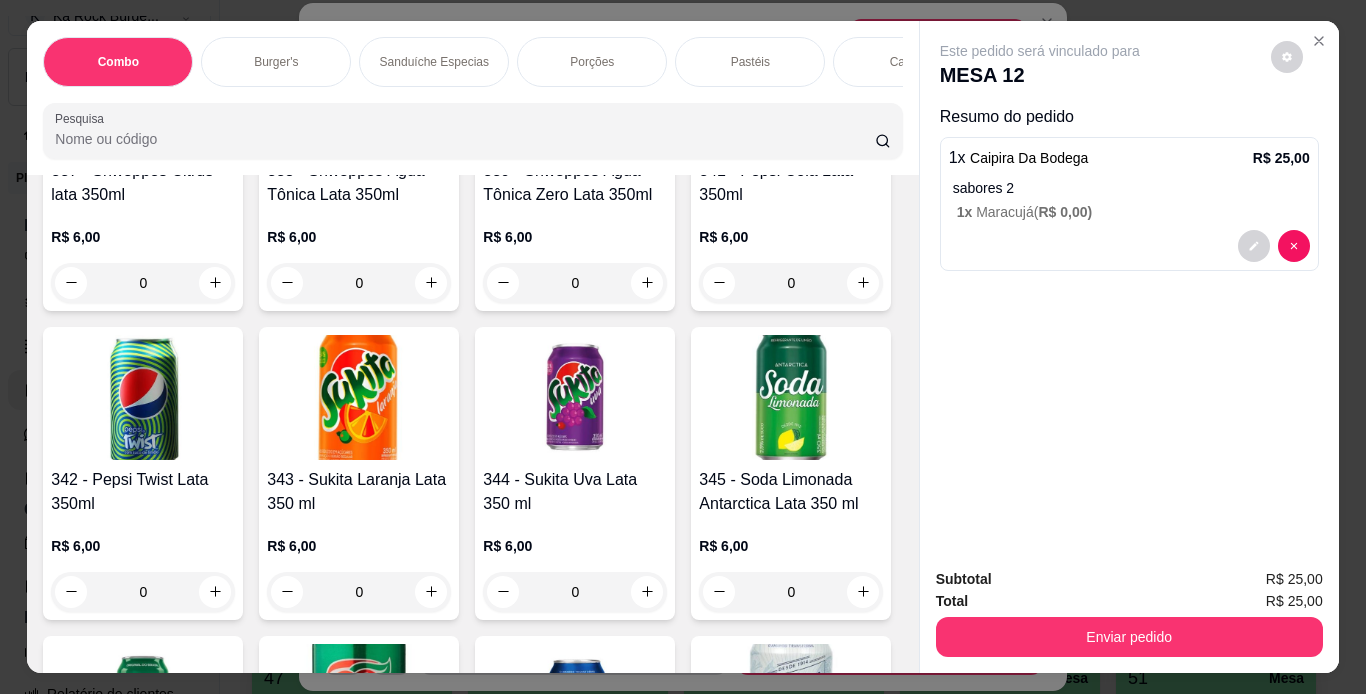 scroll, scrollTop: 8470, scrollLeft: 0, axis: vertical 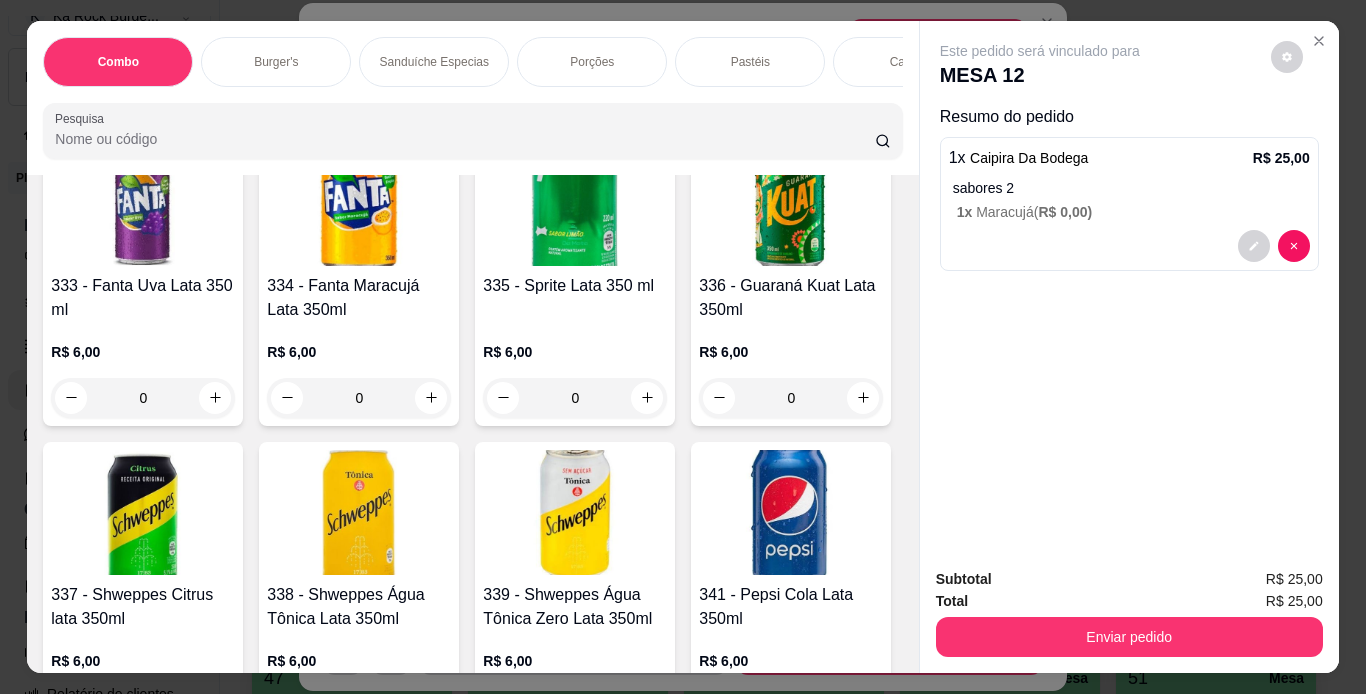 click on "136 - Double chopp" at bounding box center [575, -1307] 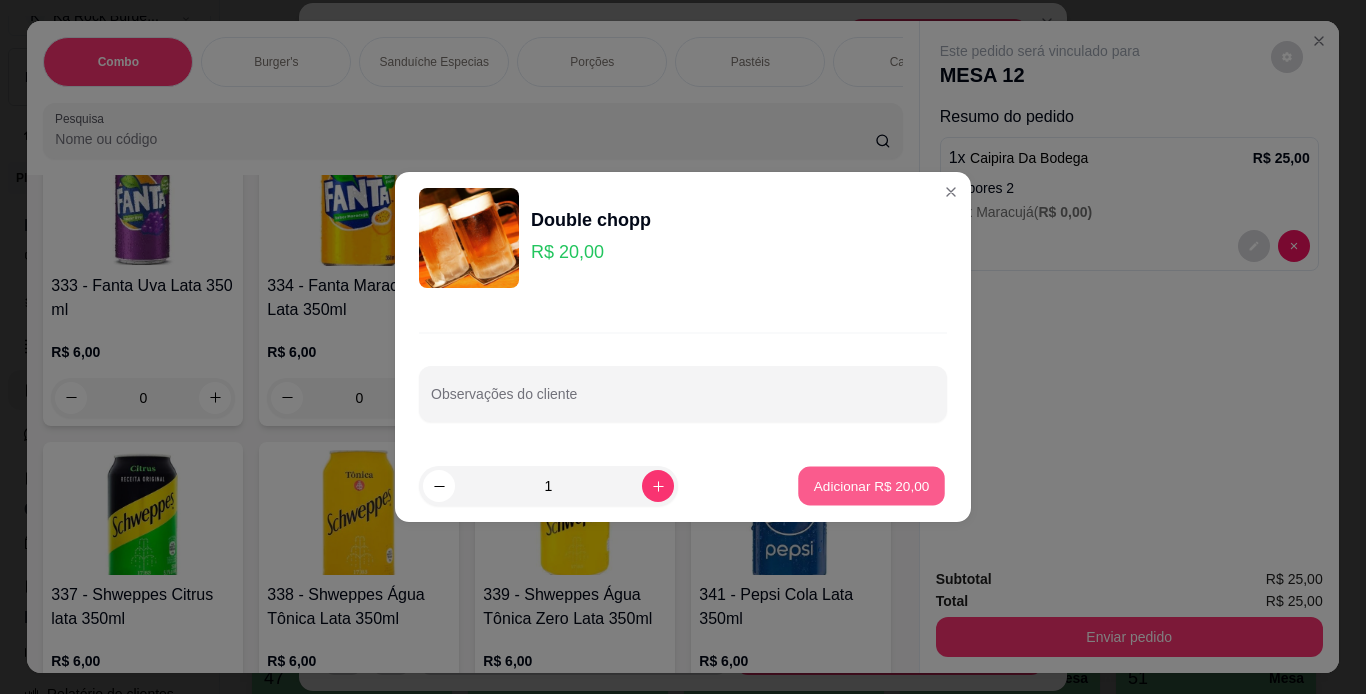 click on "Adicionar   R$ 20,00" at bounding box center (872, 485) 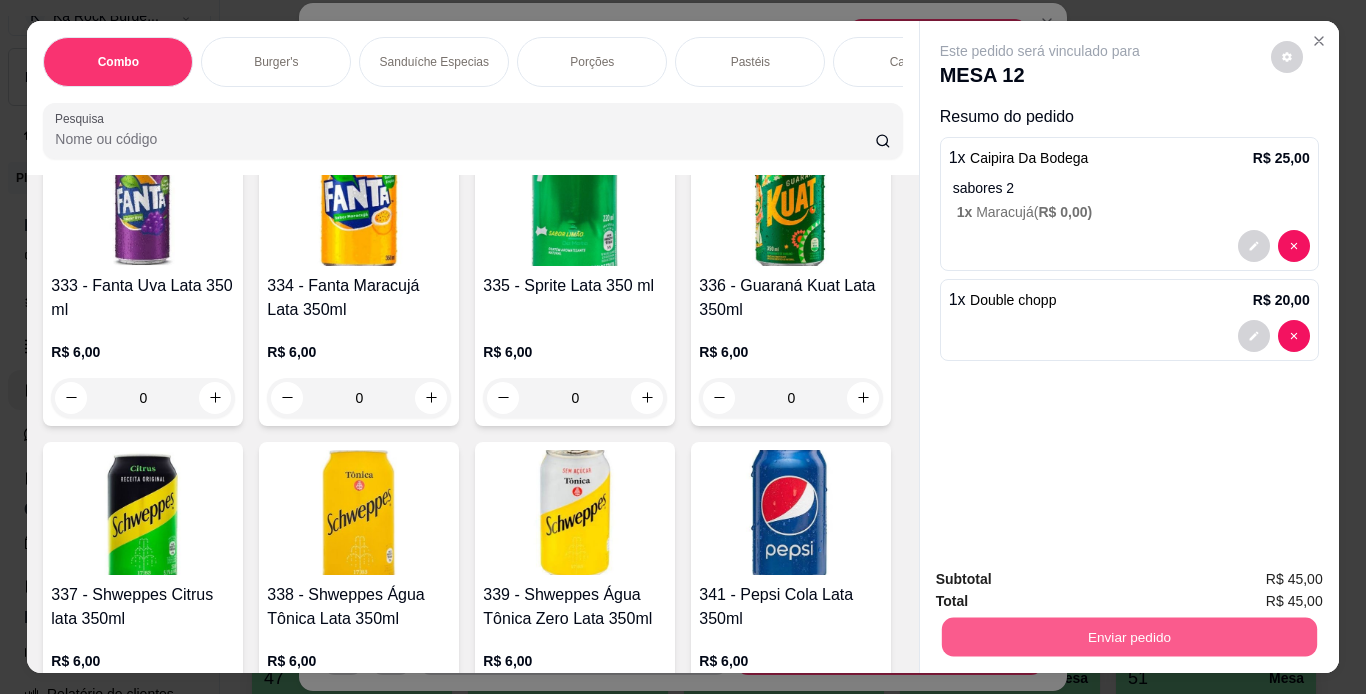 click on "Enviar pedido" at bounding box center (1128, 637) 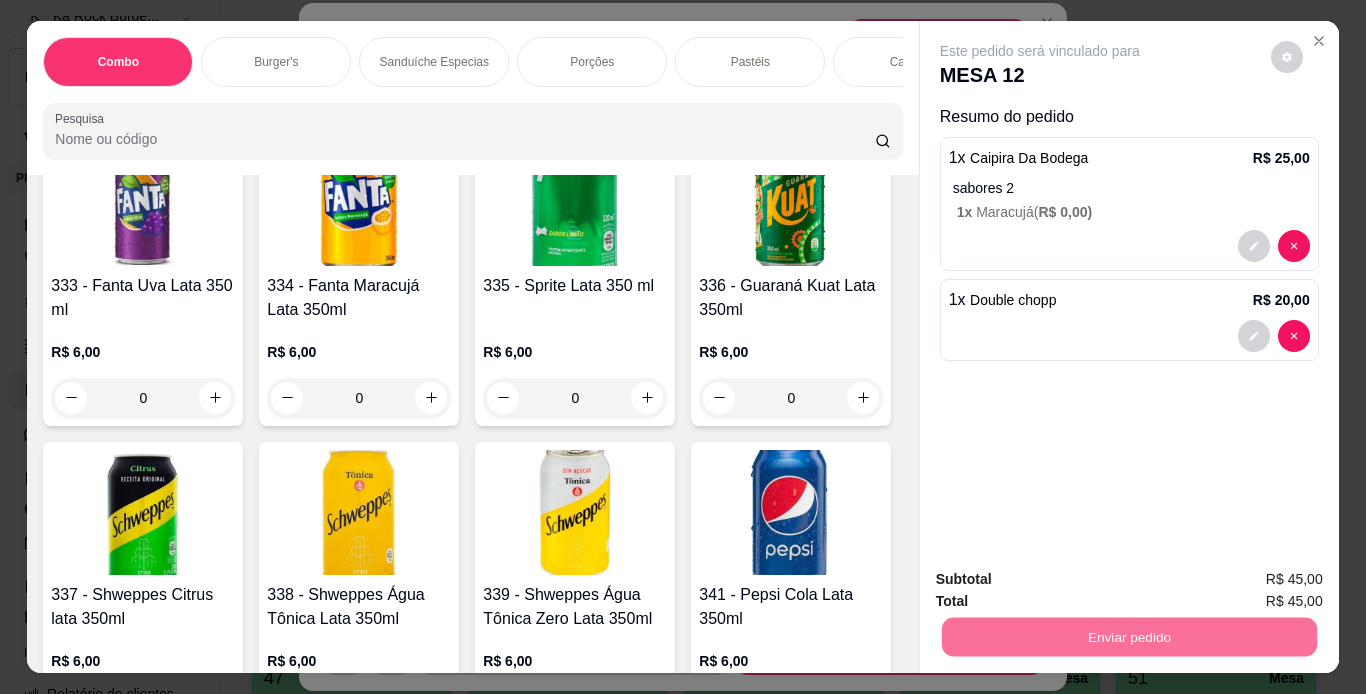 click on "Não registrar e enviar pedido" at bounding box center [1063, 580] 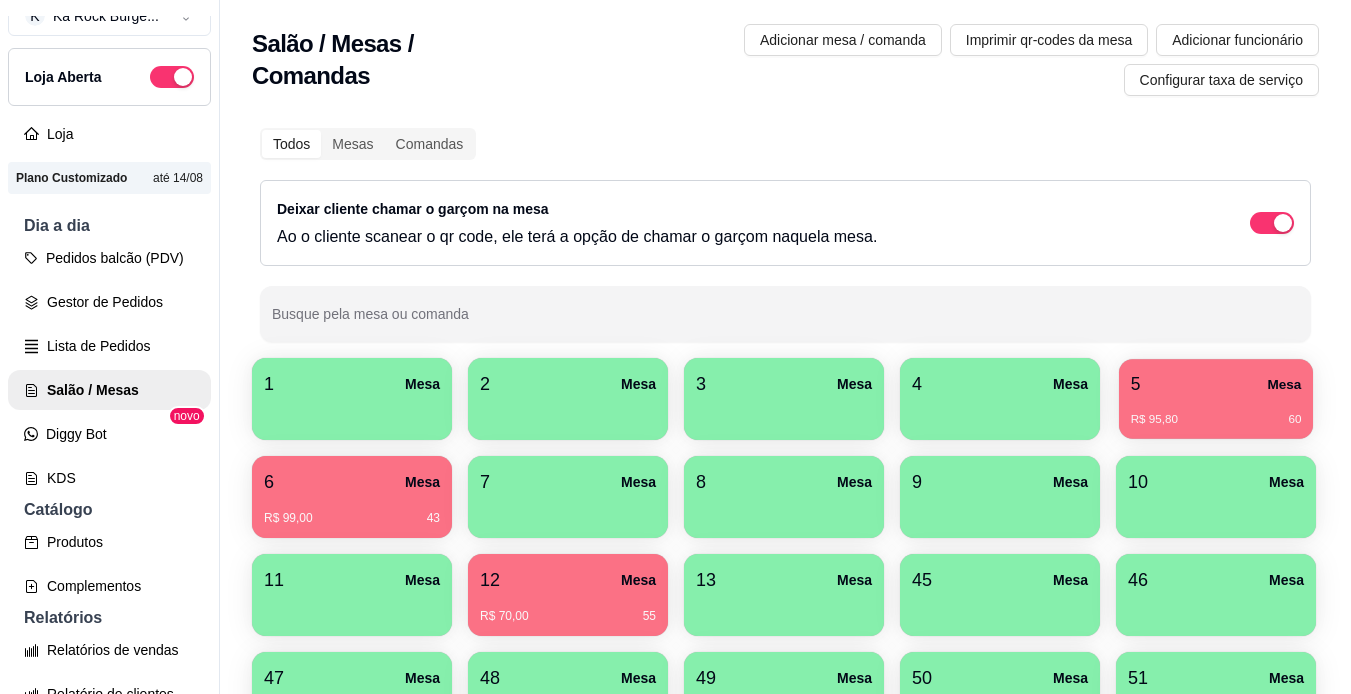 click on "R$ 95,80 60" at bounding box center [1216, 420] 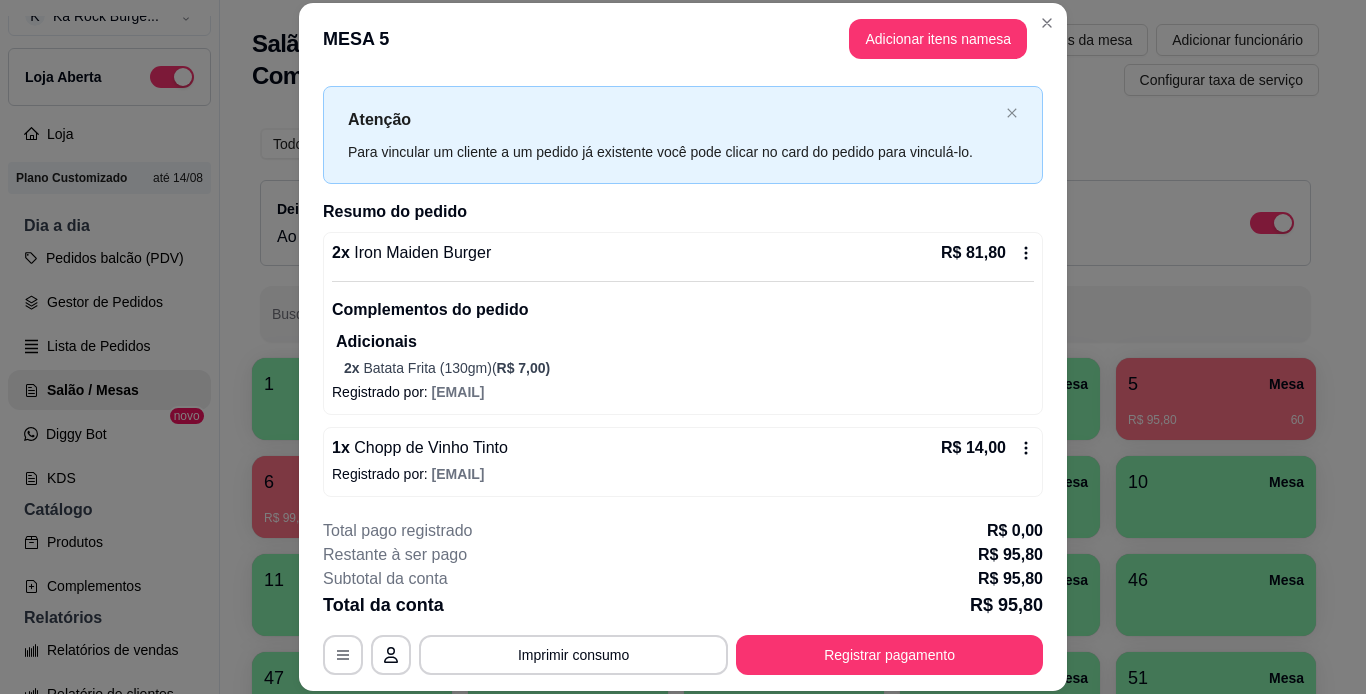 scroll, scrollTop: 35, scrollLeft: 0, axis: vertical 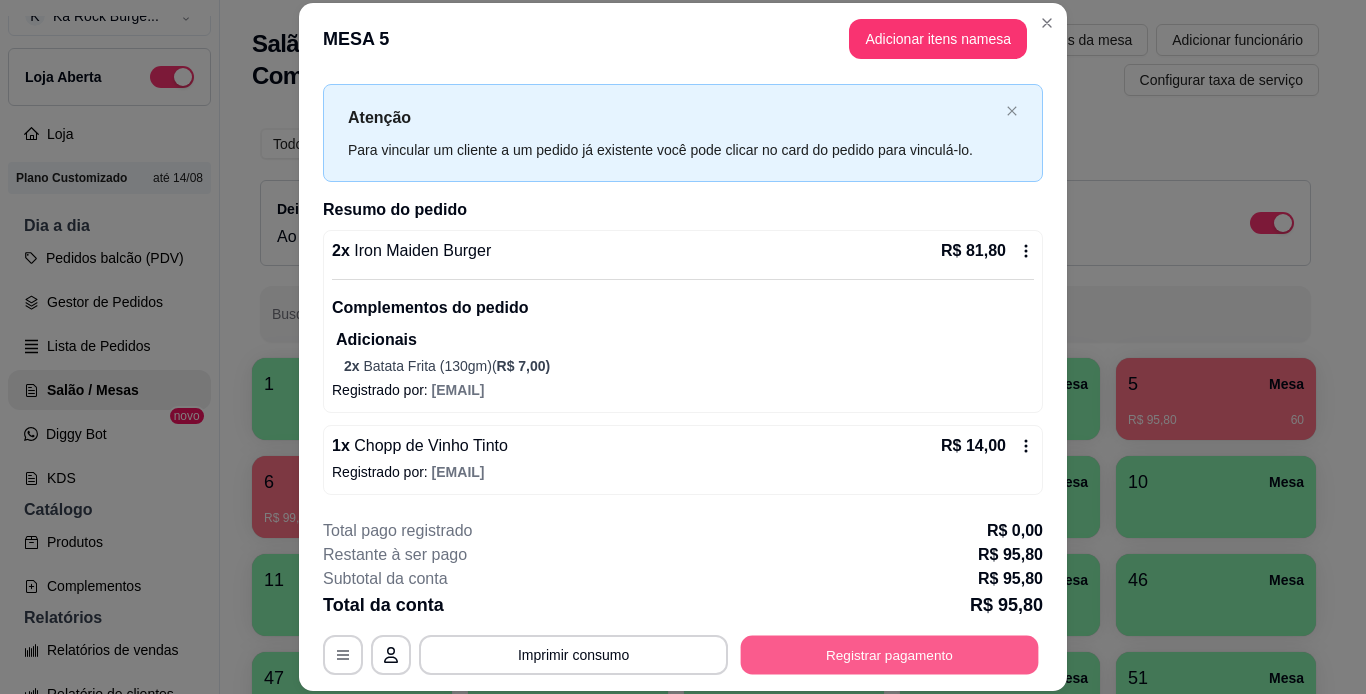 click on "Registrar pagamento" at bounding box center [890, 654] 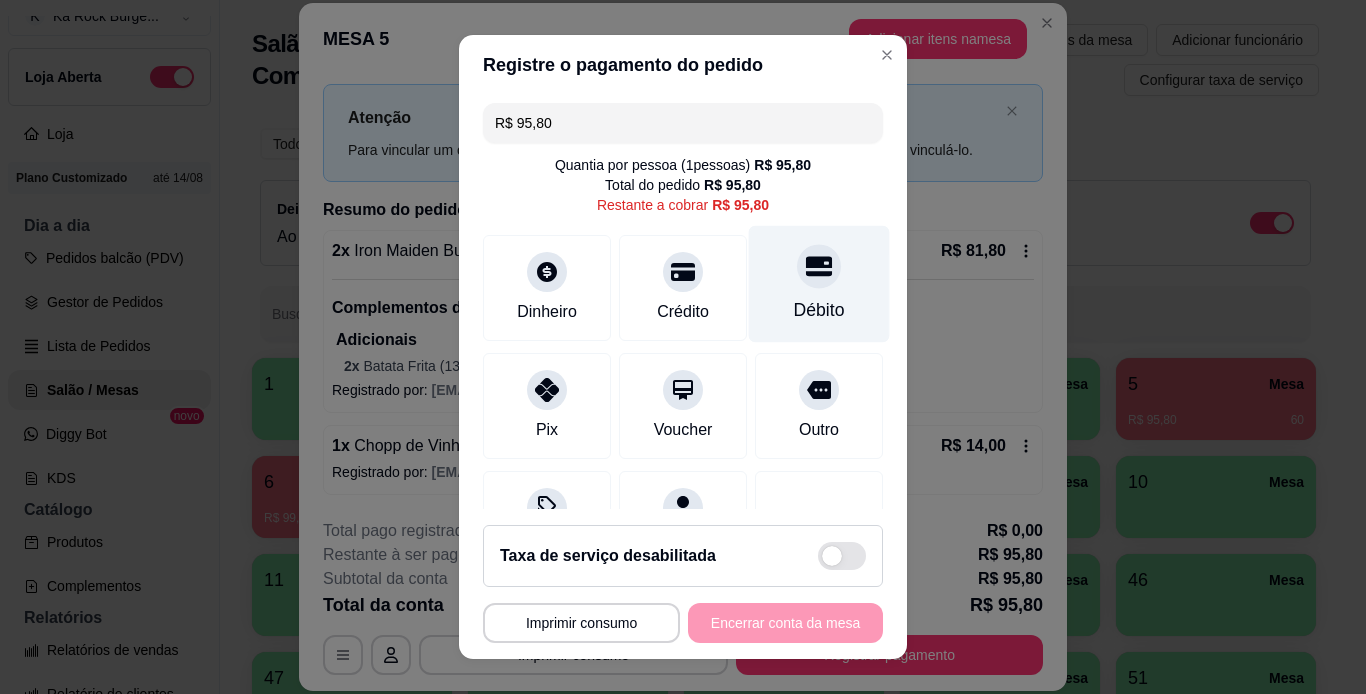 click on "Débito" at bounding box center [819, 310] 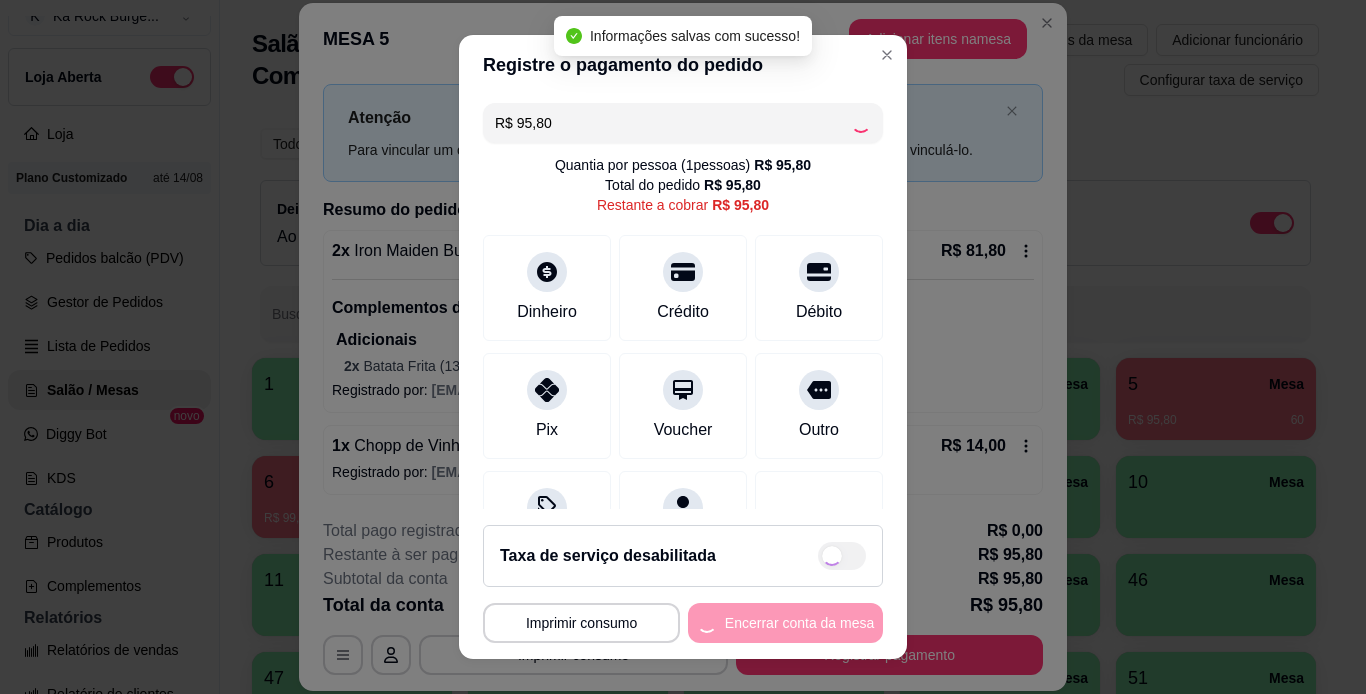 type on "R$ 0,00" 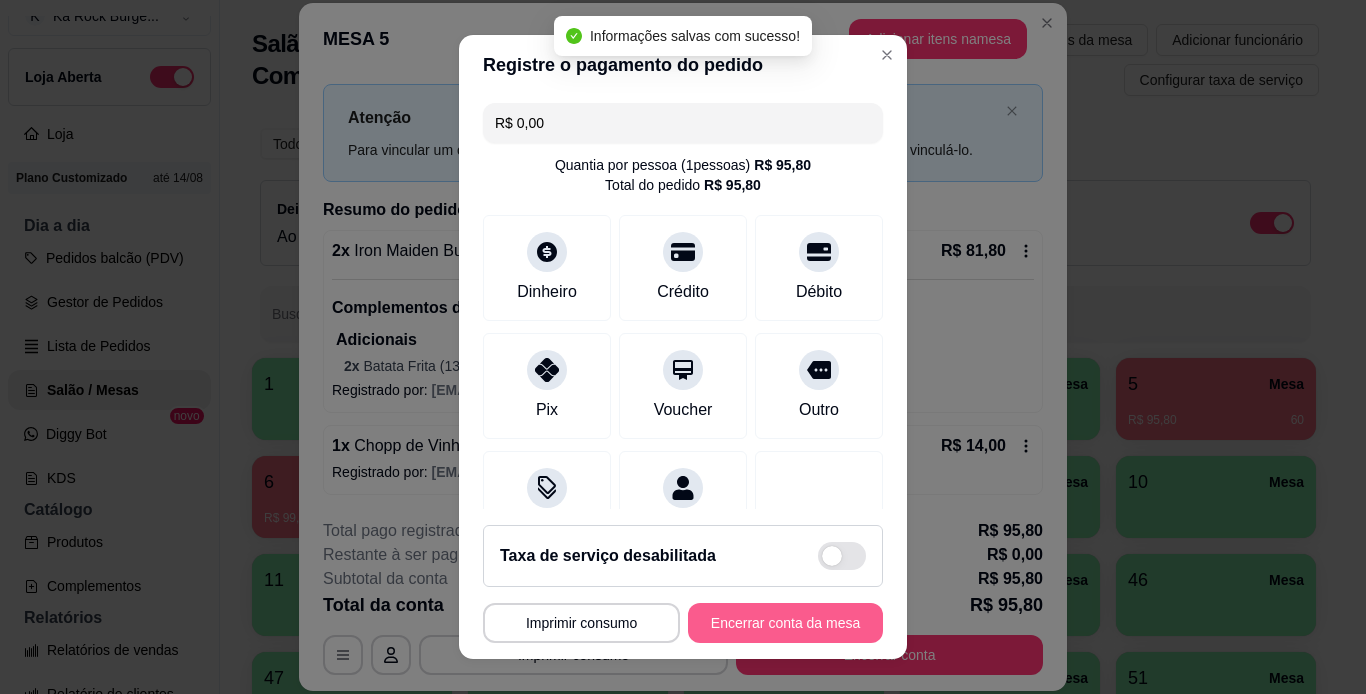 click on "Encerrar conta da mesa" at bounding box center [785, 623] 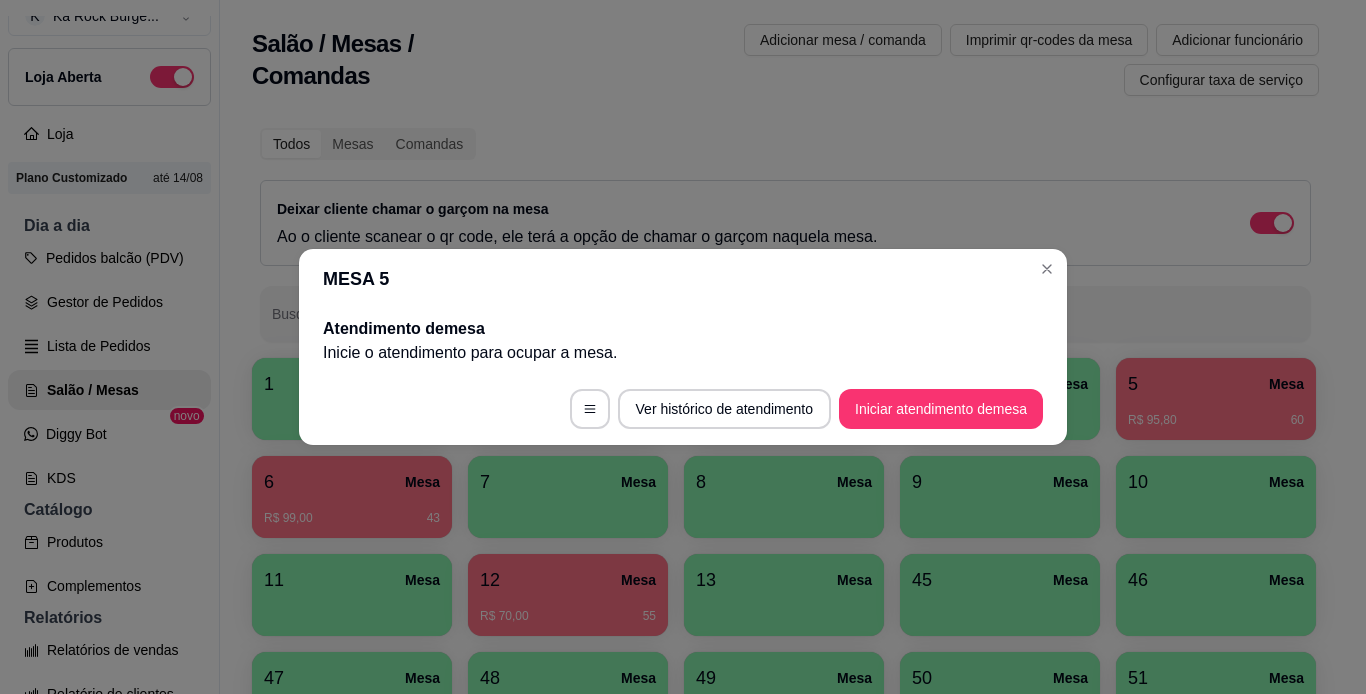 scroll, scrollTop: 0, scrollLeft: 0, axis: both 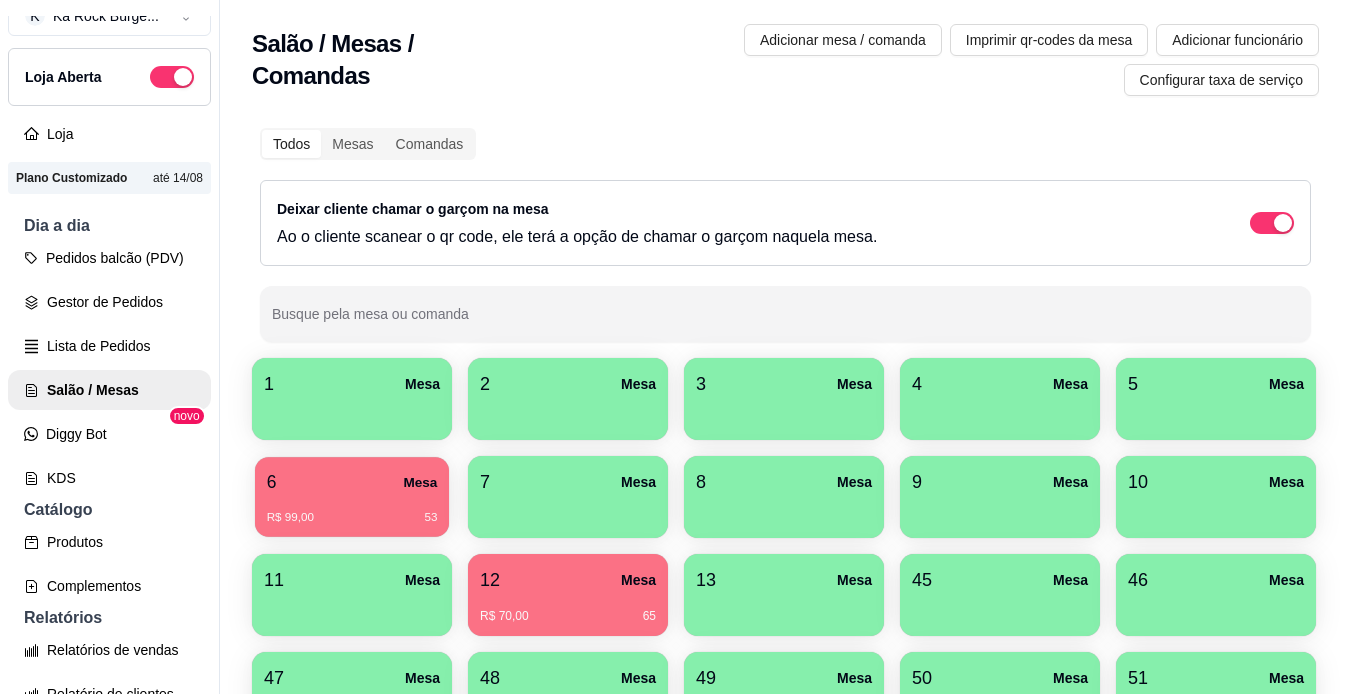 click on "R$ 99,00 53" at bounding box center [352, 510] 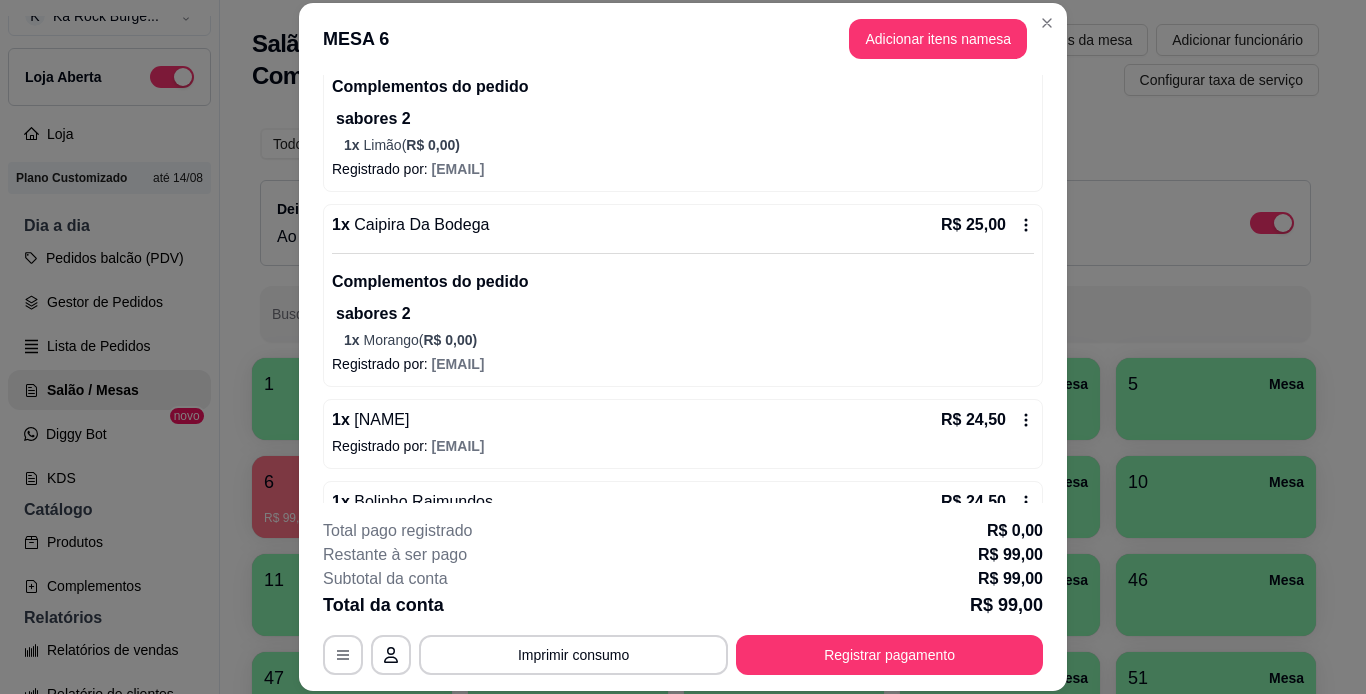 scroll, scrollTop: 312, scrollLeft: 0, axis: vertical 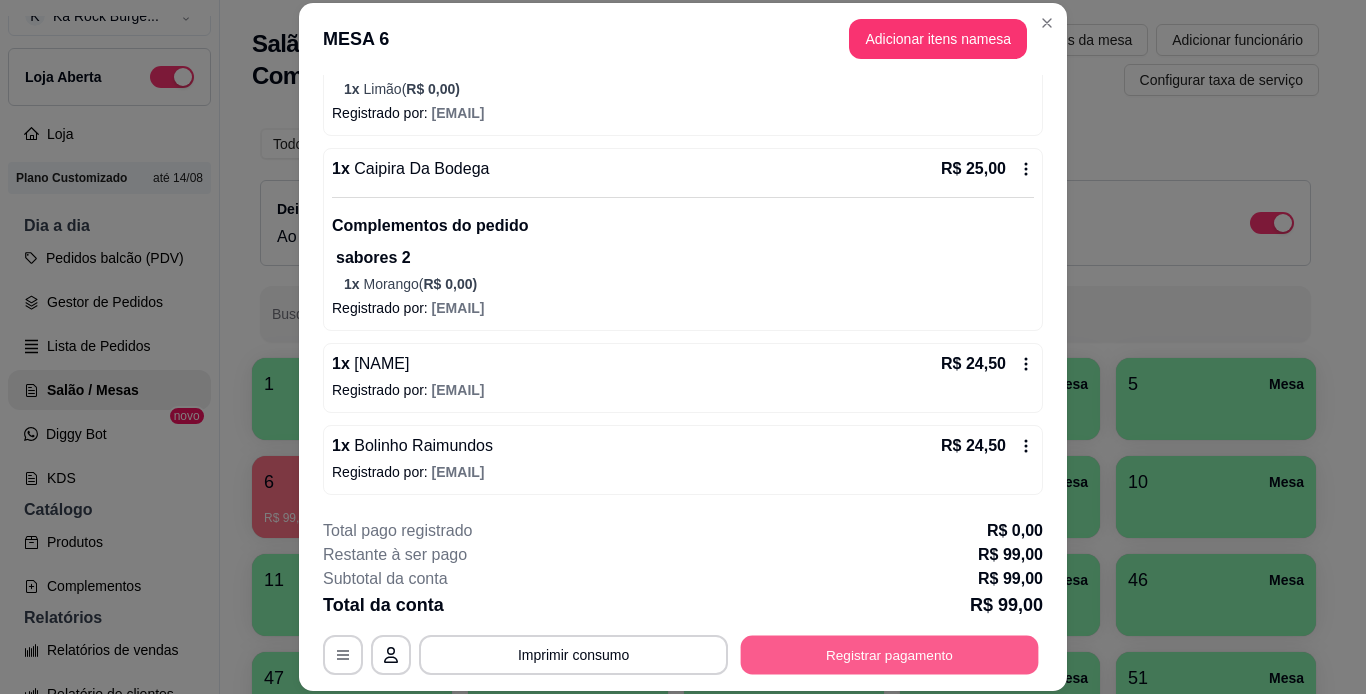 click on "Registrar pagamento" at bounding box center (890, 654) 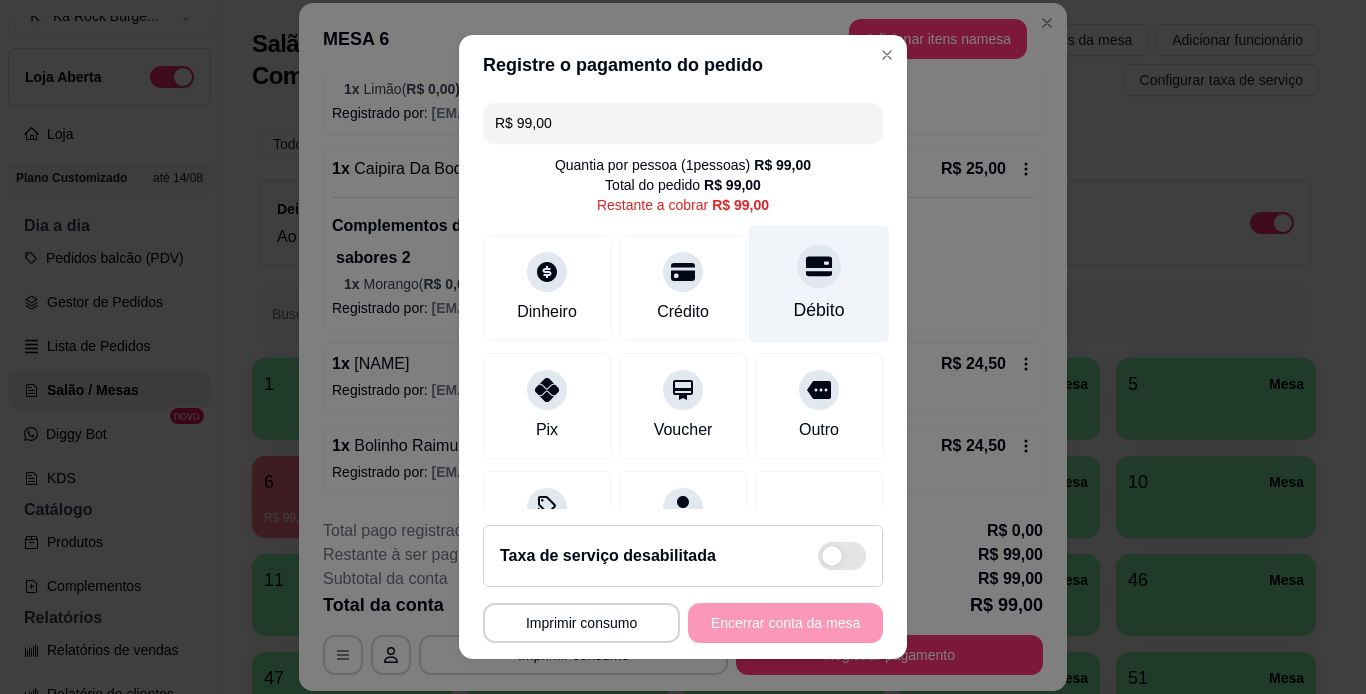 click on "Débito" at bounding box center (819, 283) 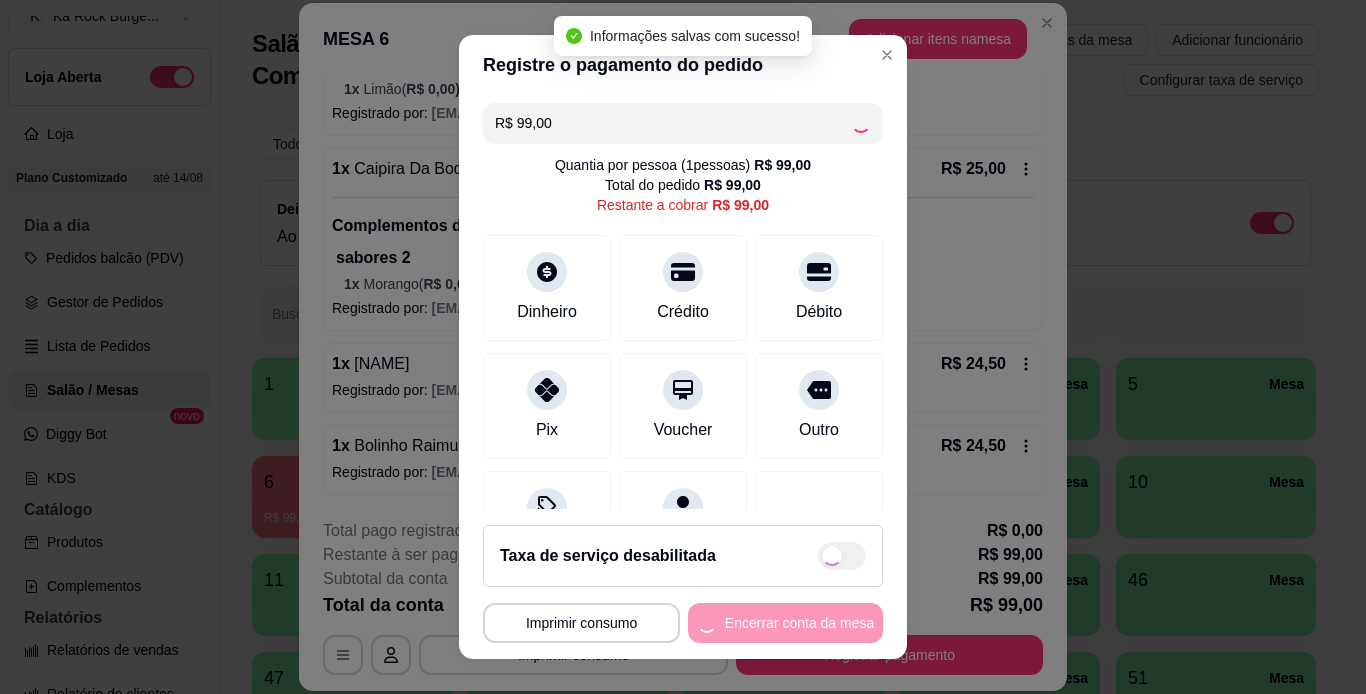 type on "R$ 0,00" 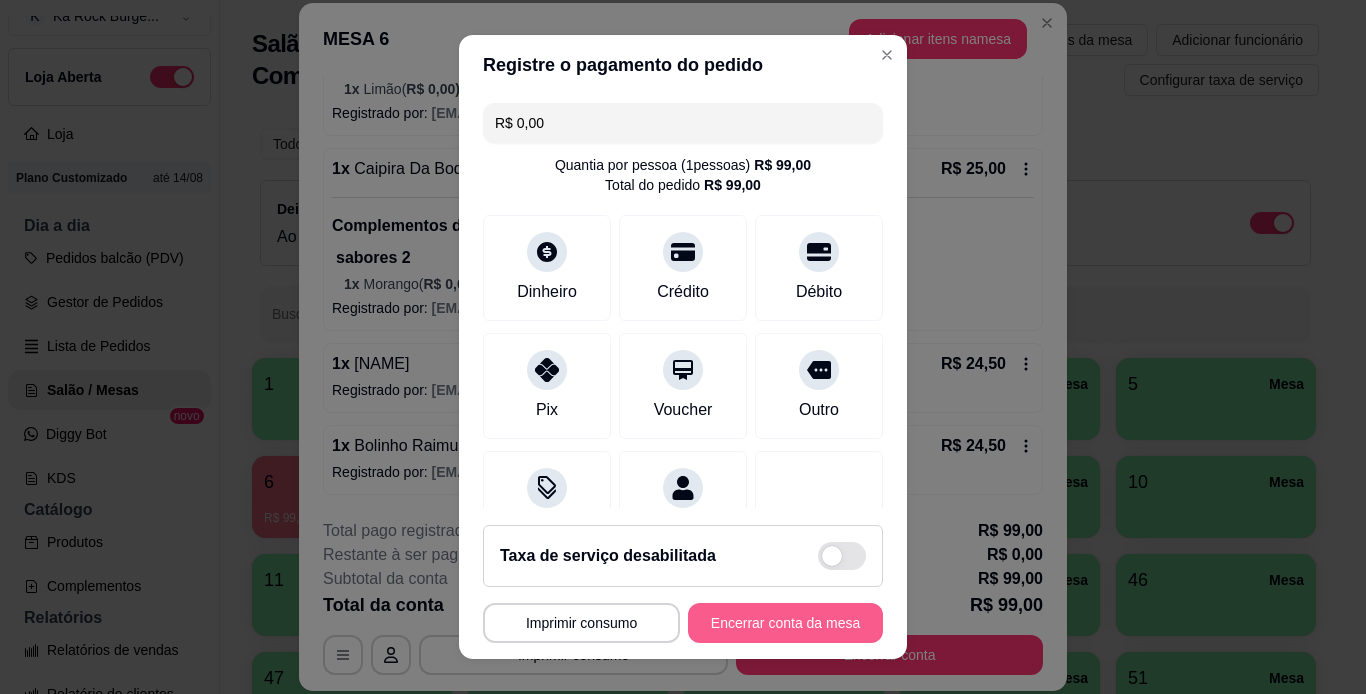 click on "Encerrar conta da mesa" at bounding box center (785, 623) 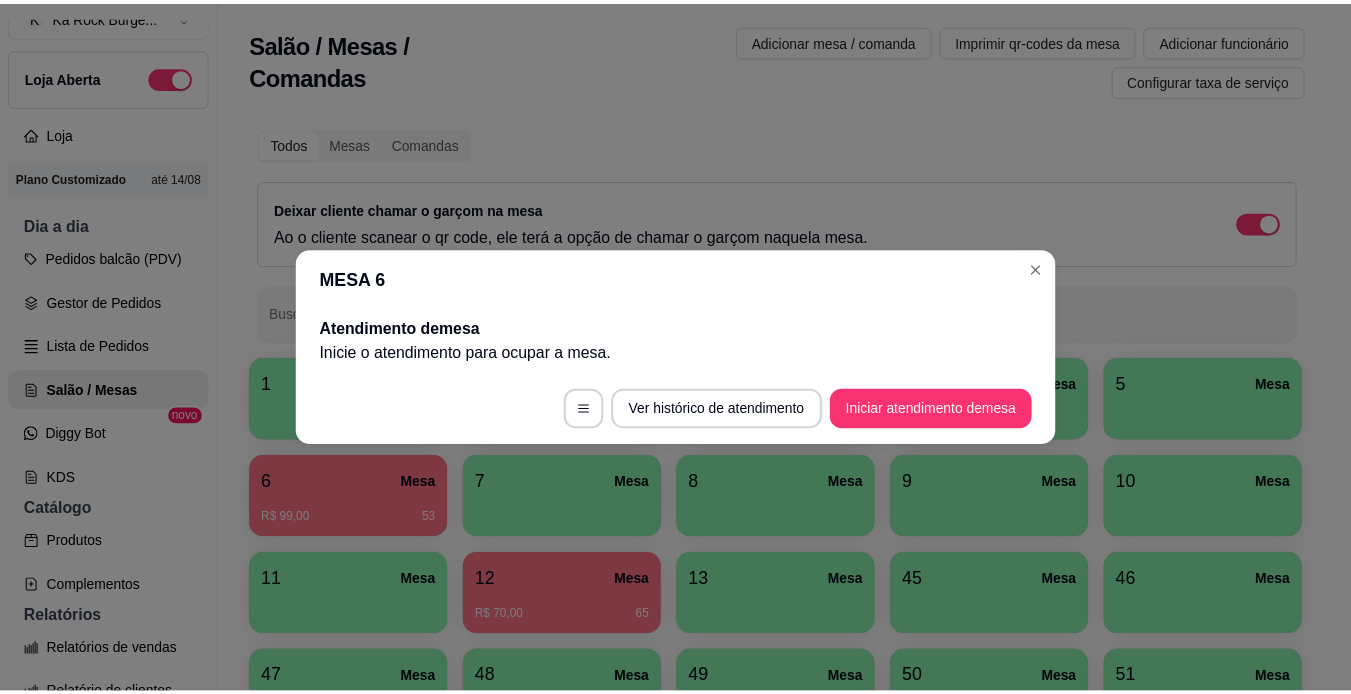 scroll, scrollTop: 0, scrollLeft: 0, axis: both 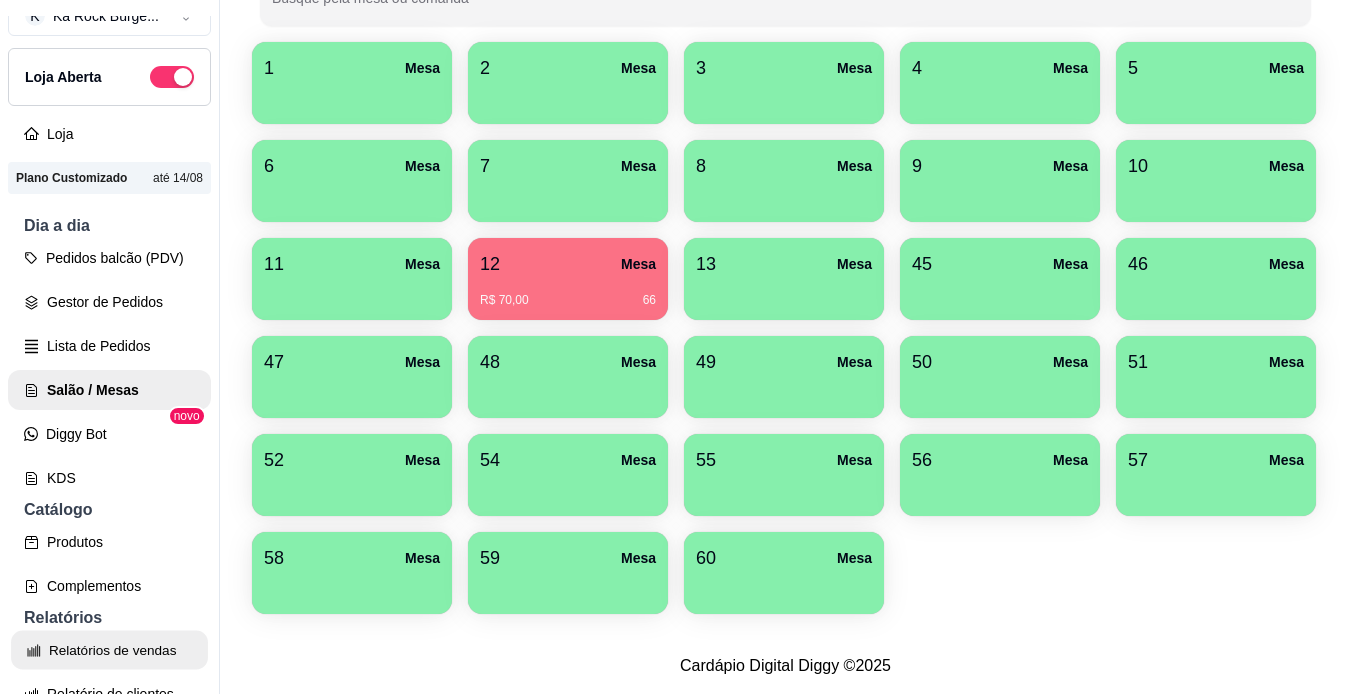 click on "Relatórios de vendas" at bounding box center (109, 650) 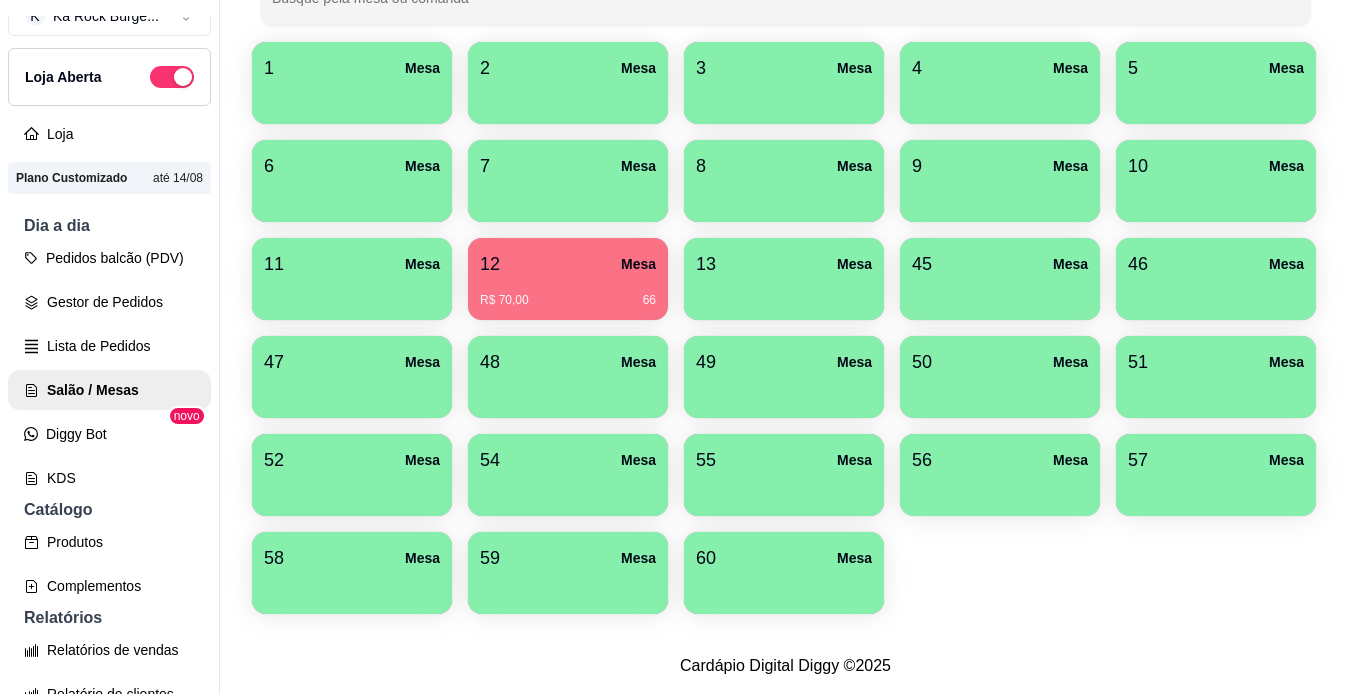 select on "ALL" 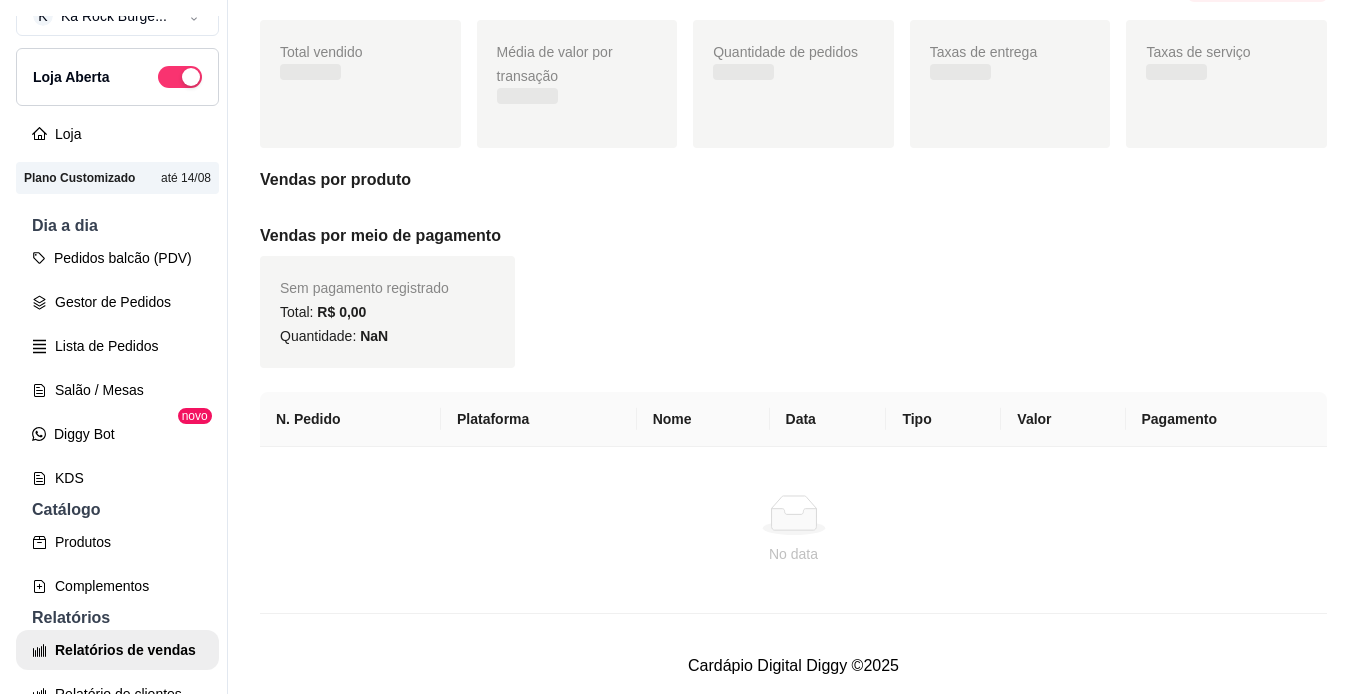scroll, scrollTop: 0, scrollLeft: 0, axis: both 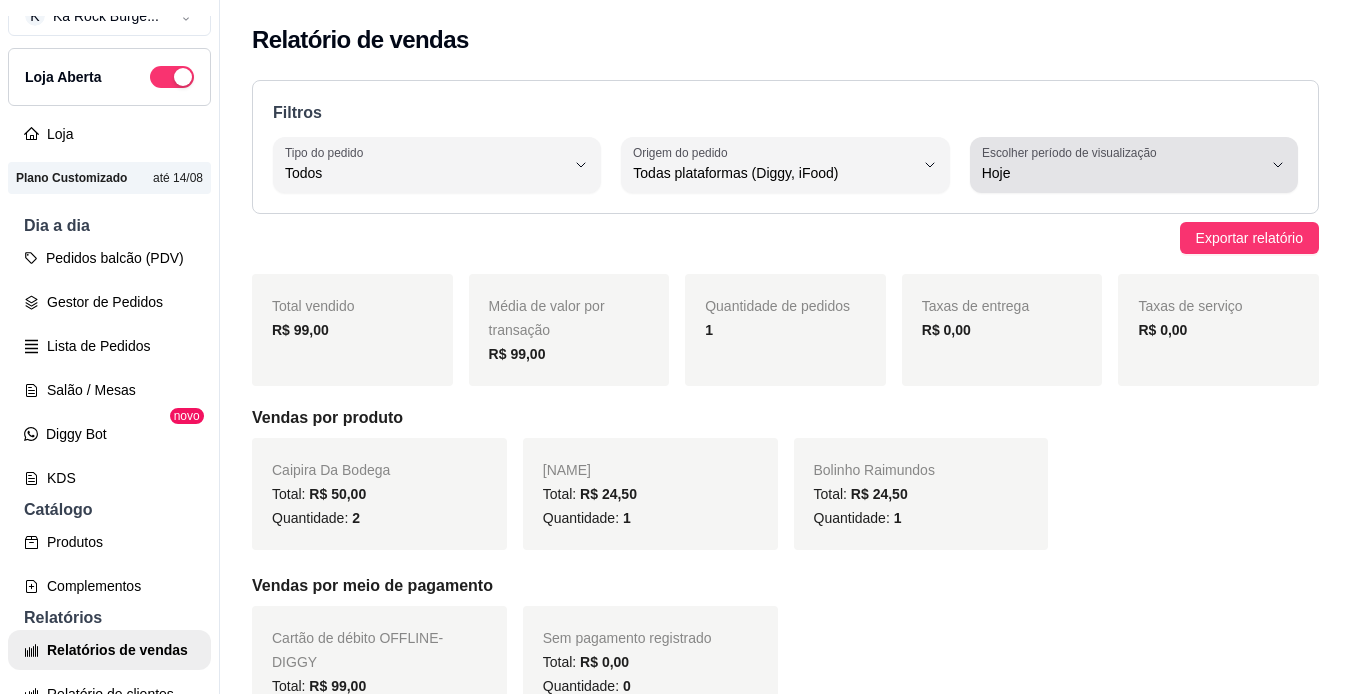 click on "Hoje" at bounding box center [1122, 173] 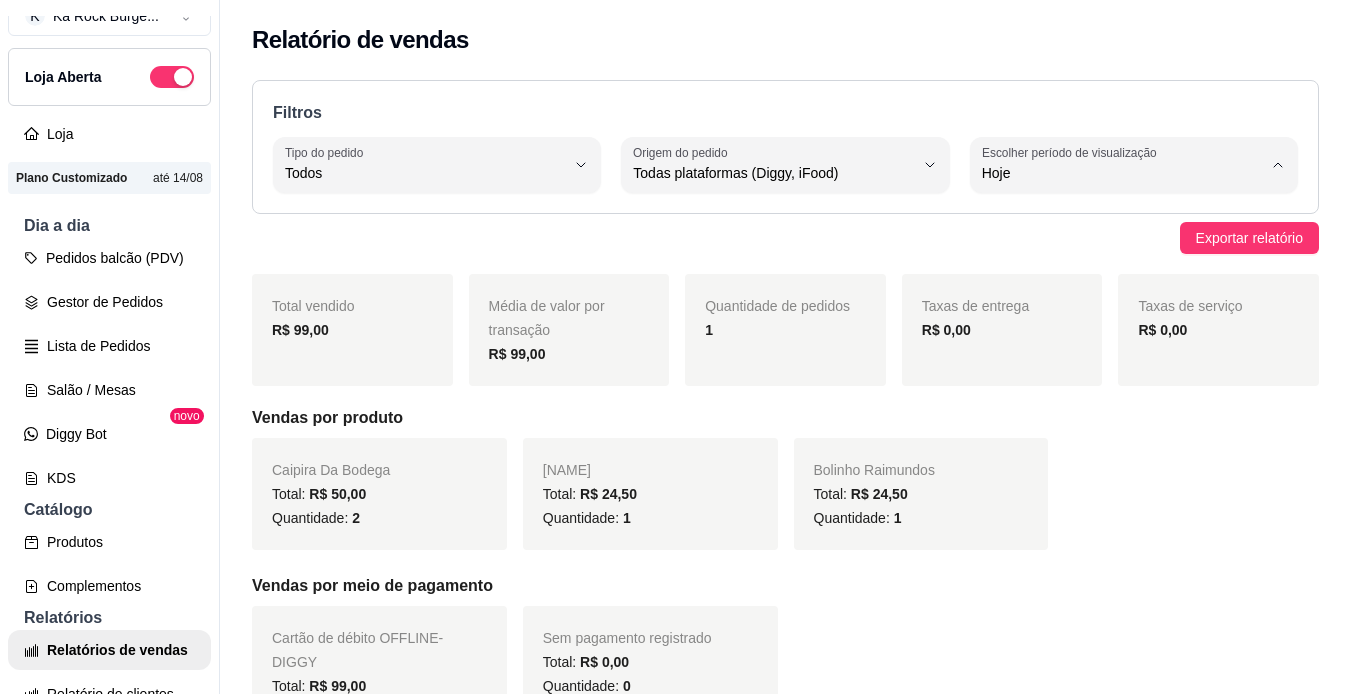 click on "Ontem" at bounding box center [1121, 253] 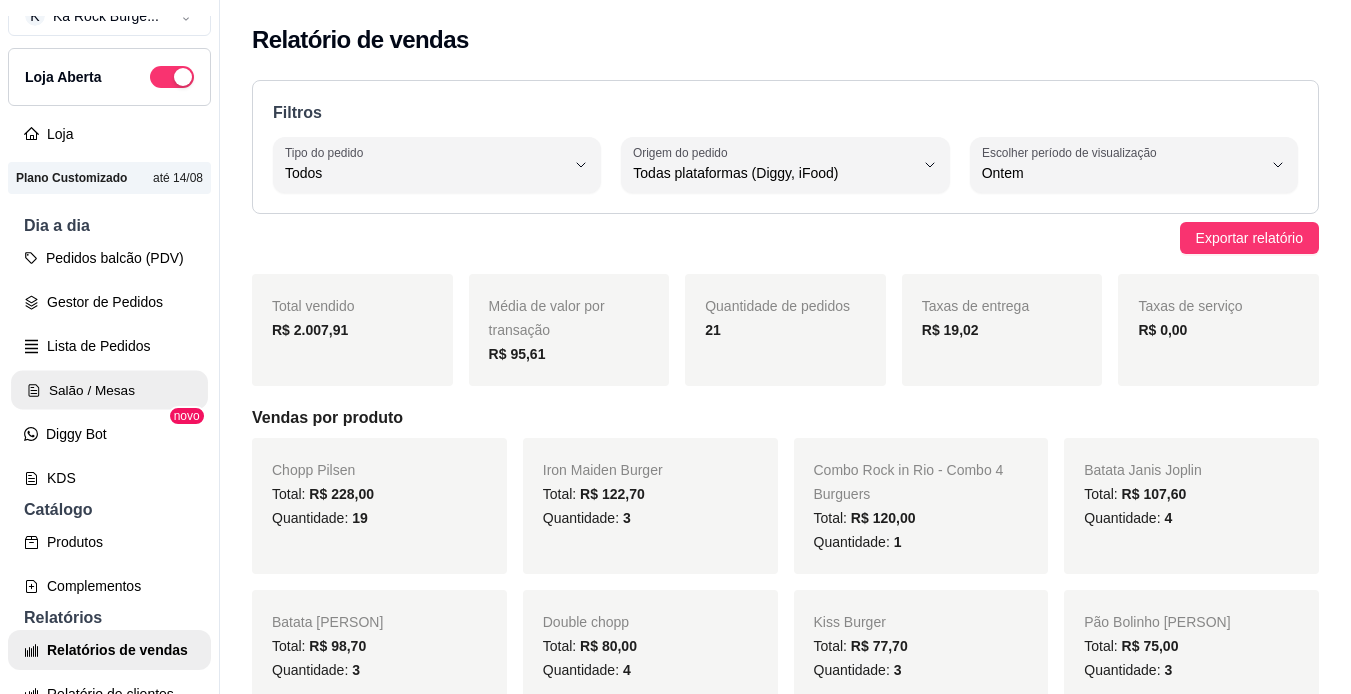 click on "Salão / Mesas" at bounding box center [109, 390] 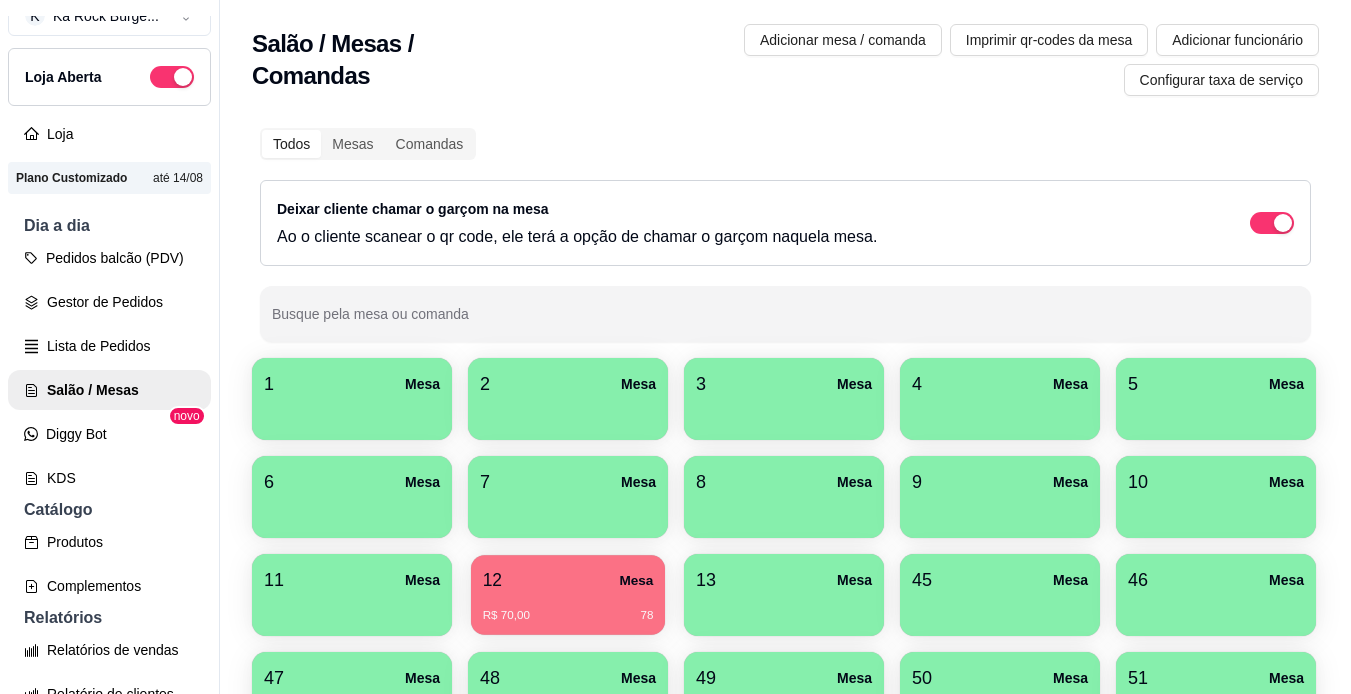 click on "12 Mesa" at bounding box center [568, 580] 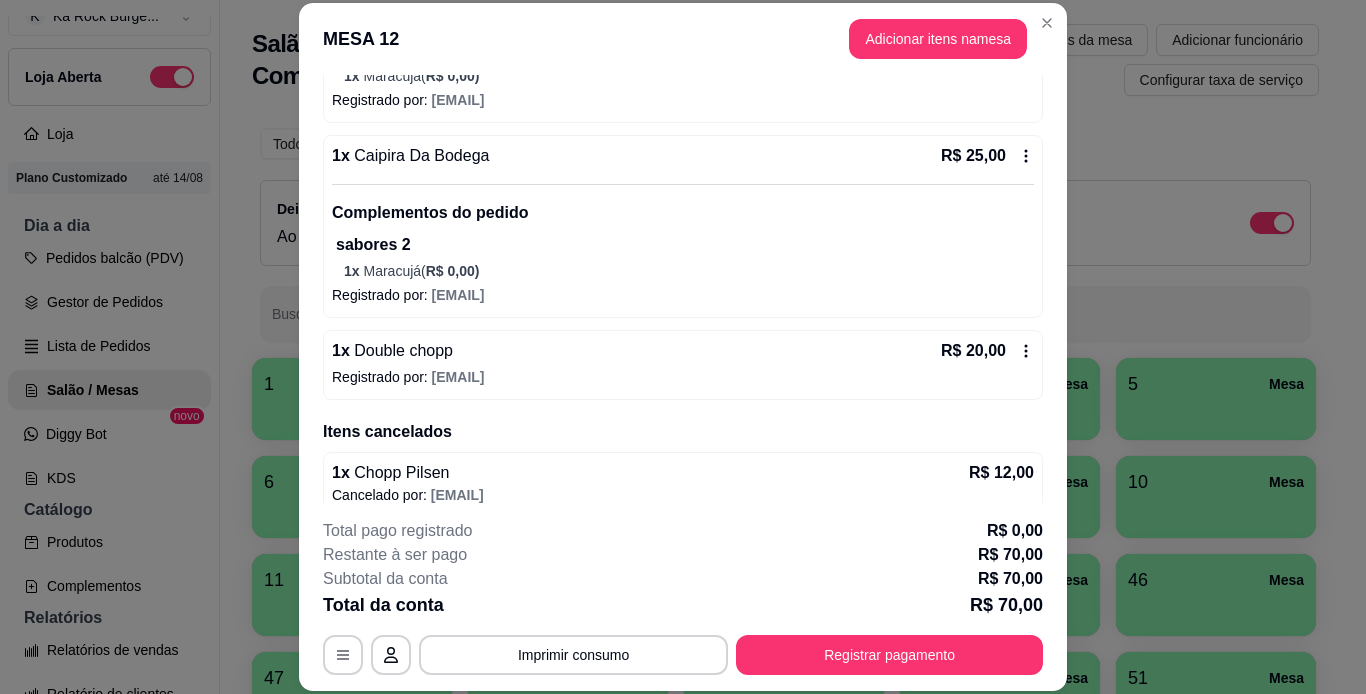 scroll, scrollTop: 344, scrollLeft: 0, axis: vertical 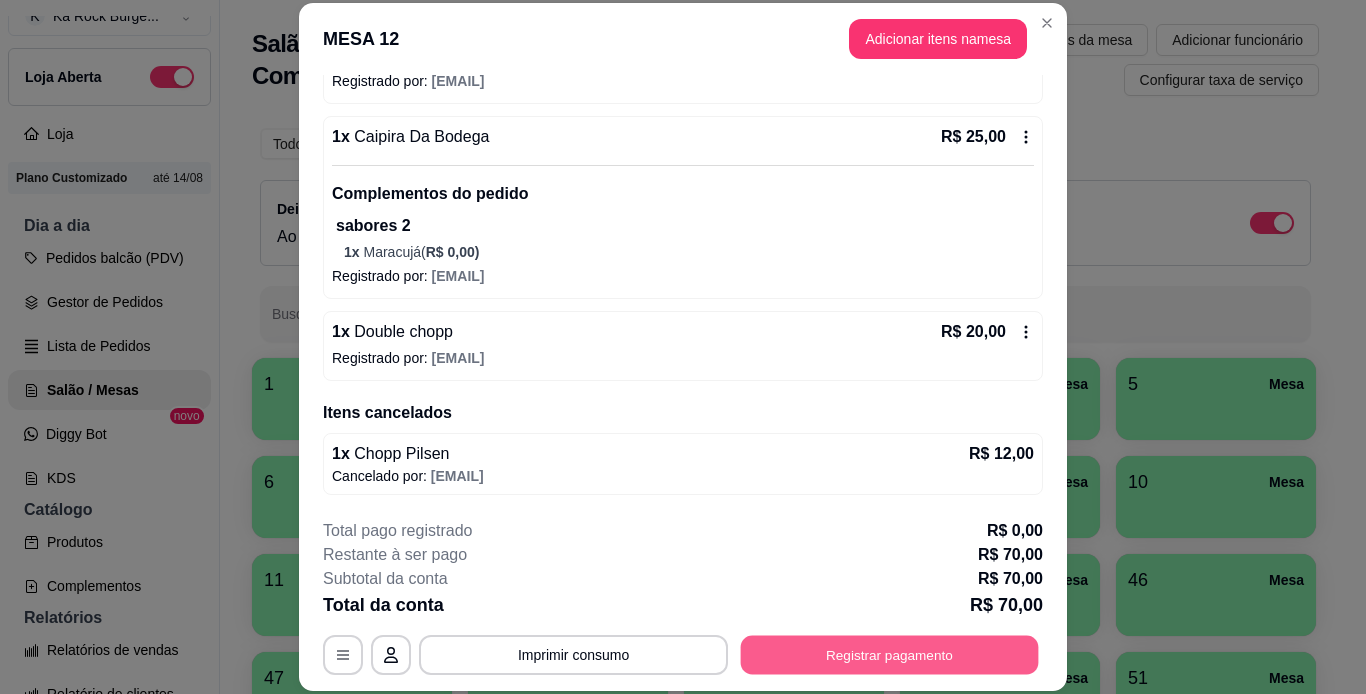 click on "Registrar pagamento" at bounding box center [890, 654] 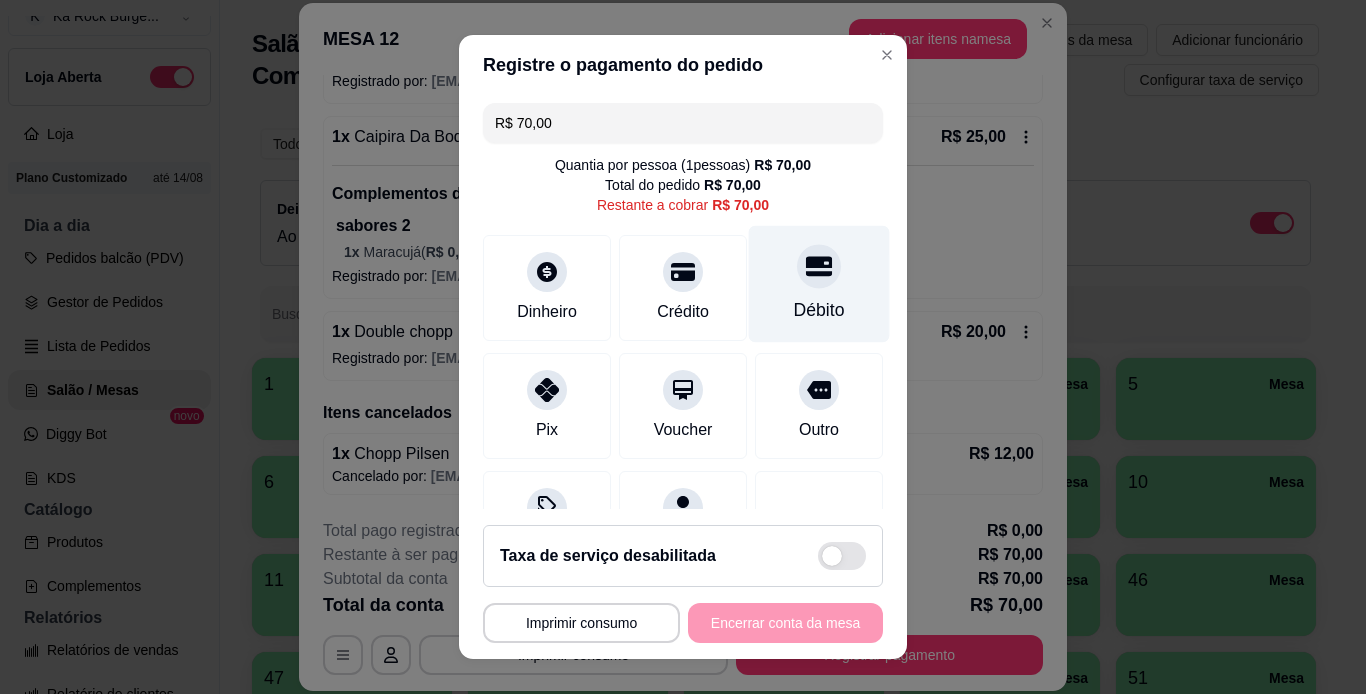 click 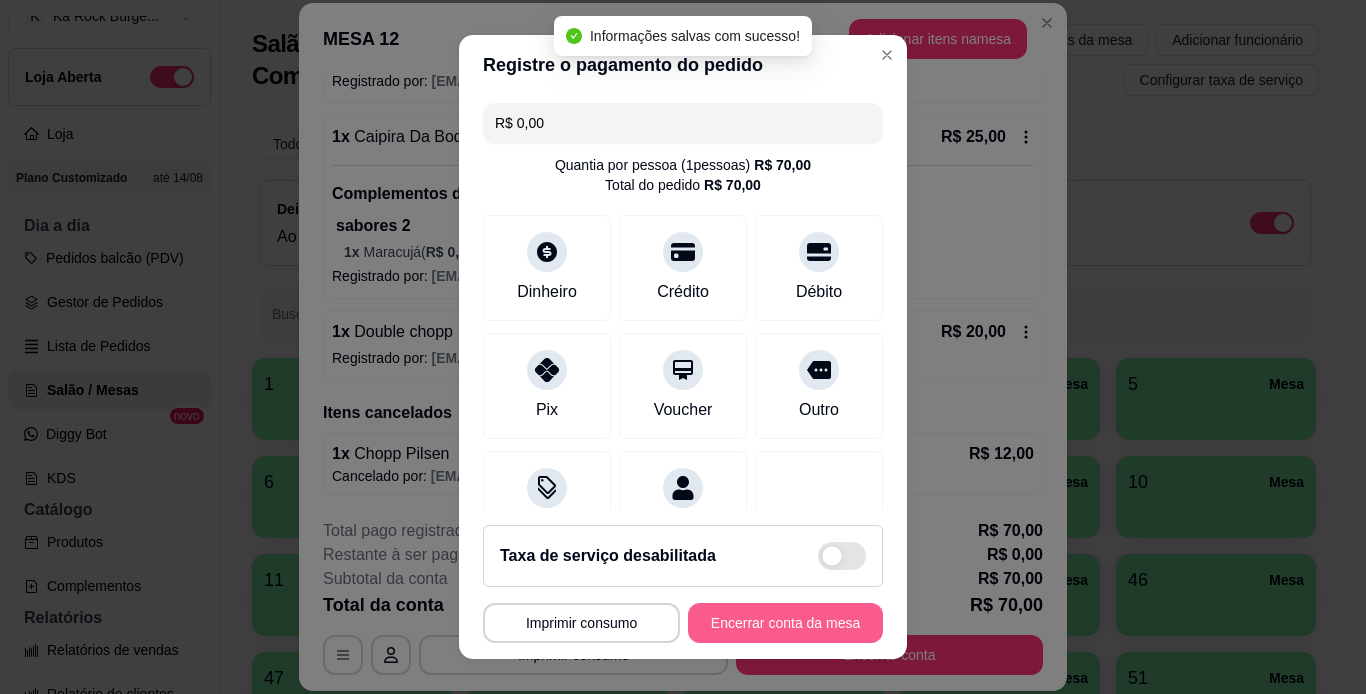 type on "R$ 0,00" 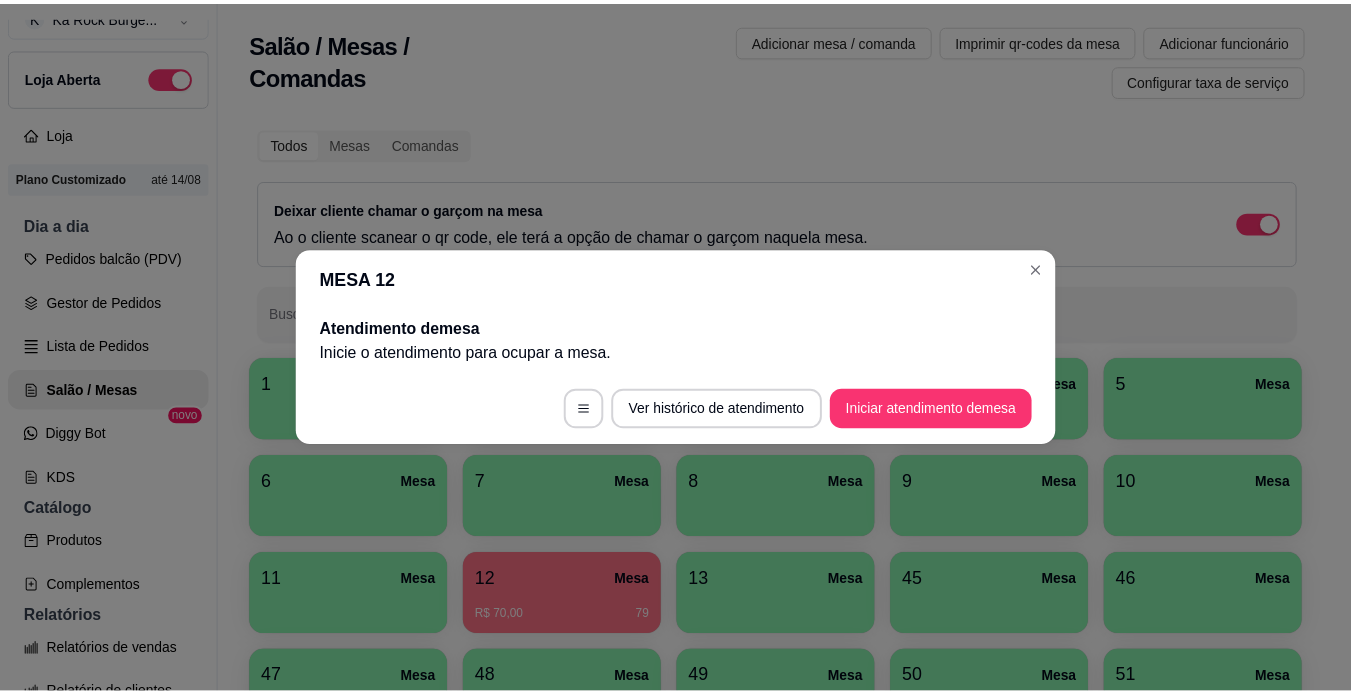 scroll, scrollTop: 0, scrollLeft: 0, axis: both 